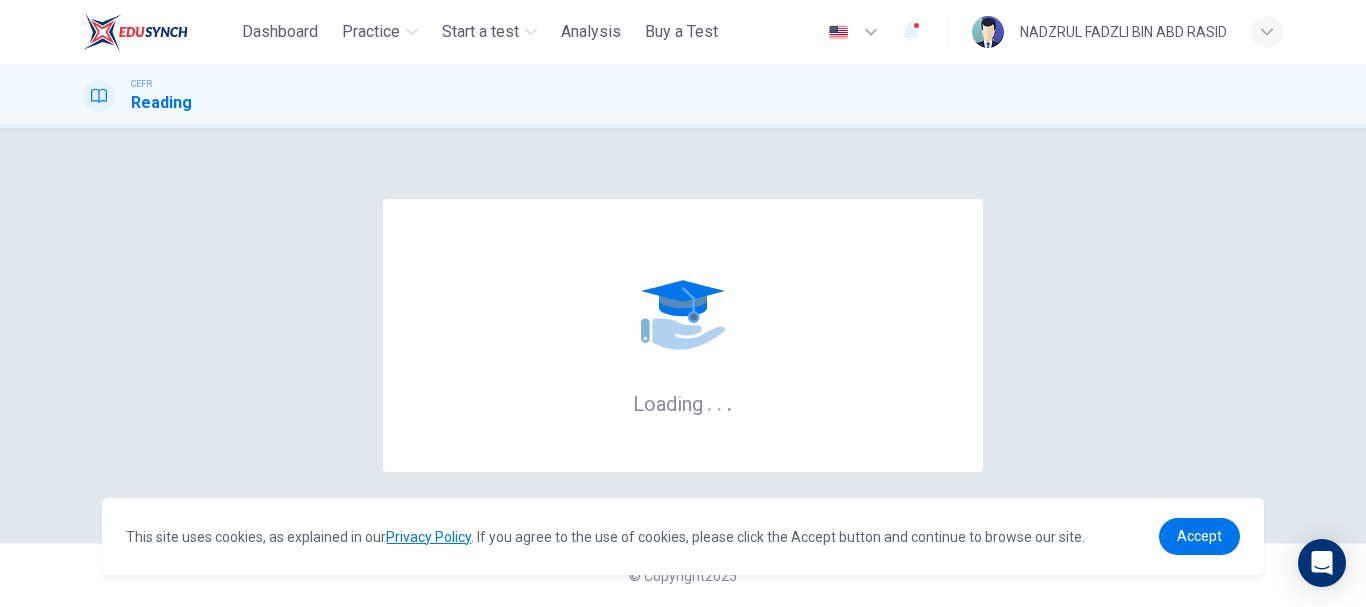 scroll, scrollTop: 0, scrollLeft: 0, axis: both 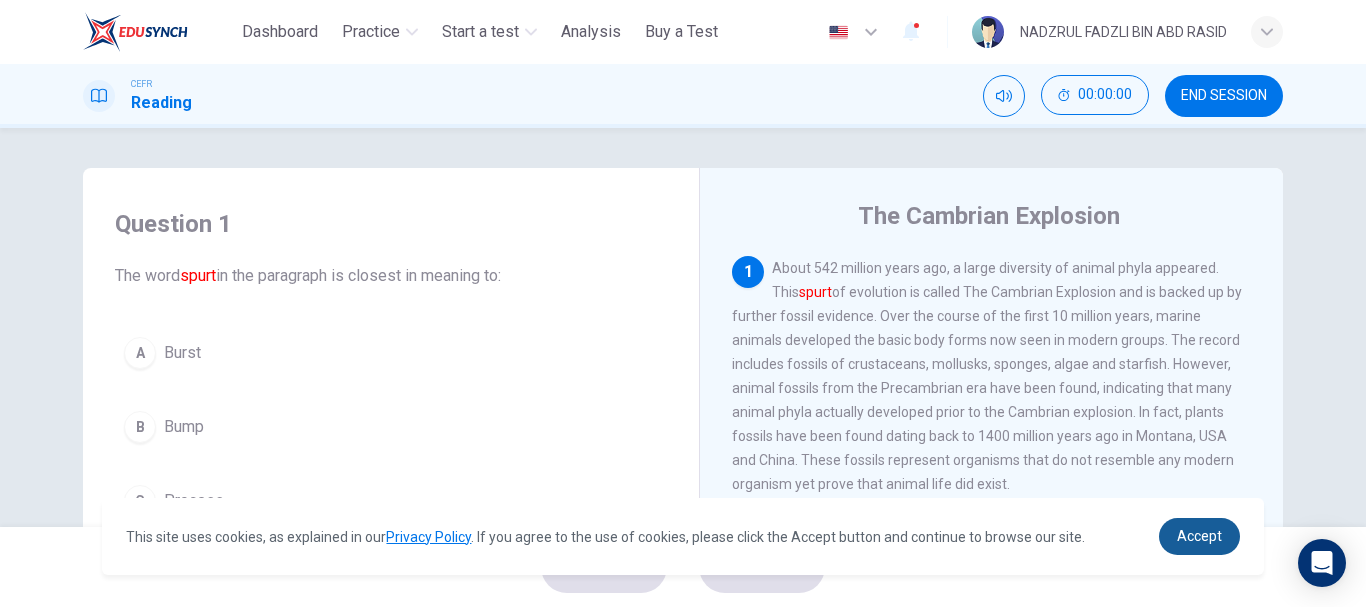click on "Accept" at bounding box center [1199, 536] 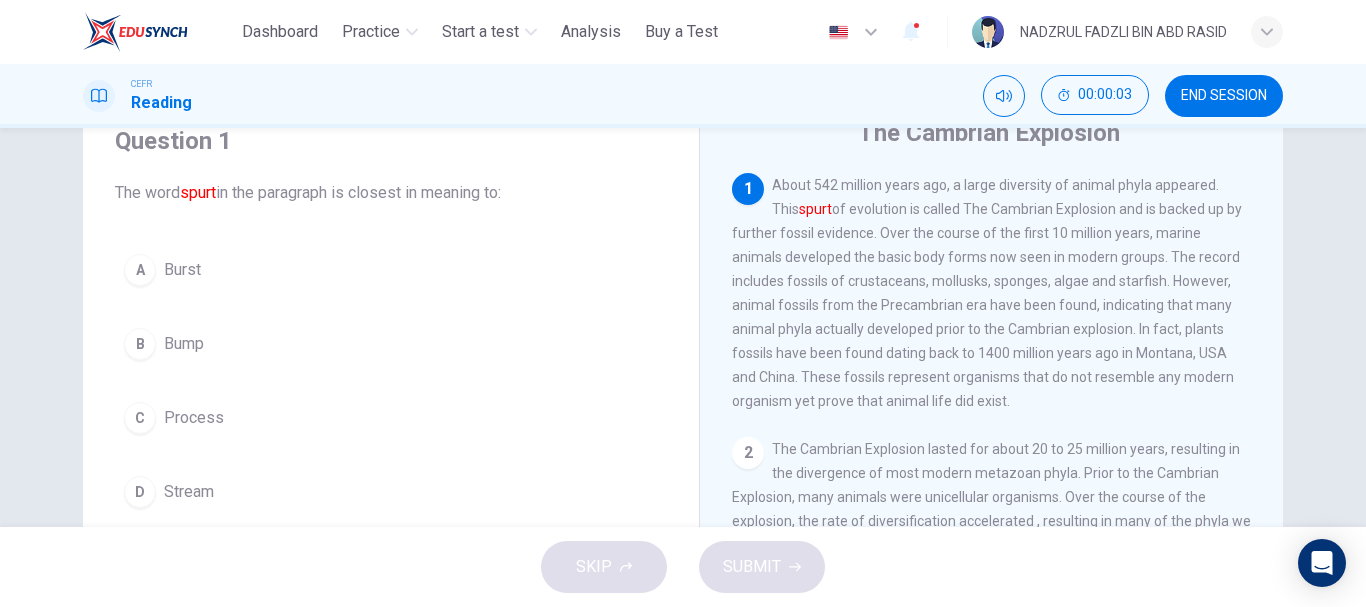 scroll, scrollTop: 87, scrollLeft: 0, axis: vertical 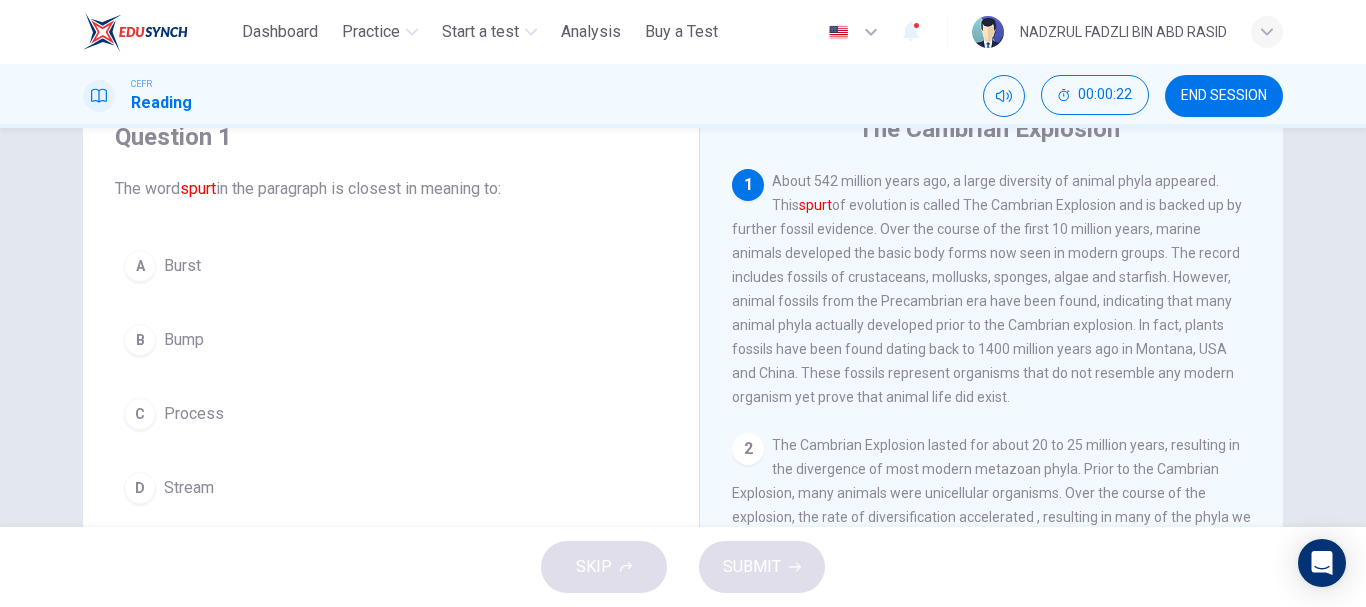 drag, startPoint x: 1261, startPoint y: 256, endPoint x: 1260, endPoint y: 283, distance: 27.018513 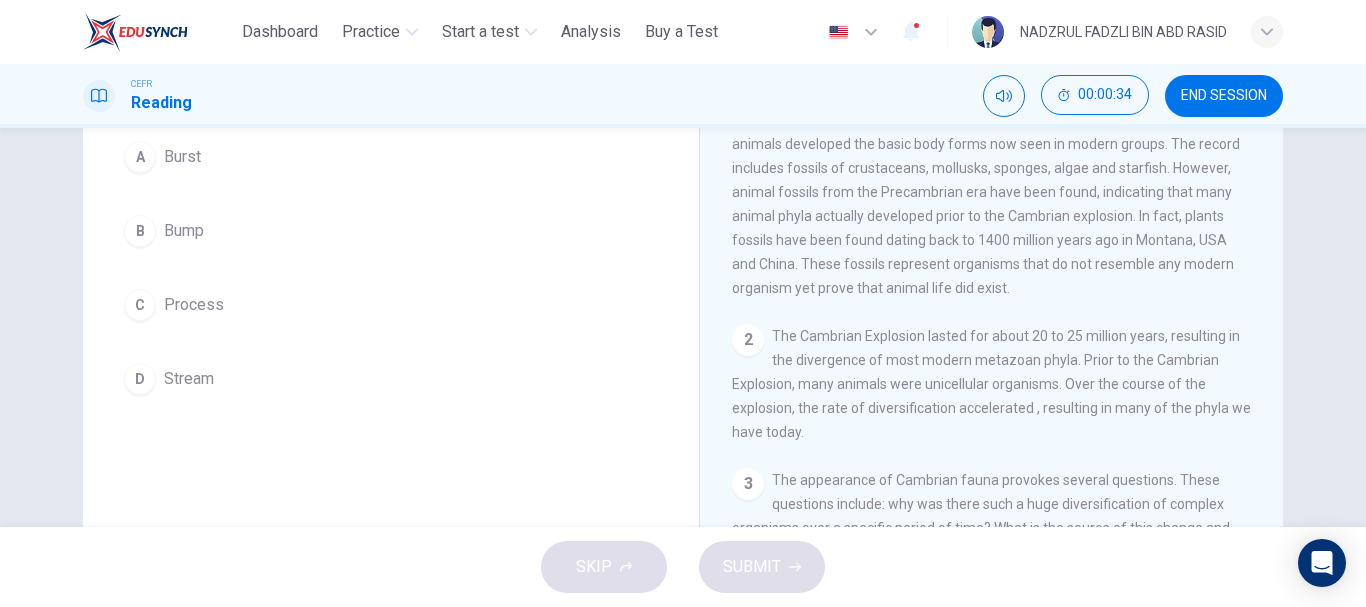 scroll, scrollTop: 192, scrollLeft: 0, axis: vertical 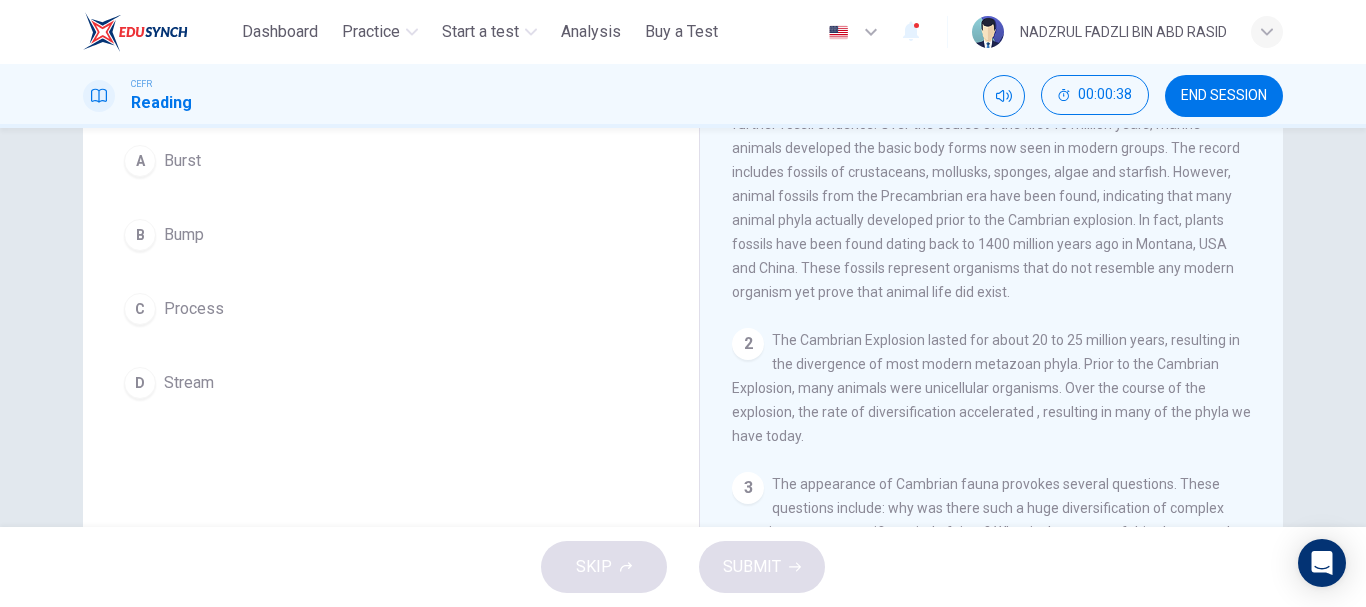 drag, startPoint x: 1260, startPoint y: 239, endPoint x: 1258, endPoint y: 269, distance: 30.066593 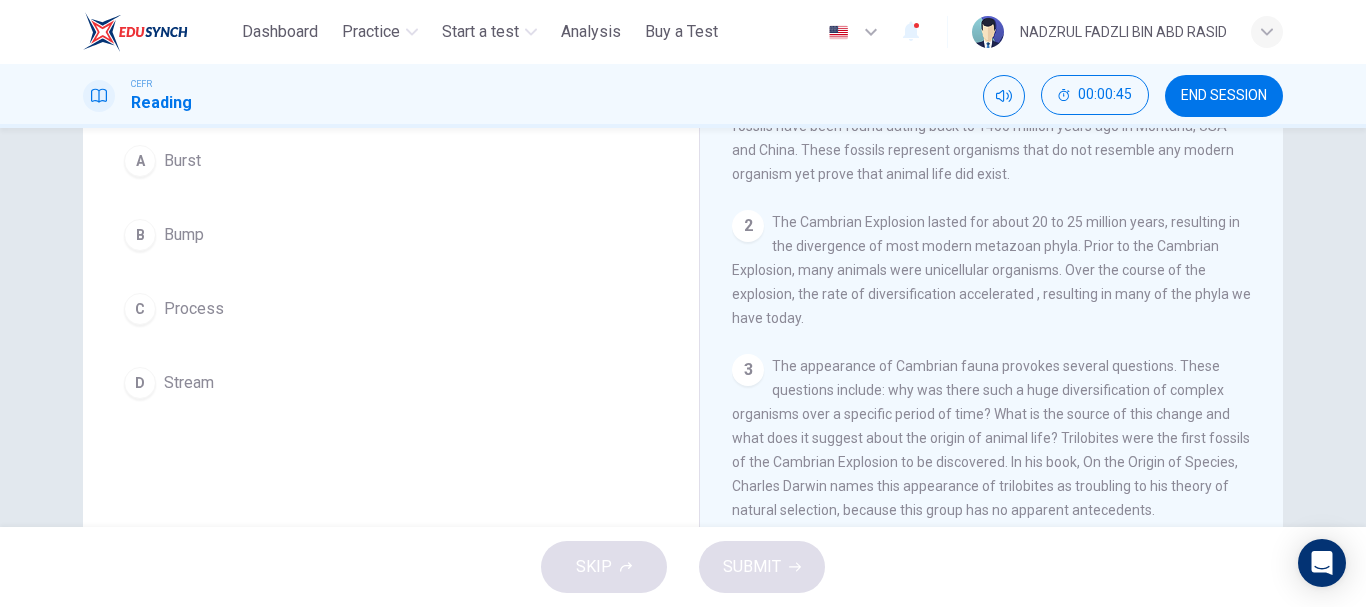 scroll, scrollTop: 105, scrollLeft: 0, axis: vertical 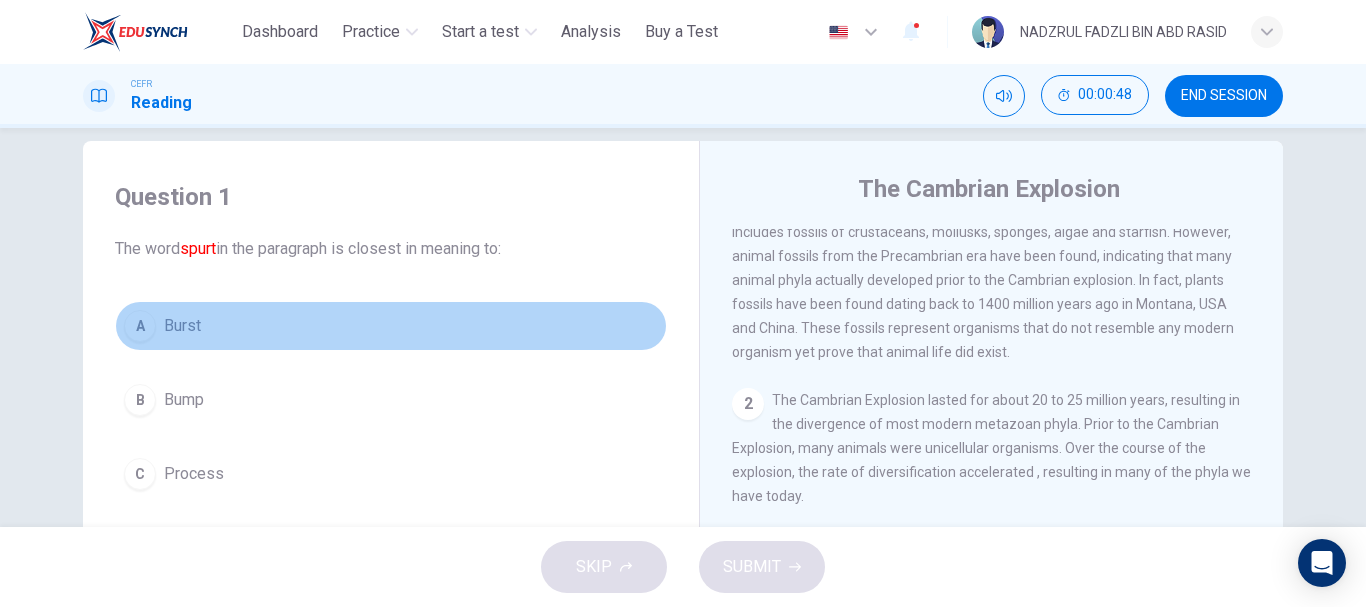 click on "Burst" at bounding box center (182, 326) 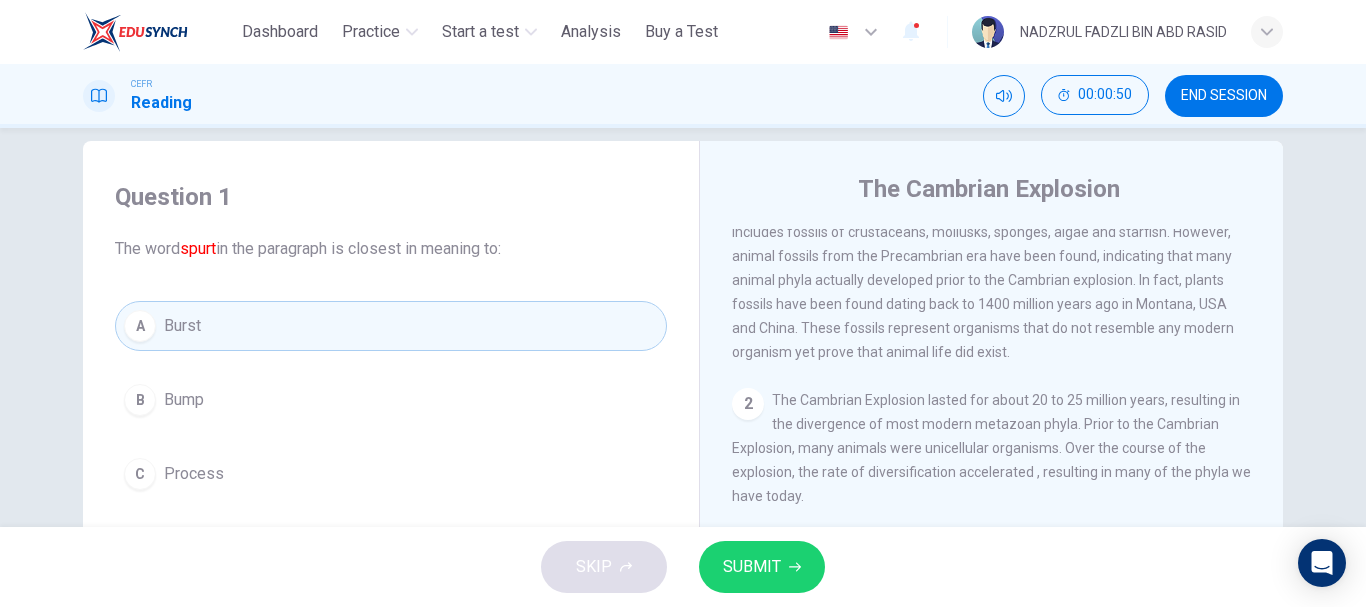 click on "SUBMIT" at bounding box center [762, 567] 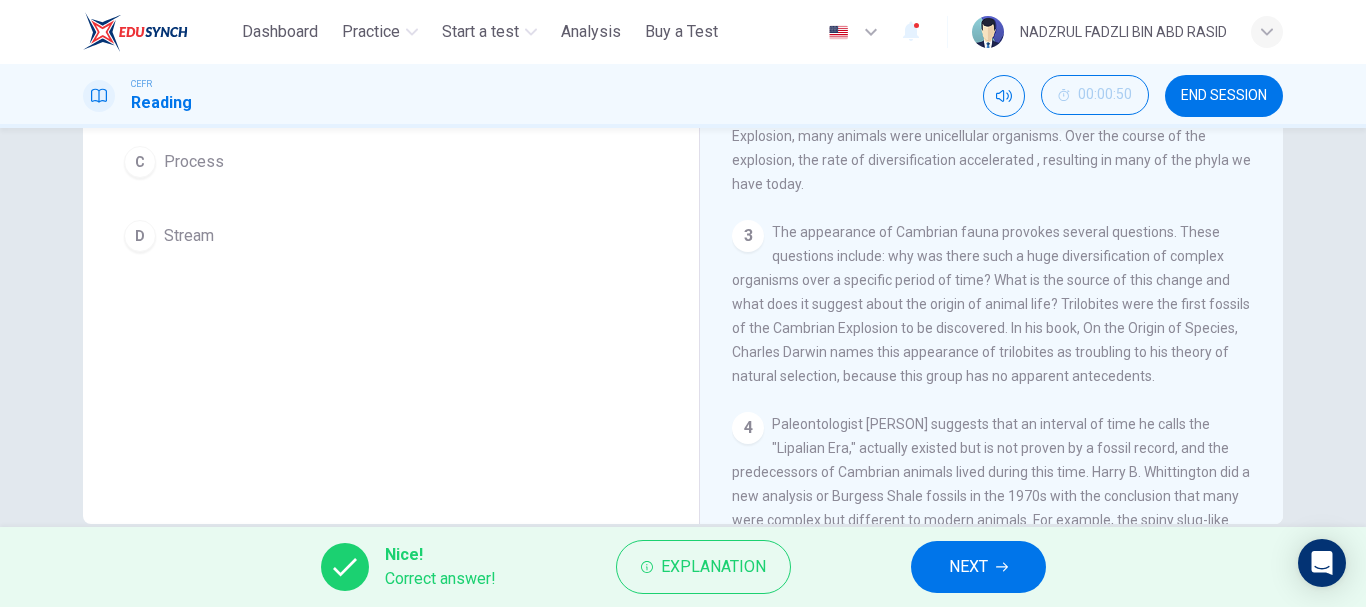 scroll, scrollTop: 376, scrollLeft: 0, axis: vertical 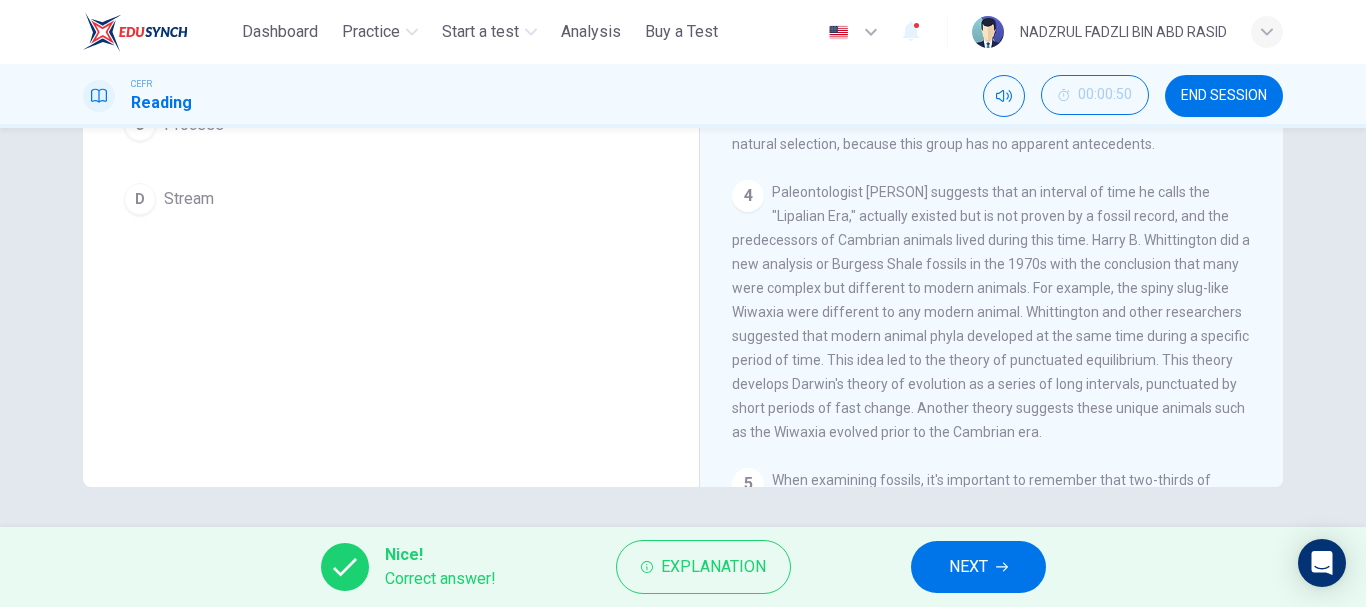 click on "NEXT" at bounding box center (978, 567) 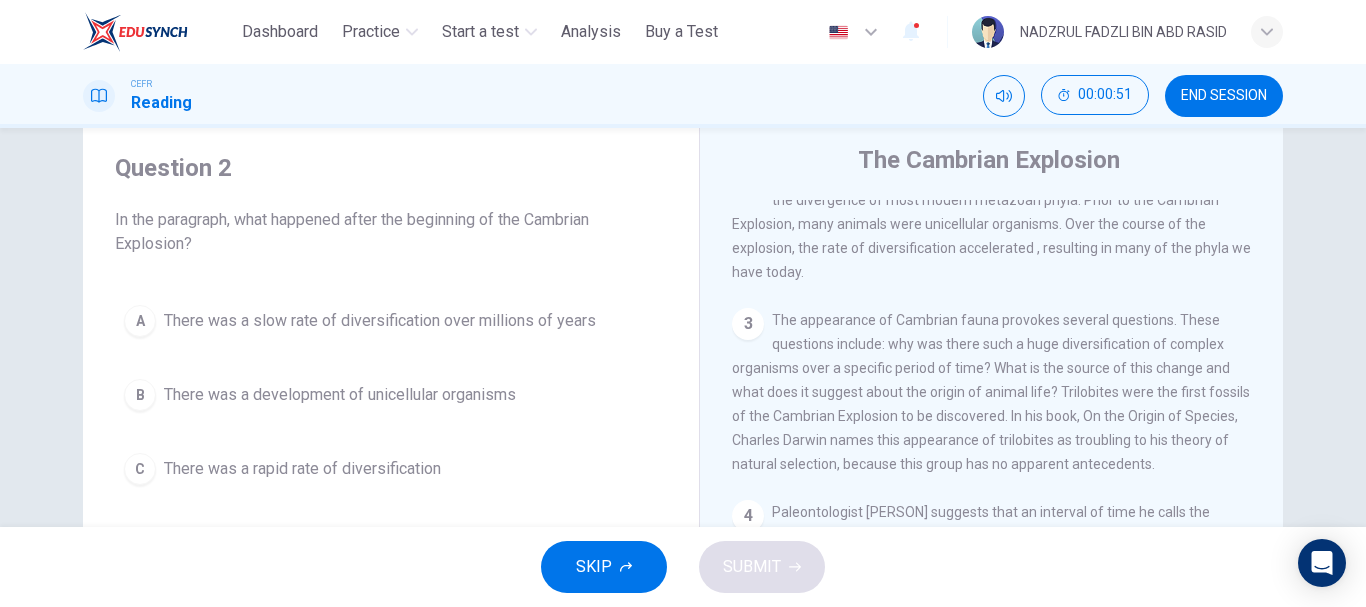 scroll, scrollTop: 0, scrollLeft: 0, axis: both 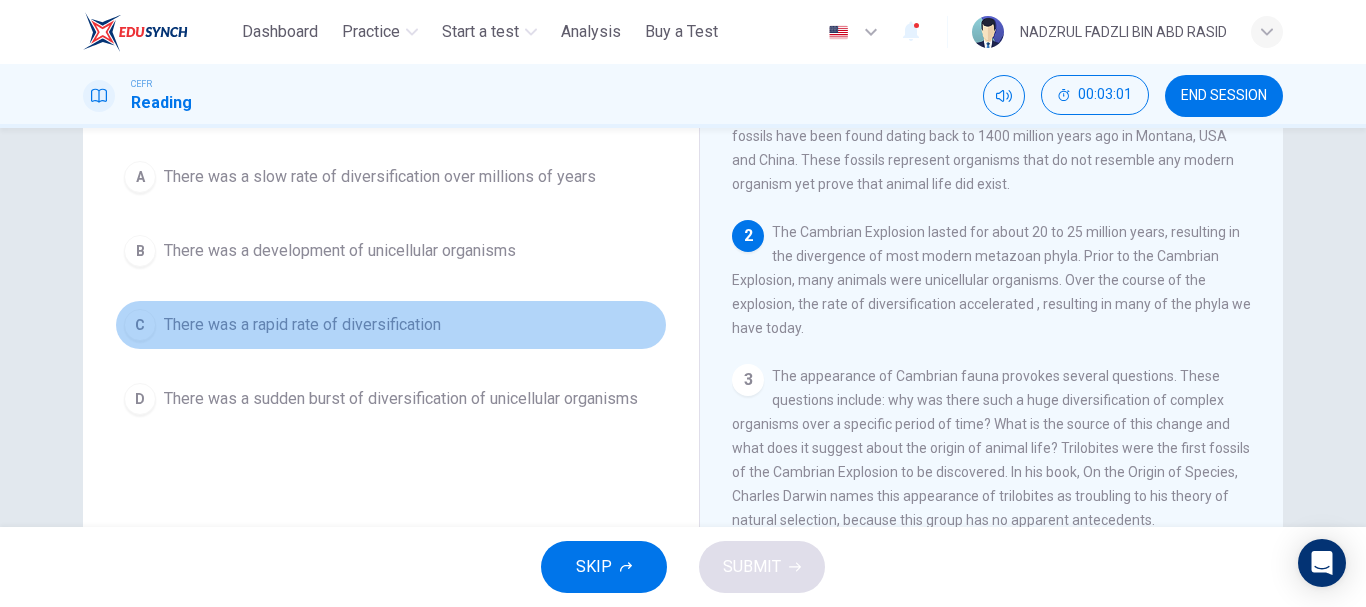 click on "There was a rapid rate of diversification" at bounding box center (302, 325) 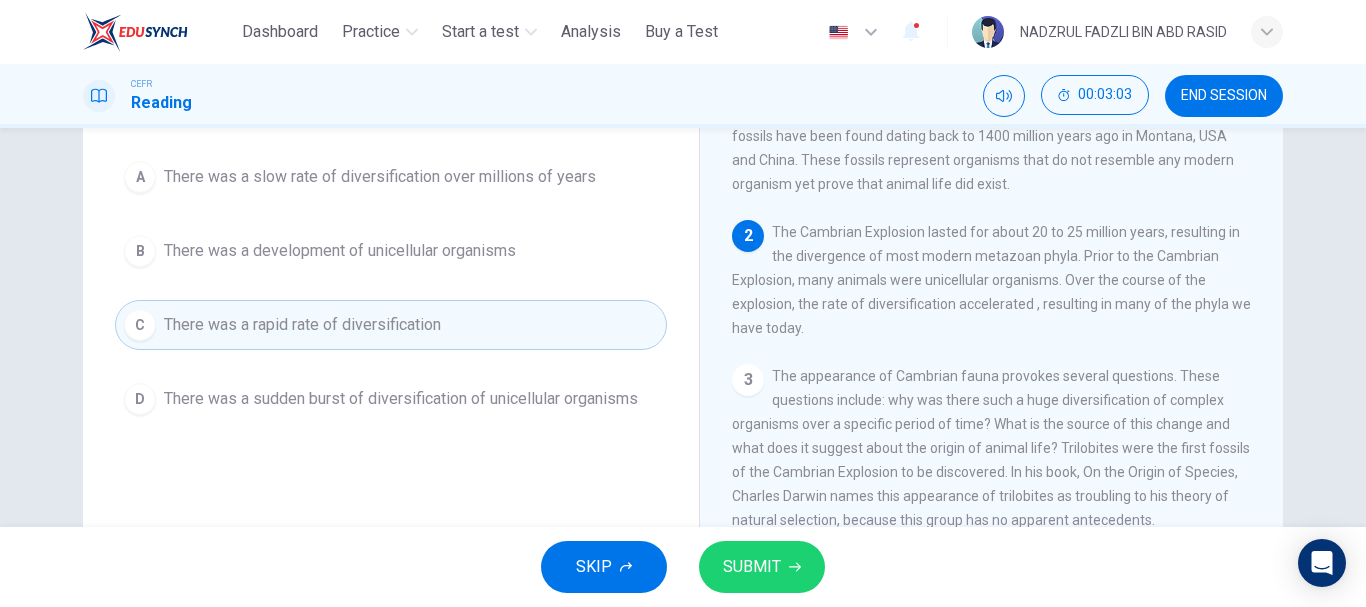 click 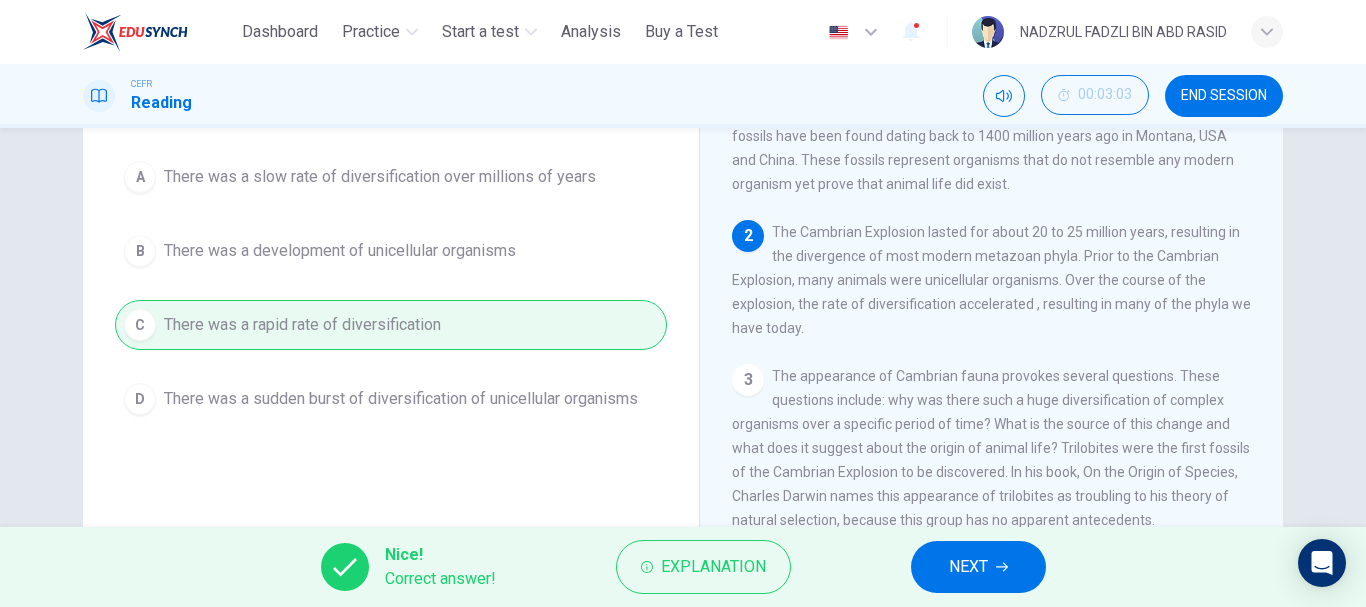 click on "NEXT" at bounding box center [978, 567] 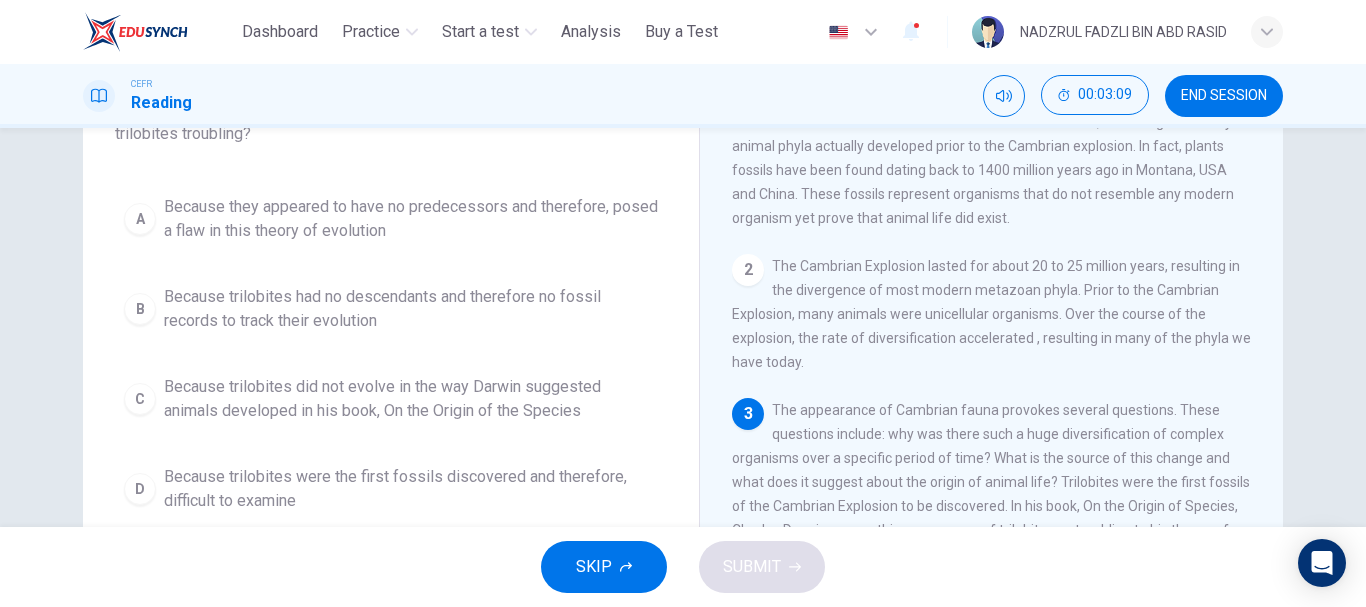 scroll, scrollTop: 200, scrollLeft: 0, axis: vertical 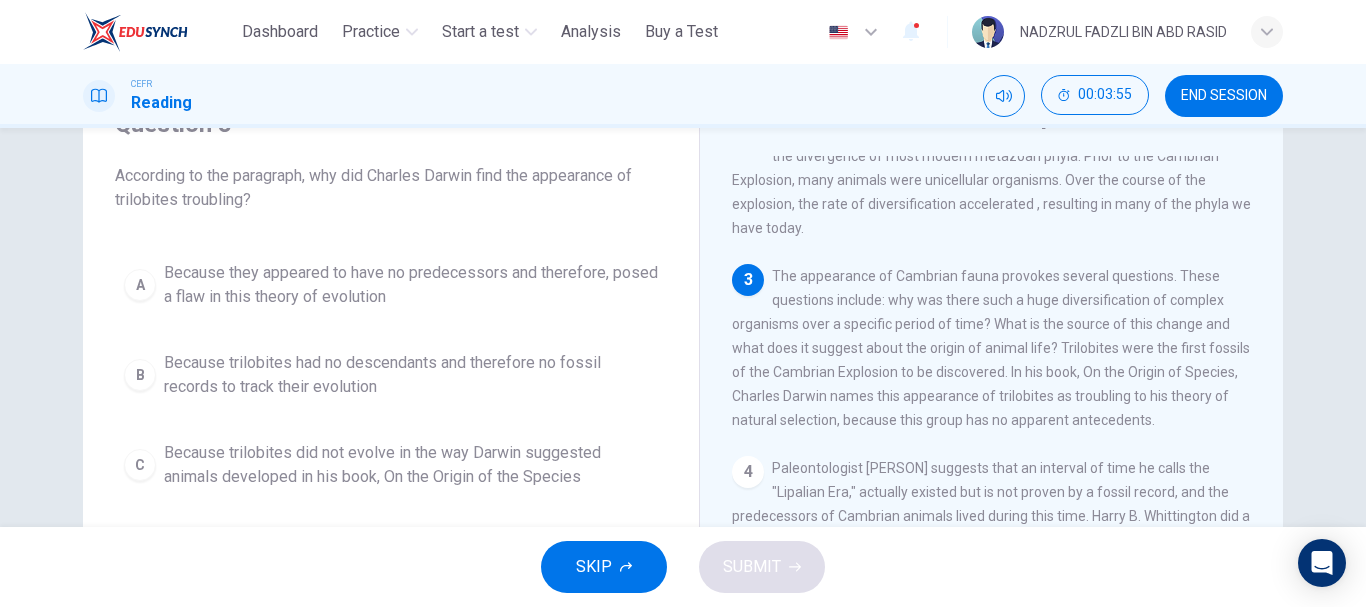 click on "Because trilobites had no descendants and therefore no fossil records to track their evolution" at bounding box center (411, 375) 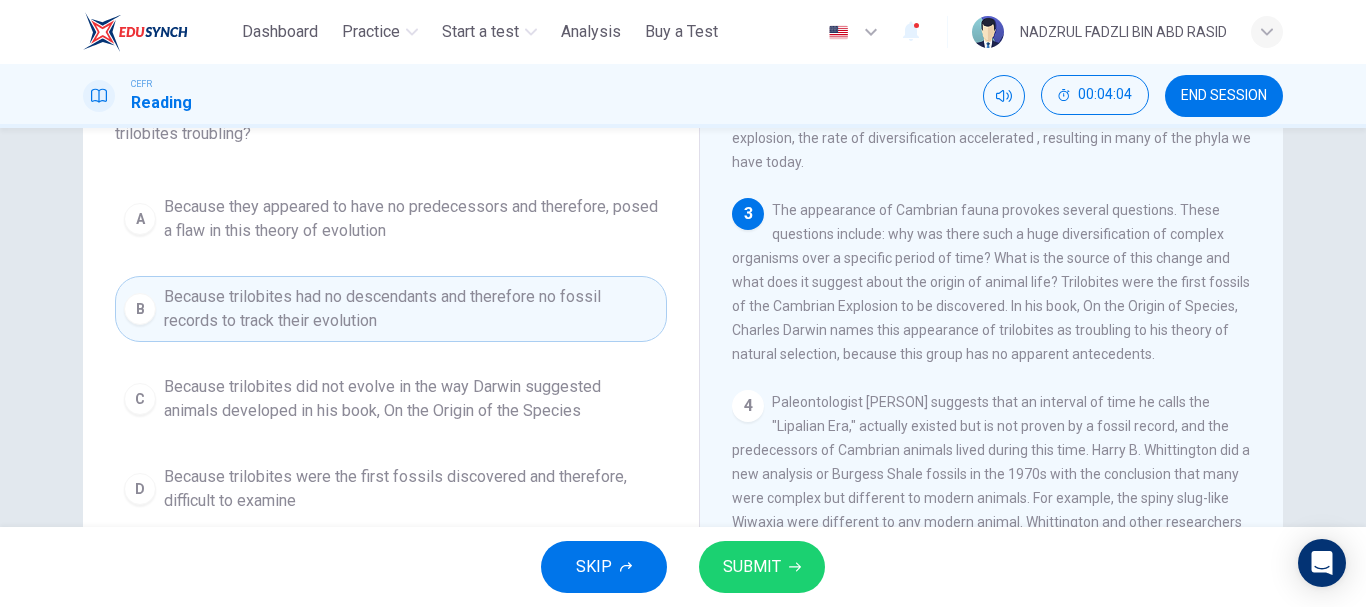scroll, scrollTop: 200, scrollLeft: 0, axis: vertical 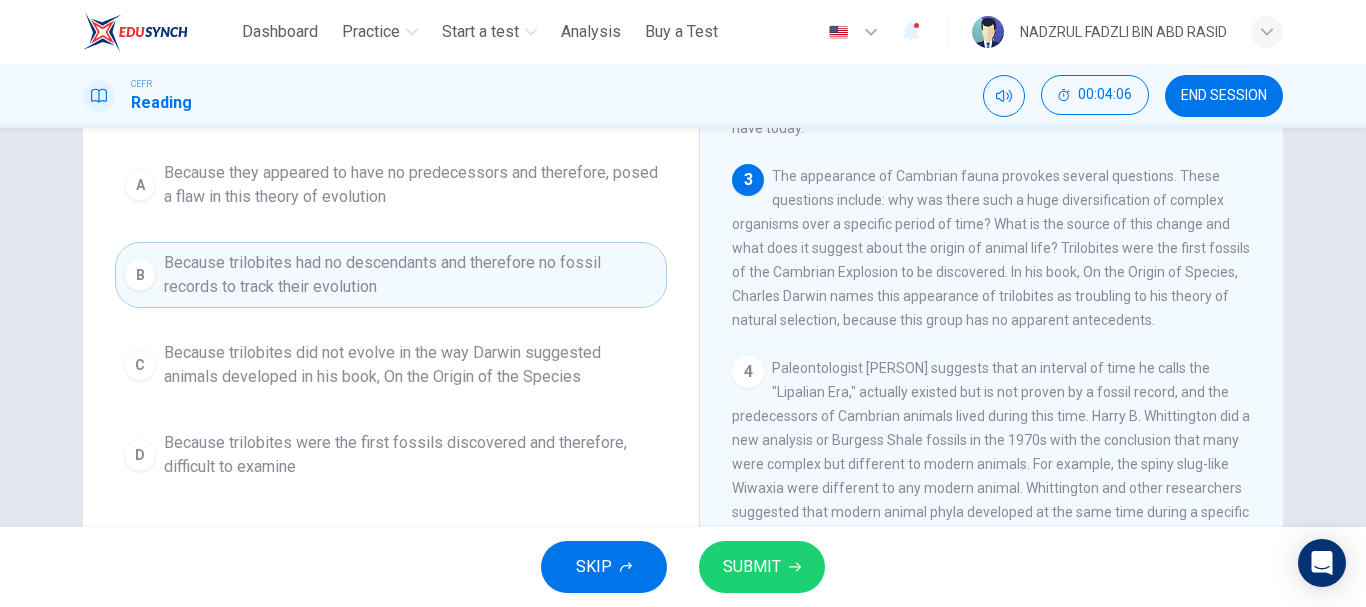 click 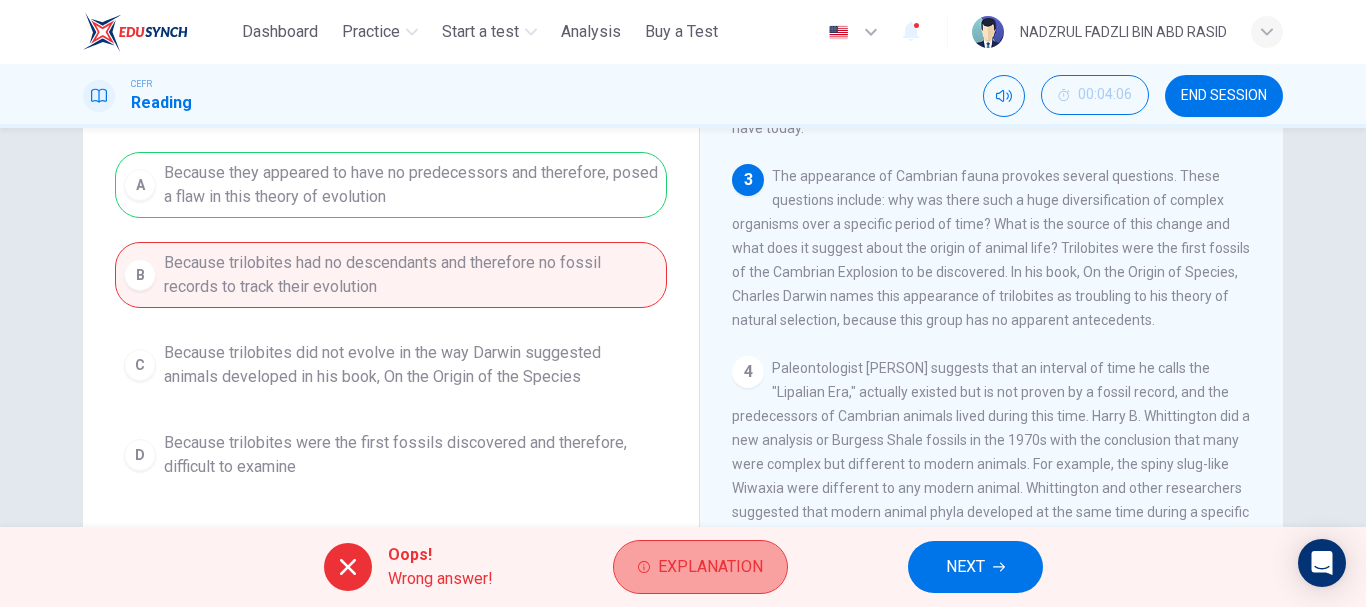 click on "Explanation" at bounding box center [710, 567] 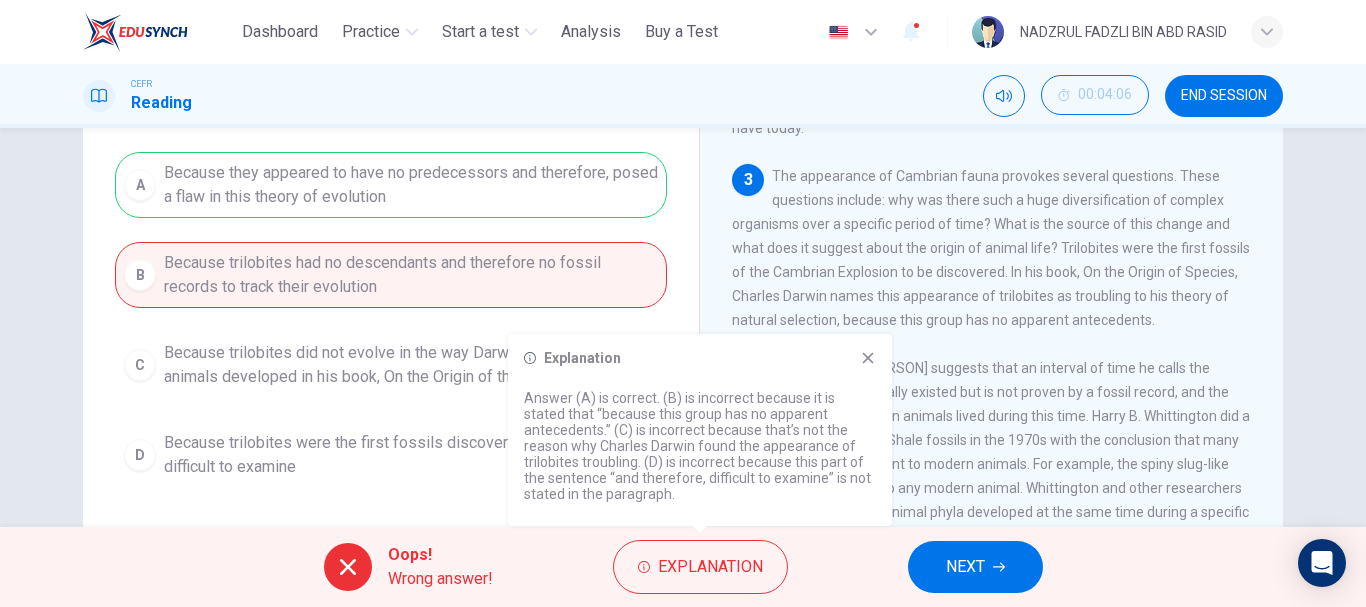 click 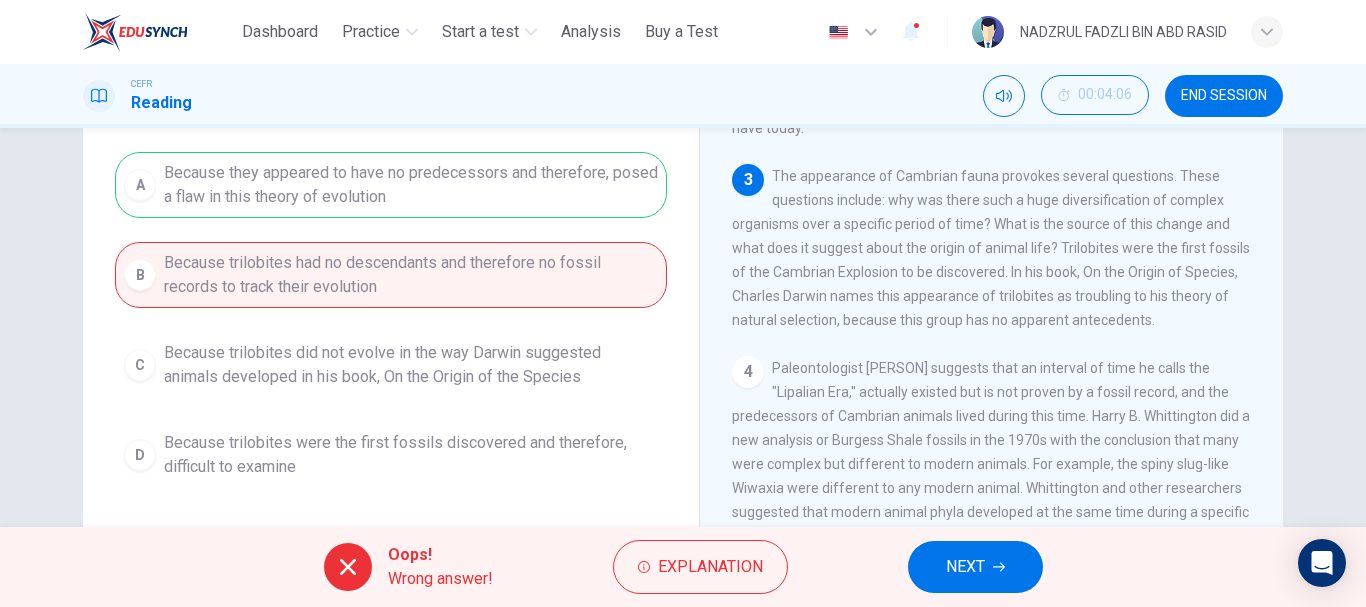 click on "NEXT" at bounding box center [965, 567] 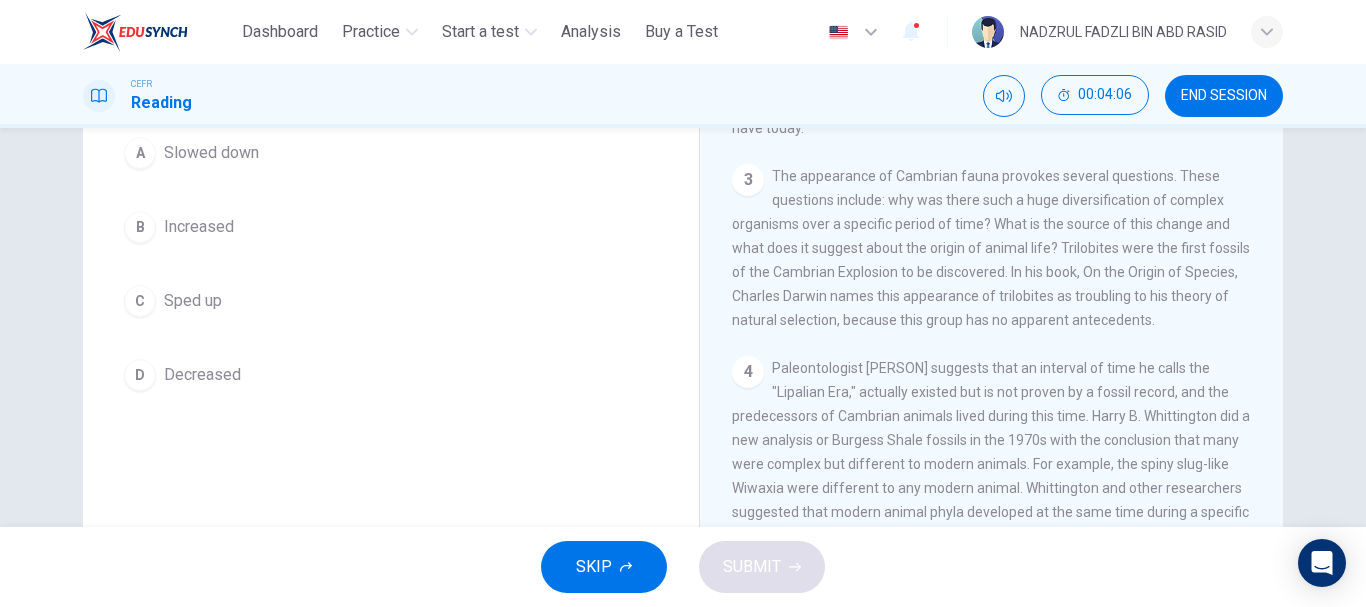 scroll, scrollTop: 176, scrollLeft: 0, axis: vertical 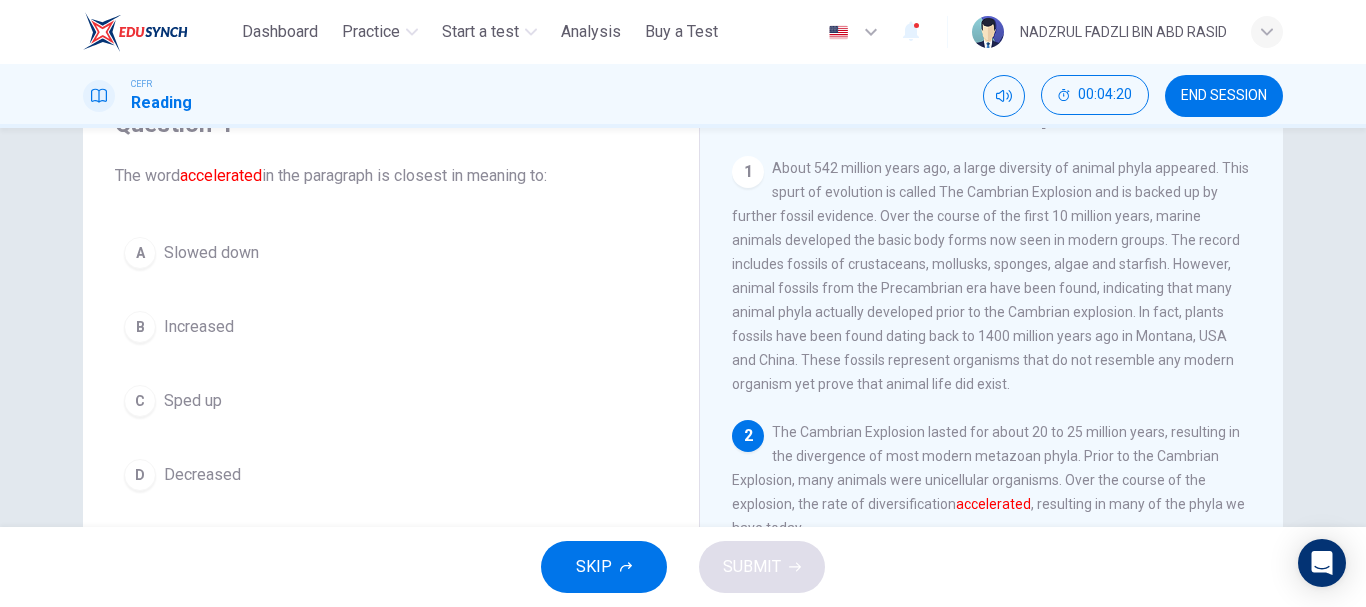 click on "Sped up" at bounding box center (193, 401) 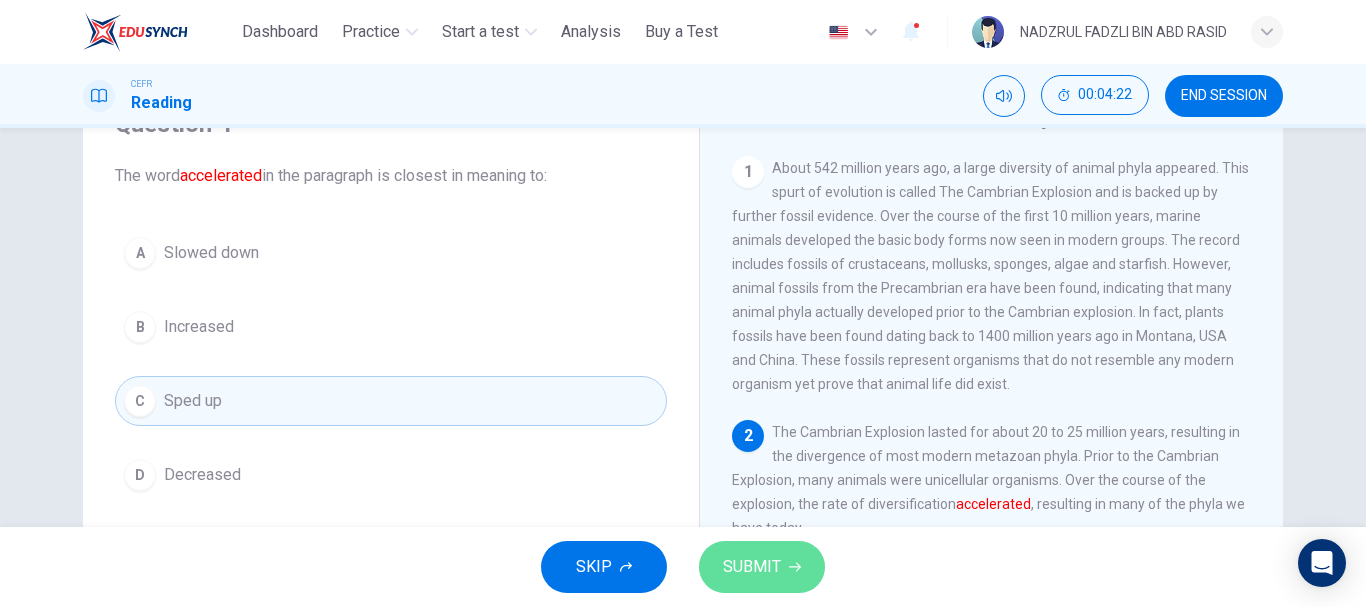 click on "SUBMIT" at bounding box center [762, 567] 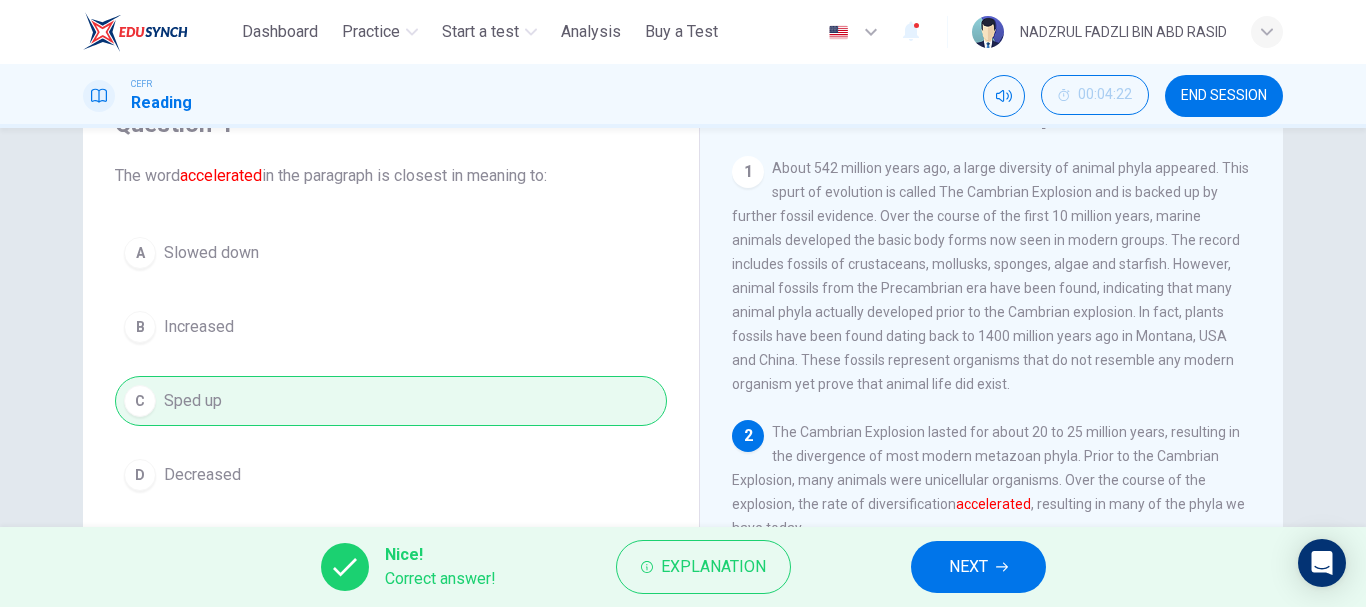 click on "NEXT" at bounding box center [978, 567] 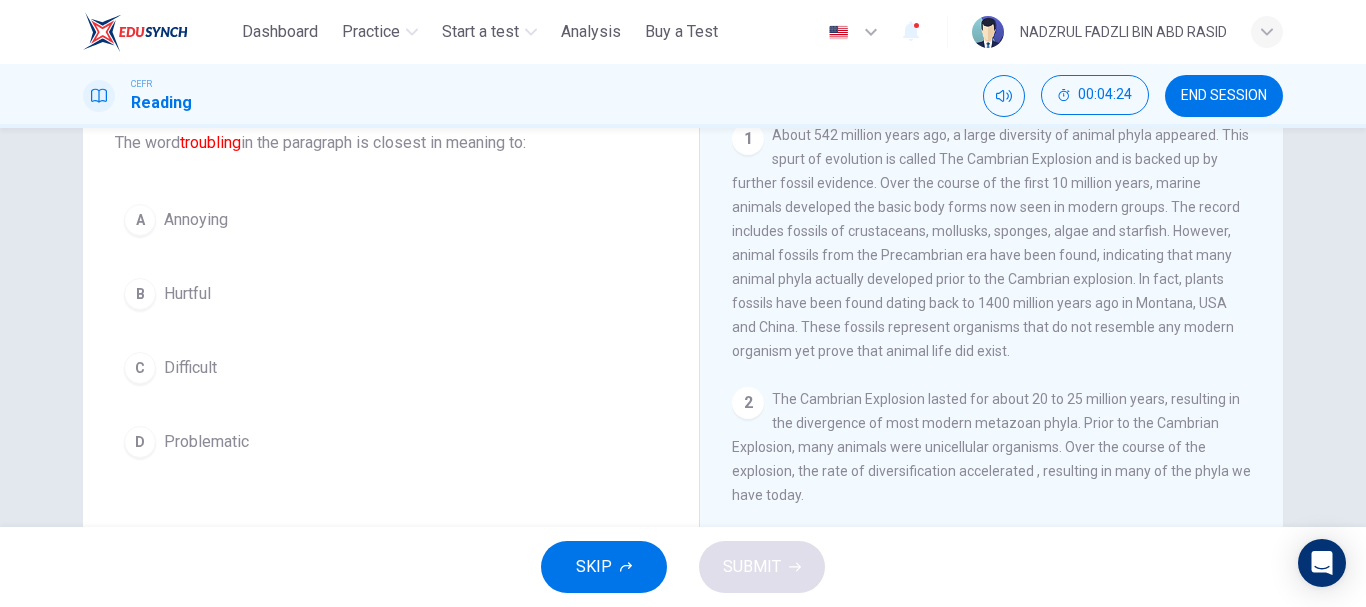 scroll, scrollTop: 100, scrollLeft: 0, axis: vertical 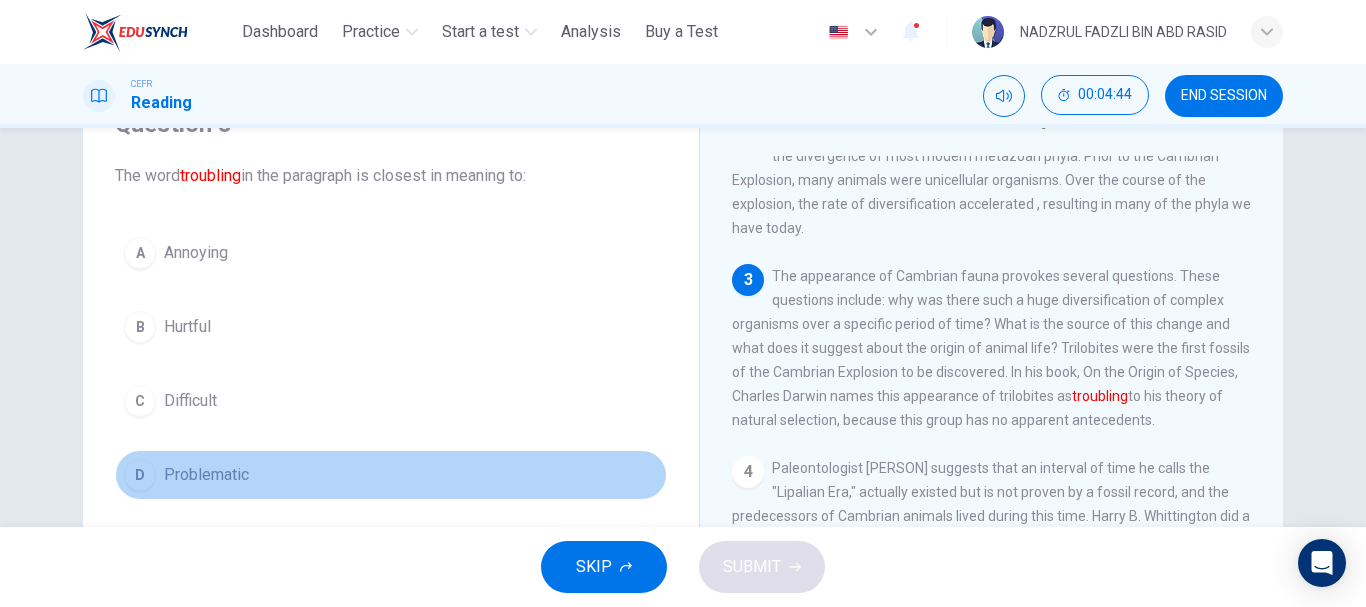 click on "Problematic" at bounding box center (206, 475) 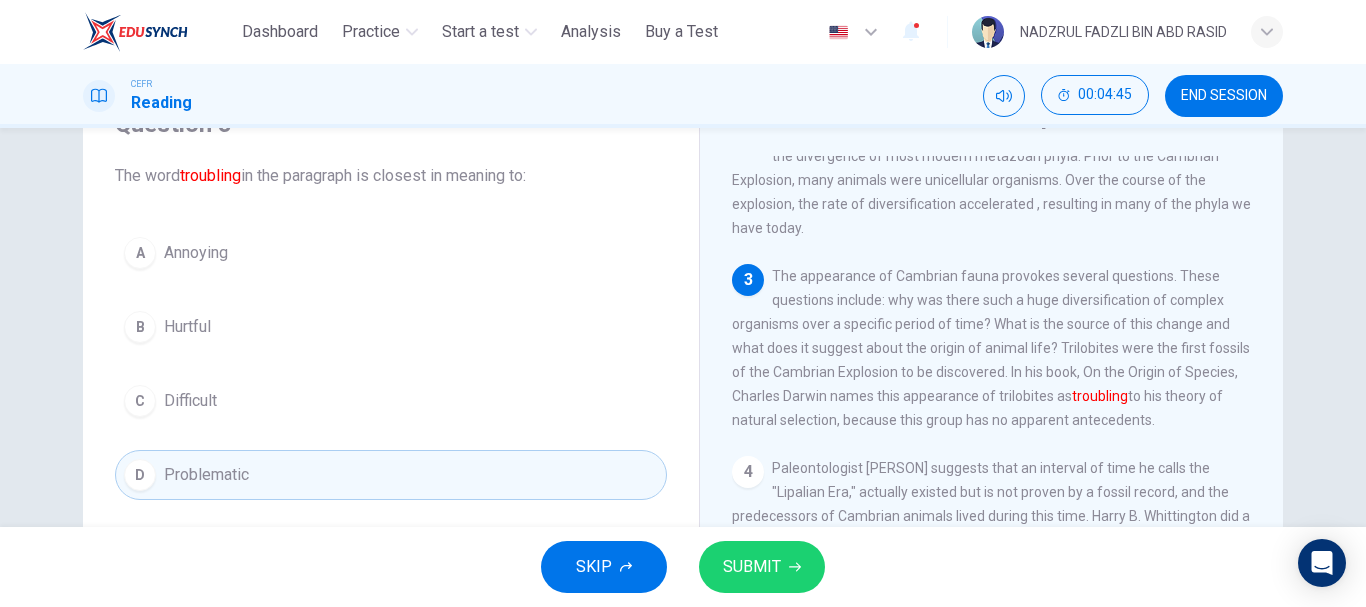 click on "SUBMIT" at bounding box center (762, 567) 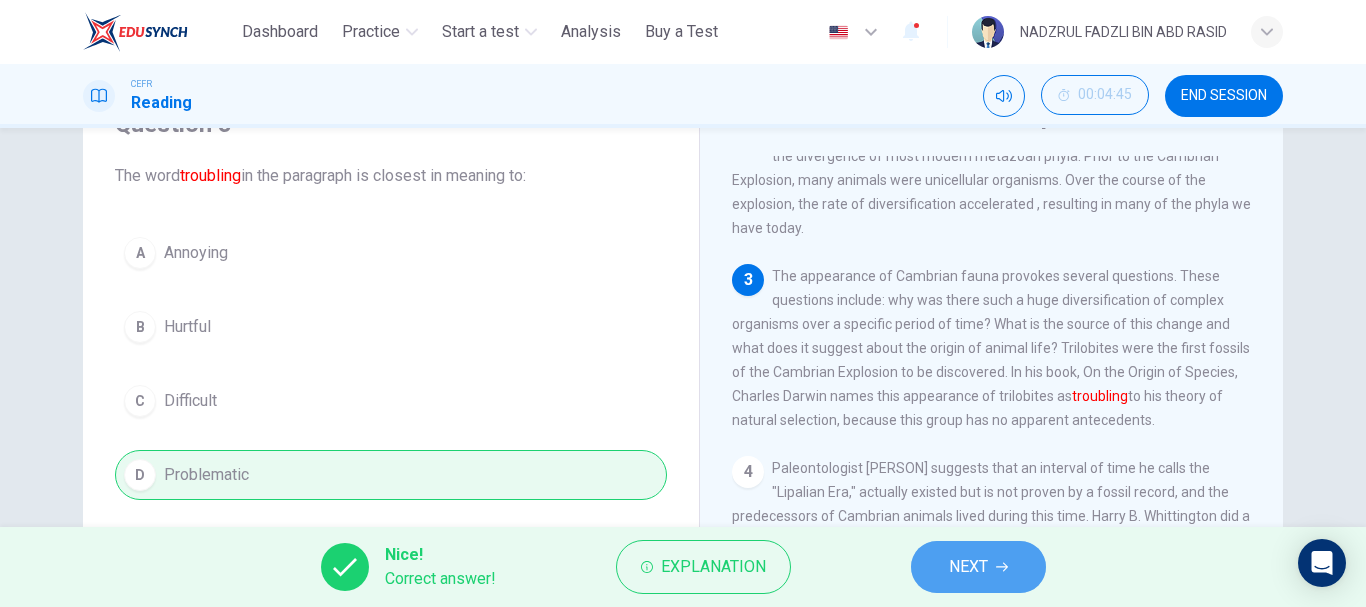 click on "NEXT" at bounding box center (978, 567) 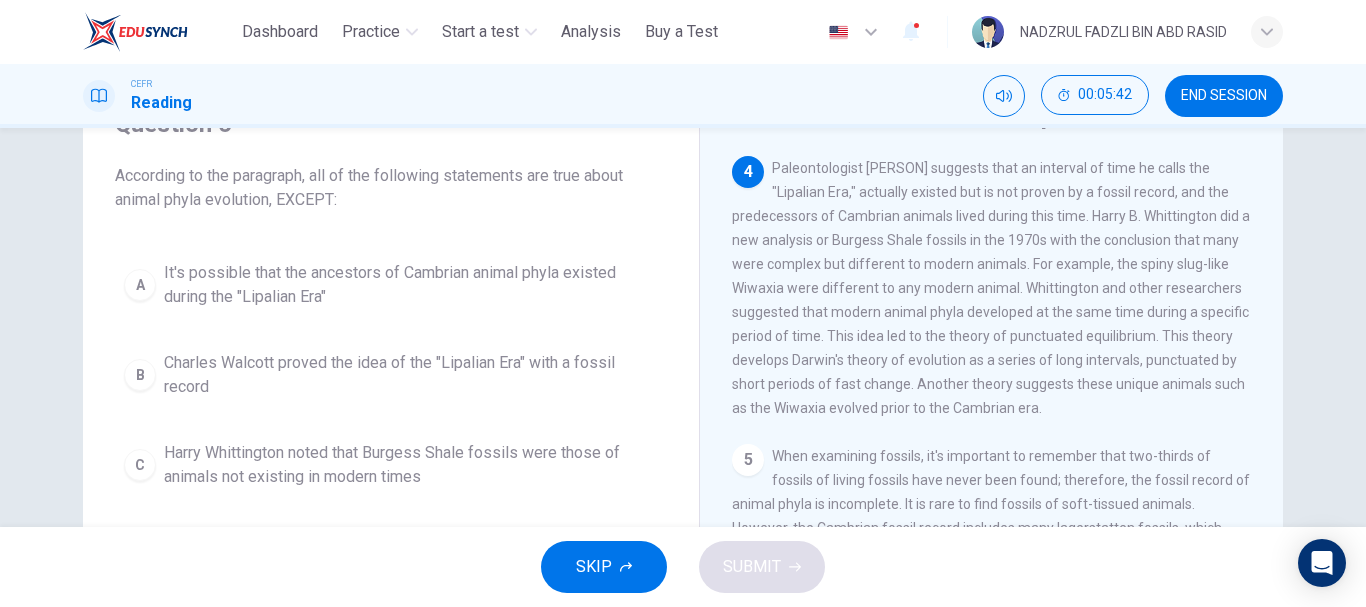 scroll, scrollTop: 500, scrollLeft: 0, axis: vertical 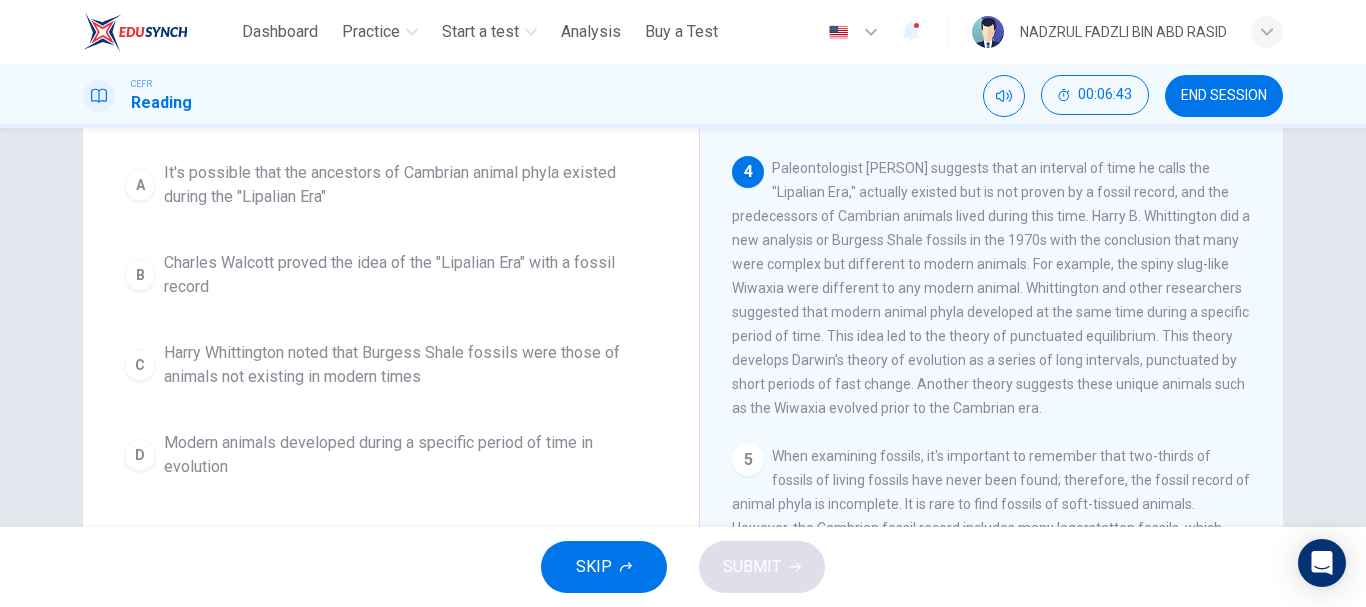 click on "C" at bounding box center (140, 365) 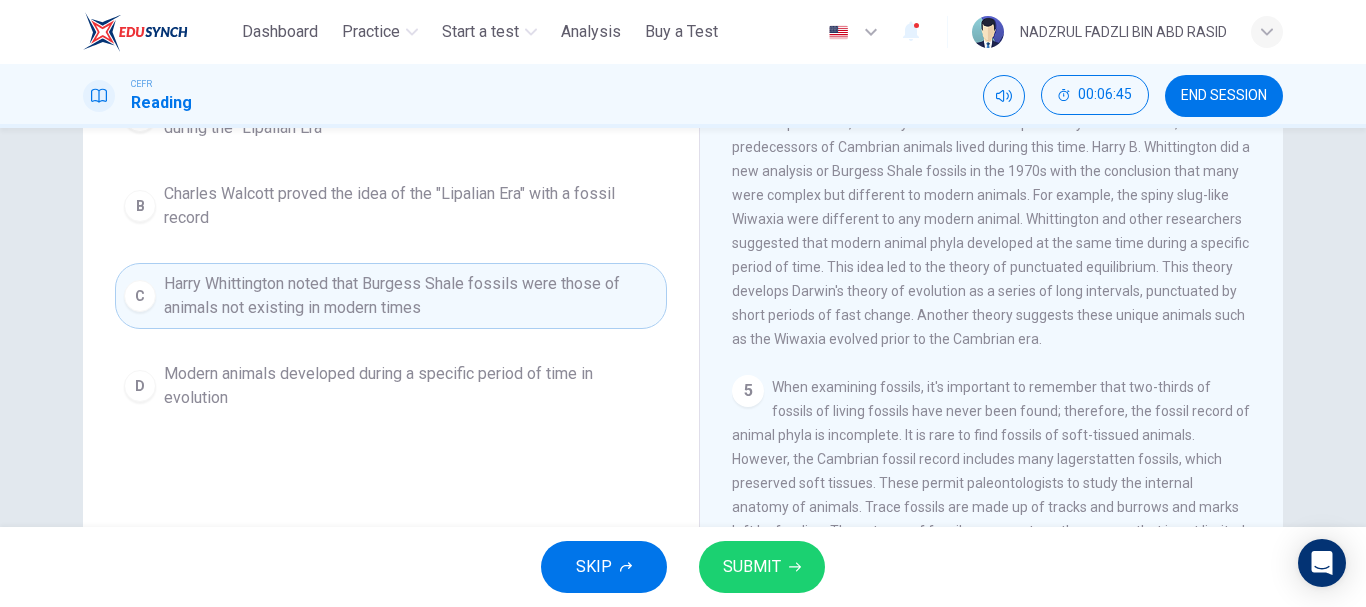 scroll, scrollTop: 300, scrollLeft: 0, axis: vertical 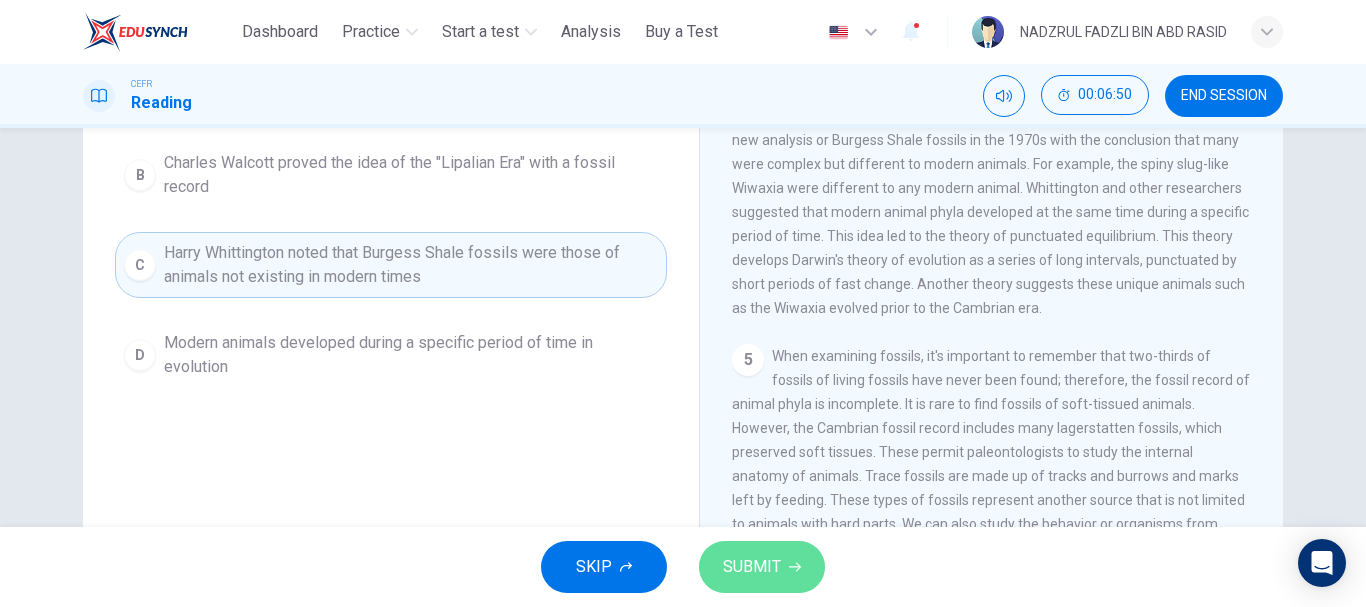 click on "SUBMIT" at bounding box center [752, 567] 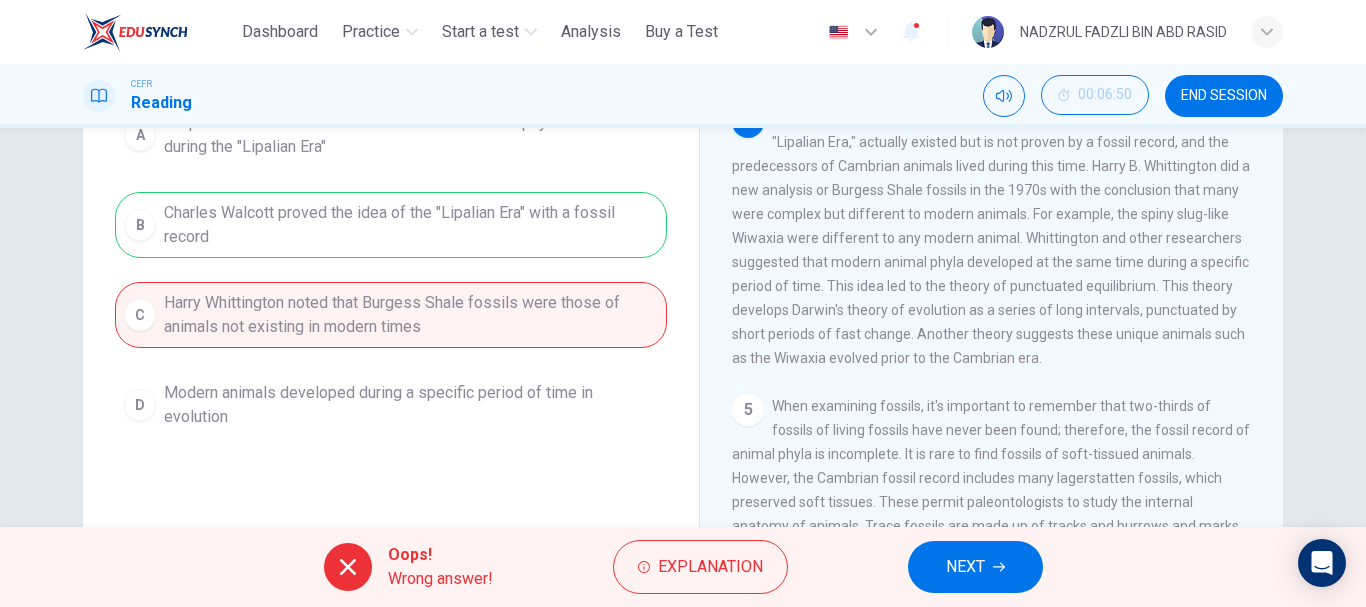 scroll, scrollTop: 200, scrollLeft: 0, axis: vertical 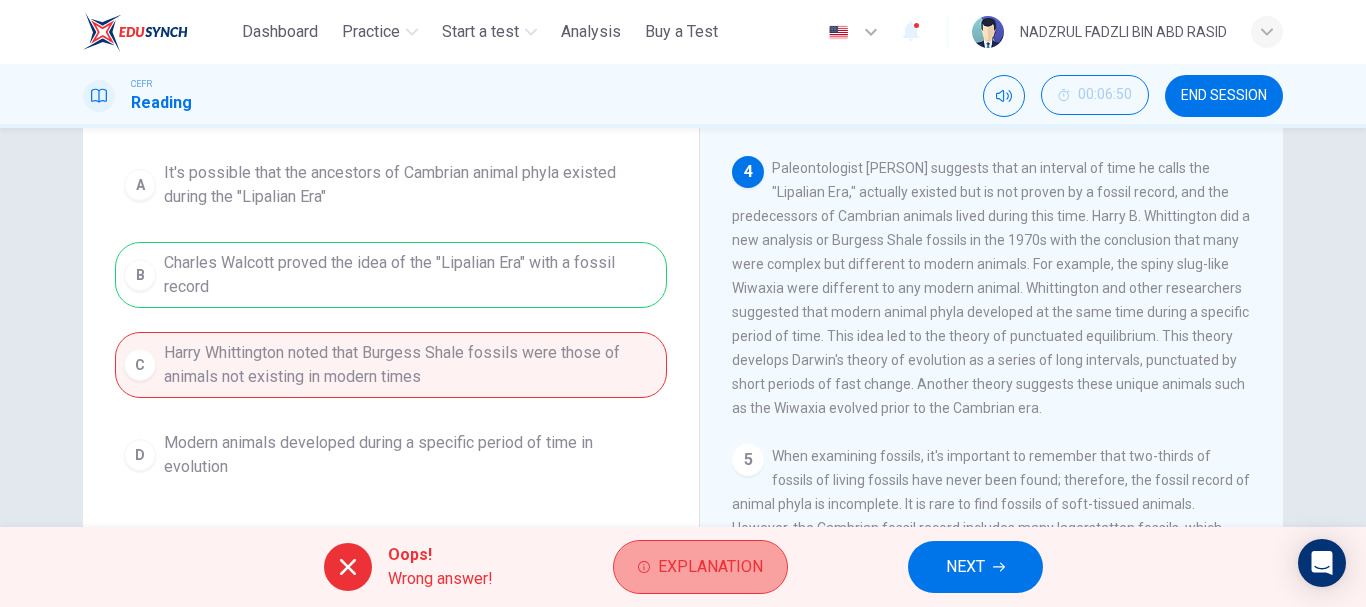 click on "Explanation" at bounding box center (710, 567) 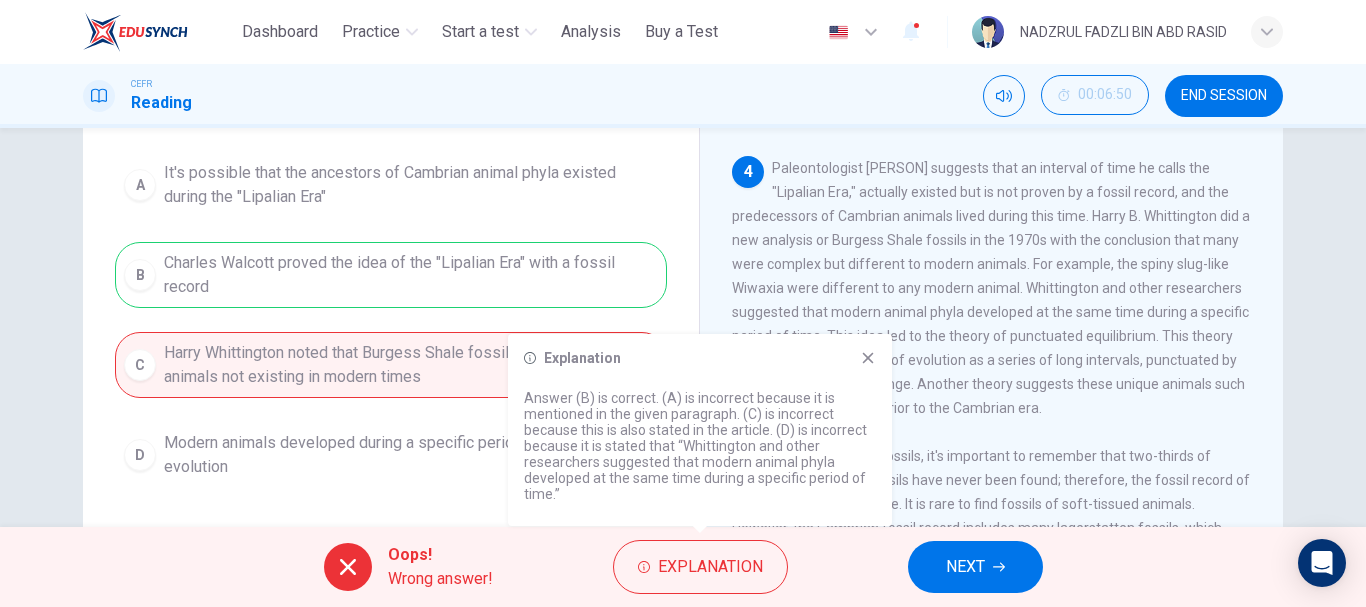 click 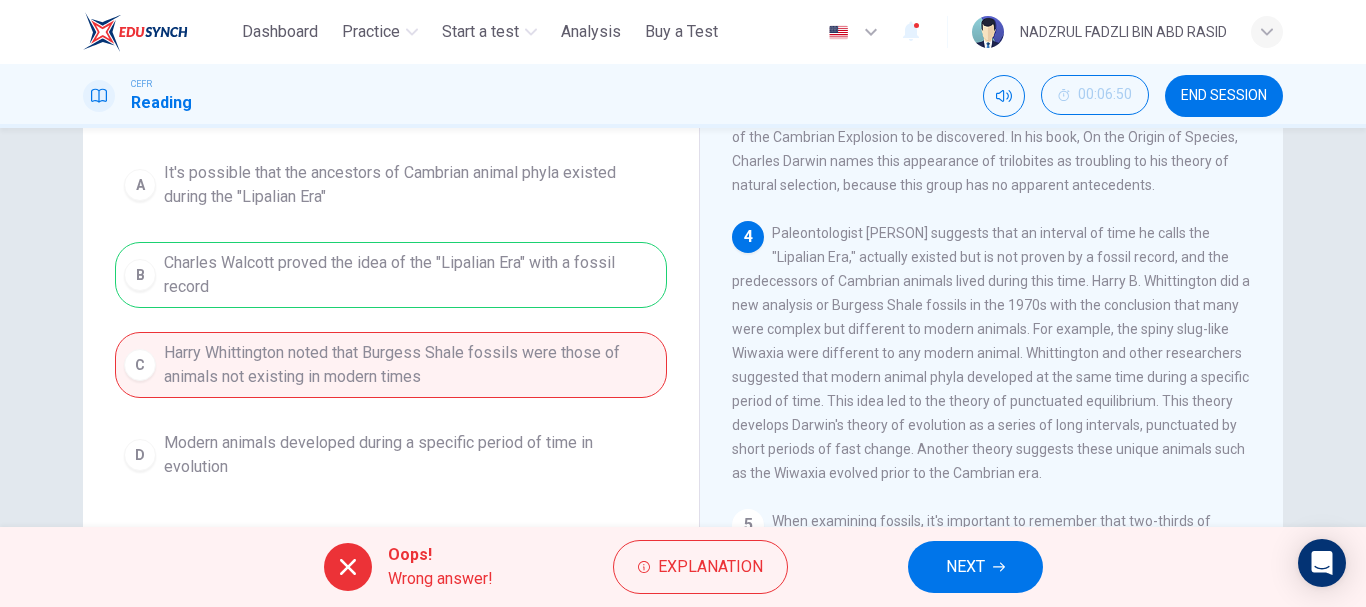 scroll, scrollTop: 400, scrollLeft: 0, axis: vertical 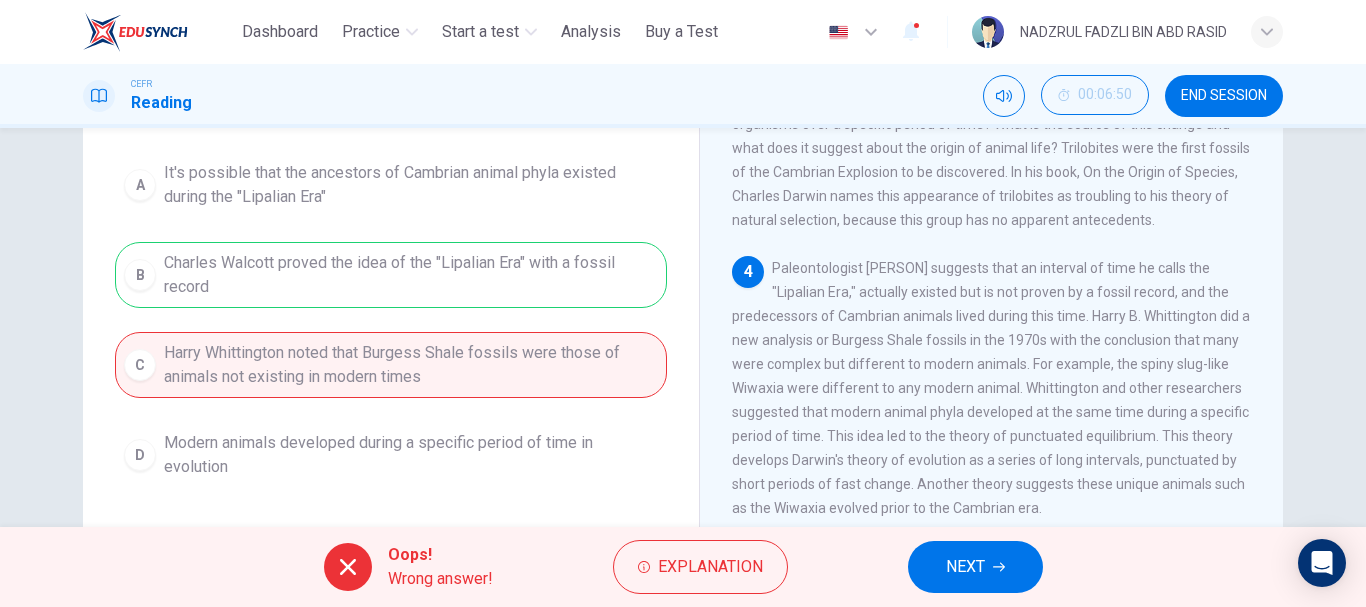 click on "NEXT" at bounding box center [975, 567] 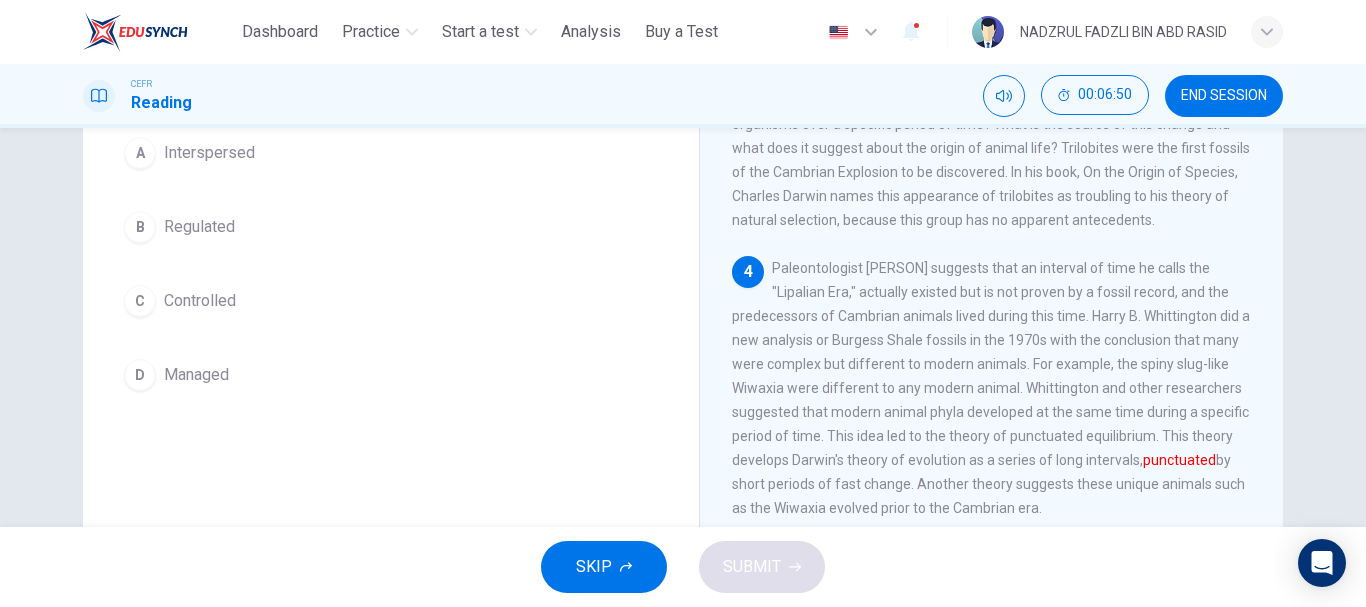 scroll, scrollTop: 176, scrollLeft: 0, axis: vertical 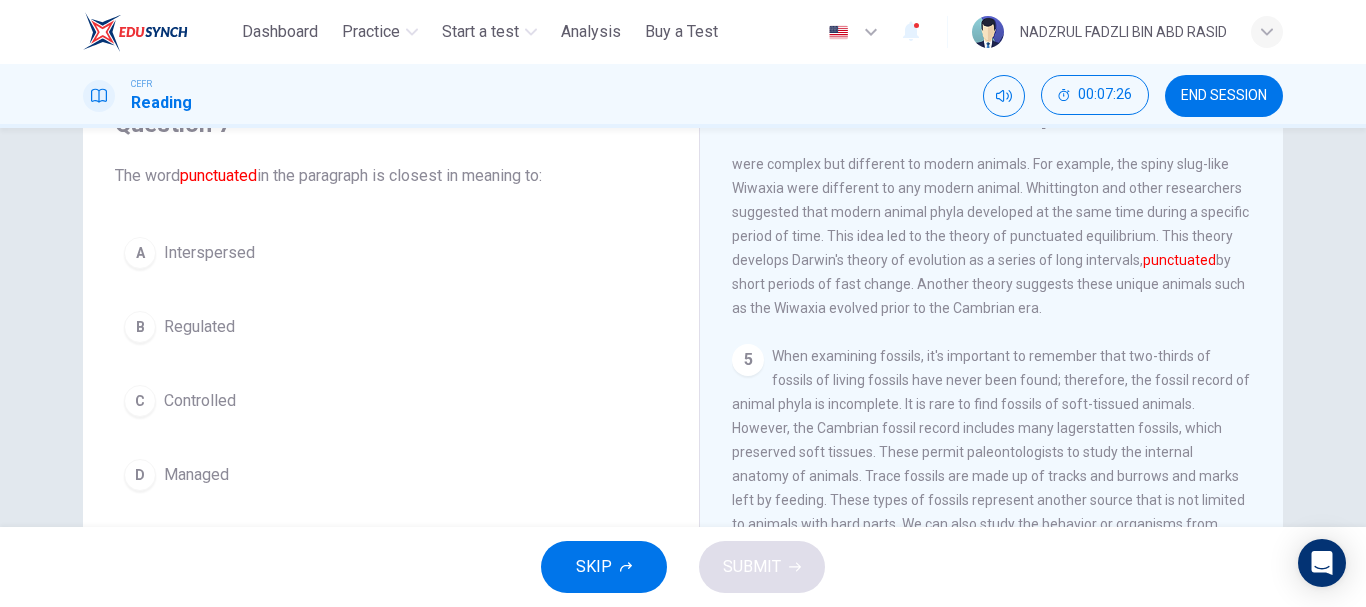 click on "Regulated" at bounding box center [199, 327] 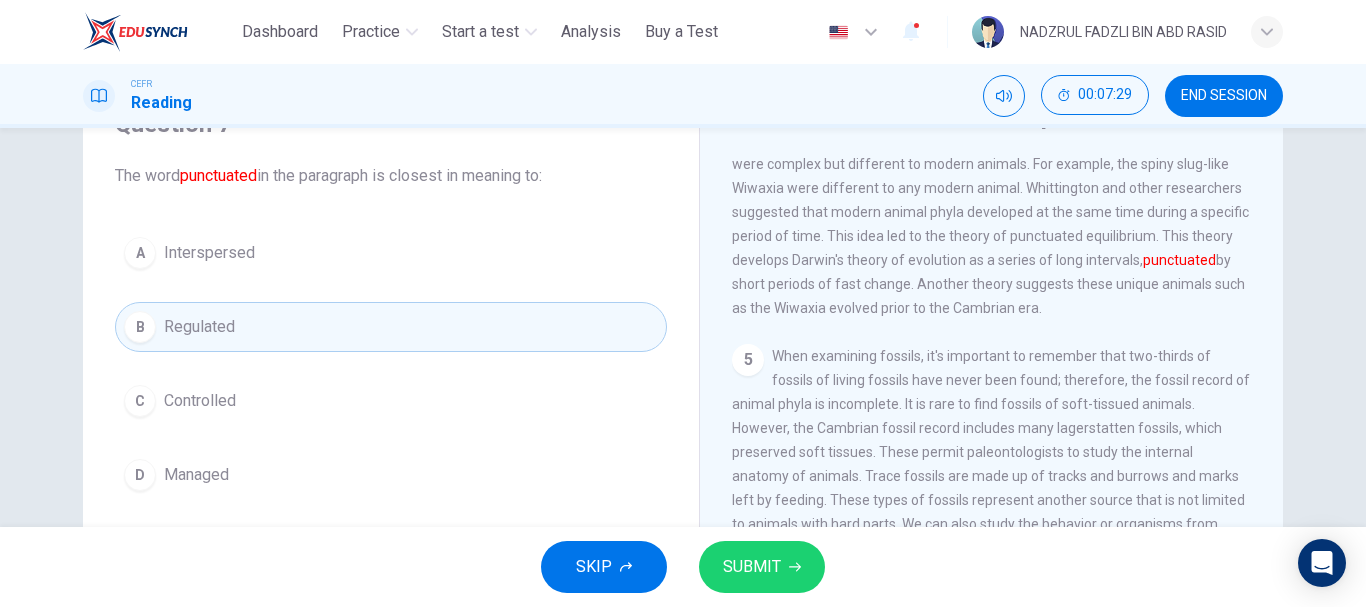 click on "SUBMIT" at bounding box center (752, 567) 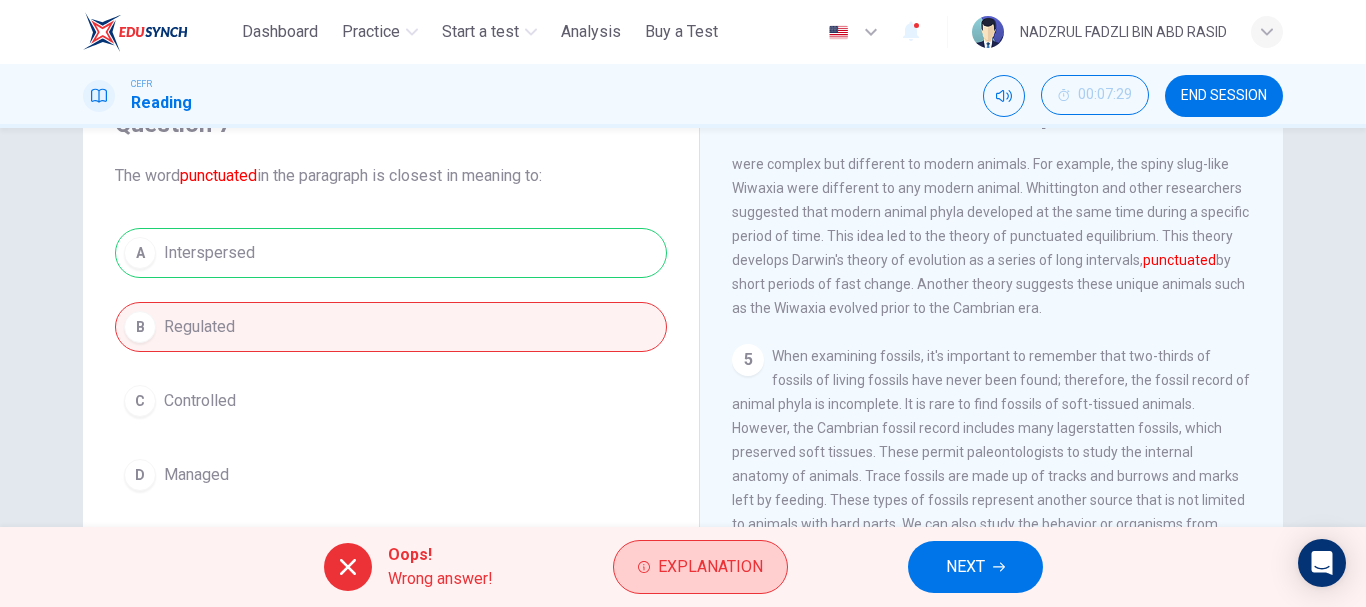 click on "Explanation" at bounding box center (710, 567) 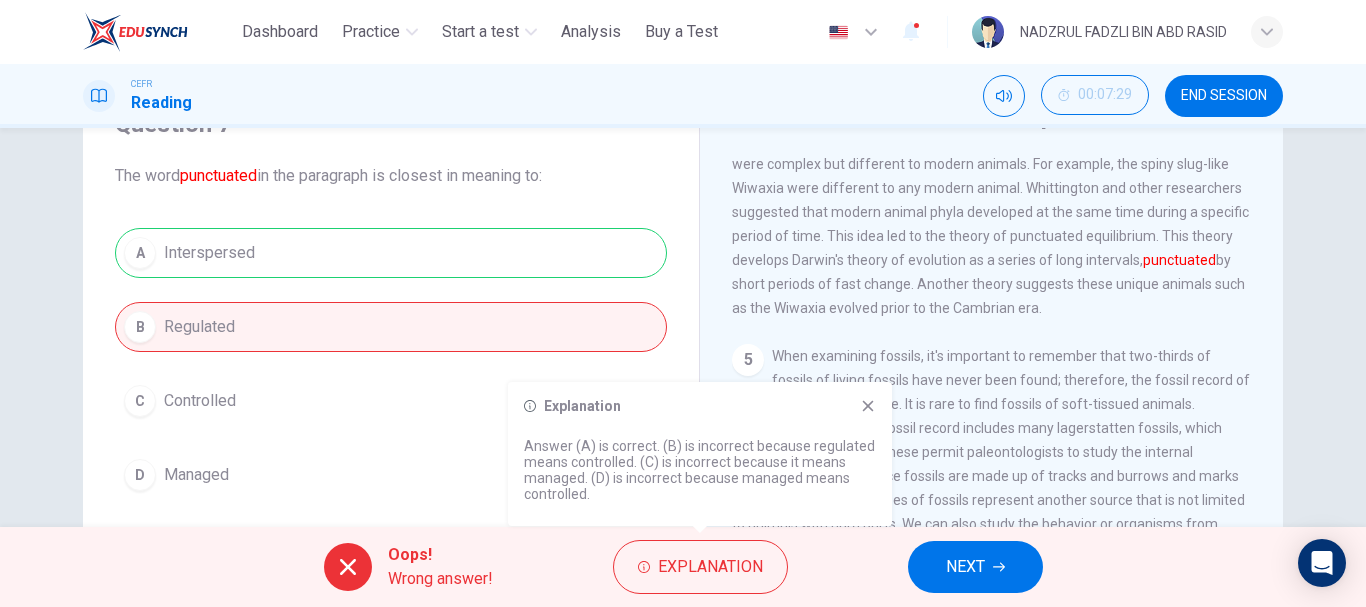 click 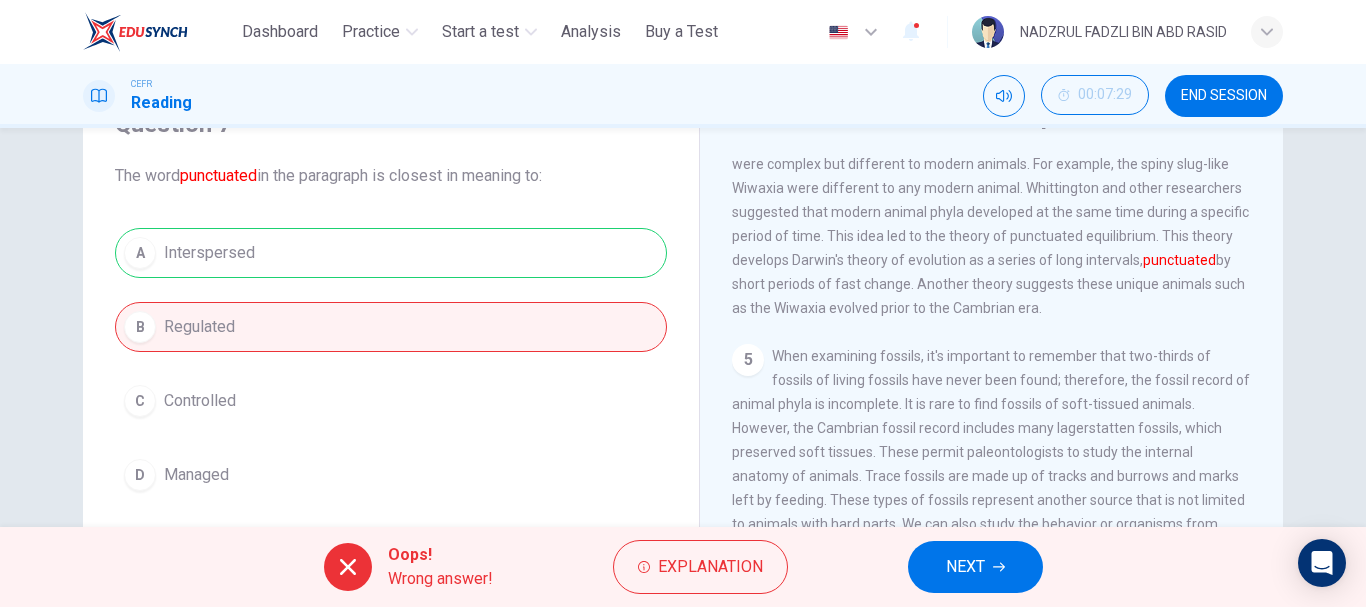 click on "NEXT" at bounding box center (975, 567) 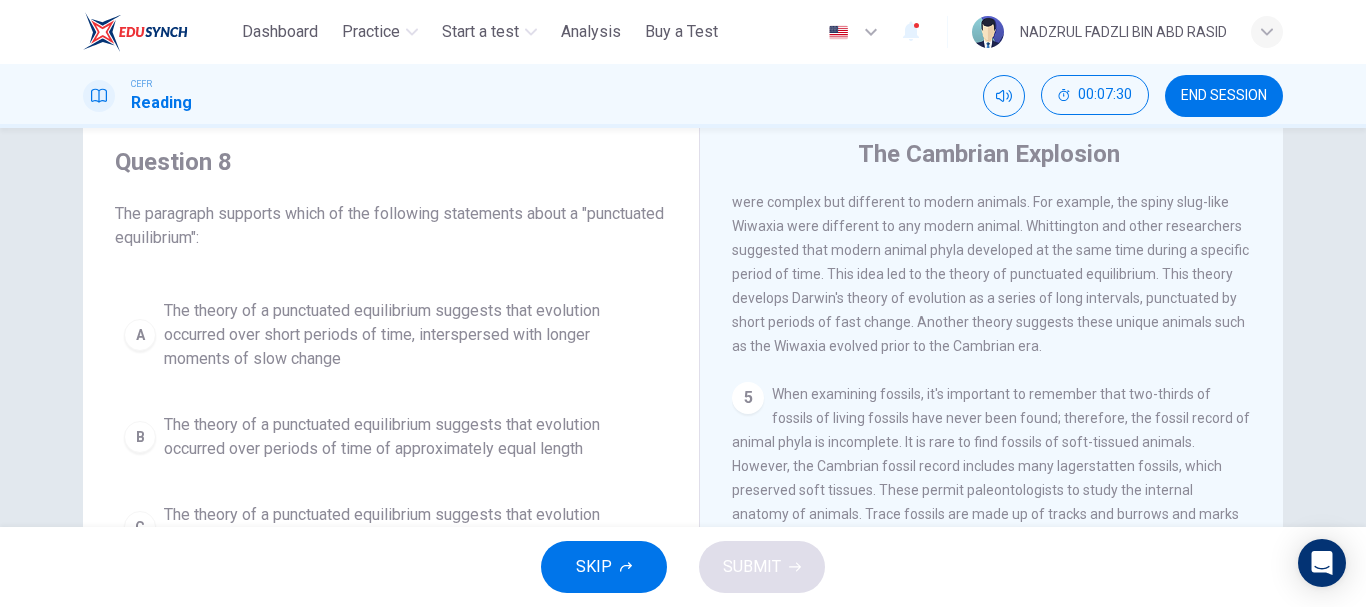 scroll, scrollTop: 0, scrollLeft: 0, axis: both 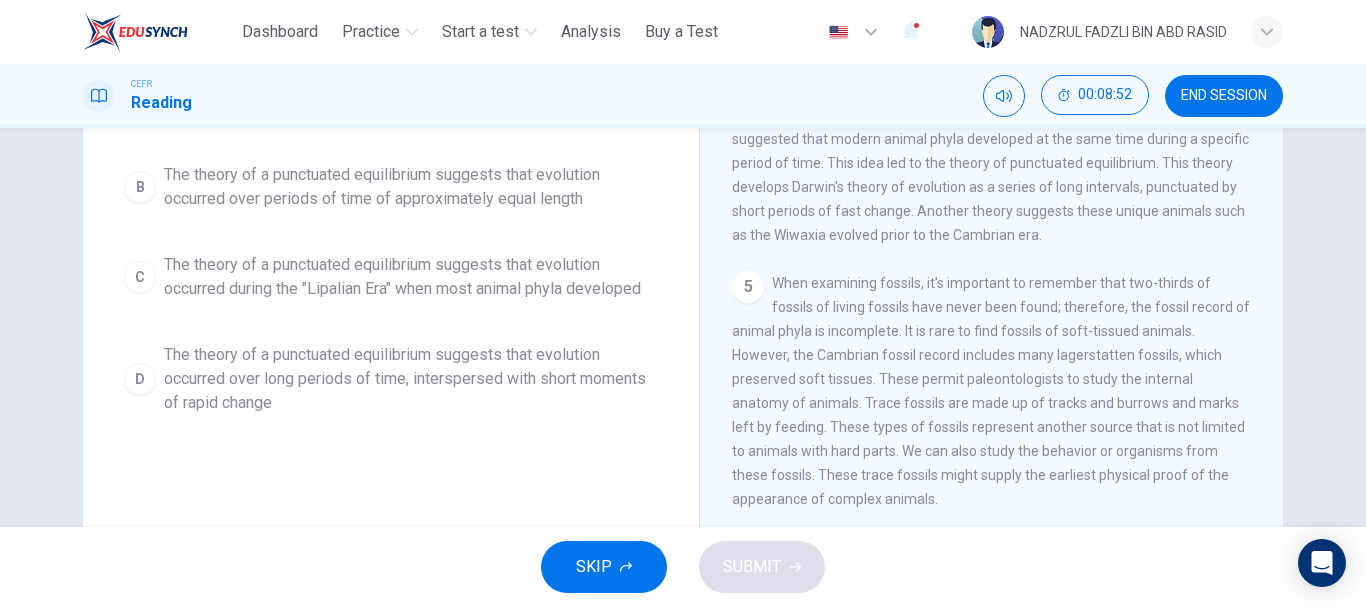 click on "The theory of a punctuated equilibrium suggests that evolution occurred over long periods of time, interspersed with short moments of rapid change" at bounding box center [411, 379] 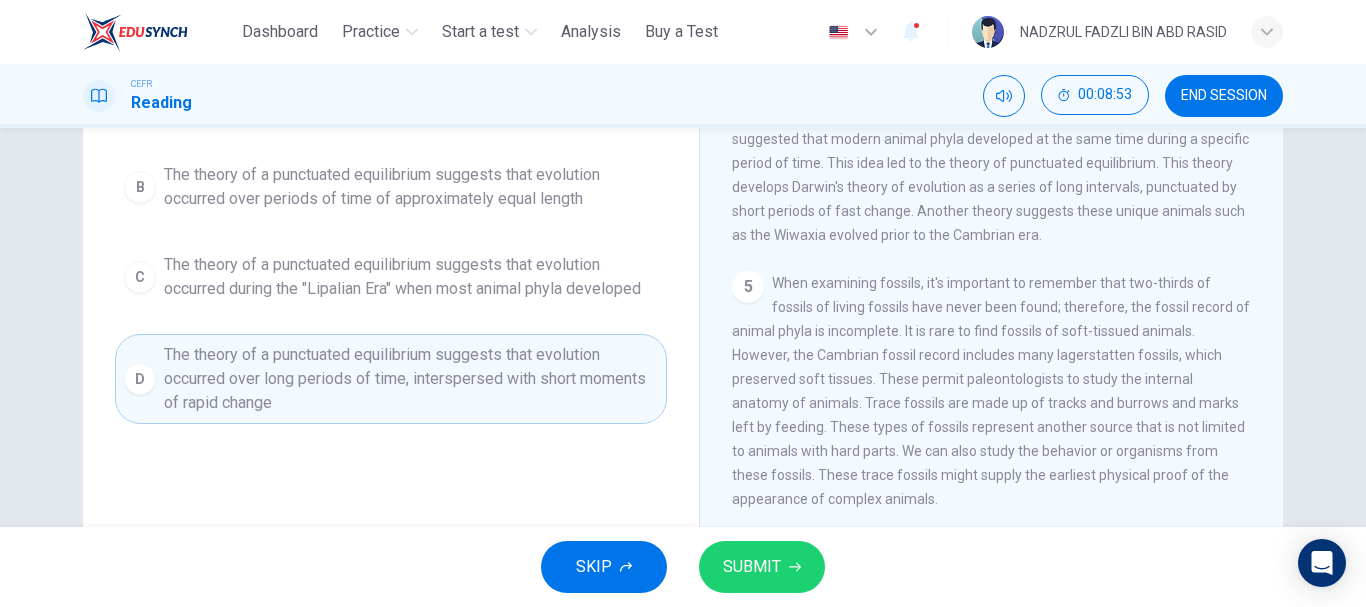 click on "SUBMIT" at bounding box center (762, 567) 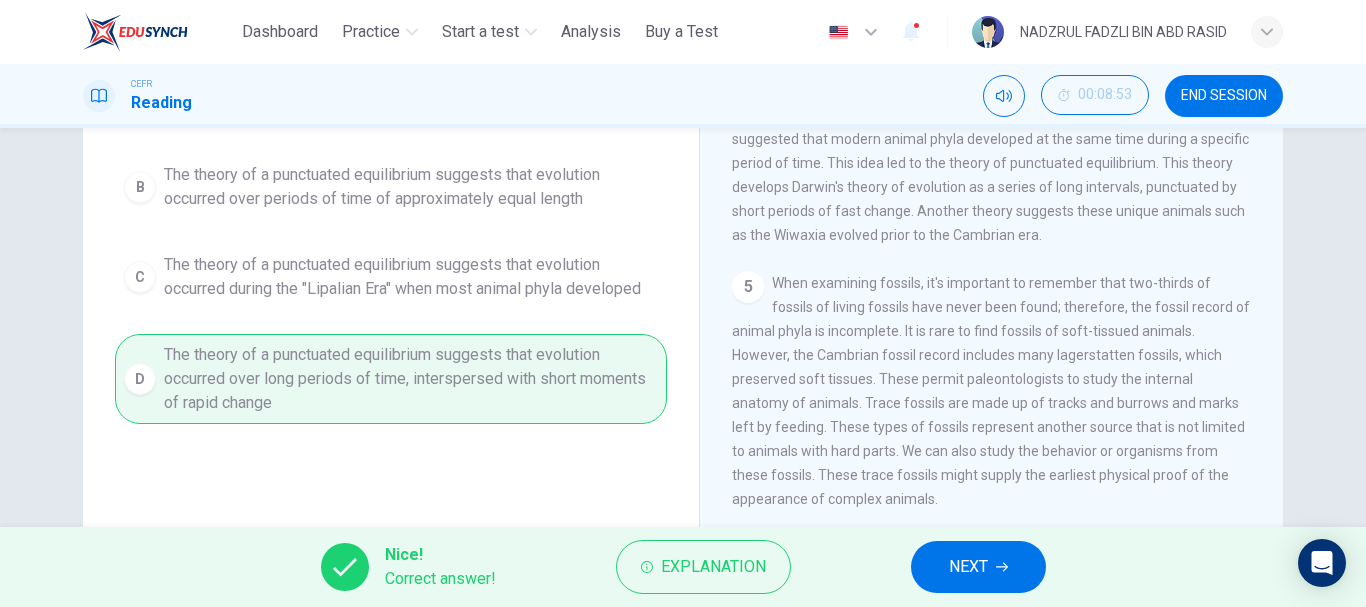 click on "NEXT" at bounding box center (968, 567) 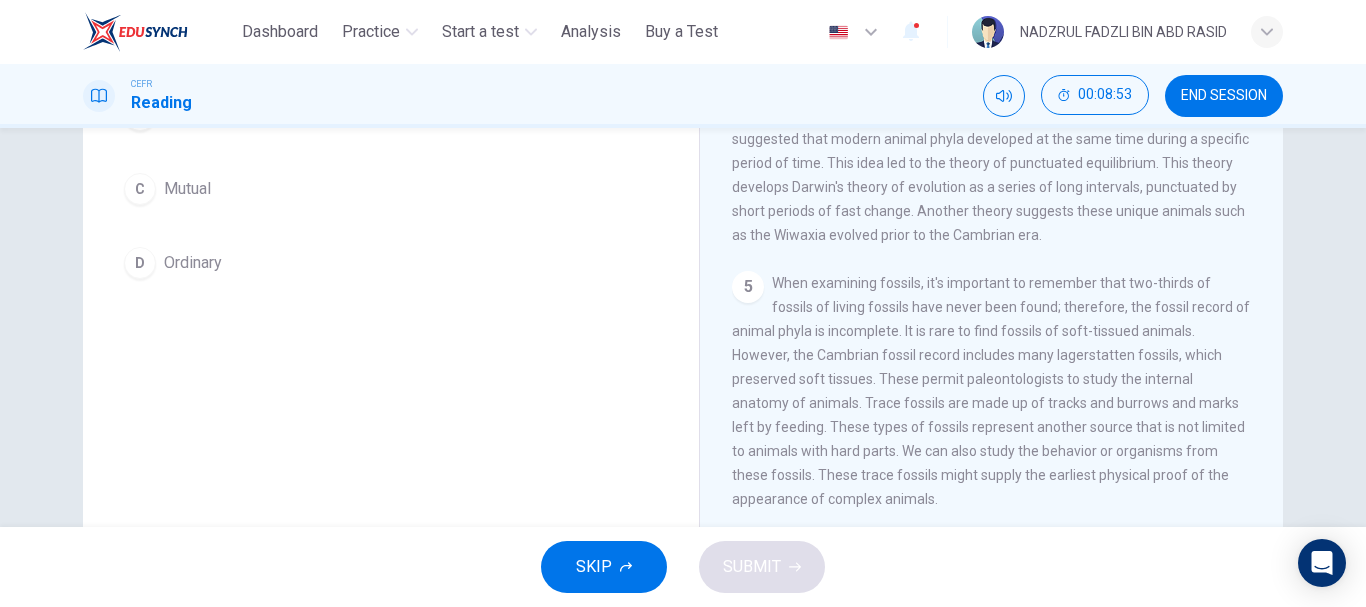 scroll, scrollTop: 288, scrollLeft: 0, axis: vertical 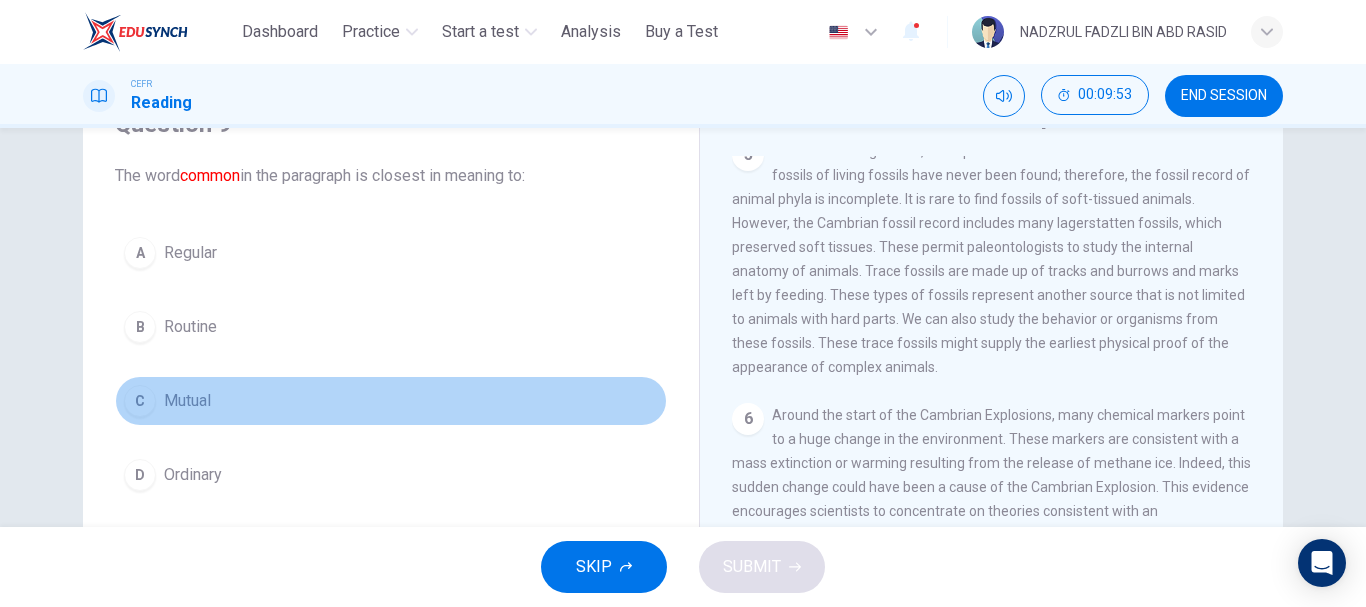 click on "C Mutual" at bounding box center (391, 401) 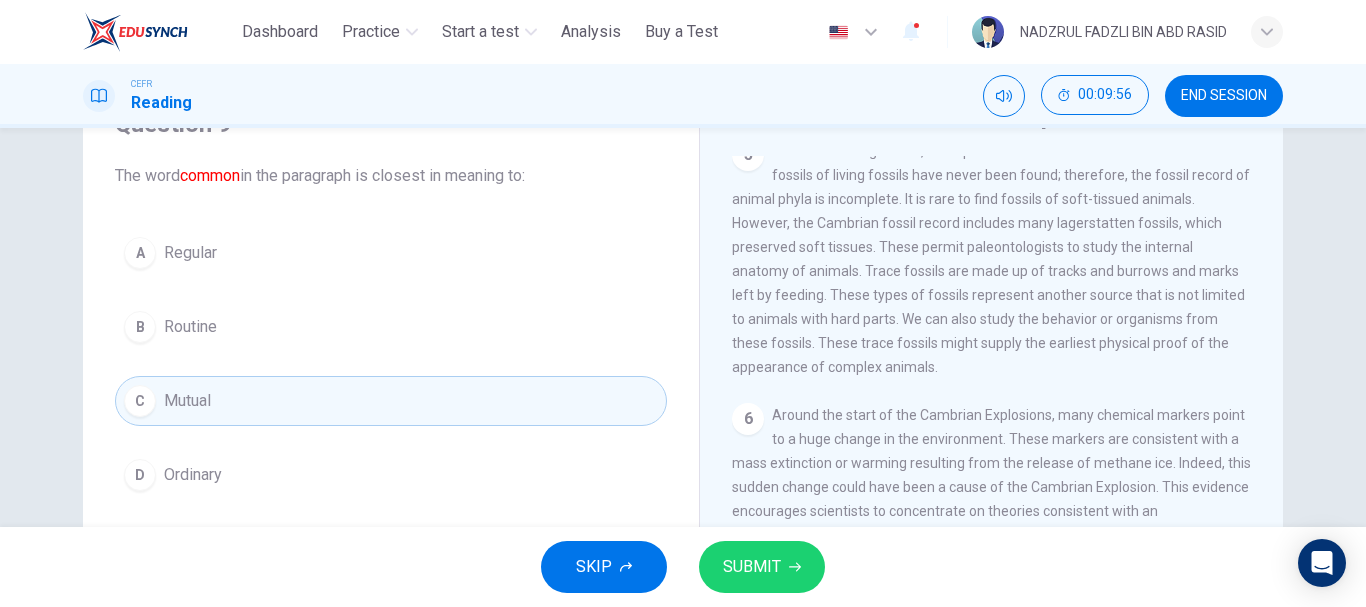 click on "SUBMIT" at bounding box center (752, 567) 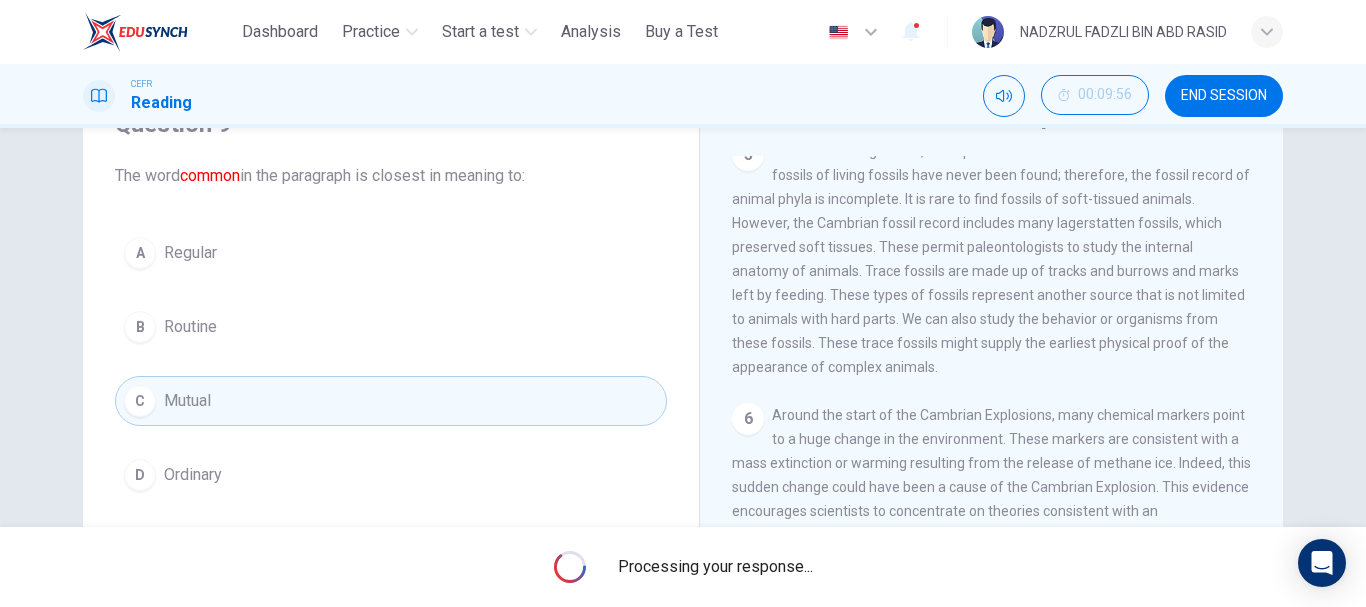 scroll, scrollTop: 300, scrollLeft: 0, axis: vertical 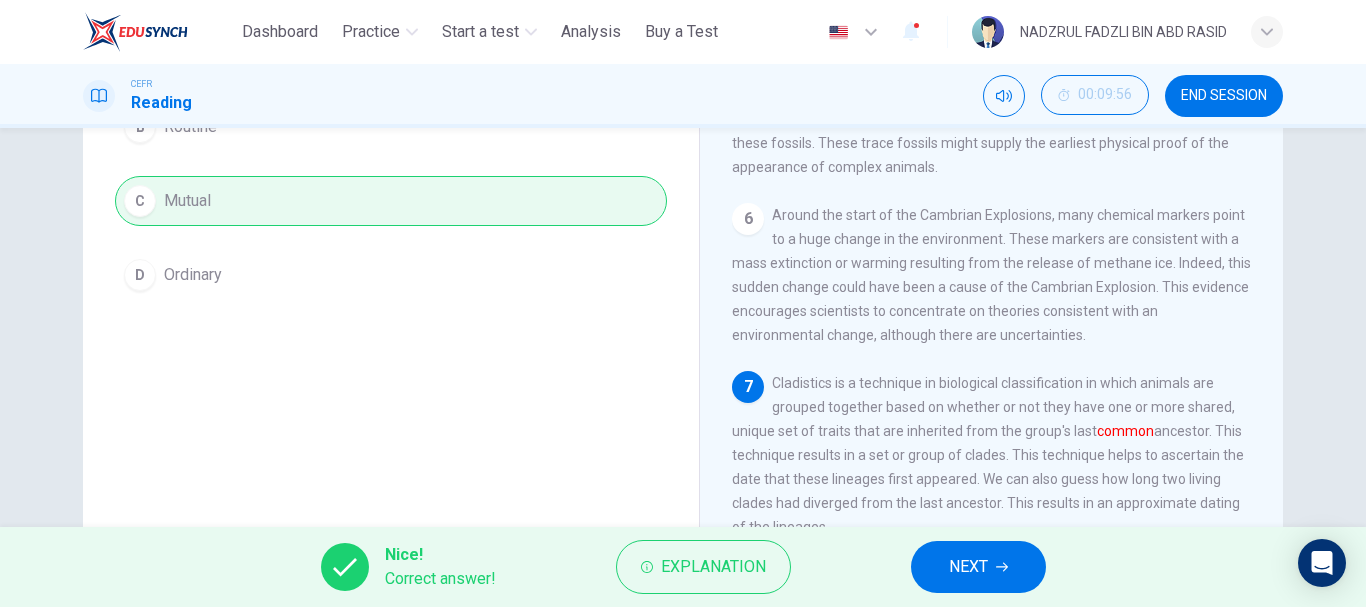 click on "NEXT" at bounding box center (978, 567) 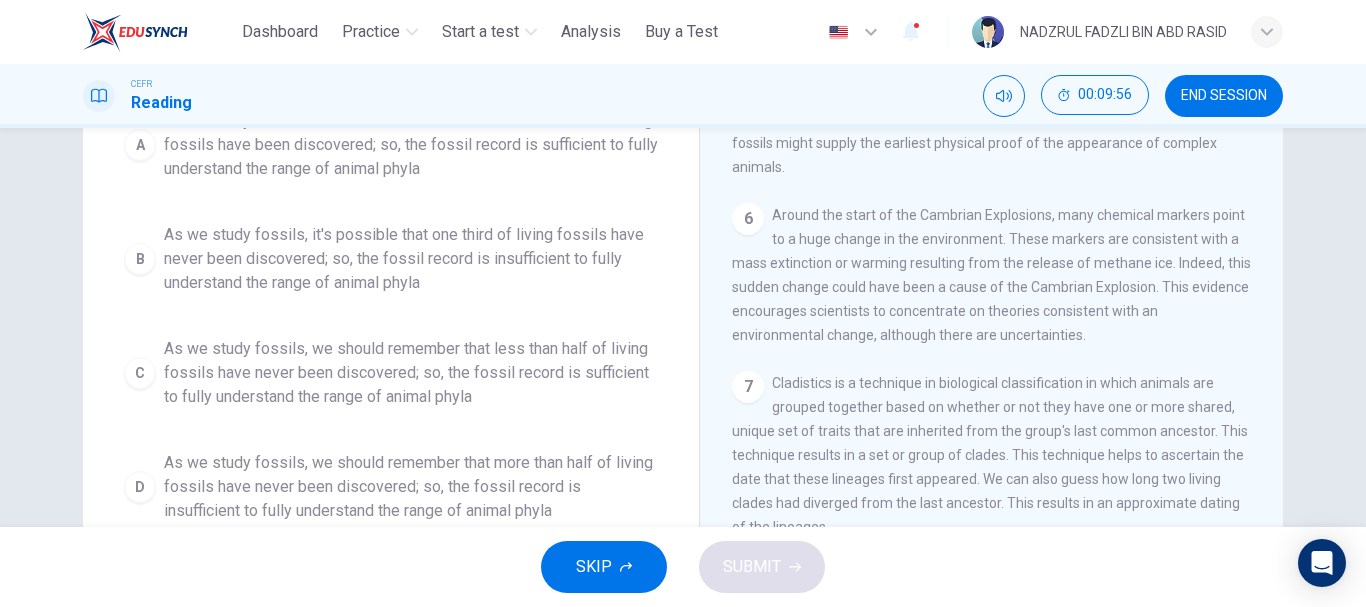 scroll, scrollTop: 372, scrollLeft: 0, axis: vertical 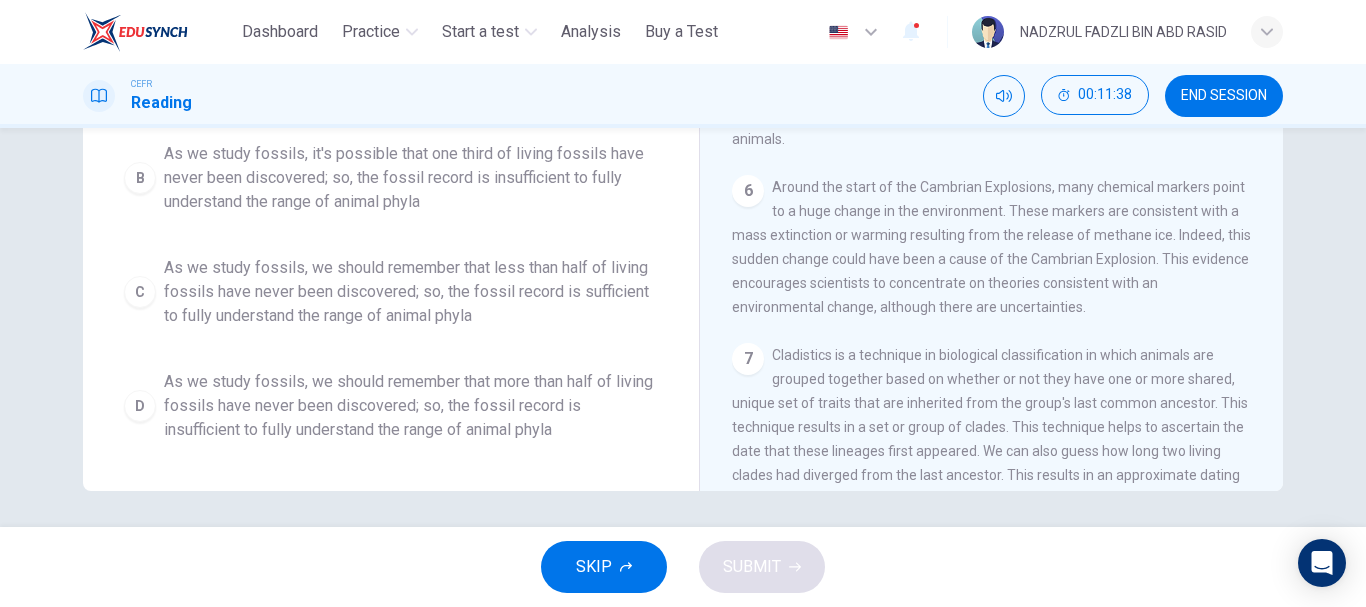 click on "As we study fossils, we should remember that more than half of living fossils have never been discovered; so, the fossil record is insufficient to fully understand the range of animal phyla" at bounding box center [411, 406] 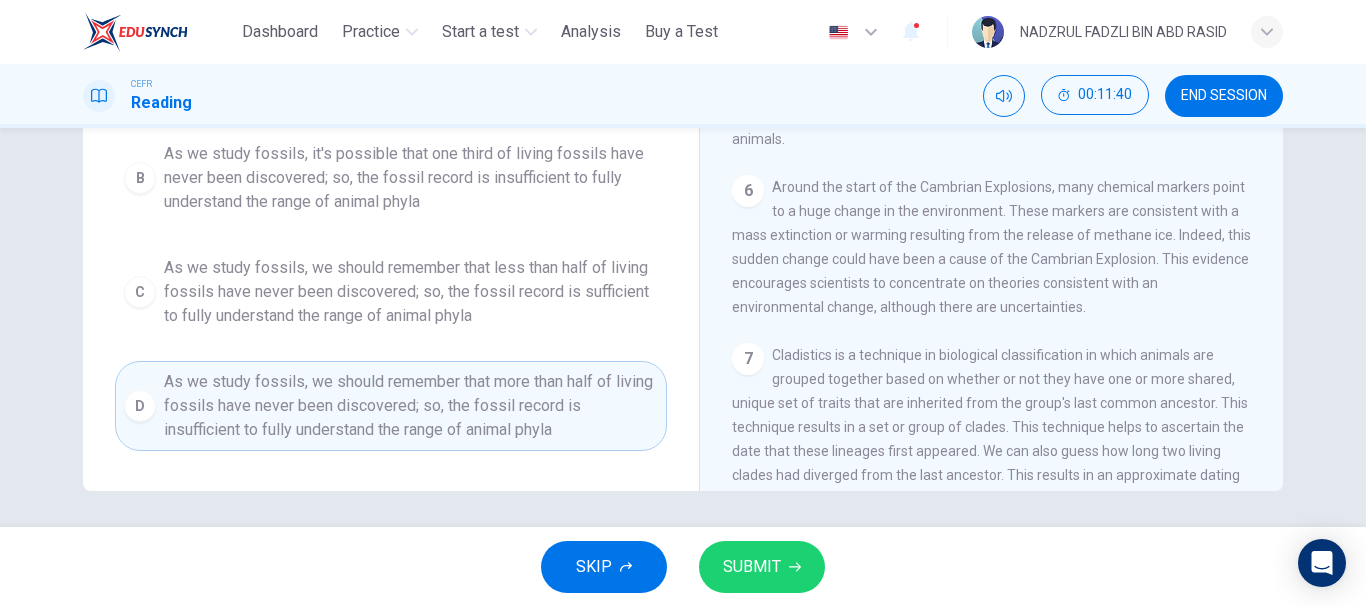 click on "SUBMIT" at bounding box center (762, 567) 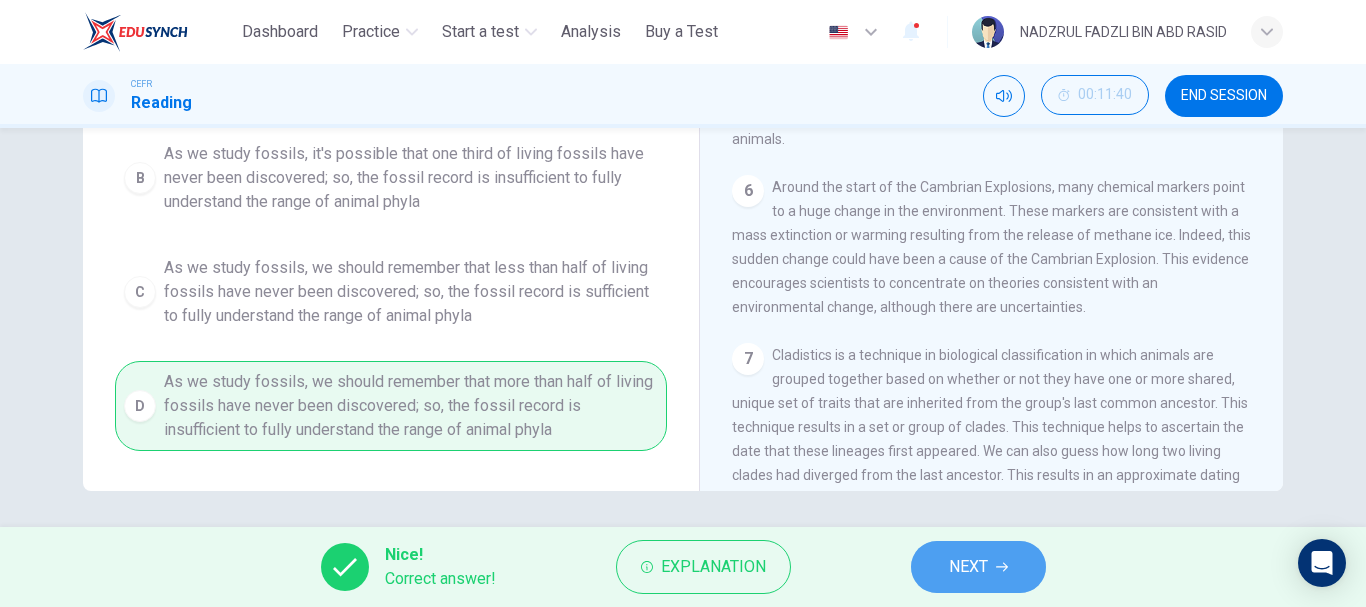 click on "NEXT" at bounding box center (978, 567) 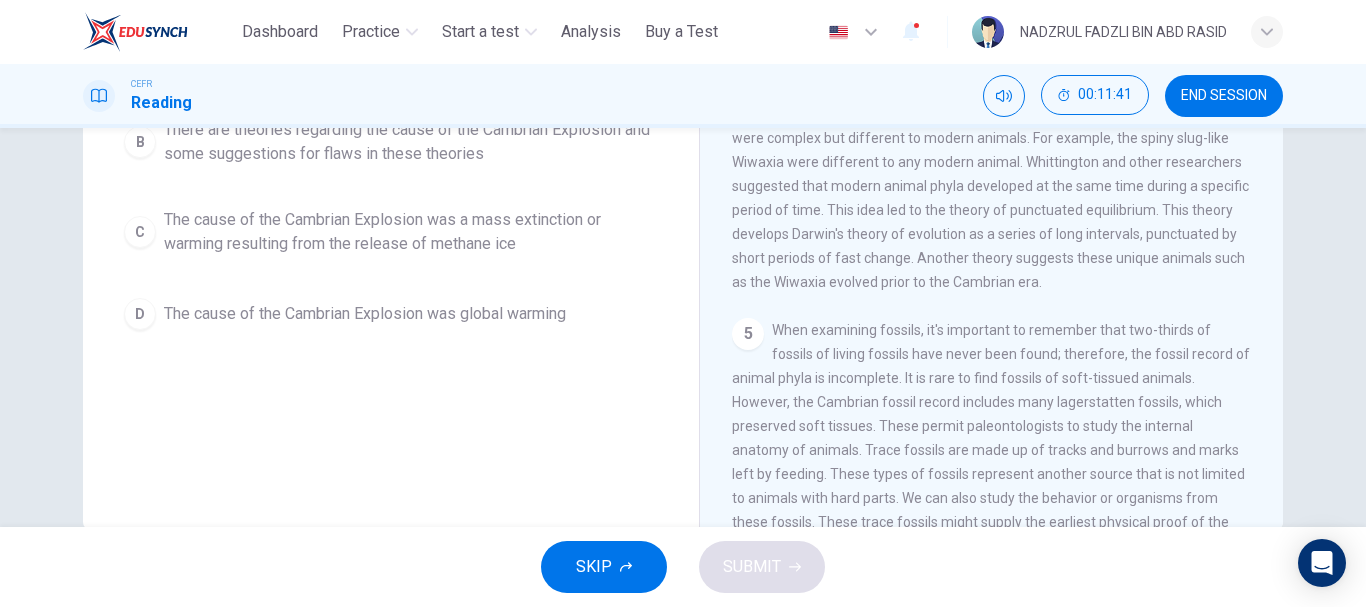 scroll, scrollTop: 261, scrollLeft: 0, axis: vertical 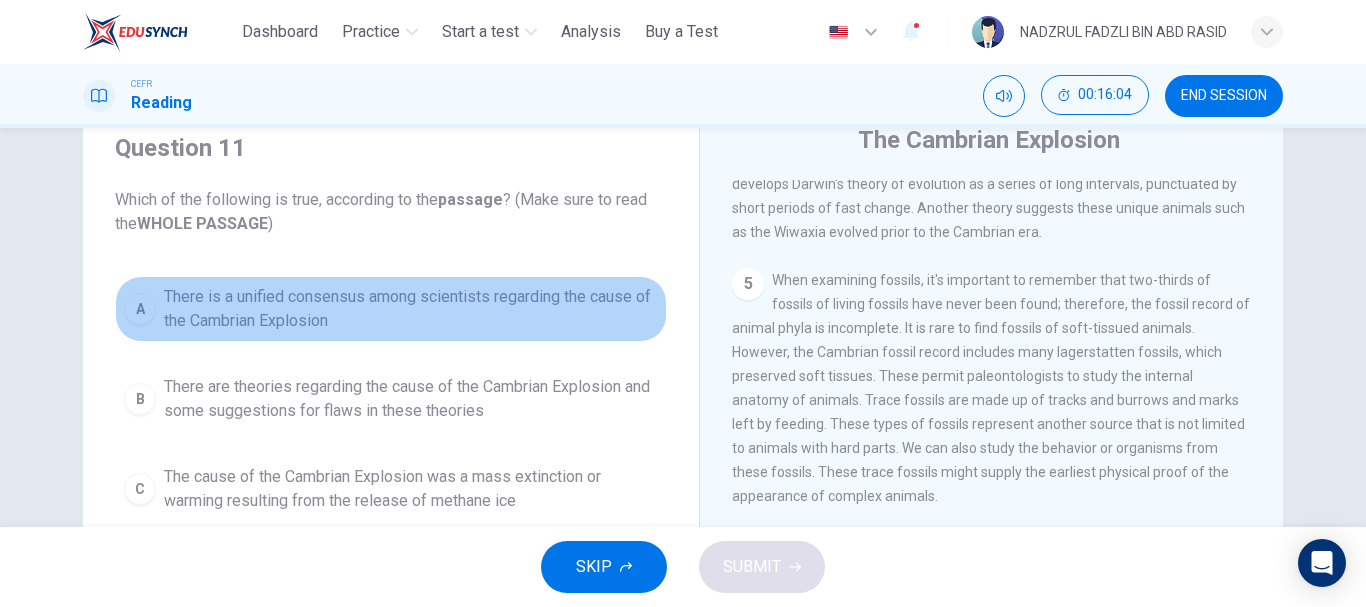 click on "There is a unified consensus among scientists regarding the cause of the Cambrian Explosion" at bounding box center (411, 309) 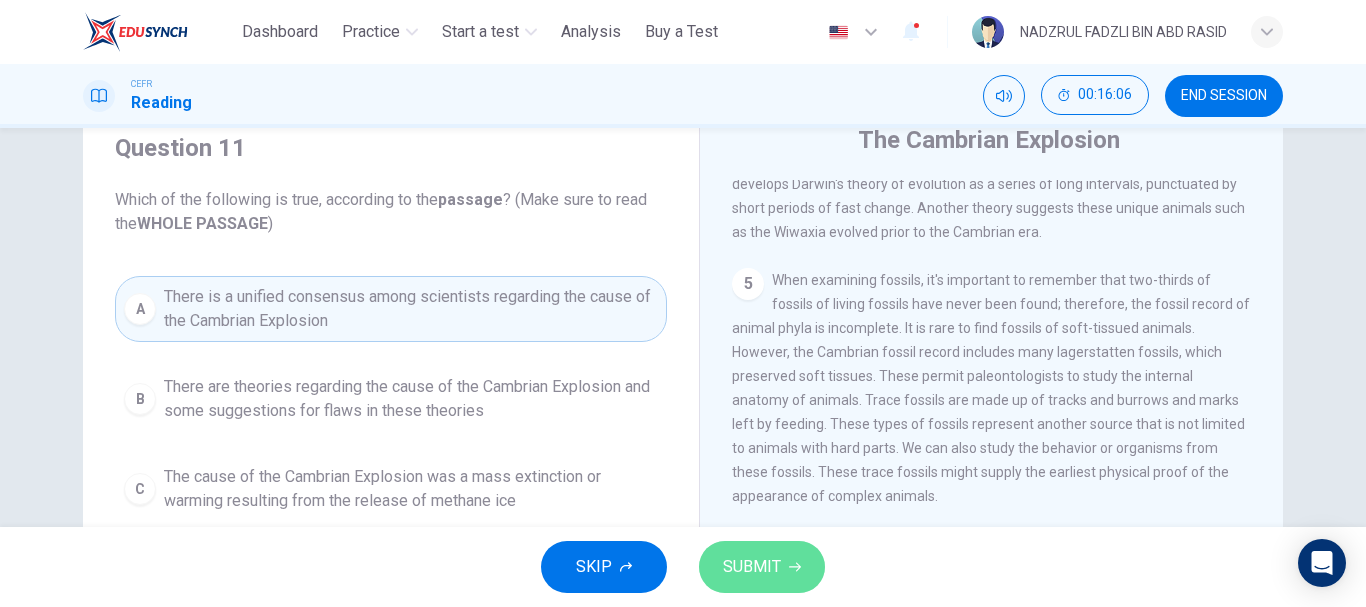 click on "SUBMIT" at bounding box center [762, 567] 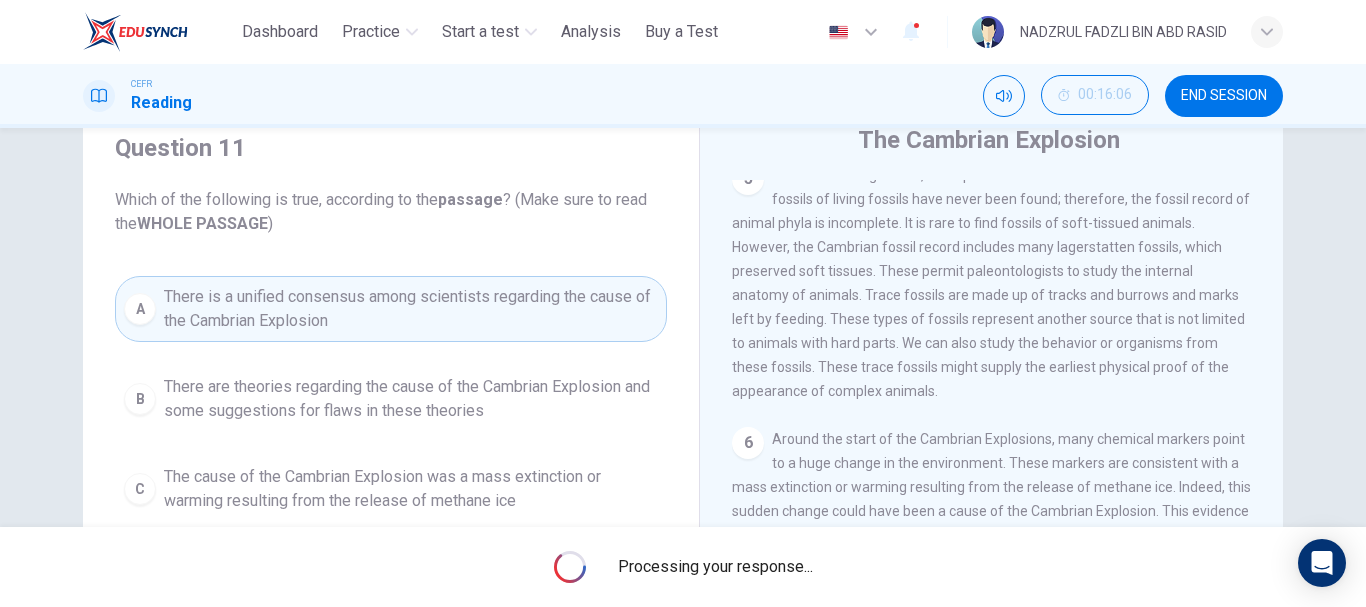 scroll, scrollTop: 961, scrollLeft: 0, axis: vertical 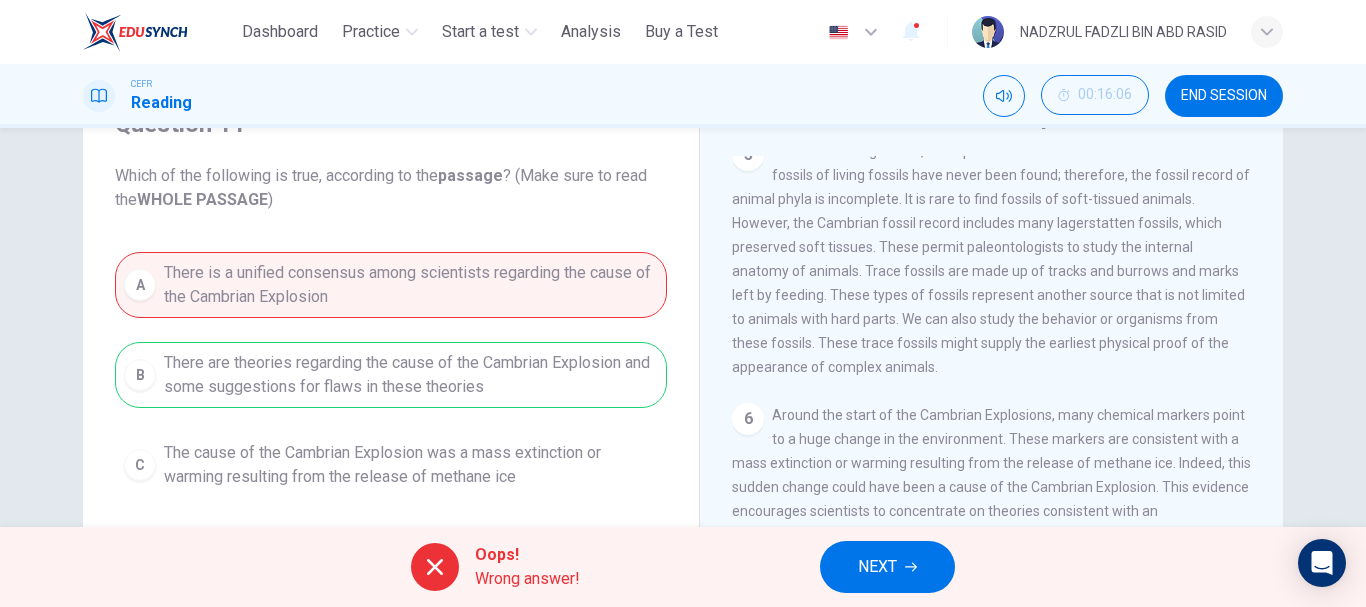 click on "NEXT" at bounding box center (887, 567) 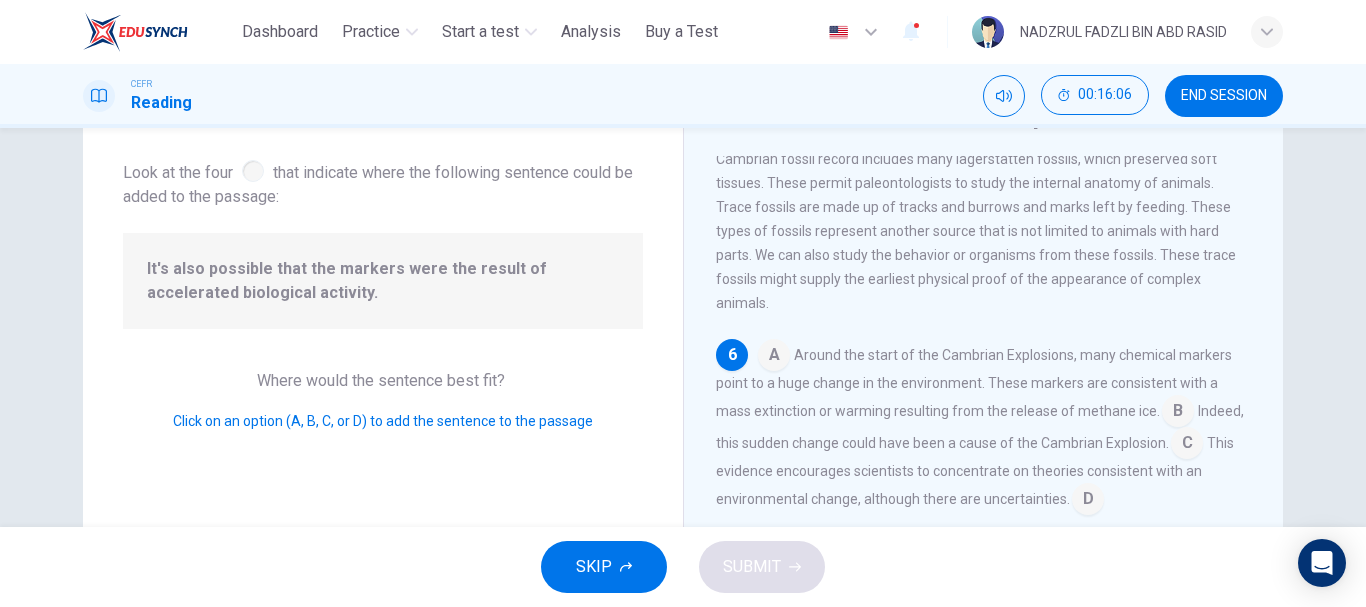 scroll, scrollTop: 996, scrollLeft: 0, axis: vertical 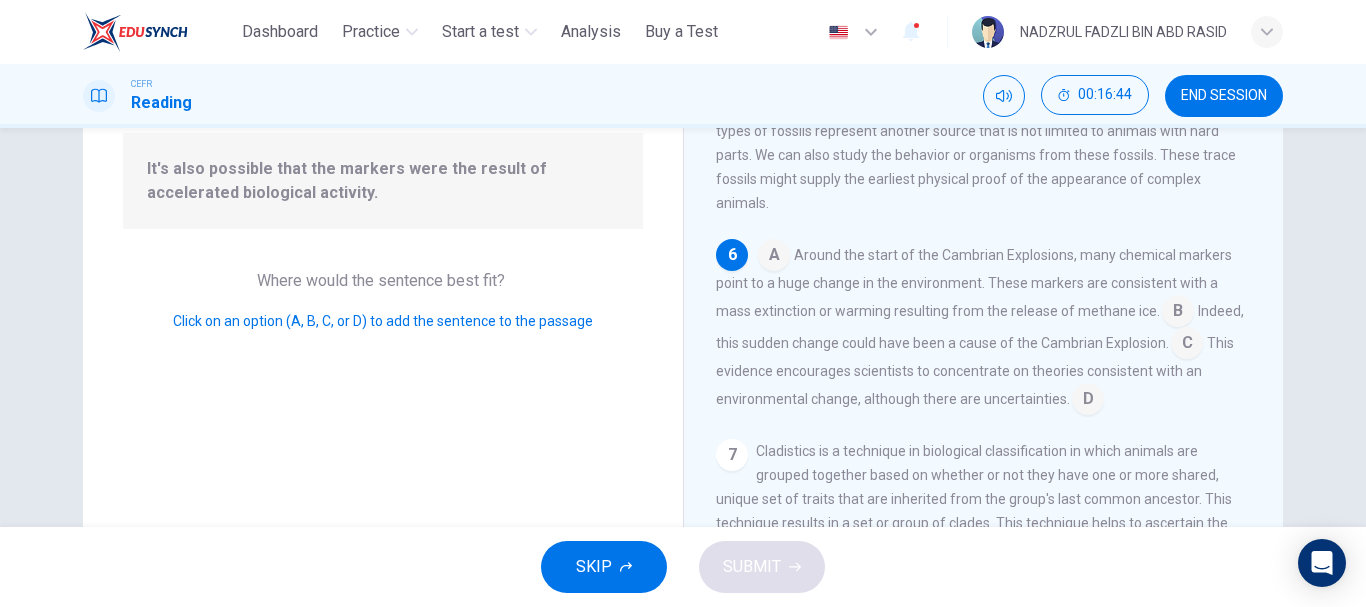 click at bounding box center (1267, 32) 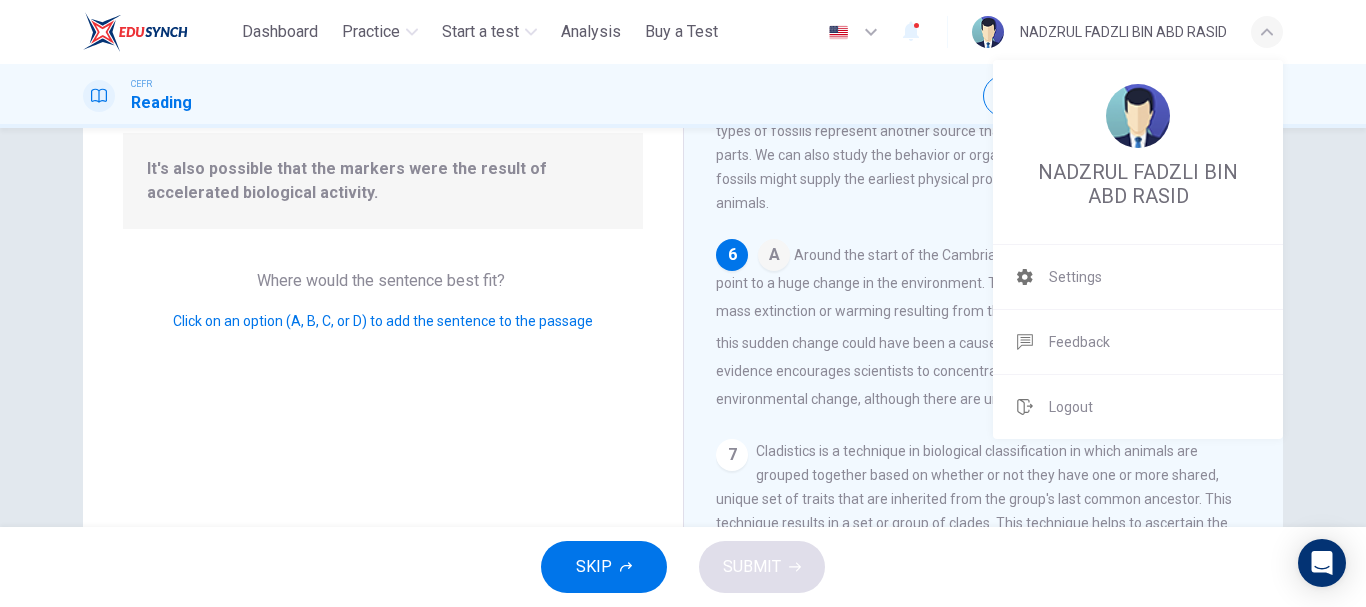 click at bounding box center [683, 303] 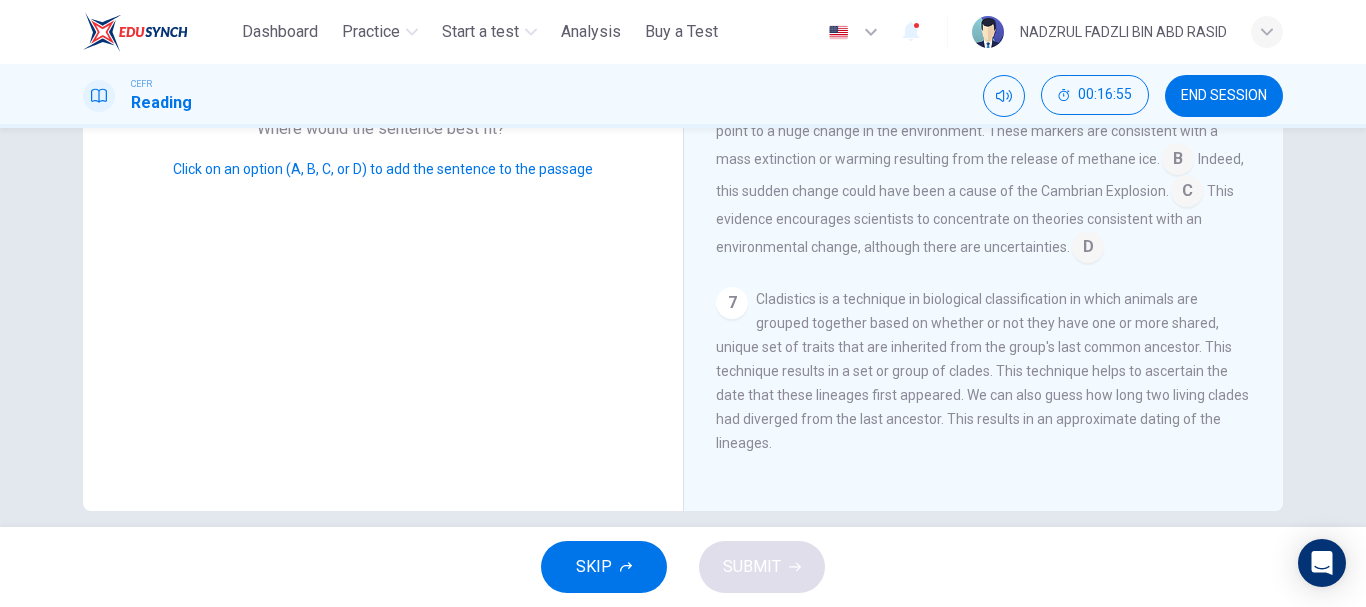 scroll, scrollTop: 376, scrollLeft: 0, axis: vertical 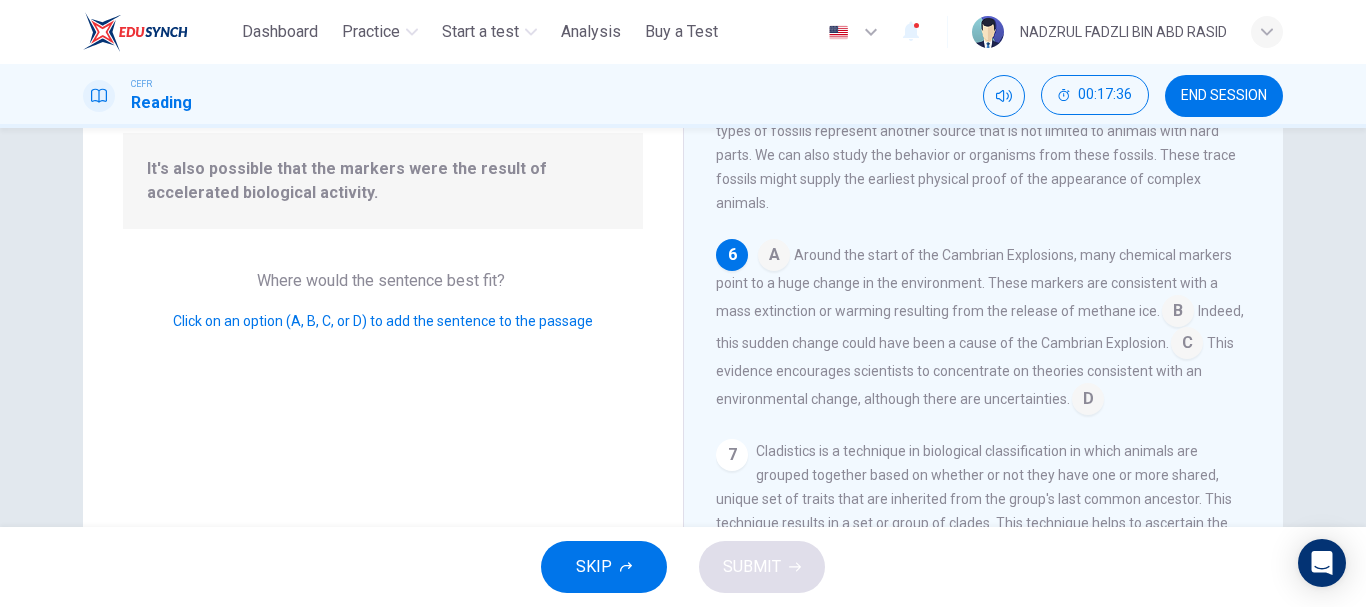 click at bounding box center (1178, 313) 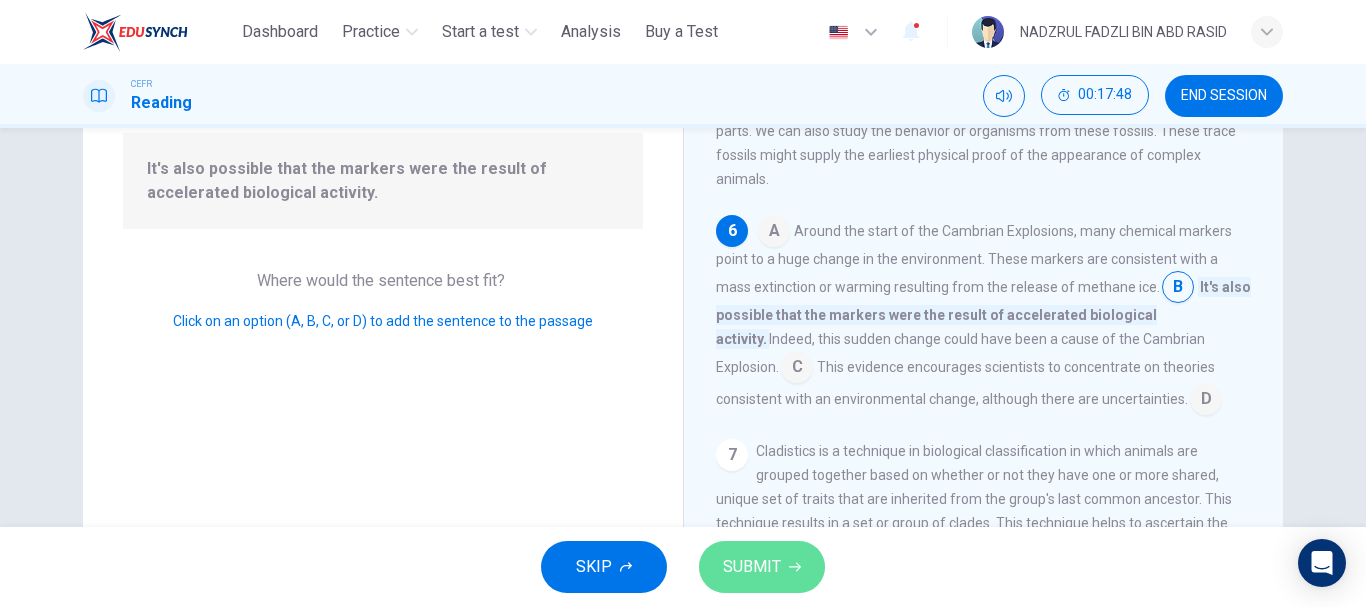 click on "SUBMIT" at bounding box center [762, 567] 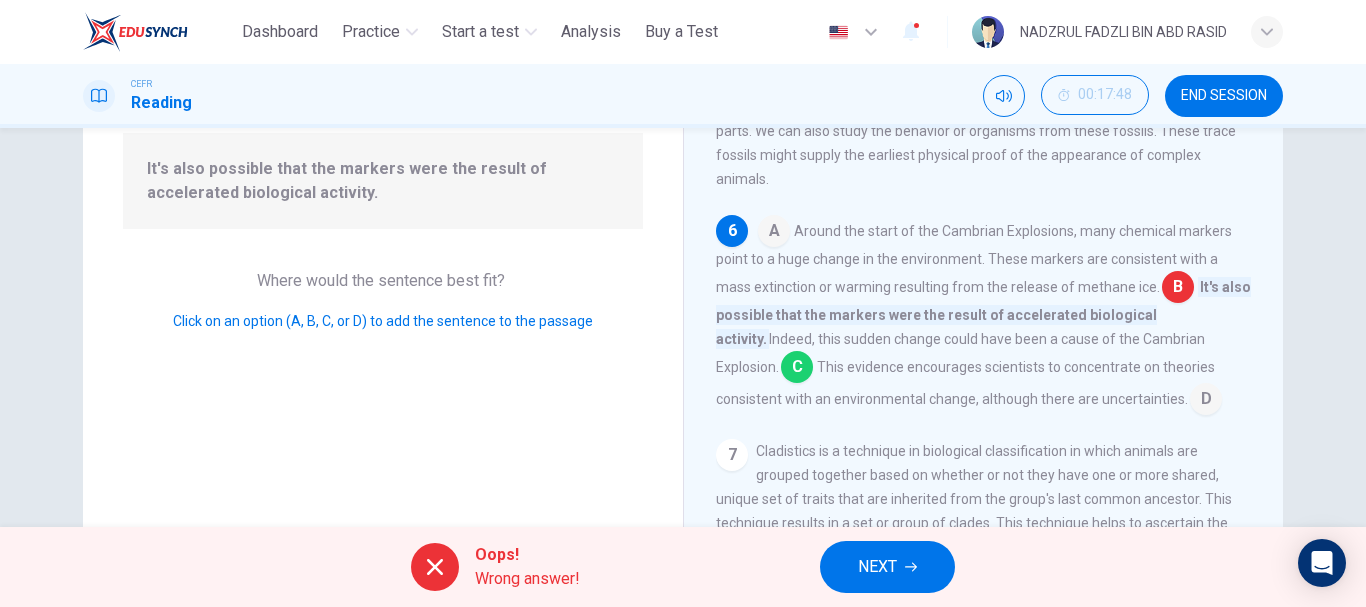 click on "NEXT" at bounding box center (877, 567) 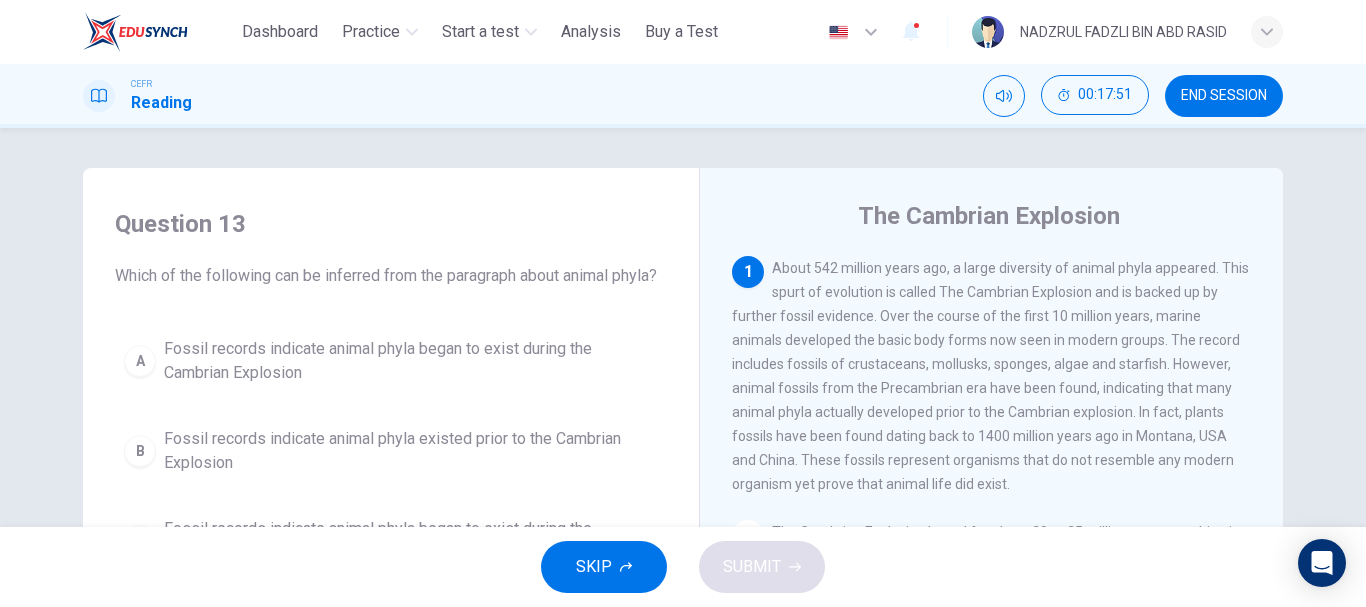 scroll, scrollTop: 100, scrollLeft: 0, axis: vertical 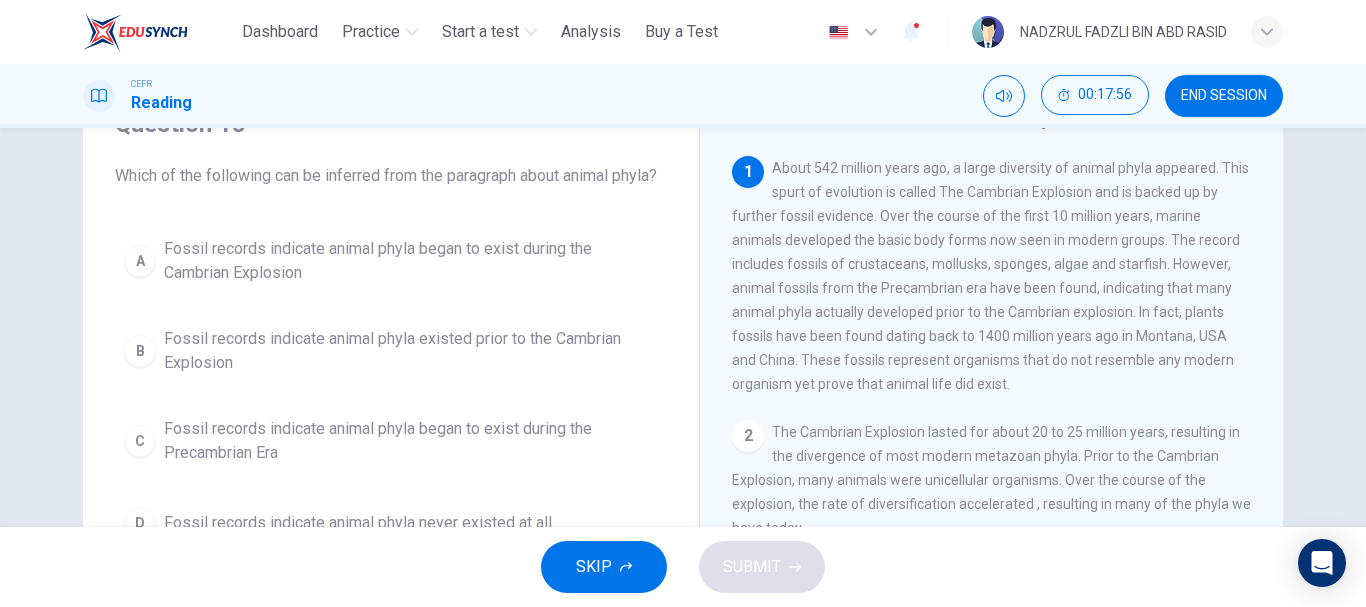 click at bounding box center (1267, 32) 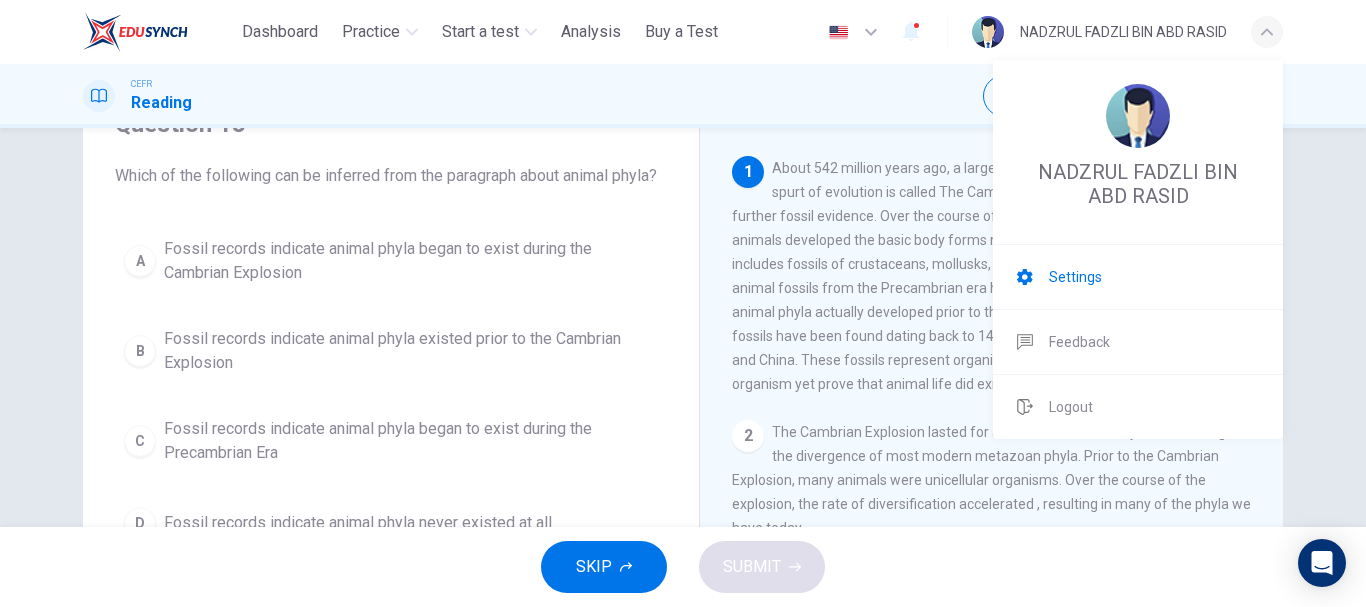 click on "Settings" at bounding box center (1075, 277) 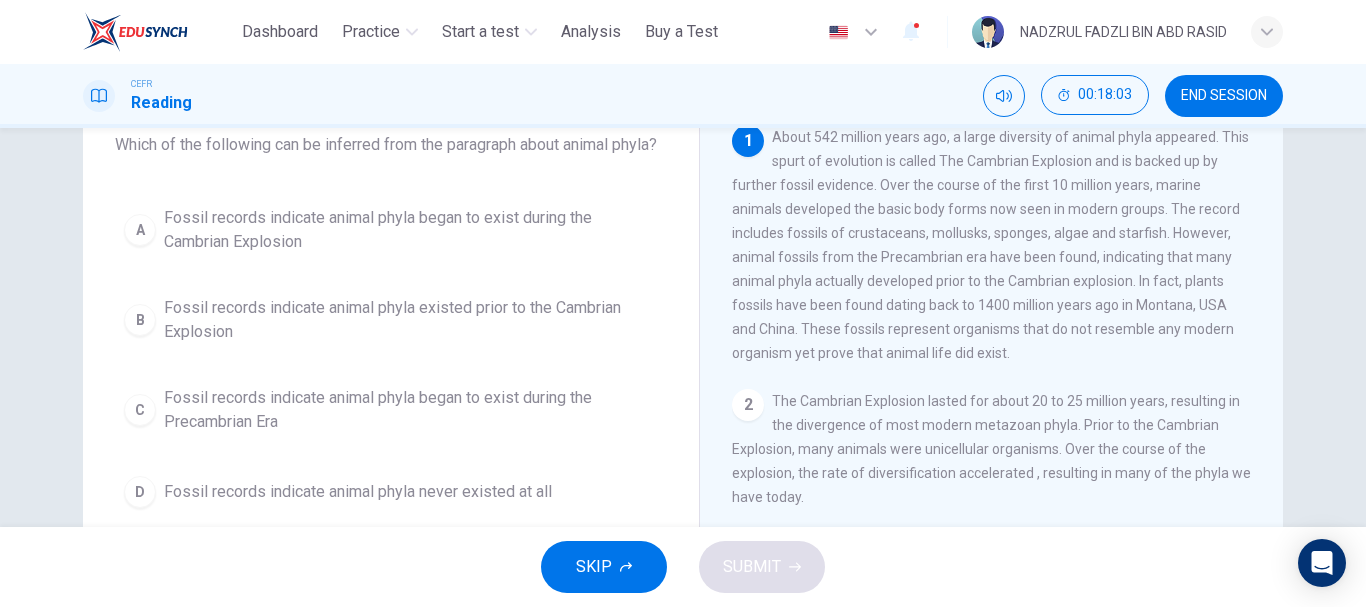 scroll, scrollTop: 100, scrollLeft: 0, axis: vertical 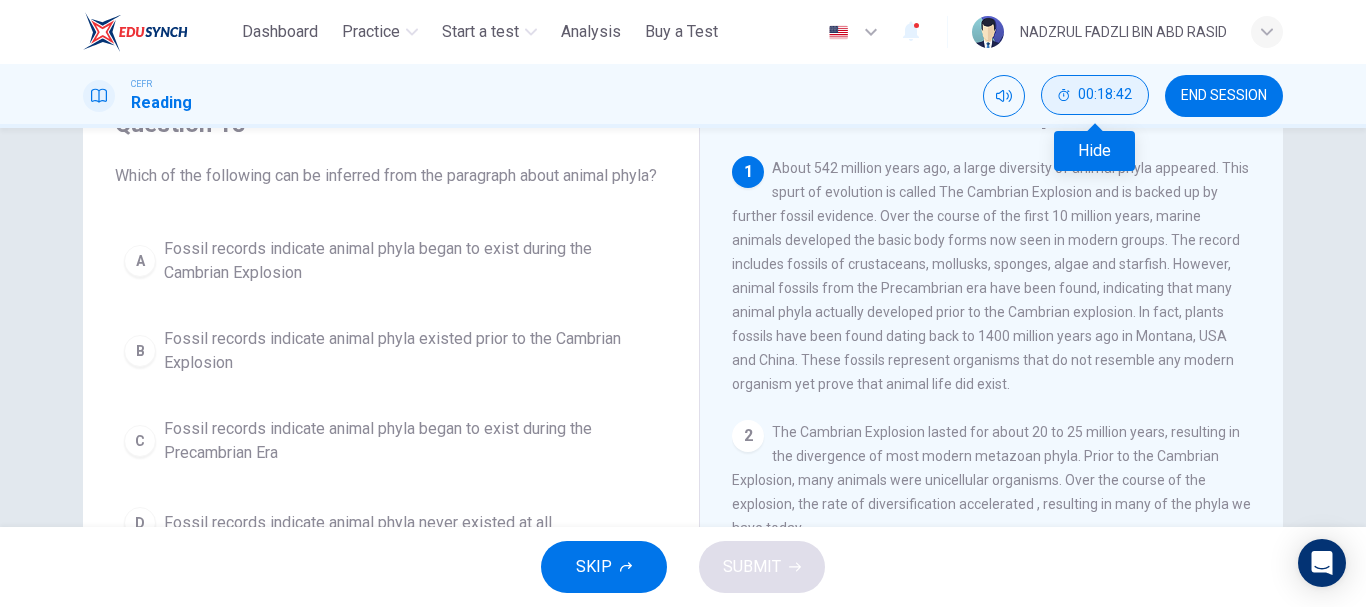 click on "00:18:42" at bounding box center [1105, 95] 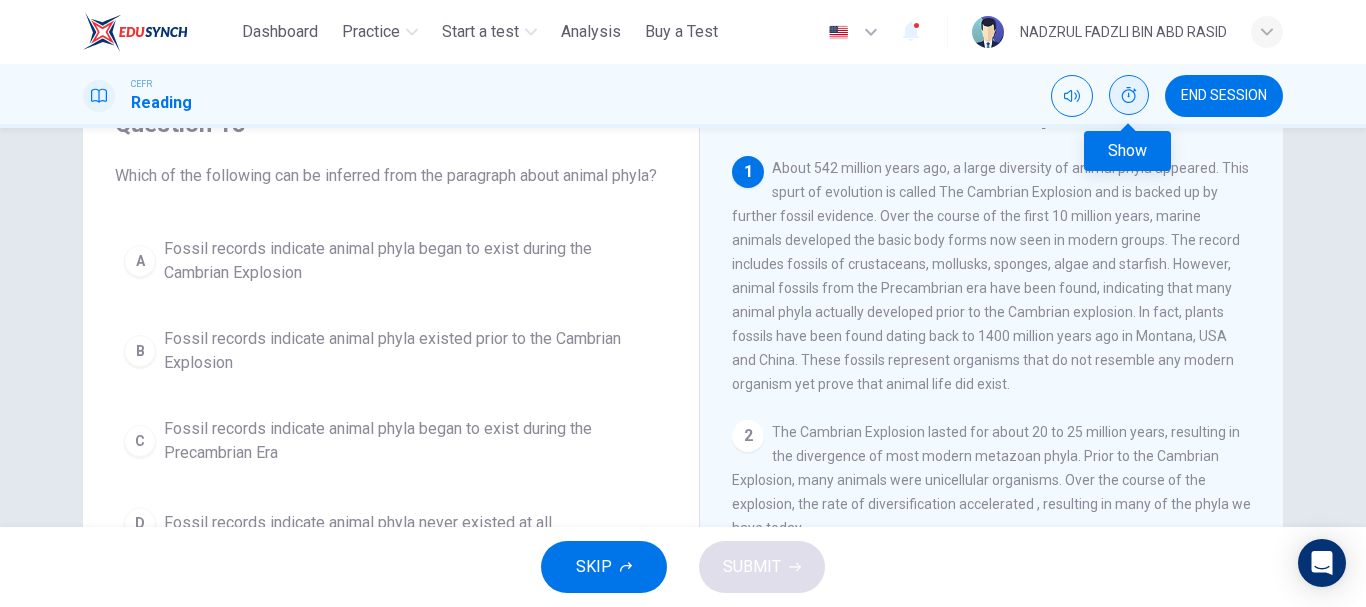 click 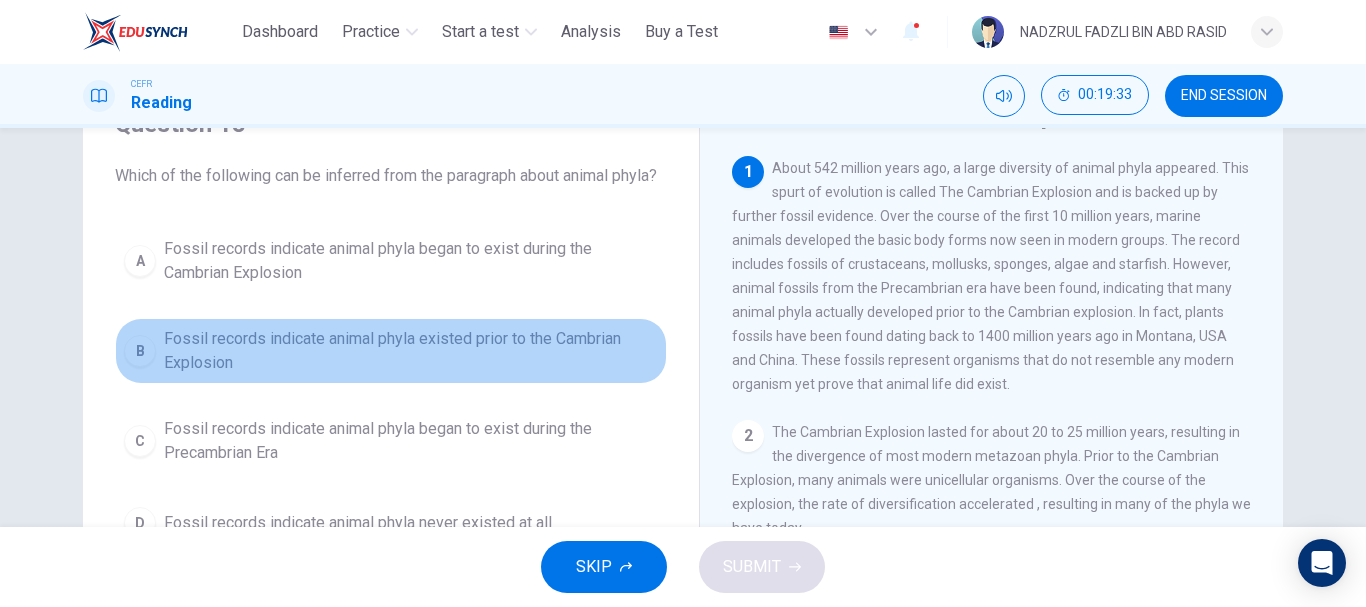 click on "Fossil records indicate animal phyla existed prior to the Cambrian Explosion" at bounding box center [411, 351] 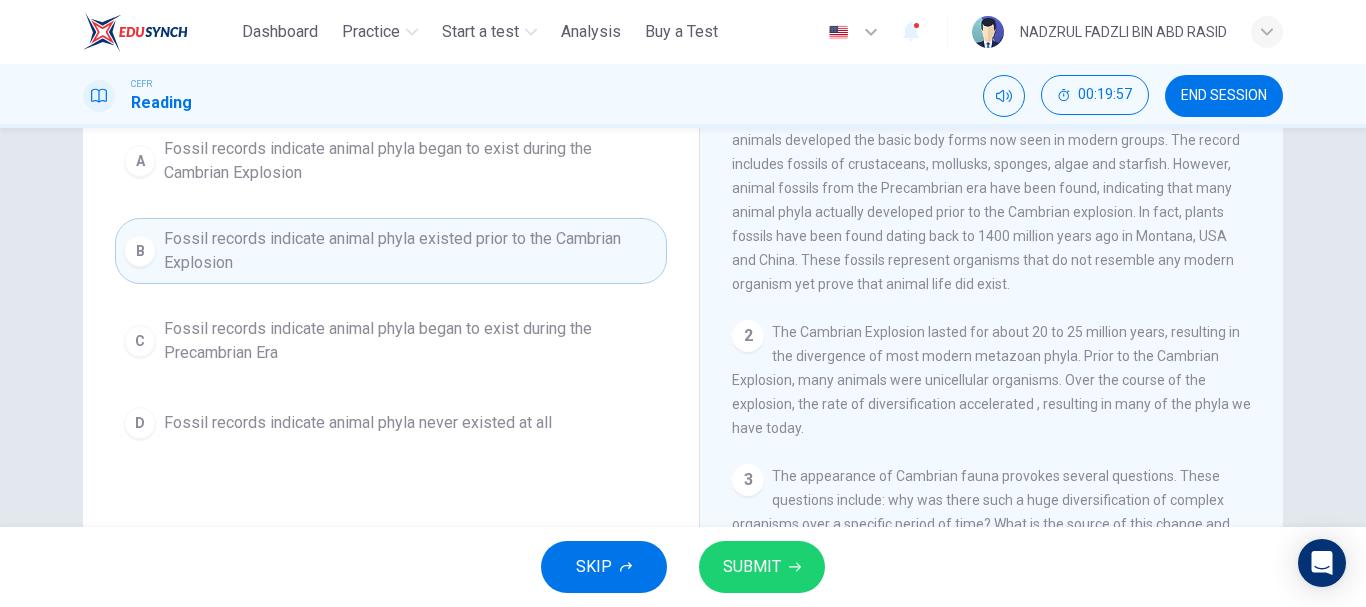 scroll, scrollTop: 100, scrollLeft: 0, axis: vertical 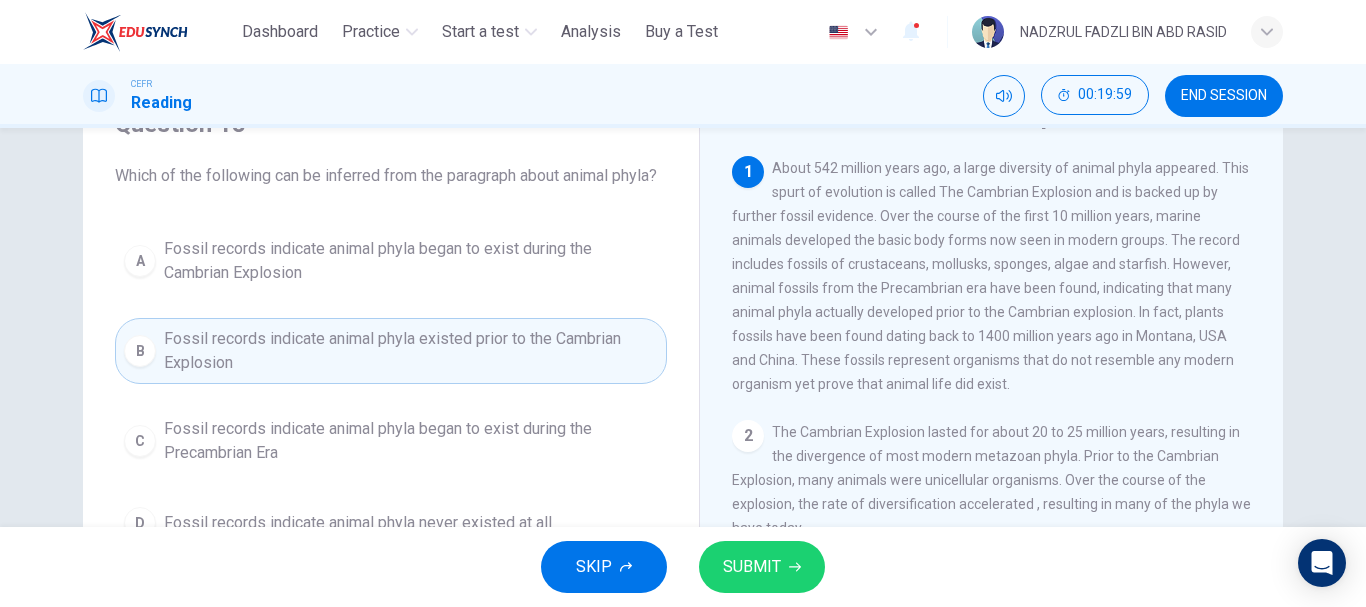 drag, startPoint x: 868, startPoint y: 295, endPoint x: 887, endPoint y: 305, distance: 21.470911 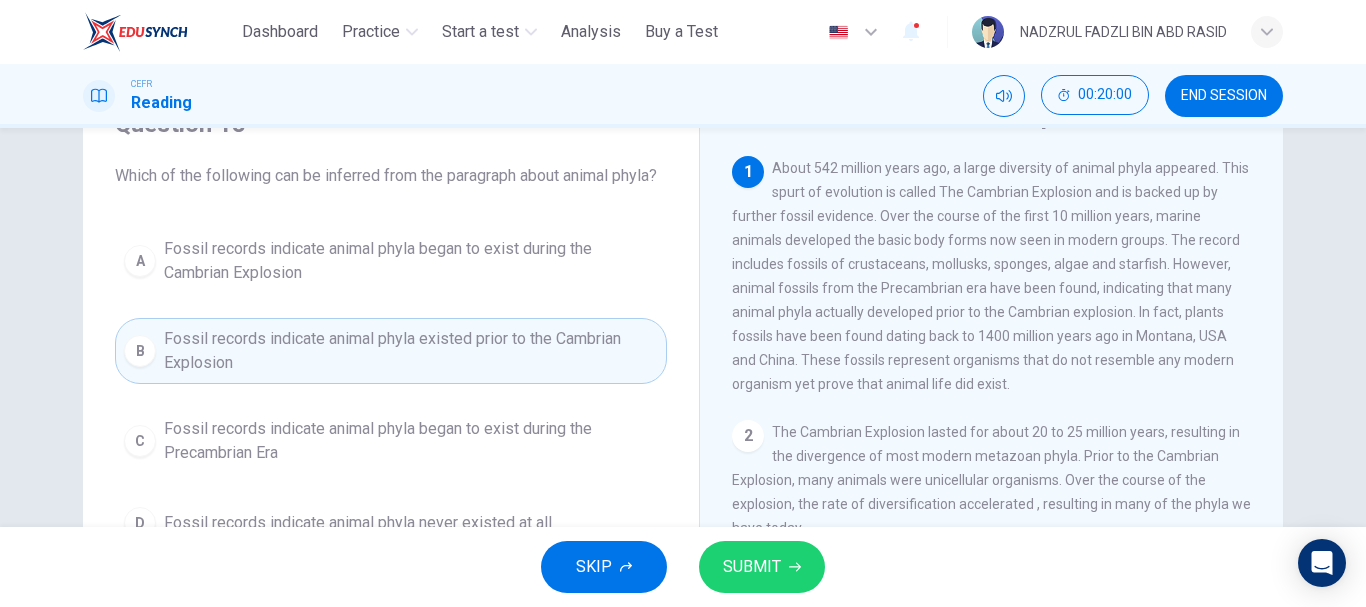 drag, startPoint x: 877, startPoint y: 291, endPoint x: 902, endPoint y: 311, distance: 32.01562 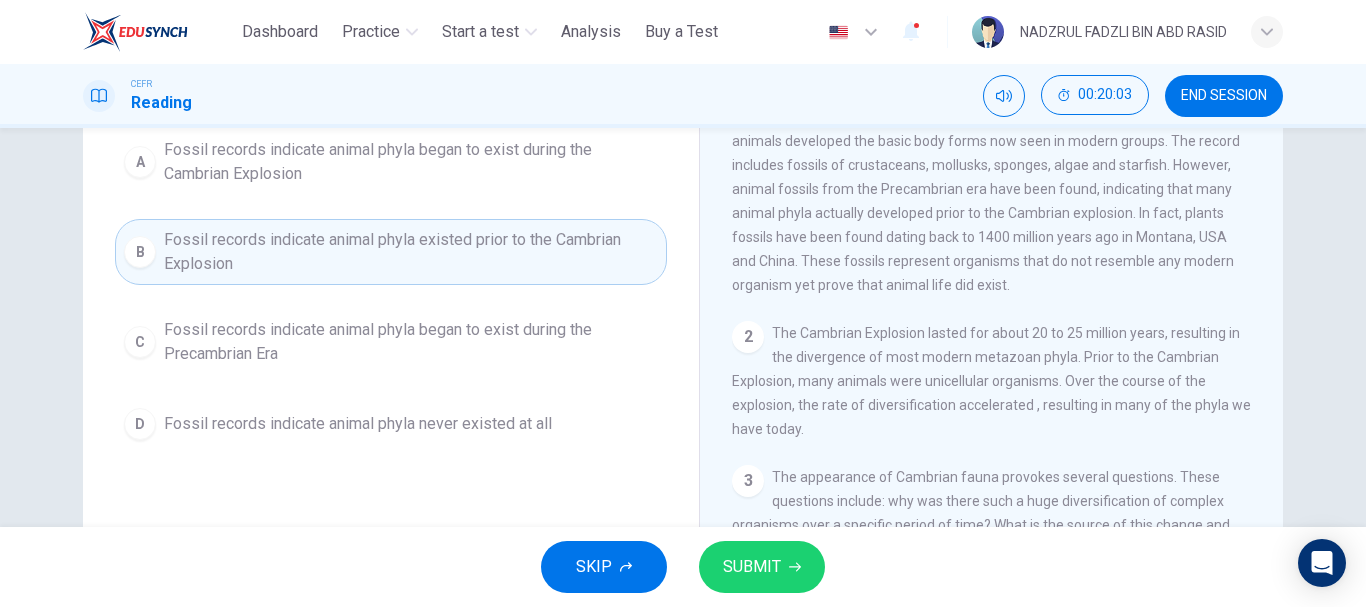 scroll, scrollTop: 200, scrollLeft: 0, axis: vertical 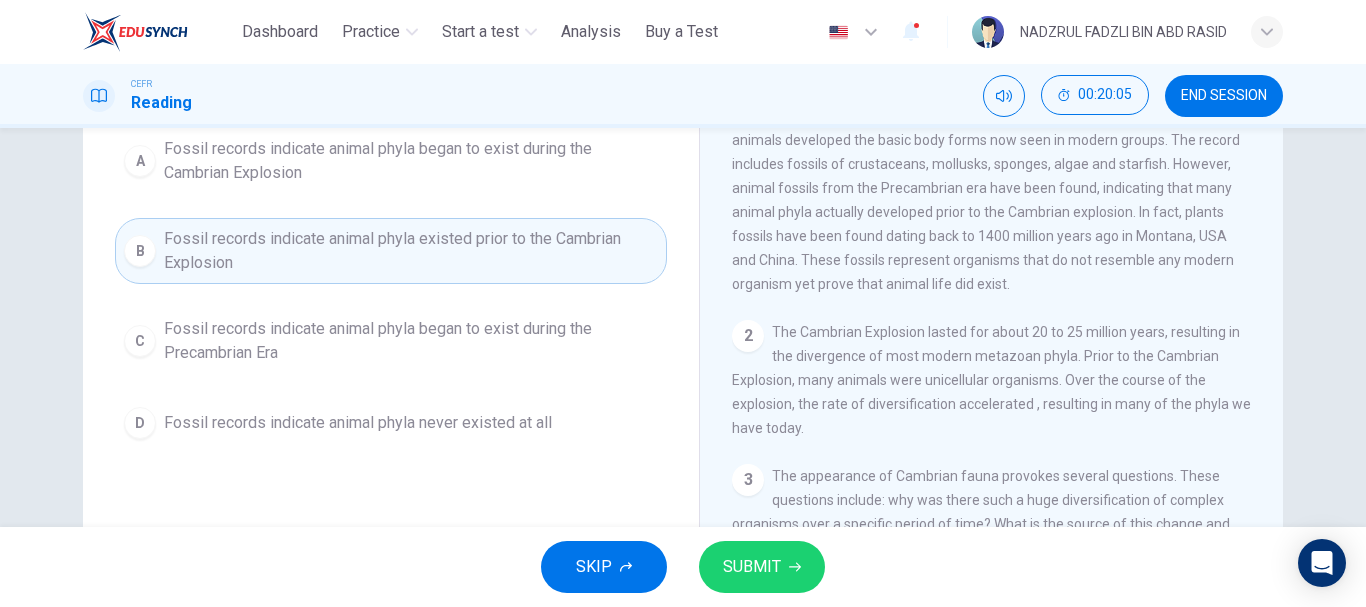 click on "Fossil records indicate animal phyla began to exist during the Precambrian Era" at bounding box center [411, 341] 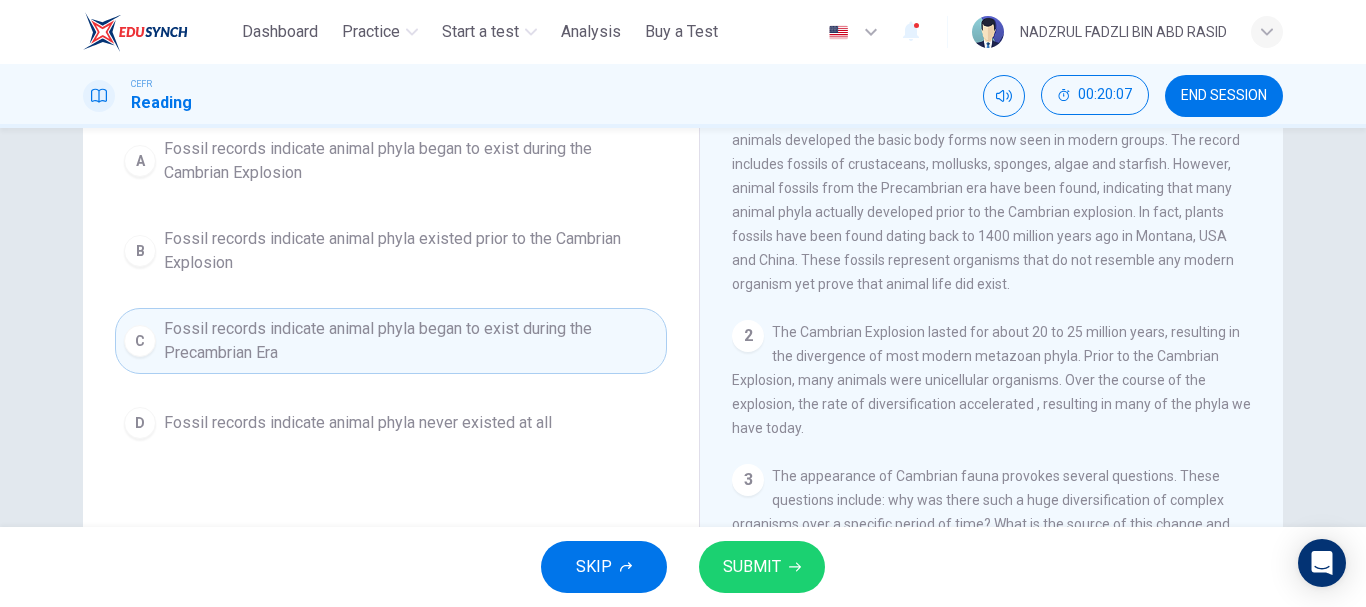 click on "SUBMIT" at bounding box center (762, 567) 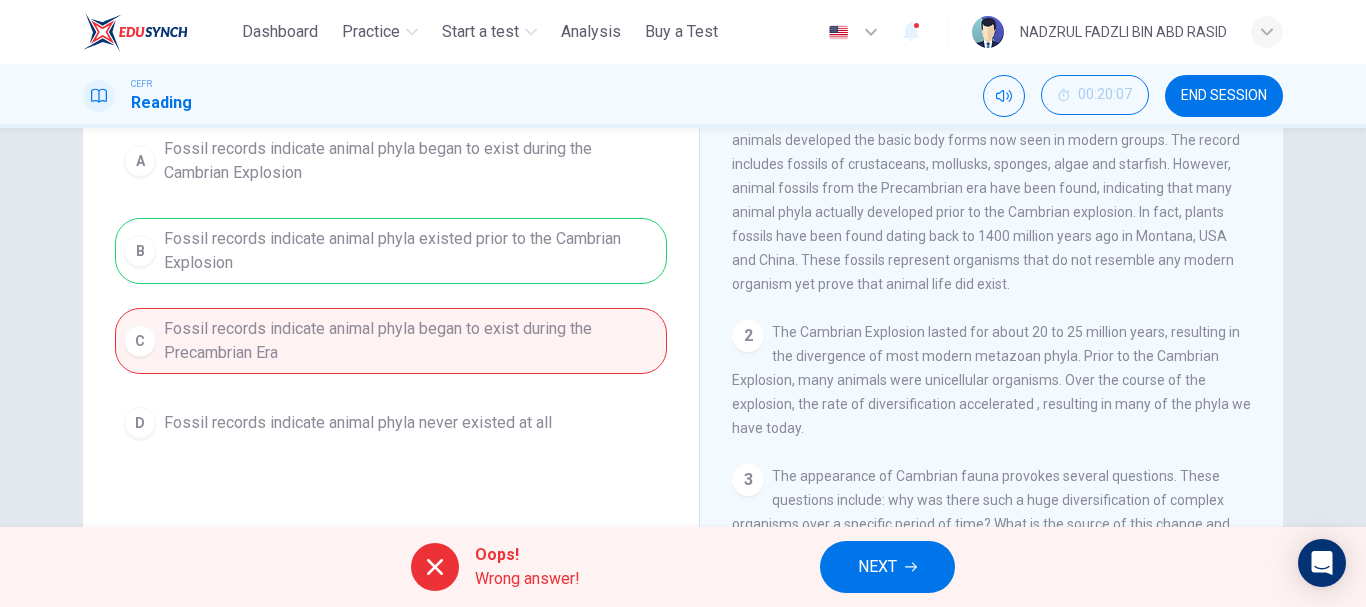 click on "NEXT" at bounding box center [877, 567] 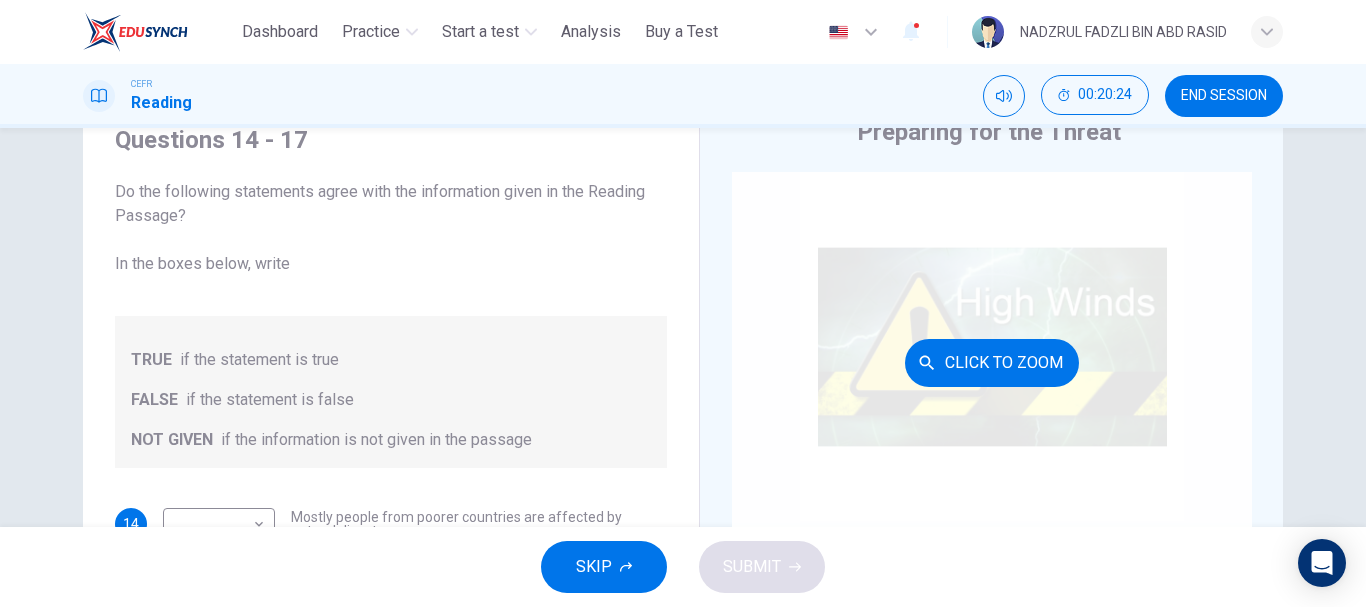scroll, scrollTop: 76, scrollLeft: 0, axis: vertical 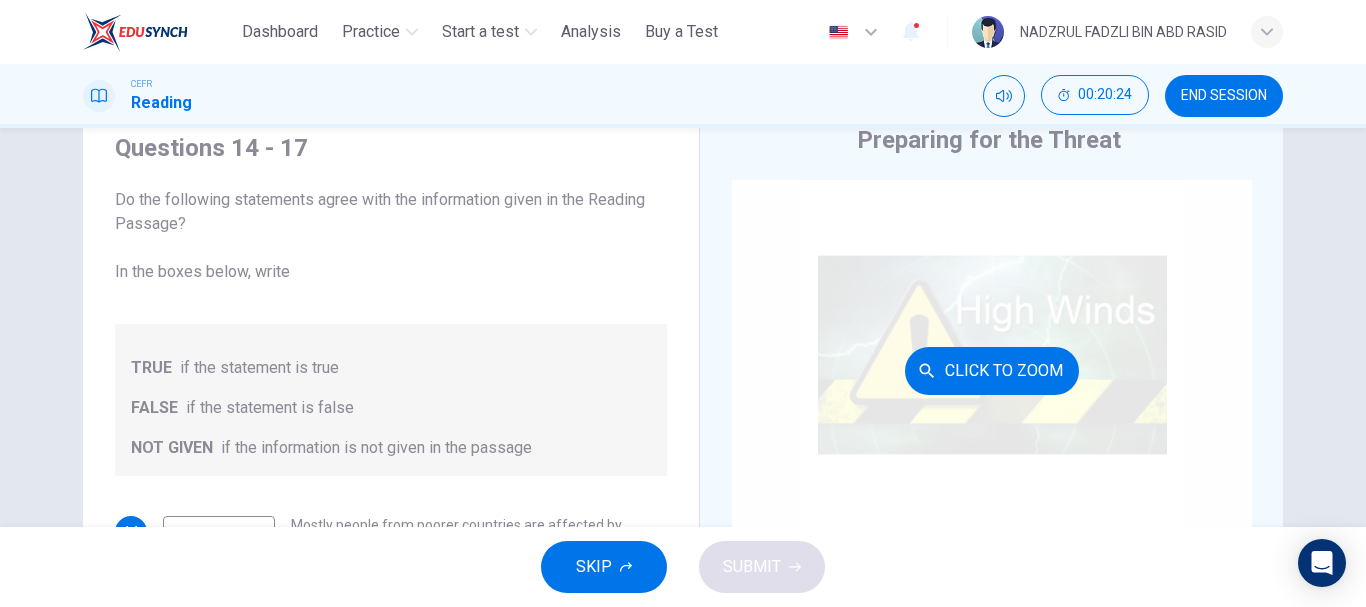click on "Click to Zoom" at bounding box center [992, 371] 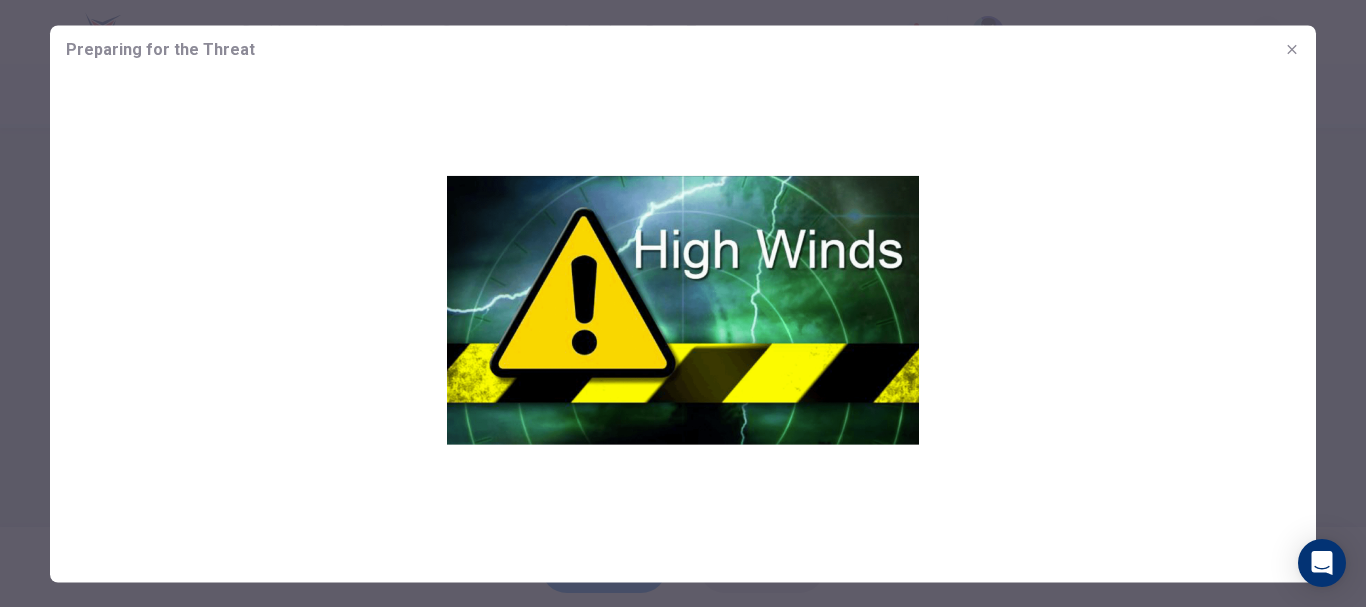 click at bounding box center (683, 309) 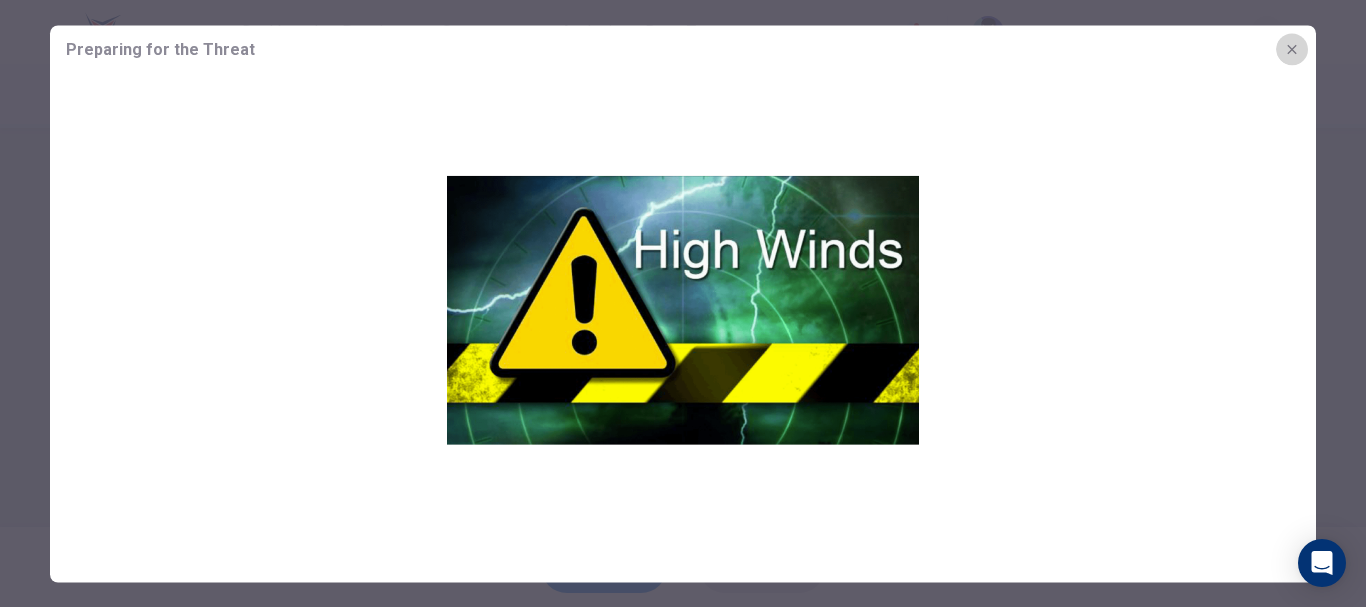click at bounding box center [1292, 49] 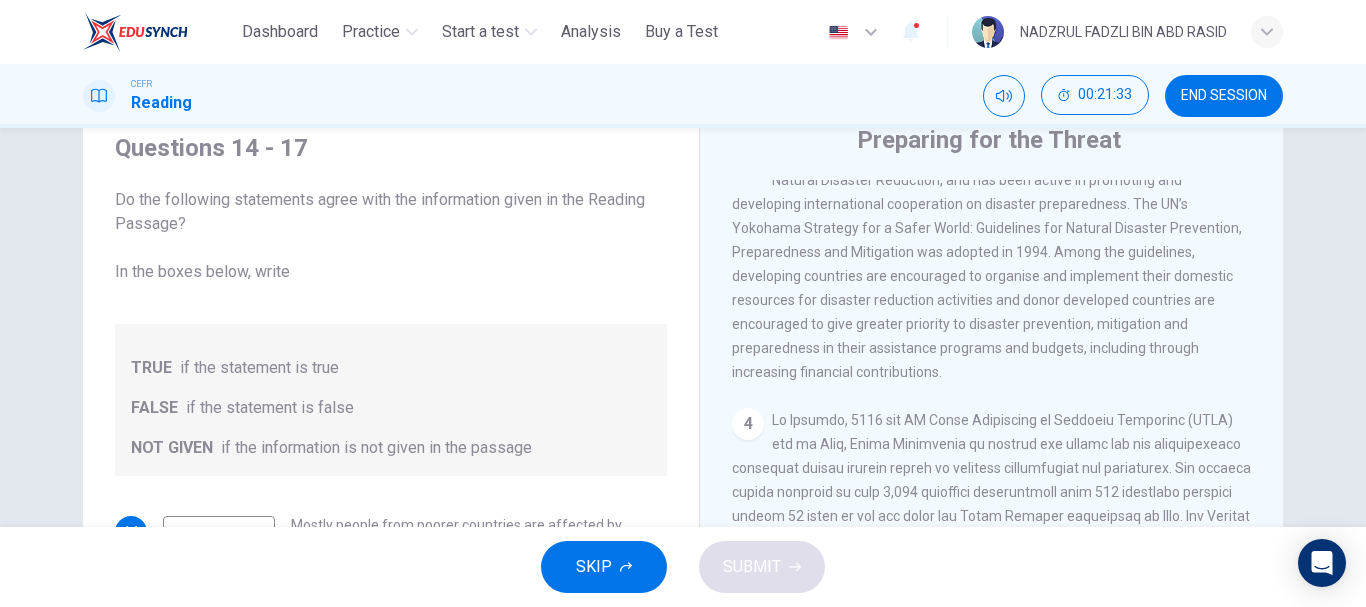 scroll, scrollTop: 900, scrollLeft: 0, axis: vertical 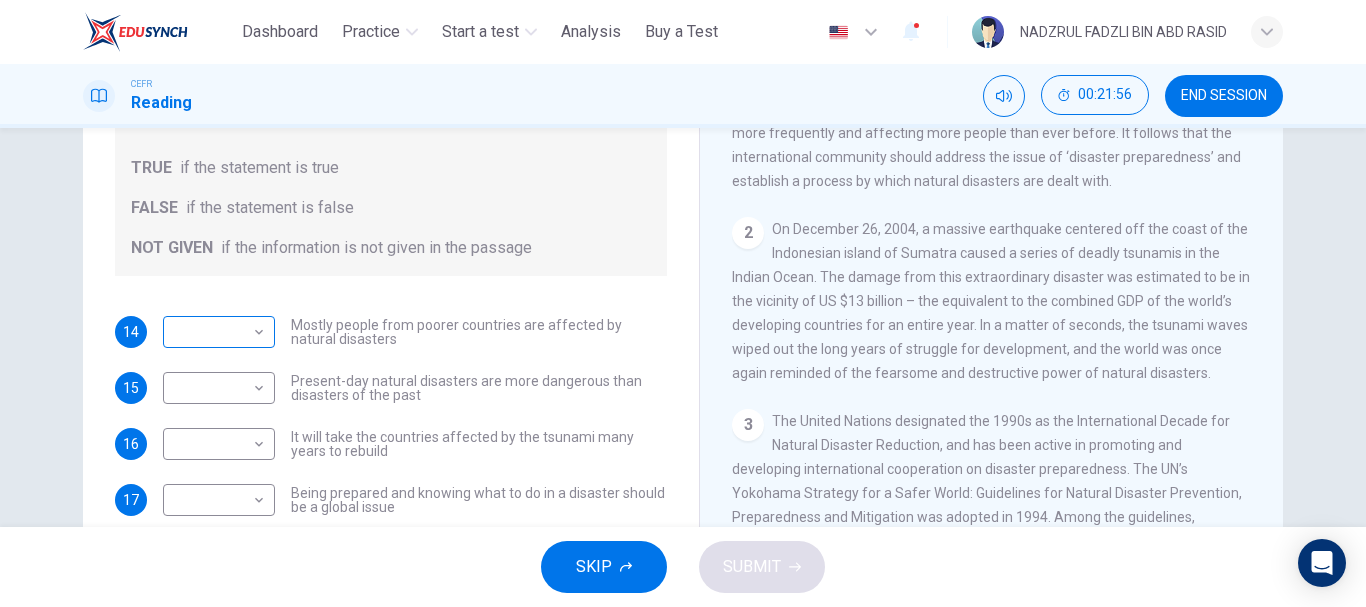 click on "This site uses cookies, as explained in our  Privacy Policy . If you agree to the use of cookies, please click the Accept button and continue to browse our site.   Privacy Policy Accept Dashboard Practice Start a test Analysis Buy a Test English ** ​ [PERSON] [LASTNAME] CEFR Reading 00:21:56 END SESSION Questions 14 - 17 Do the following statements agree with the information given in the Reading Passage?
In the boxes below, write TRUE if the statement is true FALSE if the statement is false NOT GIVEN if the information is not given in the passage 14 ​ ​ Mostly people from poorer countries are affected by natural disasters 15 ​ ​ Present-day natural disasters are more dangerous than disasters of the past 16 ​ ​ It will take the countries affected by the tsunami many years to rebuild 17 ​ ​ Being prepared and knowing what to do in a disaster should be a global issue Preparing for the Threat CLICK TO ZOOM Click to Zoom 1 2 3 4 5 6 SKIP SUBMIT
Dashboard Practice Start a test" at bounding box center (683, 303) 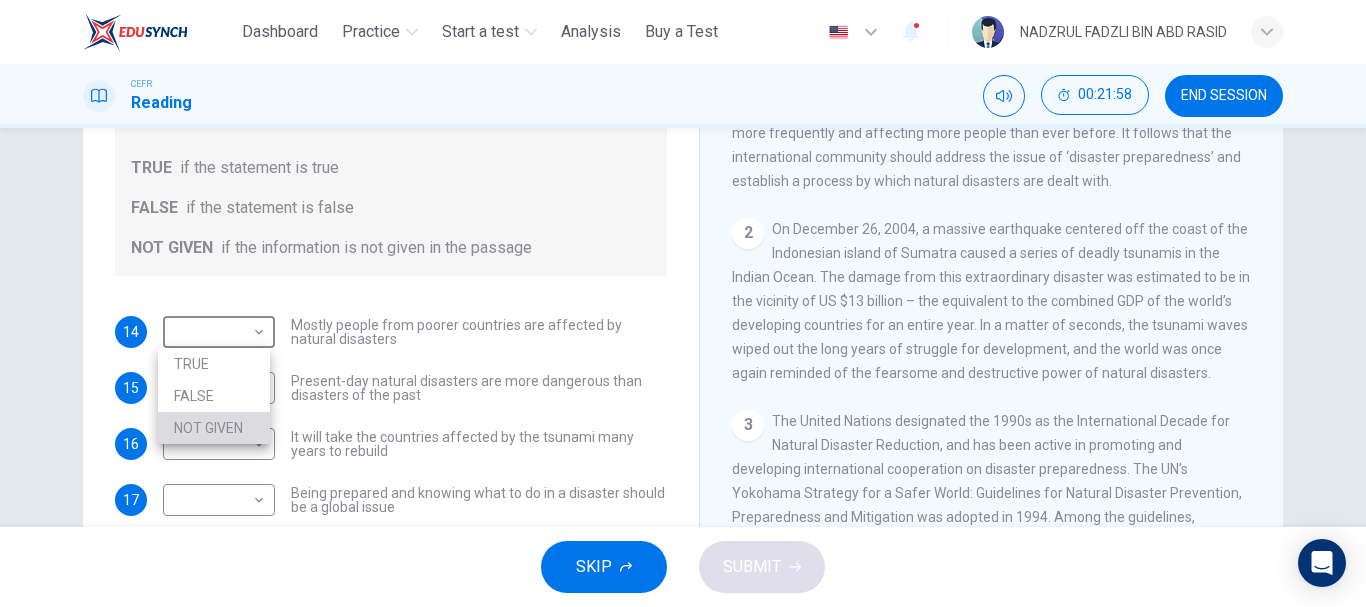 click on "NOT GIVEN" at bounding box center [214, 428] 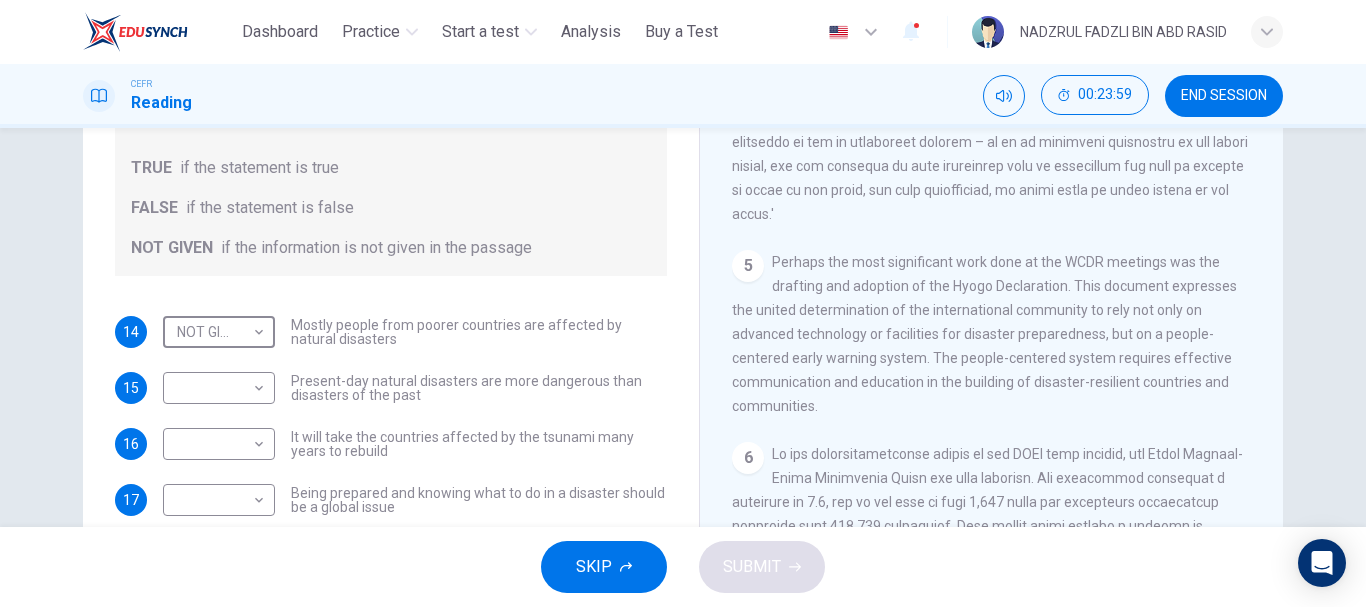 scroll, scrollTop: 1300, scrollLeft: 0, axis: vertical 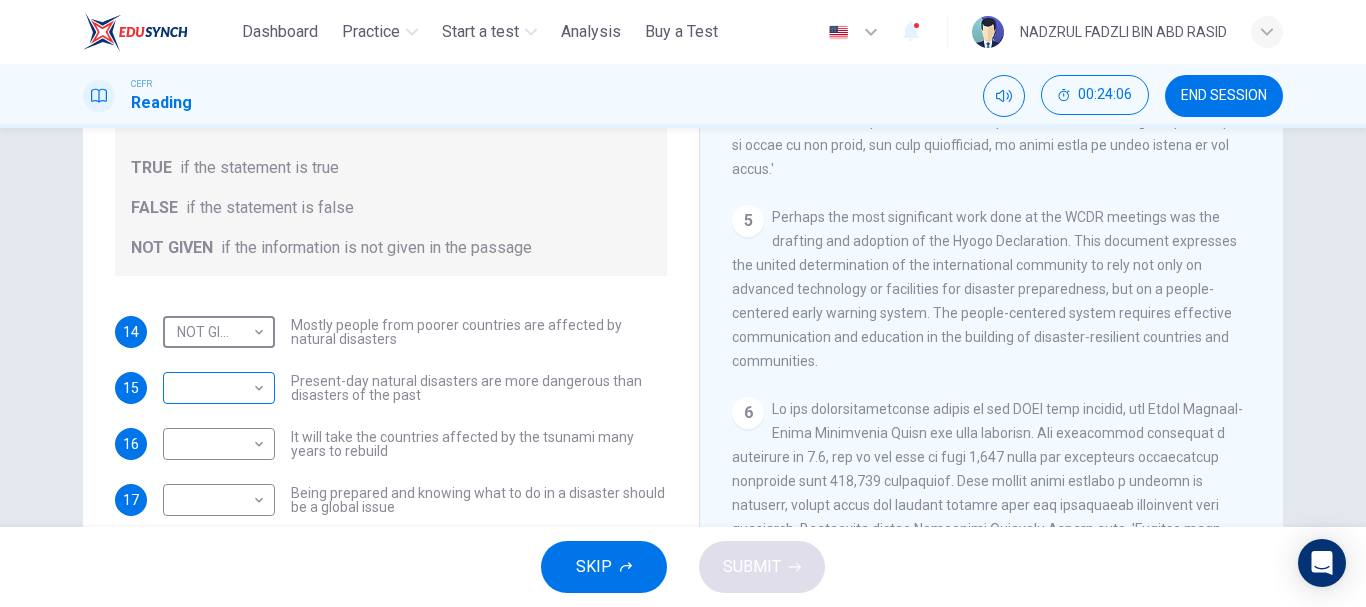 click on "This site uses cookies, as explained in our Privacy Policy . If you agree to the use of cookies, please click the Accept button and continue to browse our site. Privacy Policy Accept Dashboard Practice Start a test Analysis Buy a Test English ​ NADZRUL FADZLI BIN ABD RASID CEFR Reading END SESSION Questions 14 - 17 Do the following statements agree with the information given in the Reading Passage?
In the boxes below, write TRUE if the statement is true FALSE if the statement is false NOT GIVEN if the information is not given in the passage 14 NOT GIVEN ********* ​ Mostly people from poorer countries are affected by natural disasters 15 ​ ​ Present-day natural disasters are more dangerous than disasters of the past 16 ​ ​ It will take the countries affected by the tsunami many years to rebuild 17 ​ ​ Being prepared and knowing what to do in a disaster should be a global issue Preparing for the Threat CLICK TO ZOOM Click to Zoom 1 2 3 4 5 6 SKIP SUBMIT
Dashboard Practice" at bounding box center (683, 303) 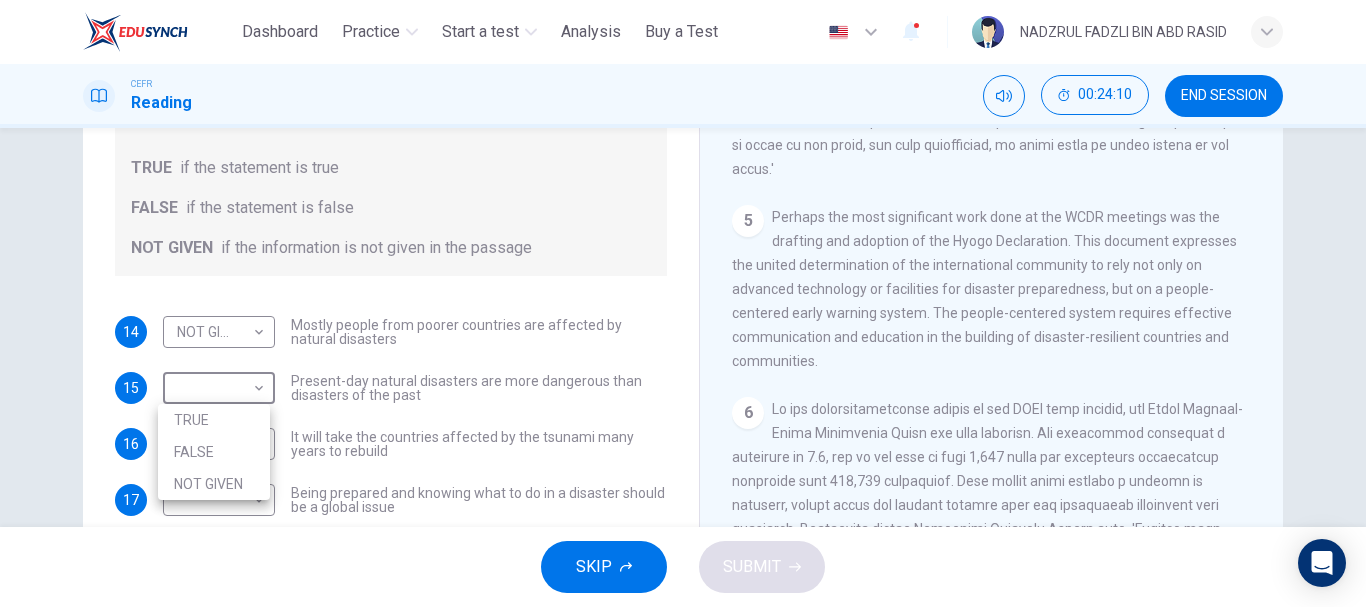 click on "FALSE" at bounding box center [214, 452] 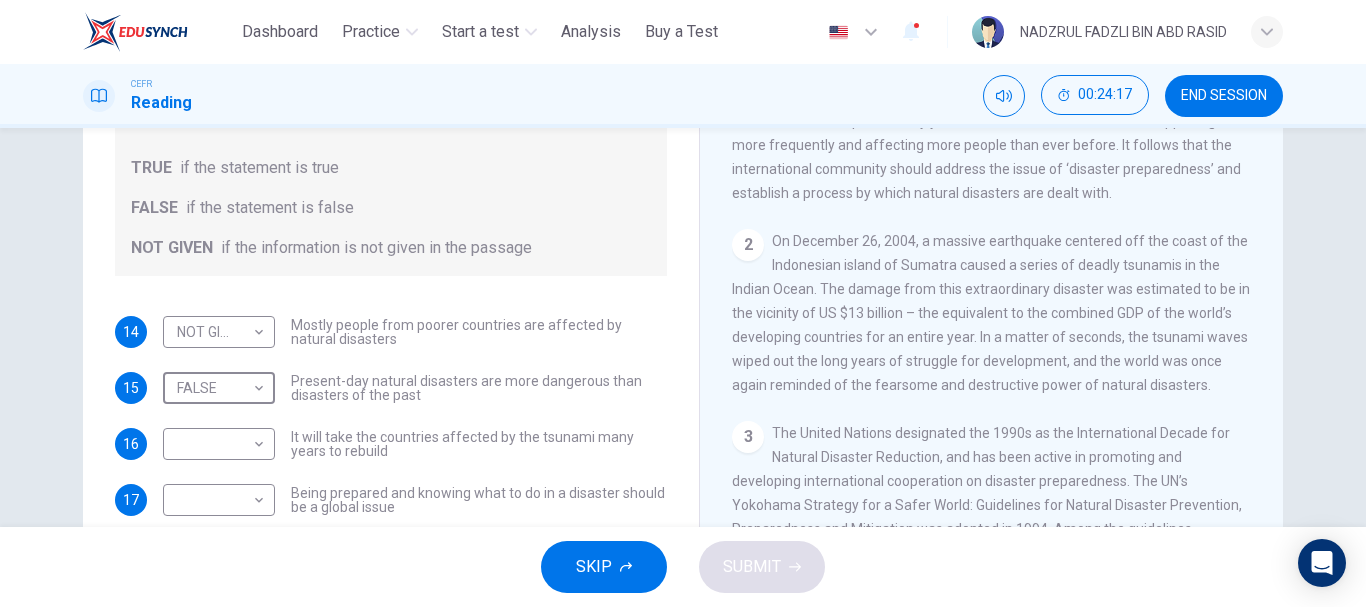 scroll, scrollTop: 400, scrollLeft: 0, axis: vertical 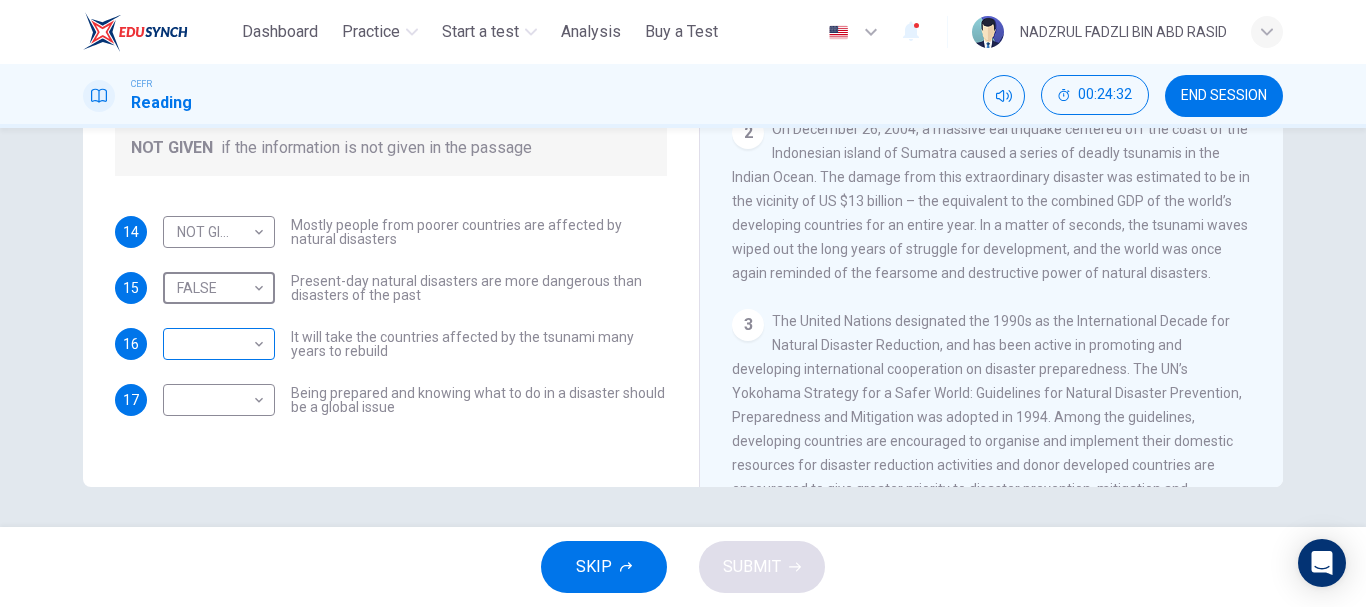 click on "This site uses cookies, as explained in our  Privacy Policy . If you agree to the use of cookies, please click the Accept button and continue to browse our site.   Privacy Policy Accept Dashboard Practice Start a test Analysis Buy a Test English ** ​ [PERSON] [LASTNAME] CEFR Reading 00:24:32 END SESSION Questions 14 - 17 Do the following statements agree with the information given in the Reading Passage?
In the boxes below, write TRUE if the statement is true FALSE if the statement is false NOT GIVEN if the information is not given in the passage 14 NOT GIVEN ********* ​ Mostly people from poorer countries are affected by natural disasters 15 FALSE ***** ​ Present-day natural disasters are more dangerous than disasters of the past 16 ​ ​ It will take the countries affected by the tsunami many years to rebuild 17 ​ ​ Being prepared and knowing what to do in a disaster should be a global issue Preparing for the Threat CLICK TO ZOOM Click to Zoom 1 2 3 4 5 6 SKIP SUBMIT
Dashboard" at bounding box center [683, 303] 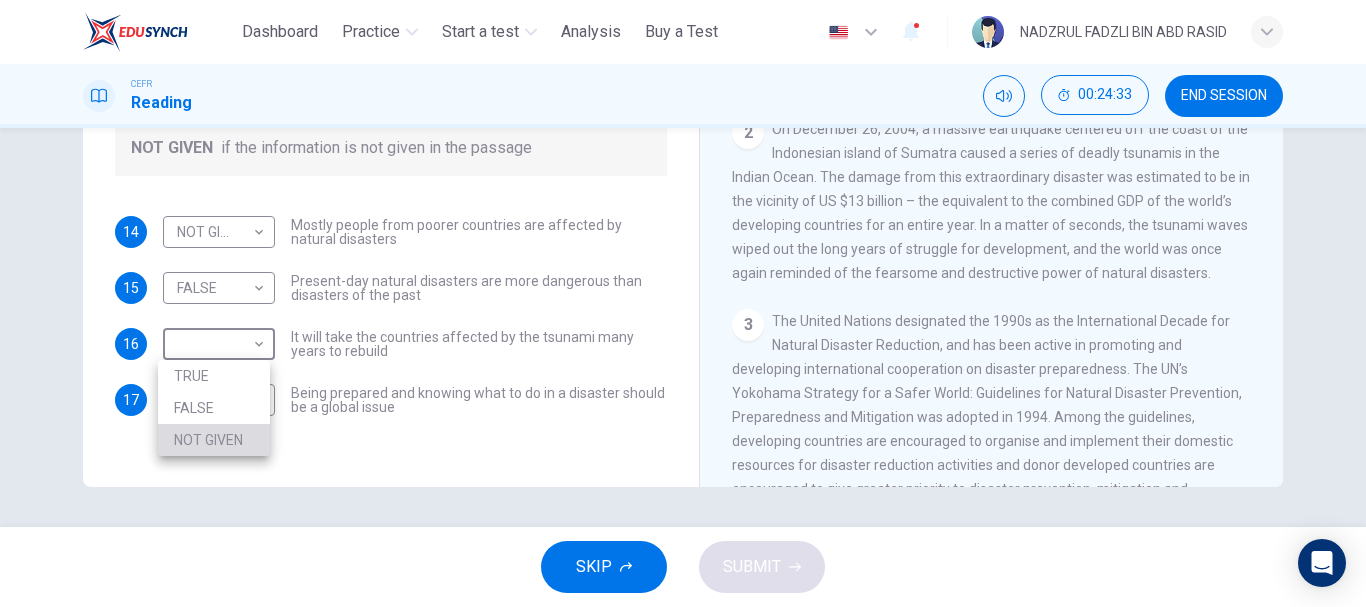 click on "NOT GIVEN" at bounding box center [214, 440] 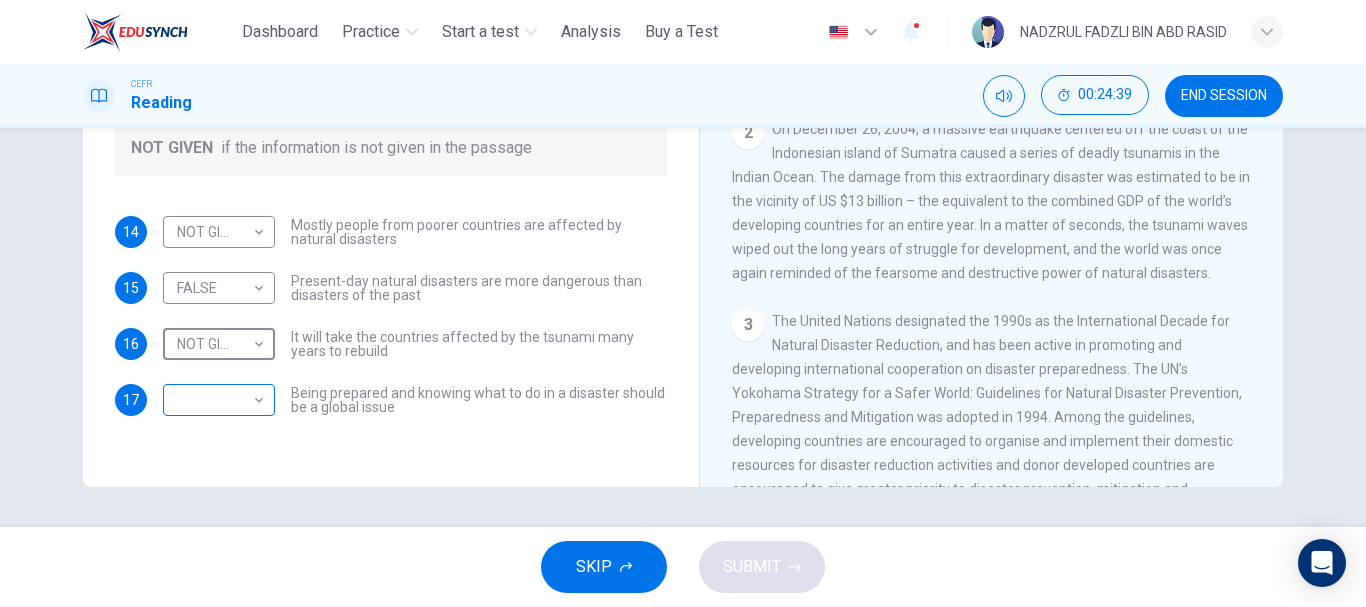 click on "This site uses cookies, as explained in our  Privacy Policy . If you agree to the use of cookies, please click the Accept button and continue to browse our site.   Privacy Policy Accept Dashboard Practice Start a test Analysis Buy a Test English ** ​ [FIRST] [LAST] CEFR Reading 00:24:39 END SESSION Questions 14 - 17 Do the following statements agree with the information given in the Reading Passage?
In the boxes below, write TRUE if the statement is true FALSE if the statement is false NOT GIVEN if the information is not given in the passage 14 NOT GIVEN ********* ​ Mostly people from poorer countries are affected by natural disasters 15 FALSE ***** ​ Present-day natural disasters are more dangerous than disasters of the past 16 NOT GIVEN ********* ​ It will take the countries affected by the tsunami many years to rebuild 17 ​ ​ Being prepared and knowing what to do in a disaster should be a global issue Preparing for the Threat CLICK TO ZOOM 1 2 3 4 5 6 SKIP SUBMIT" at bounding box center (683, 303) 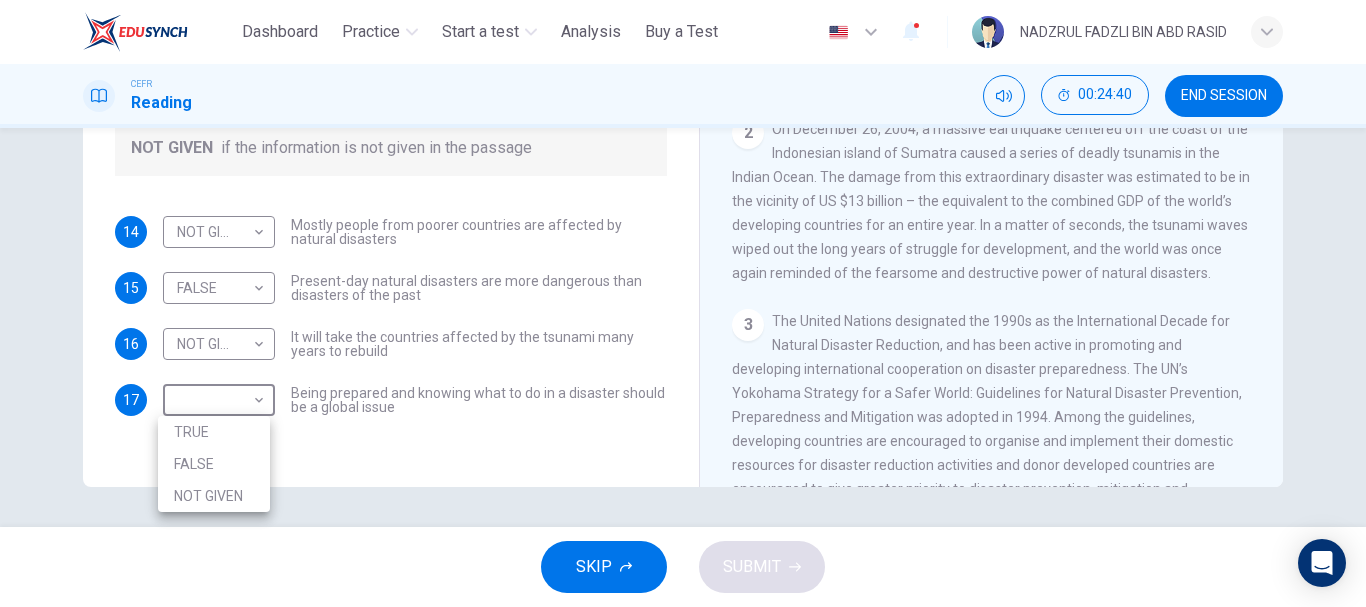 click on "TRUE" at bounding box center (214, 432) 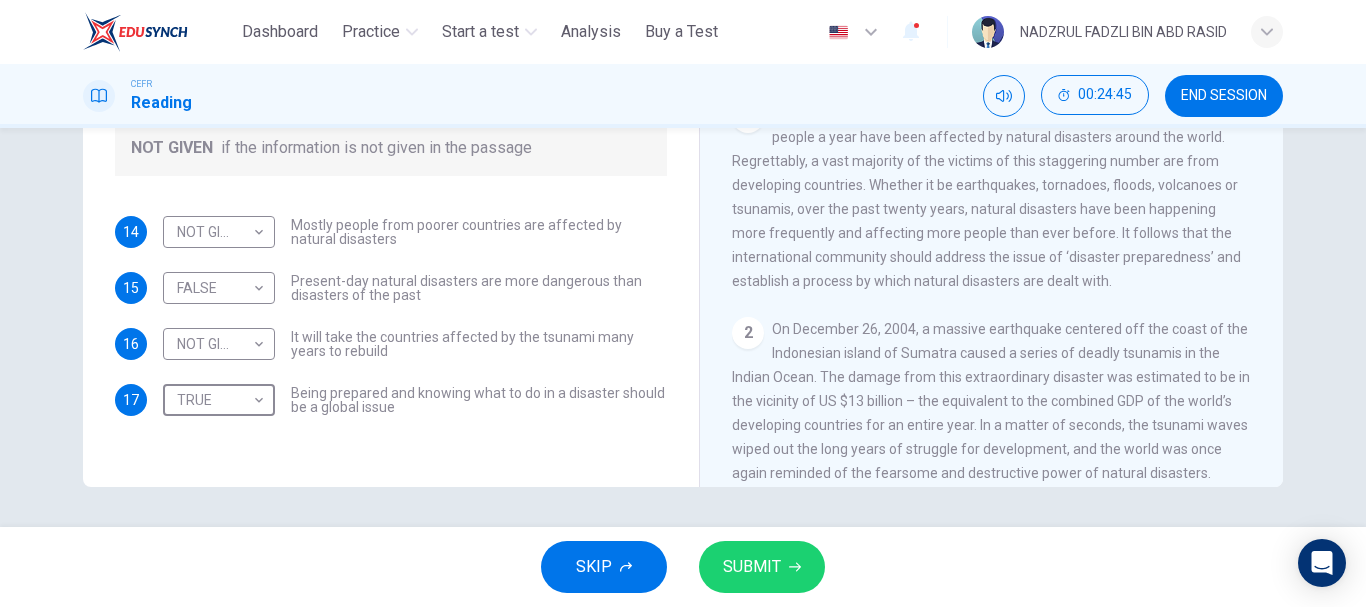 scroll, scrollTop: 100, scrollLeft: 0, axis: vertical 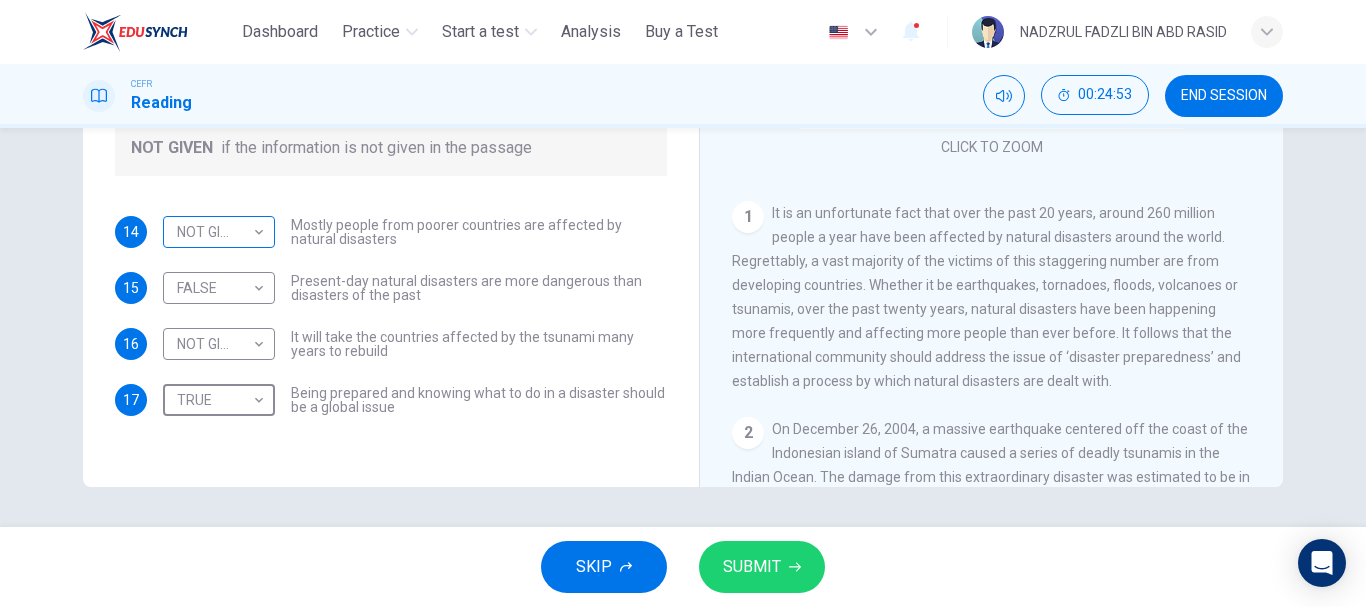 click on "This site uses cookies, as explained in our  Privacy Policy . If you agree to the use of cookies, please click the Accept button and continue to browse our site.   Privacy Policy Accept Dashboard Practice Start a test Analysis Buy a Test English ** ​ [FULL NAME] CEFR Reading 00:24:53 END SESSION Questions 14 - 17 Do the following statements agree with the information given in the Reading Passage?
In the boxes below, write TRUE if the statement is true FALSE if the statement is false NOT GIVEN if the information is not given in the passage 14 NOT GIVEN ********* ​ Mostly people from poorer countries are affected by natural disasters 15 FALSE ***** ​ Present-day natural disasters are more dangerous than disasters of the past 16 NOT GIVEN ********* ​ It will take the countries affected by the tsunami many years to rebuild 17 TRUE **** ​ Being prepared and knowing what to do in a disaster should be a global issue Preparing for the Threat CLICK TO ZOOM Click to Zoom 1 2 3 4 5 6 SKIP" at bounding box center (683, 303) 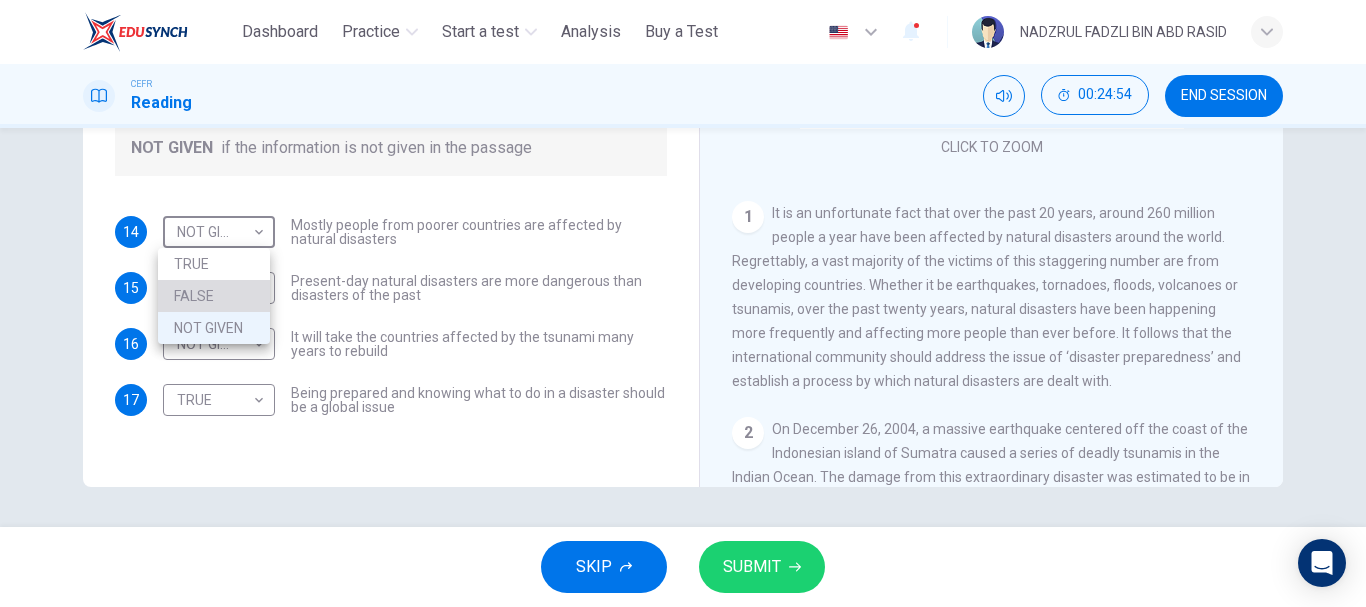click on "FALSE" at bounding box center (214, 296) 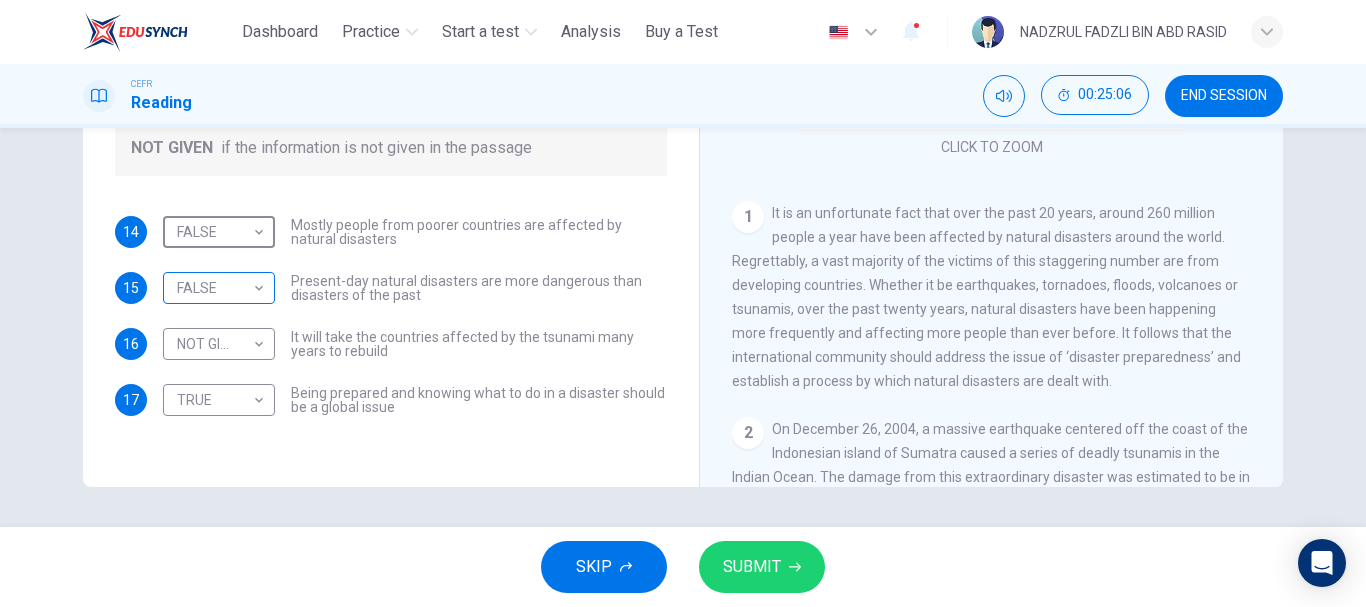 click on "This site uses cookies, as explained in our Privacy Policy. If you agree to the use of cookies, please click the Accept button and continue to browse our site. Privacy Policy Accept Dashboard Practice Start a test Analysis Buy a Test English ** ​ [FIRST] [LAST] CEFR Reading 00:25:06 END SESSION Questions 14 - 17 Do the following statements agree with the information given in the Reading Passage?
In the boxes below, write TRUE if the statement is true FALSE if the statement is false NOT GIVEN if the information is not given in the passage 14 FALSE ***** ​ Mostly people from poorer countries are affected by natural disasters 15 FALSE ***** ​ Present-day natural disasters are more dangerous than disasters of the past 16 NOT GIVEN ********* ​ It will take the countries affected by the tsunami many years to rebuild 17 TRUE **** ​ Being prepared and knowing what to do in a disaster should be a global issue Preparing for the Threat CLICK TO ZOOM Click to Zoom 1 2 3 4 5 6 SKIP SUBMIT" at bounding box center [683, 303] 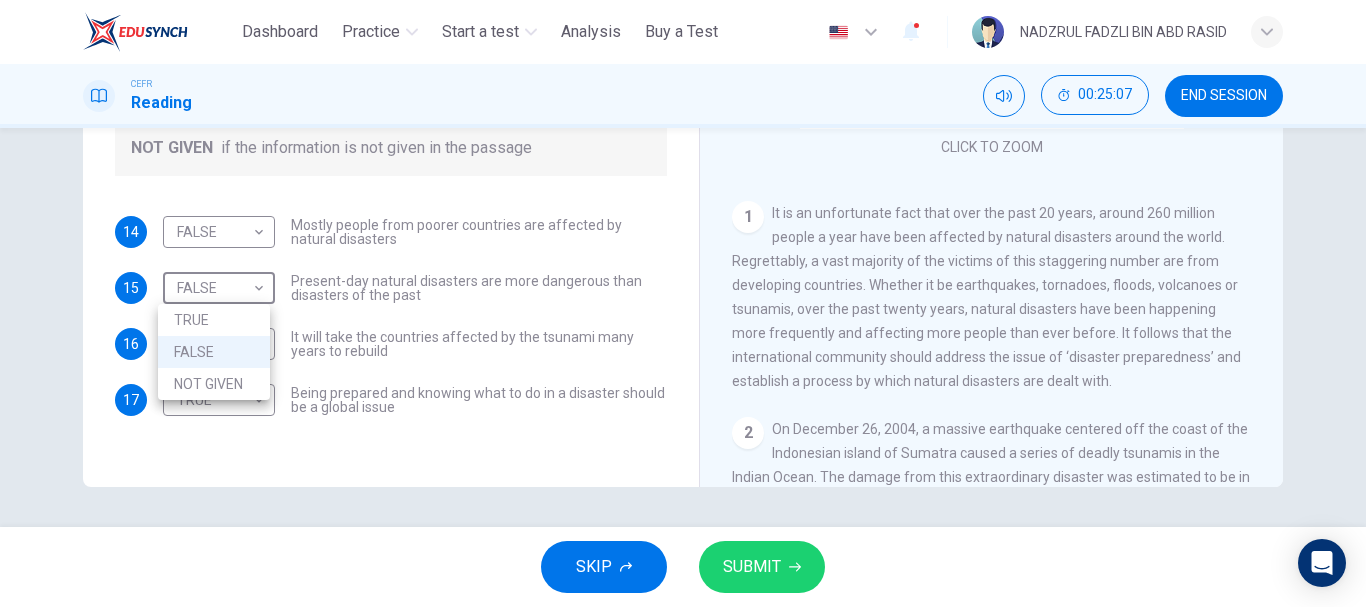 click on "NOT GIVEN" at bounding box center [214, 384] 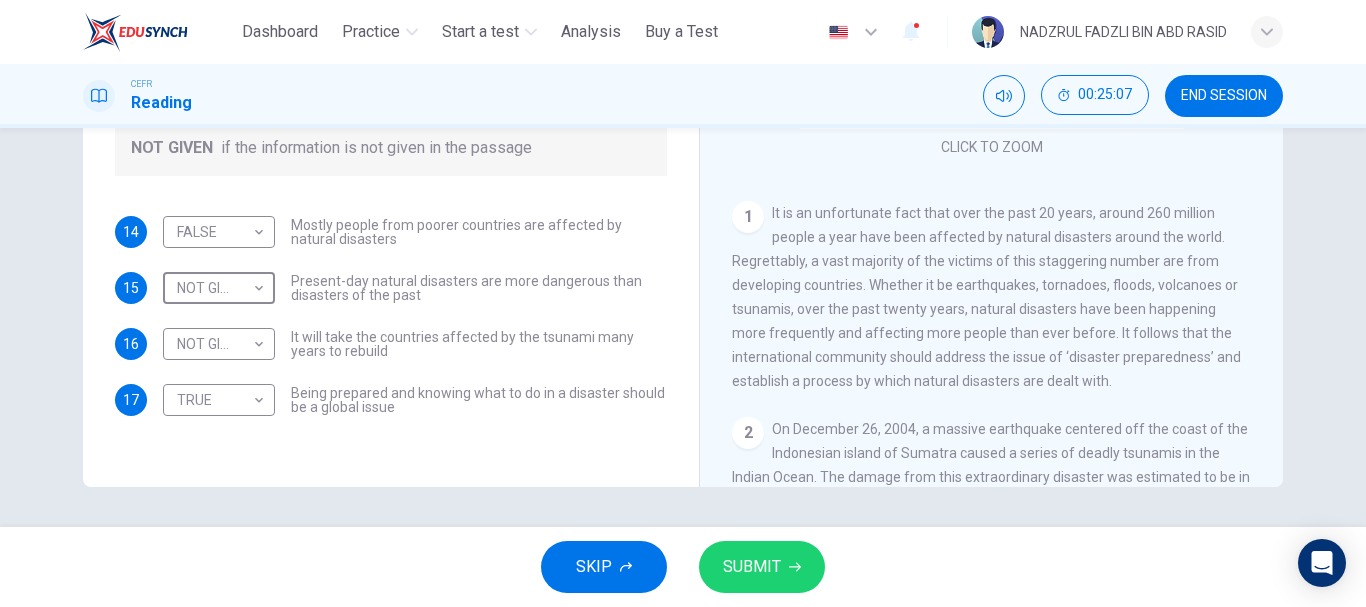 type on "*********" 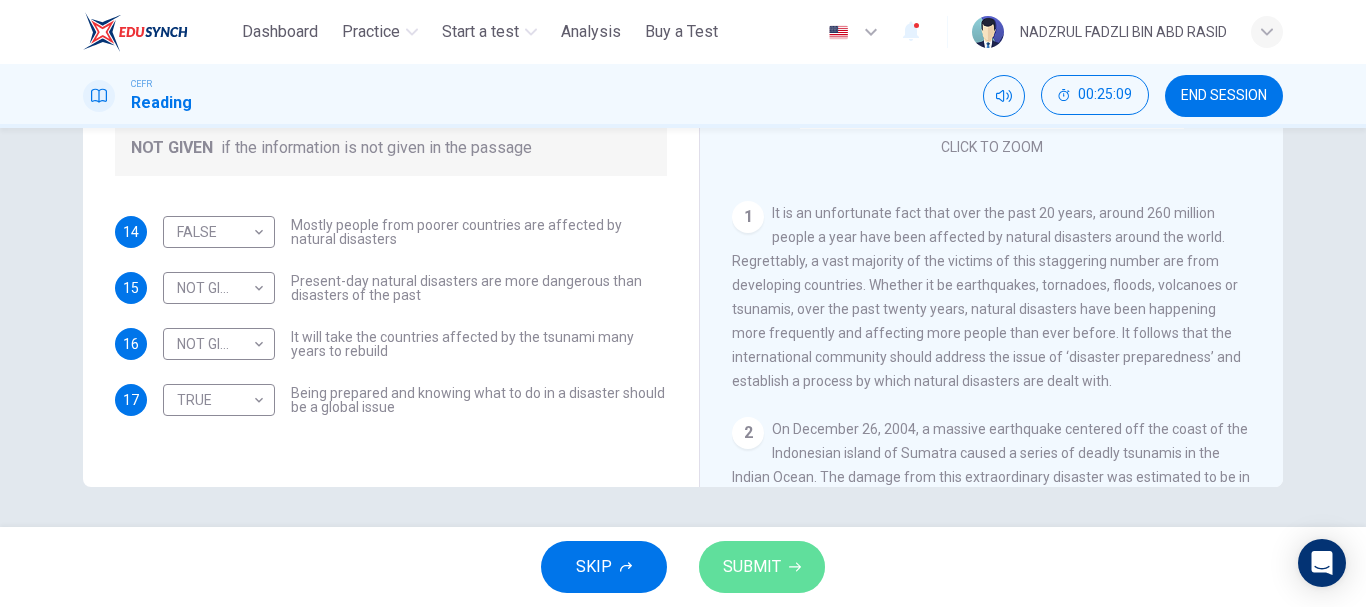 click on "SUBMIT" at bounding box center [752, 567] 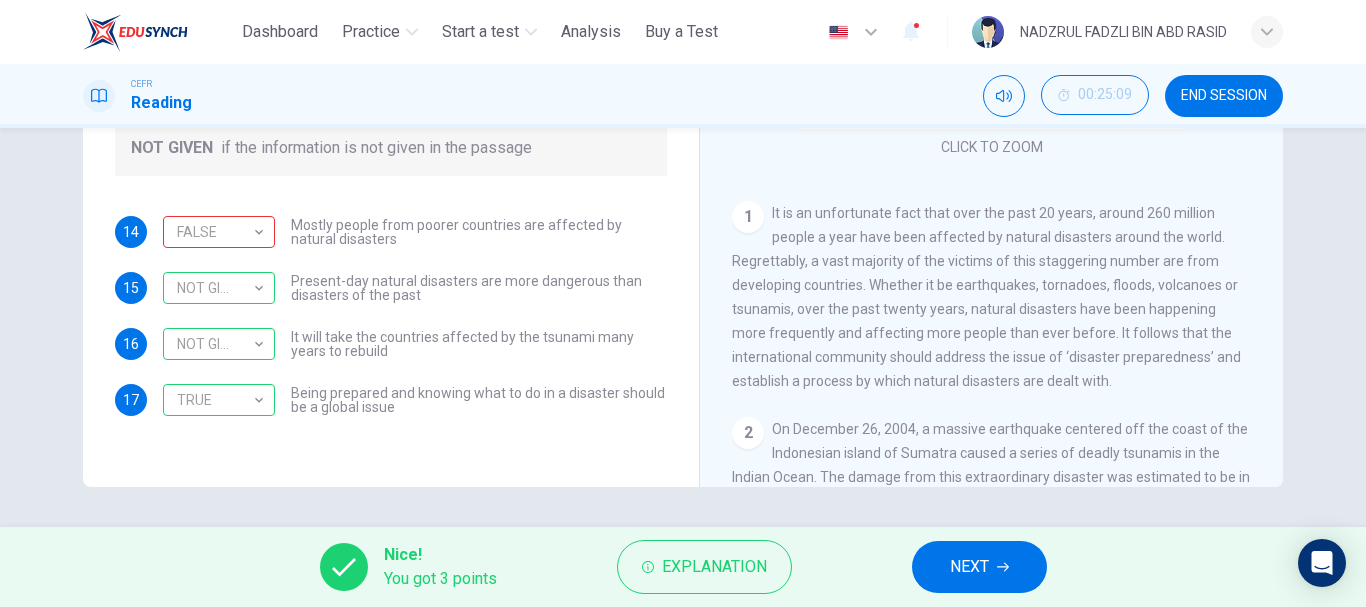 scroll, scrollTop: 0, scrollLeft: 0, axis: both 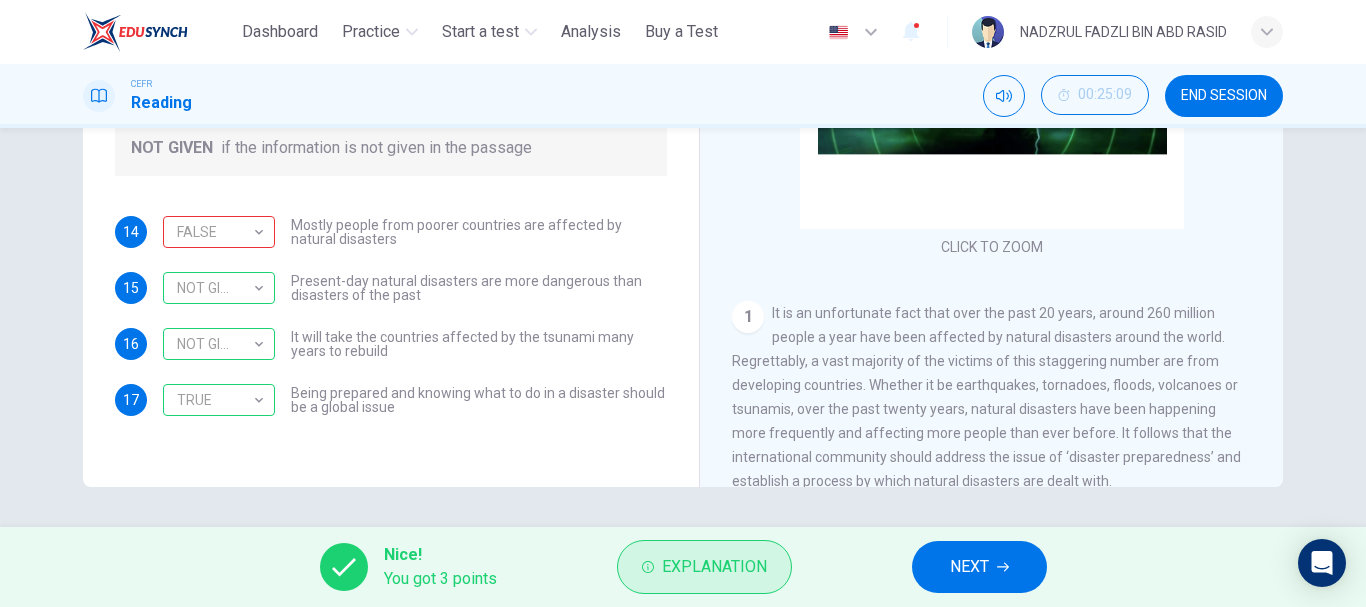 click on "Explanation" at bounding box center [714, 567] 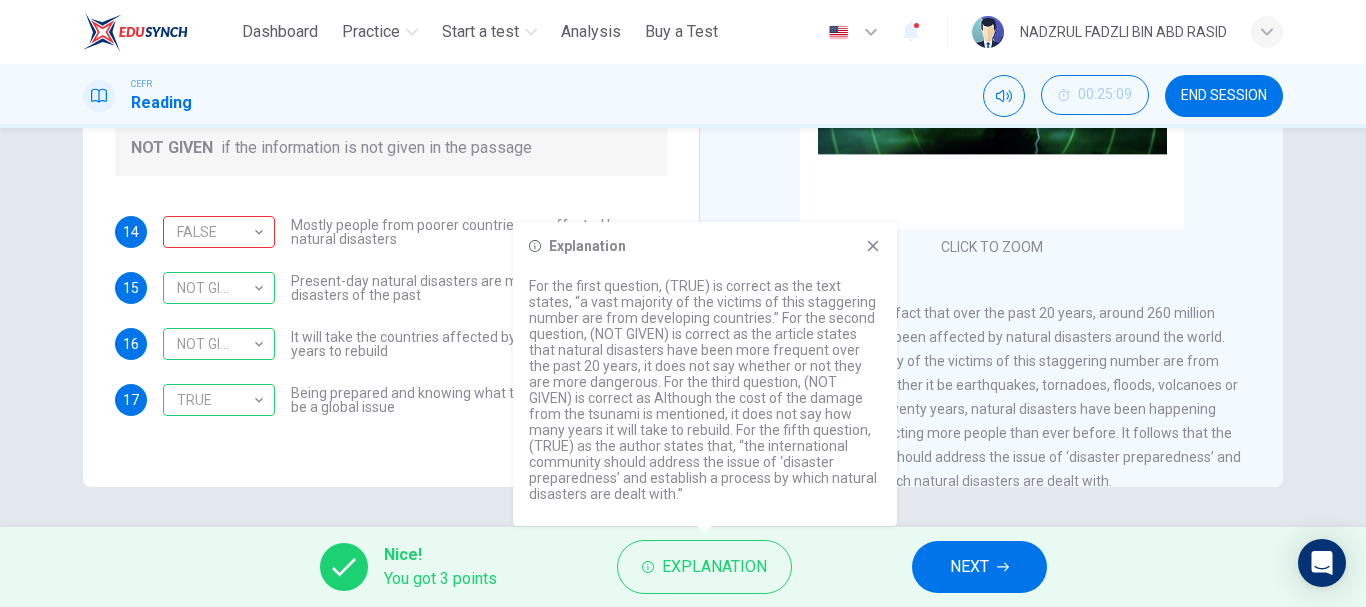 click on "Explanation For the first question, (TRUE) is correct as the text states, “a vast majority of the victims of this staggering number are from developing countries.”
For the second question, (NOT GIVEN) is correct as the article states that natural disasters have been more frequent over the past 20 years, it does not say whether or not they are more dangerous.
For the third question, (NOT GIVEN) is correct as Although the cost of the damage from the tsunami is mentioned, it does not say how many years it will take to rebuild.
For the fifth question, (TRUE) as the author states that, “the international community should address the issue of ‘disaster preparedness’ and establish a process by which natural disasters are dealt with.”" at bounding box center [705, 374] 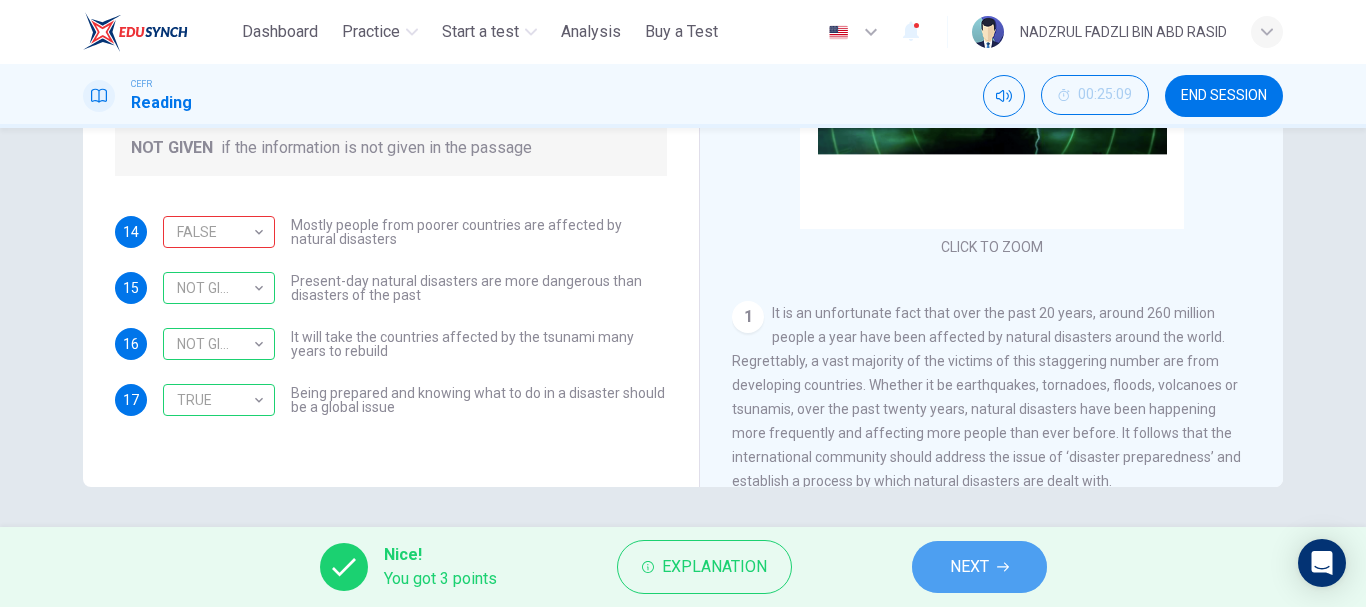 click on "NEXT" at bounding box center (979, 567) 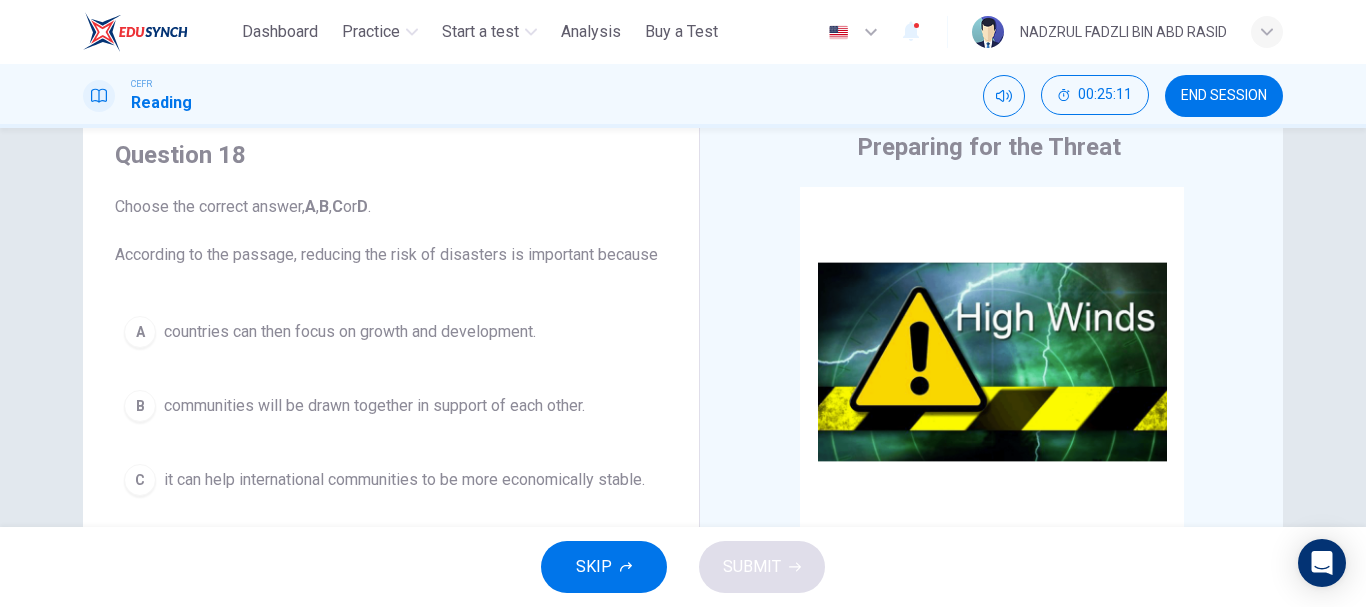 scroll, scrollTop: 100, scrollLeft: 0, axis: vertical 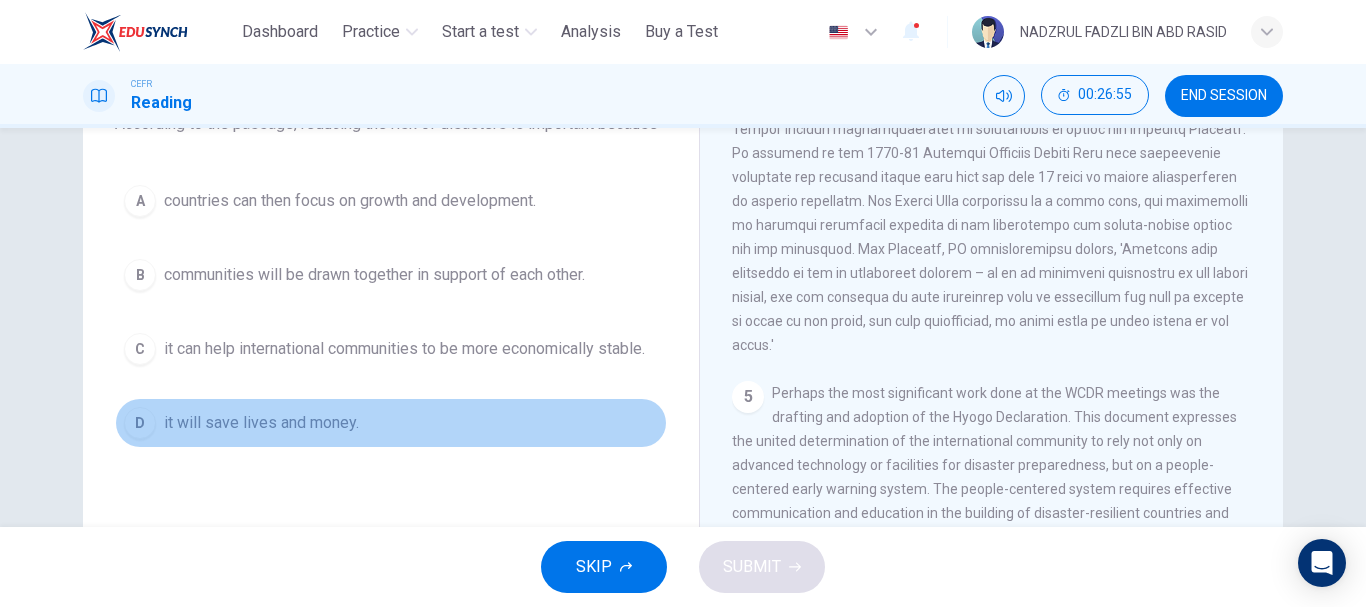 click on "it will save lives and money." at bounding box center [261, 423] 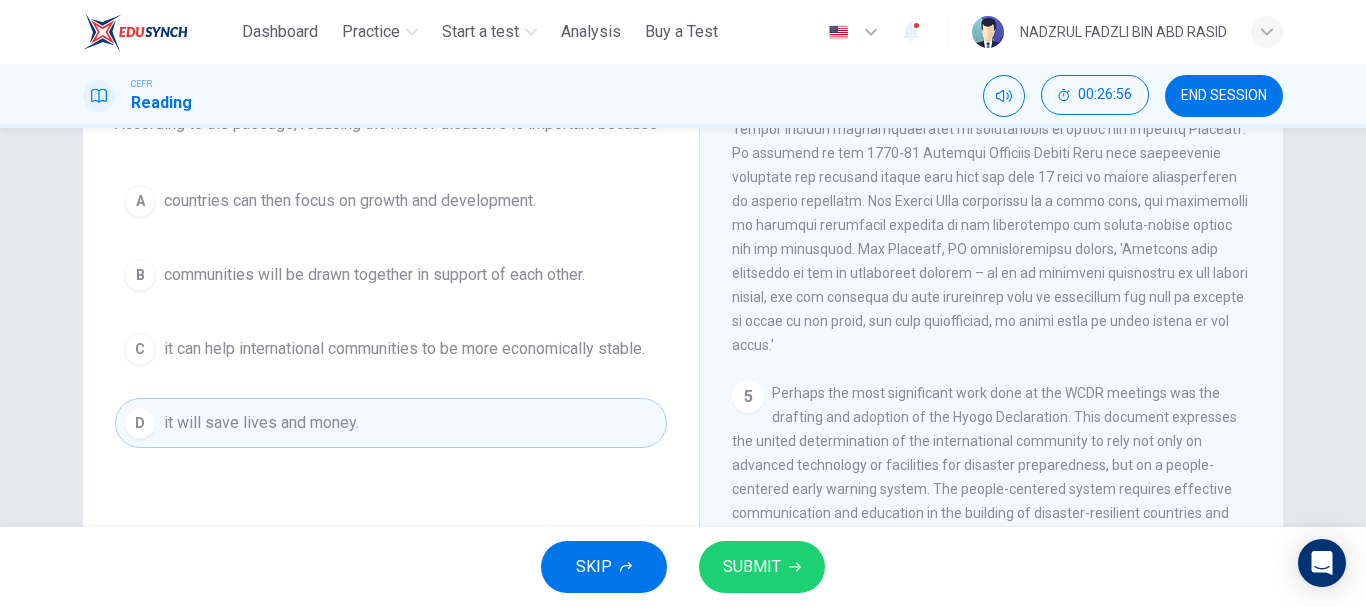 scroll, scrollTop: 100, scrollLeft: 0, axis: vertical 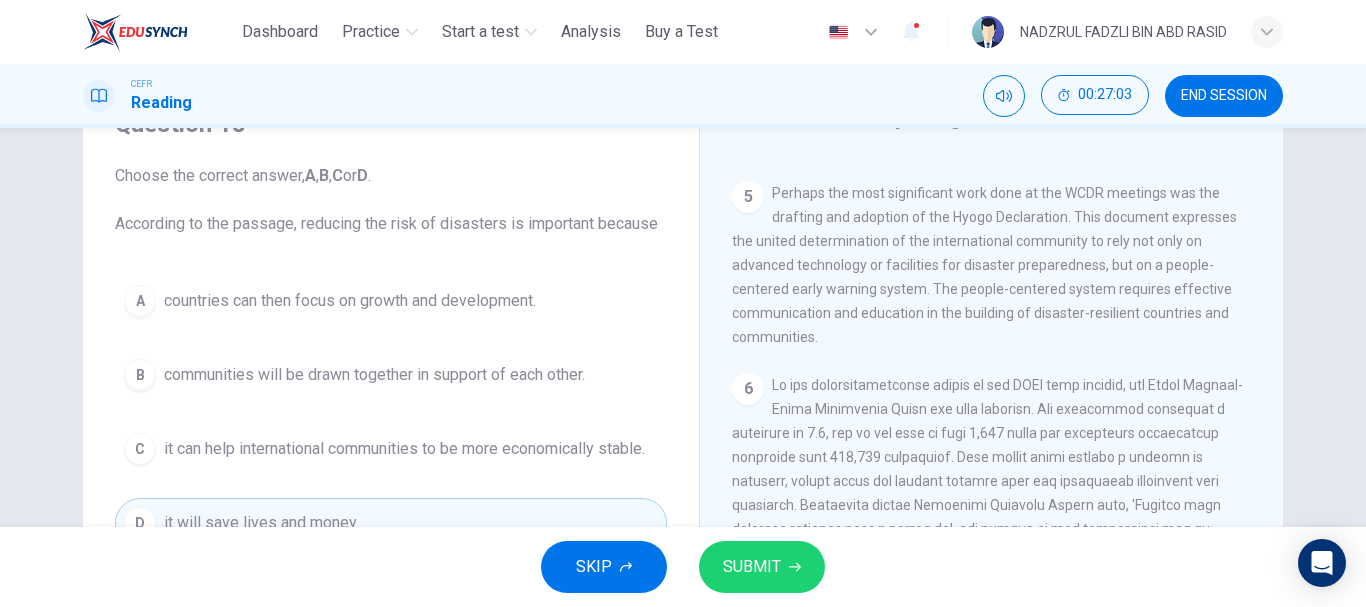 click on "SUBMIT" at bounding box center [752, 567] 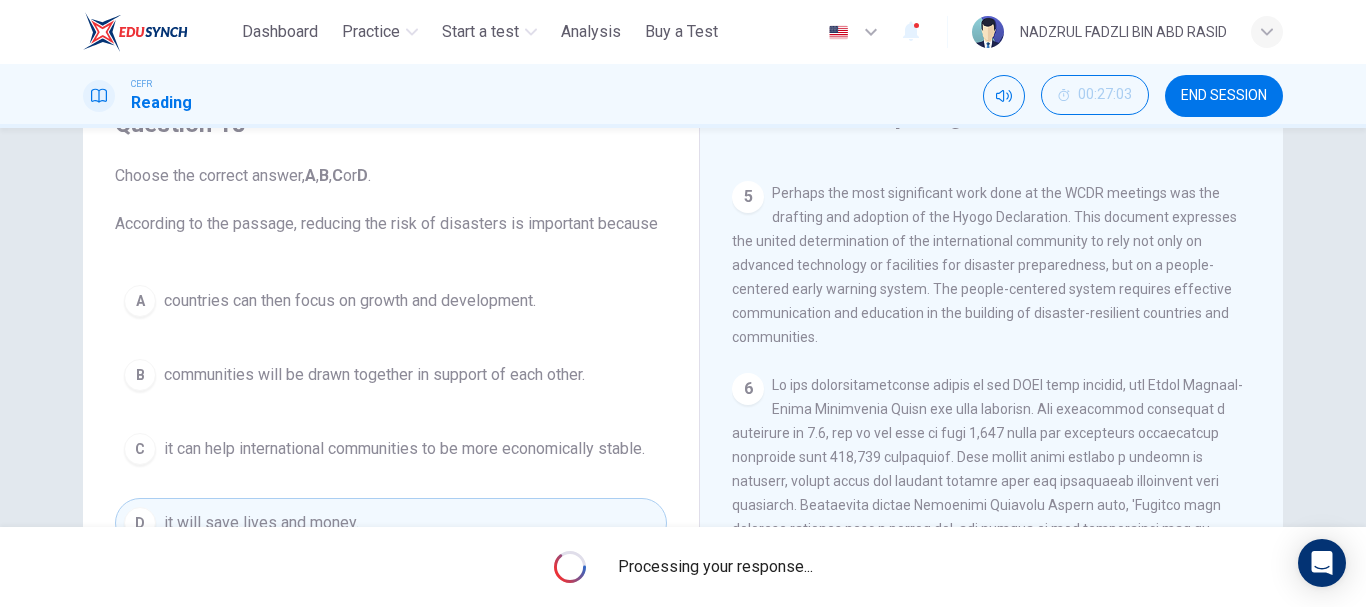 scroll, scrollTop: 200, scrollLeft: 0, axis: vertical 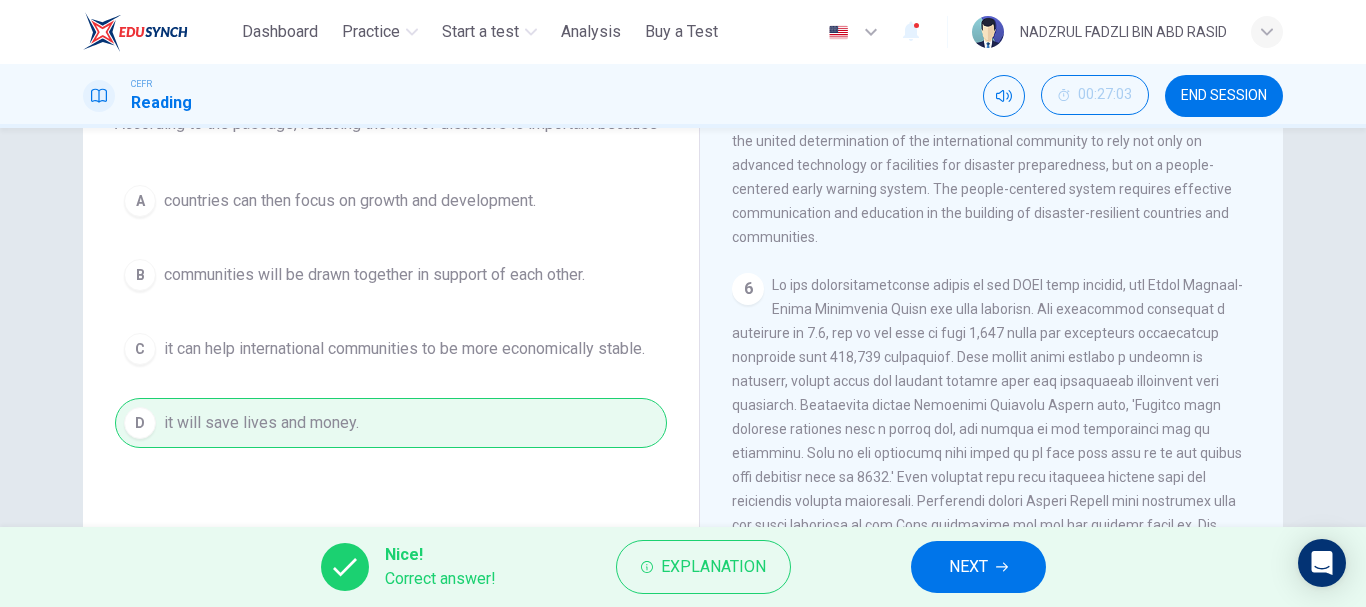 click on "NEXT" at bounding box center (978, 567) 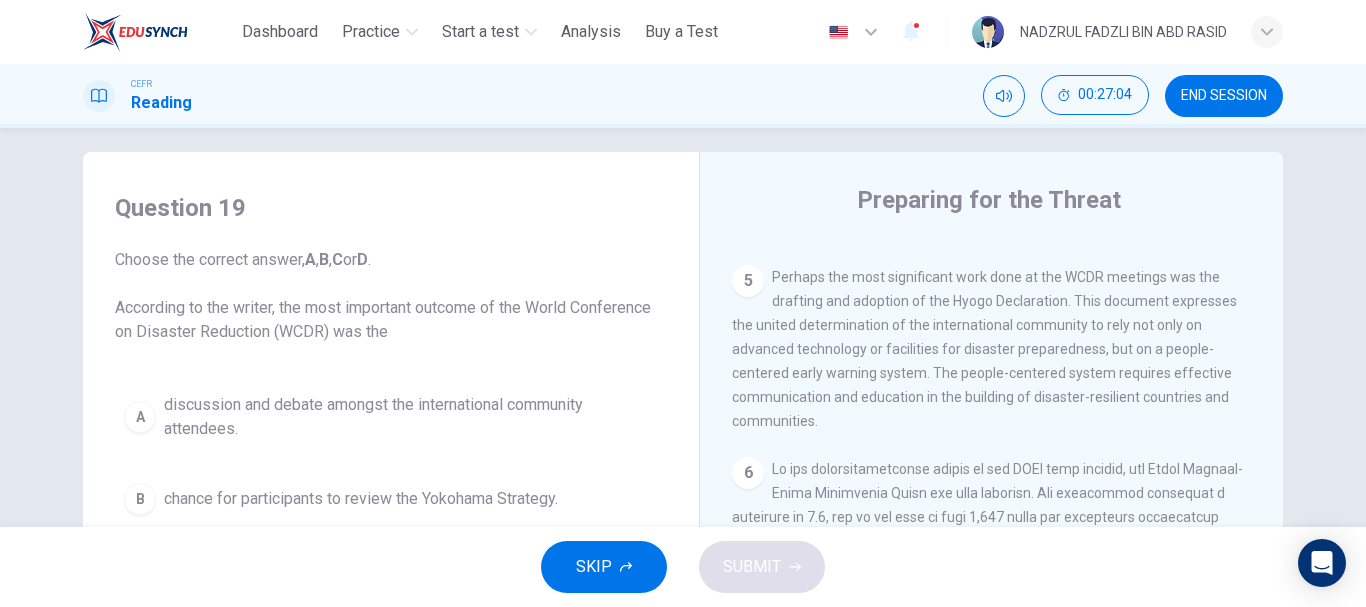 scroll, scrollTop: 0, scrollLeft: 0, axis: both 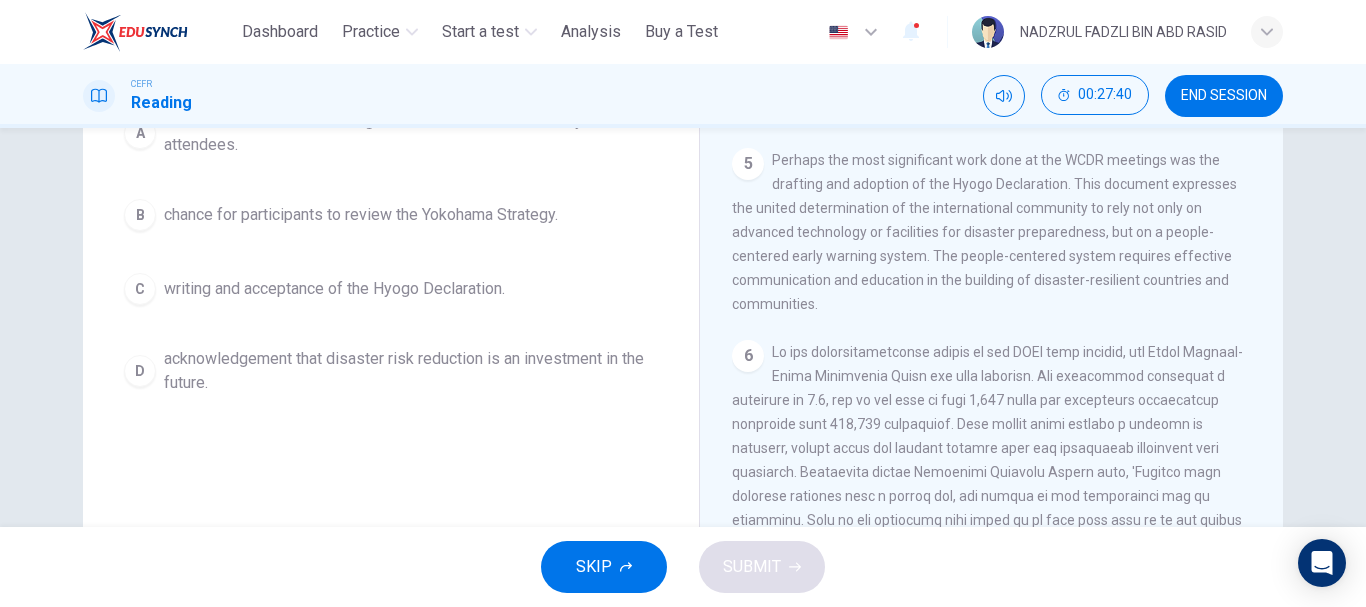 click on "writing and acceptance of the Hyogo Declaration." at bounding box center (334, 289) 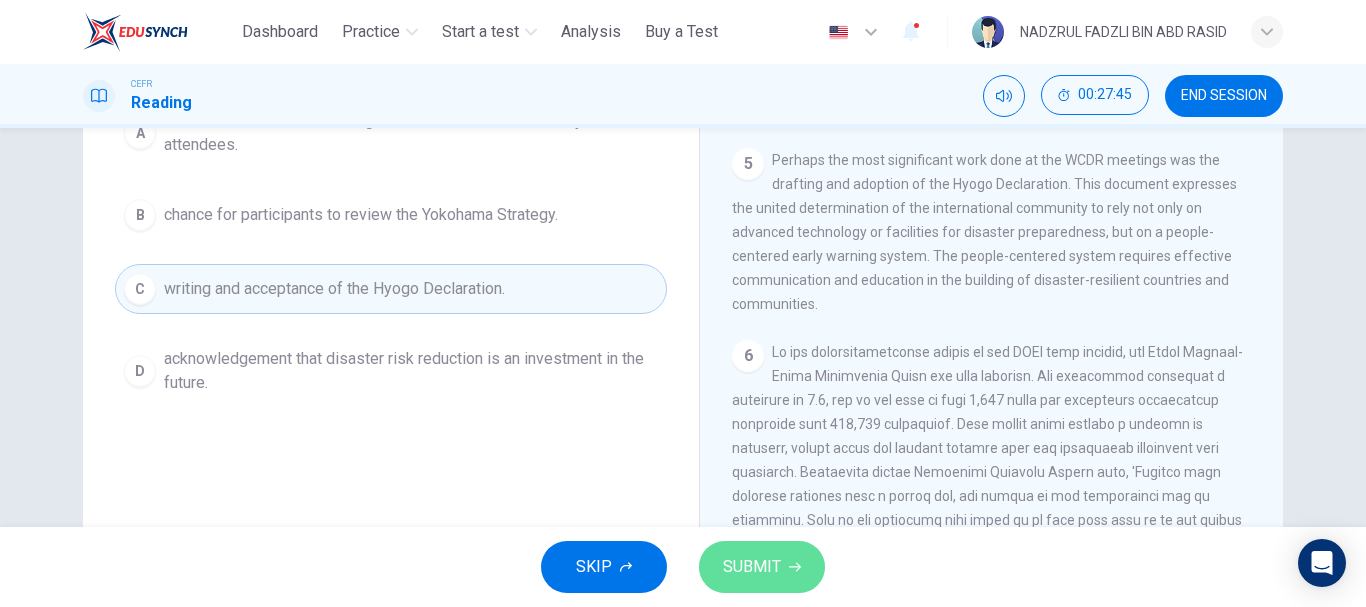 click on "SUBMIT" at bounding box center (762, 567) 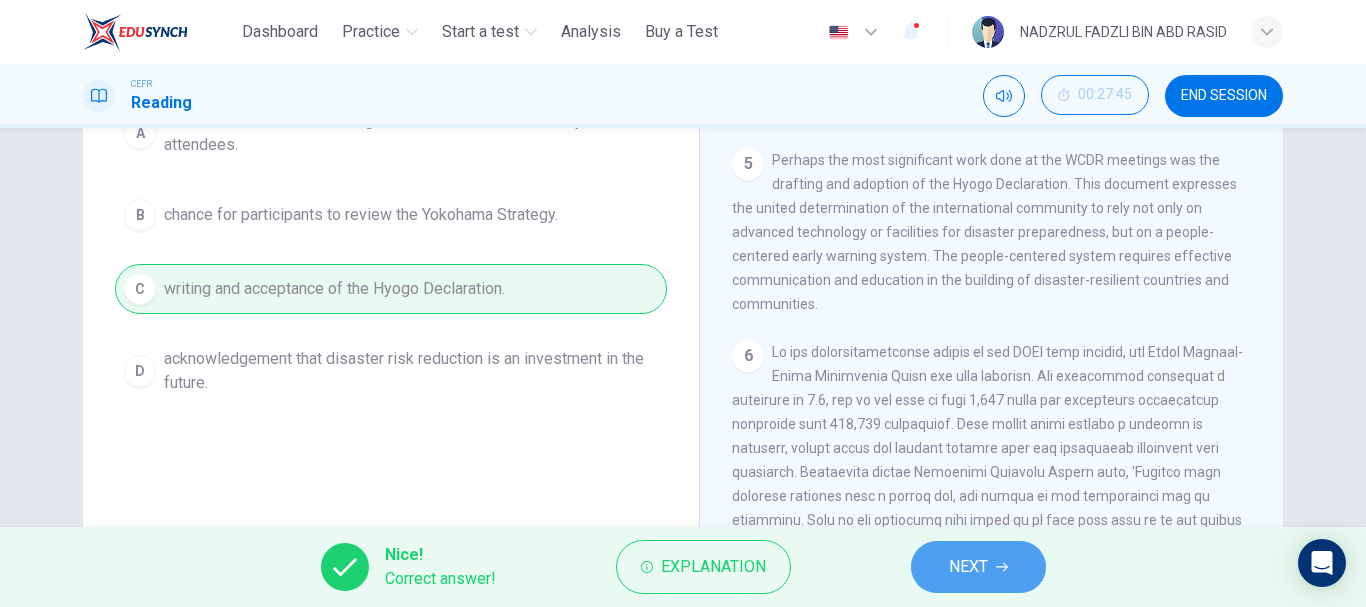 click on "NEXT" at bounding box center (968, 567) 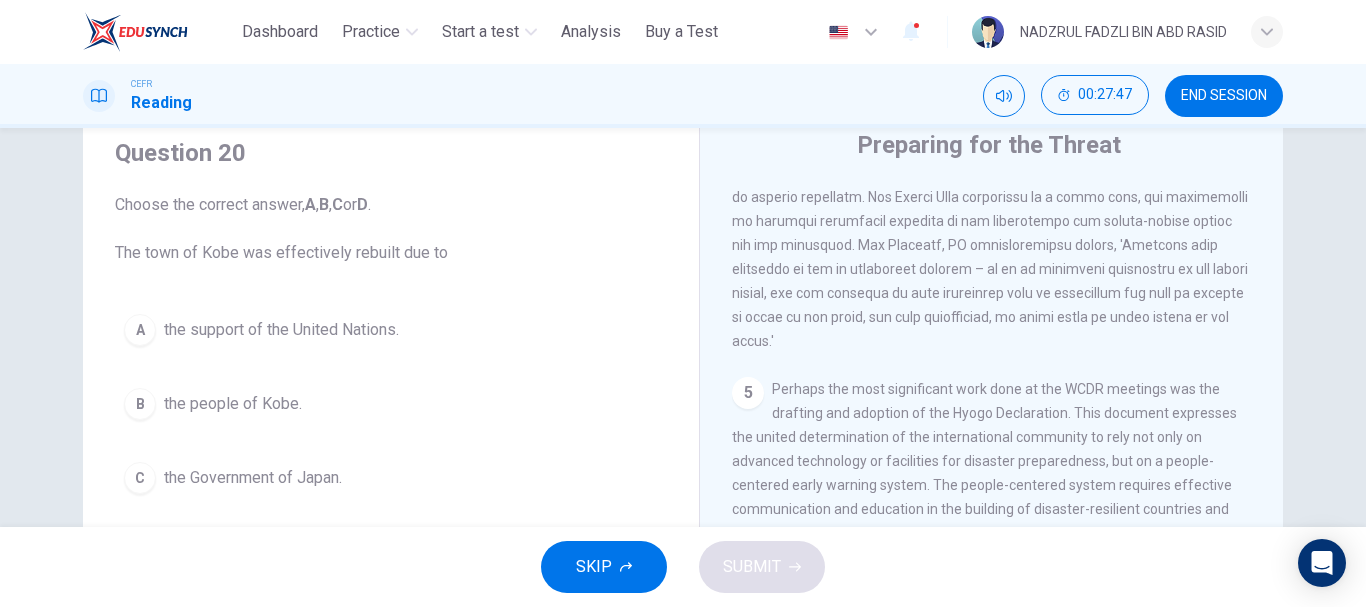 scroll, scrollTop: 100, scrollLeft: 0, axis: vertical 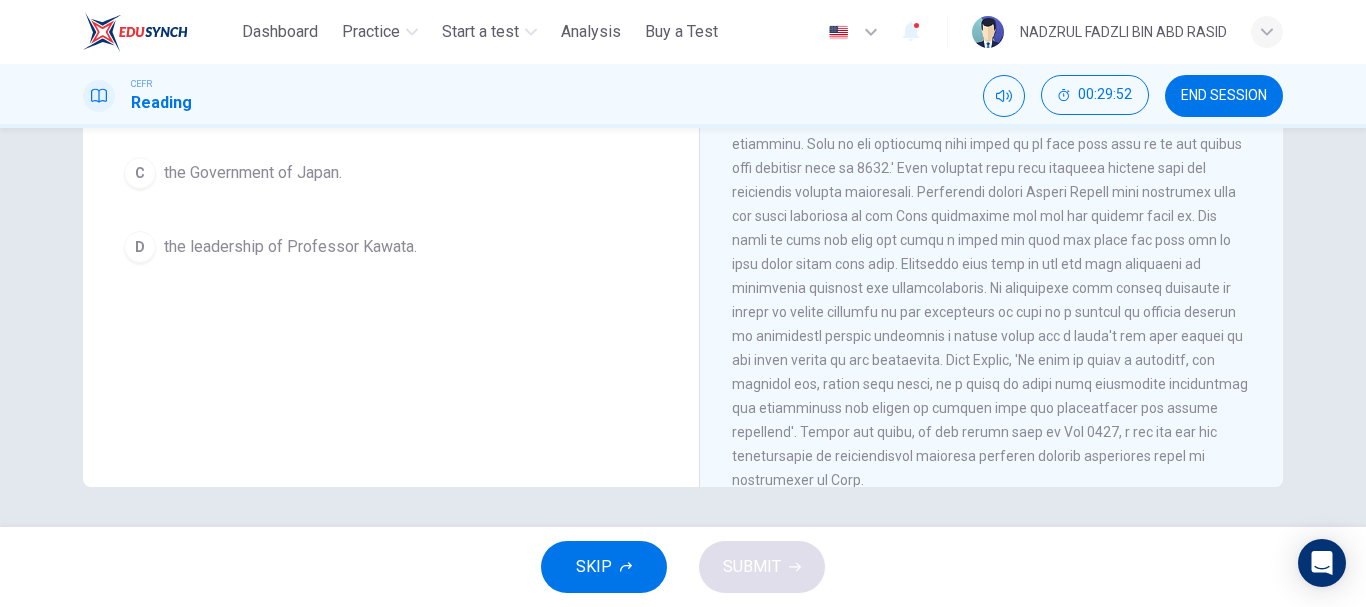 drag, startPoint x: 992, startPoint y: 330, endPoint x: 1029, endPoint y: 343, distance: 39.217342 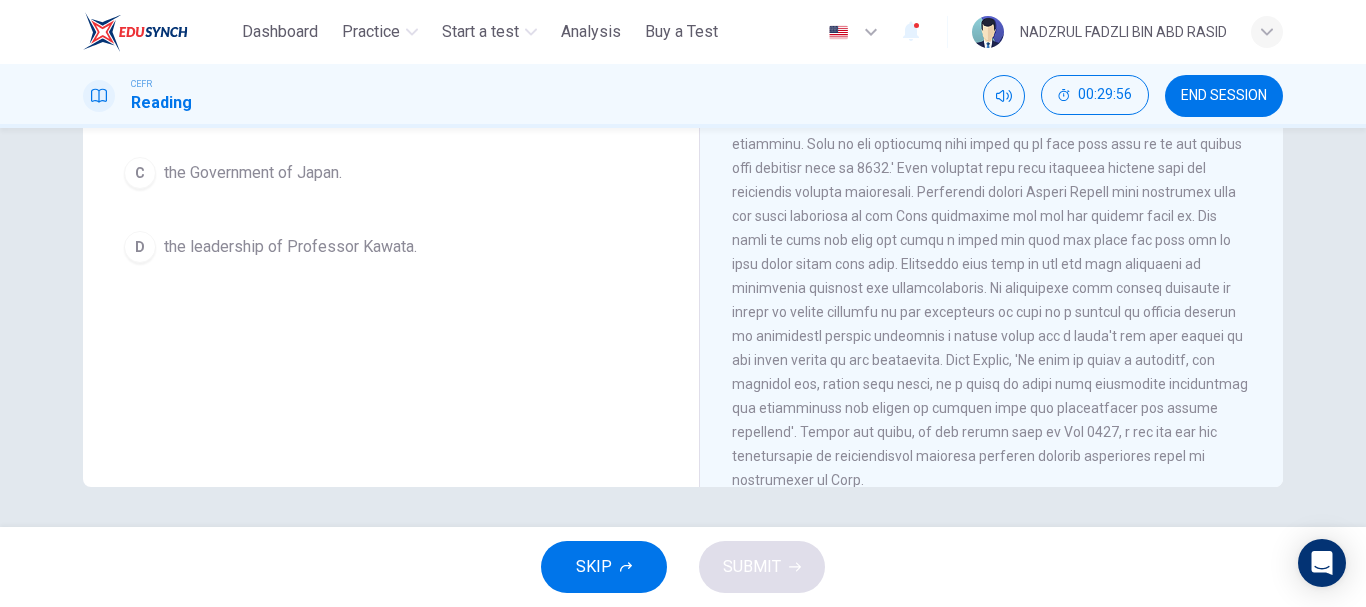 drag, startPoint x: 1031, startPoint y: 372, endPoint x: 1107, endPoint y: 422, distance: 90.97253 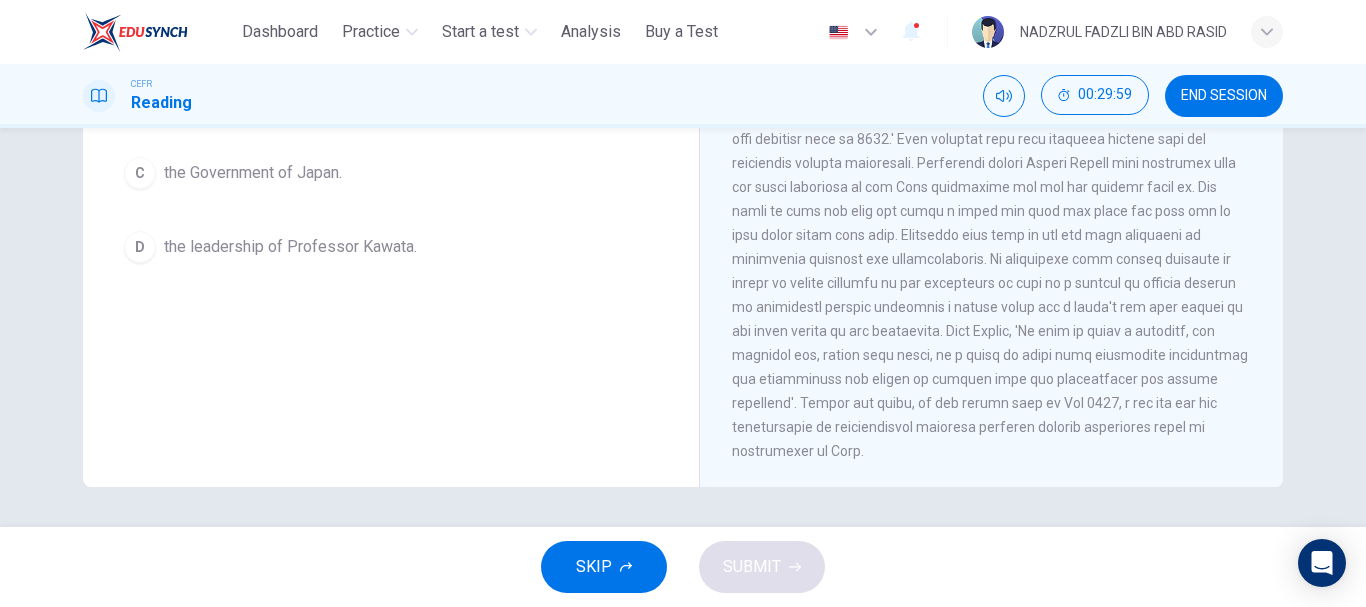 scroll, scrollTop: 1733, scrollLeft: 0, axis: vertical 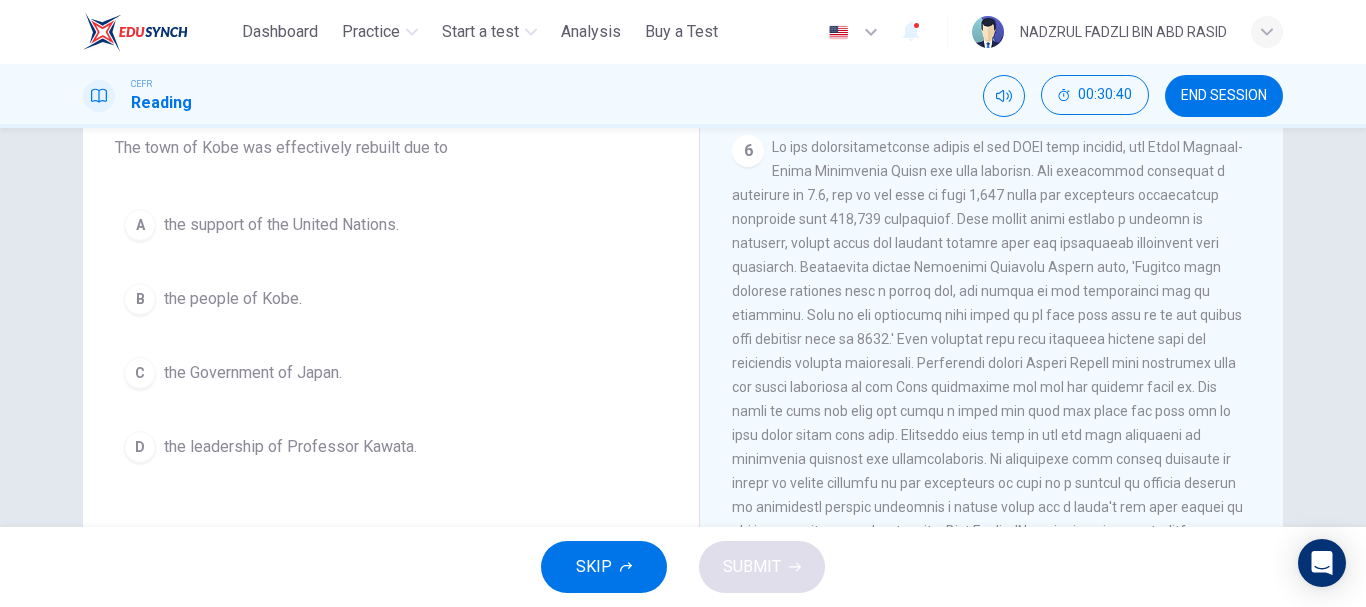 click on "the people of Kobe." at bounding box center [233, 299] 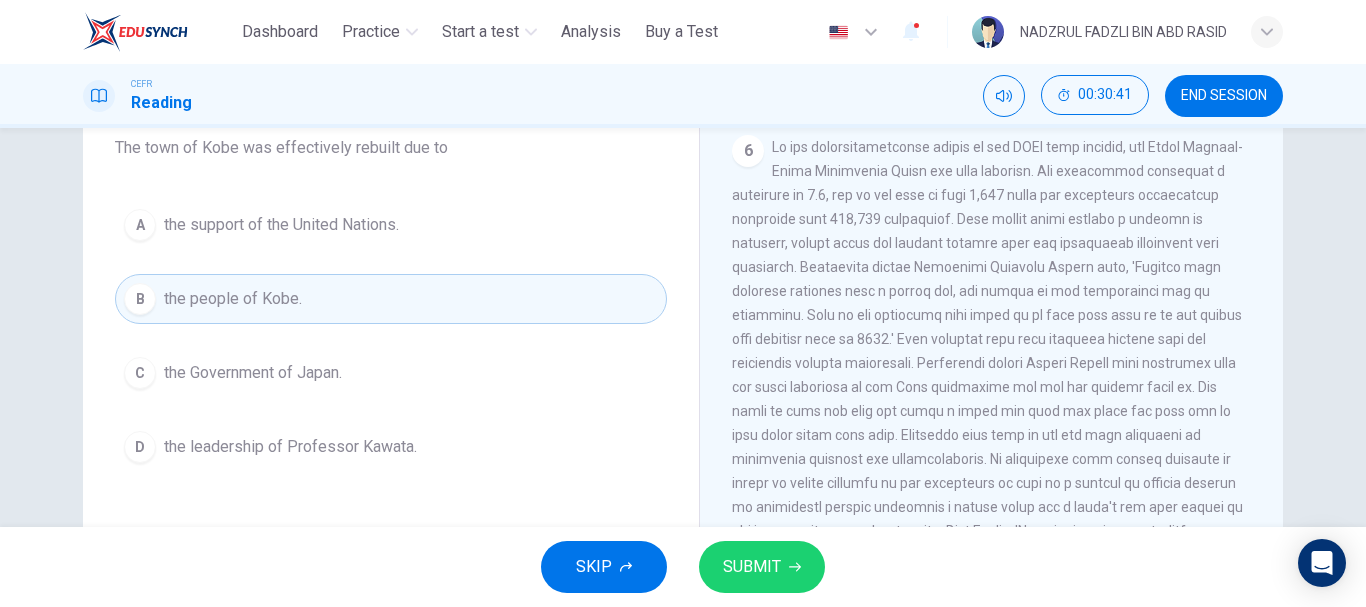 scroll, scrollTop: 1533, scrollLeft: 0, axis: vertical 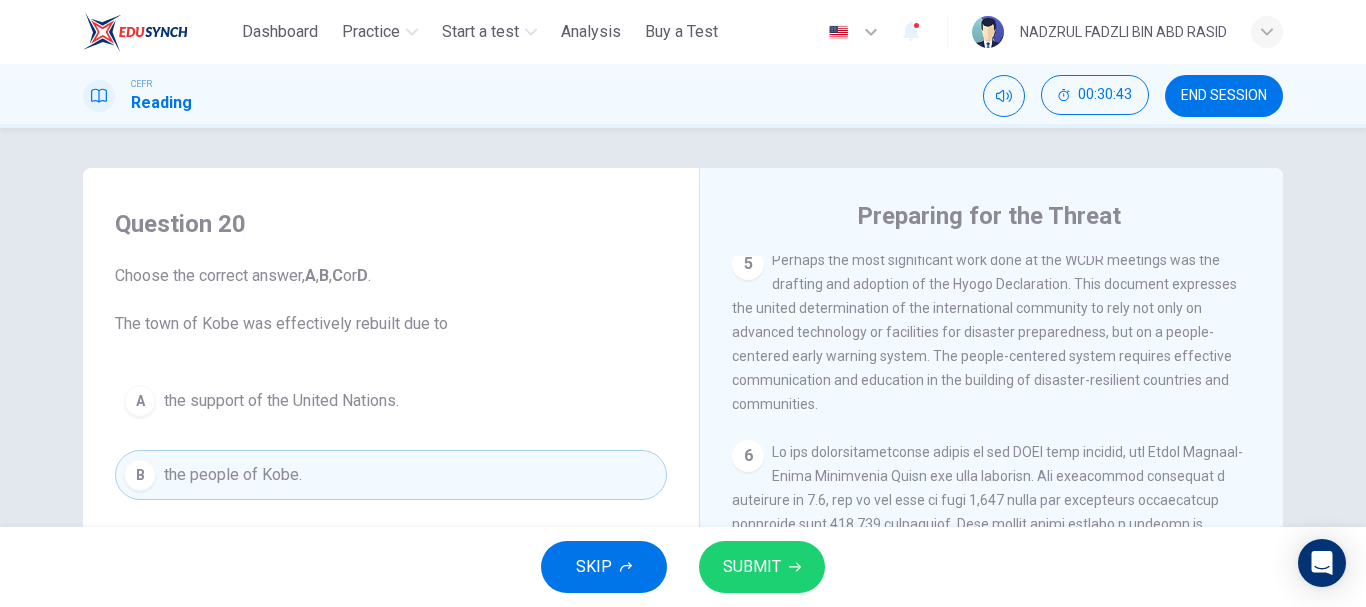 click on "SUBMIT" at bounding box center (762, 567) 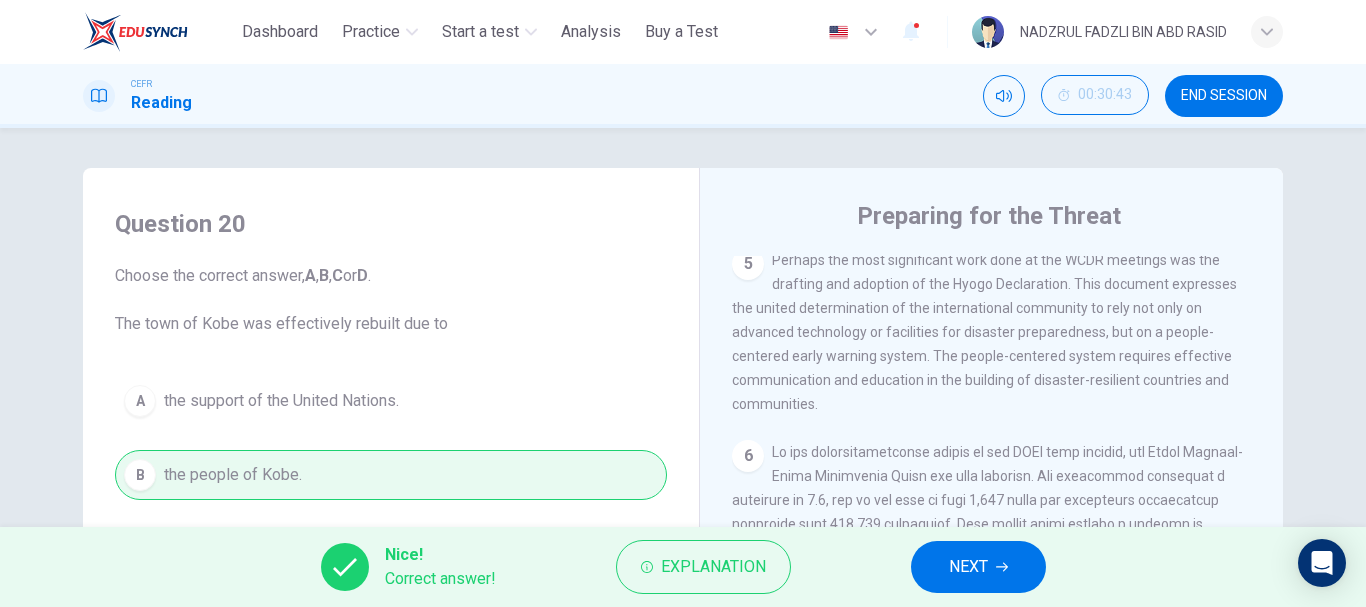 scroll, scrollTop: 1733, scrollLeft: 0, axis: vertical 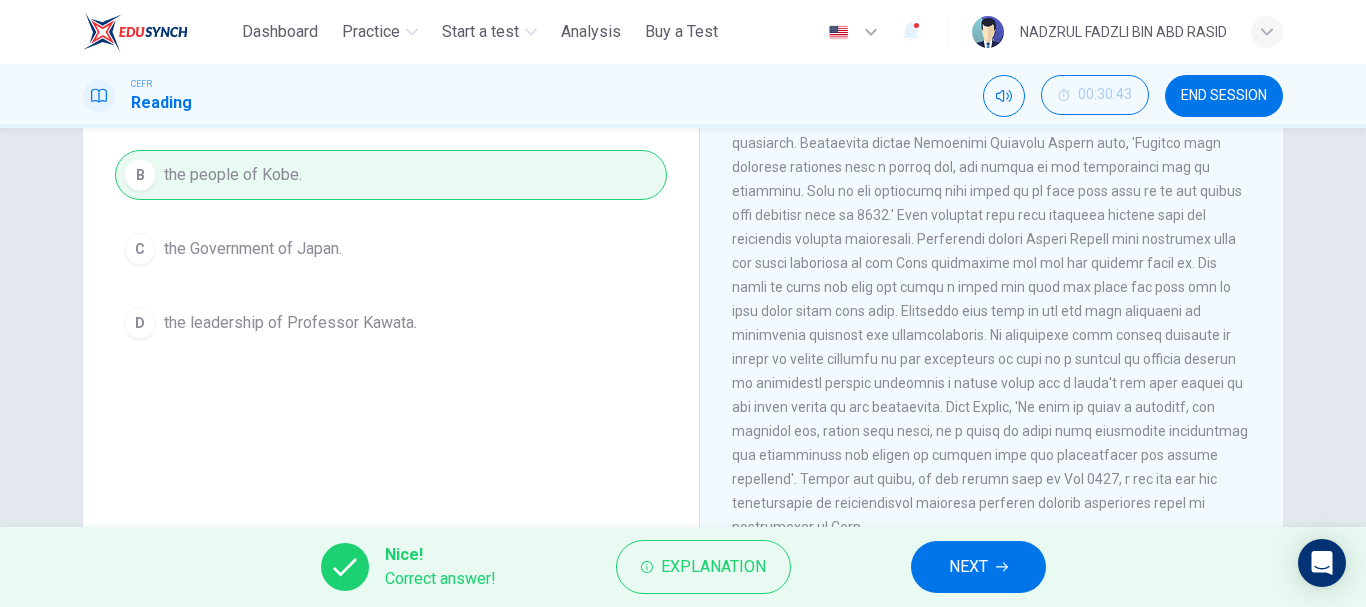 click on "NEXT" at bounding box center [968, 567] 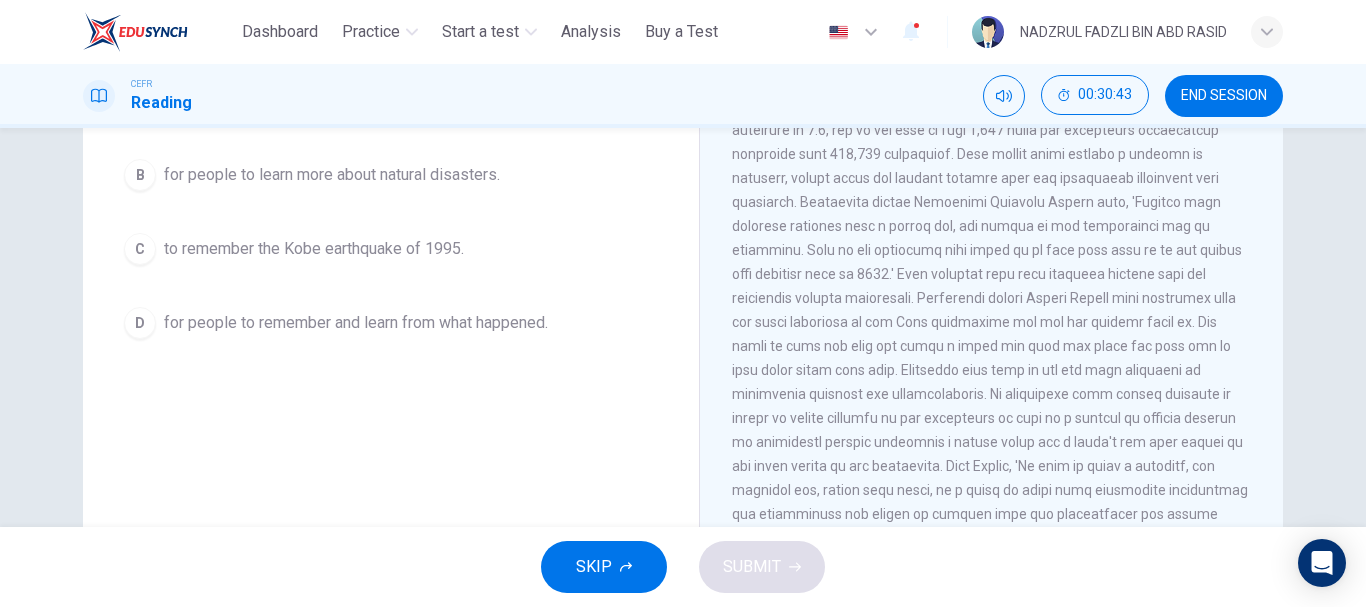 scroll, scrollTop: 1433, scrollLeft: 0, axis: vertical 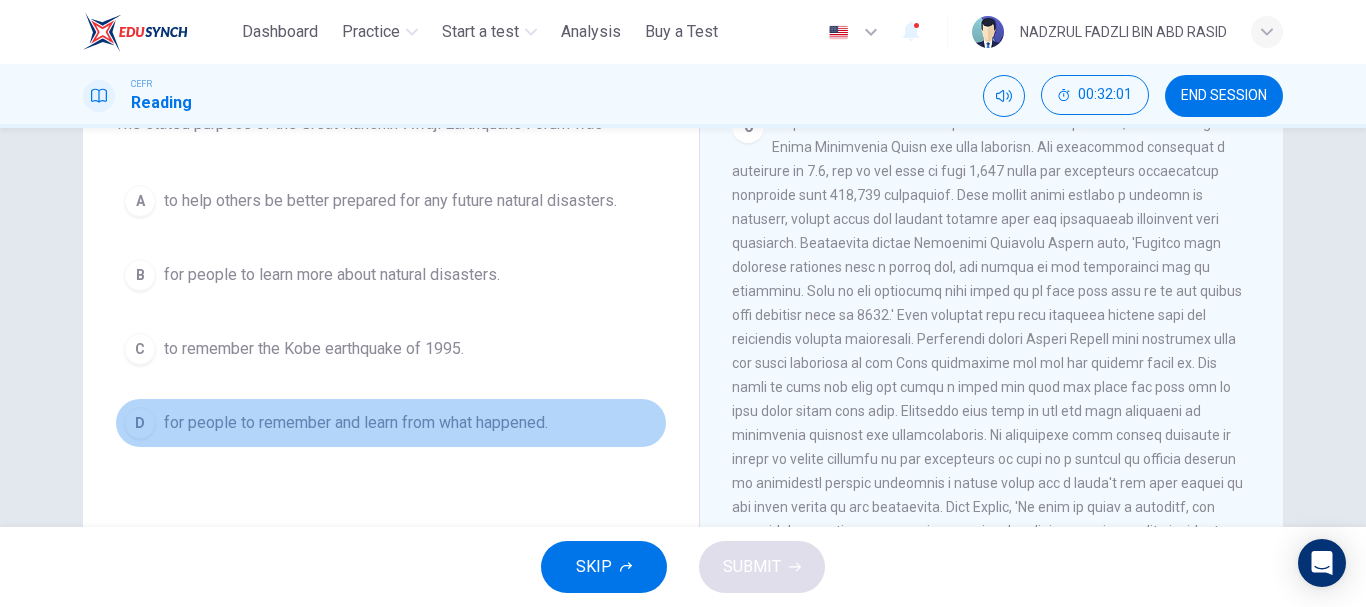 click on "D for people to remember and learn from what happened." at bounding box center (391, 423) 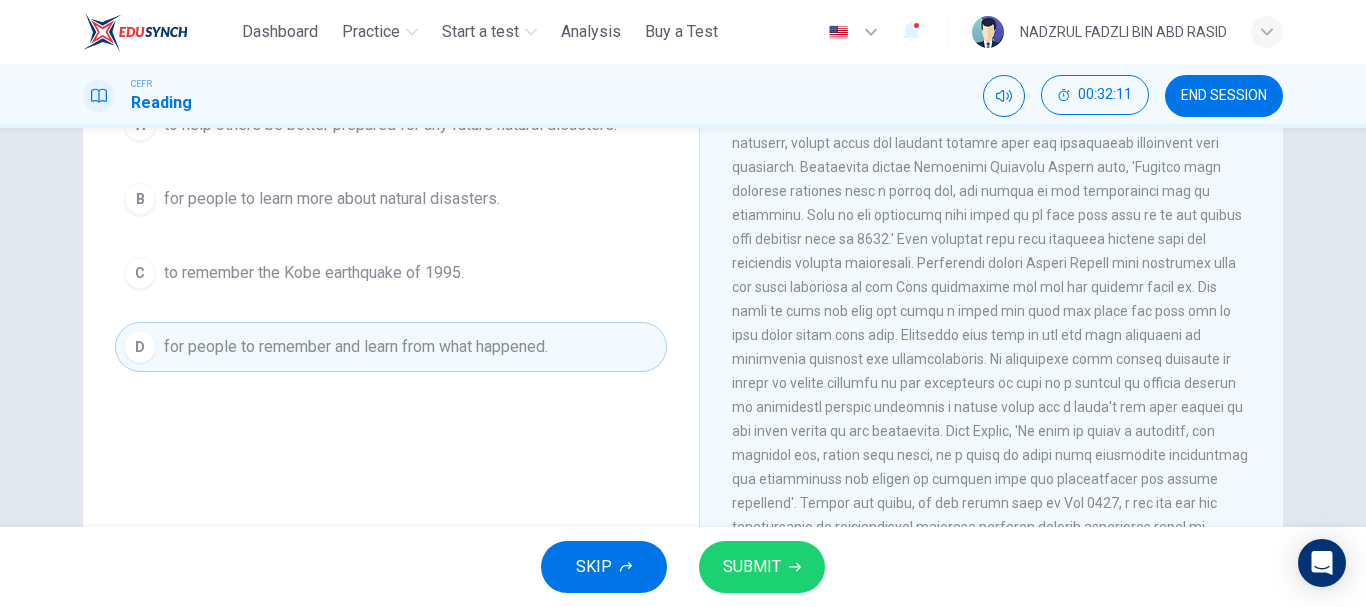 scroll, scrollTop: 176, scrollLeft: 0, axis: vertical 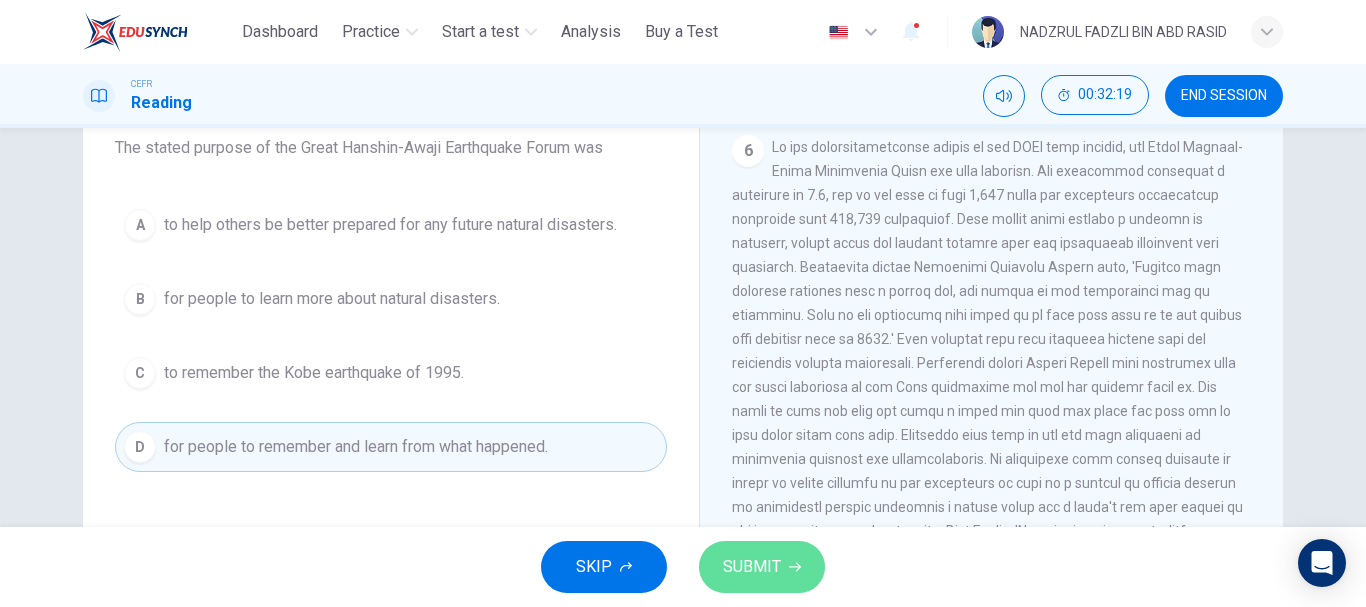 click on "SUBMIT" at bounding box center (752, 567) 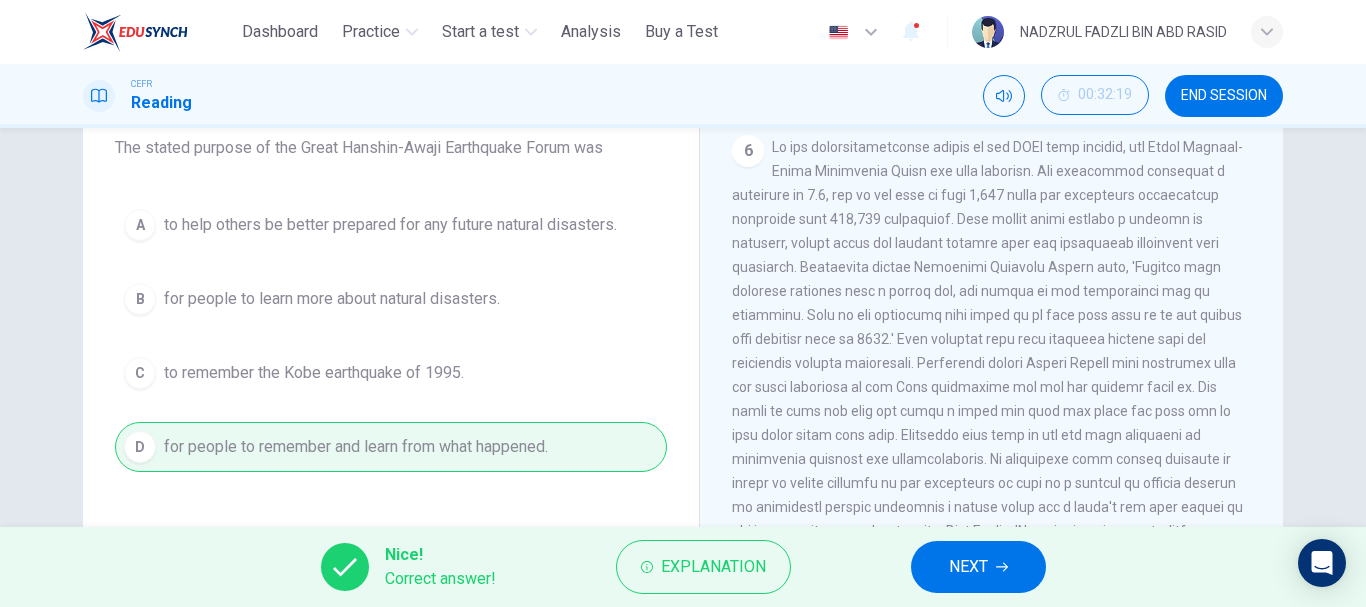 click on "NEXT" at bounding box center (978, 567) 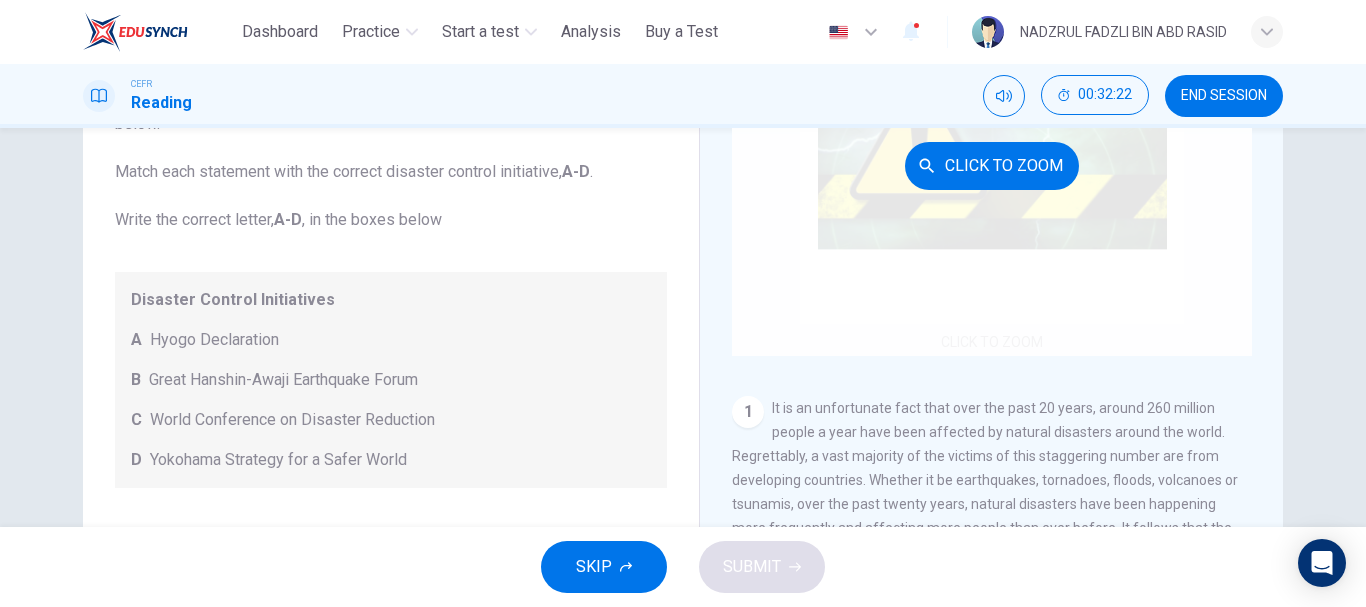 scroll, scrollTop: 200, scrollLeft: 0, axis: vertical 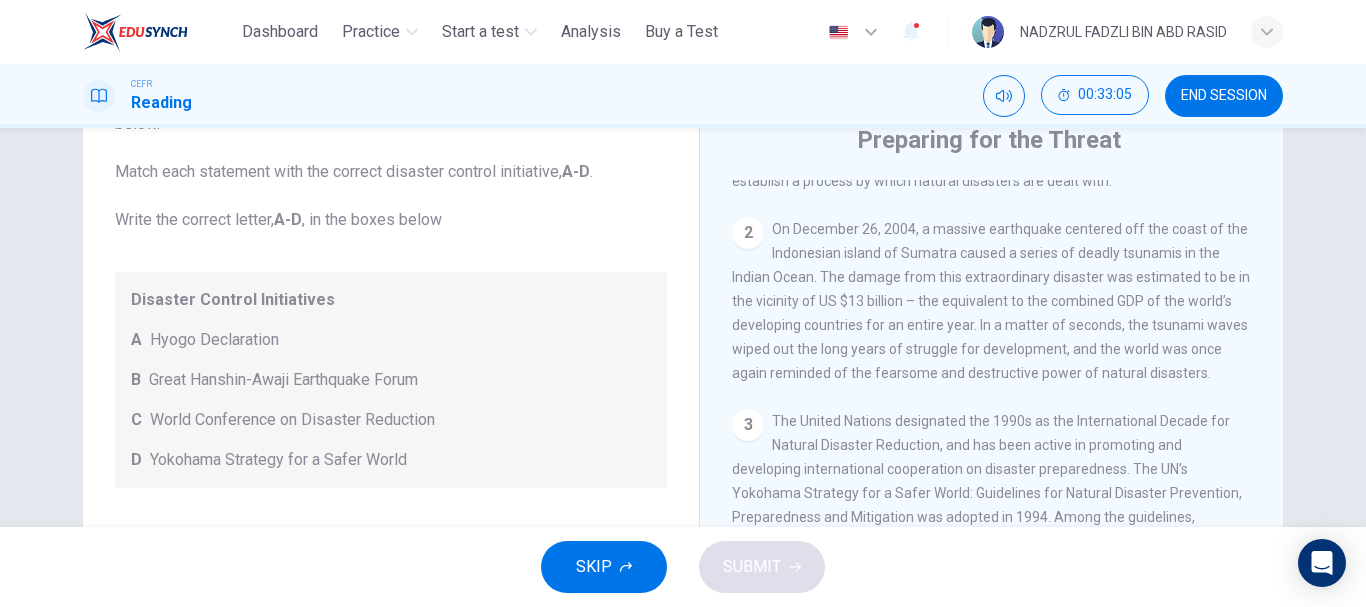 click on "Hyogo Declaration" at bounding box center [214, 340] 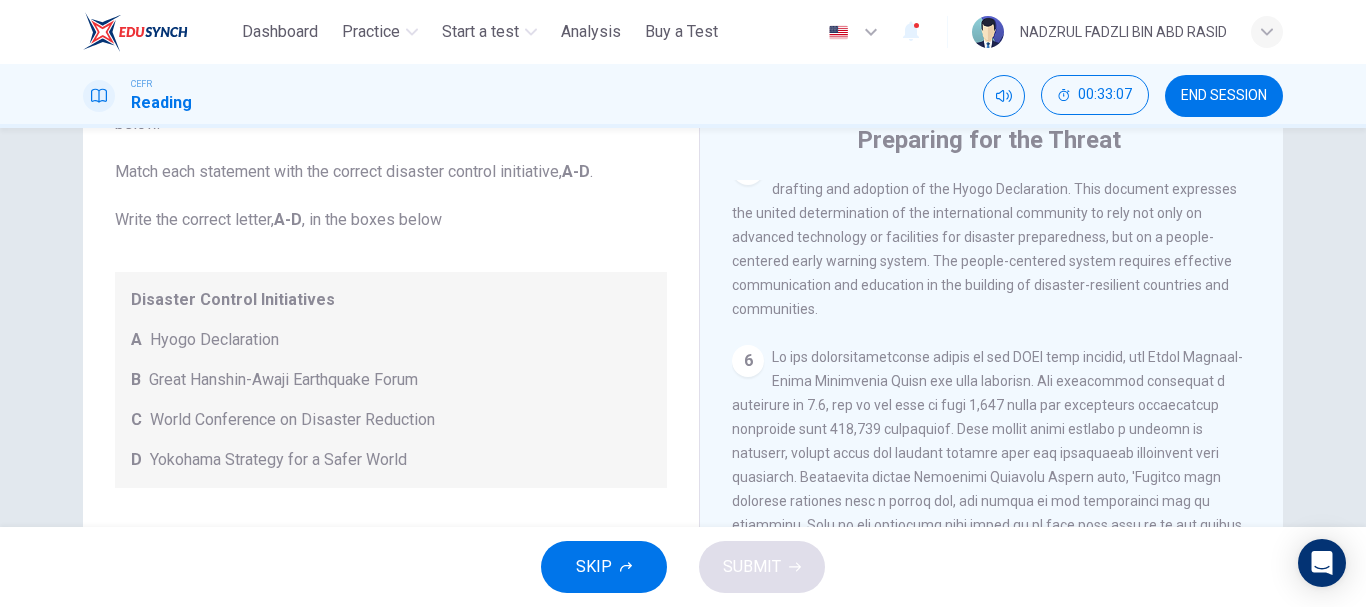 scroll, scrollTop: 1600, scrollLeft: 0, axis: vertical 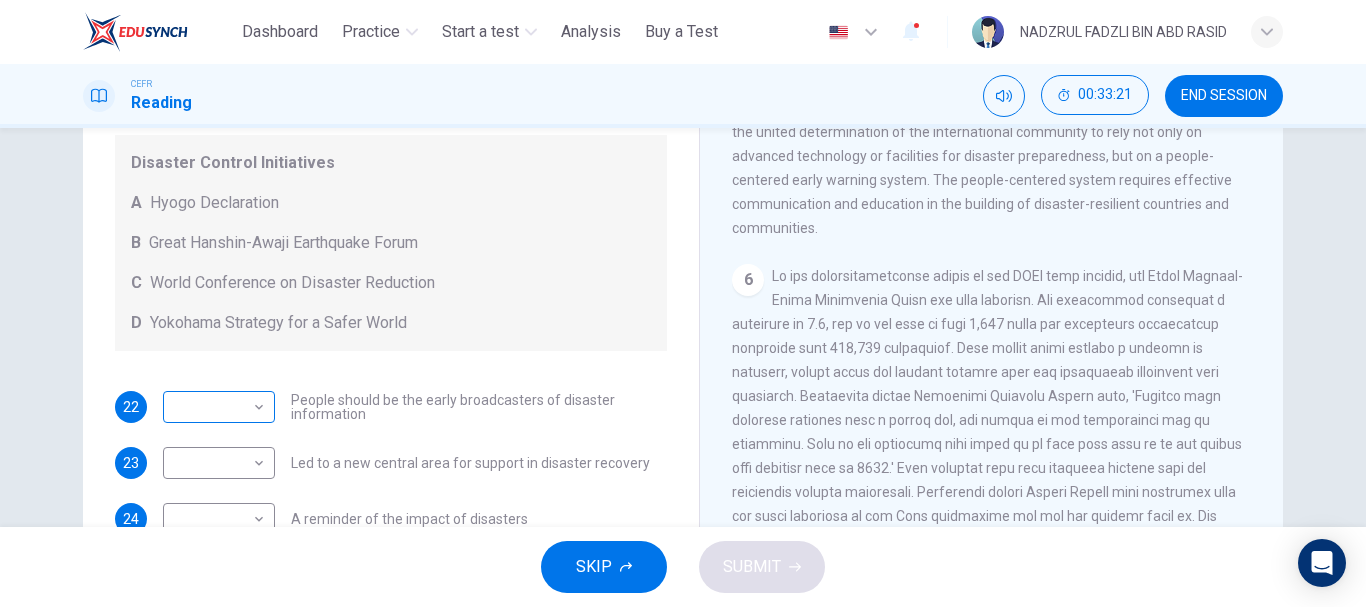 click on "This site uses cookies, as explained in our Privacy Policy. If you agree to the use of cookies, please click the Accept button and continue to browse our site. Privacy Policy Accept Dashboard Practice Start a test Analysis Buy a Test English ** ​ [FIRST] [LAST] CEFR Reading 00:33:21 END SESSION Questions 22 - 26 Look at the following statements and the list of disaster control initiatives below.
Match each statement with the correct disaster control initiative, A-D .
Write the correct letter, A-D , in the boxes below Disaster Control Initiatives A Hyogo Declaration B Great Hanshin-Awaji Earthquake Forum C World Conference on Disaster Reduction D Yokohama Strategy for a Safer World 22 ​ ​ People should be the early broadcasters of disaster information 23 ​ ​ Led to a new central area for support in disaster recovery 24 ​ ​ A reminder of the impact of disasters 25 ​ ​ In times of disaster, developed countries should do more to help less-developed countries 26 ​ ​ 1 2" at bounding box center (683, 303) 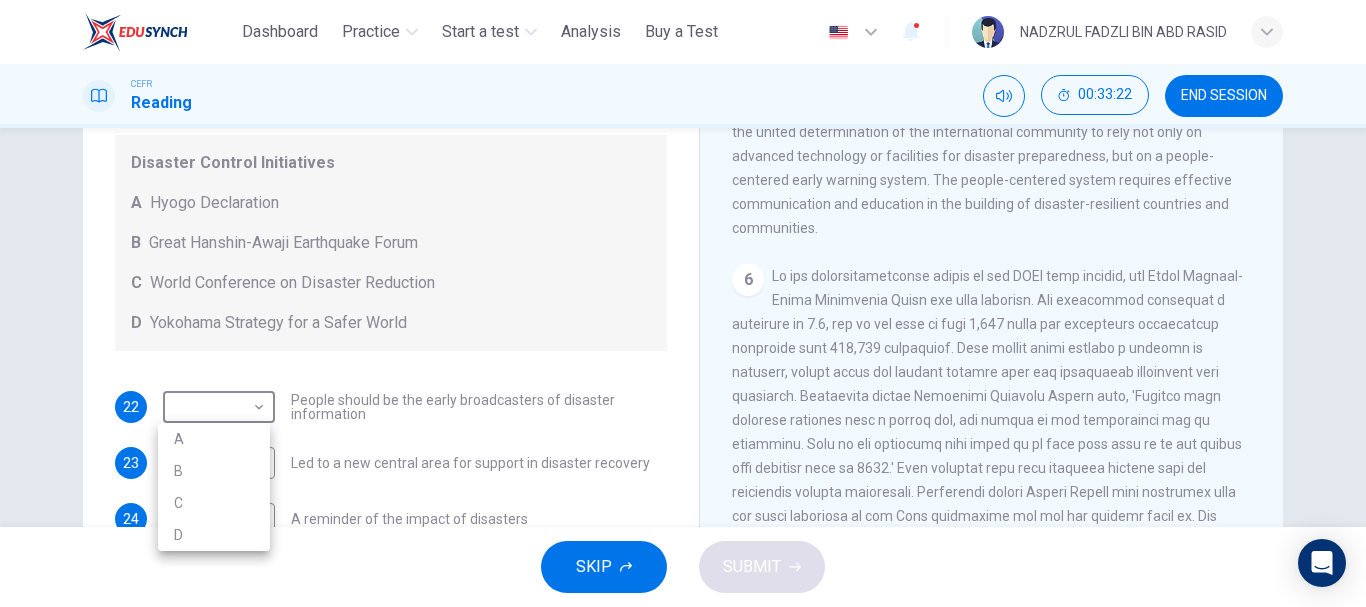 drag, startPoint x: 388, startPoint y: 391, endPoint x: 400, endPoint y: 392, distance: 12.0415945 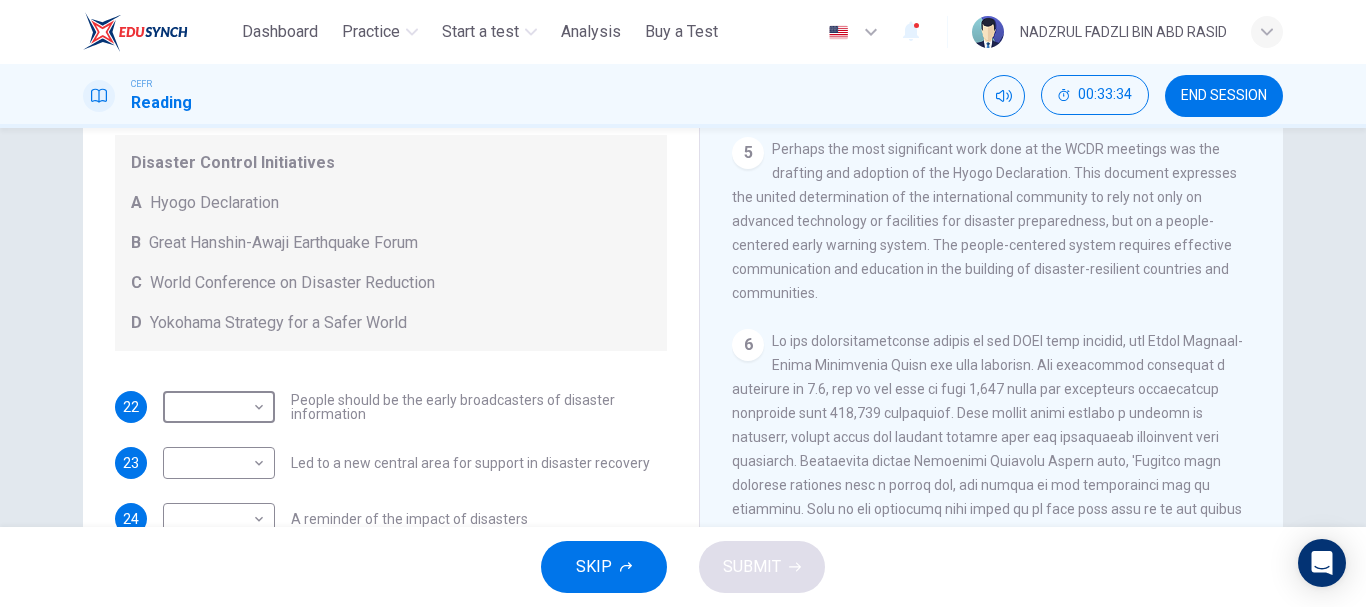 scroll, scrollTop: 1433, scrollLeft: 0, axis: vertical 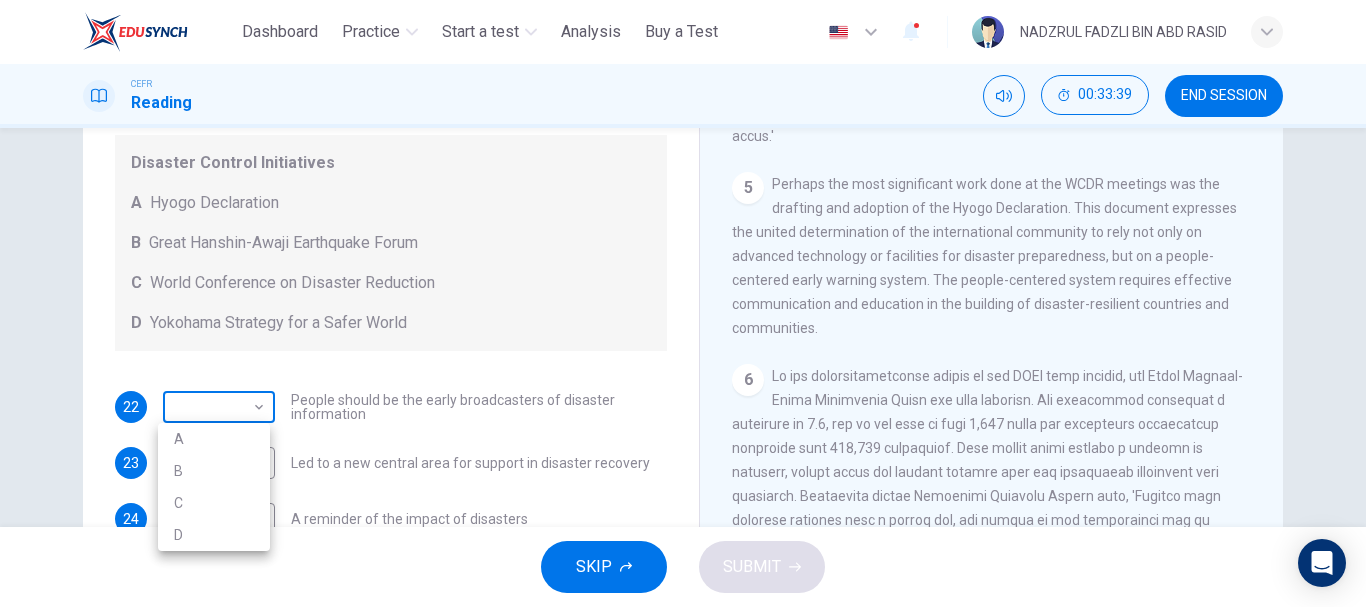 click on "This site uses cookies, as explained in our Privacy Policy . If you agree to the use of cookies, please click the Accept button and continue to browse our site. Privacy Policy Accept Dashboard Practice Start a test Analysis Buy a Test English ​ NADZRUL FADZLI BIN ABD RASID CEFR Reading 00:33:39 END SESSION Questions 22 - 26 Look at the following statements and the list of disaster control initiatives below. Match each statement with the correct disaster control initiative, A-D . Write the correct letter, A-D , in the boxes below Disaster Control Initiatives A Hyogo Declaration B Great Hanshin-Awaji Earthquake Forum C World Conference on Disaster Reduction D Yokohama Strategy for a Safer World 22 ​ ​ People should be the early broadcasters of disaster information 23 ​ ​ Led to a new central area for support in disaster recovery 24 ​ ​ A reminder of the impact of disasters 25 ​ ​ In times of disaster, developed countries should do more to help less-developed countries 26 ​ ​ 1 2" at bounding box center [683, 303] 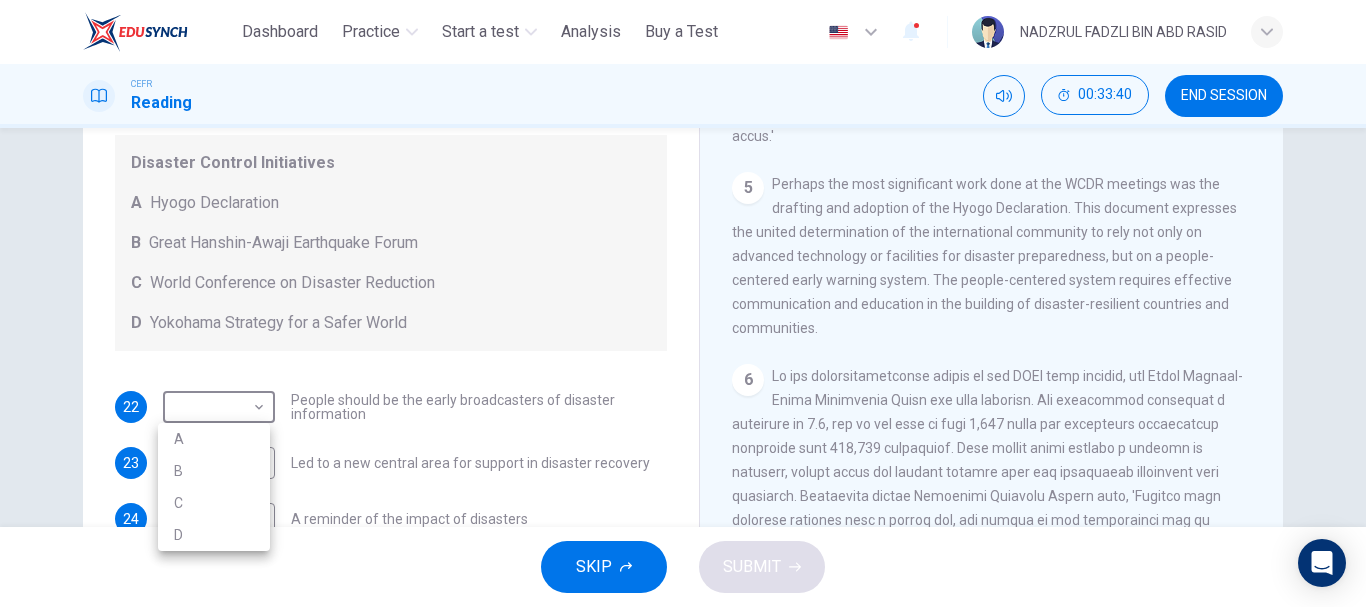 click on "A" at bounding box center [214, 439] 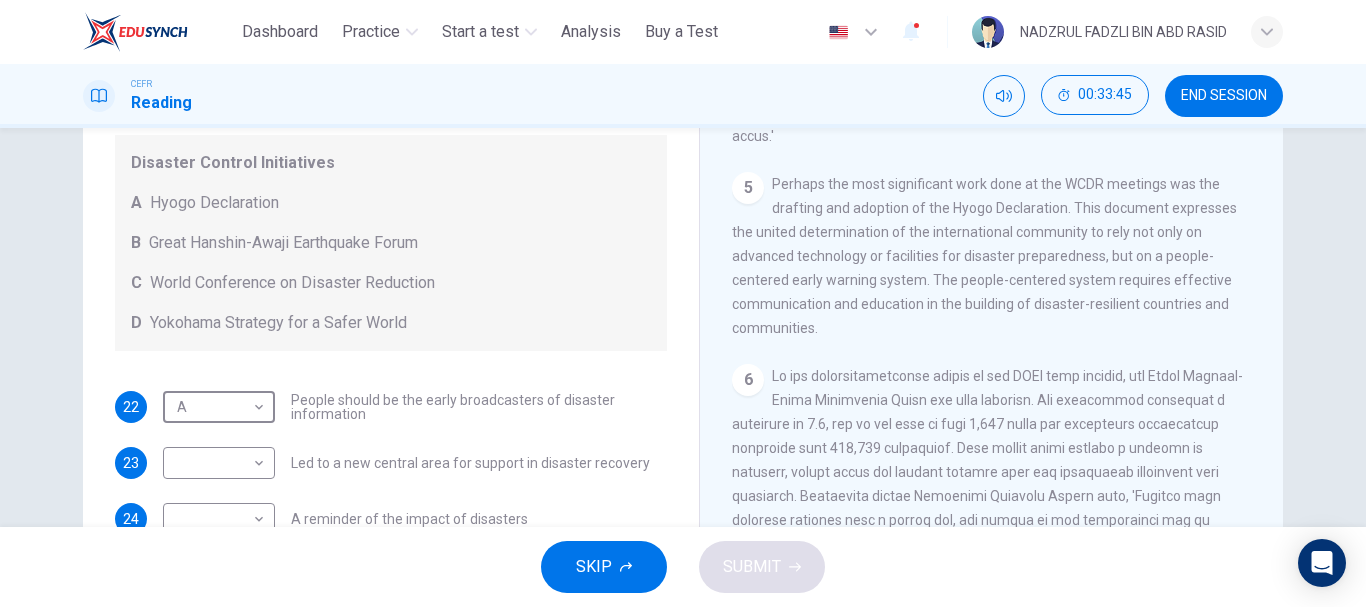 scroll, scrollTop: 276, scrollLeft: 0, axis: vertical 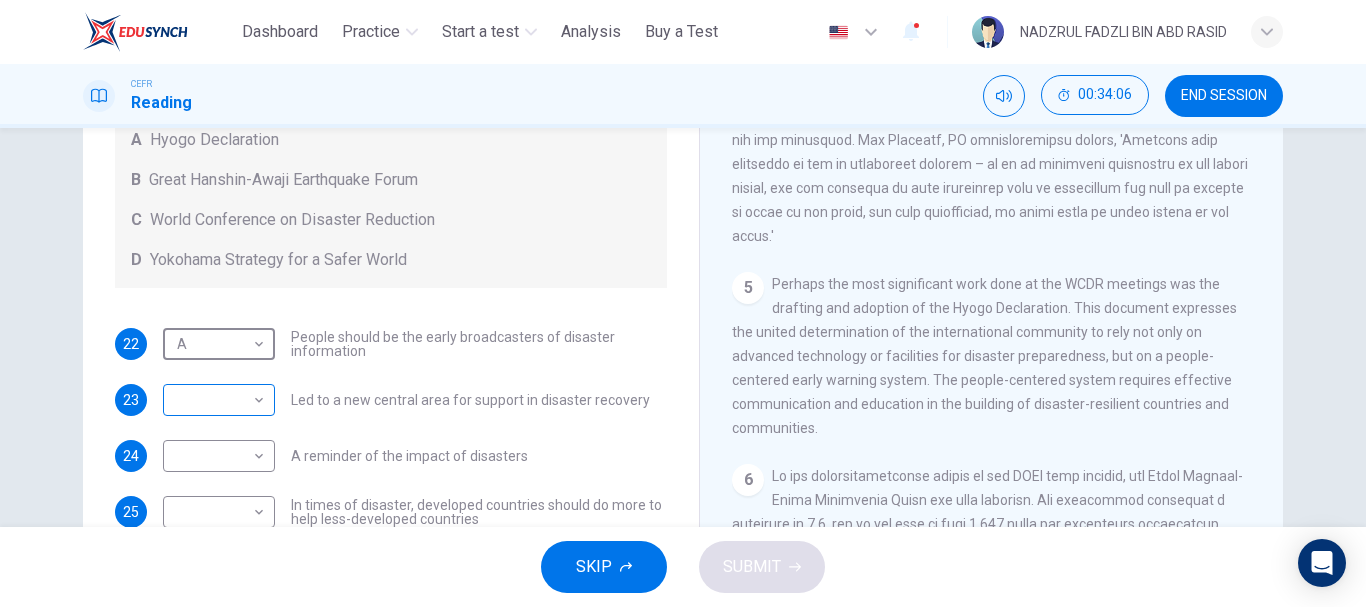 click on "This site uses cookies, as explained in our  Privacy Policy . If you agree to the use of cookies, please click the Accept button and continue to browse our site.   Privacy Policy Accept Dashboard Practice Start a test Analysis Buy a Test English ** ​ NADZRUL FADZLI BIN ABD RASID CEFR Reading 00:34:06 END SESSION Questions 22 - 26 Look at the following statements and the list of disaster control initiatives below.
Match each statement with the correct disaster control initiative,  A-D .
Write the correct letter,  A-D , in the boxes below Disaster Control Initiatives A Hyogo Declaration B Great Hanshin-Awaji Earthquake Forum C World Conference on Disaster Reduction D Yokohama Strategy for a Safer World 22 A * ​ People should be the early broadcasters of disaster information 23 ​ ​ Led to a new central area for support in disaster recovery 24 ​ ​ A reminder of the impact of disasters 25 ​ ​ In times of disaster, developed countries should do more to help less-developed countries 26 ​ ​ 1 2" at bounding box center (683, 303) 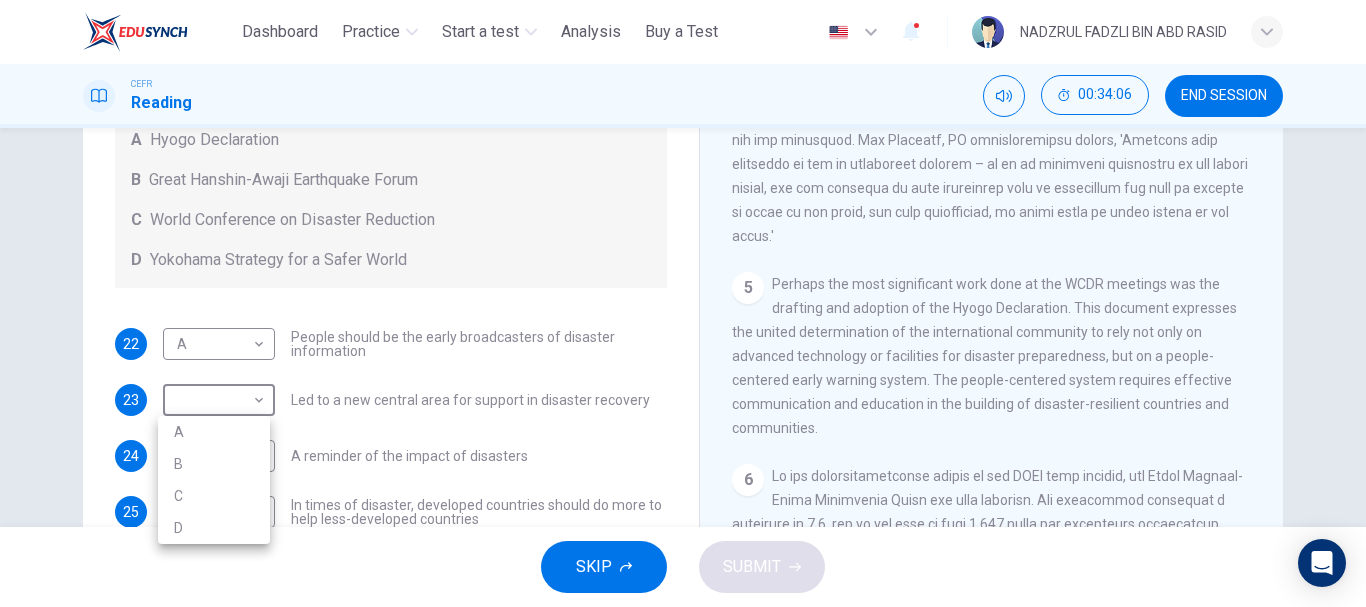 click on "B" at bounding box center [214, 464] 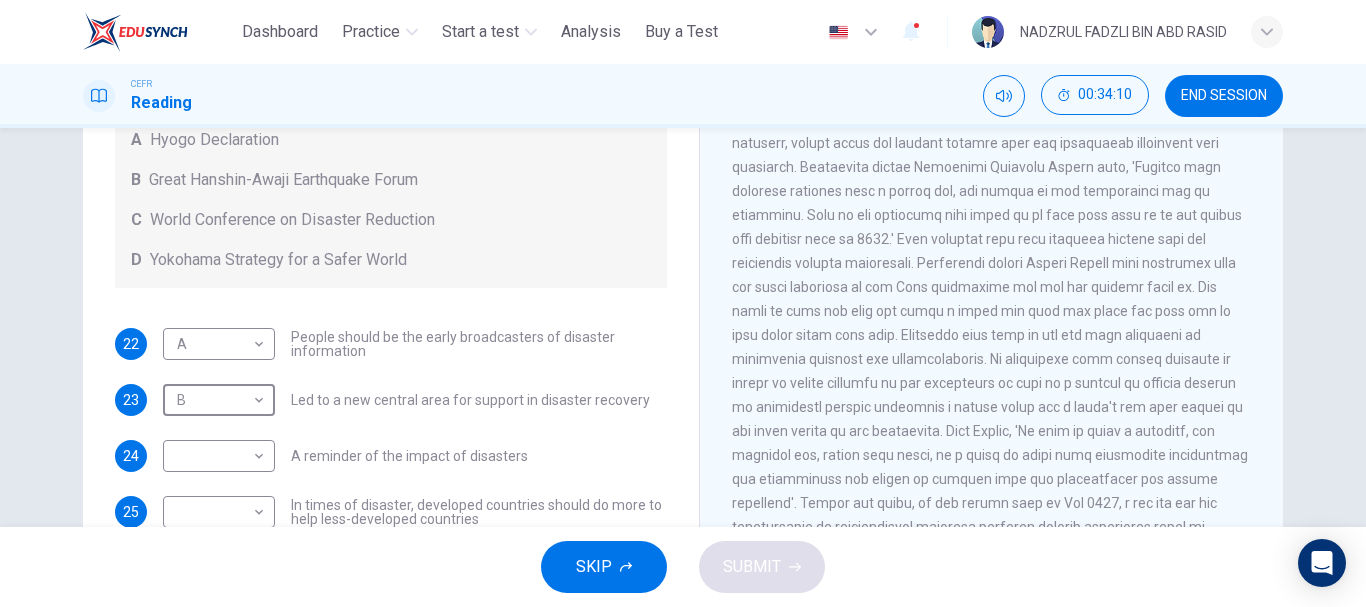 scroll, scrollTop: 1733, scrollLeft: 0, axis: vertical 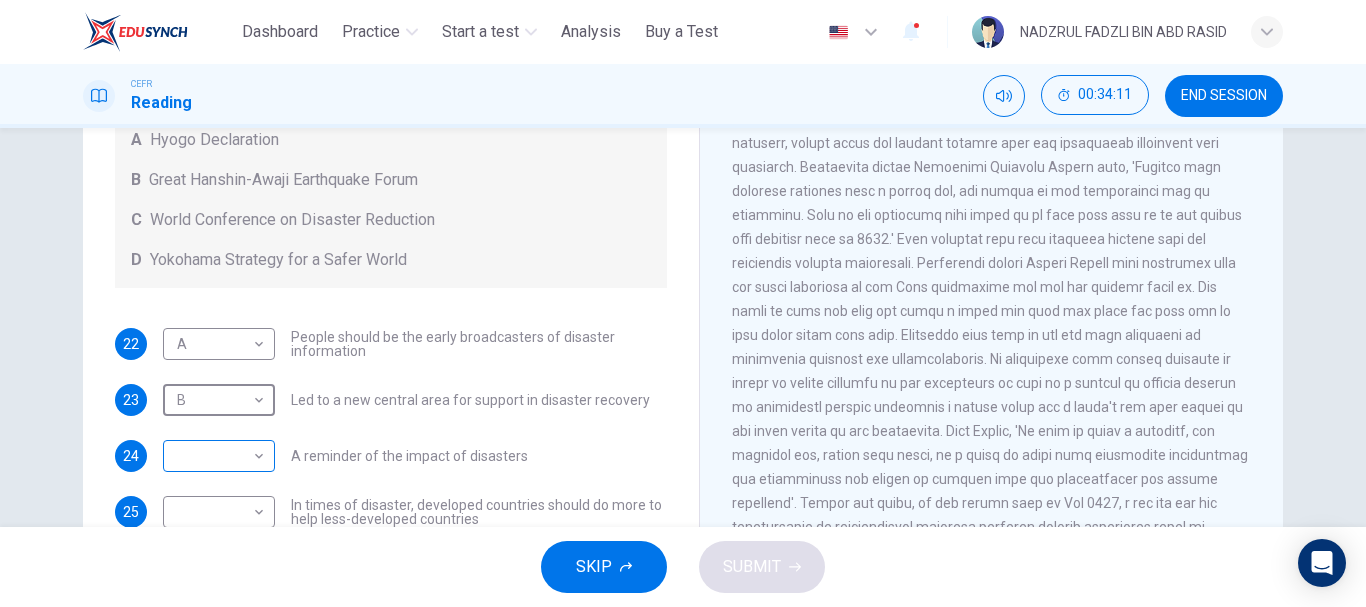 click on "This site uses cookies, as explained in our  Privacy Policy . If you agree to the use of cookies, please click the Accept button and continue to browse our site.   Privacy Policy Accept Dashboard Practice Start a test Analysis Buy a Test English ** ​ [FULL NAME] CEFR Reading 00:34:11 END SESSION Questions 22 - 26 Look at the following statements and the list of disaster control initiatives below.
Match each statement with the correct disaster control initiative,  A-D .
Write the correct letter,  A-D , in the boxes below Disaster Control Initiatives A Hyogo Declaration B Great Hanshin-Awaji Earthquake Forum C World Conference on Disaster Reduction D Yokohama Strategy for a Safer World 22 A * ​ People should be the early broadcasters of disaster information 23 B * ​ Led to a new central area for support in disaster recovery 24 ​ ​ A reminder of the impact of disasters 25 ​ ​ In times of disaster, developed countries should do more to help less-developed countries 26 ​ ​ 1 2" at bounding box center (683, 303) 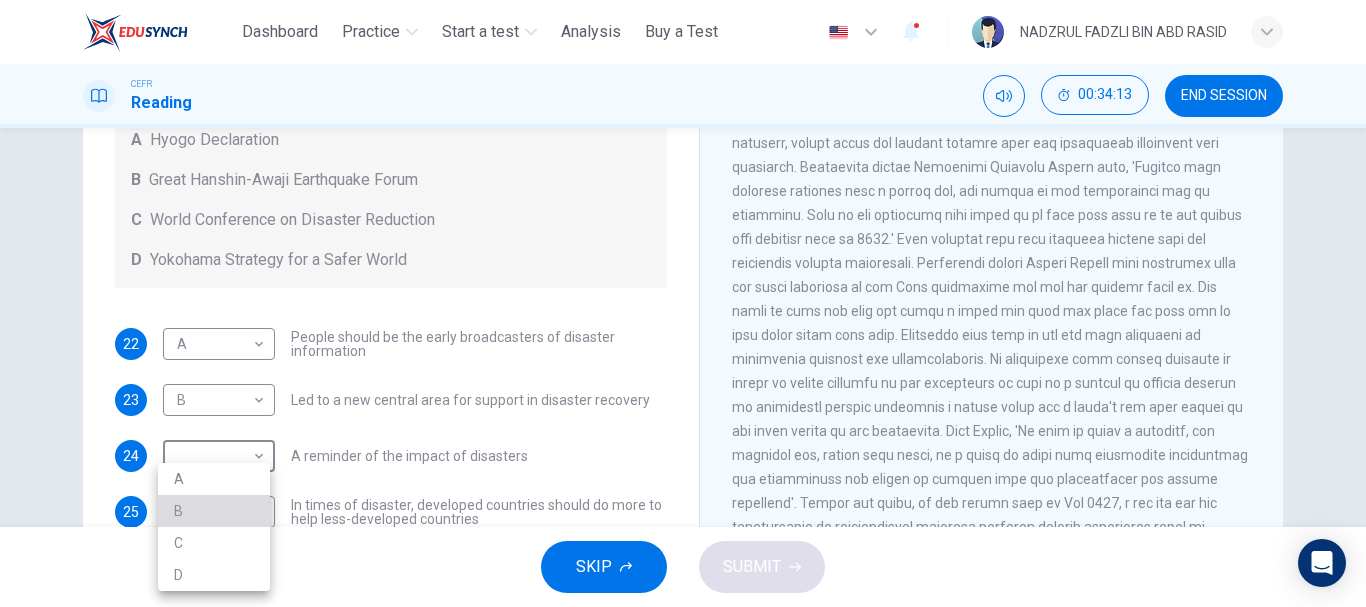 click on "B" at bounding box center [214, 511] 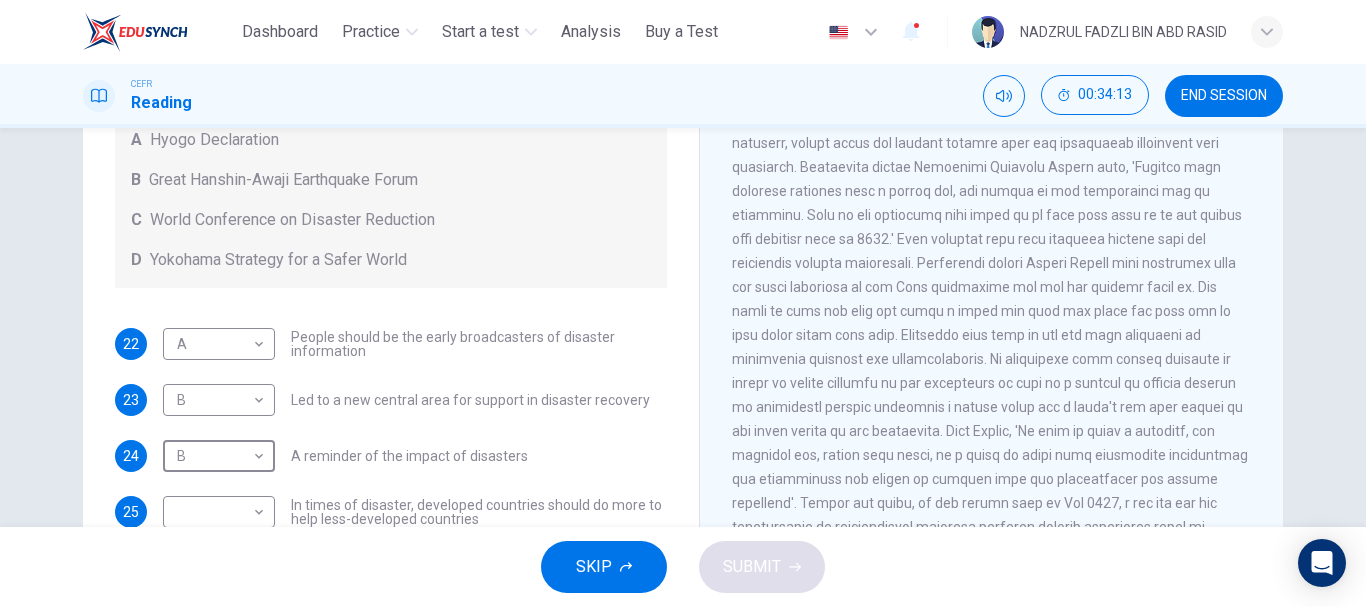 scroll, scrollTop: 137, scrollLeft: 0, axis: vertical 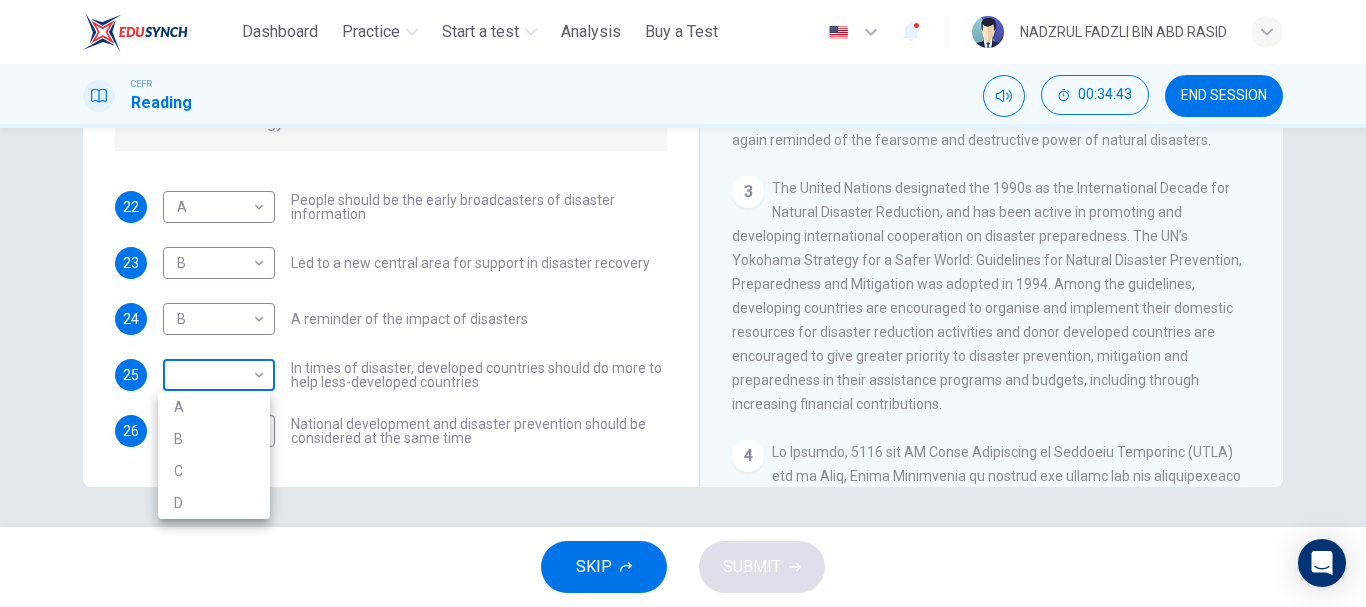 click on "This site uses cookies, as explained in our Privacy Policy. If you agree to the use of cookies, please click the Accept button and continue to browse our site. Privacy Policy Accept Dashboard Practice Start a test Analysis Buy a Test English ** ​ [NAME] CEFR Reading 00:34:43 END SESSION Questions 22 - 26 Look at the following statements and the list of disaster control initiatives below.
Match each statement with the correct disaster control initiative, A-D.
Write the correct letter, A-D, in the boxes below Disaster Control Initiatives A Hyogo Declaration B Great Hanshin-Awaji Earthquake Forum C World Conference on Disaster Reduction D Yokohama Strategy for a Safer World 22 A * ​ People should be the early broadcasters of disaster information 23 B * ​ Led to a new central area for support in disaster recovery 24 B * ​ A reminder of the impact of disasters 25 ​ ​ In times of disaster, developed countries should do more to help less-developed countries 26 ​ ​ 1 2" at bounding box center (683, 303) 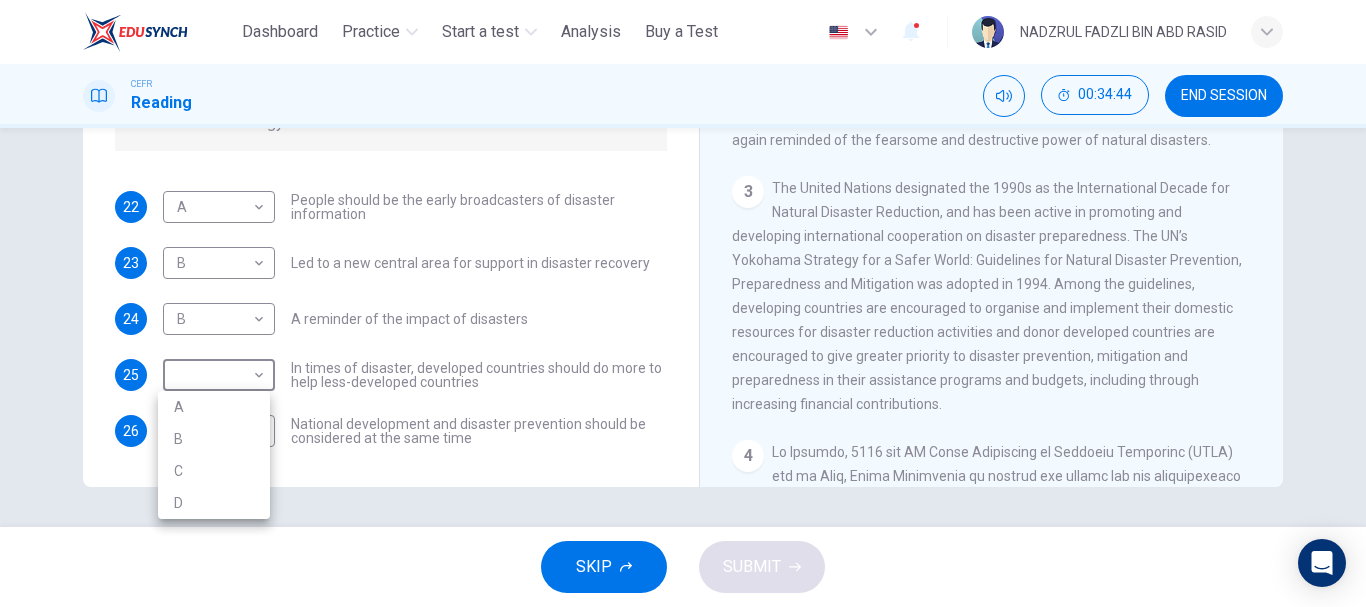 click on "D" at bounding box center (214, 503) 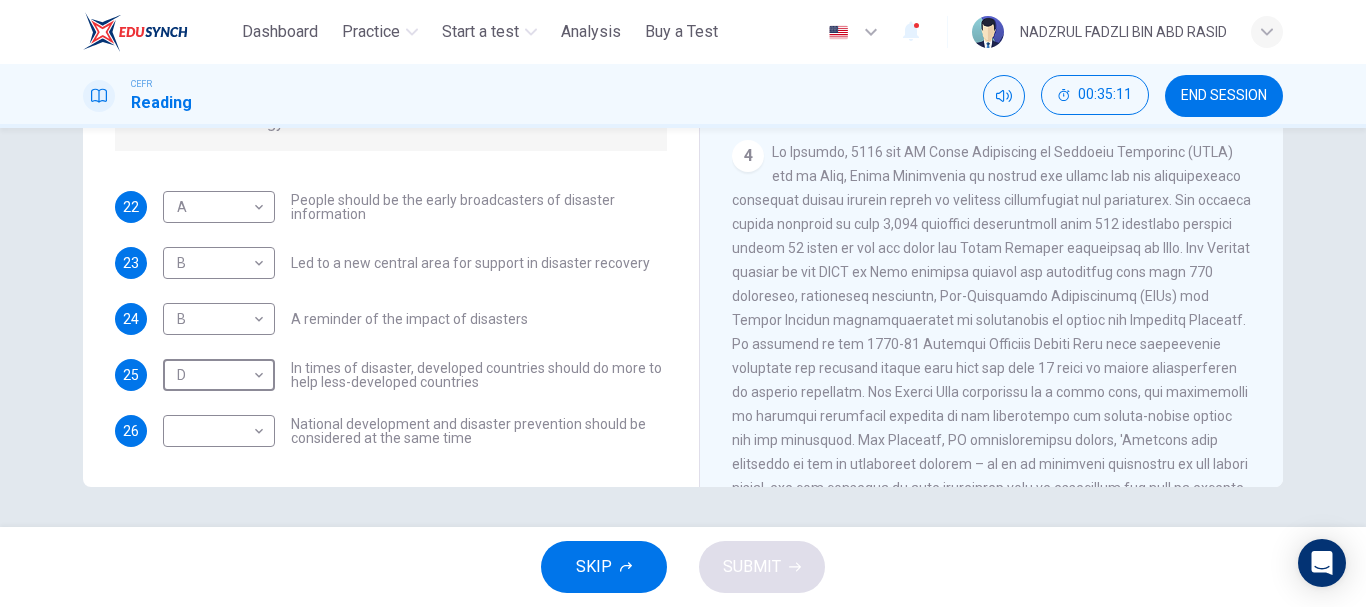 scroll, scrollTop: 933, scrollLeft: 0, axis: vertical 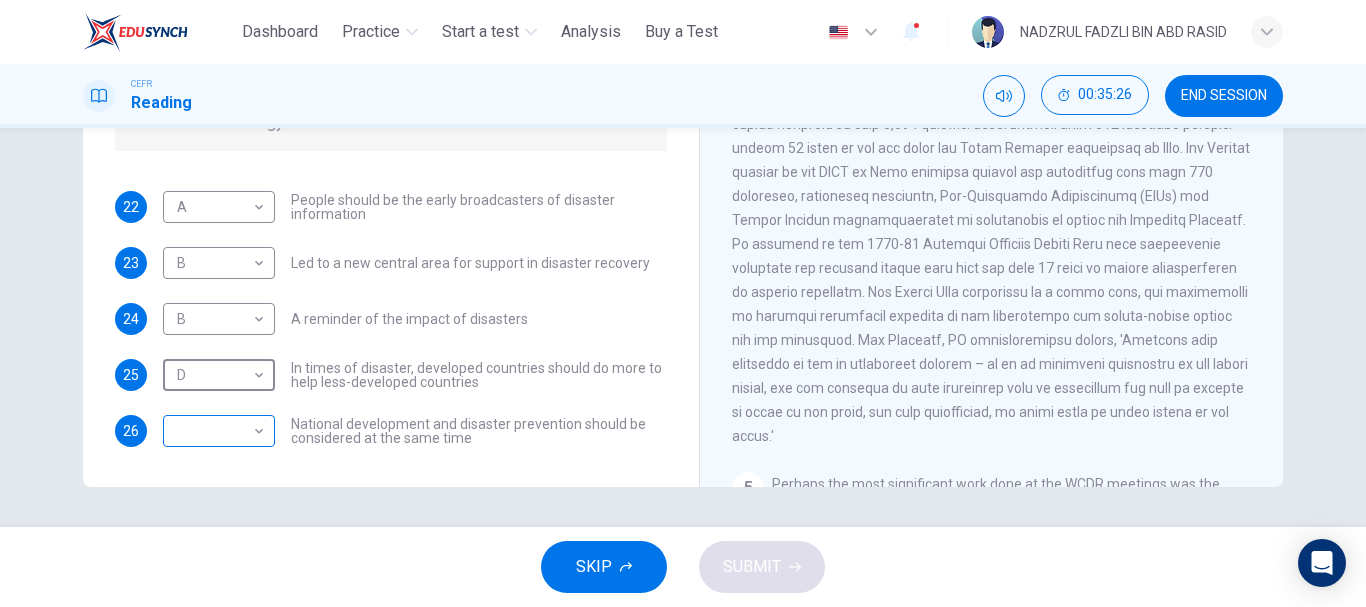 click on "This site uses cookies, as explained in our  Privacy Policy . If you agree to the use of cookies, please click the Accept button and continue to browse our site.   Privacy Policy Accept Dashboard Practice Start a test Analysis Buy a Test English ** ​ [PERSON] [PERSON] CEFR Reading 00:35:26 END SESSION Questions 22 - 26 Look at the following statements and the list of disaster control initiatives below.
Match each statement with the correct disaster control initiative,  A-D .
Write the correct letter,  A-D , in the boxes below Disaster Control Initiatives A Hyogo Declaration B Great Hanshin-Awaji Earthquake Forum C World Conference on Disaster Reduction D Yokohama Strategy for a Safer World 22 A * ​ People should be the early broadcasters of disaster information 23 B * ​ Led to a new central area for support in disaster recovery 24 B * ​ A reminder of the impact of disasters 25 D * ​ In times of disaster, developed countries should do more to help less-developed countries 26 ​ ​ 1 2" at bounding box center (683, 303) 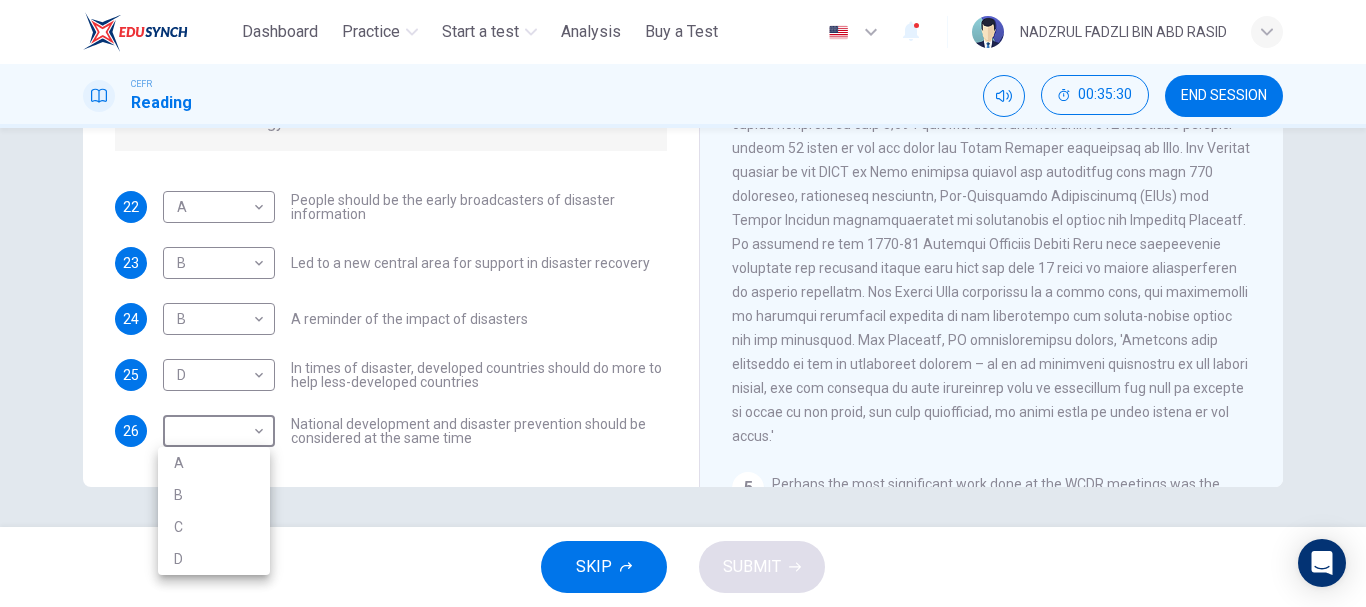 click at bounding box center [683, 303] 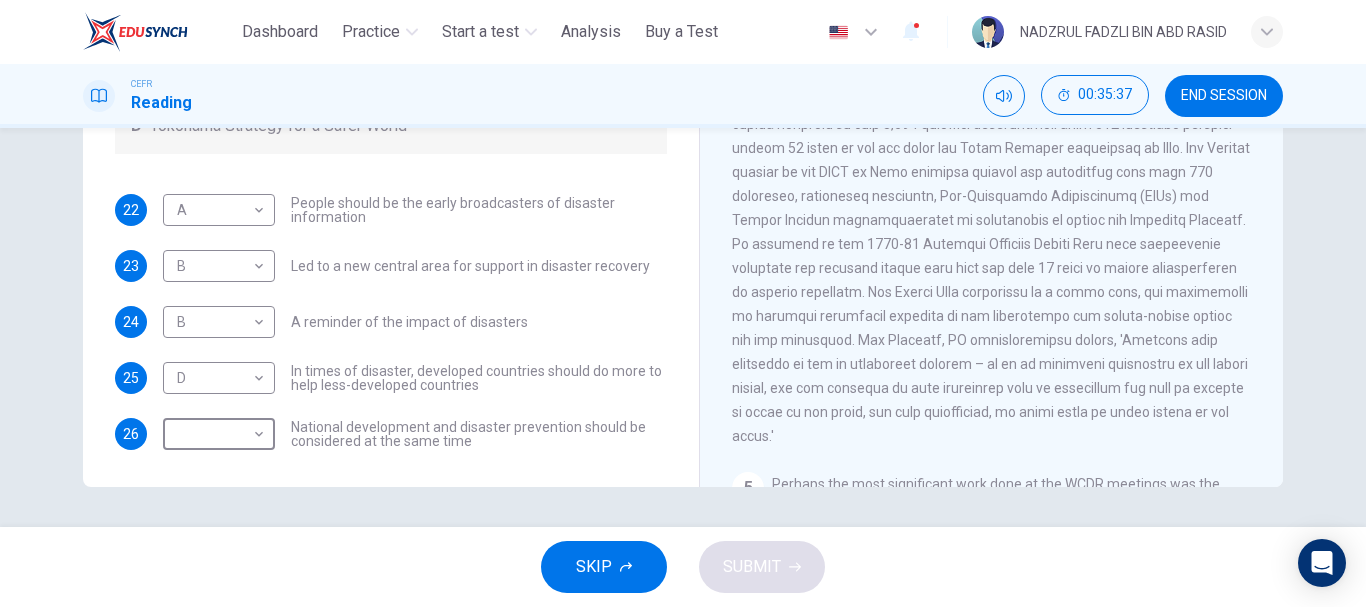 scroll, scrollTop: 137, scrollLeft: 0, axis: vertical 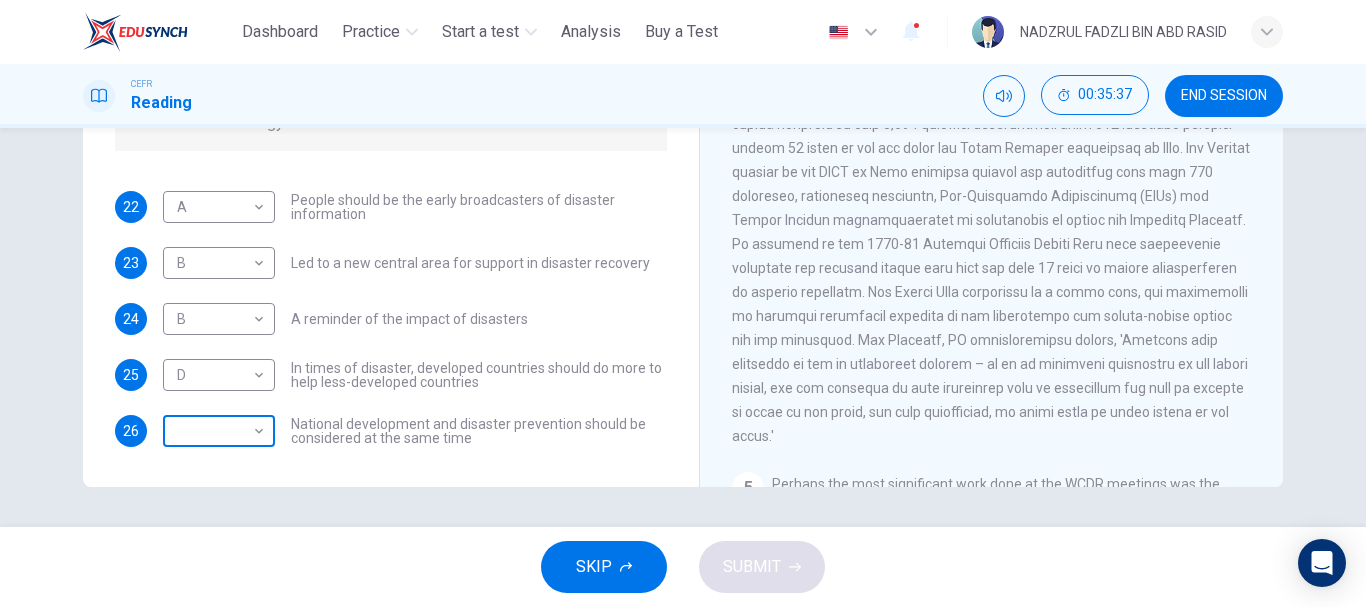 click on "This site uses cookies, as explained in our  Privacy Policy . If you agree to the use of cookies, please click the Accept button and continue to browse our site.   Privacy Policy Accept Dashboard Practice Start a test Analysis Buy a Test English ** ​ NADZRUL FADZLI BIN ABD RASID CEFR Reading 00:35:37 END SESSION Questions 22 - 26 Look at the following statements and the list of disaster control initiatives below.
Match each statement with the correct disaster control initiative,  A-D .
Write the correct letter,  A-D , in the boxes below Disaster Control Initiatives A Hyogo Declaration B Great Hanshin-Awaji Earthquake Forum C World Conference on Disaster Reduction D Yokohama Strategy for a Safer World 22 A * ​ People should be the early broadcasters of disaster information 23 B * ​ Led to a new central area for support in disaster recovery 24 B * ​ A reminder of the impact of disasters 25 D * ​ In times of disaster, developed countries should do more to help less-developed countries 26 ​ ​ 1 2" at bounding box center [683, 303] 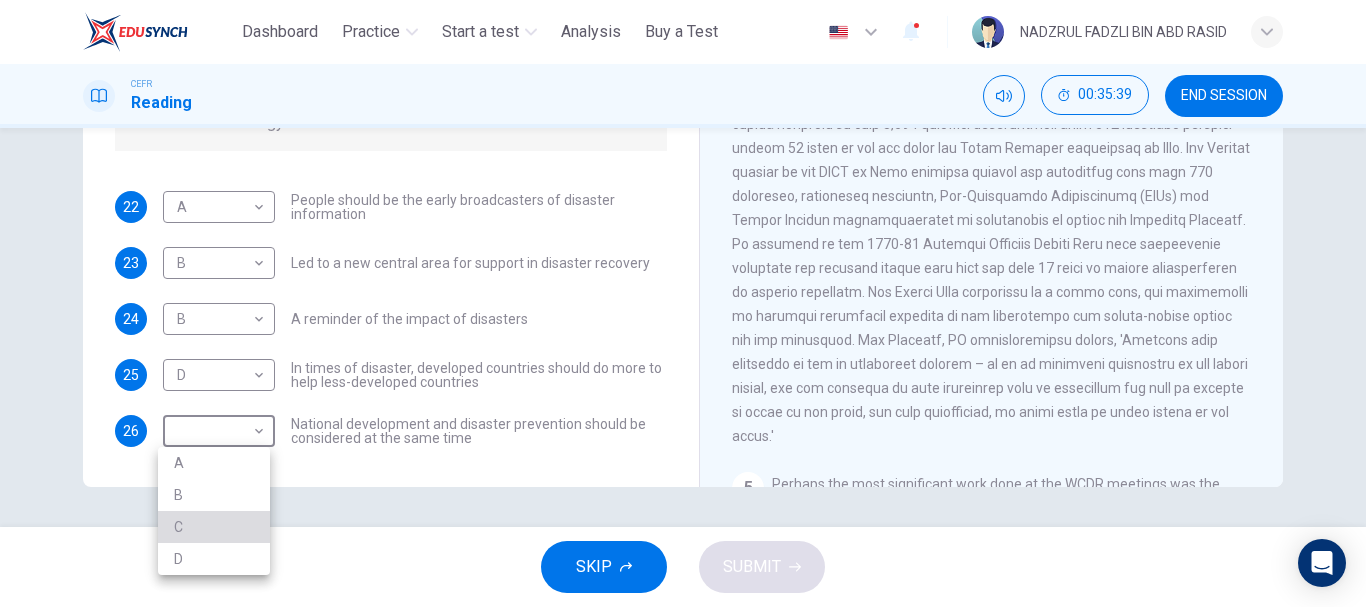 click on "C" at bounding box center [214, 527] 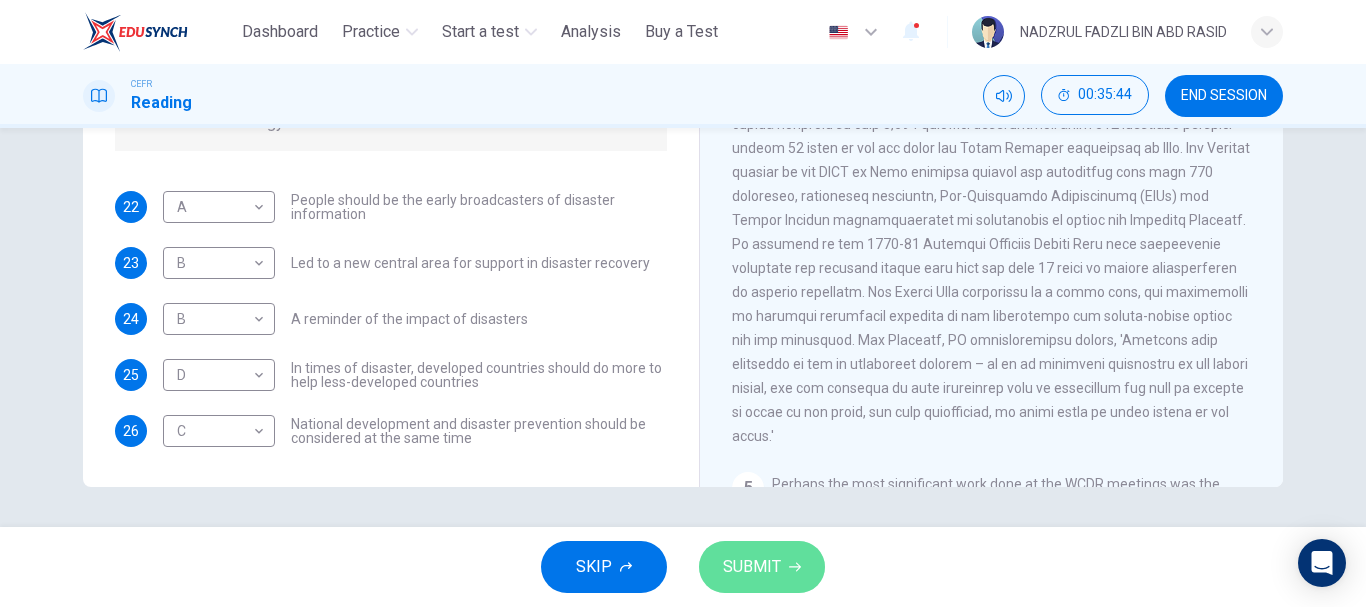 click on "SUBMIT" at bounding box center (752, 567) 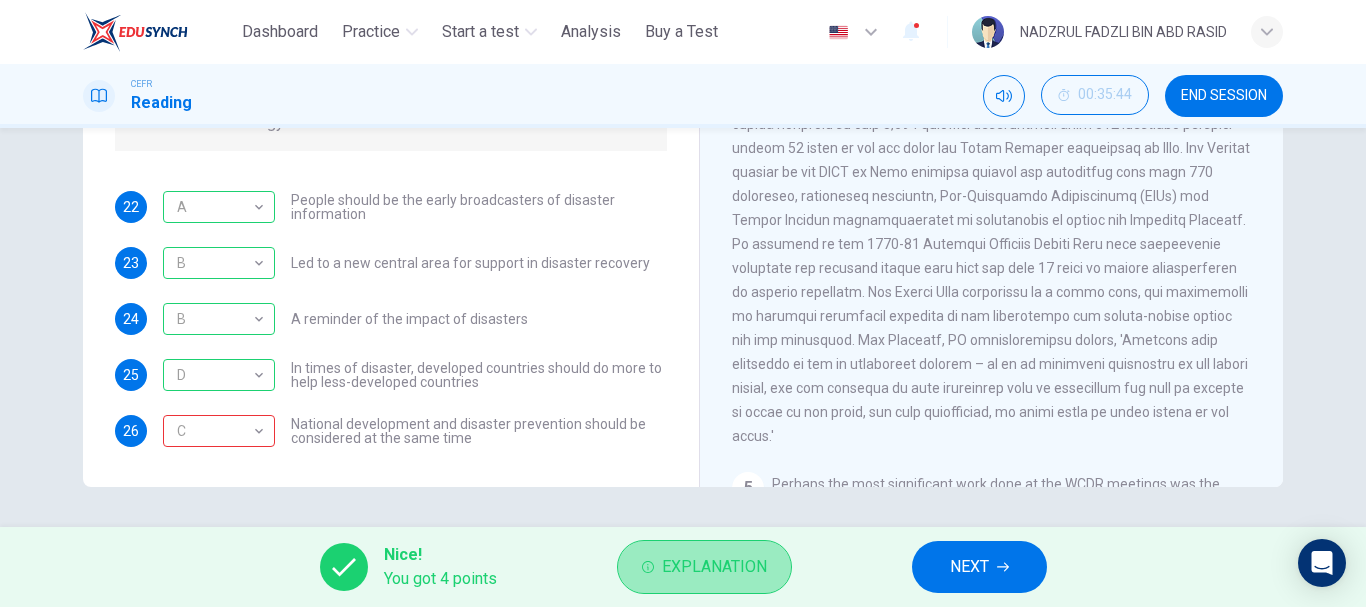 click on "Explanation" at bounding box center (714, 567) 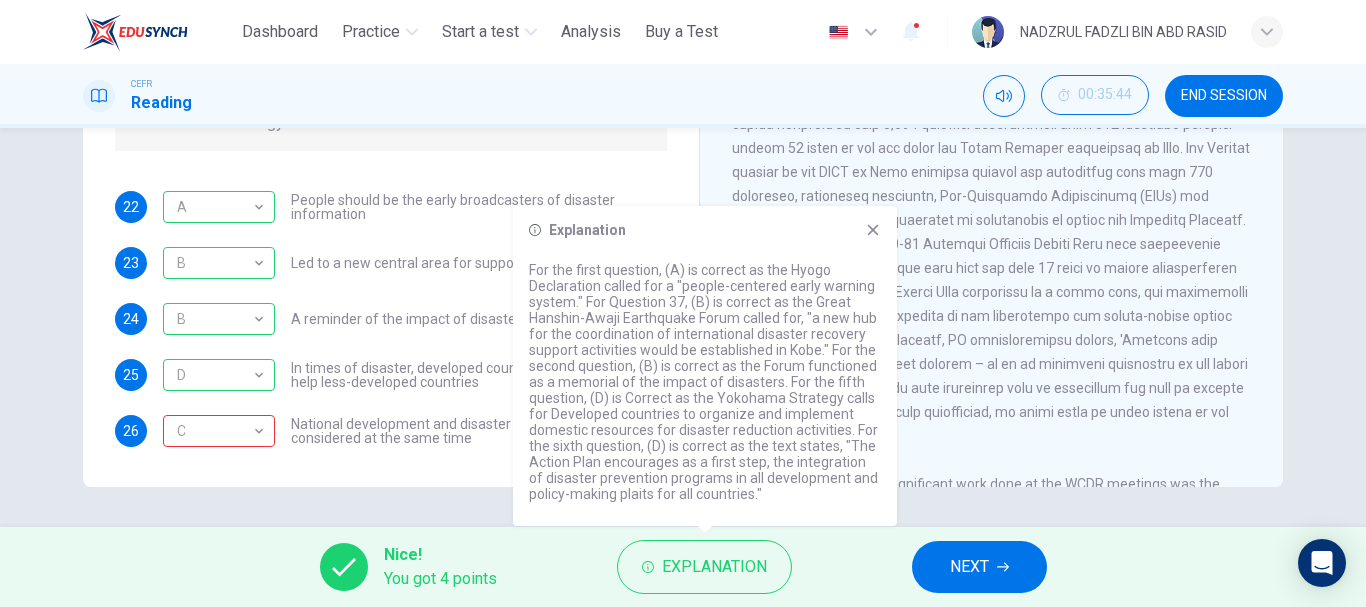 click on "Questions 22 - 26 Look at the following statements and the list of disaster control initiatives below.
Match each statement with the correct disaster control initiative,  A-D .
Write the correct letter,  A-D , in the boxes below Disaster Control Initiatives A Hyogo Declaration B Great Hanshin-Awaji Earthquake Forum C World Conference on Disaster Reduction D Yokohama Strategy for a Safer World 22 A * ​ People should be the early broadcasters of disaster information 23 B * ​ Led to a new central area for support in disaster recovery 24 B * ​ A reminder of the impact of disasters 25 D * ​ In times of disaster, developed countries should do more to help less-developed countries 26 C * ​ National development and disaster prevention should be considered at the same time Preparing for the Threat CLICK TO ZOOM Click to Zoom 1 2 3 4 5 6" at bounding box center (683, 327) 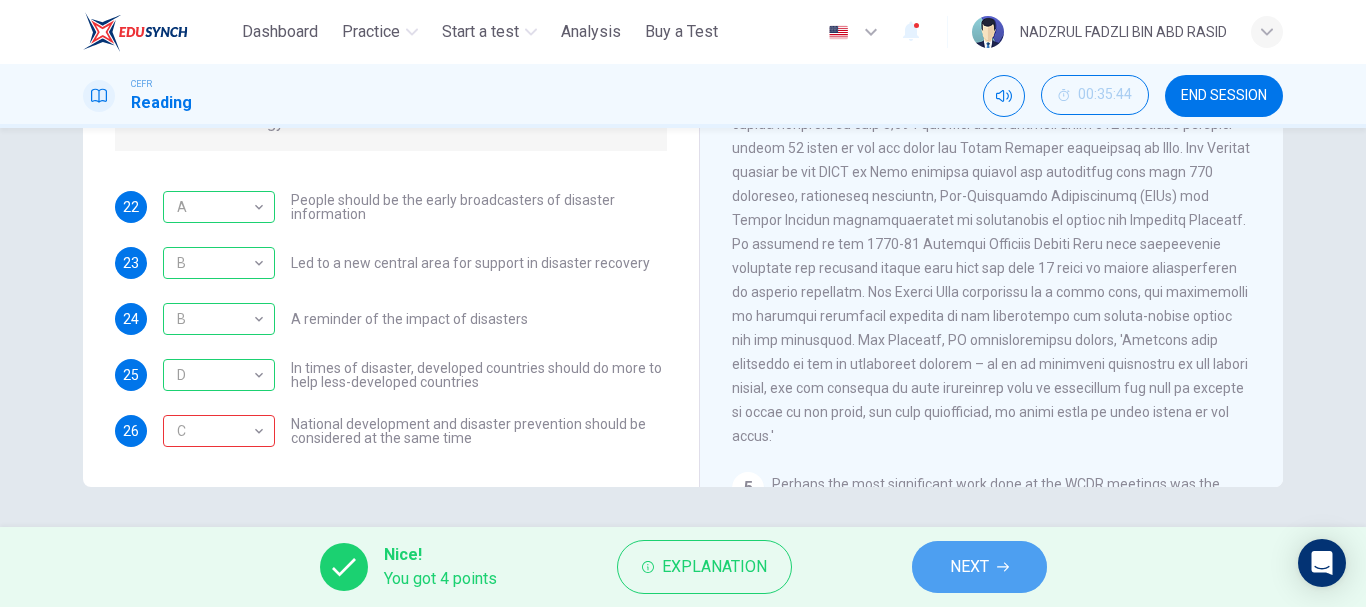 click on "NEXT" at bounding box center (979, 567) 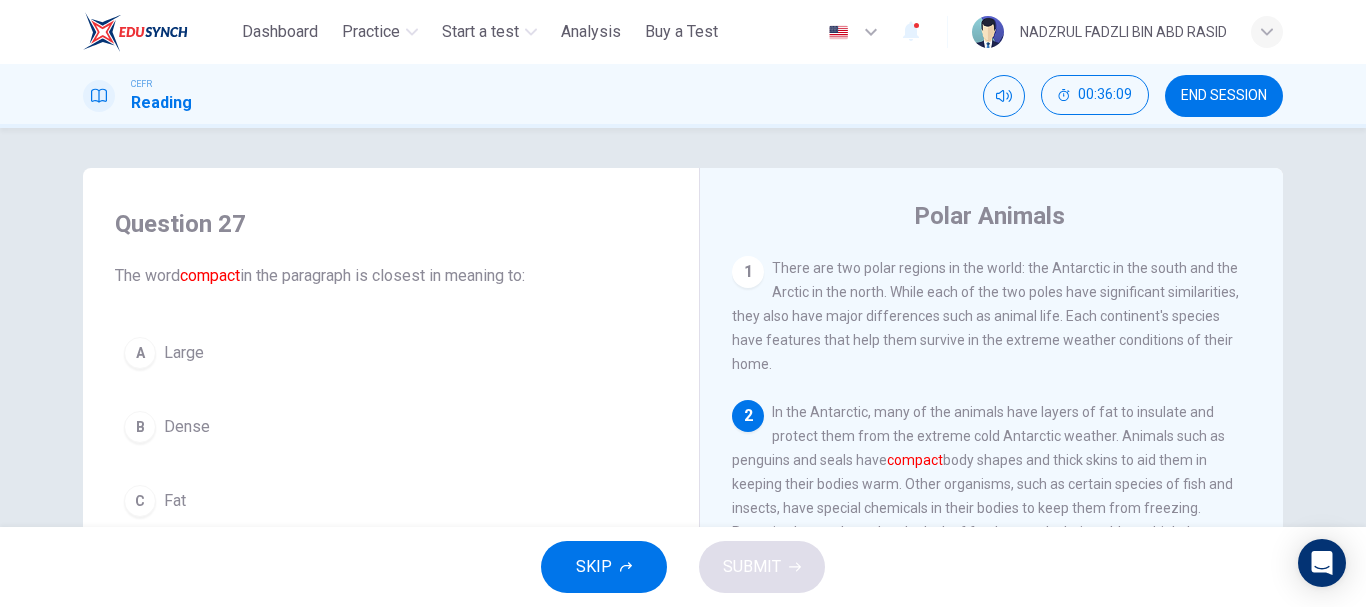scroll, scrollTop: 100, scrollLeft: 0, axis: vertical 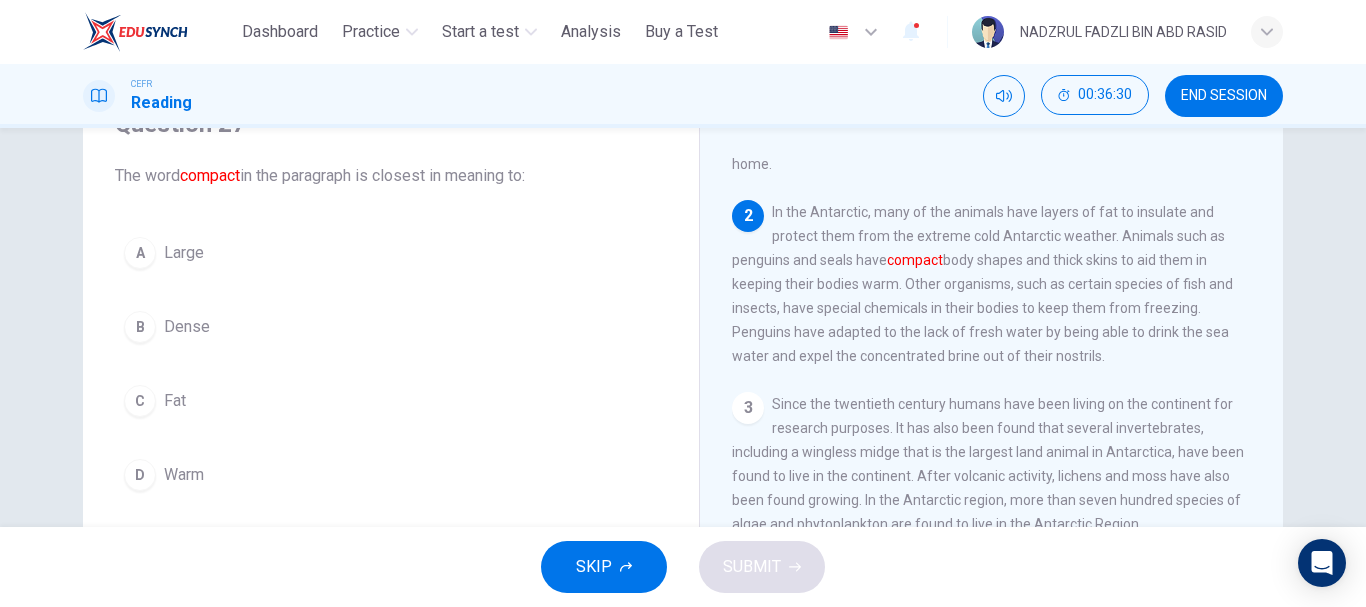 click on "Dense" at bounding box center (187, 327) 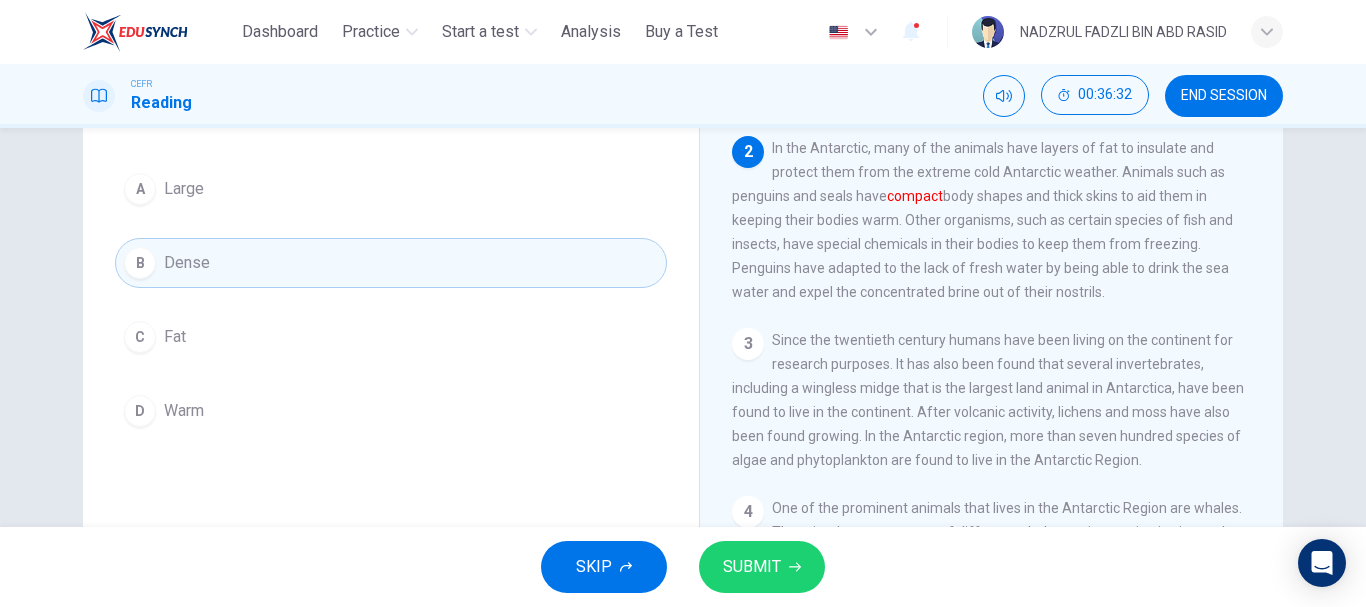 scroll, scrollTop: 200, scrollLeft: 0, axis: vertical 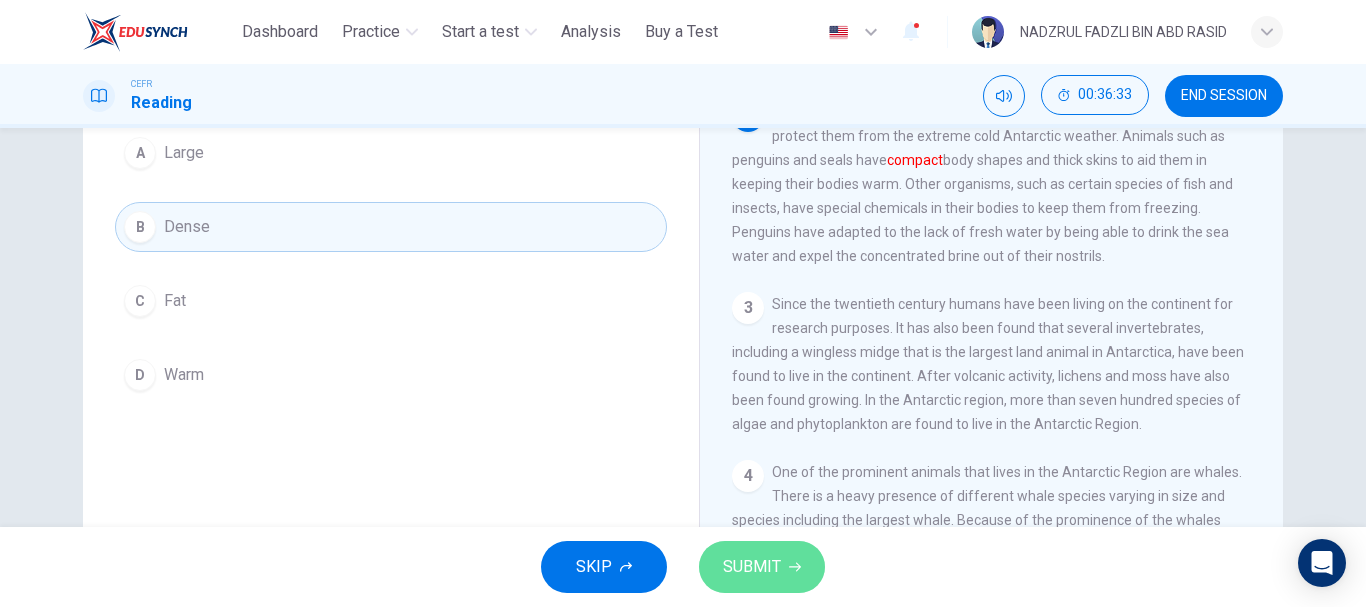 click on "SUBMIT" at bounding box center (762, 567) 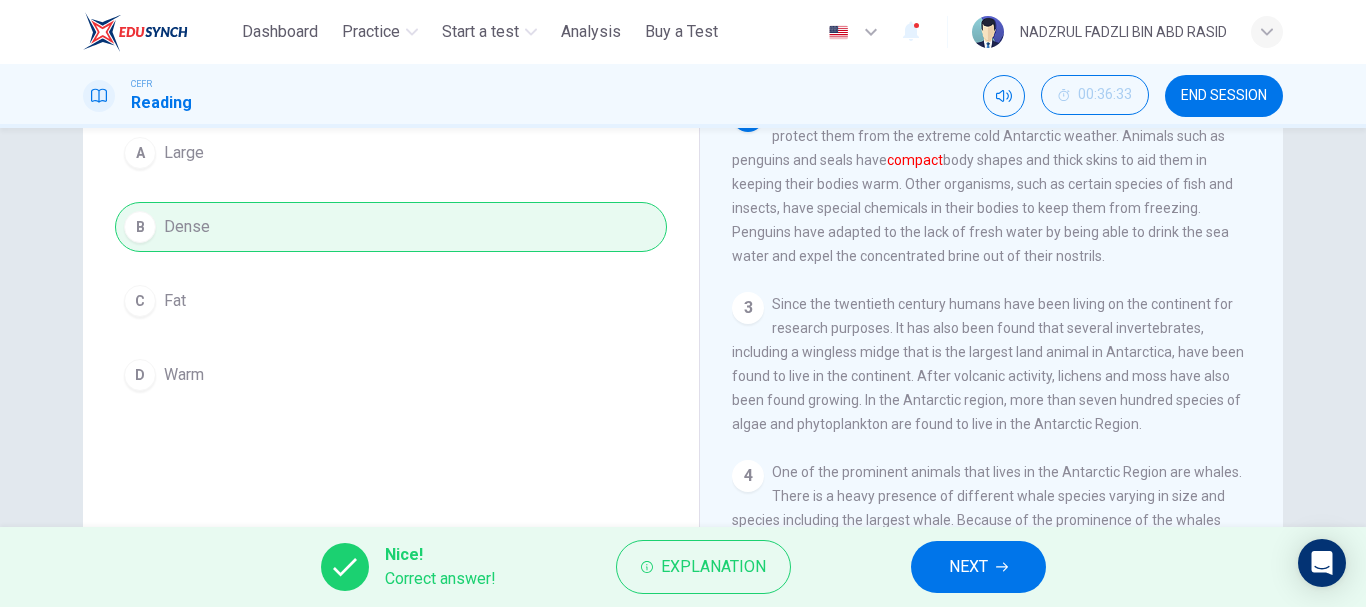 click on "NEXT" at bounding box center (978, 567) 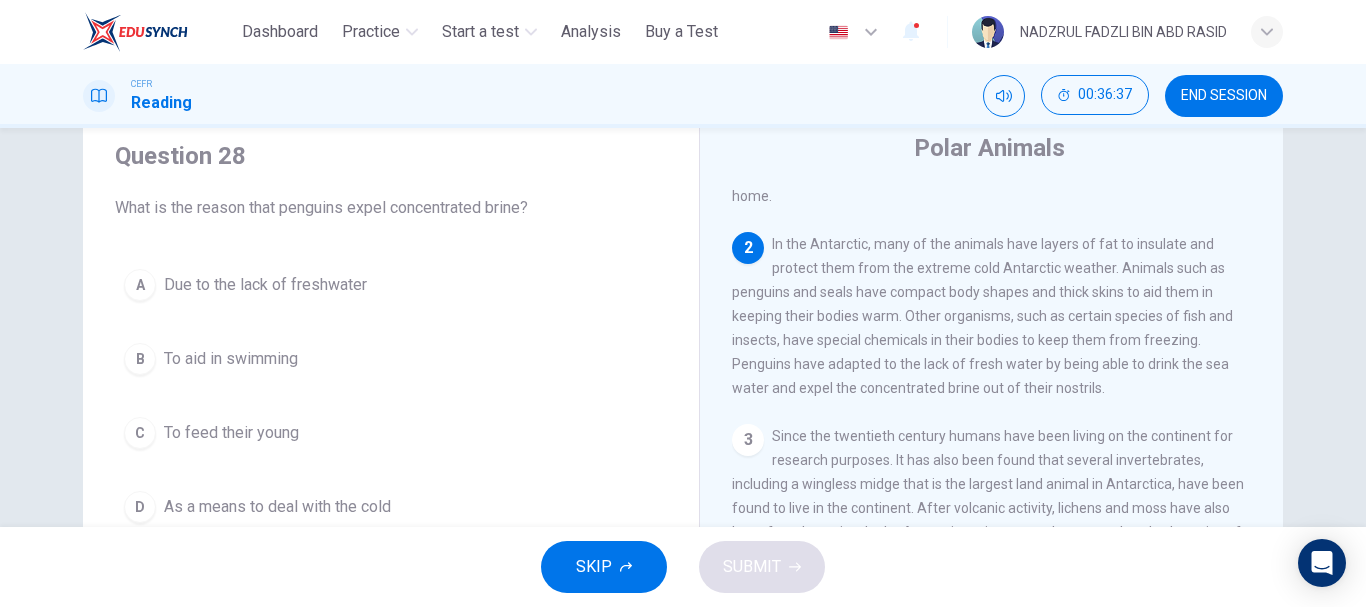 scroll, scrollTop: 100, scrollLeft: 0, axis: vertical 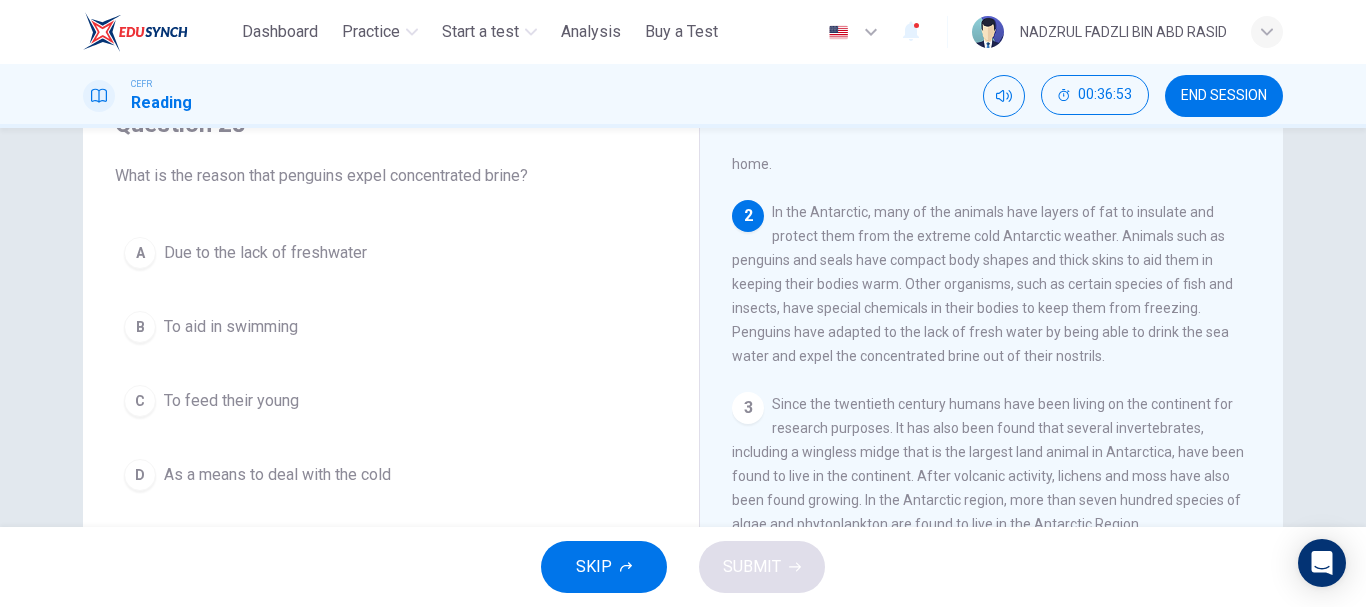 click on "Due to the lack of freshwater" at bounding box center [265, 253] 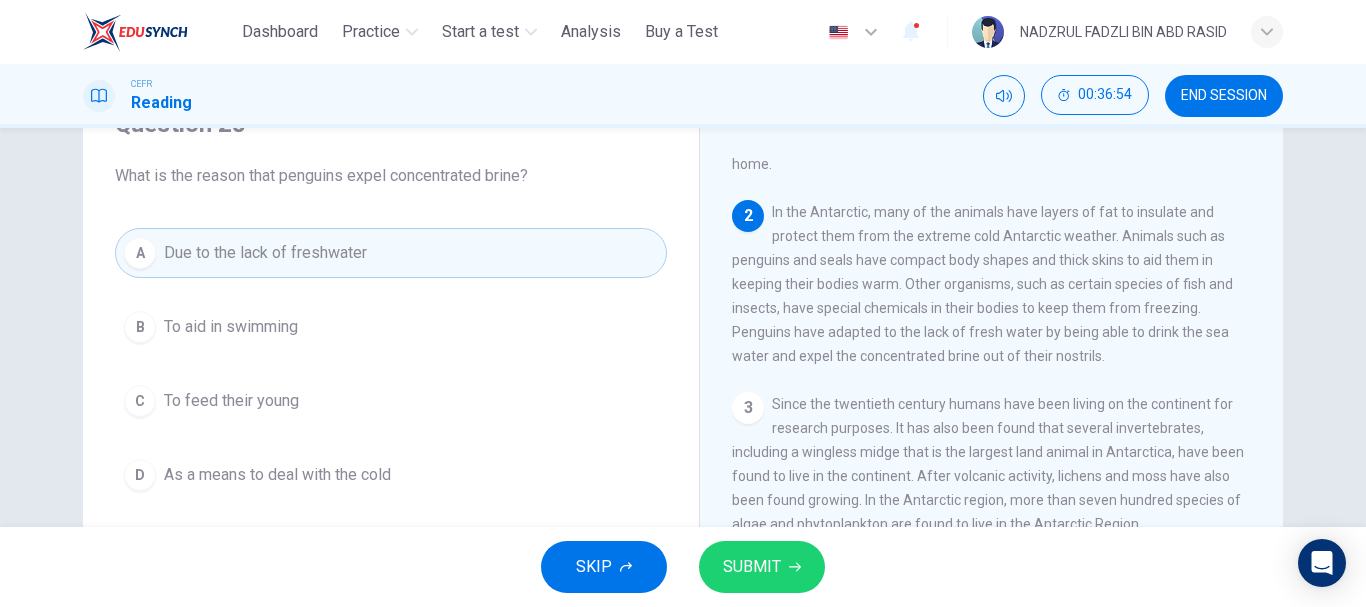click on "SUBMIT" at bounding box center (762, 567) 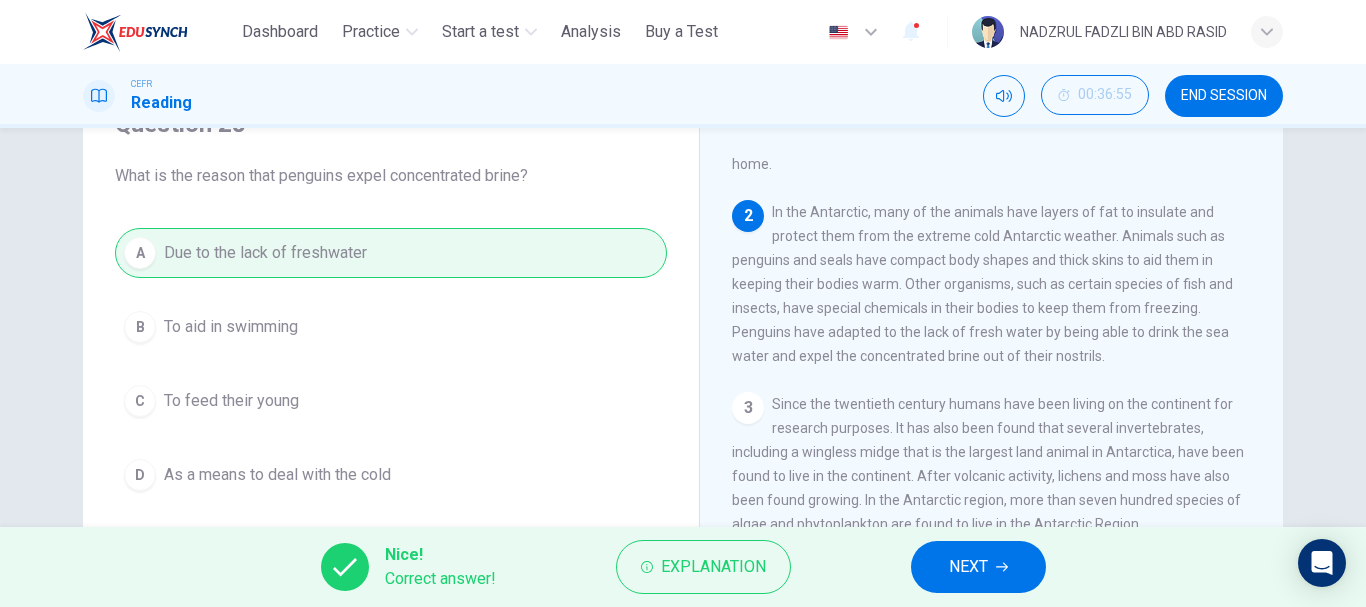 click on "NEXT" at bounding box center (968, 567) 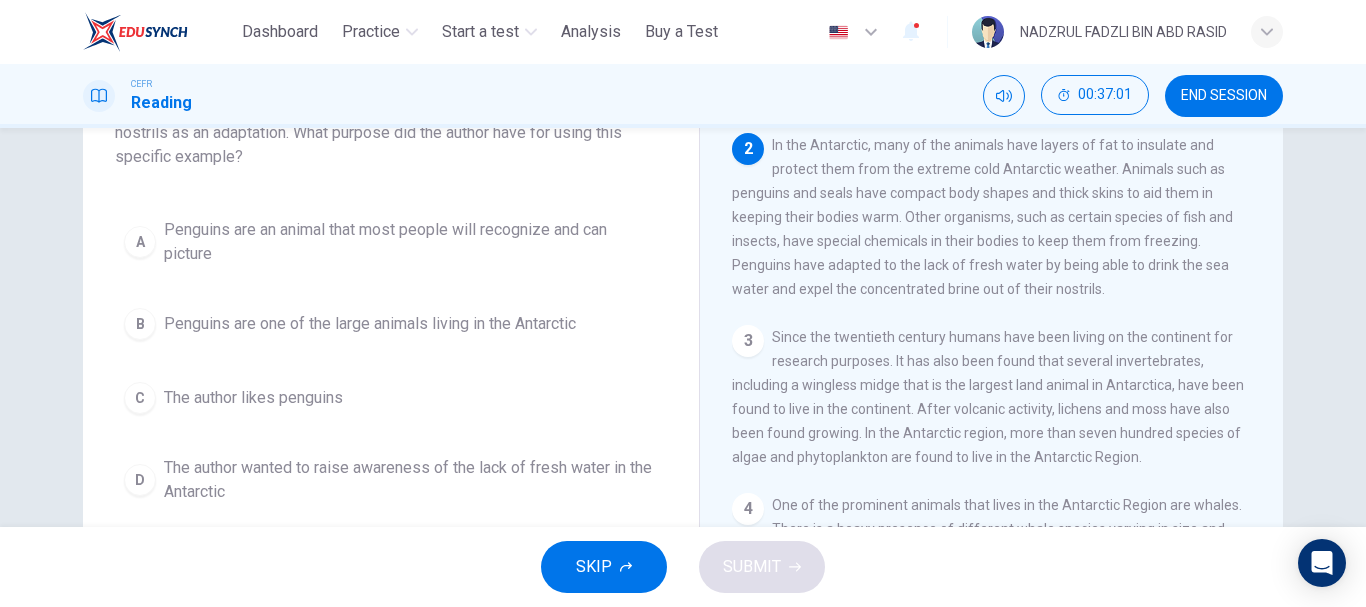 scroll, scrollTop: 200, scrollLeft: 0, axis: vertical 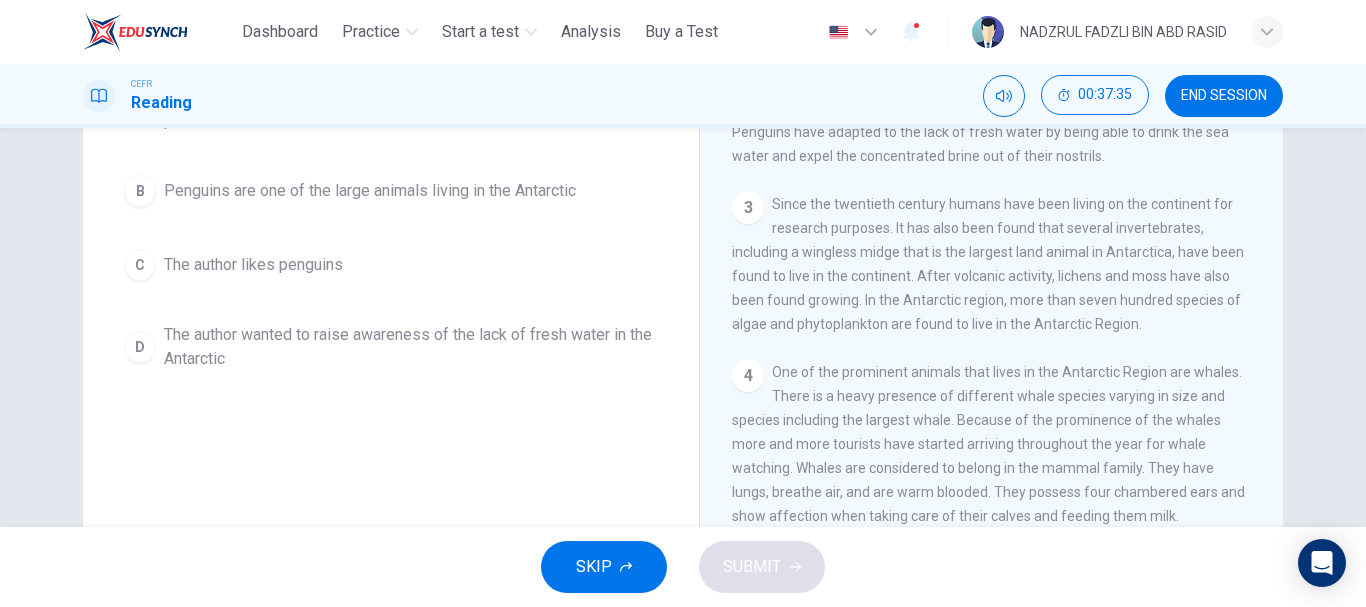 click on "The author wanted to raise awareness of the lack of fresh water in the Antarctic" at bounding box center [411, 347] 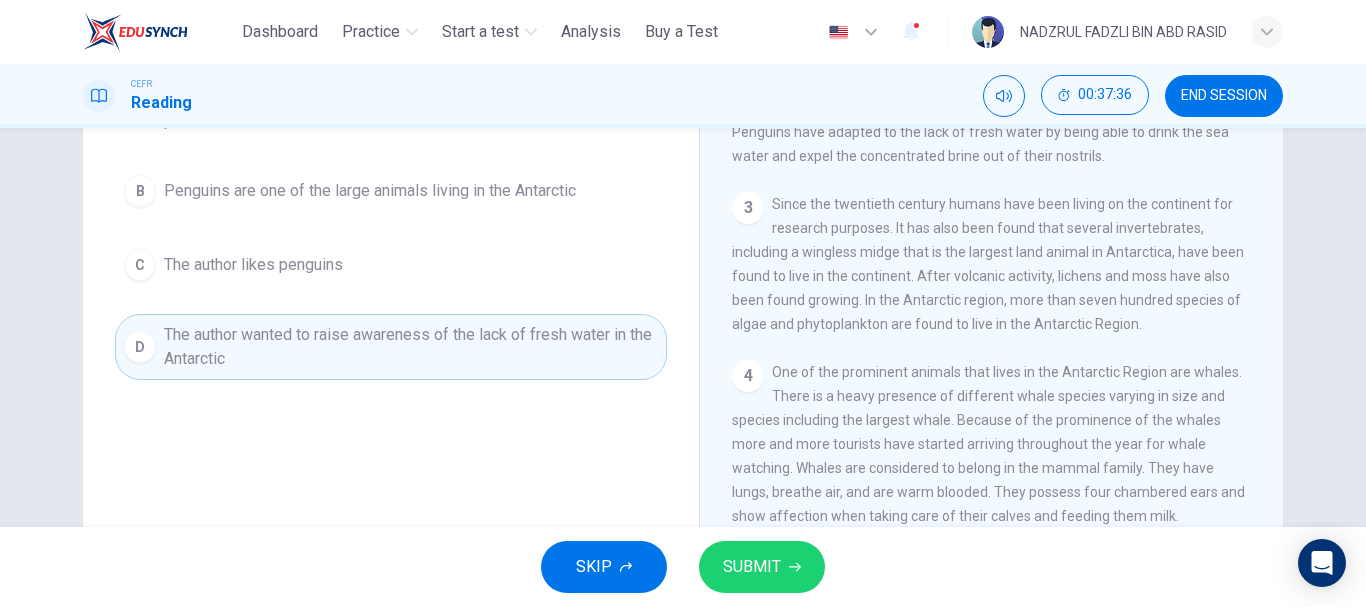 click on "SUBMIT" at bounding box center [752, 567] 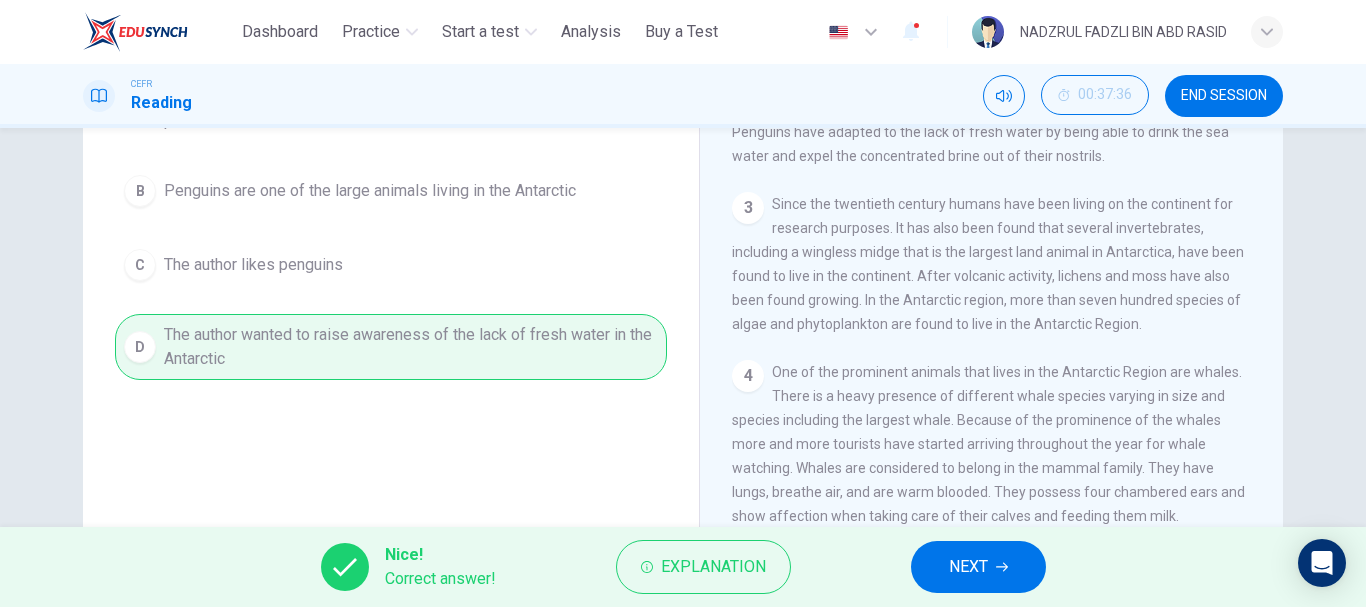 click on "NEXT" at bounding box center (978, 567) 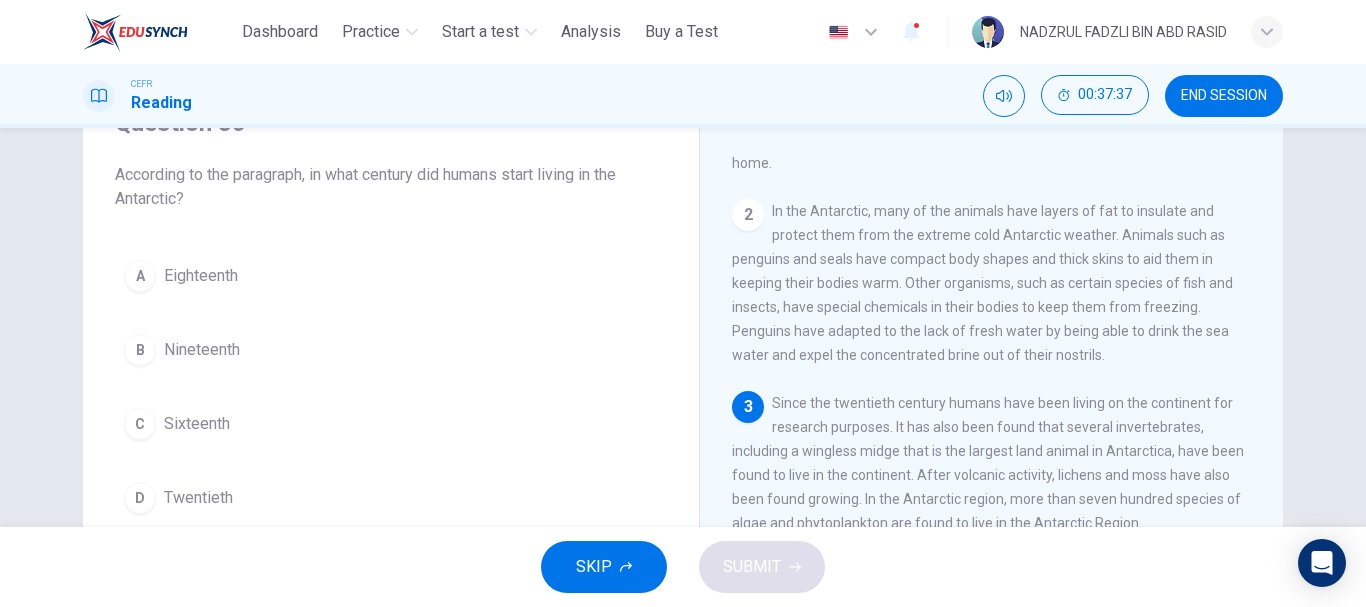 scroll, scrollTop: 76, scrollLeft: 0, axis: vertical 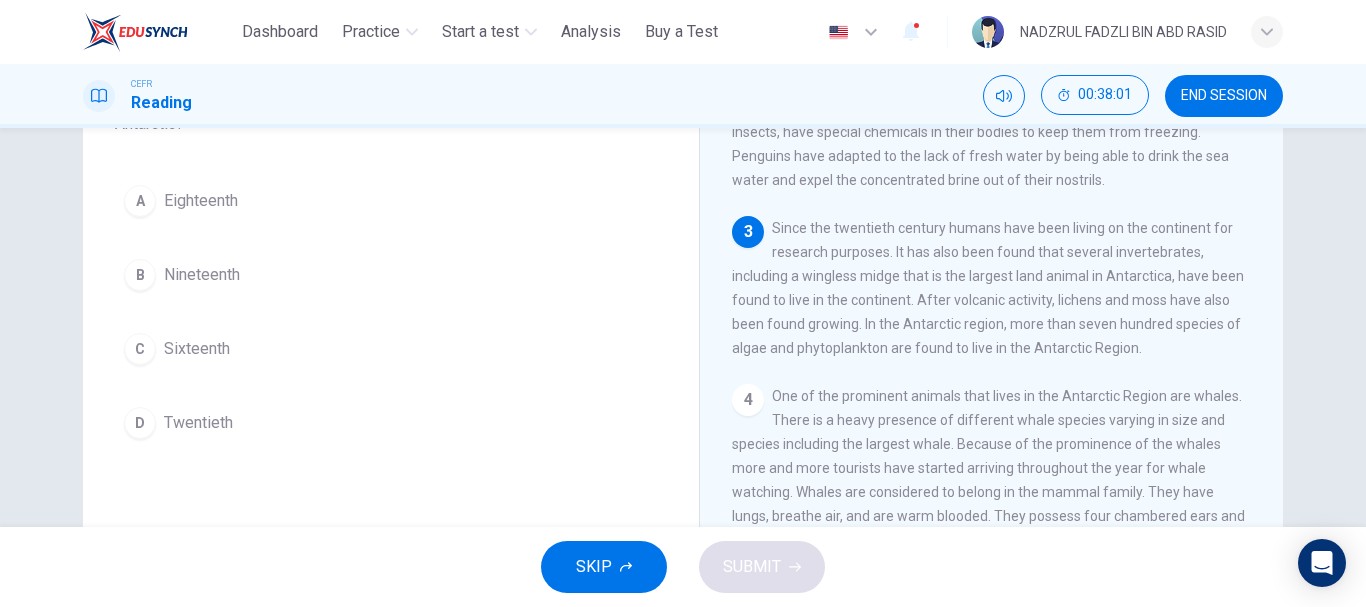 click on "Twentieth" at bounding box center [198, 423] 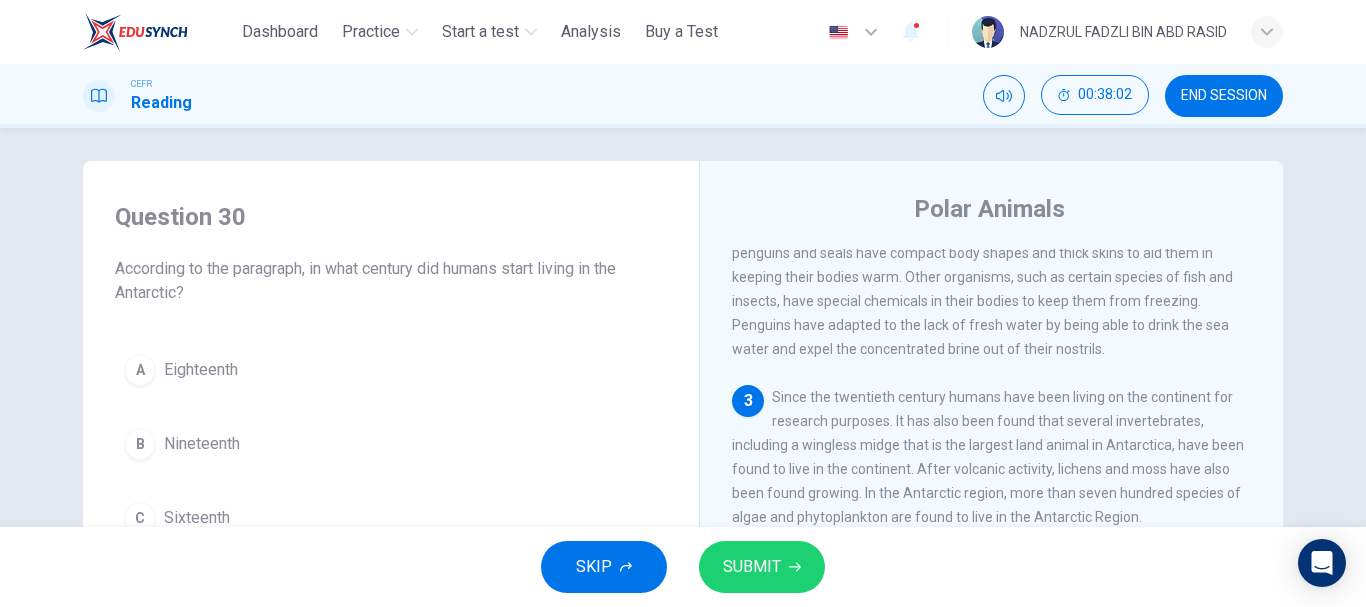 scroll, scrollTop: 0, scrollLeft: 0, axis: both 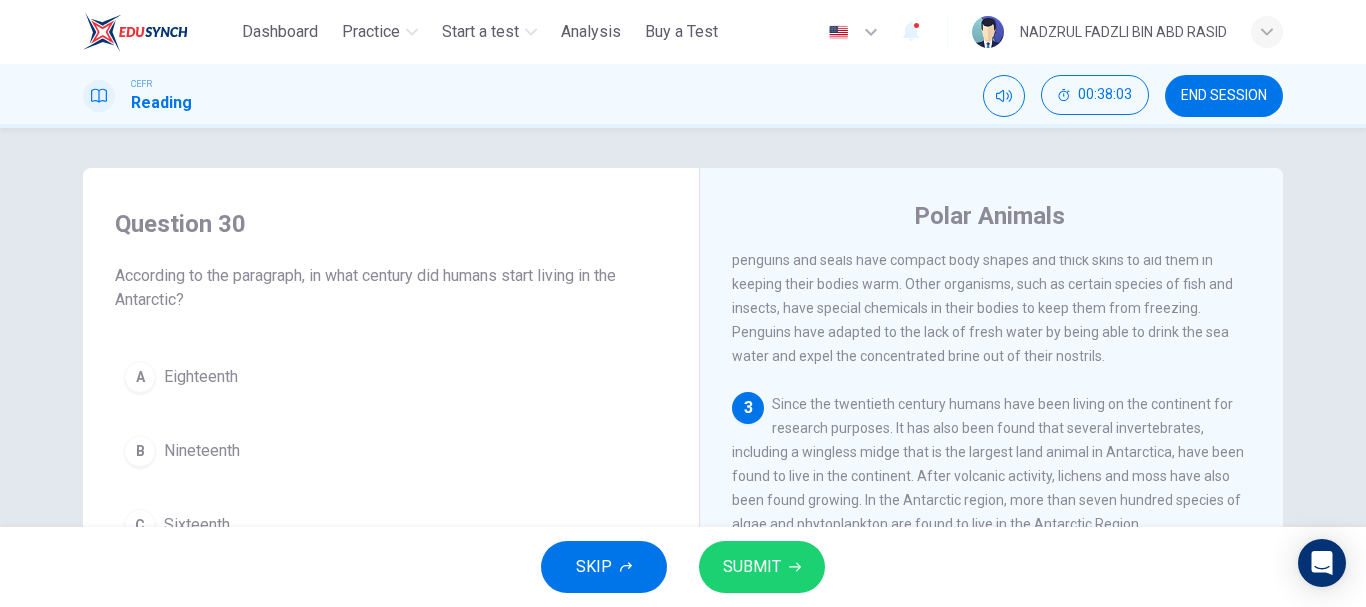 click on "SUBMIT" at bounding box center [752, 567] 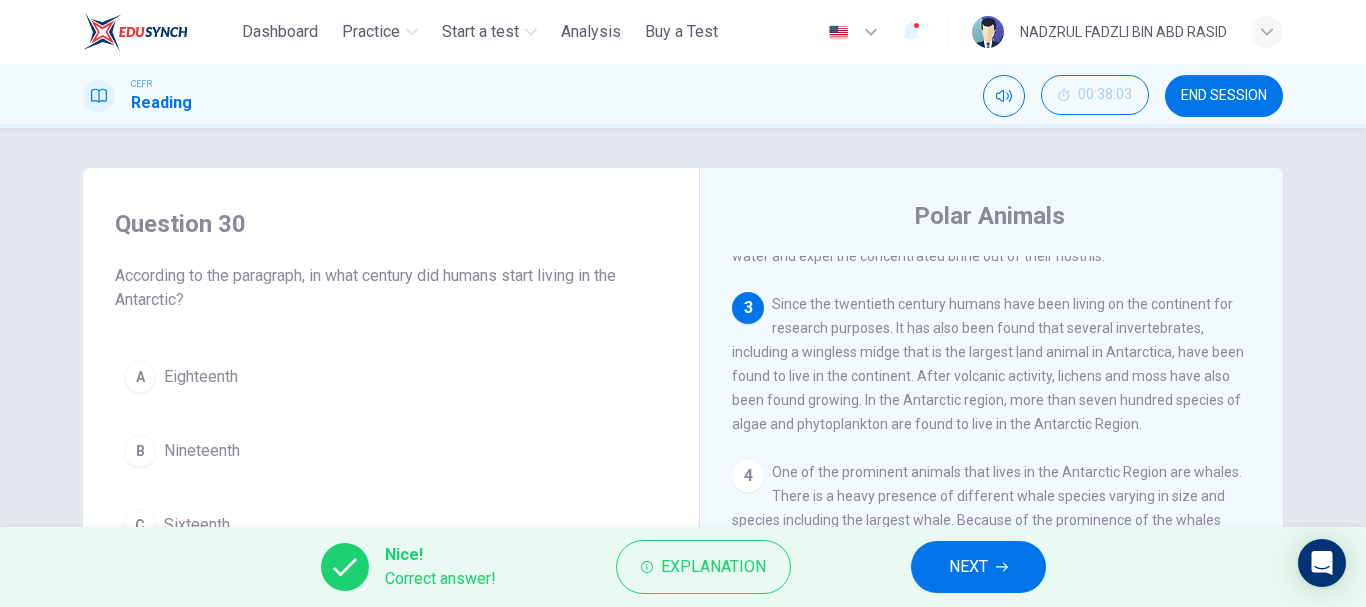 scroll, scrollTop: 400, scrollLeft: 0, axis: vertical 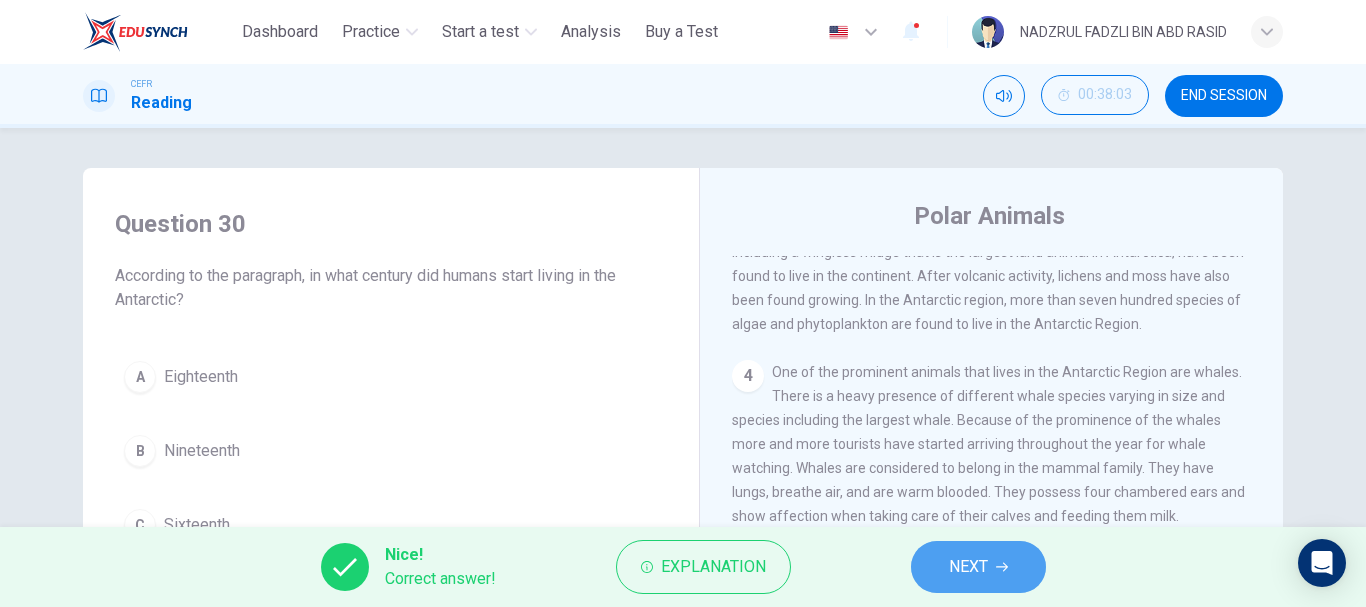 click on "NEXT" at bounding box center (978, 567) 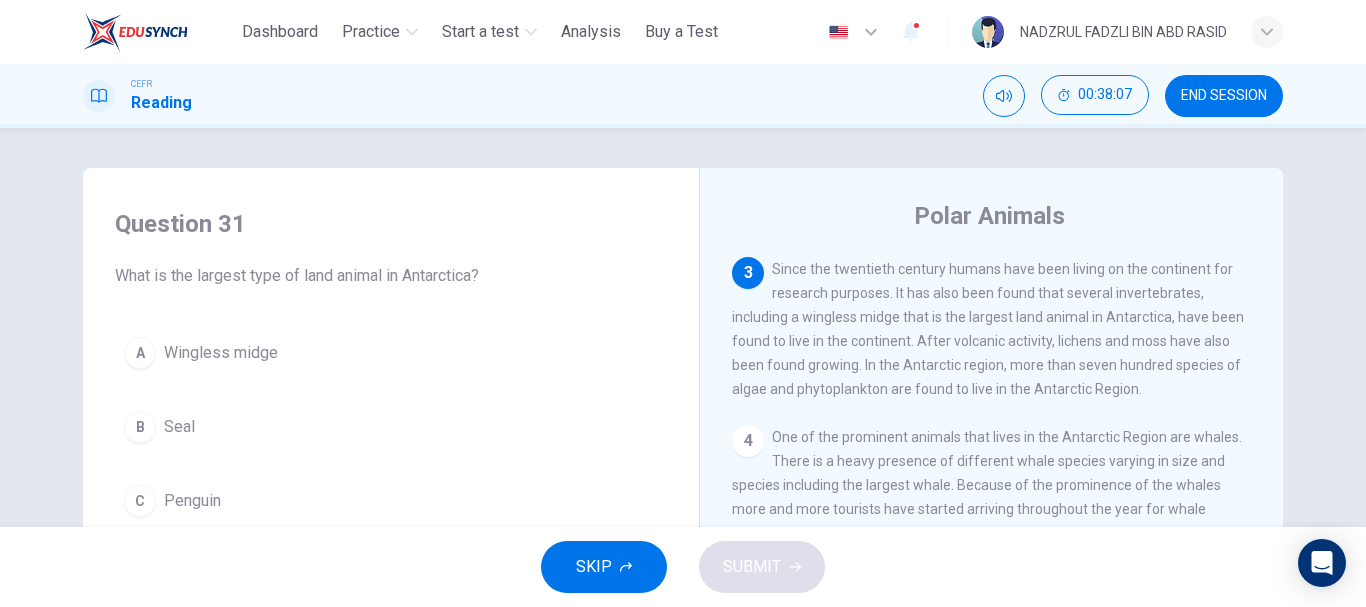 scroll, scrollTop: 300, scrollLeft: 0, axis: vertical 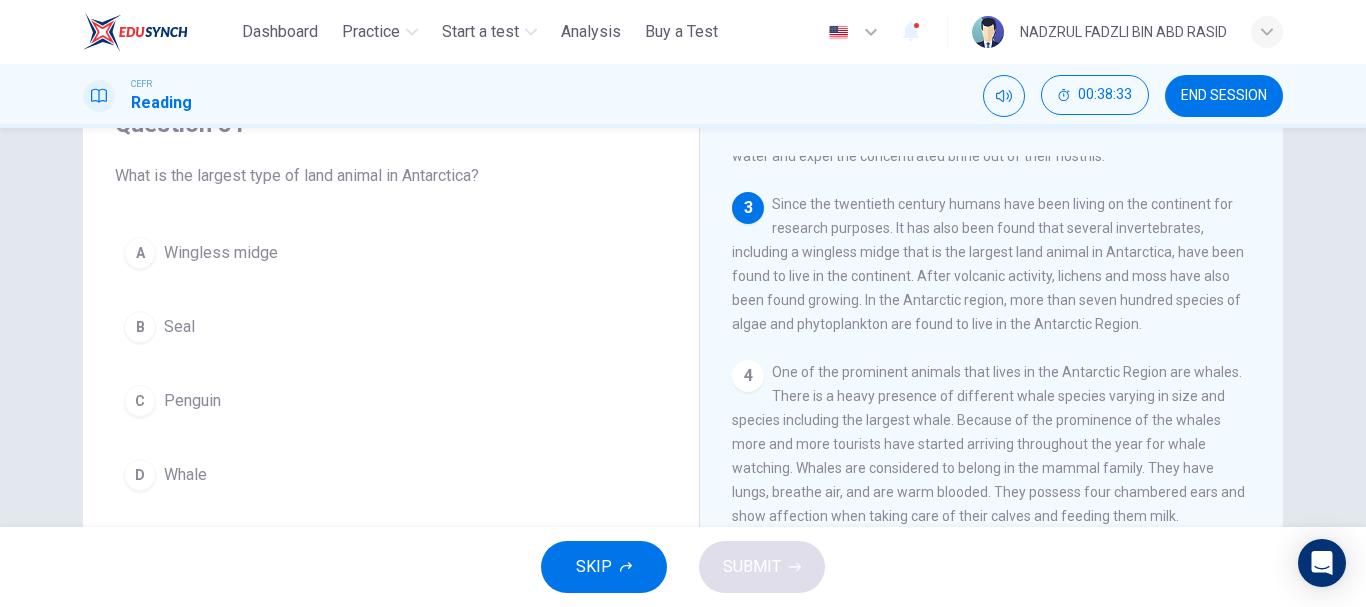 click on "Wingless midge" at bounding box center (221, 253) 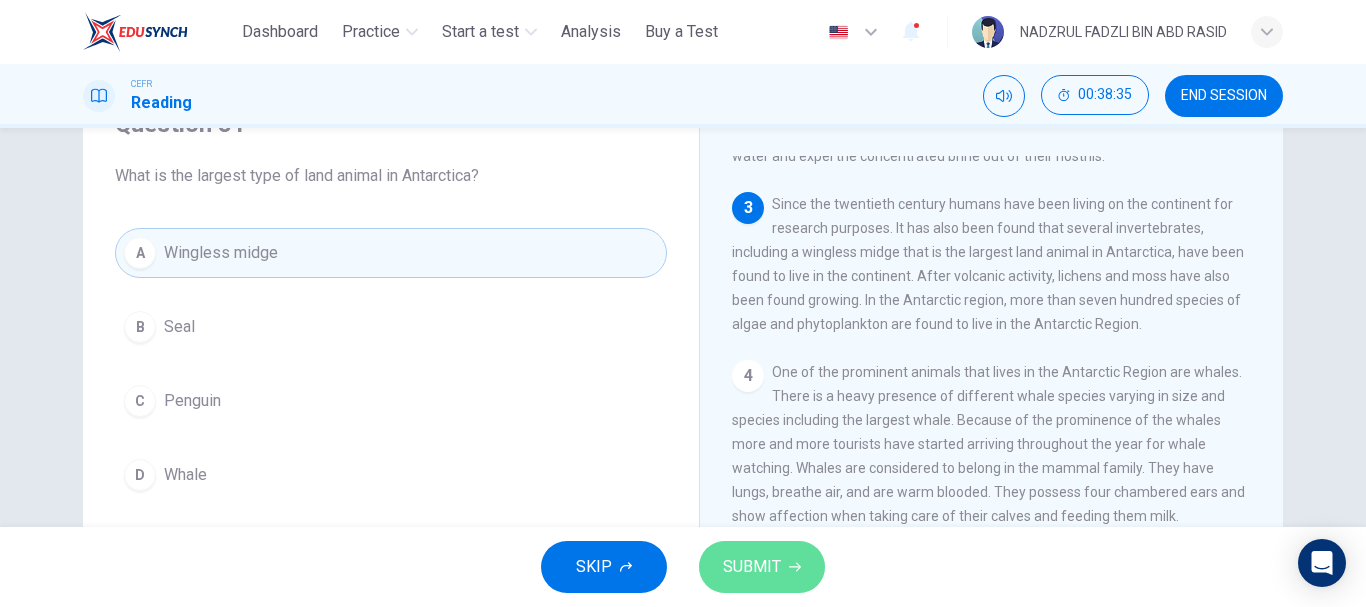 click on "SUBMIT" at bounding box center [762, 567] 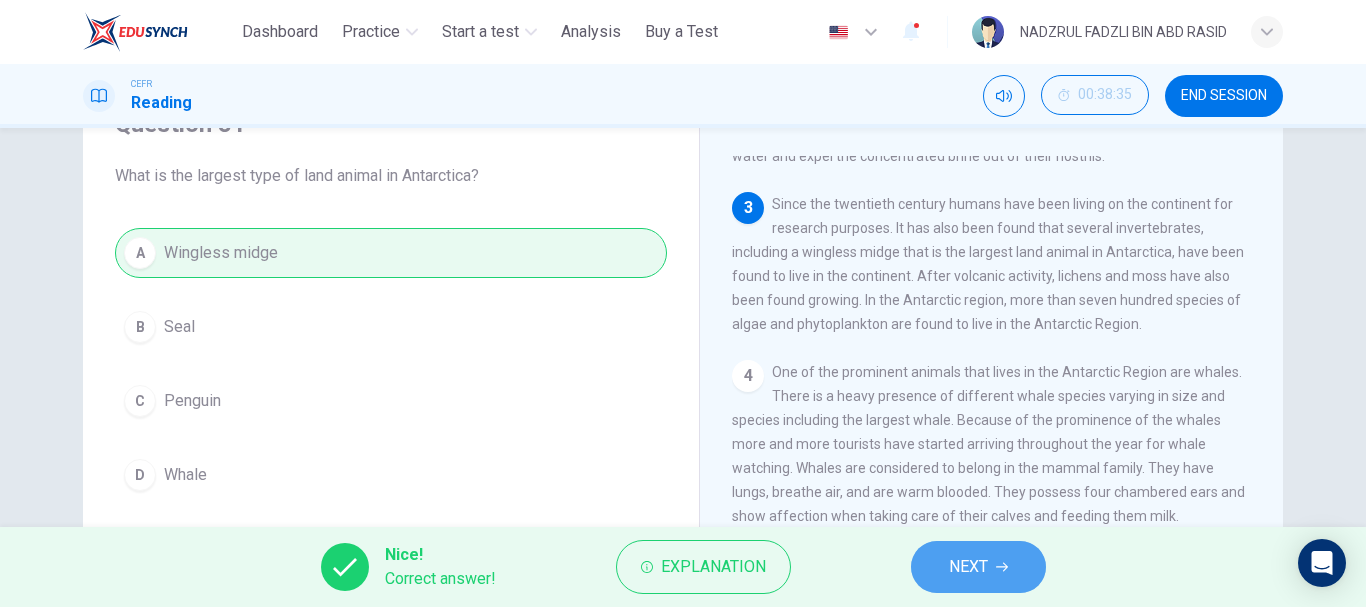 click on "NEXT" at bounding box center (968, 567) 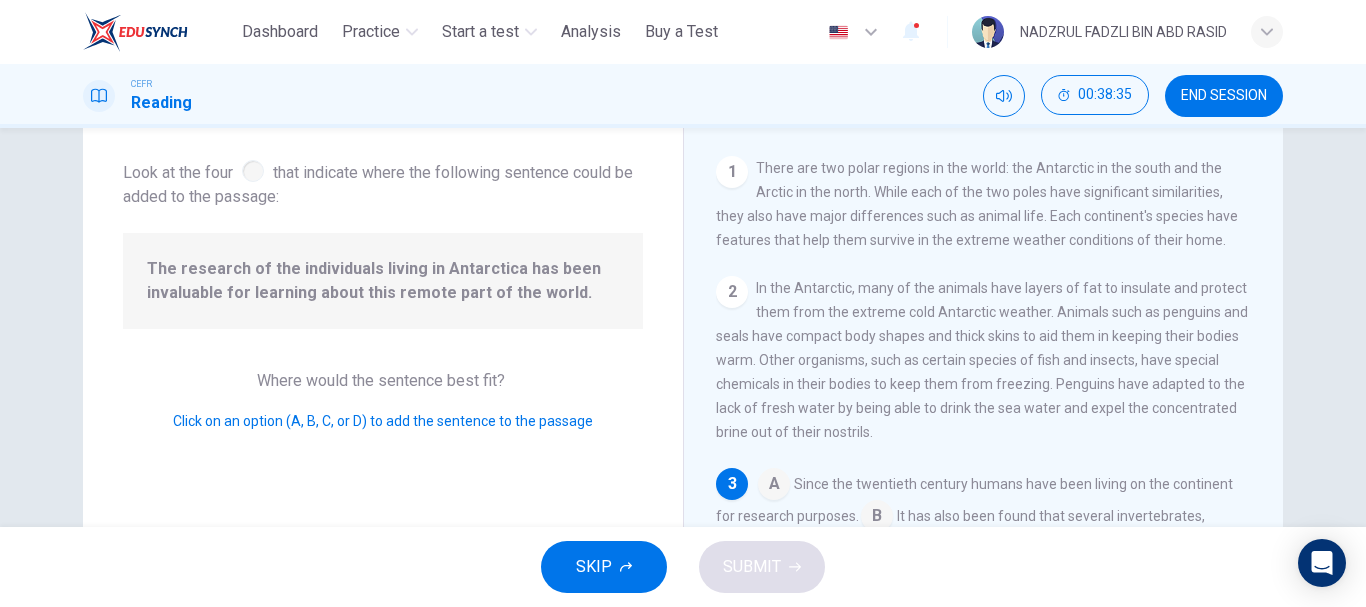scroll, scrollTop: 124, scrollLeft: 0, axis: vertical 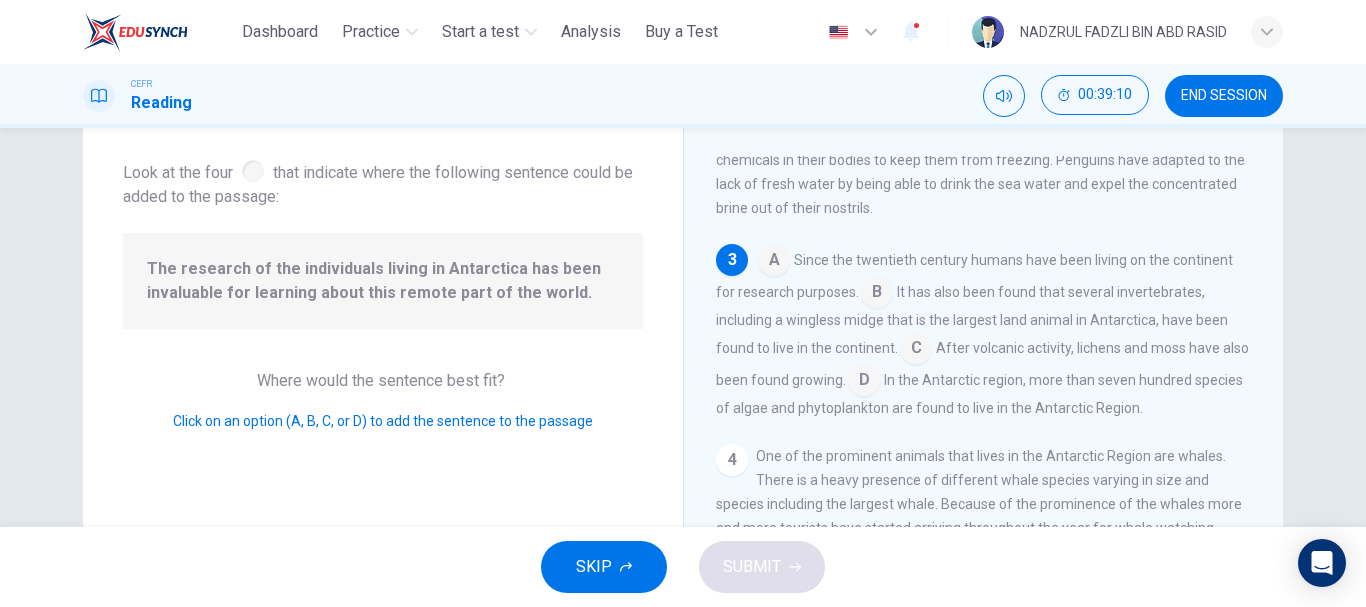 click at bounding box center (774, 262) 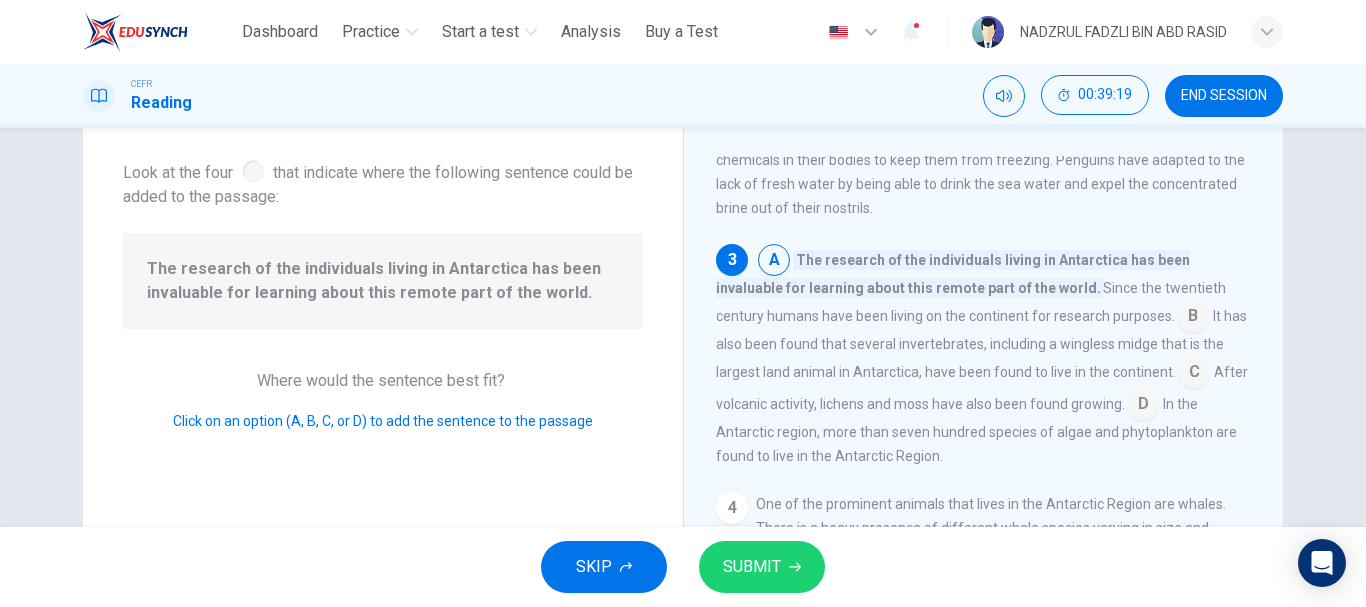click at bounding box center [1193, 318] 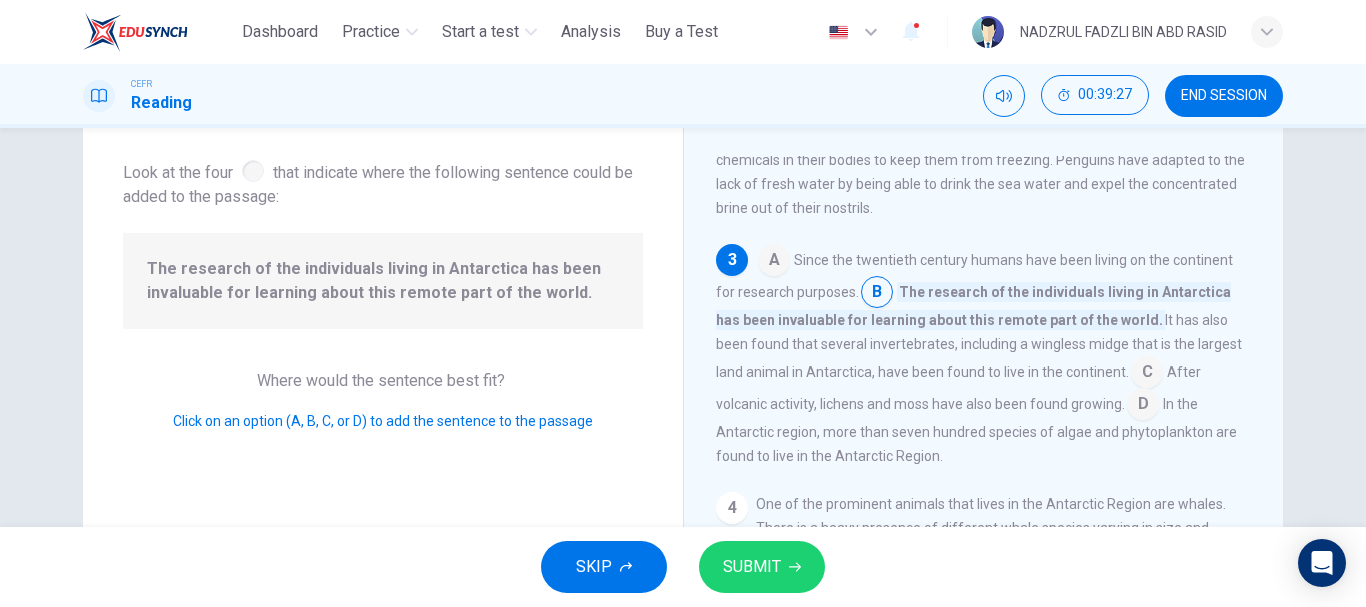 click on "SUBMIT" at bounding box center [762, 567] 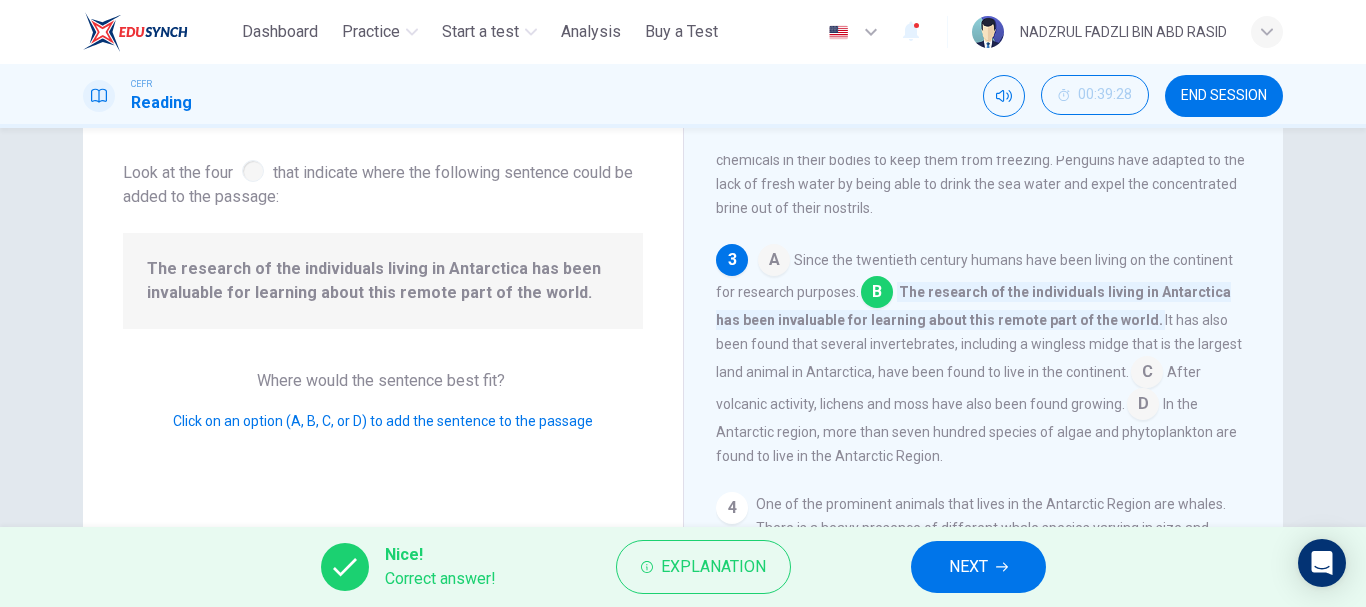 click on "NEXT" at bounding box center (978, 567) 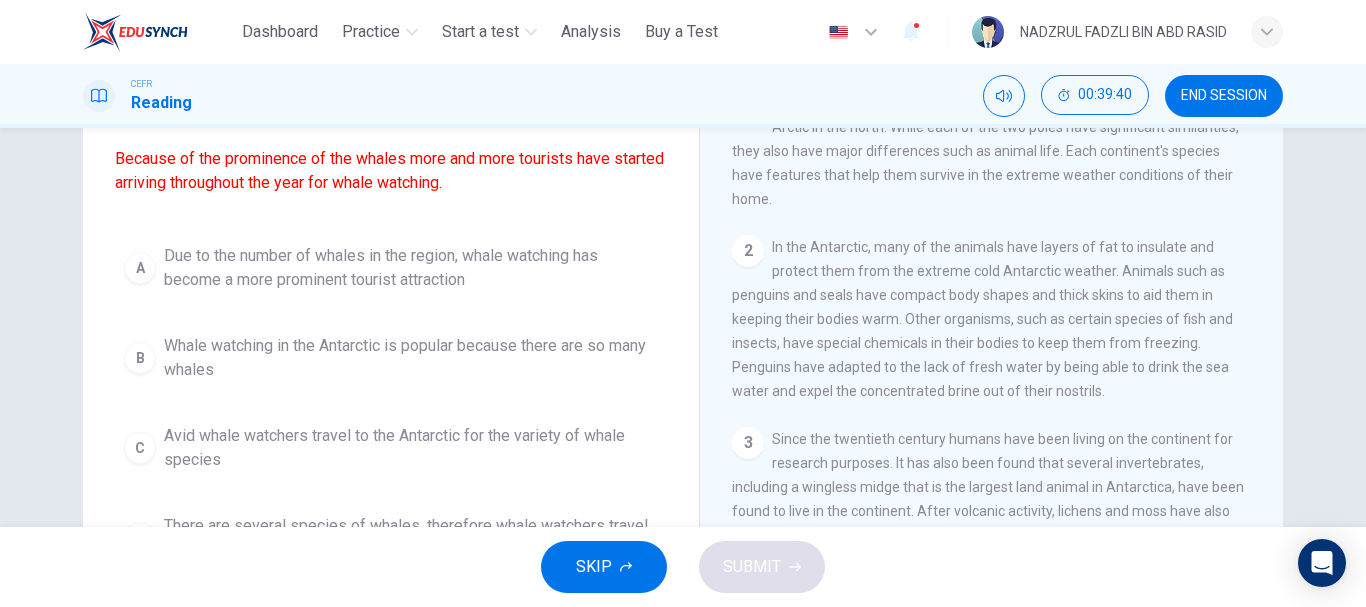 scroll, scrollTop: 200, scrollLeft: 0, axis: vertical 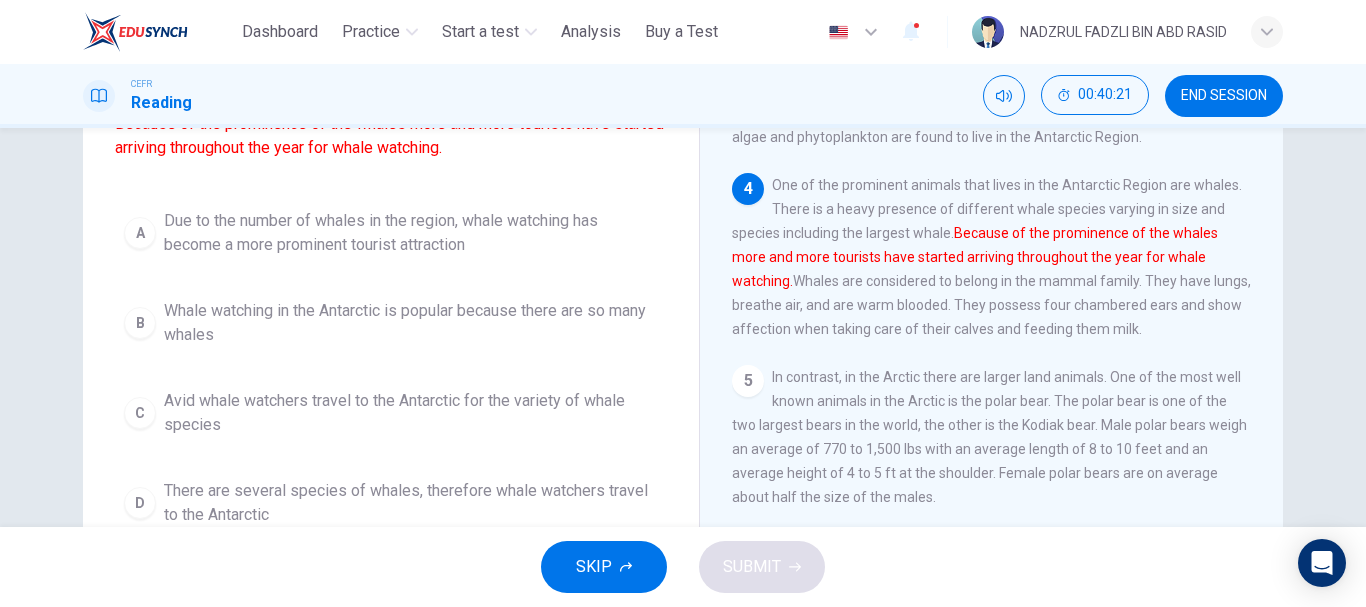 click on "Due to the number of whales in the region, whale watching has become a more prominent tourist attraction" at bounding box center (411, 233) 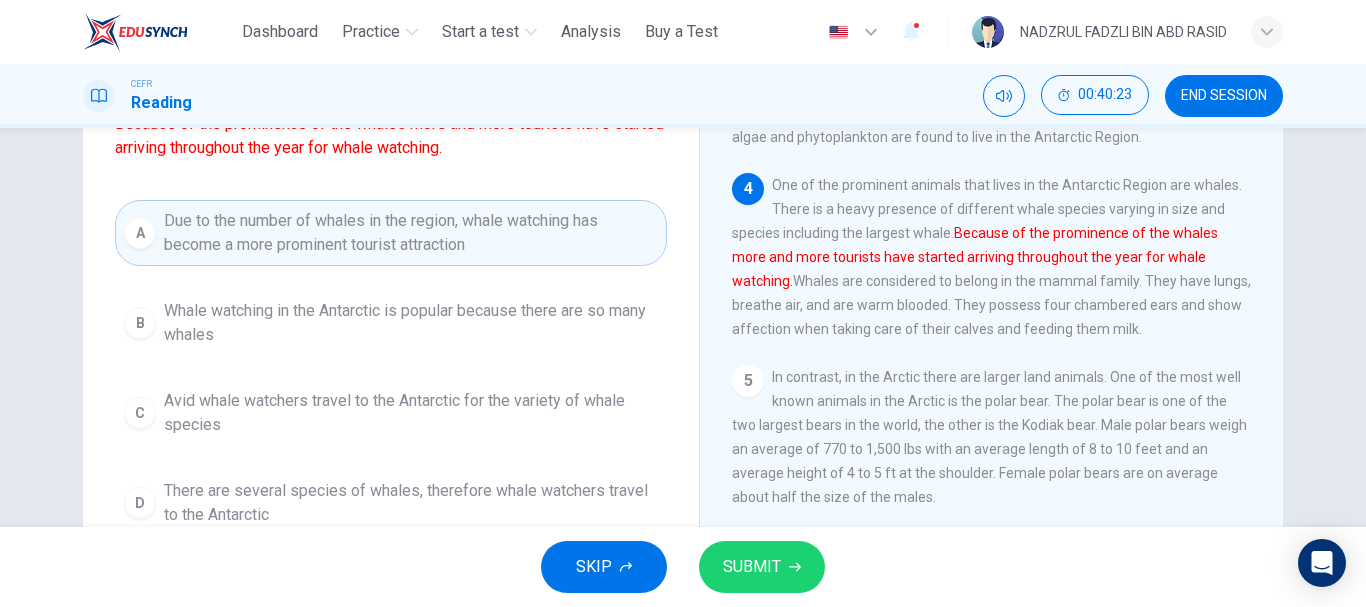 click on "SUBMIT" at bounding box center [762, 567] 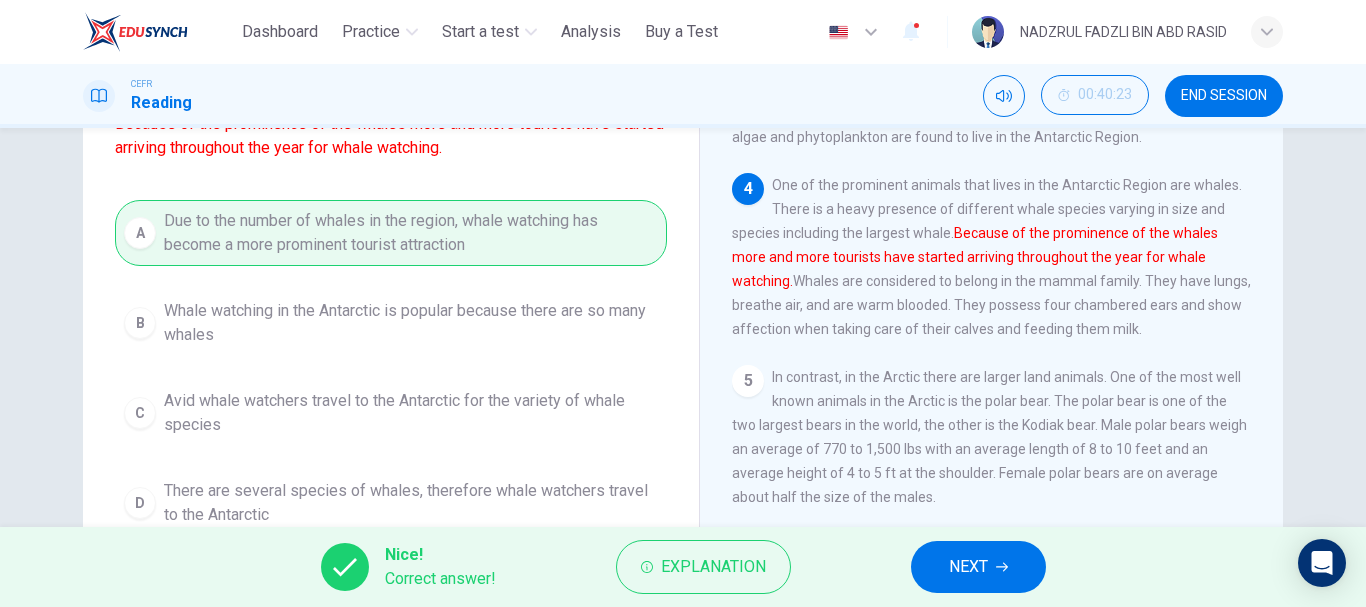 click on "NEXT" at bounding box center [978, 567] 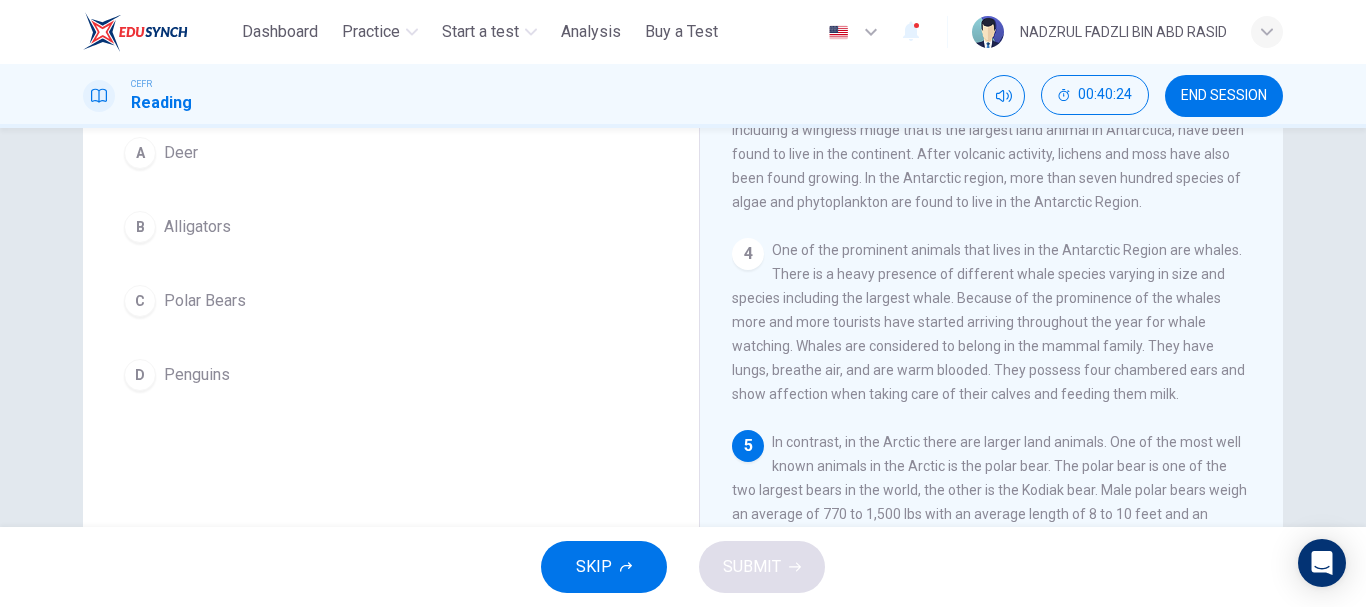 scroll, scrollTop: 287, scrollLeft: 0, axis: vertical 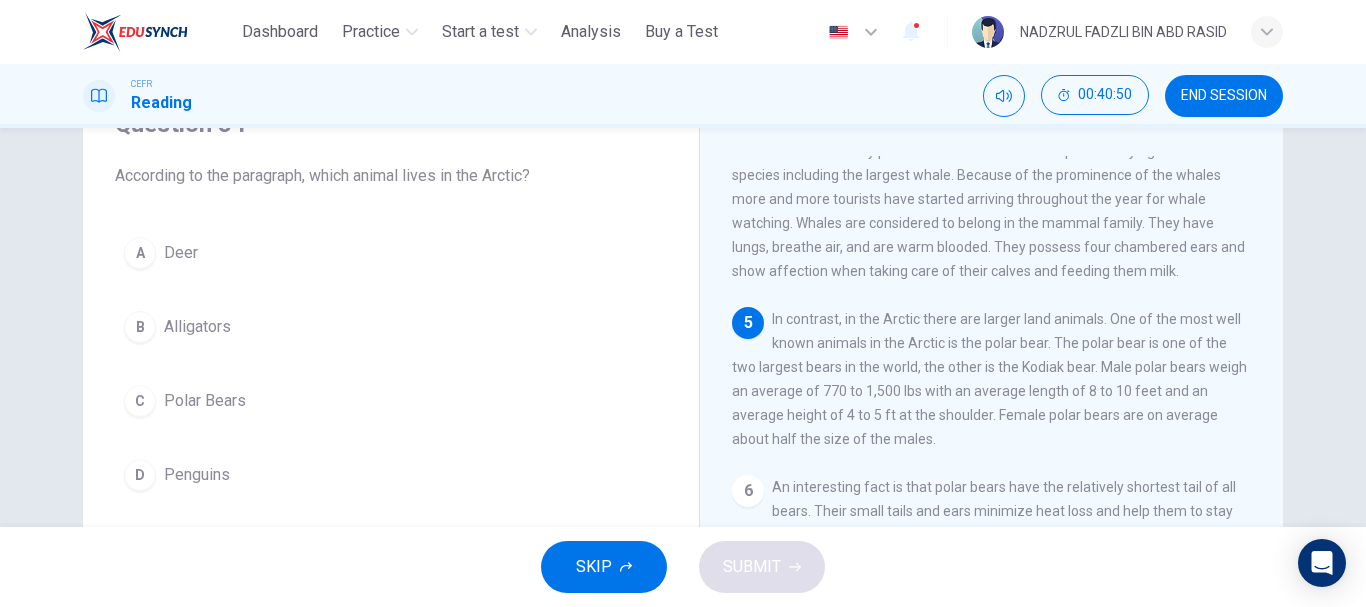 click on "Polar Bears" at bounding box center [205, 401] 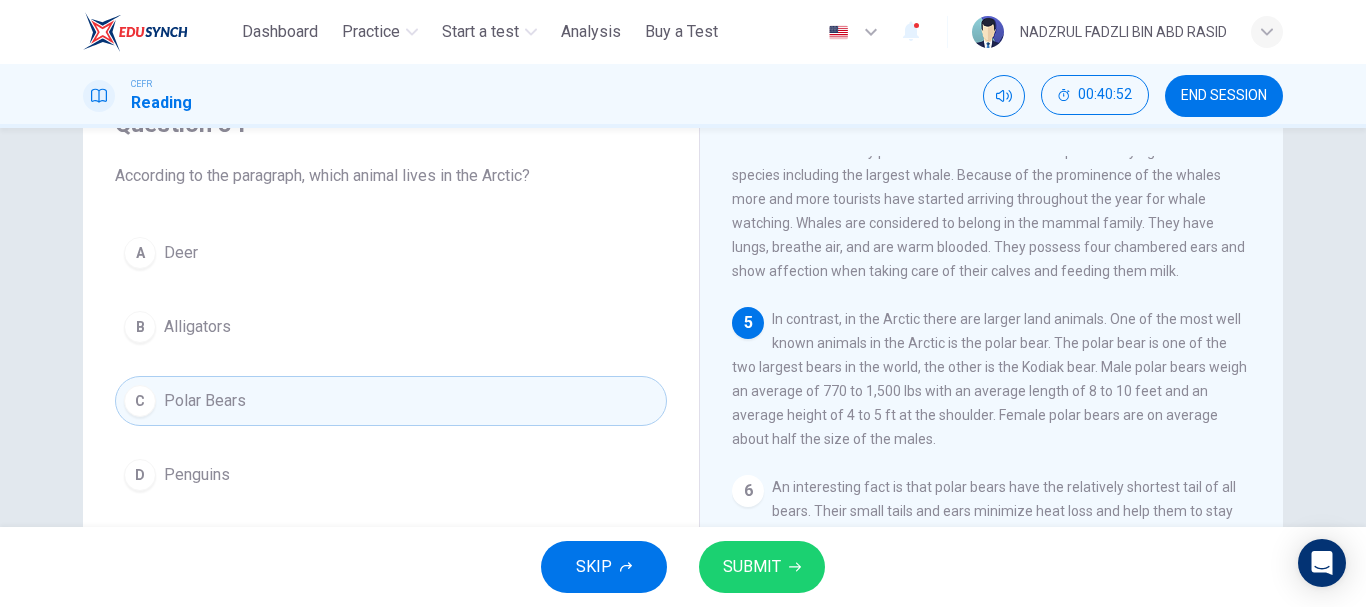 click on "SUBMIT" at bounding box center [762, 567] 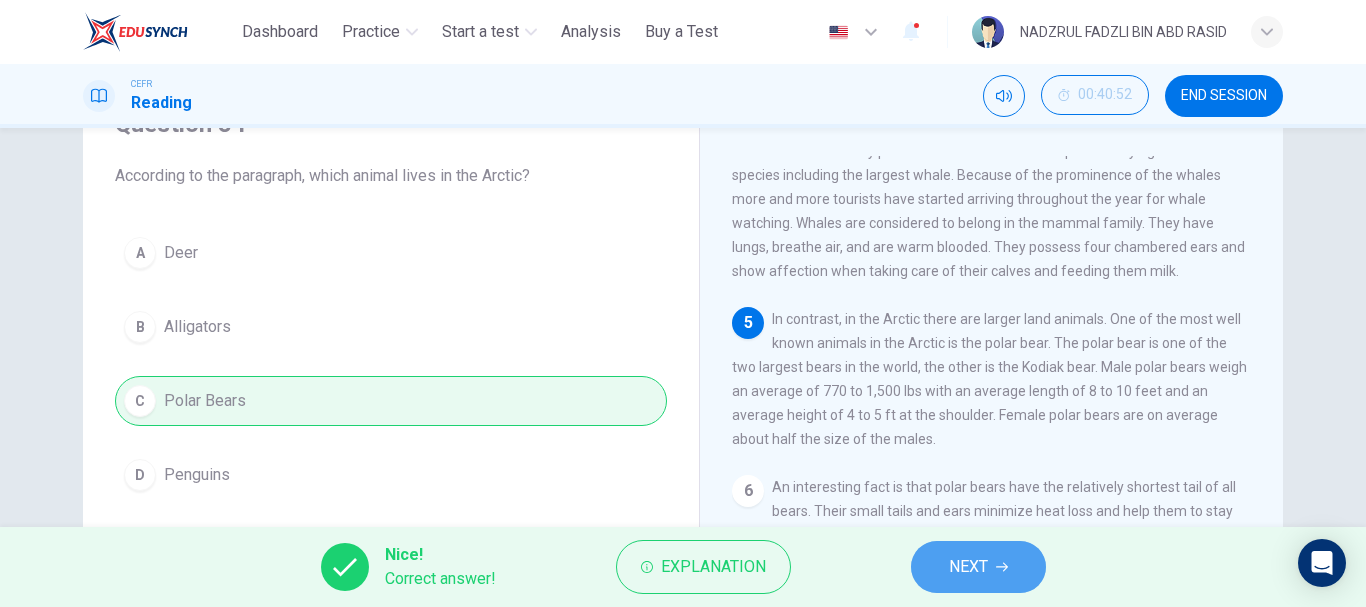 click on "NEXT" at bounding box center [968, 567] 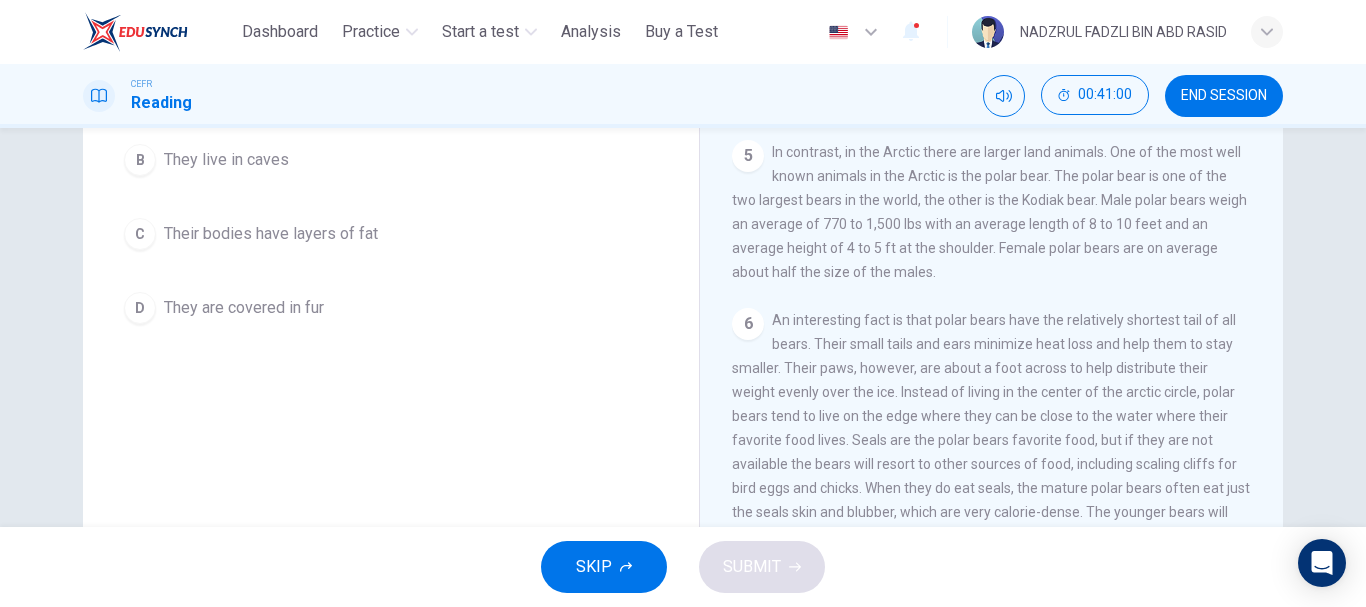 scroll, scrollTop: 300, scrollLeft: 0, axis: vertical 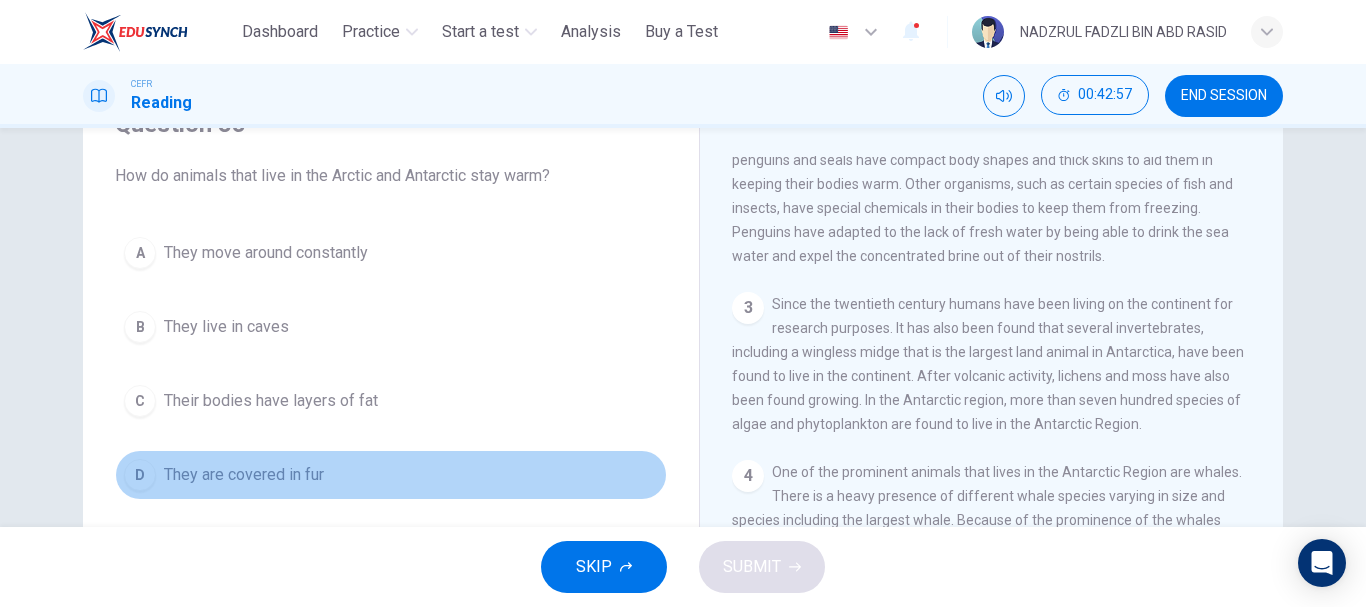 click on "They are covered in fur" at bounding box center [244, 475] 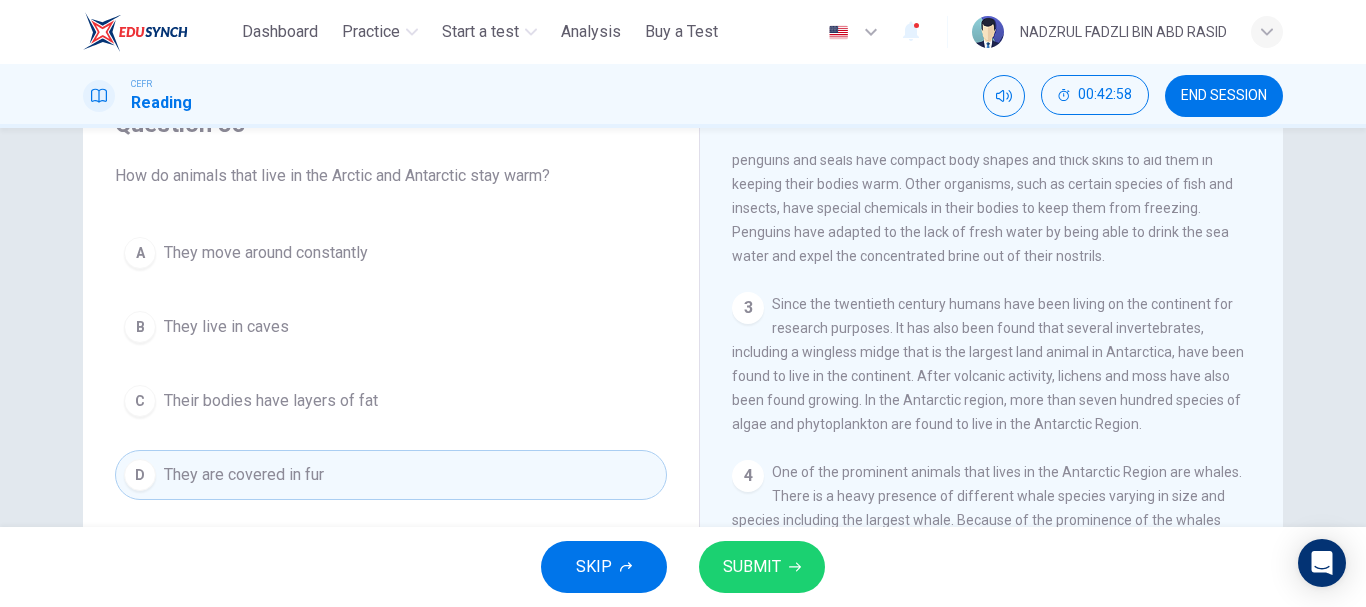 click on "Their bodies have layers of fat" at bounding box center [271, 401] 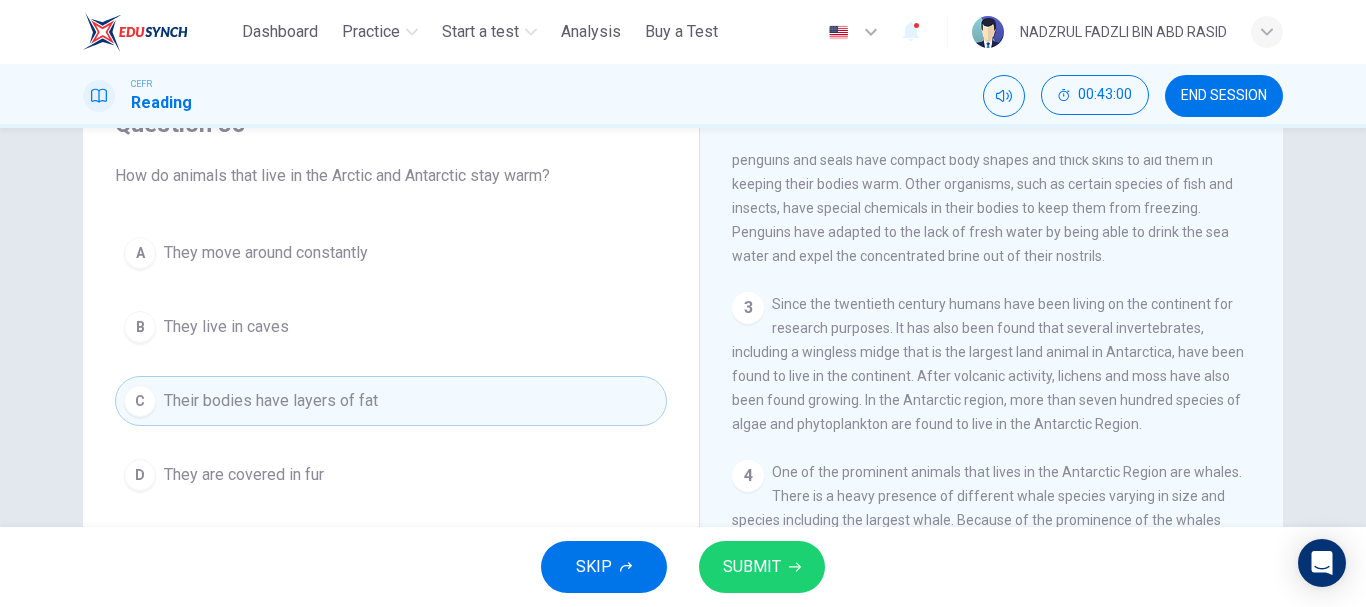 click on "SUBMIT" at bounding box center (762, 567) 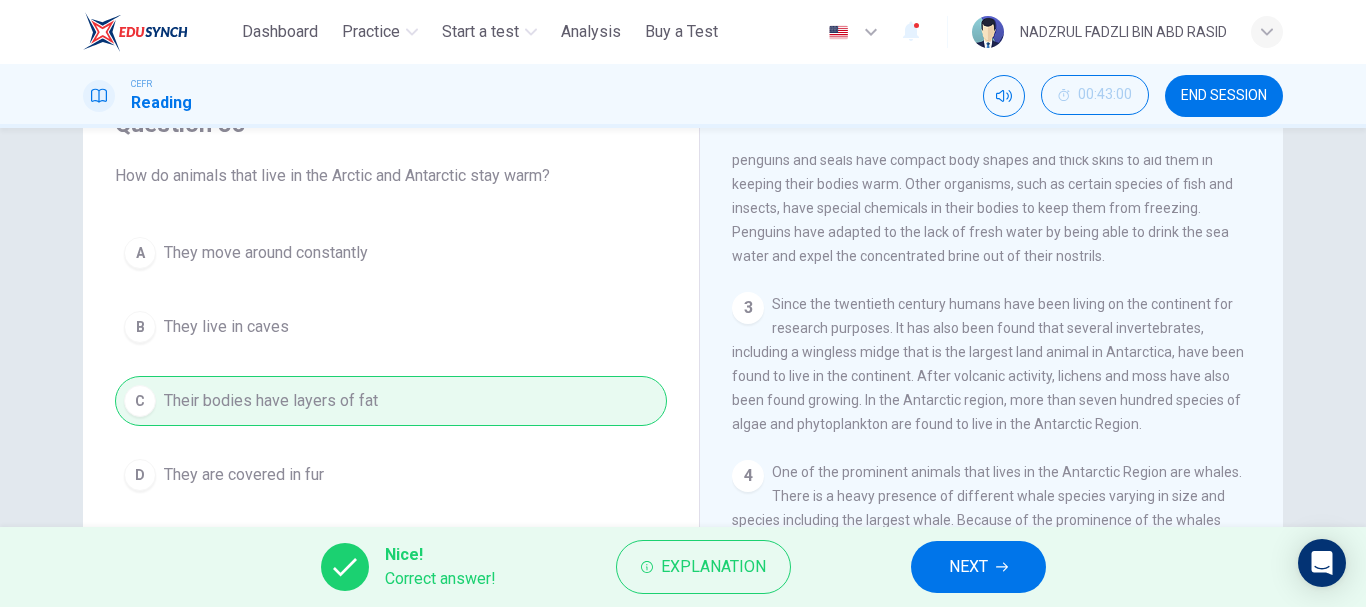 click on "NEXT" at bounding box center (968, 567) 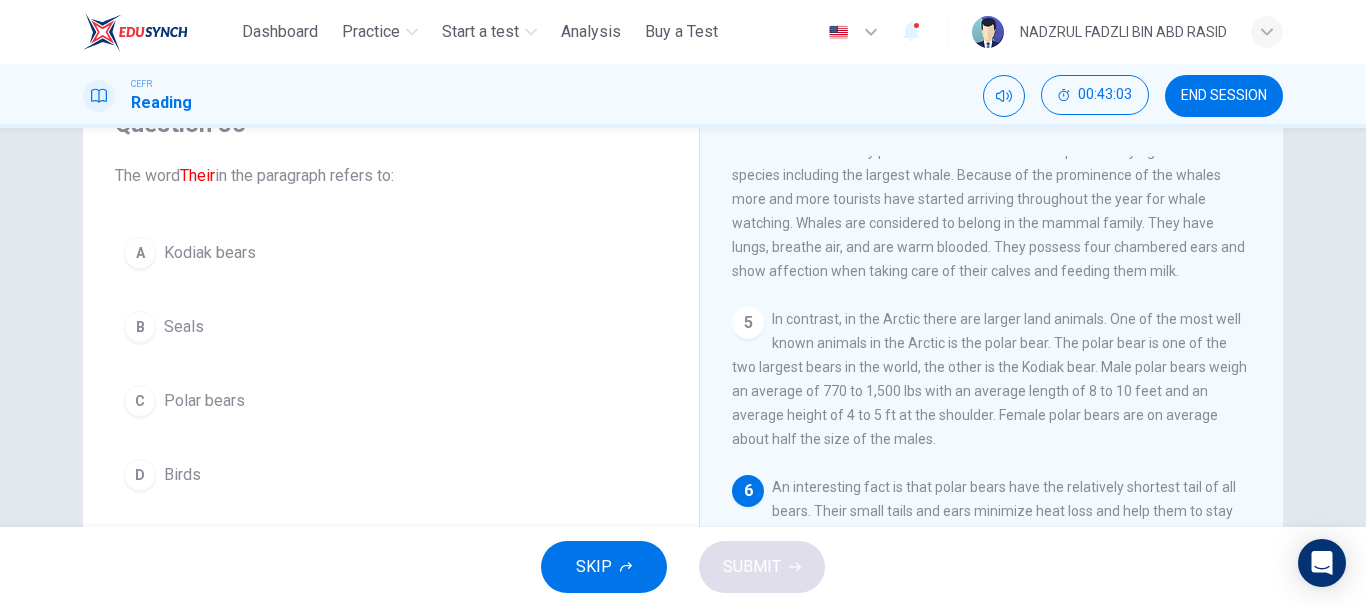 scroll, scrollTop: 587, scrollLeft: 0, axis: vertical 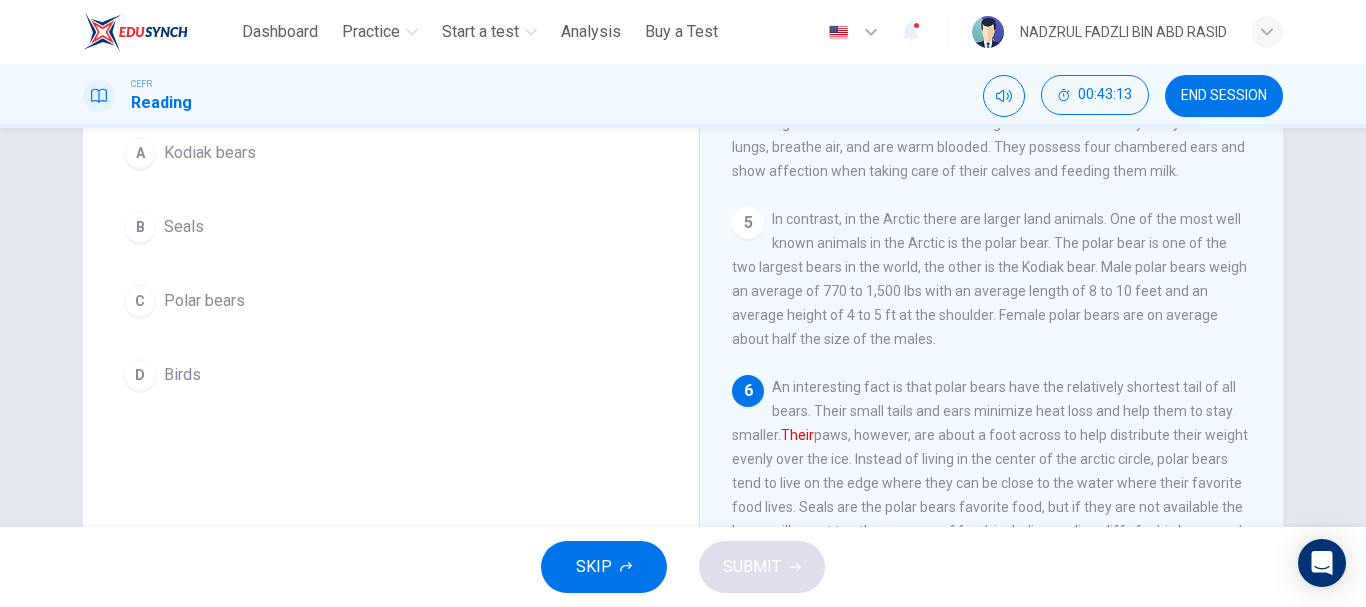 click on "C Polar bears" at bounding box center [391, 301] 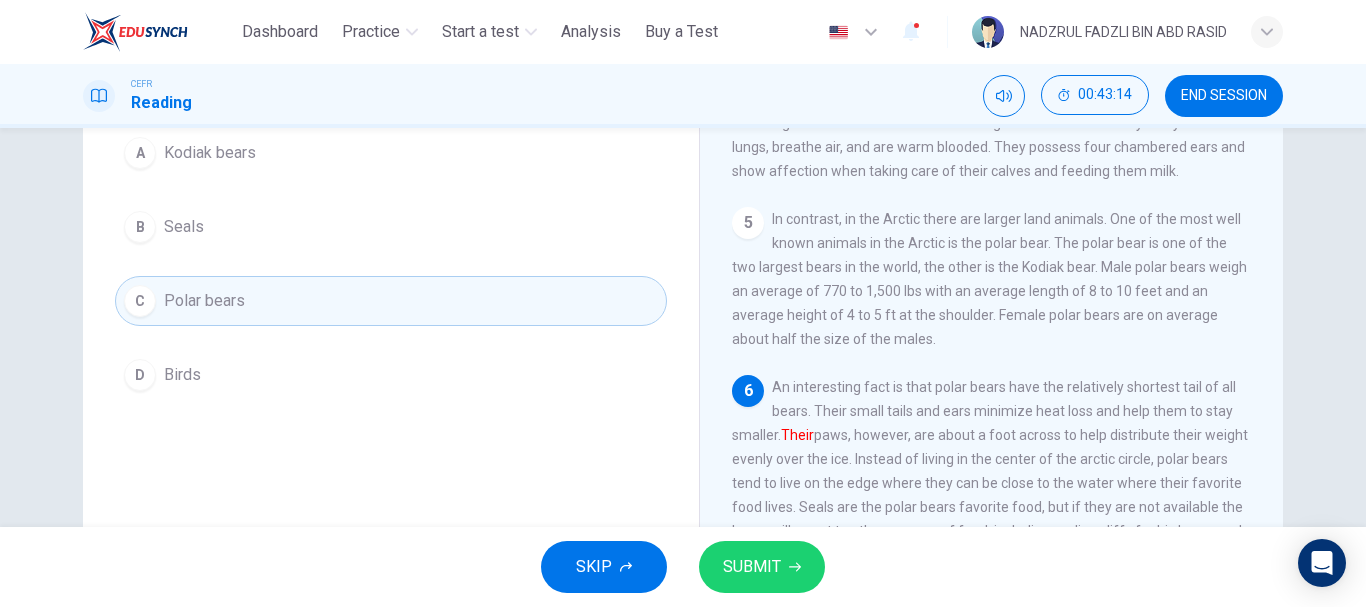 click on "SUBMIT" at bounding box center (762, 567) 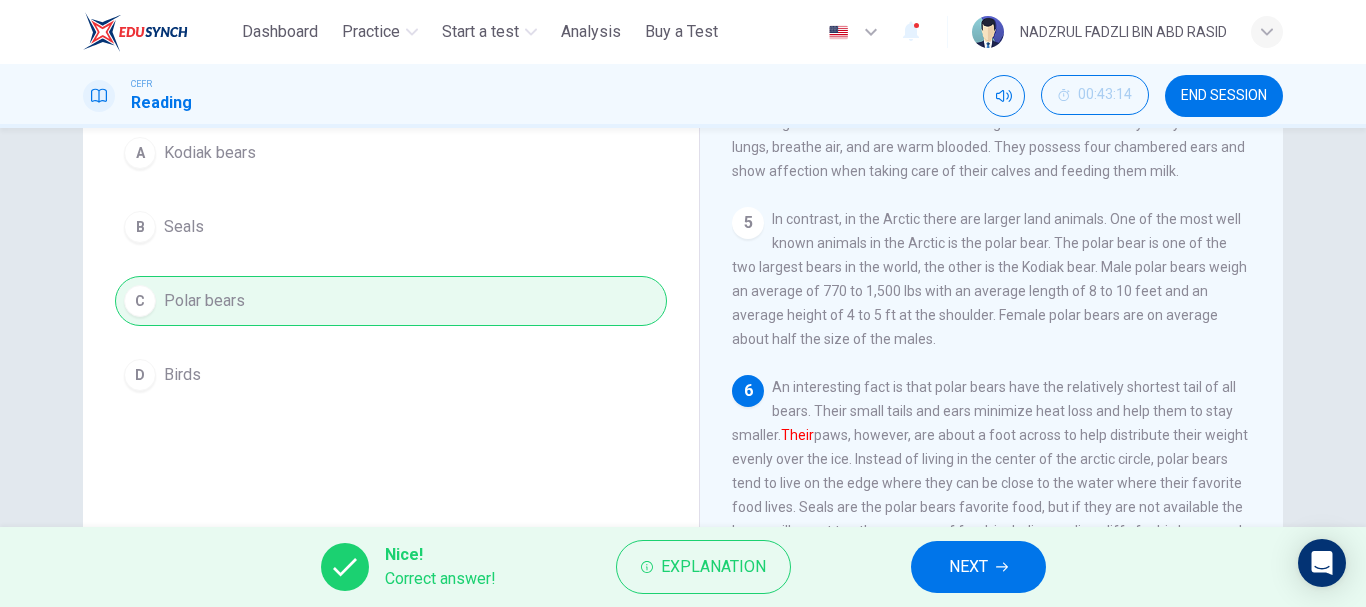 click on "NEXT" at bounding box center [968, 567] 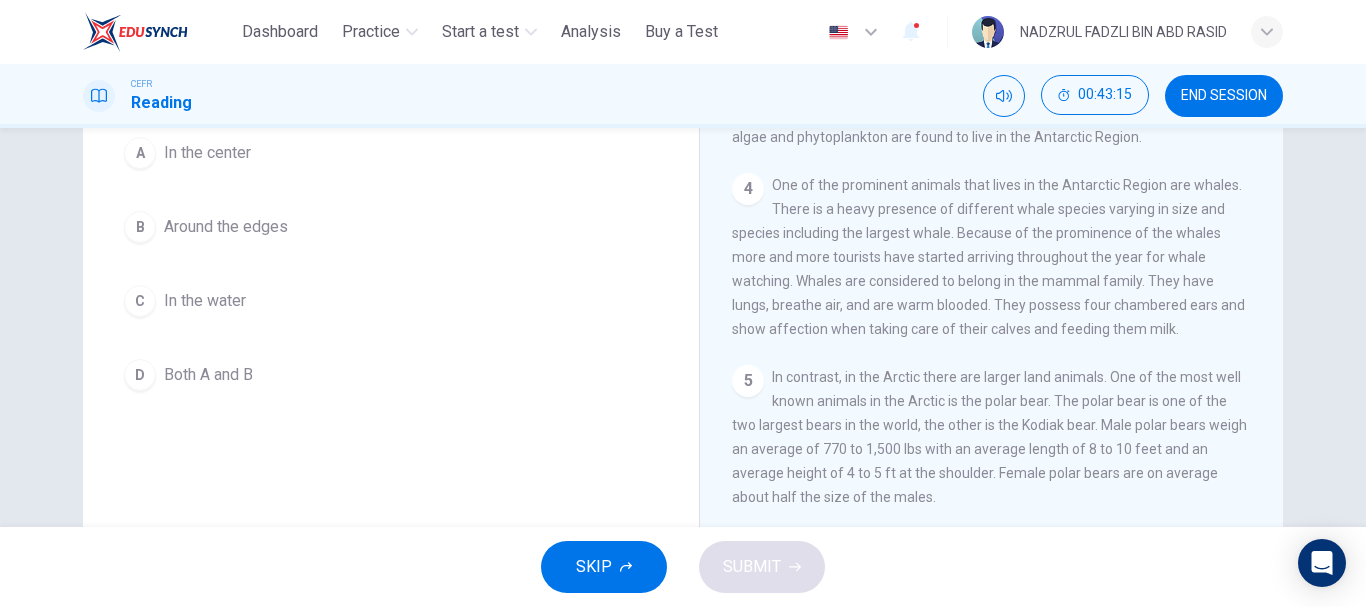 scroll, scrollTop: 87, scrollLeft: 0, axis: vertical 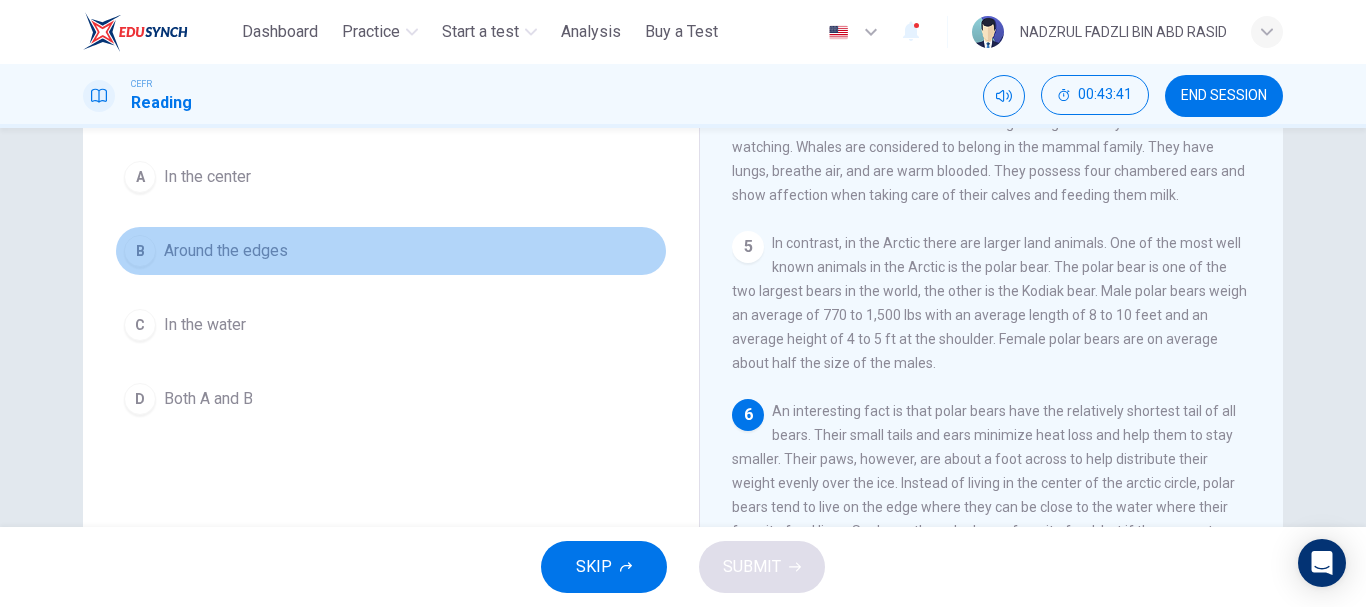click on "Around the edges" at bounding box center [226, 251] 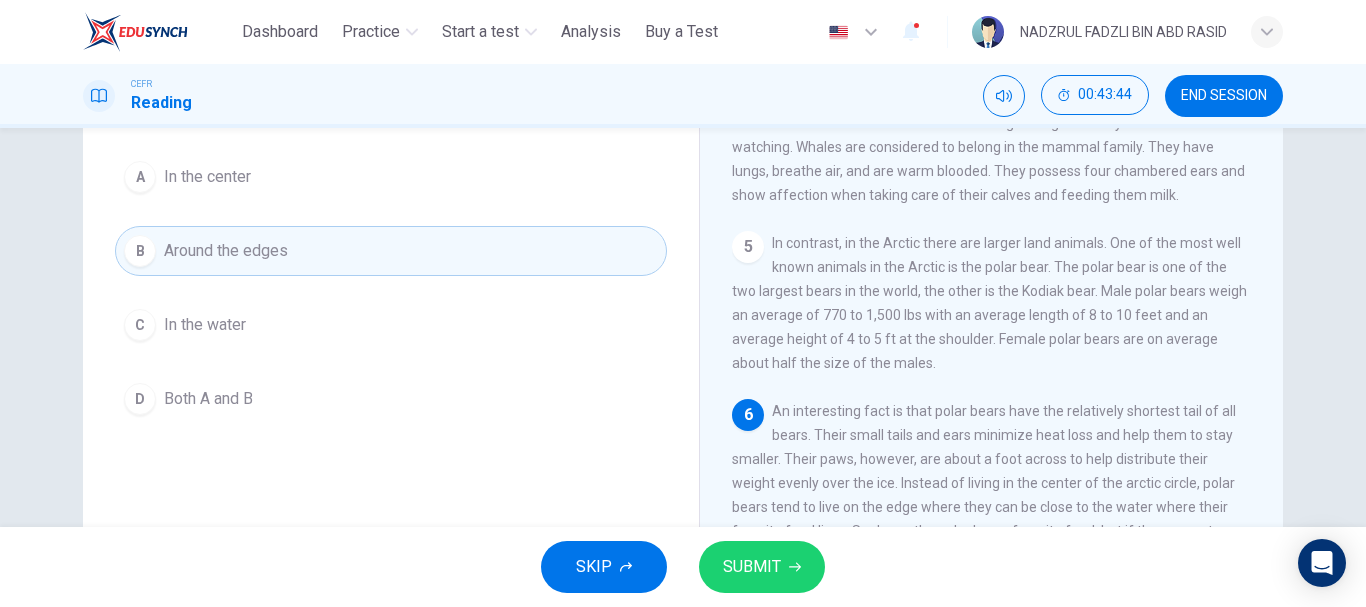 scroll, scrollTop: 276, scrollLeft: 0, axis: vertical 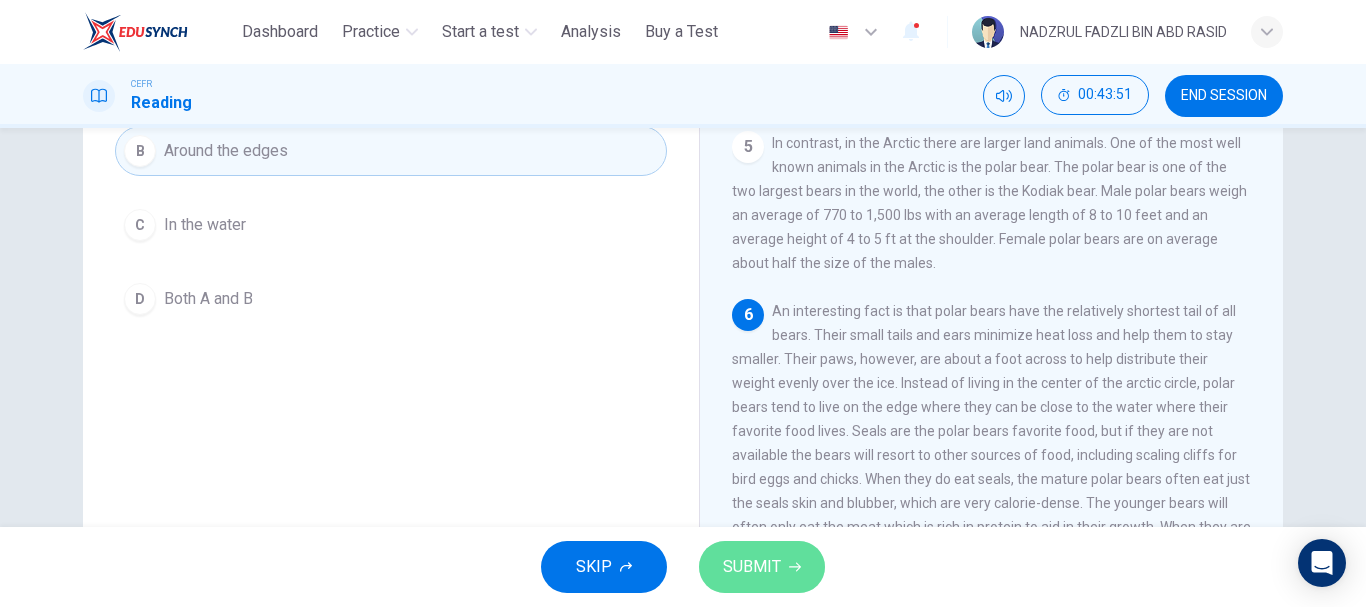 click on "SUBMIT" at bounding box center (752, 567) 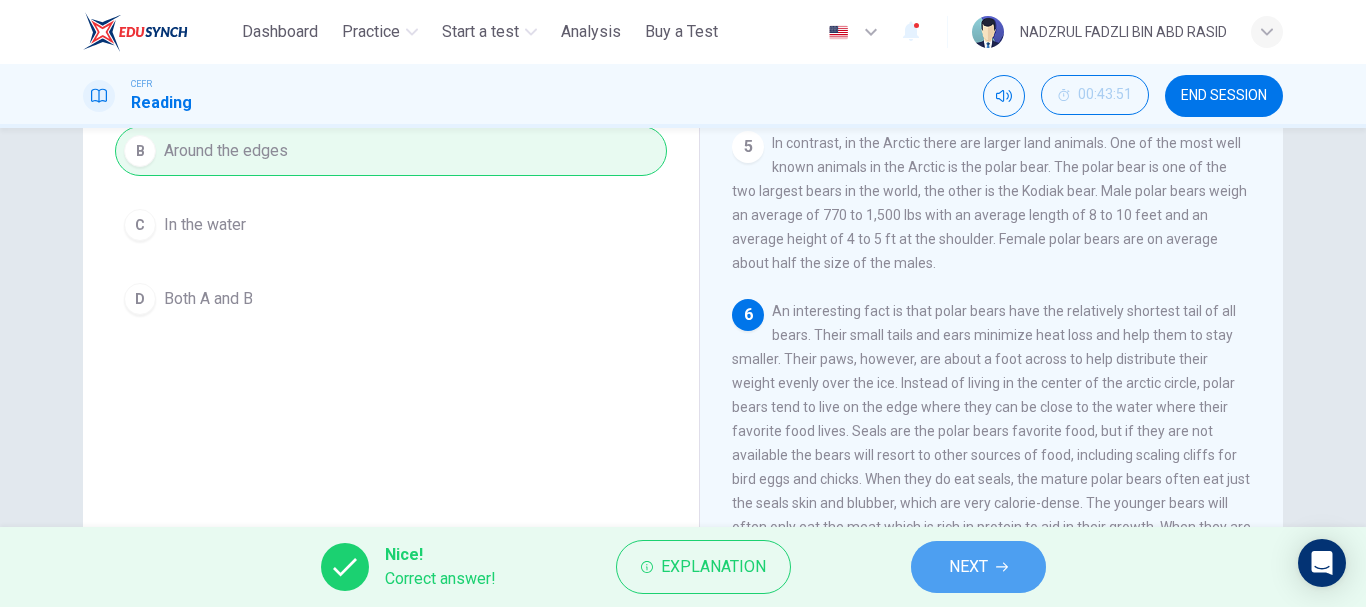 click on "NEXT" at bounding box center [978, 567] 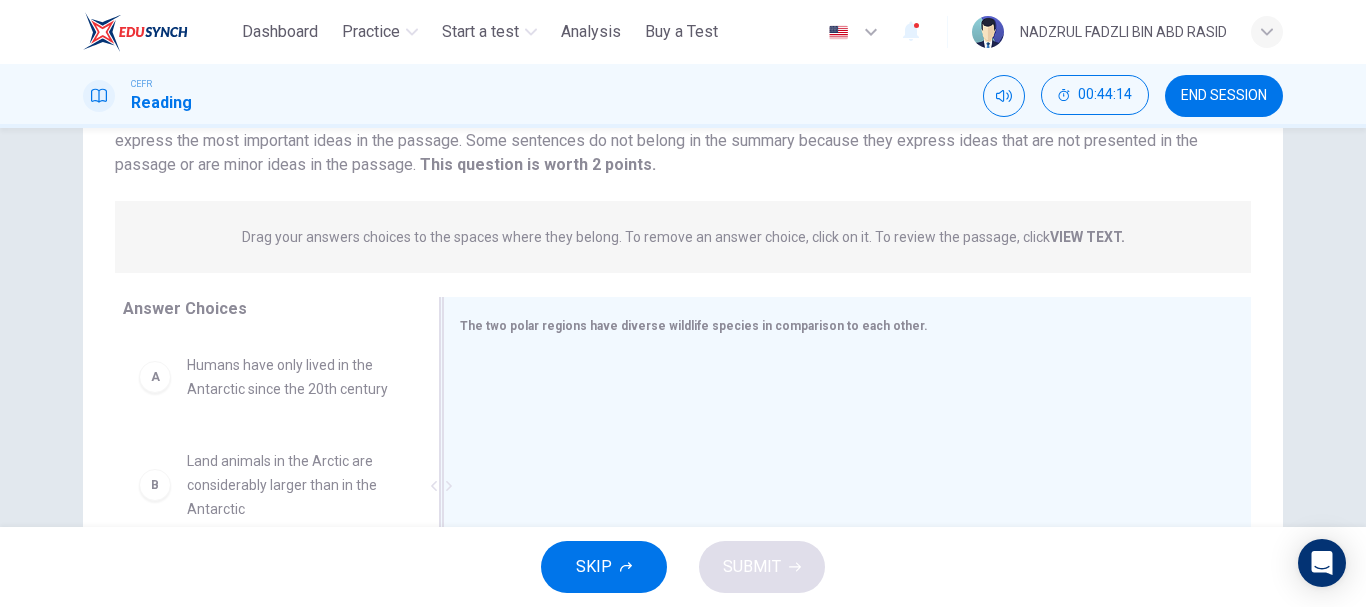 scroll, scrollTop: 276, scrollLeft: 0, axis: vertical 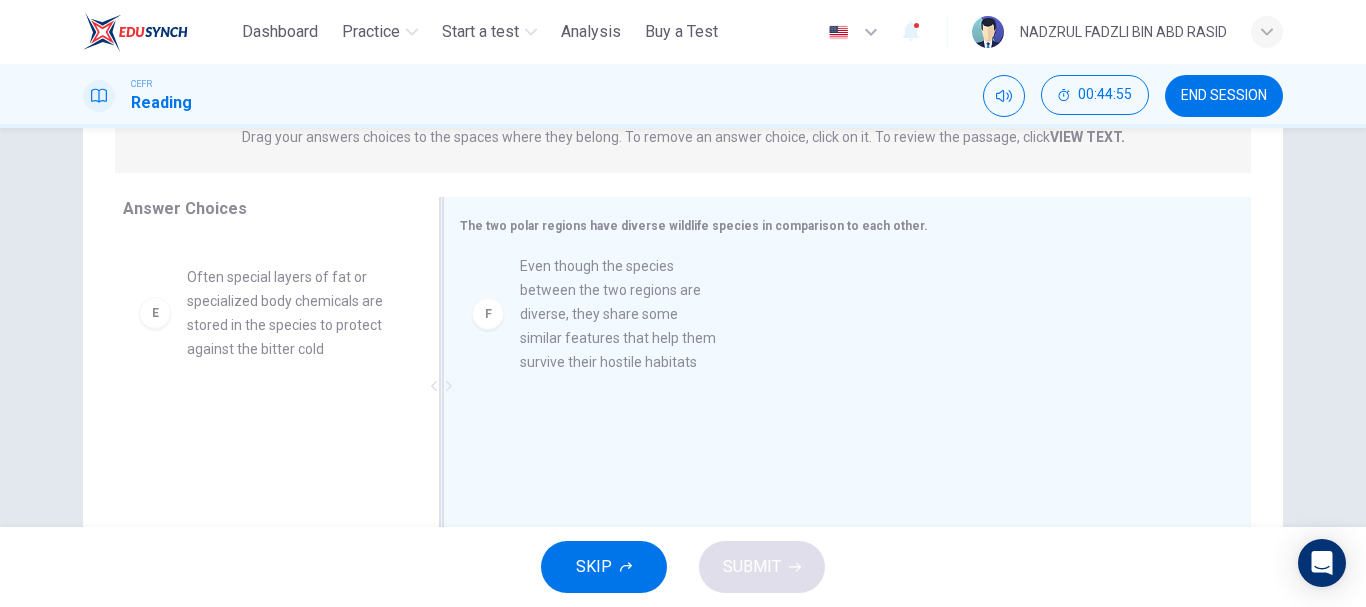 drag, startPoint x: 300, startPoint y: 467, endPoint x: 647, endPoint y: 303, distance: 383.80334 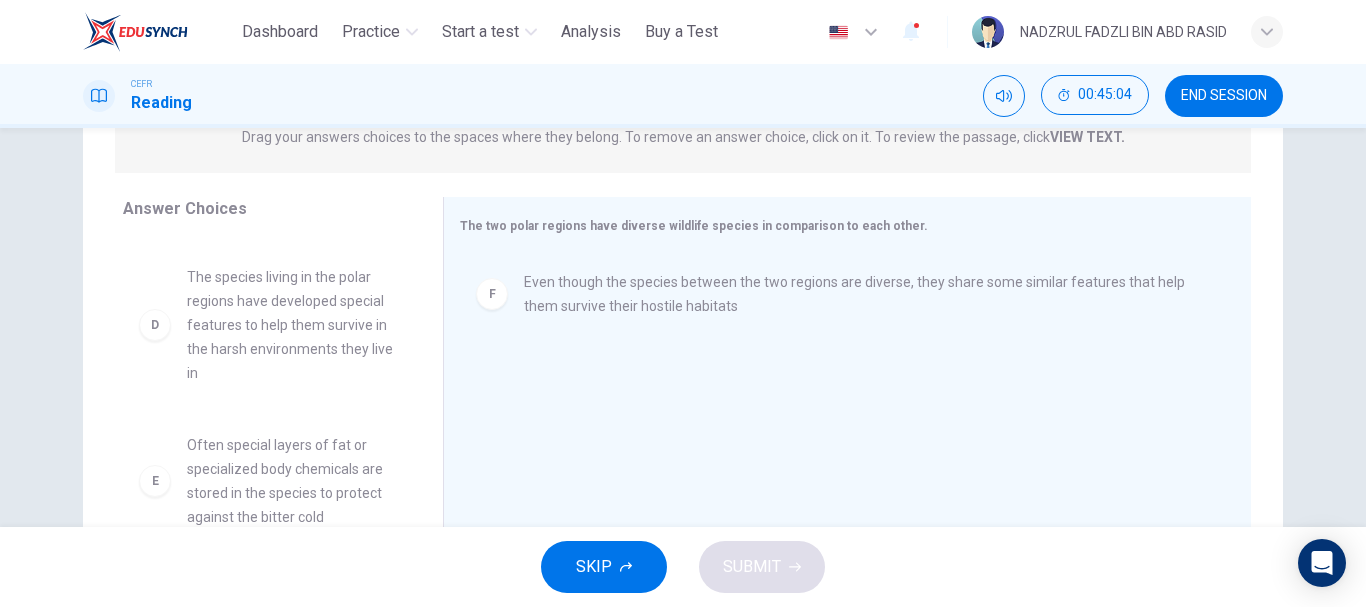 scroll, scrollTop: 324, scrollLeft: 0, axis: vertical 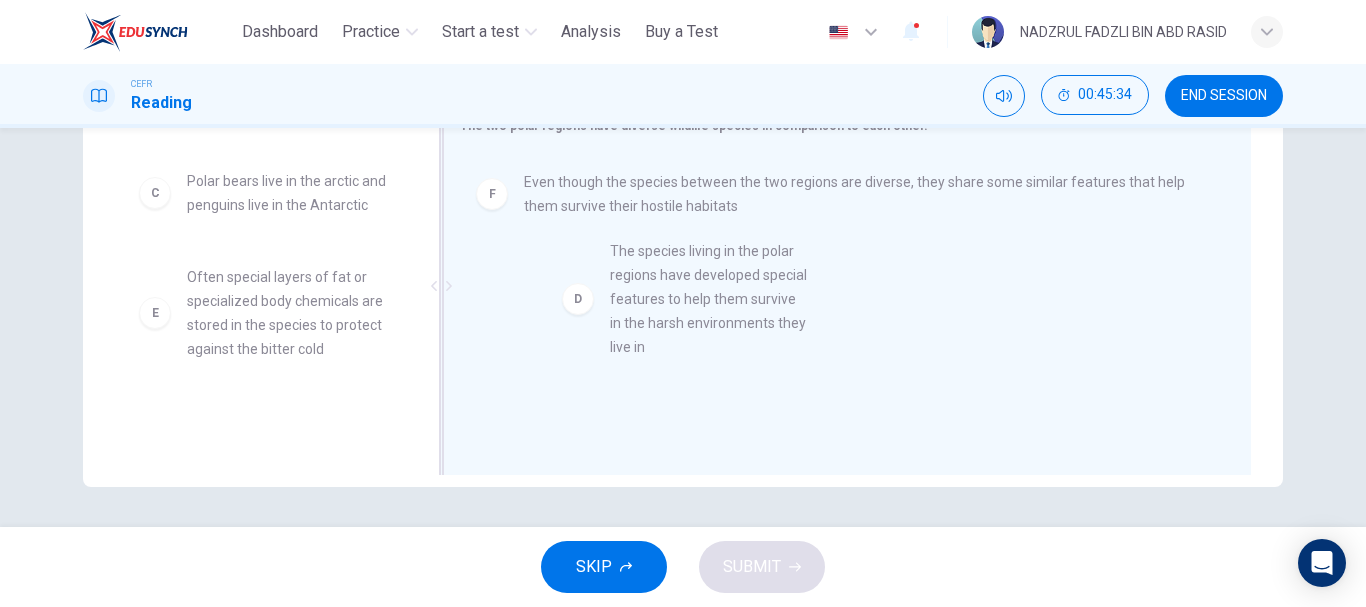 drag, startPoint x: 355, startPoint y: 352, endPoint x: 789, endPoint y: 300, distance: 437.1041 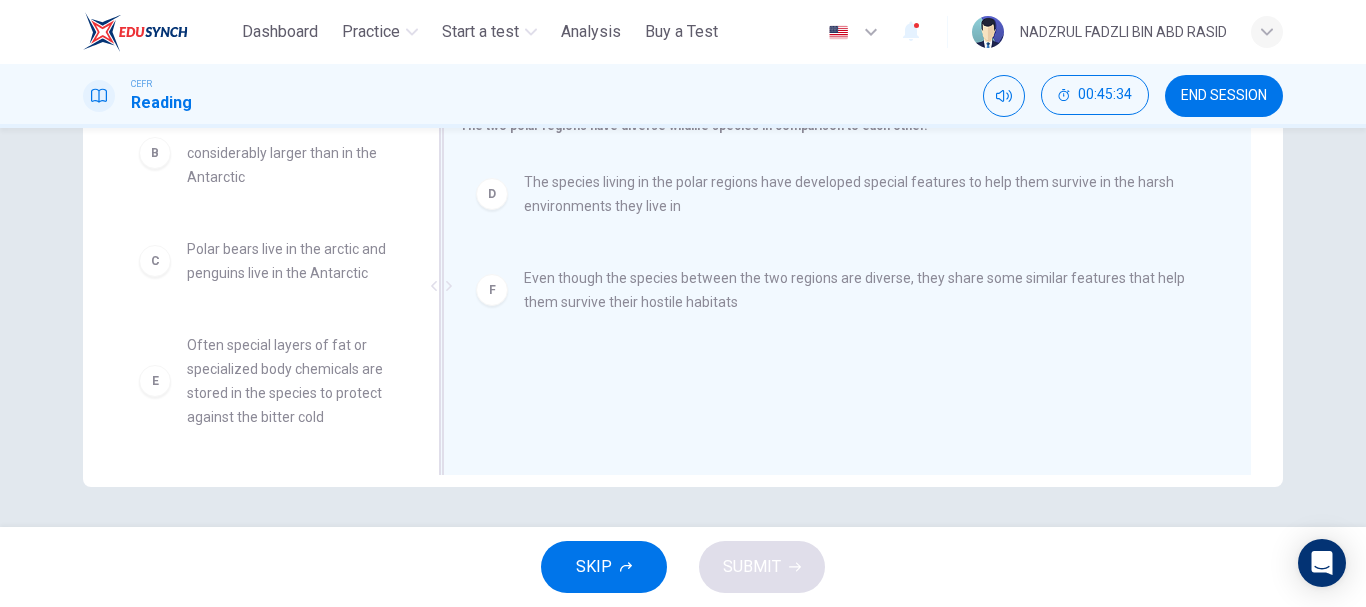 scroll, scrollTop: 156, scrollLeft: 0, axis: vertical 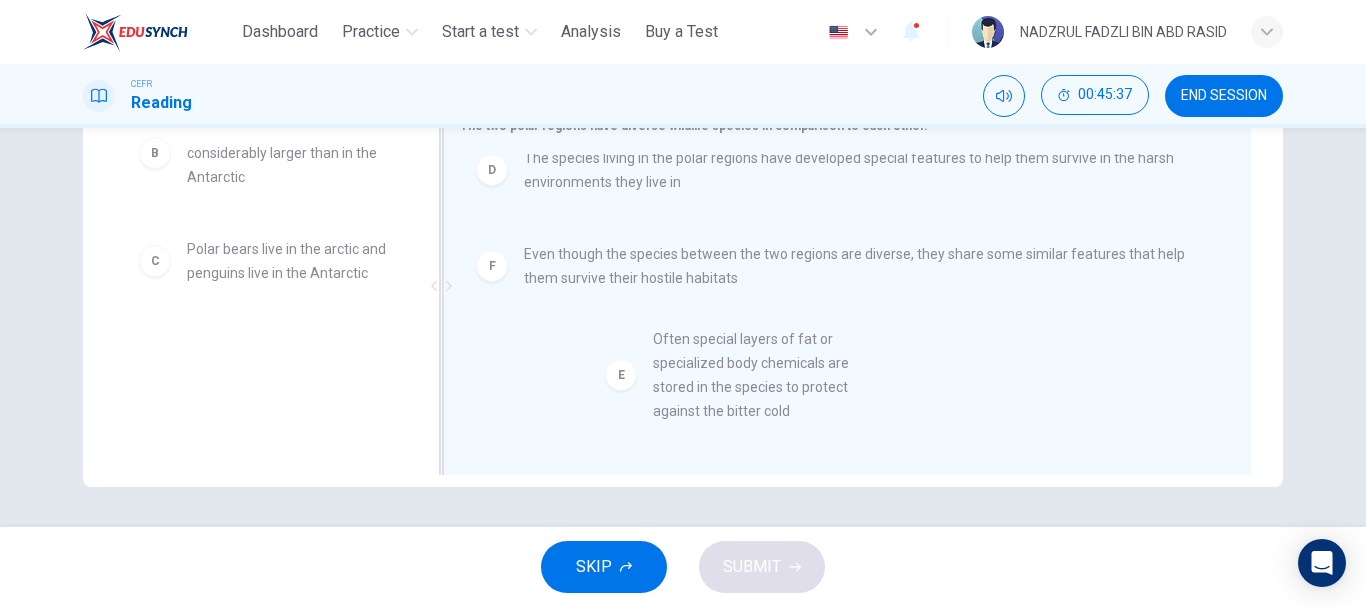 drag, startPoint x: 296, startPoint y: 388, endPoint x: 783, endPoint y: 379, distance: 487.08316 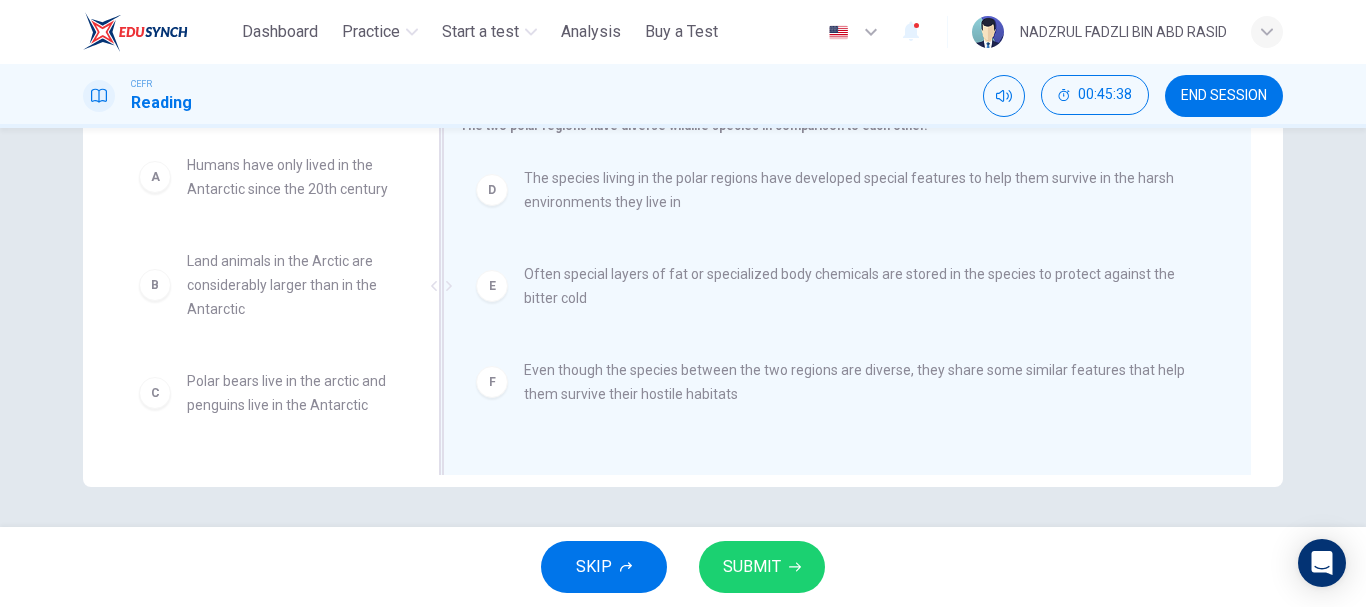 scroll, scrollTop: 4, scrollLeft: 0, axis: vertical 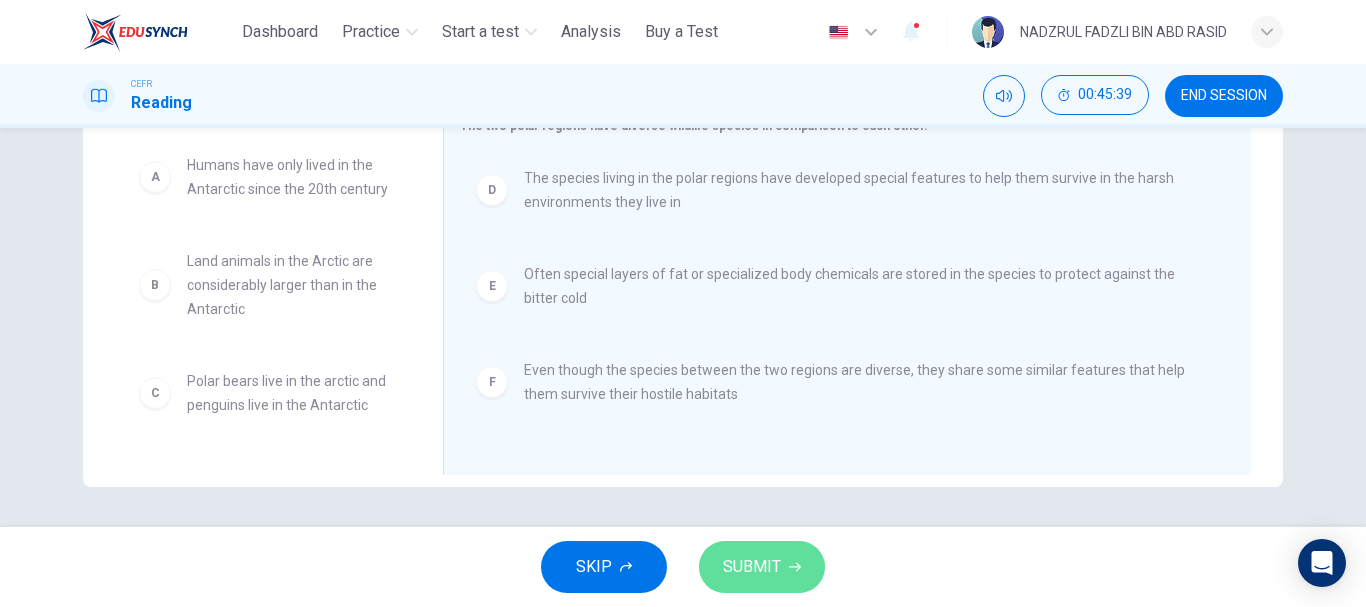 click on "SUBMIT" at bounding box center (752, 567) 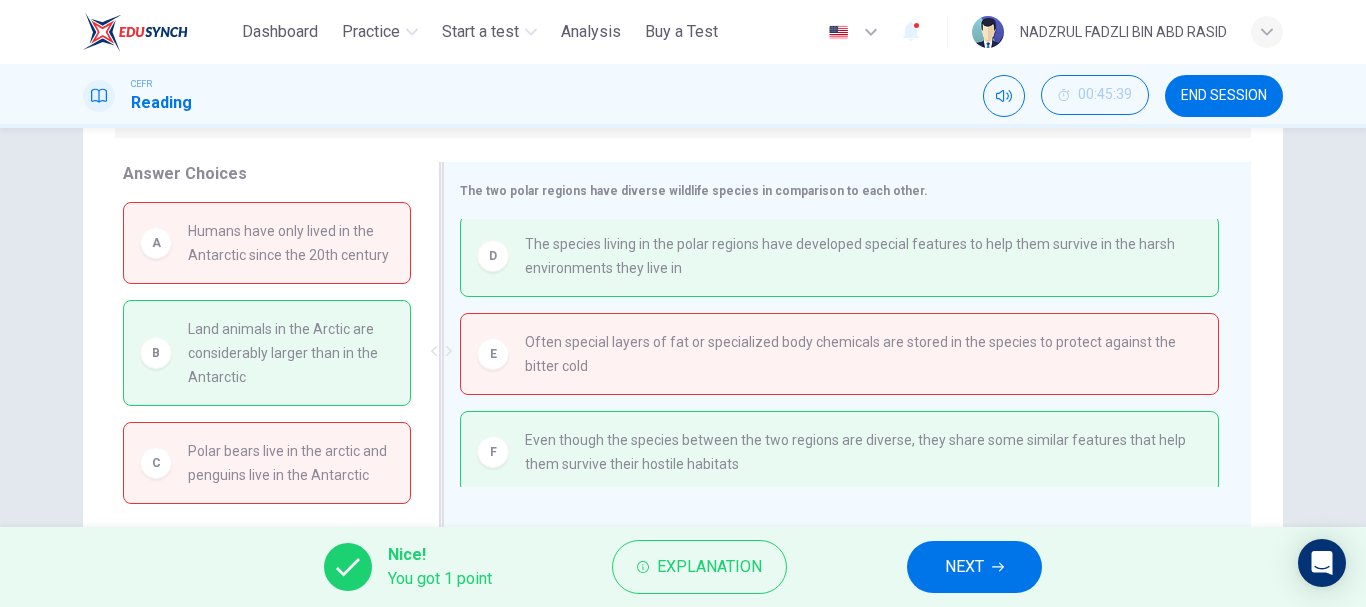 scroll, scrollTop: 276, scrollLeft: 0, axis: vertical 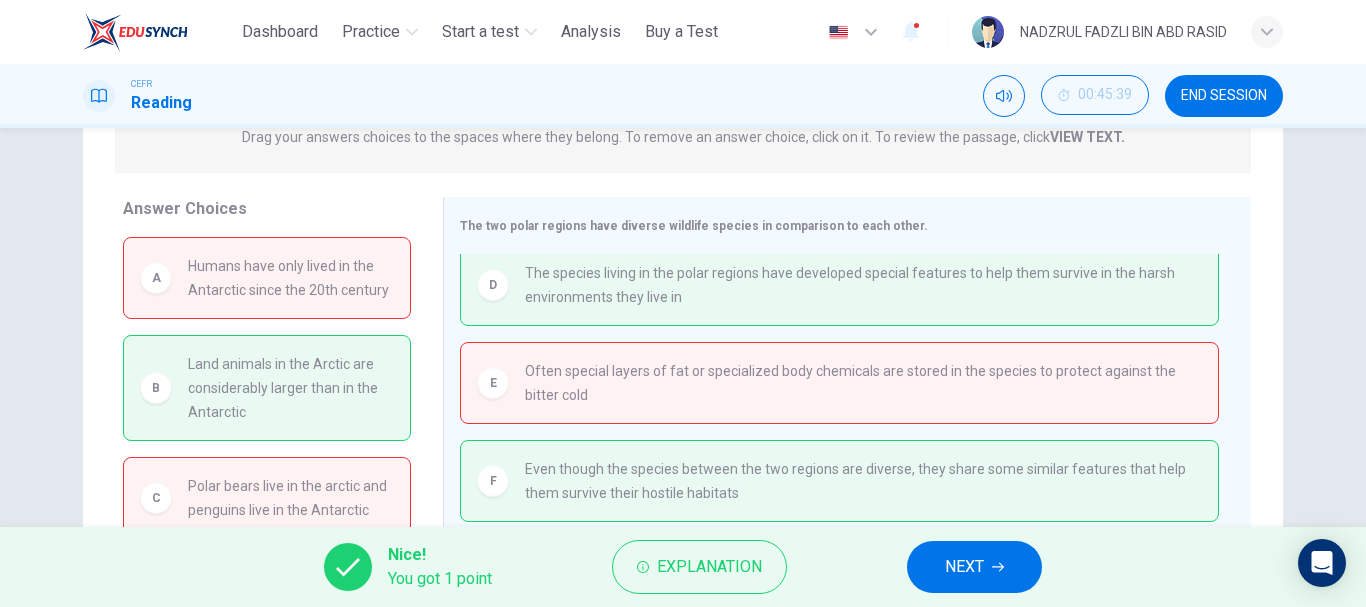click on "NEXT" at bounding box center [974, 567] 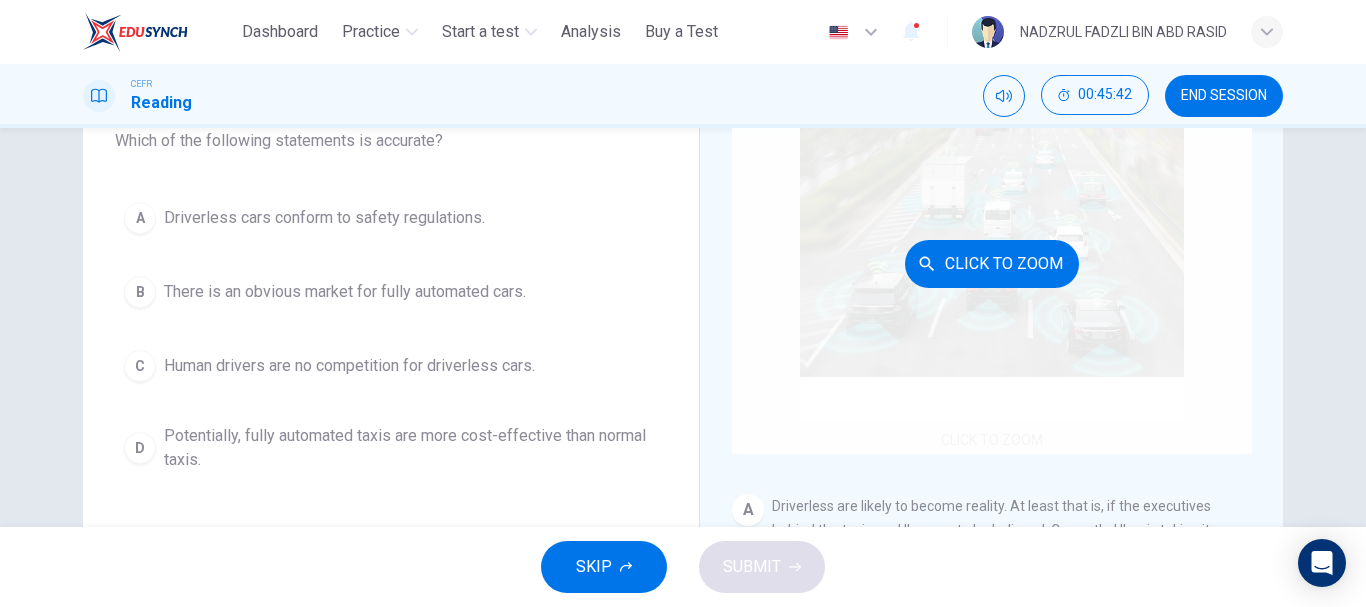 scroll, scrollTop: 200, scrollLeft: 0, axis: vertical 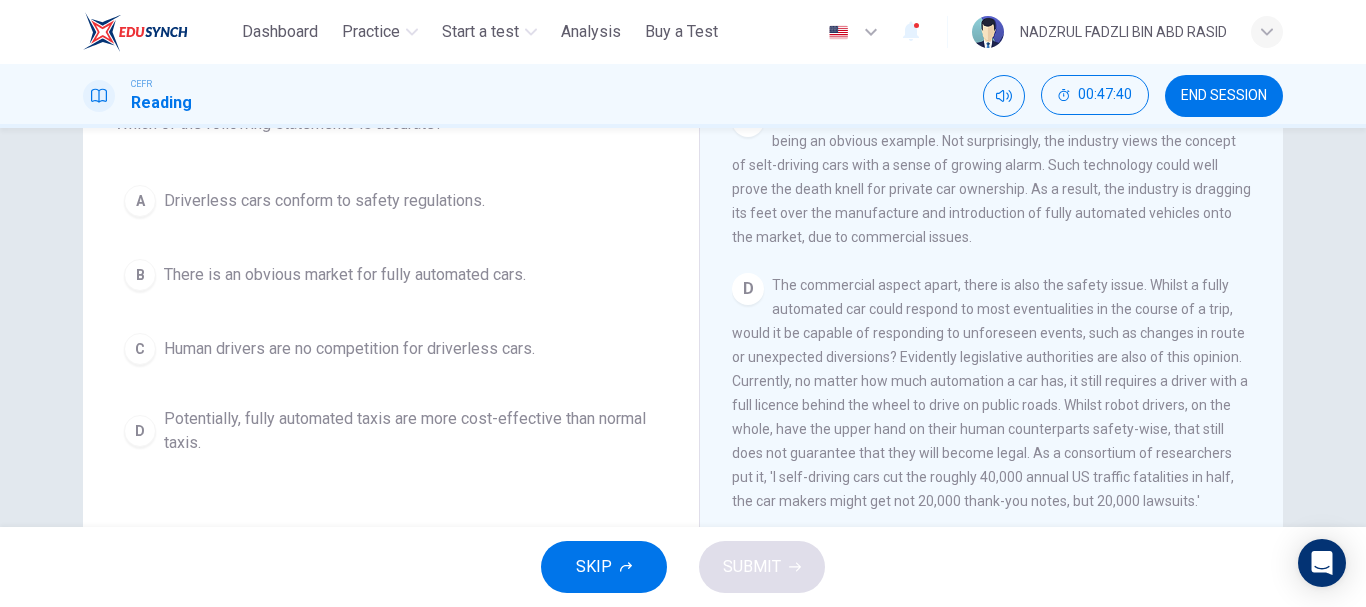 click on "Potentially, fully automated taxis are more cost-effective than normal taxis." at bounding box center [411, 431] 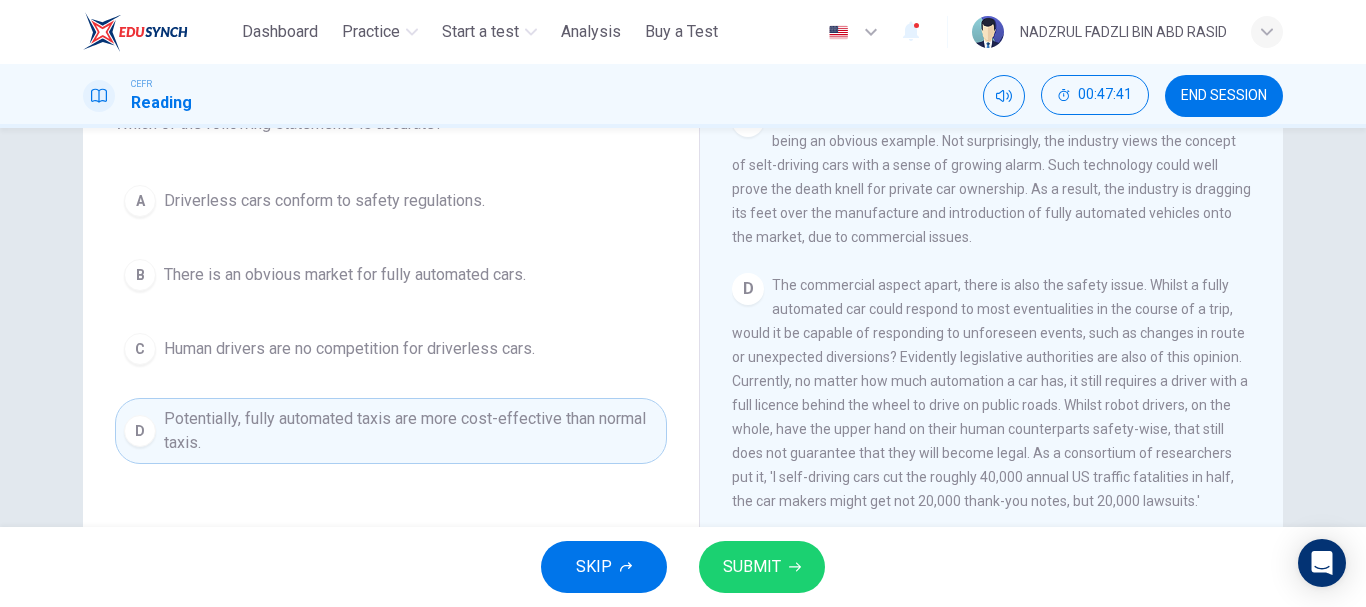 scroll, scrollTop: 700, scrollLeft: 0, axis: vertical 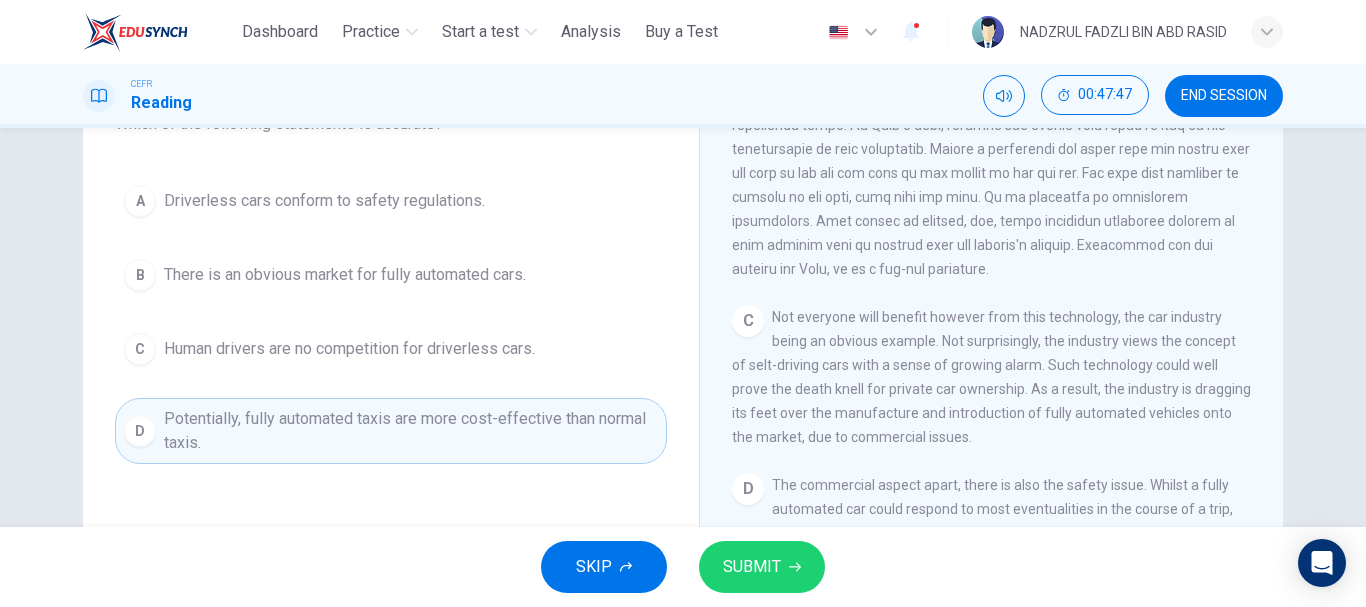 click on "SUBMIT" at bounding box center [762, 567] 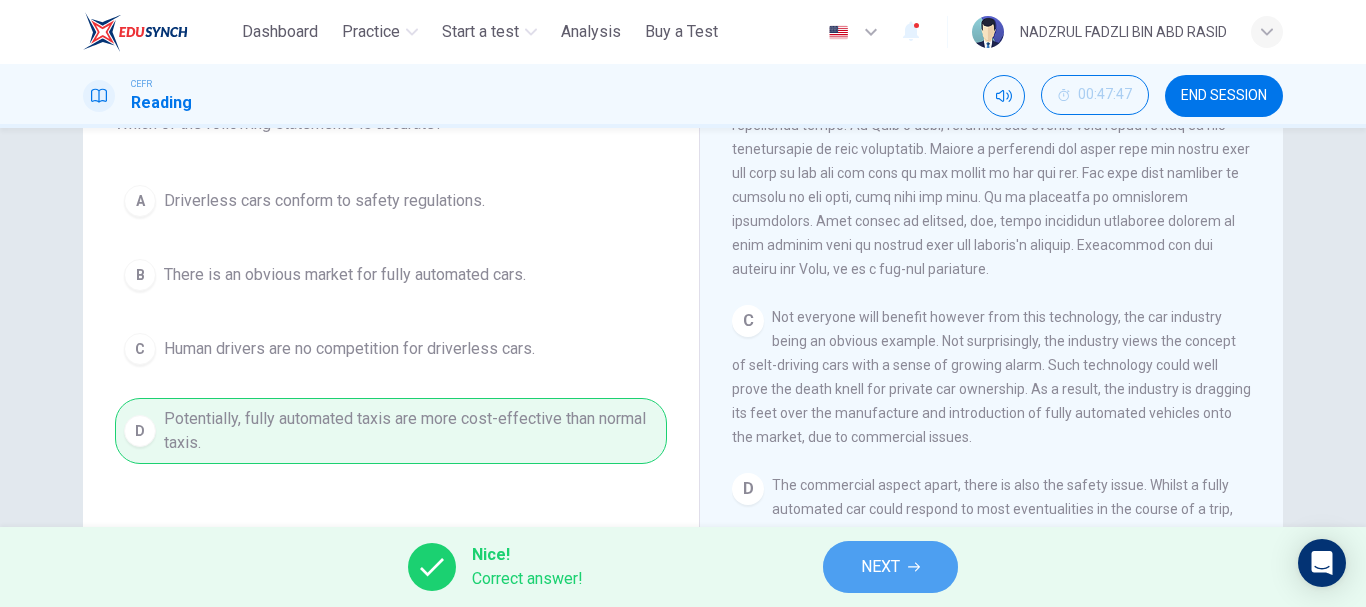 click on "NEXT" at bounding box center [890, 567] 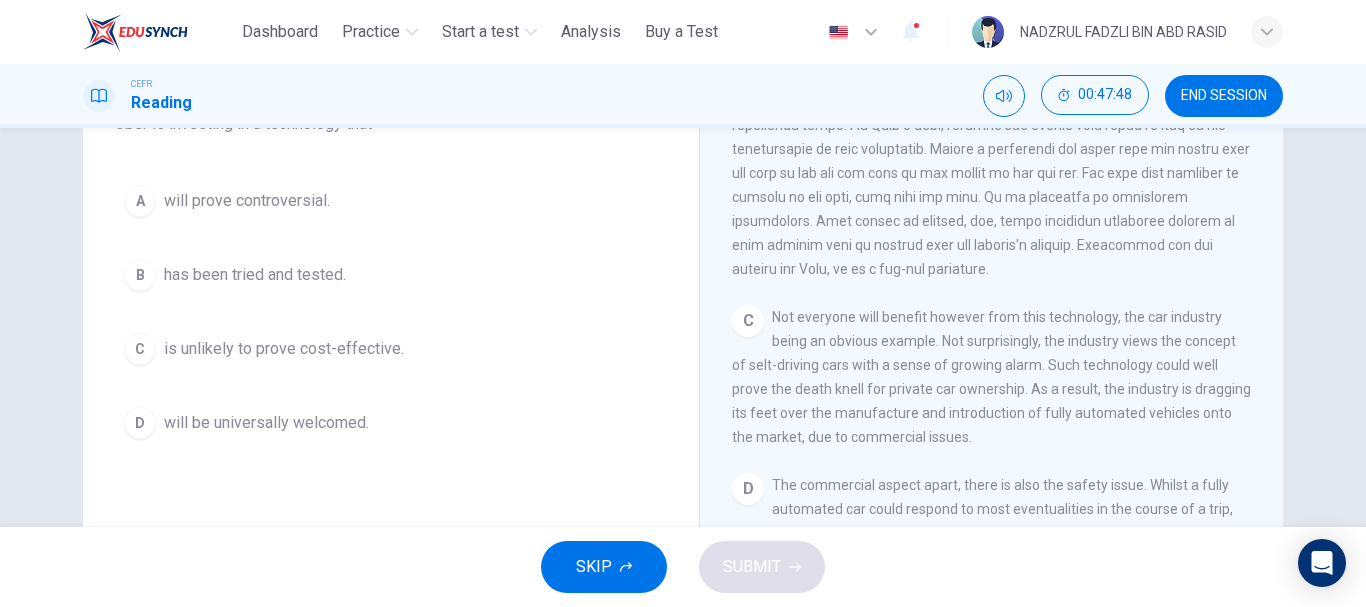 scroll, scrollTop: 100, scrollLeft: 0, axis: vertical 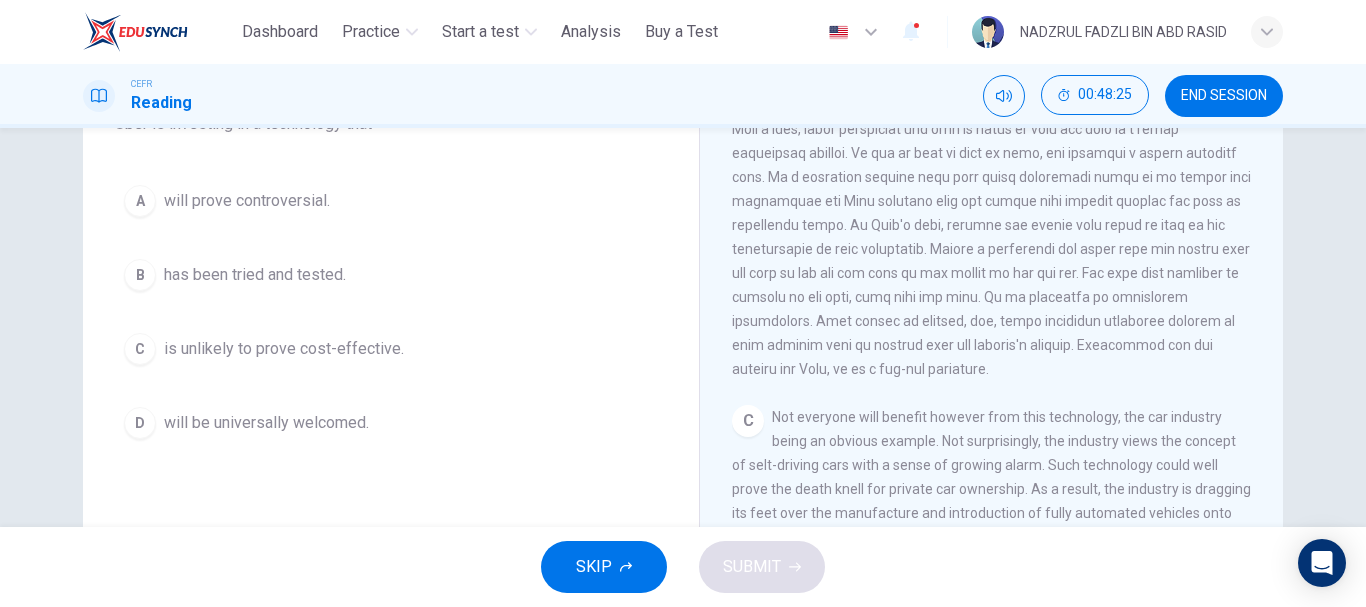 click on "will be universally welcomed." at bounding box center [266, 423] 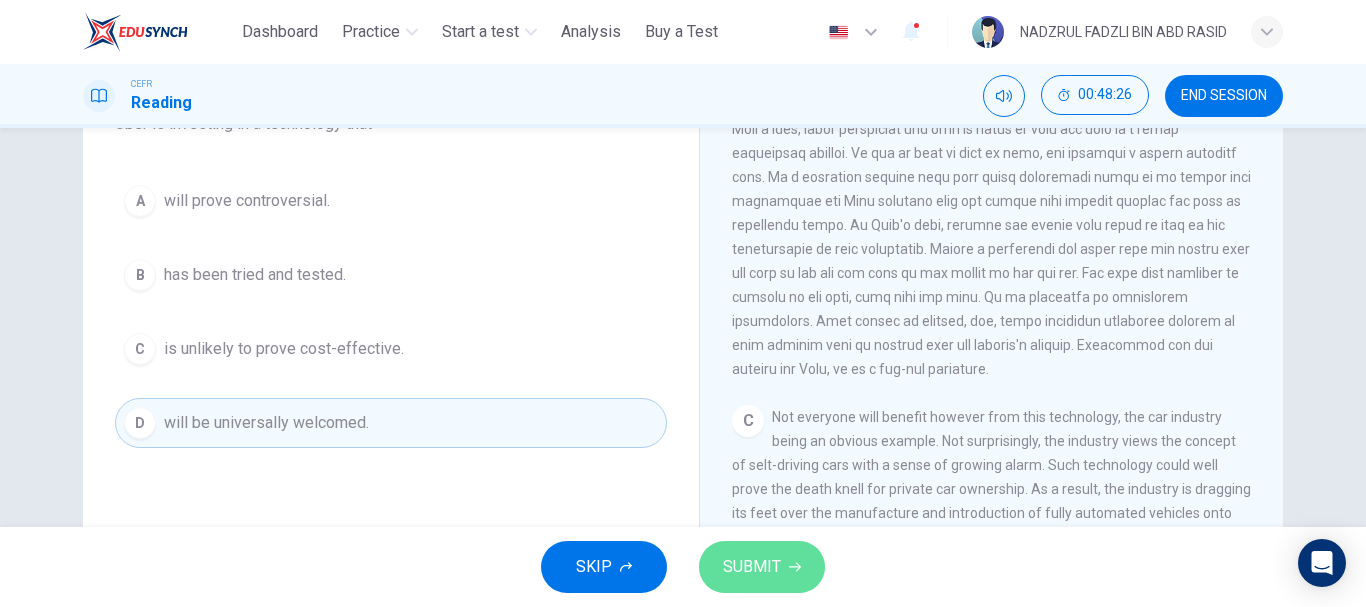 click on "SUBMIT" at bounding box center [762, 567] 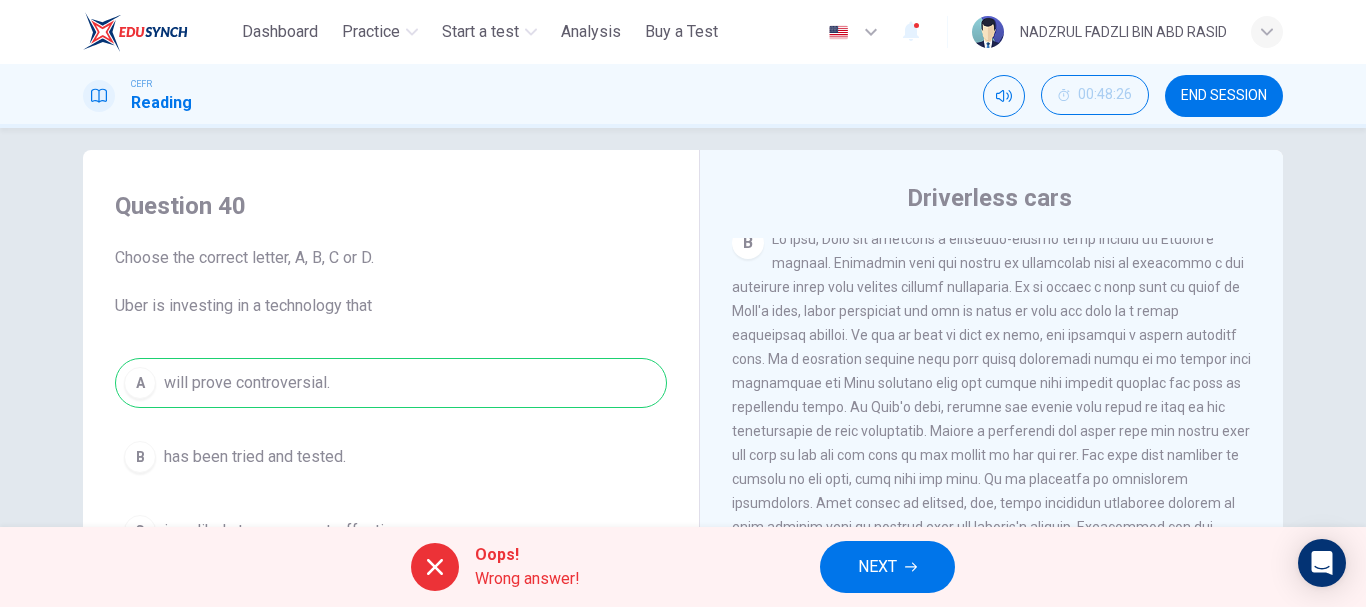 scroll, scrollTop: 0, scrollLeft: 0, axis: both 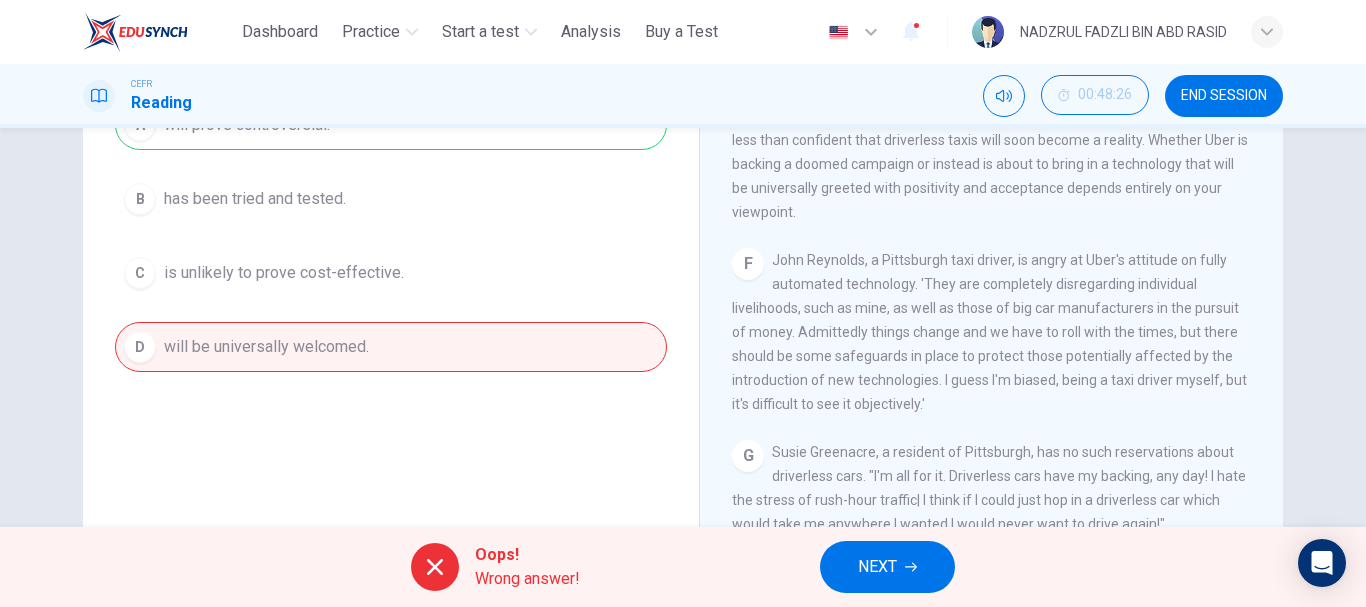 click on "NEXT" at bounding box center [887, 567] 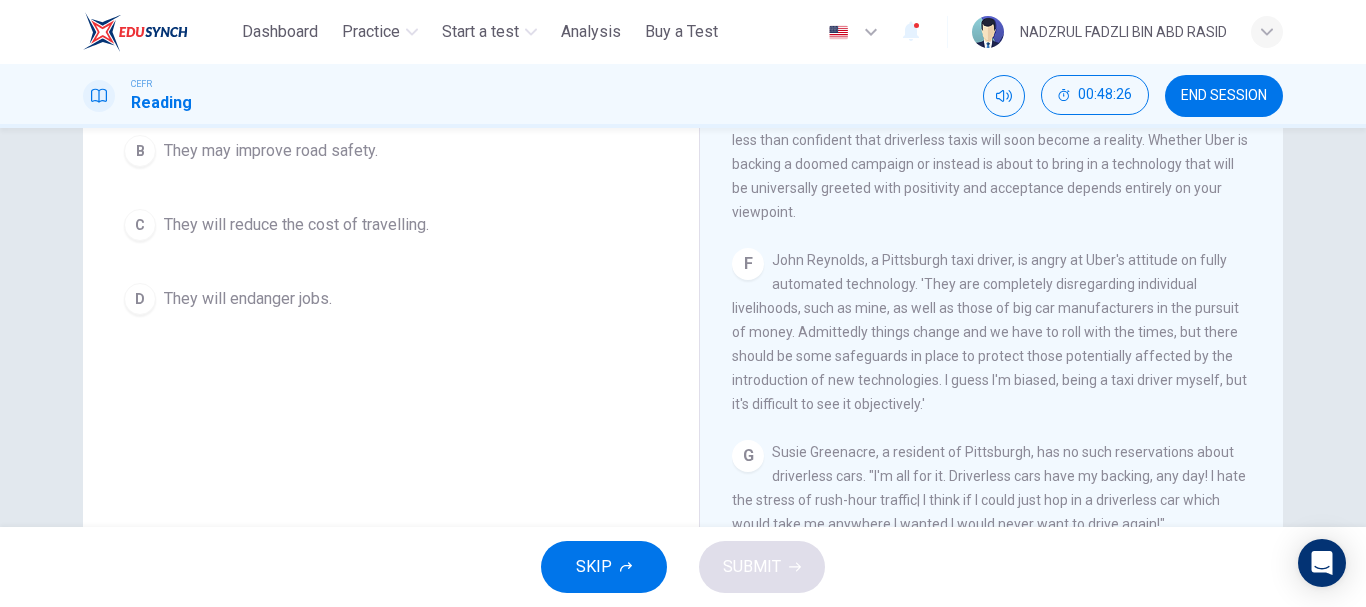 scroll, scrollTop: 228, scrollLeft: 0, axis: vertical 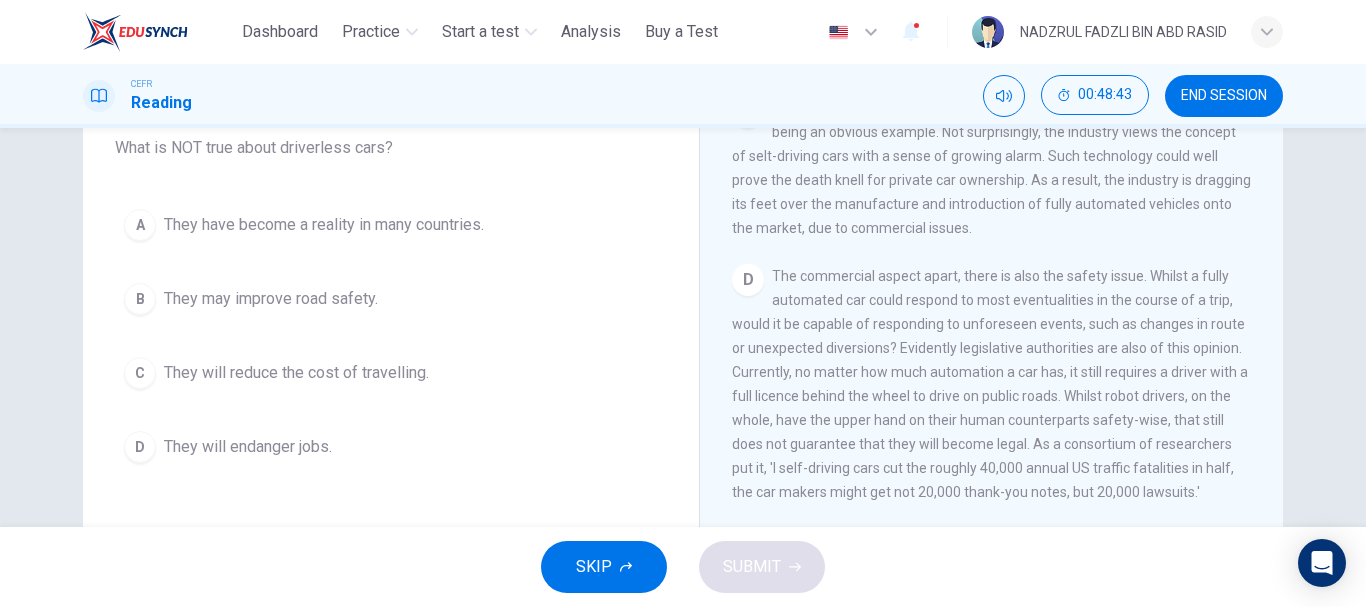 click on "They have become a reality in many countries." at bounding box center [324, 225] 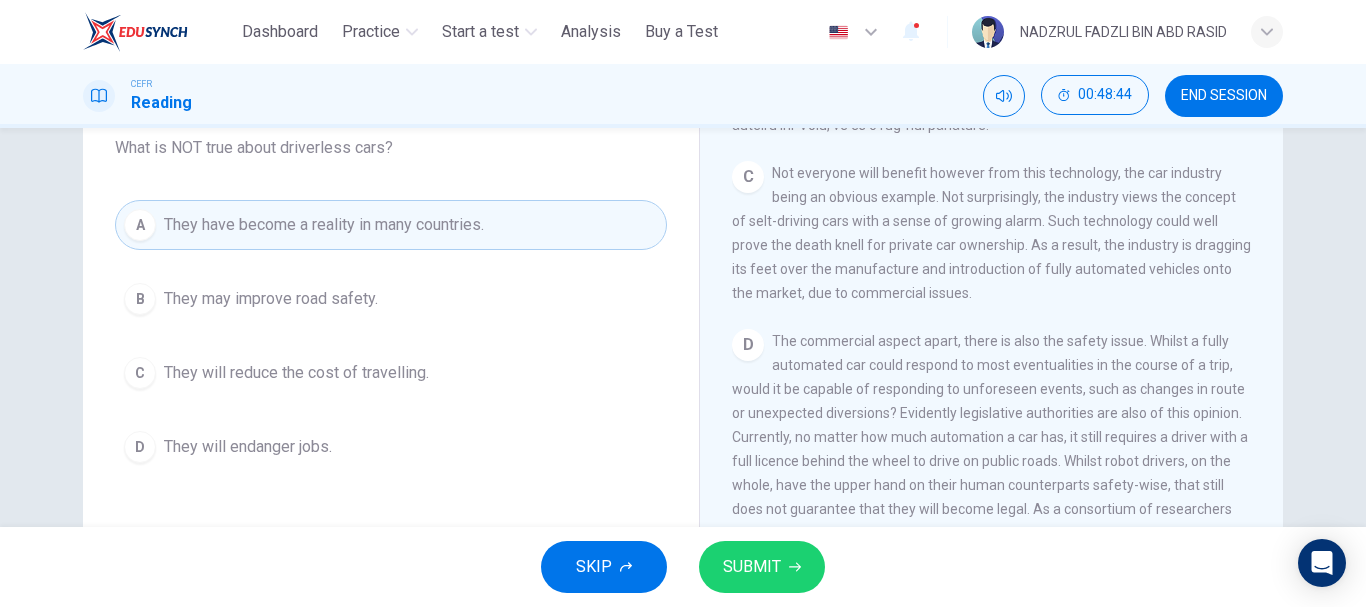 scroll, scrollTop: 881, scrollLeft: 0, axis: vertical 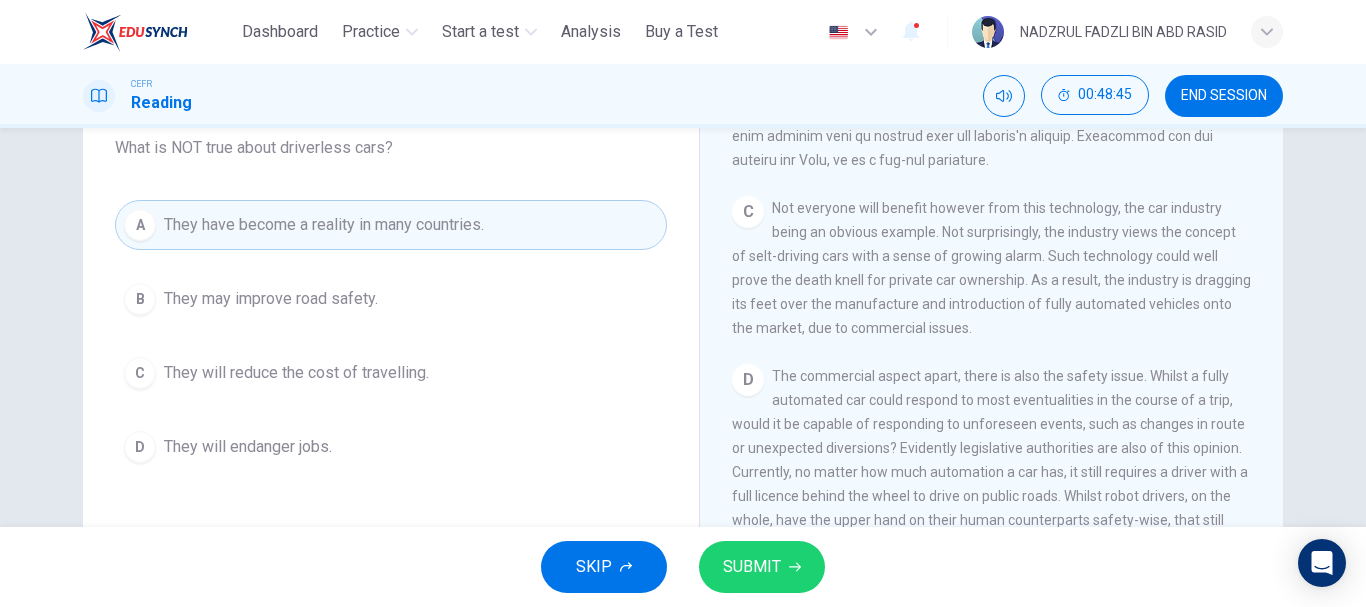 click on "SUBMIT" at bounding box center [762, 567] 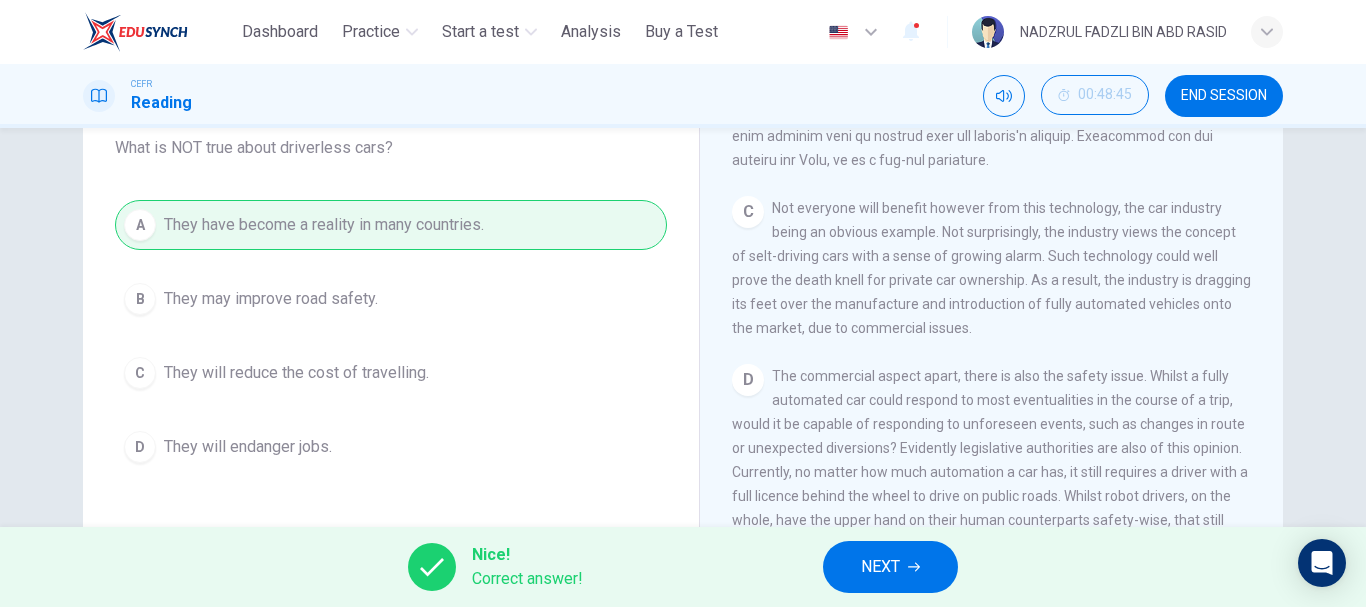 click on "NEXT" at bounding box center [890, 567] 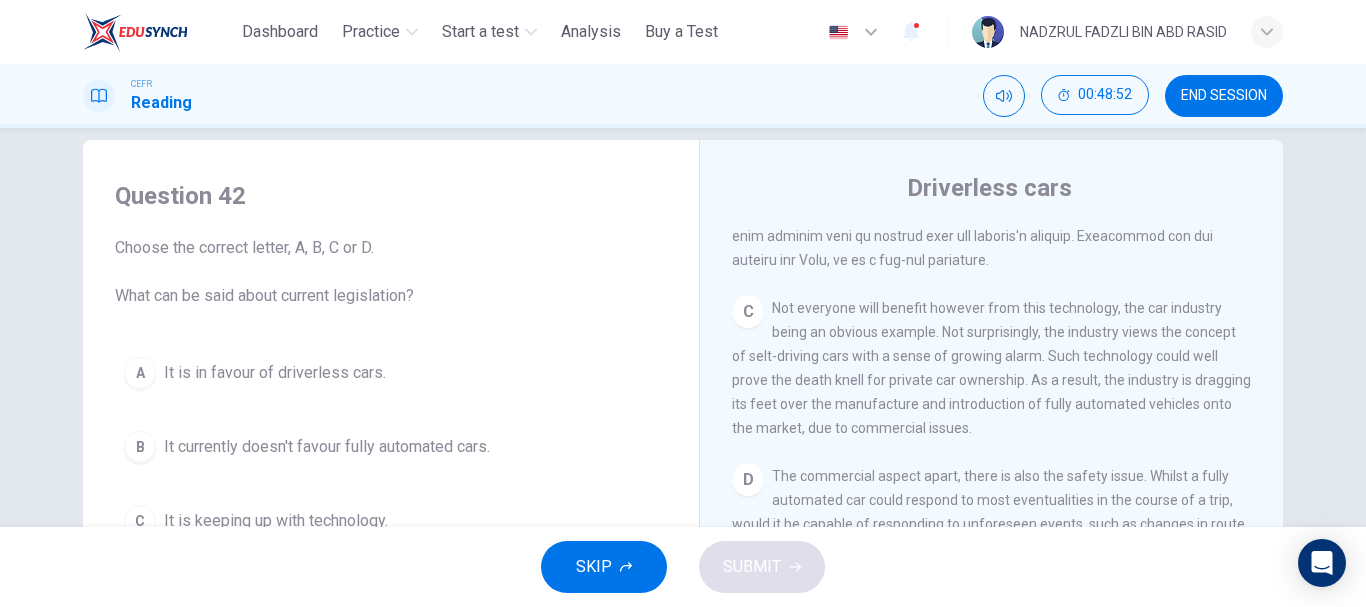 scroll, scrollTop: 128, scrollLeft: 0, axis: vertical 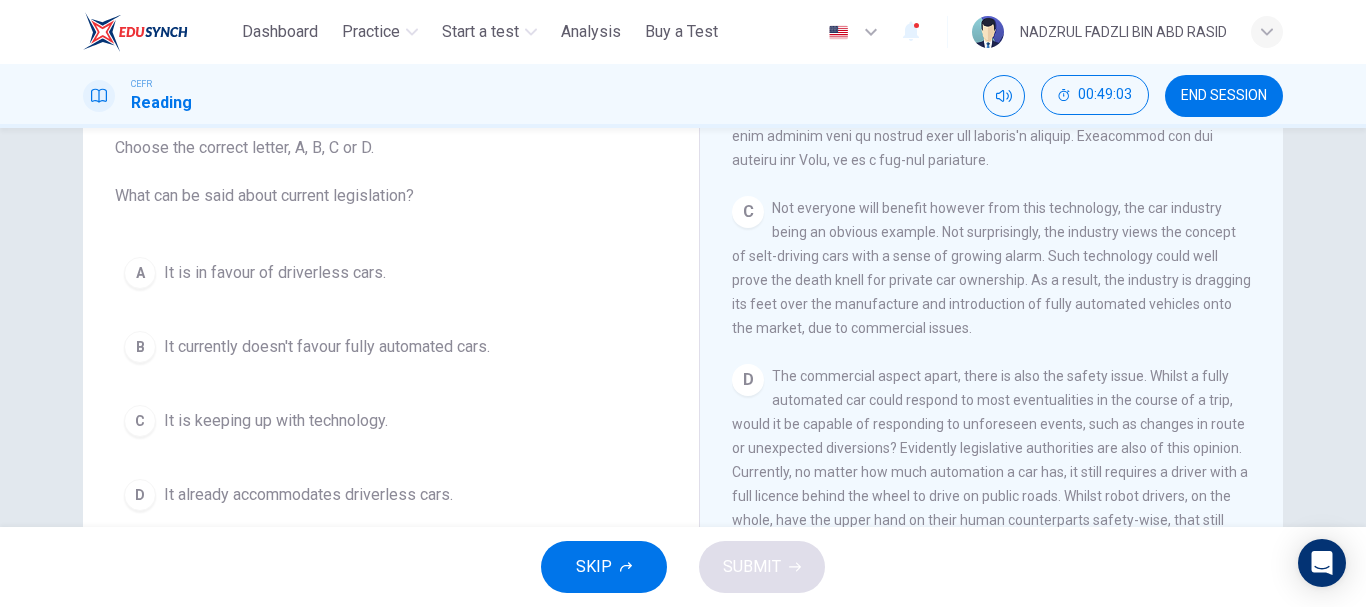 click on "It currently doesn't favour fully automated cars." at bounding box center (327, 347) 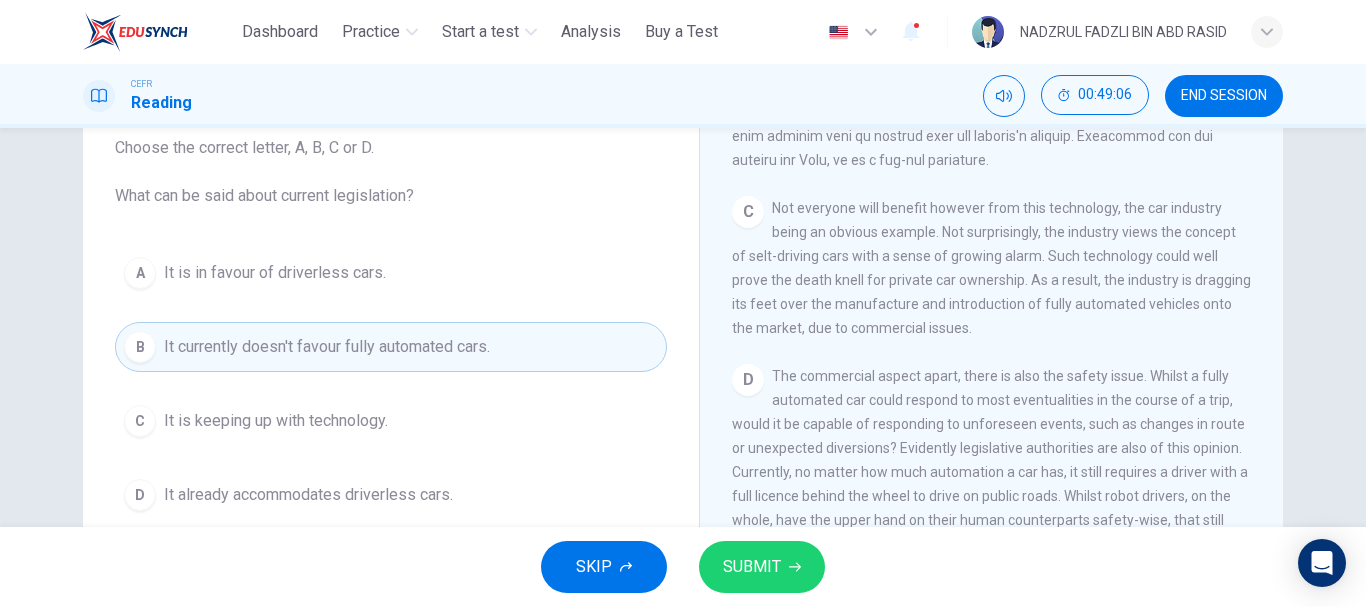click on "SUBMIT" at bounding box center (762, 567) 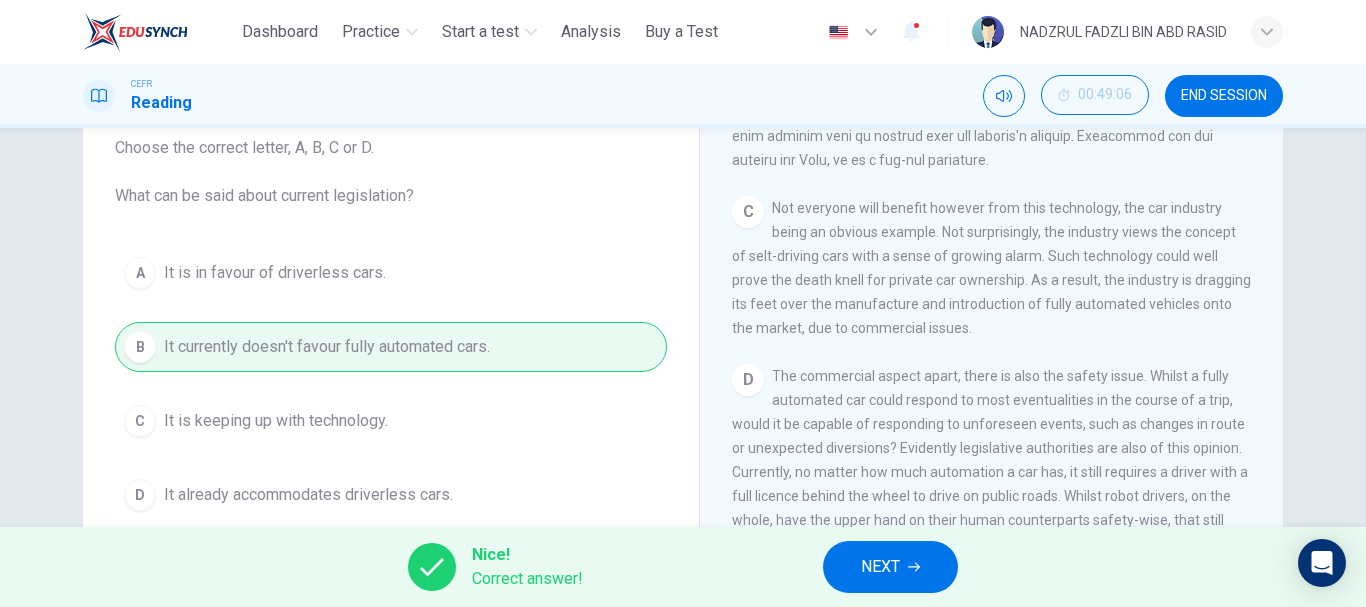click on "NEXT" at bounding box center [880, 567] 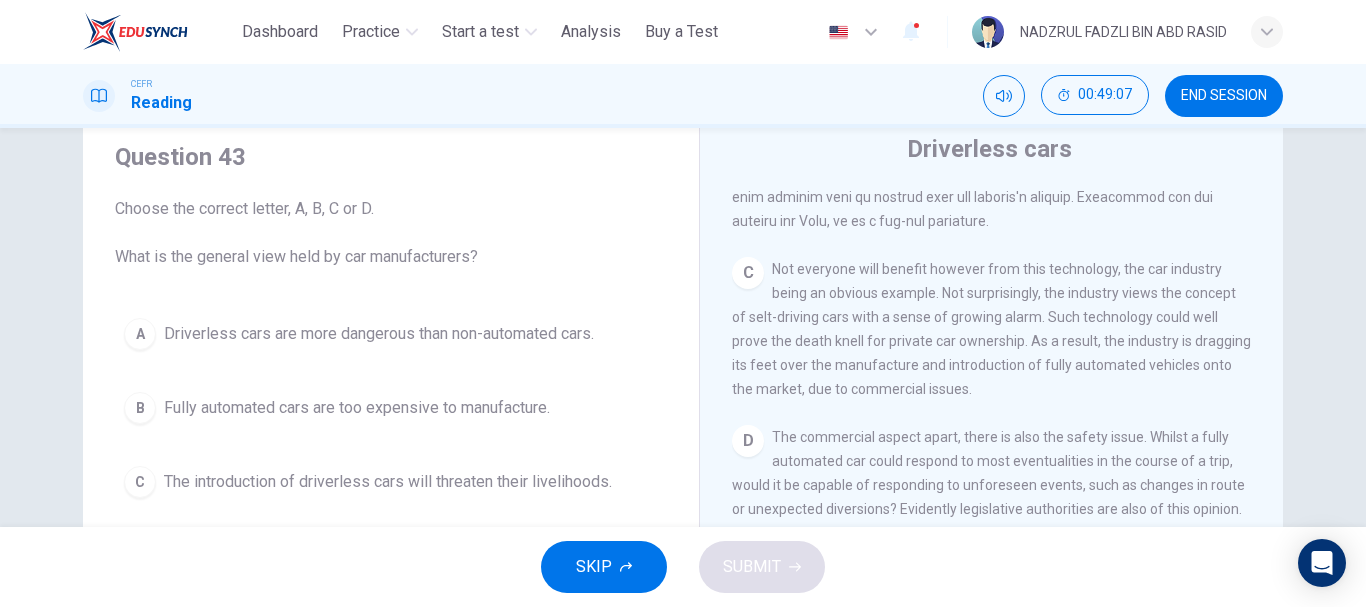 scroll, scrollTop: 100, scrollLeft: 0, axis: vertical 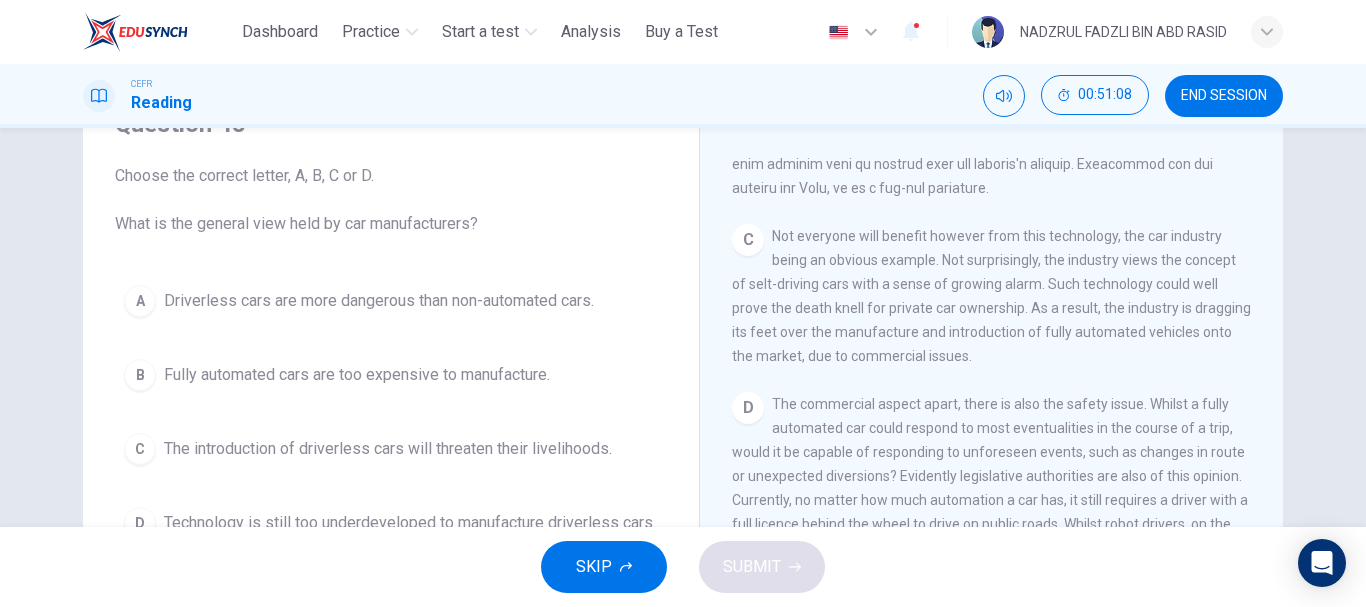 click on "C The introduction of driverless cars will threaten their livelihoods." at bounding box center [391, 449] 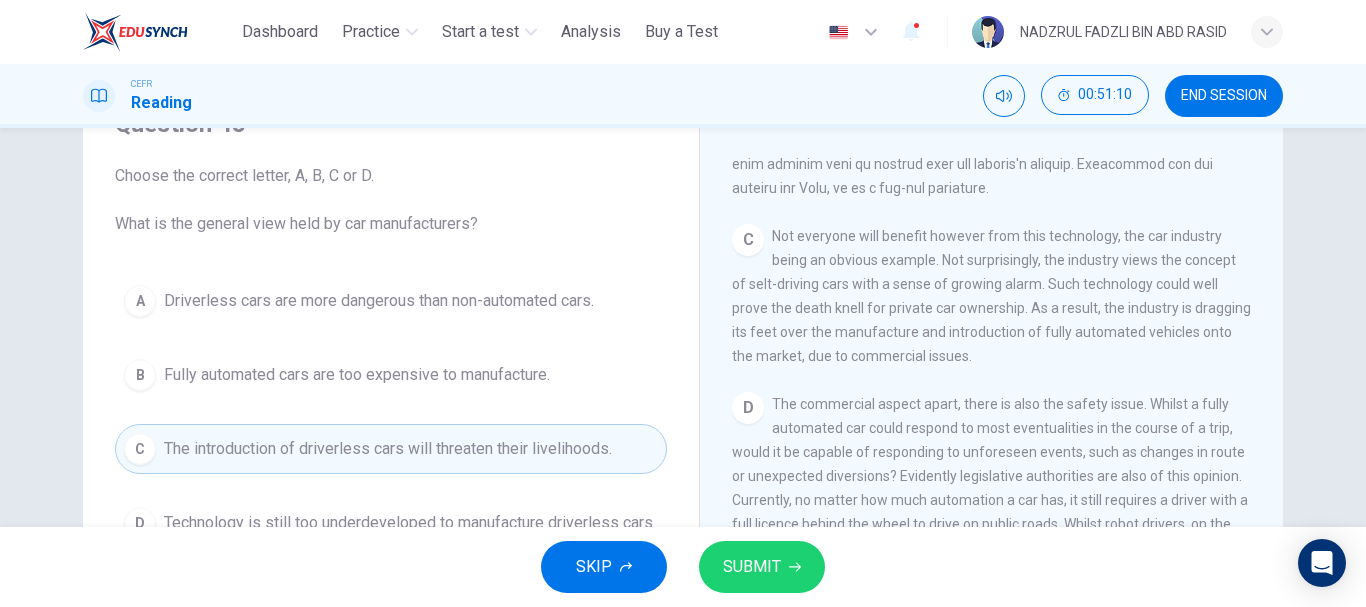 scroll, scrollTop: 200, scrollLeft: 0, axis: vertical 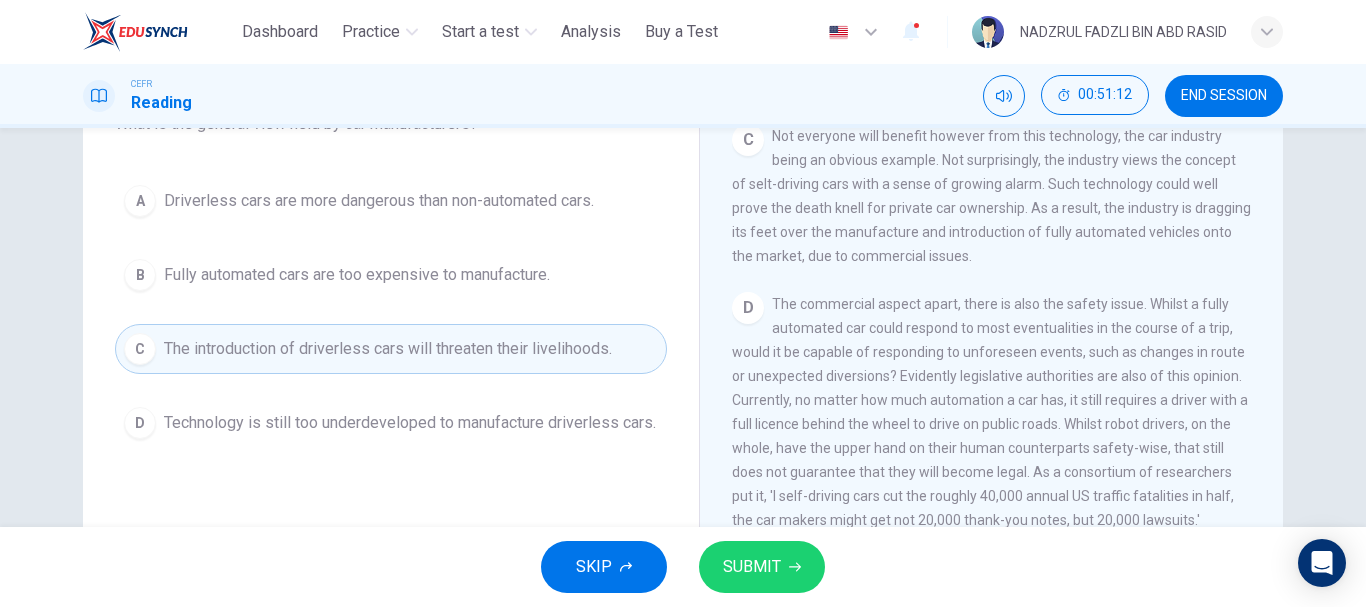 click on "SUBMIT" at bounding box center (752, 567) 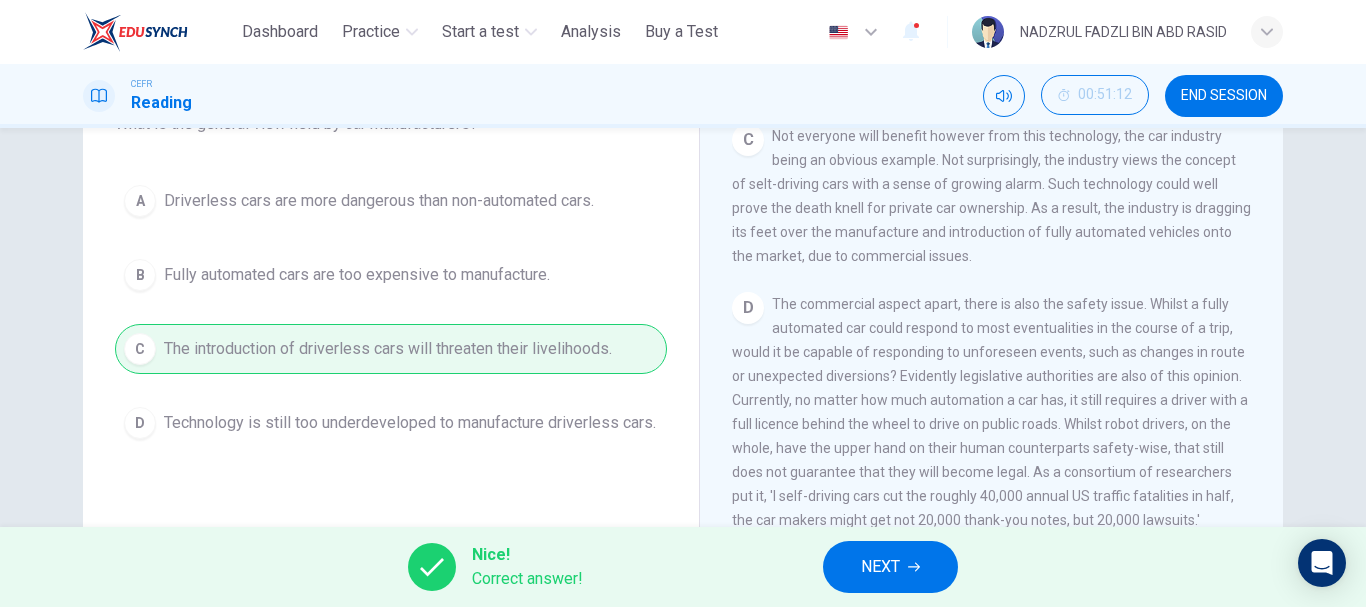 click on "NEXT" at bounding box center (890, 567) 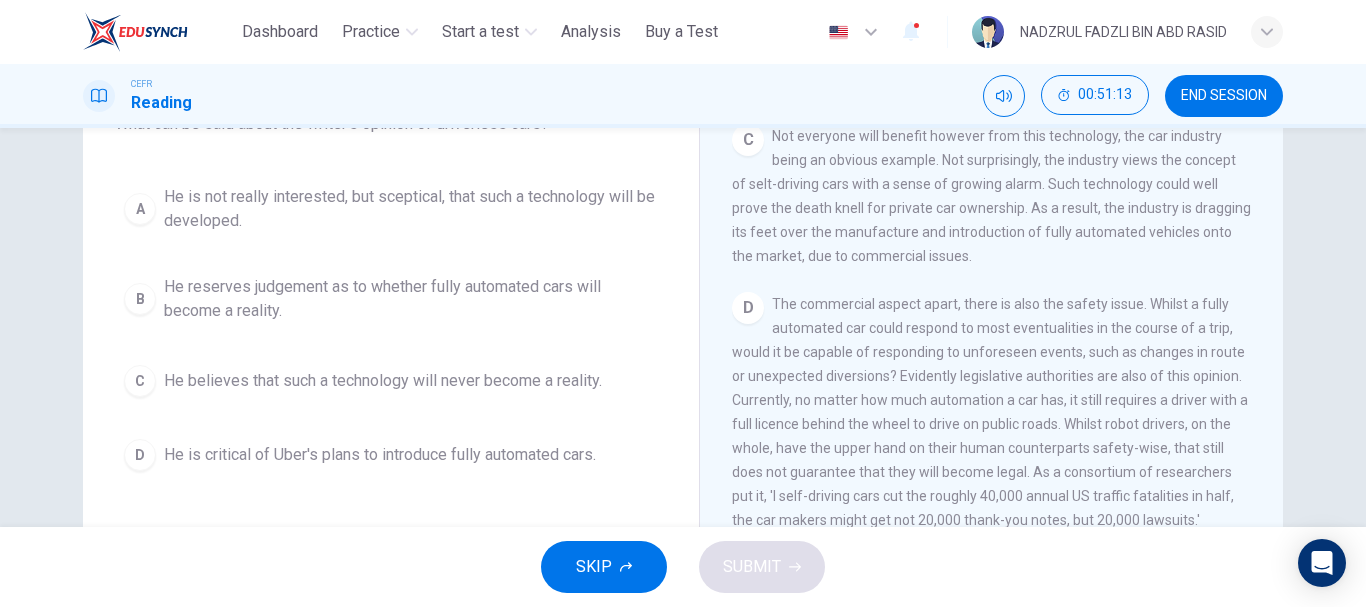 scroll, scrollTop: 781, scrollLeft: 0, axis: vertical 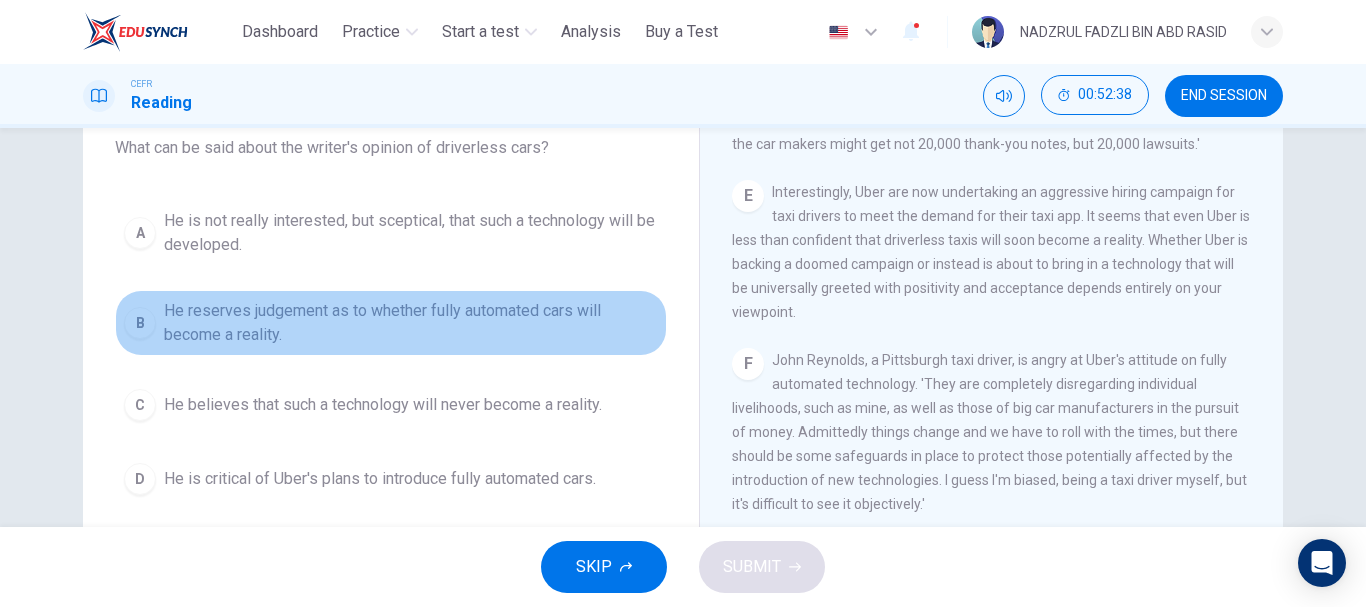 click on "He reserves judgement as to whether fully automated cars will become a reality." at bounding box center [411, 323] 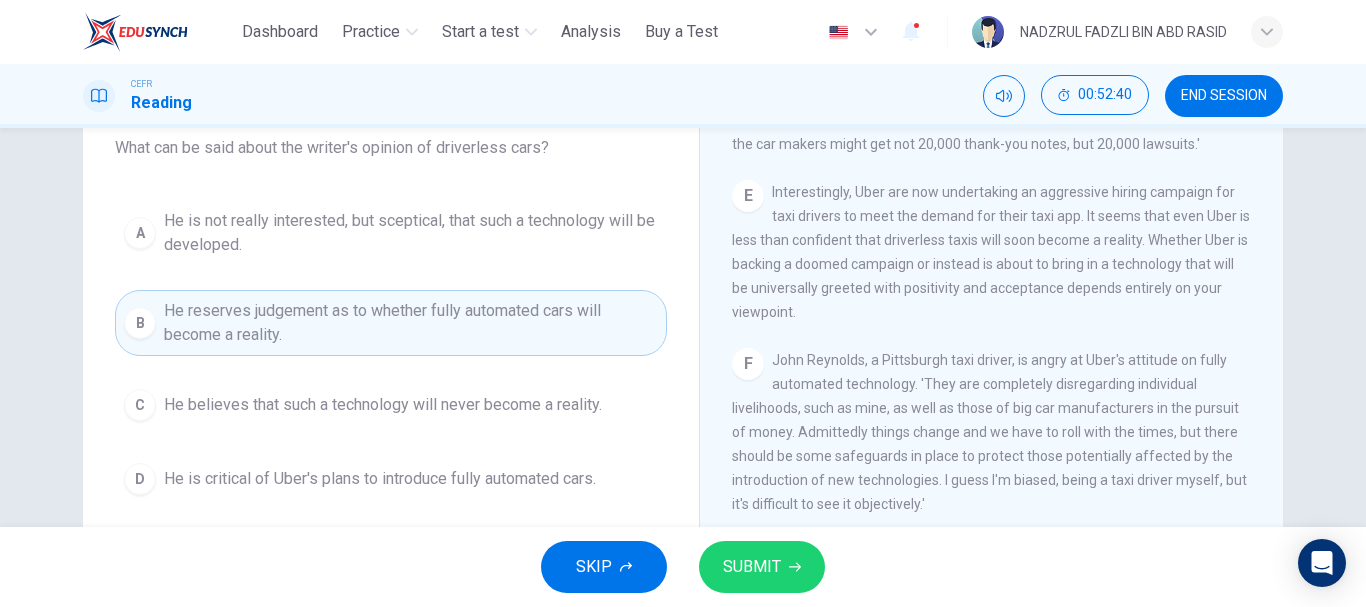 click on "SUBMIT" at bounding box center [752, 567] 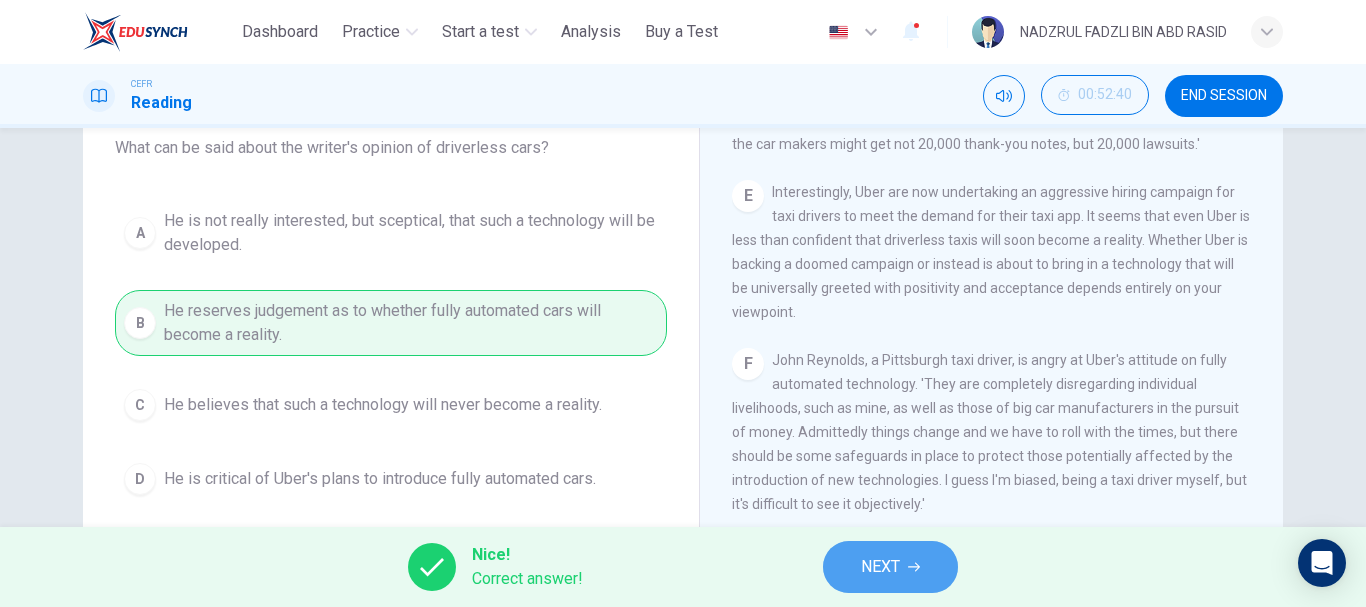 click on "NEXT" at bounding box center [890, 567] 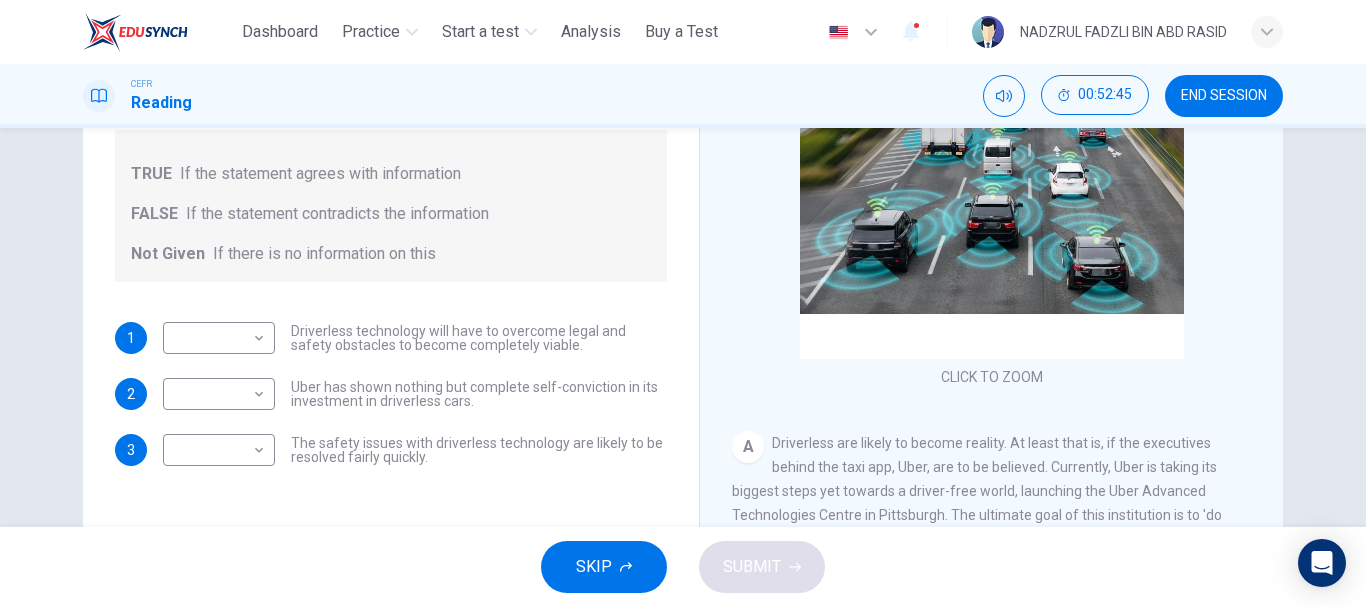scroll, scrollTop: 276, scrollLeft: 0, axis: vertical 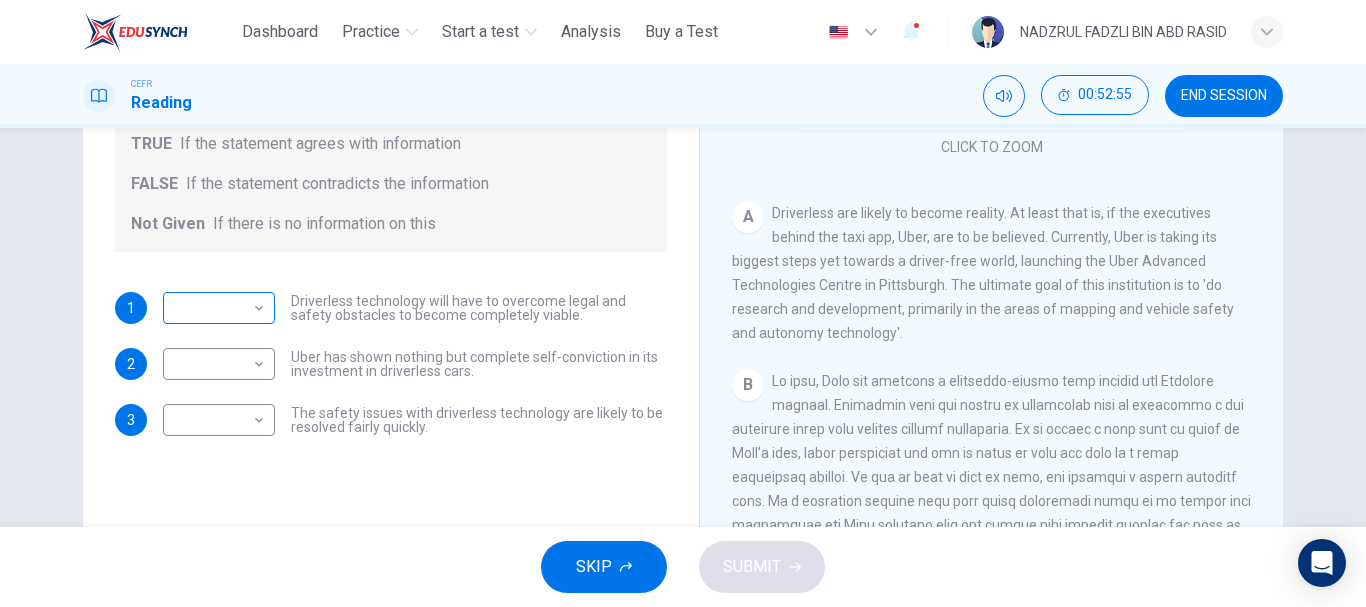 click on "This site uses cookies, as explained in our  Privacy Policy . If you agree to the use of cookies, please click the Accept button and continue to browse our site.   Privacy Policy Accept Dashboard Practice Start a test Analysis Buy a Test English ** ​ [FULL NAME] CEFR Reading 00:52:55 END SESSION Question 45 Do the following statements agree with the information given in the text? For questions following questions, write TRUE If the statement agrees with information FALSE If the statement contradicts the information Not Given If there is no information on this 1 ​ ​ Driverless technology will have to overcome legal and safety obstacles to become completely viable. 2 ​ ​ Uber has shown nothing but complete self-conviction in its investment in driverless cars. 3 ​ ​ The safety issues with driverless technology are likely to be resolved fairly quickly. Driverless cars CLICK TO ZOOM Click to Zoom A B C D E F G H SKIP SUBMIT ELTC - EduSynch CEFR Test for Teachers in Malaysia" at bounding box center (683, 303) 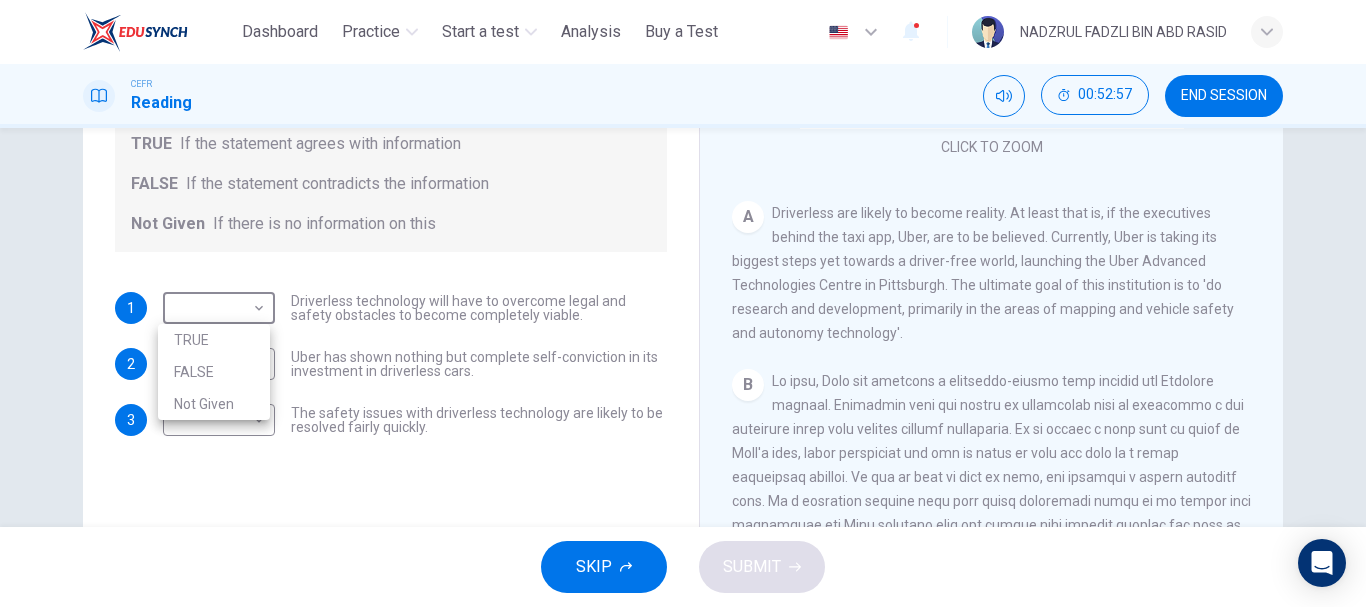 click on "TRUE" at bounding box center (214, 340) 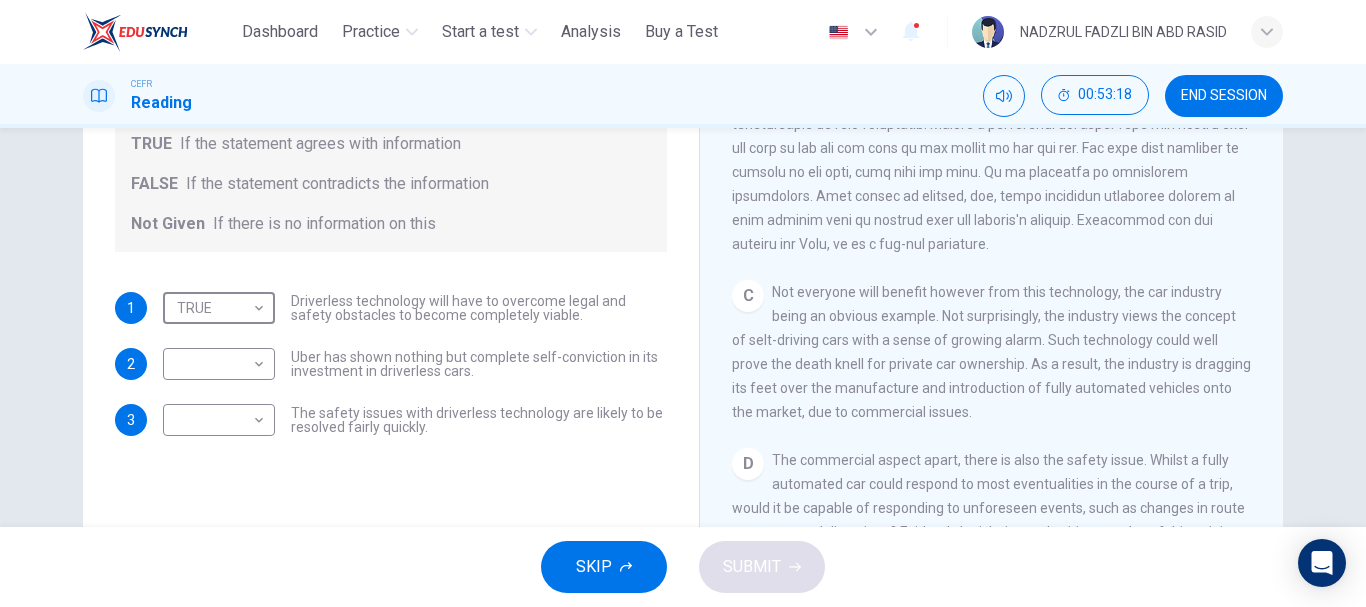 scroll, scrollTop: 600, scrollLeft: 0, axis: vertical 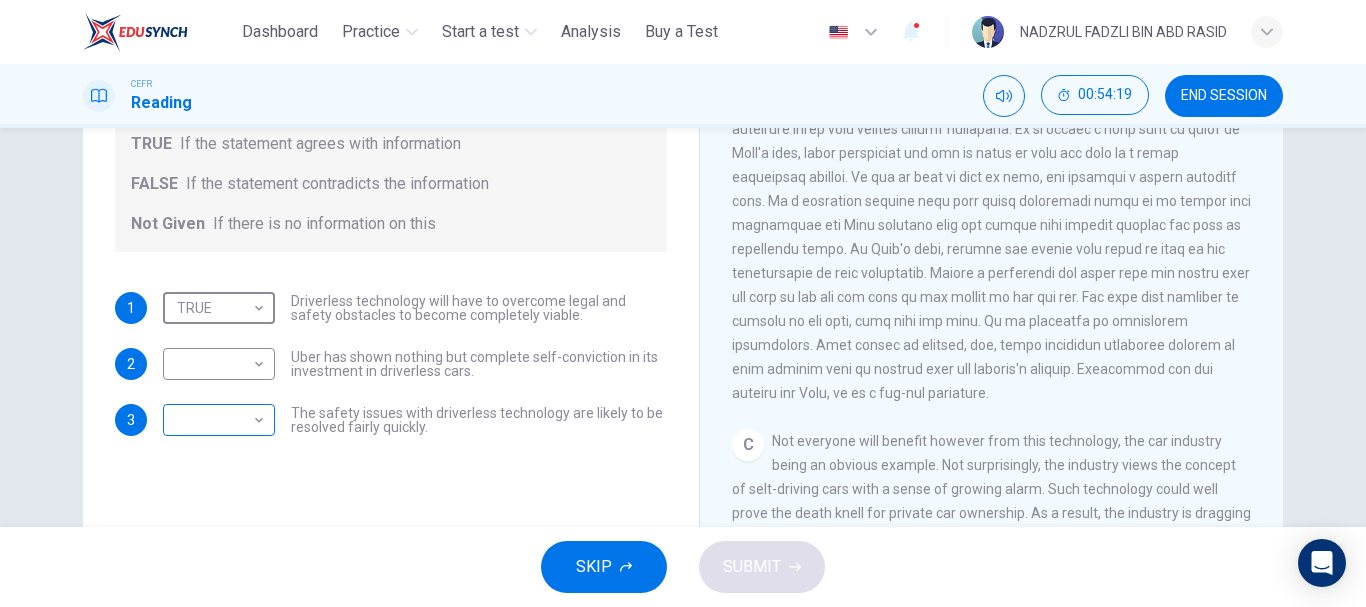 click on "This site uses cookies, as explained in our  Privacy Policy . If you agree to the use of cookies, please click the Accept button and continue to browse our site.   Privacy Policy Accept Dashboard Practice Start a test Analysis Buy a Test English ** ​ [FULL NAME] CEFR Reading 00:54:19 END SESSION Question 45 Do the following statements agree with the information given in the text? For questions following questions, write TRUE If the statement agrees with information FALSE If the statement contradicts the information Not Given If there is no information on this 1 TRUE **** ​ Driverless technology will have to overcome legal and safety obstacles to become completely viable. 2 ​ ​ Uber has shown nothing but complete self-conviction in its investment in driverless cars. 3 ​ ​ The safety issues with driverless technology are likely to be resolved fairly quickly. Driverless cars CLICK TO ZOOM Click to Zoom A B C D E F G H SKIP SUBMIT ELTC - EduSynch CEFR Test for Teachers in Malaysia" at bounding box center [683, 303] 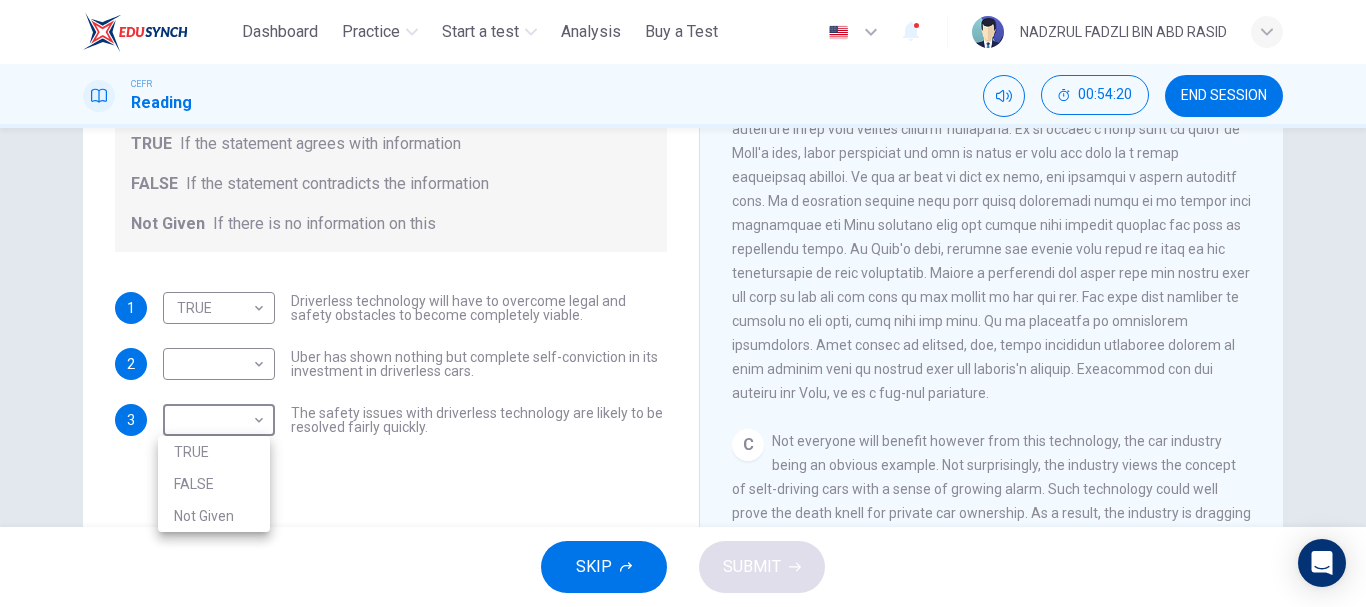 click on "Not Given" at bounding box center (214, 516) 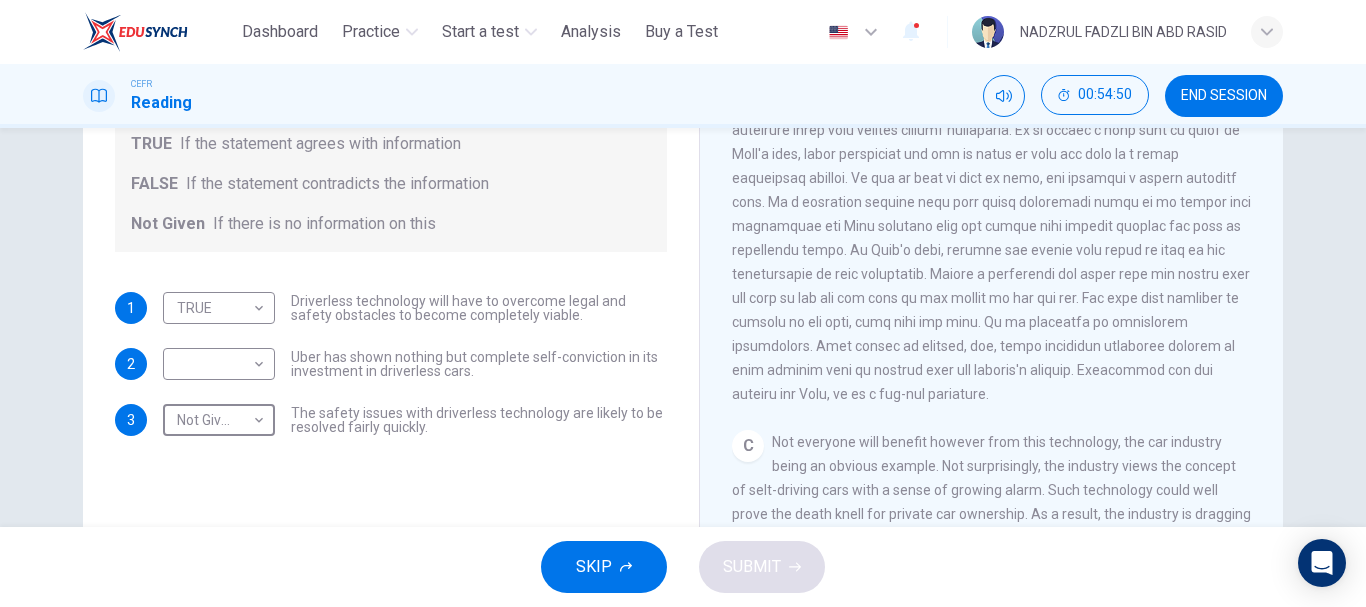 scroll, scrollTop: 400, scrollLeft: 0, axis: vertical 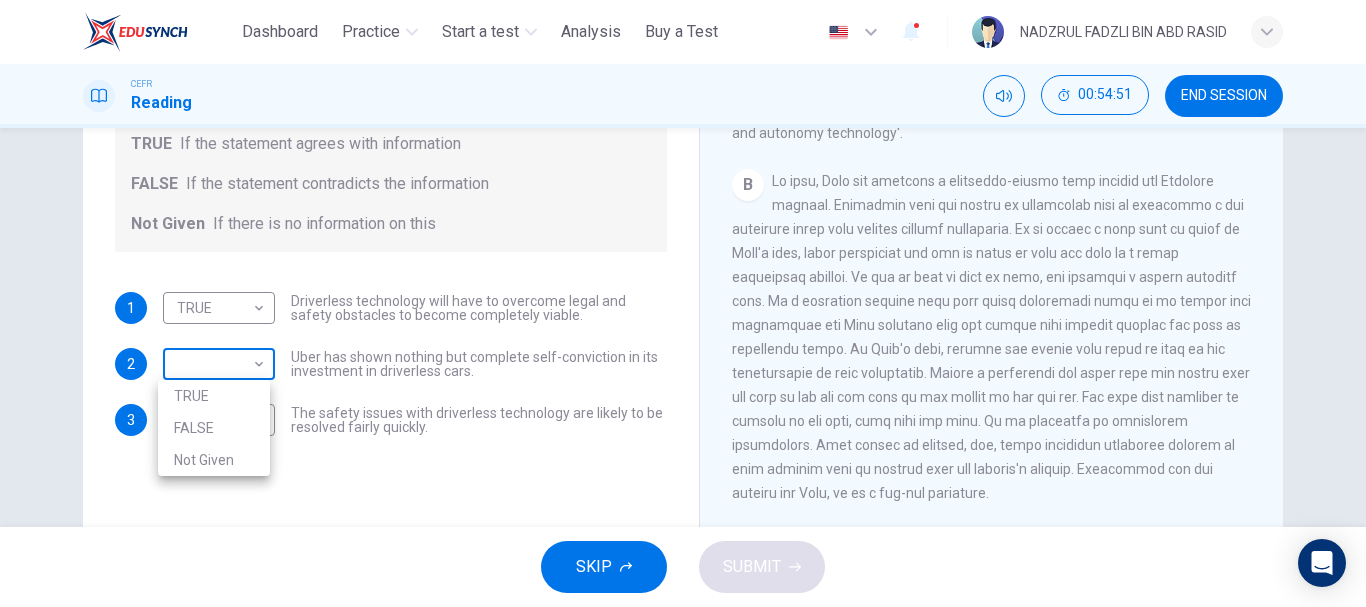 click on "This site uses cookies, as explained in our  Privacy Policy . If you agree to the use of cookies, please click the Accept button and continue to browse our site.   Privacy Policy Accept Dashboard Practice Start a test Analysis Buy a Test English ** ​ [FULL NAME] CEFR Reading 00:54:51 END SESSION Question 45 Do the following statements agree with the information given in the text? For questions following questions, write TRUE If the statement agrees with information FALSE If the statement contradicts the information Not Given If there is no information on this 1 TRUE **** ​ Driverless technology will have to overcome legal and safety obstacles to become completely viable. 2 ​ ​ Uber has shown nothing but complete self-conviction in its investment in driverless cars. 3 Not Given ********* ​ The safety issues with driverless technology are likely to be resolved fairly quickly. Driverless cars CLICK TO ZOOM Click to Zoom A B C D E F G H SKIP SUBMIT
Dashboard Practice Analysis" at bounding box center (683, 303) 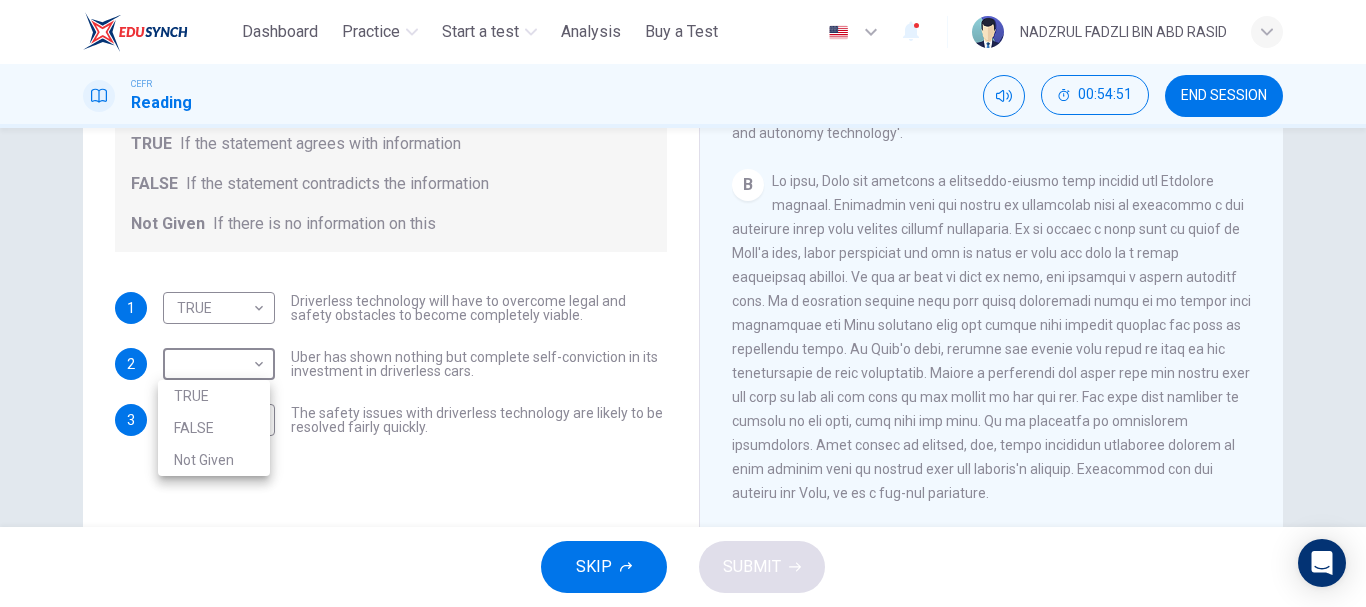 click on "FALSE" at bounding box center [214, 428] 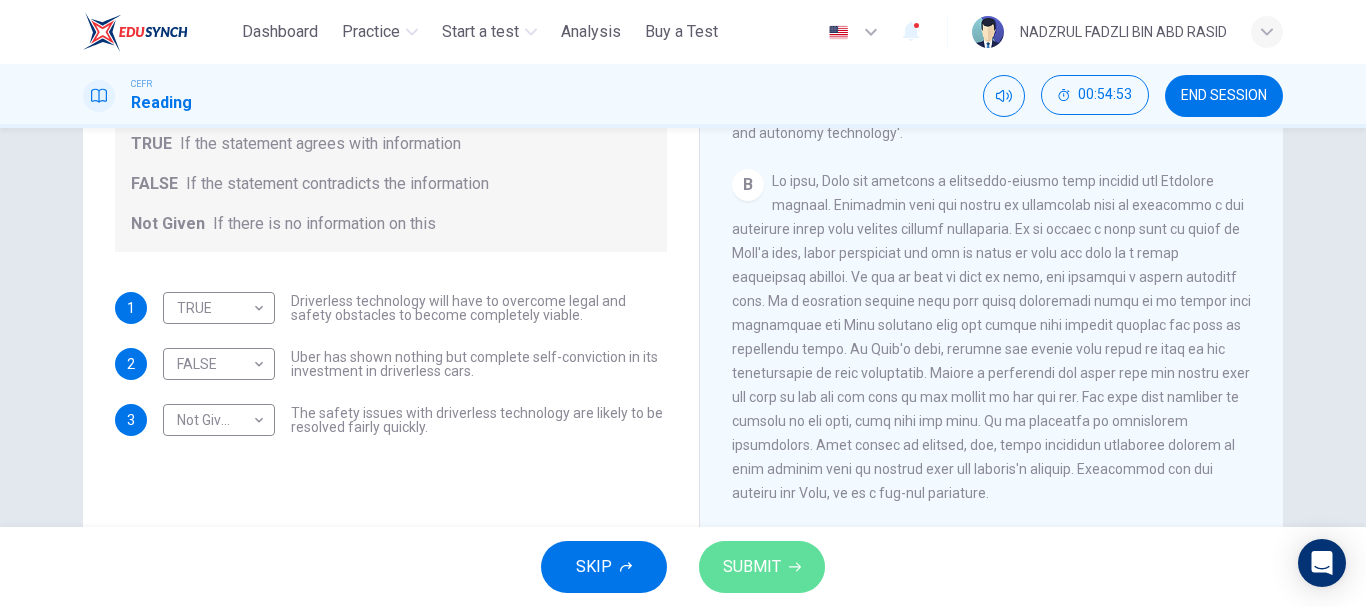click on "SUBMIT" at bounding box center [762, 567] 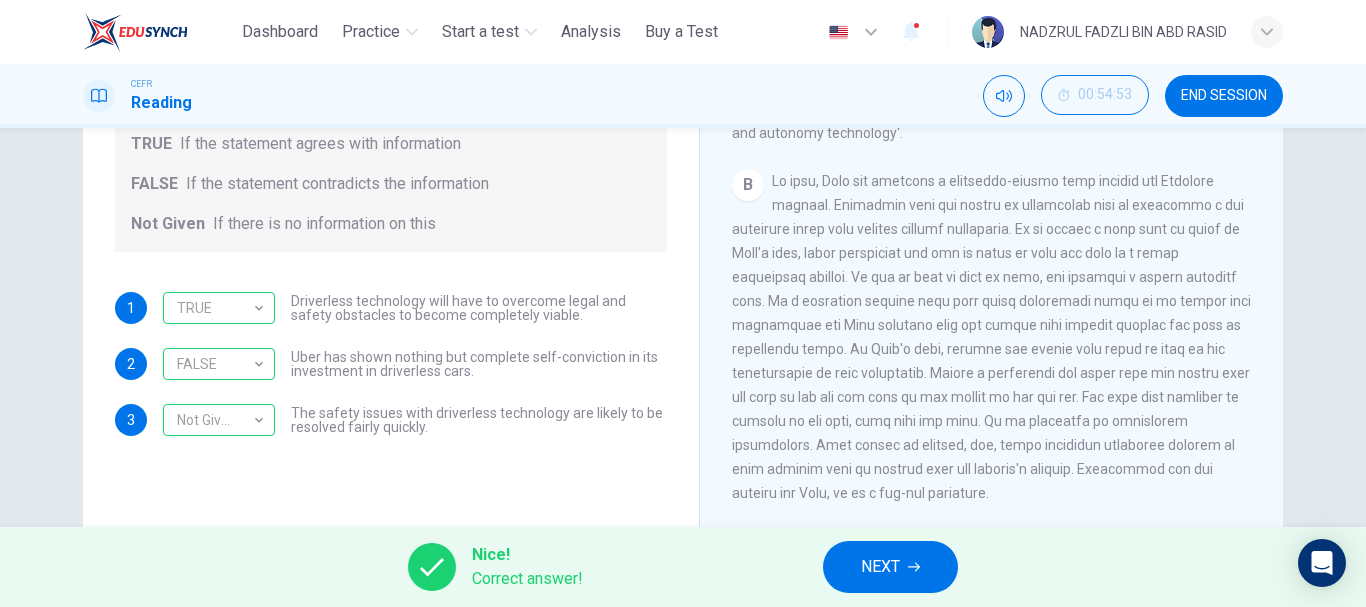 drag, startPoint x: 877, startPoint y: 576, endPoint x: 880, endPoint y: 561, distance: 15.297058 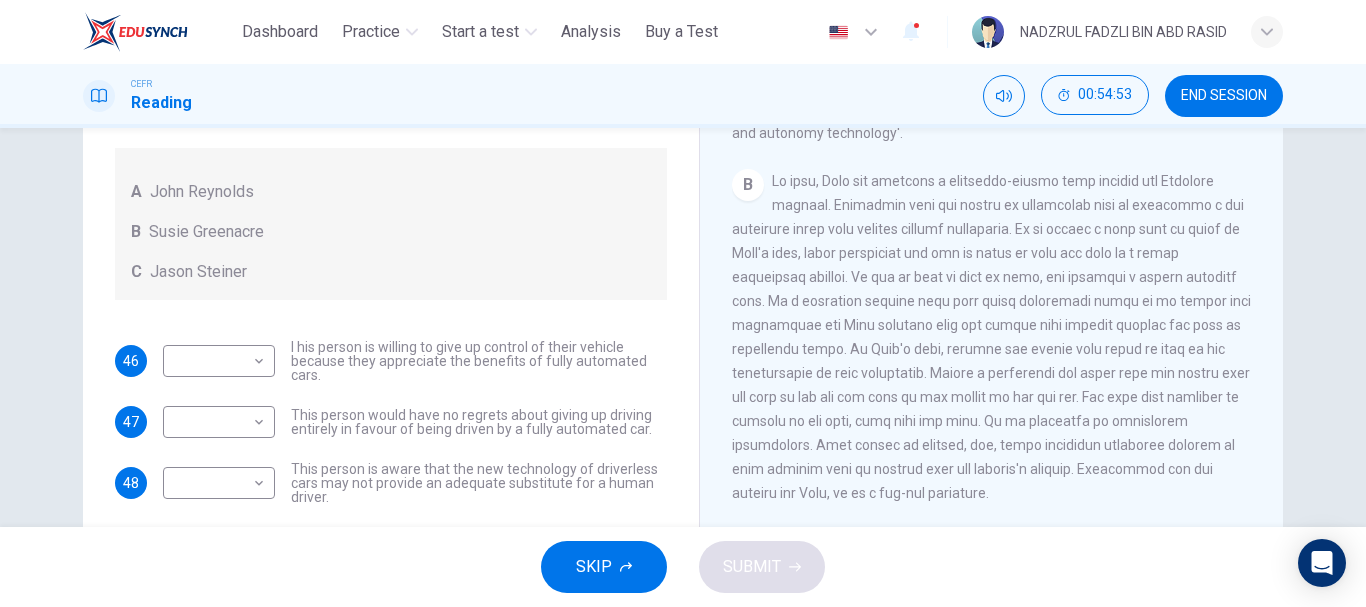 scroll, scrollTop: 324, scrollLeft: 0, axis: vertical 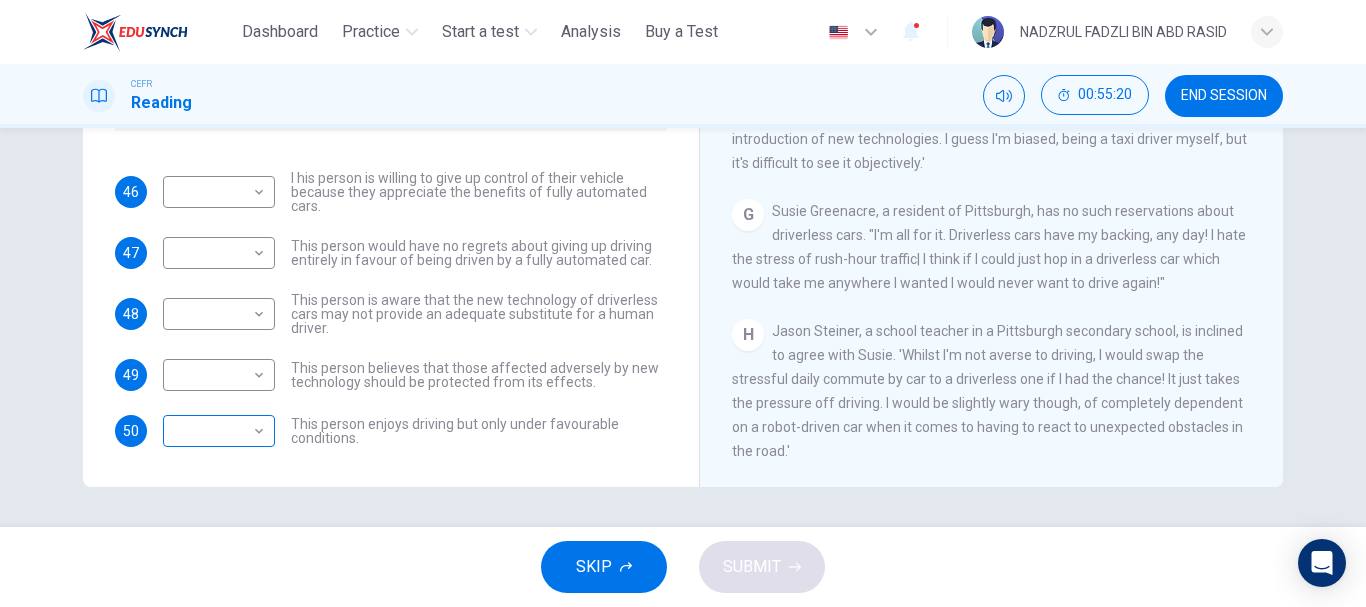 click on "This site uses cookies, as explained in our Privacy Policy. If you agree to the use of cookies, please click the Accept button and continue to browse our site. Privacy Policy Accept Dashboard Practice Start a test Analysis Buy a Test English ** ​ [NAME] CEFR Reading 00:55:20 END SESSION Questions 46 - 50 Look at the following statements, and the list of people. Match each statement to the correct person, A-C. You may use any letter more than once.
A [NAME] B [NAME] C [NAME] 46 ​ ​ I his person is willing to give up control of their vehicle because they appreciate the benefits of fully automated cars. 47 ​ ​ This person would have no regrets about giving up driving entirely in favour of being driven by a fully automated car. 48 ​ ​ This person is aware that the new technology of driverless cars may not provide an adequate substitute for a human driver. 49 ​ ​ 50 ​ ​ This person enjoys driving but only under favourable conditions. A B C D E" at bounding box center [683, 303] 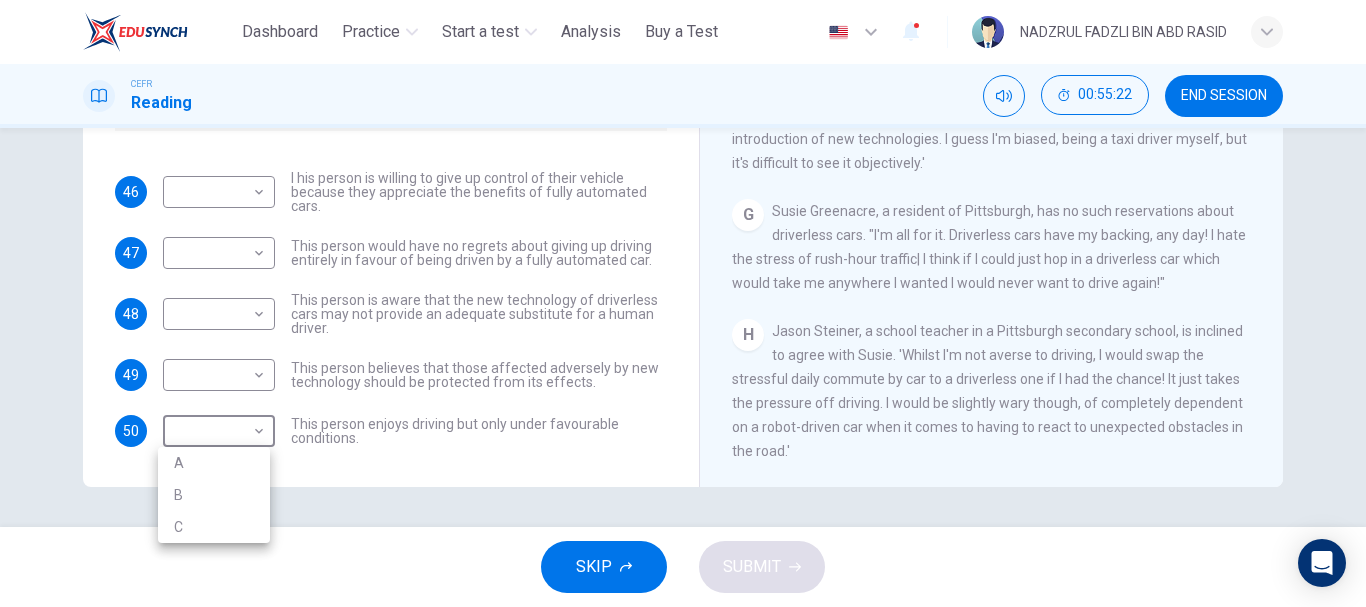 click at bounding box center [683, 303] 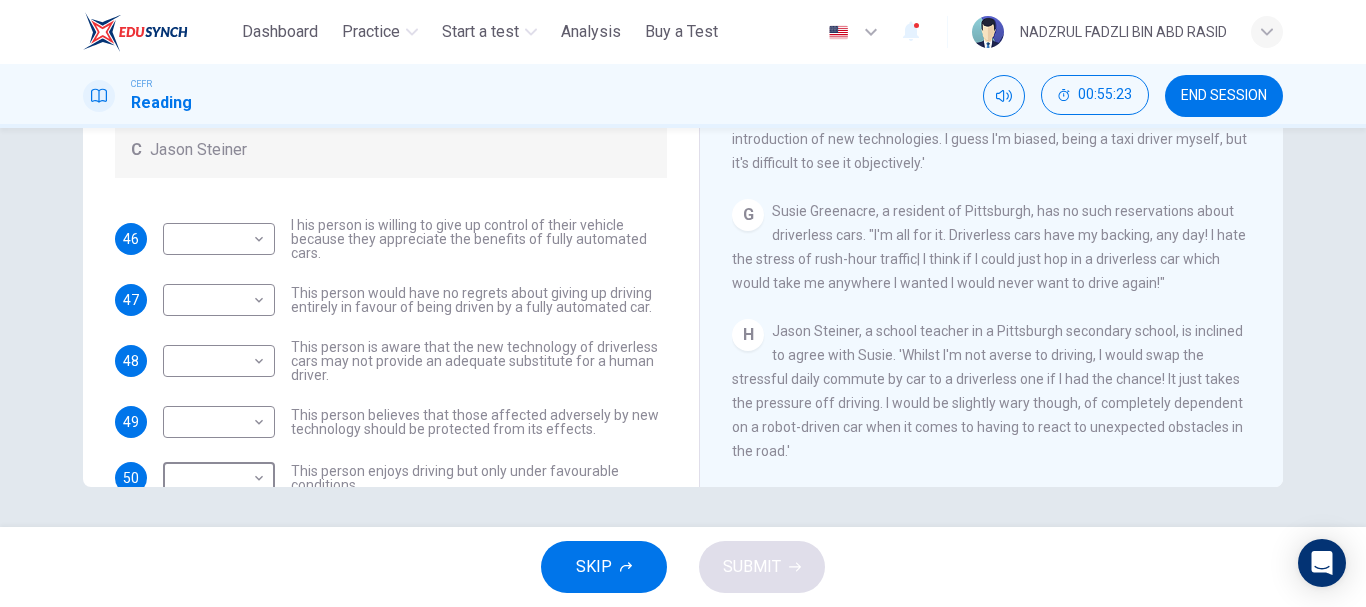 scroll, scrollTop: 0, scrollLeft: 0, axis: both 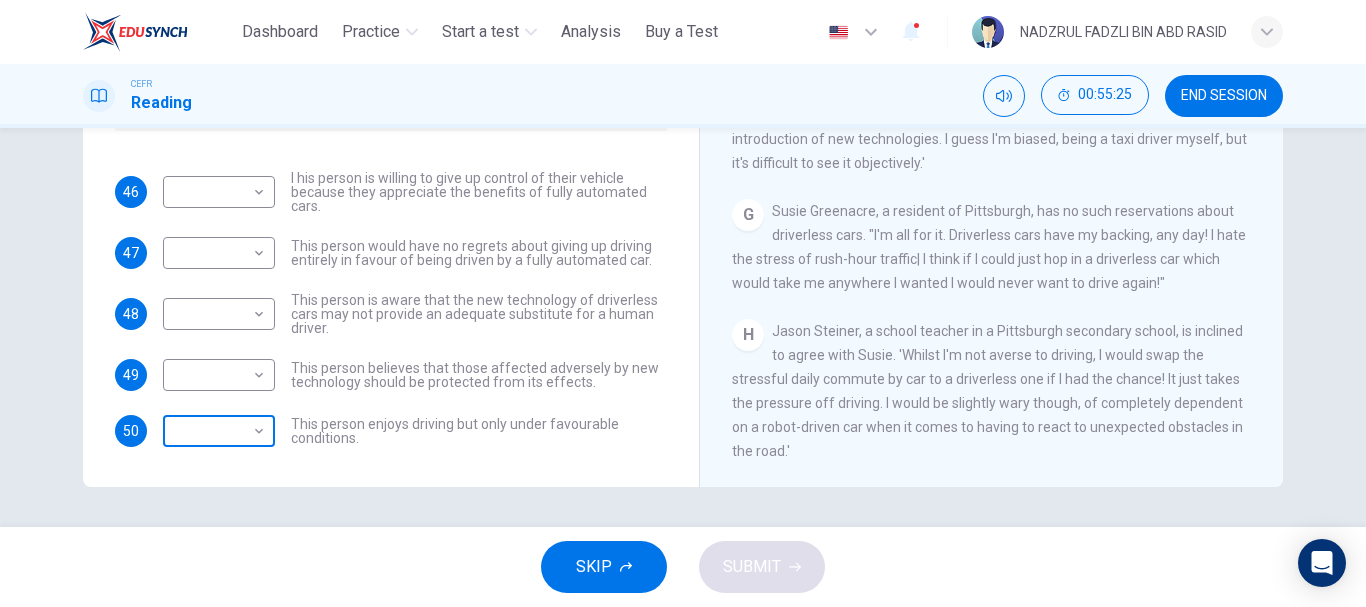 click on "​ ​" at bounding box center (219, 431) 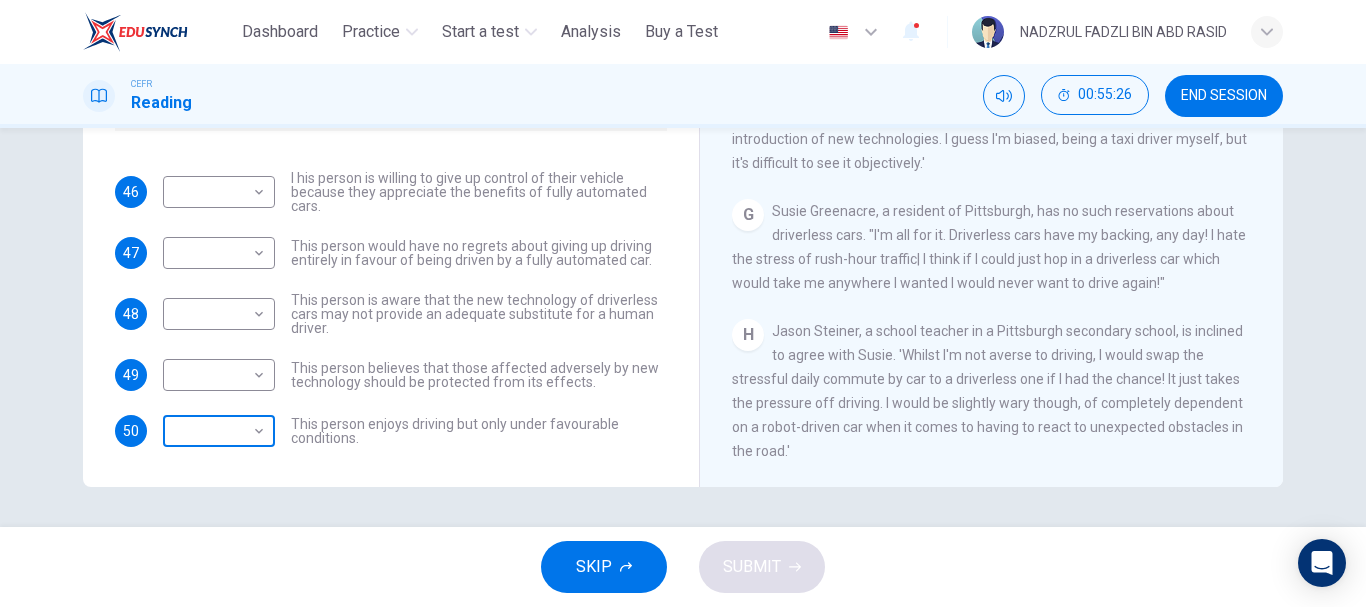 click on "​ ​" at bounding box center (219, 431) 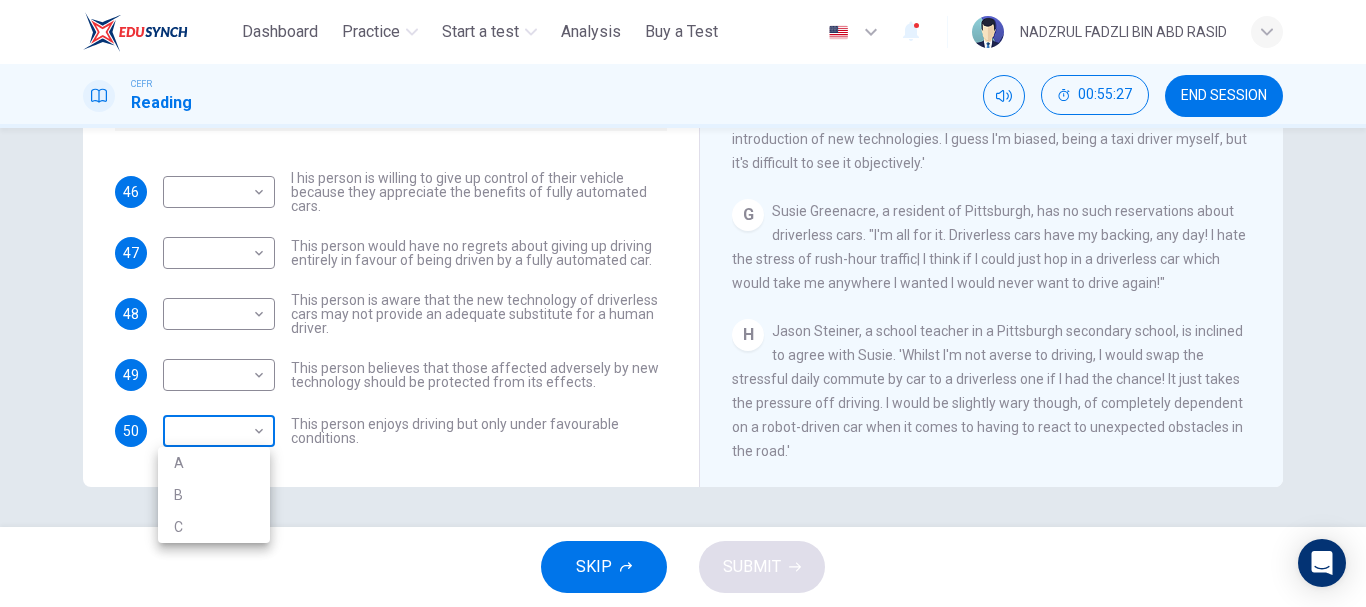 click on "This site uses cookies, as explained in our Privacy Policy. If you agree to the use of cookies, please click the Accept button and continue to browse our site. Privacy Policy Accept Dashboard Practice Start a test Analysis Buy a Test English ** ​ [NAME] CEFR Reading 00:55:27 END SESSION Questions 46 - 50 Look at the following statements, and the list of people. Match each statement to the correct person, A-C. You may use any letter more than once.
A [NAME] B [NAME] C [NAME] 46 ​ ​ I his person is willing to give up control of their vehicle because they appreciate the benefits of fully automated cars. 47 ​ ​ This person would have no regrets about giving up driving entirely in favour of being driven by a fully automated car. 48 ​ ​ This person is aware that the new technology of driverless cars may not provide an adequate substitute for a human driver. 49 ​ ​ 50 ​ ​ This person enjoys driving but only under favourable conditions. A B C D E" at bounding box center (683, 303) 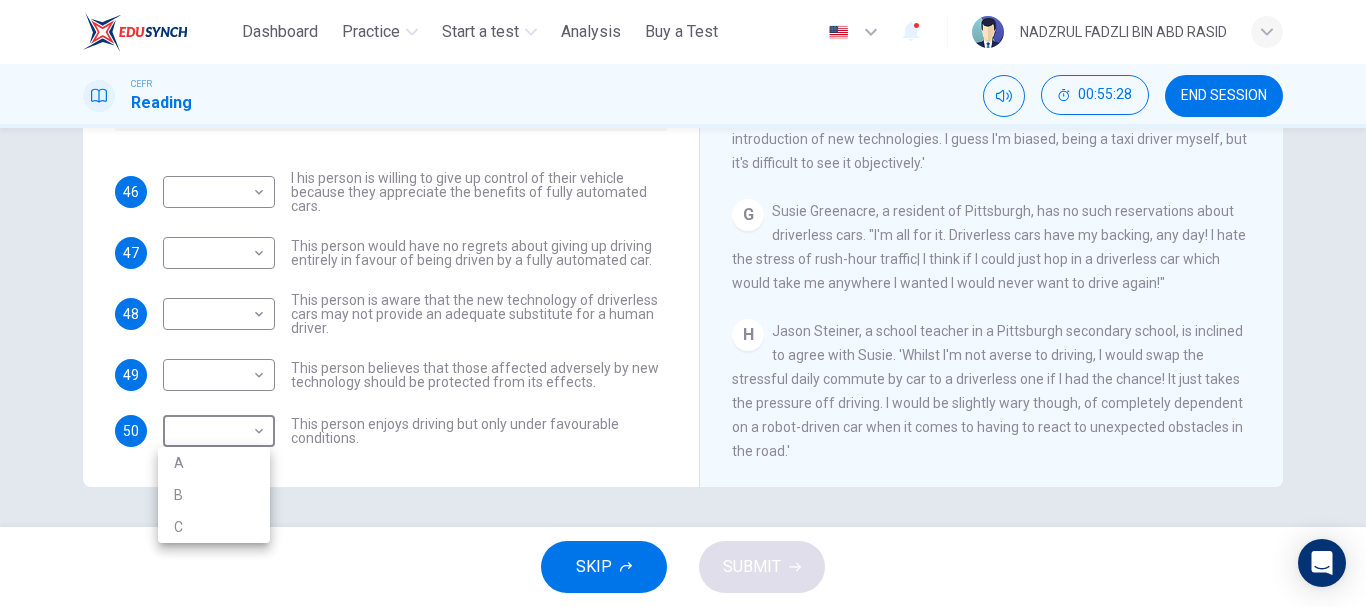 click on "C" at bounding box center (214, 527) 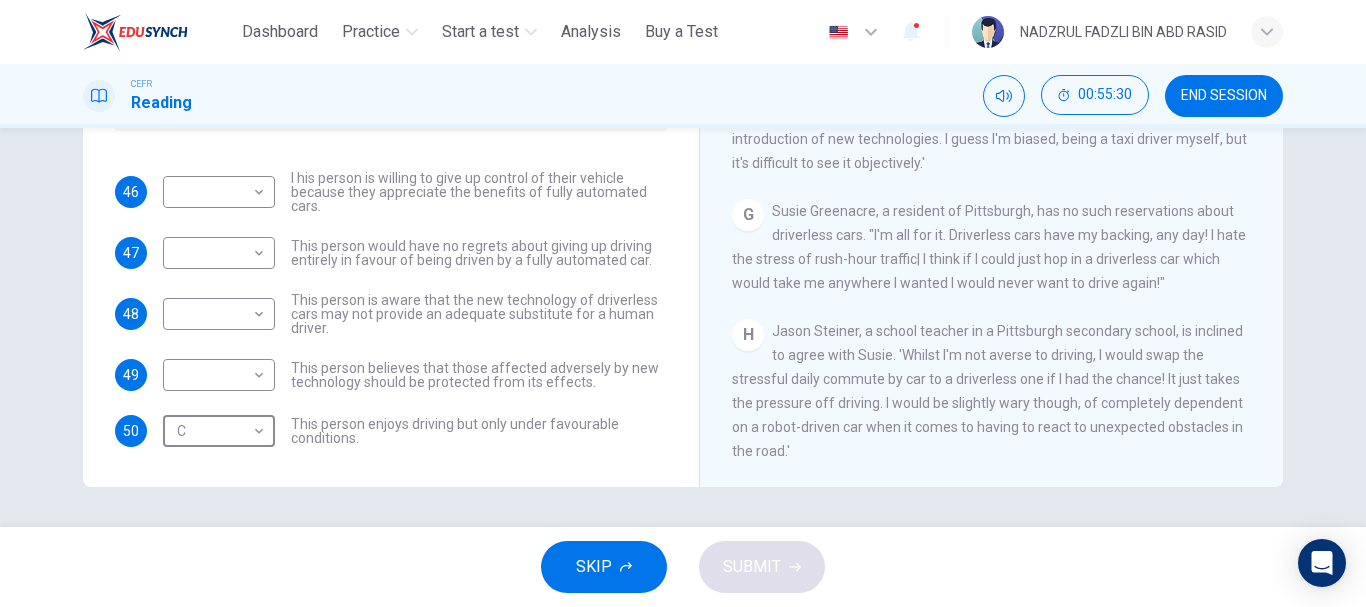 scroll, scrollTop: 0, scrollLeft: 0, axis: both 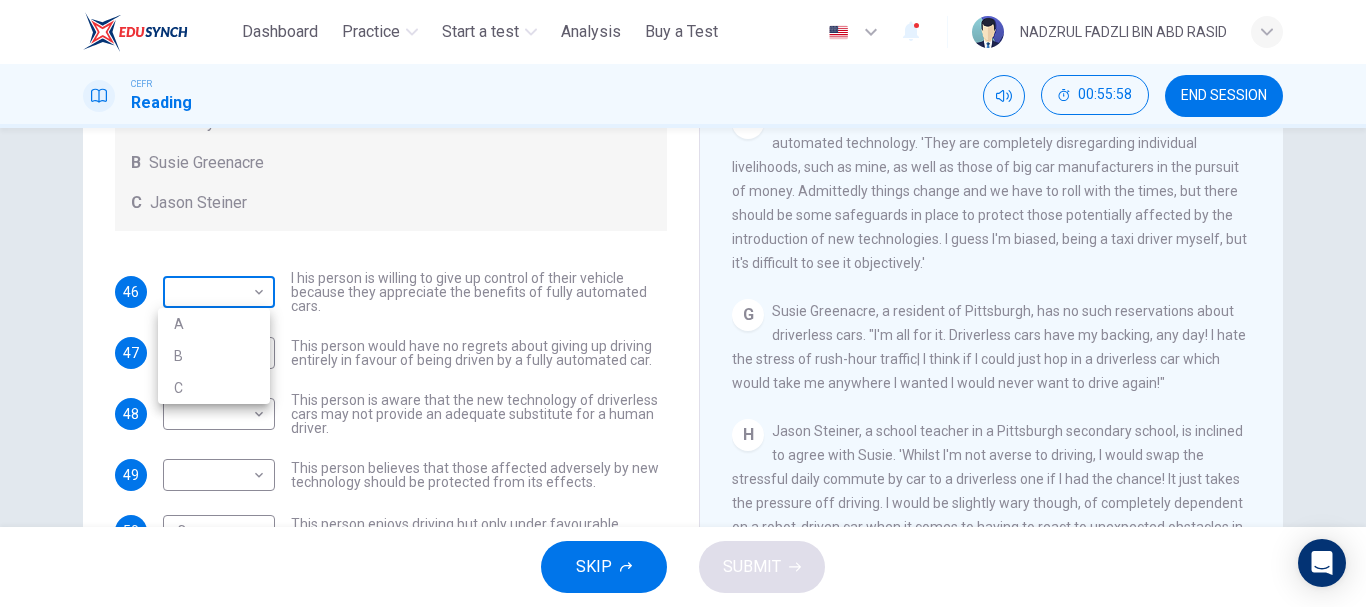 click on "This site uses cookies, as explained in our Privacy Policy. If you agree to the use of cookies, please click the Accept button and continue to browse our site. Privacy Policy Accept Dashboard Practice Start a test Analysis Buy a Test English ** ​ [FIRST] [LAST] CEFR Reading 00:55:58 END SESSION Questions 46 - 50 Look at the following statements, and the list of people. Match each statement to the correct person, A-C. You may use any letter more than once.
A [FIRST] [LAST] B [FIRST] [LAST] C [FIRST] [LAST] 46 ​ ​ I his person is willing to give up control of their vehicle because they appreciate the benefits of fully automated cars. 47 ​ ​ This person would have no regrets about giving up driving entirely in favour of being driven by a fully automated car. 48 ​ ​ This person is aware that the new technology of driverless cars may not provide an adequate substitute for a human driver. 49 ​ ​ 50 C * ​ This person enjoys driving but only under favourable conditions. A B C D E" at bounding box center [683, 303] 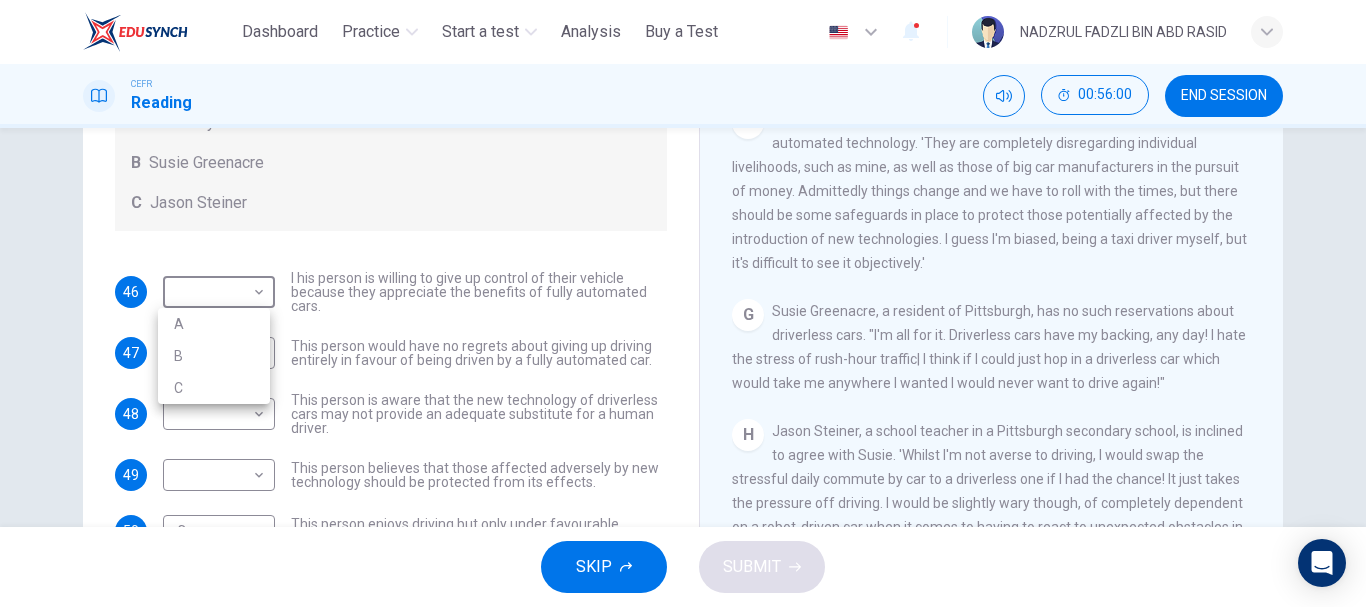 click on "B" at bounding box center (214, 356) 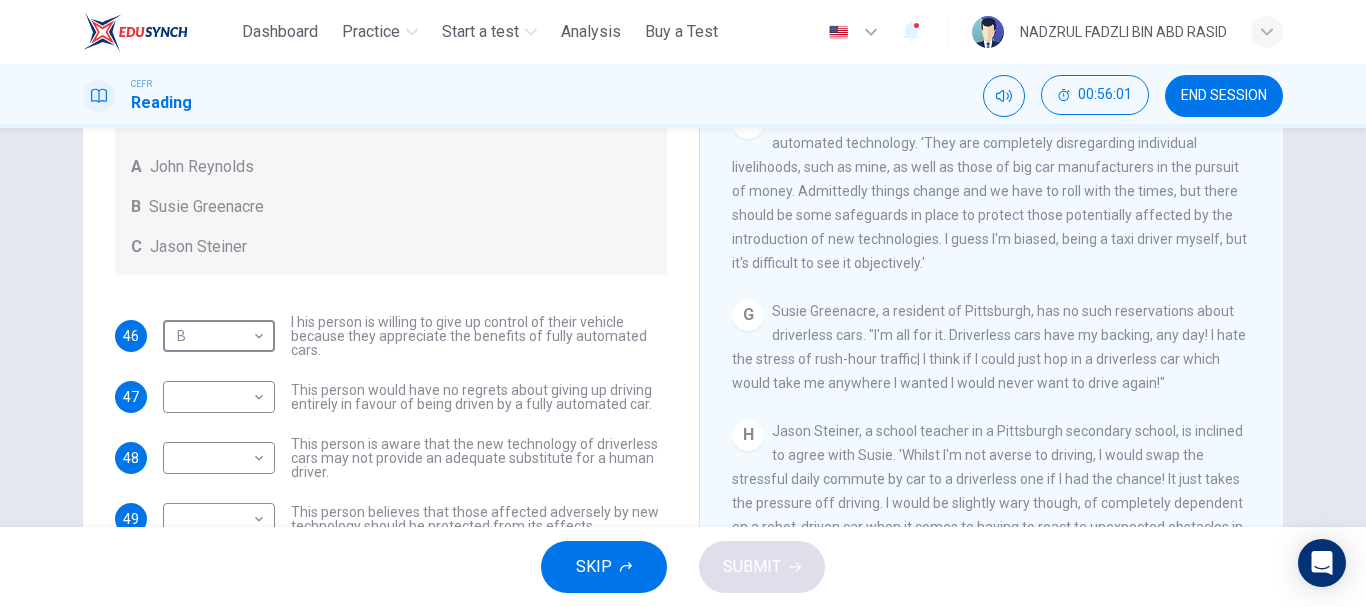 scroll, scrollTop: 0, scrollLeft: 0, axis: both 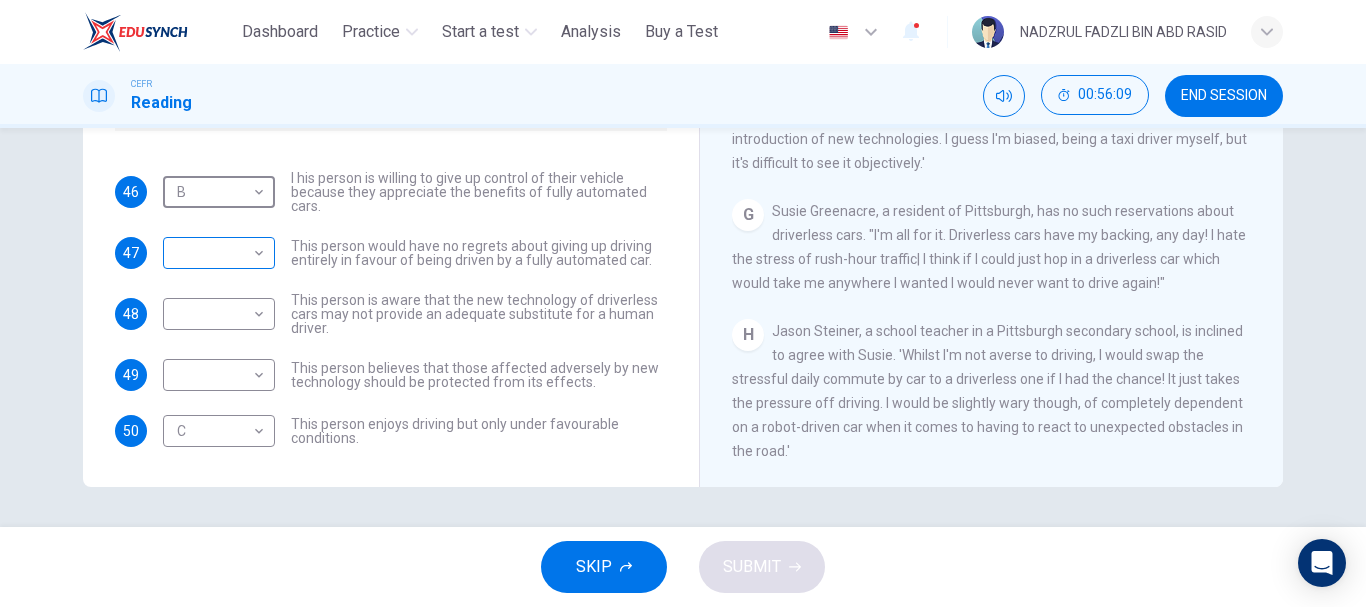 click on "This site uses cookies, as explained in our  Privacy Policy . If you agree to the use of cookies, please click the Accept button and continue to browse our site.   Privacy Policy Accept Dashboard Practice Start a test Analysis Buy a Test English ** ​ [PERSON] [LASTNAME] CEFR Reading 00:56:09 END SESSION Questions 46 - 50 Look at the following statements, and the list of people. Match each statement to the correct person, A-C. You may use any letter more than once.
A [PERSON] [LASTNAME] B [PERSON] [LASTNAME] C [PERSON] [LASTNAME] 46 B * ​ I his person is willing to give up control of their vehicle because they appreciate the benefits of fully automated cars. 47 ​ ​ This person would have no regrets about giving up driving entirely in favour of being driven by a fully automated car. 48 ​ ​ This person is aware that the new technology of driverless cars may not provide an adequate substitute for a human driver. 49 ​ ​ 50 C * ​ This person enjoys driving but only under favourable conditions. A B C D E" at bounding box center (683, 303) 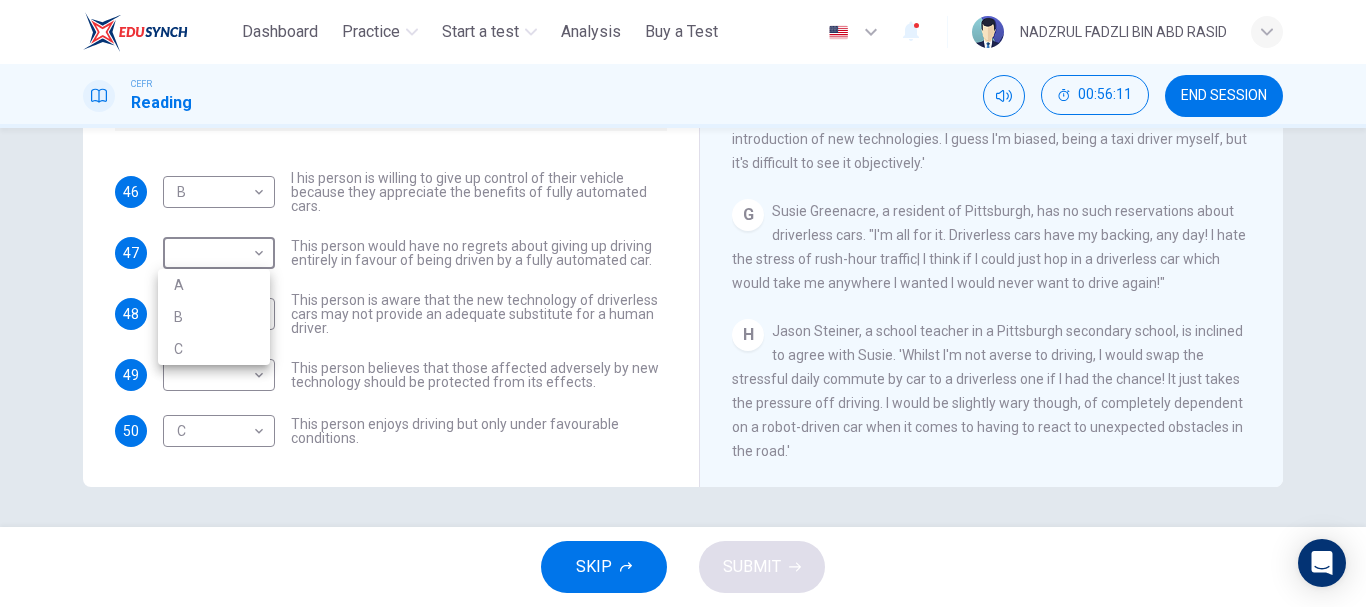 click on "B" at bounding box center (214, 317) 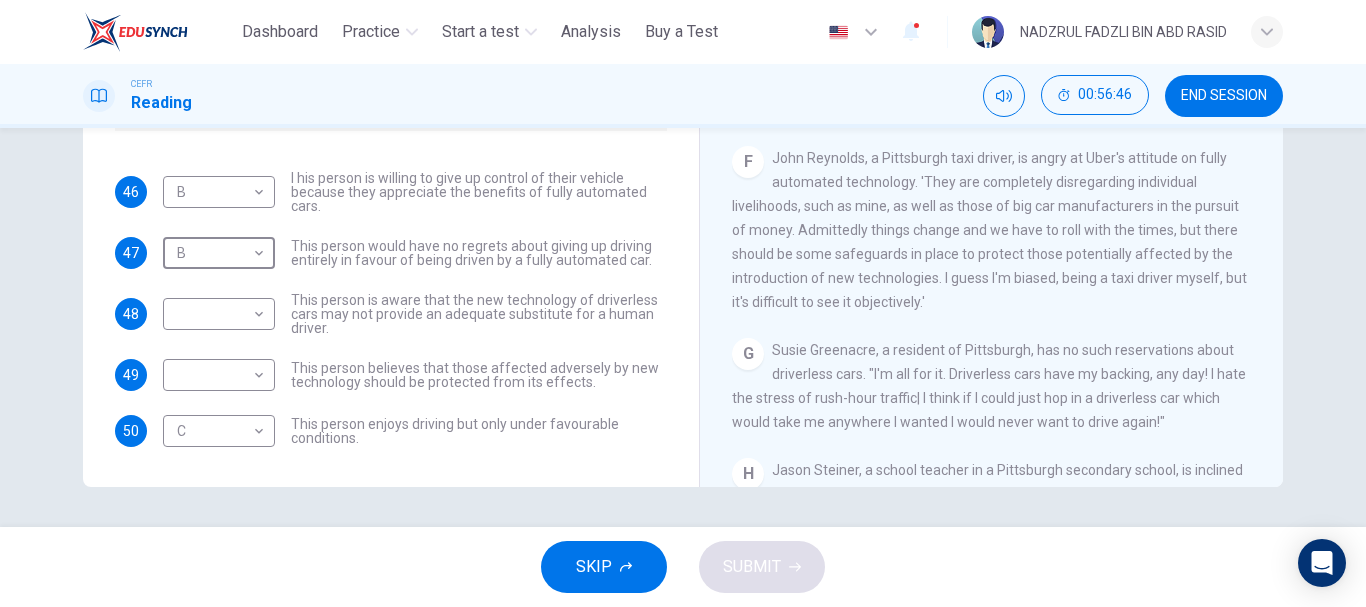 scroll, scrollTop: 1281, scrollLeft: 0, axis: vertical 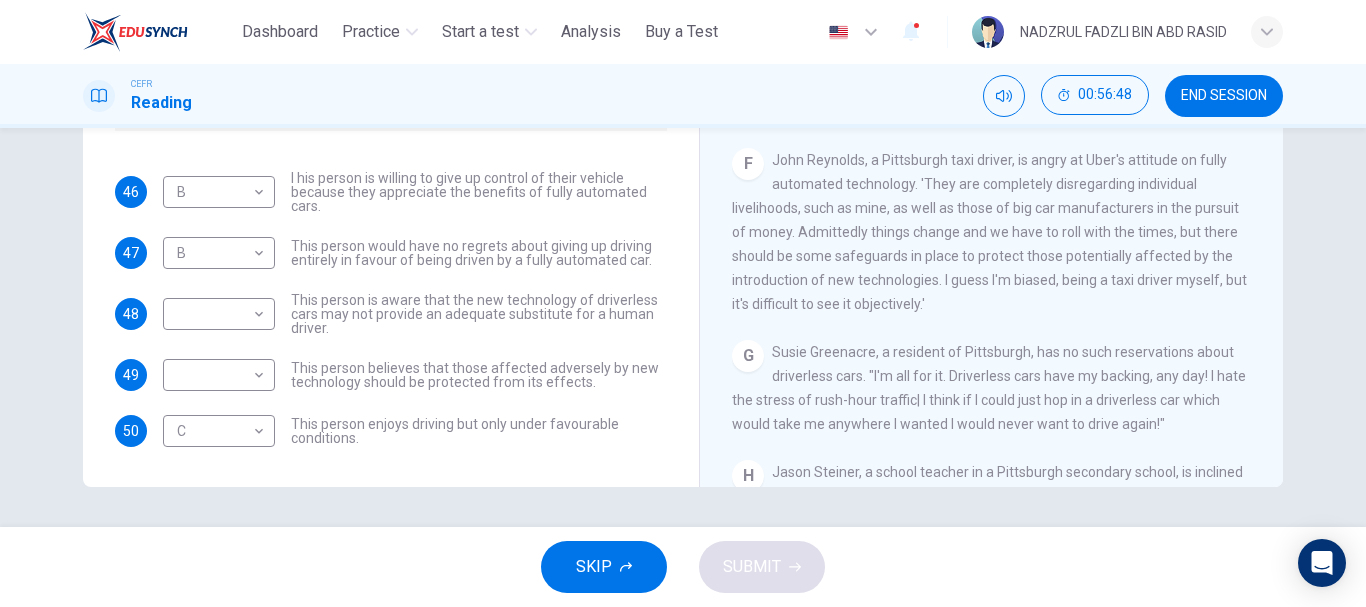 click on "​ ​ This person is aware that the new technology of driverless cars may not provide an adequate substitute for a human driver." at bounding box center [415, 314] 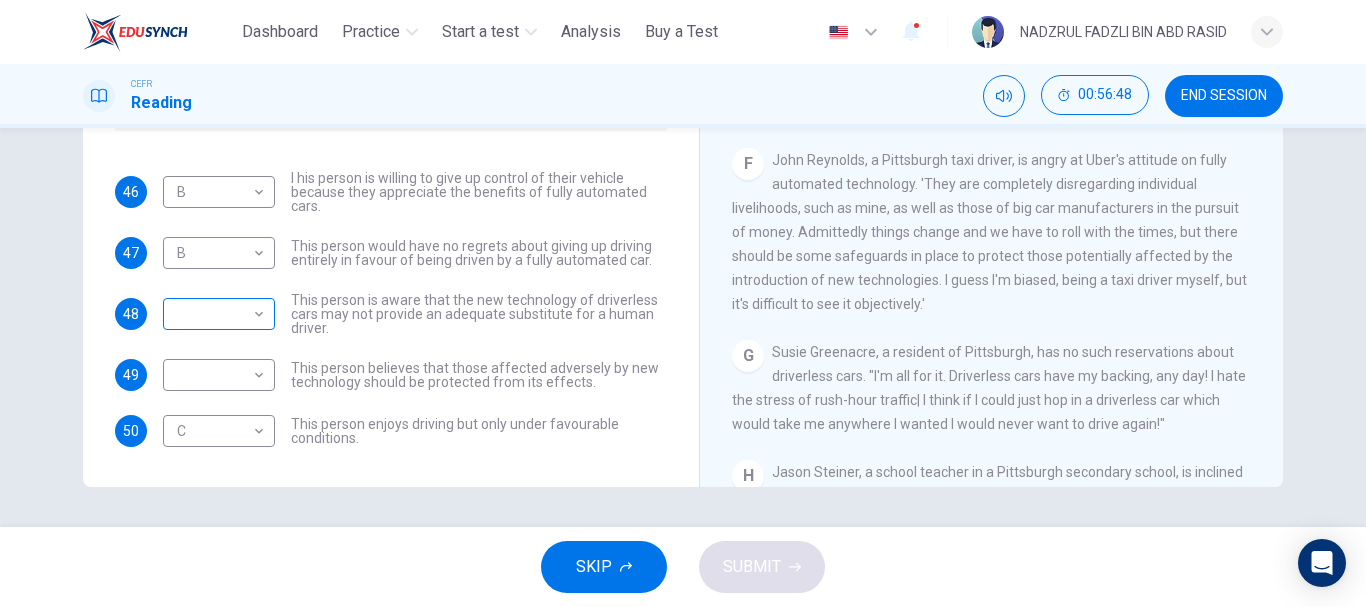 click on "This site uses cookies, as explained in our  Privacy Policy . If you agree to the use of cookies, please click the Accept button and continue to browse our site.   Privacy Policy Accept Dashboard Practice Start a test Analysis Buy a Test English ** ​ NADZRUL FADZLI BIN ABD RASID CEFR Reading 00:56:48 END SESSION Questions 46 - 50 Look at the following statements, and the list of people. Match each statement to the correct person, A-C. You may use any letter more than once.
A John Reynolds B Susie Greenacre C Jason Steiner 46 B * ​ I his person is willing to give up control of their vehicle because they appreciate the benefits of fully automated cars. 47 B * ​ This person would have no regrets about giving up driving entirely in favour of being driven by a fully automated car. 48 ​ ​ This person is aware that the new technology of driverless cars may not provide an adequate substitute for a human driver. 49 ​ ​ 50 C * ​ This person enjoys driving but only under favourable conditions. A B C D E" at bounding box center (683, 303) 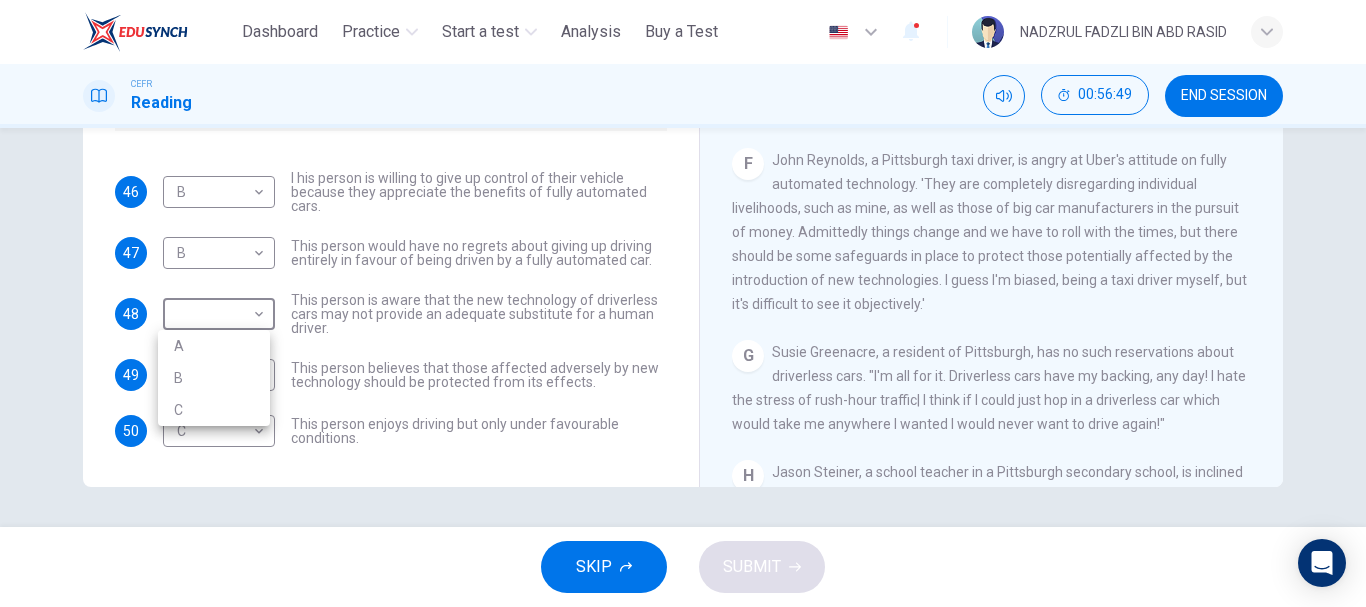 click on "C" at bounding box center (214, 410) 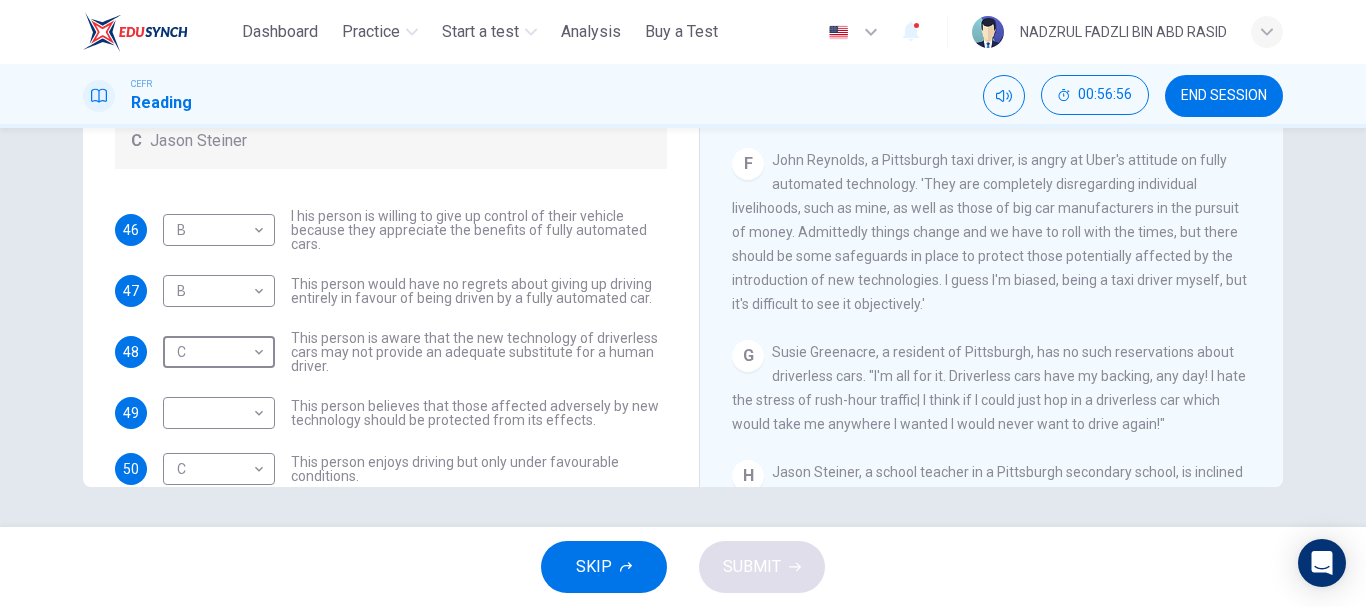 scroll, scrollTop: 0, scrollLeft: 0, axis: both 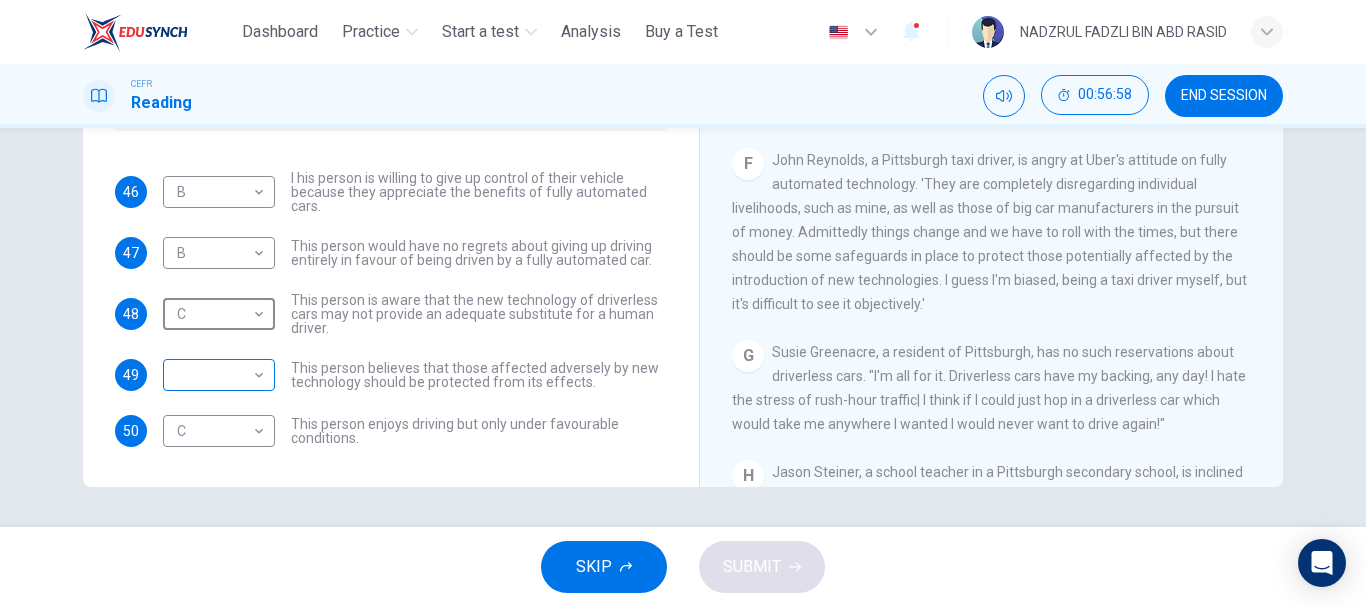 click on "This site uses cookies, as explained in our  Privacy Policy . If you agree to the use of cookies, please click the Accept button and continue to browse our site.   Privacy Policy Accept Dashboard Practice Start a test Analysis Buy a Test English ** ​ [FIRST] [LAST] CEFR Reading 00:56:58 END SESSION Questions 46 - 50 Look at the following statements, and the list of people. Match each statement to the correct person, A-C. You may use any letter more than once.
A [FIRST] [LAST] B [FIRST] [LAST] C [FIRST] [LAST] 46 B * ​ I his person is willing to give up control of their vehicle because they appreciate the benefits of fully automated cars. 47 B * ​ This person would have no regrets about giving up driving entirely in favour of being driven by a fully automated car. 48 C * ​ This person is aware that the new technology of driverless cars may not provide an adequate substitute for a human driver. 49 ​ ​ 50 C * ​ This person enjoys driving but only under favourable conditions. A B C D E" at bounding box center (683, 303) 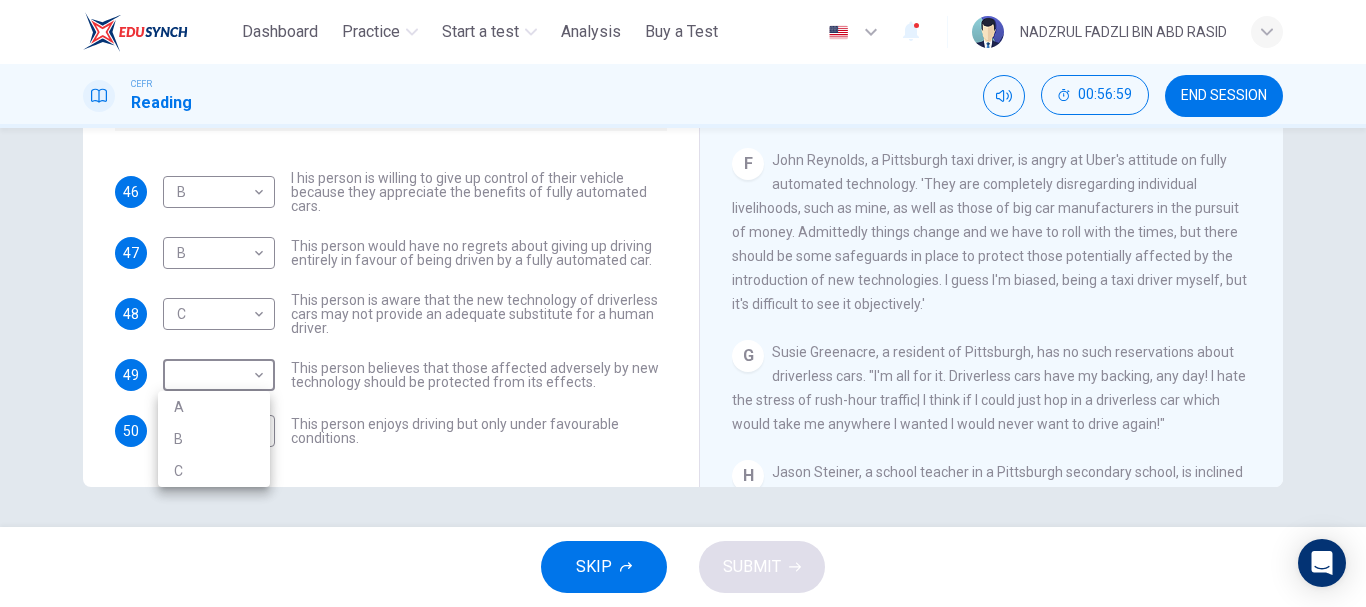 click on "A" at bounding box center [214, 407] 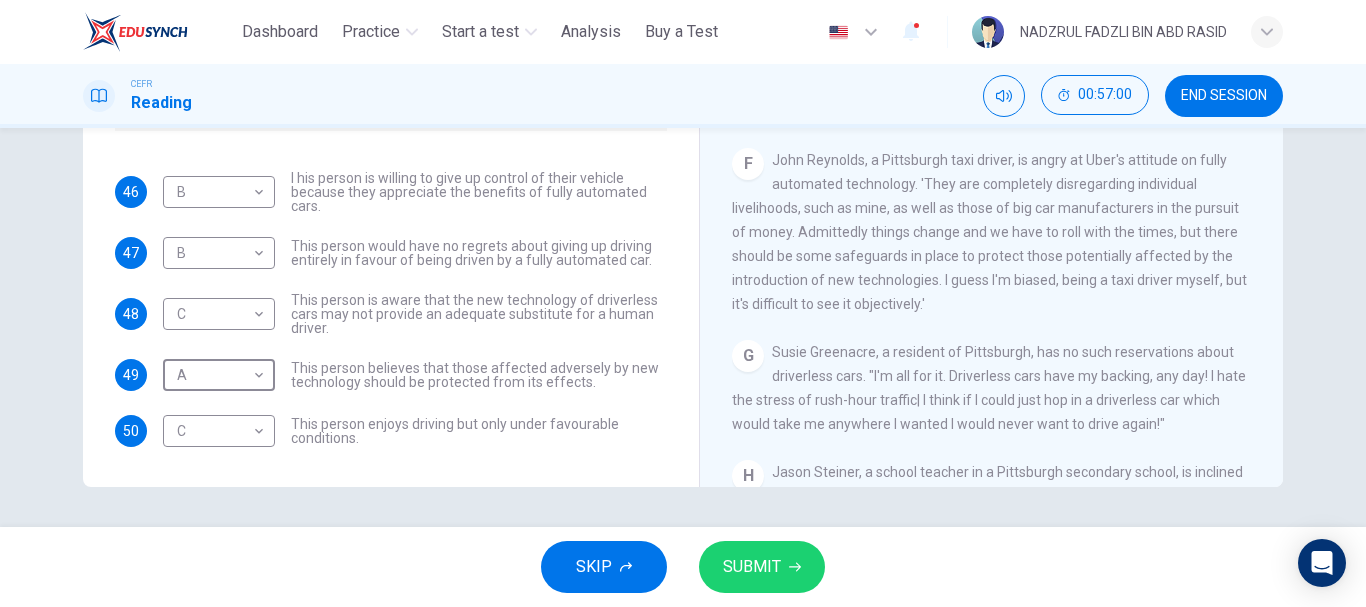 click on "SUBMIT" at bounding box center [752, 567] 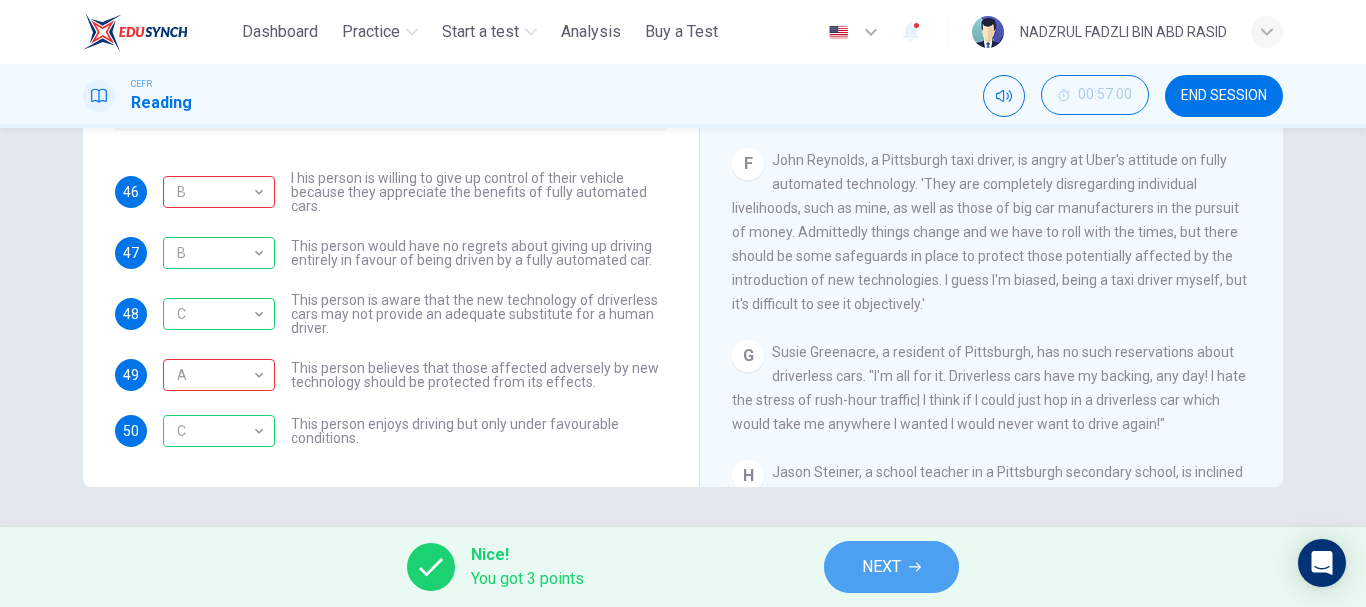 click on "NEXT" at bounding box center [881, 567] 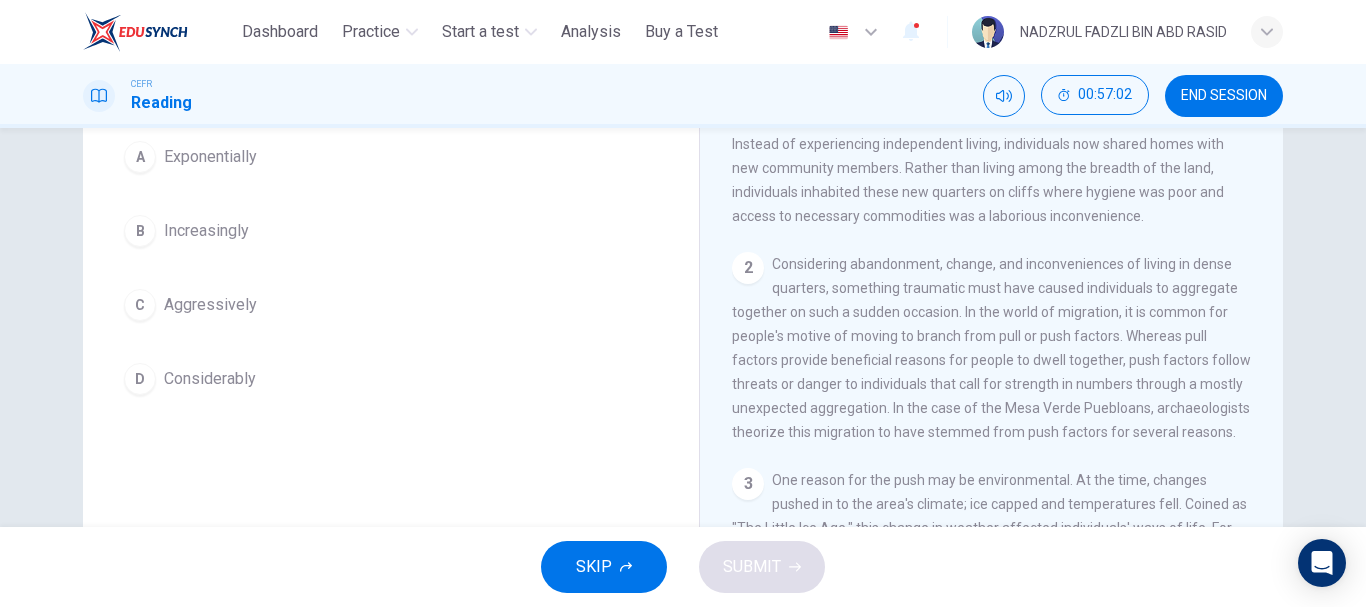 scroll, scrollTop: 200, scrollLeft: 0, axis: vertical 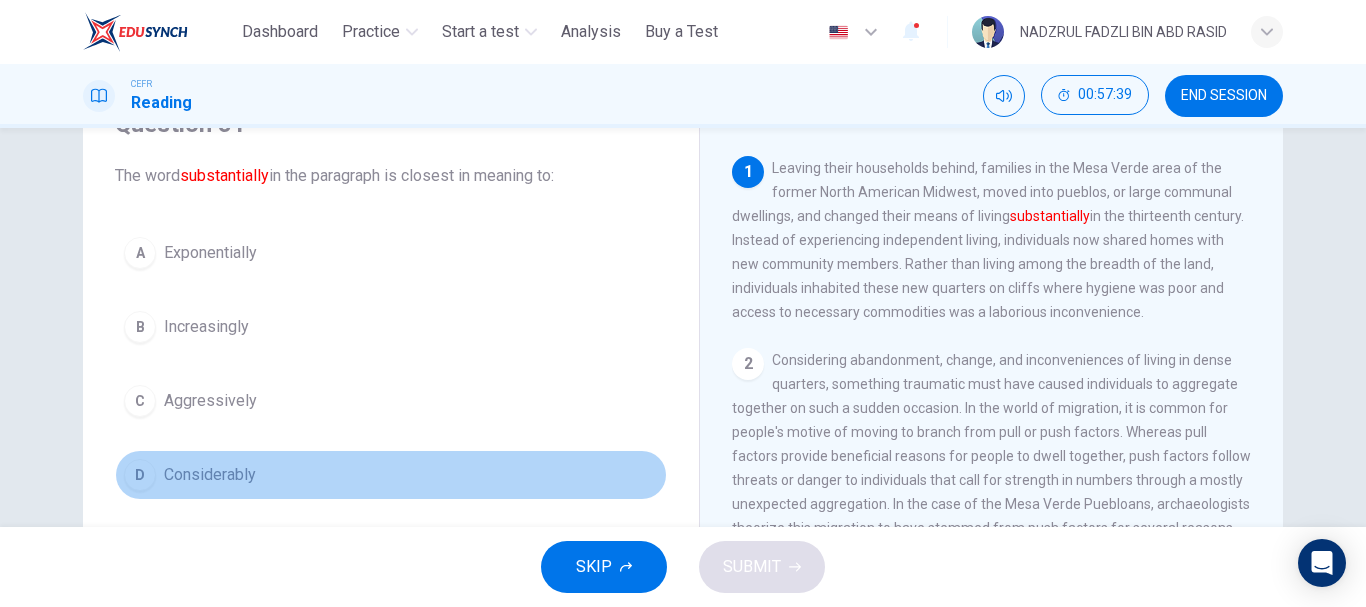 click on "Considerably" at bounding box center (210, 475) 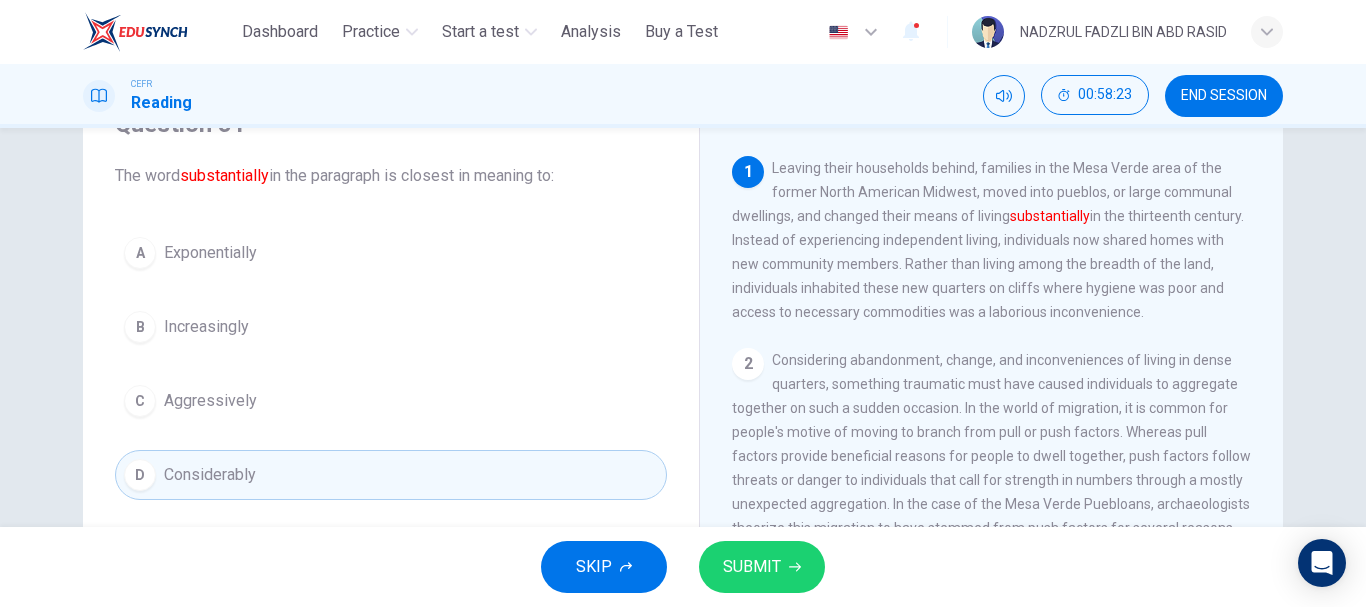 click on "A Exponentially" at bounding box center [391, 253] 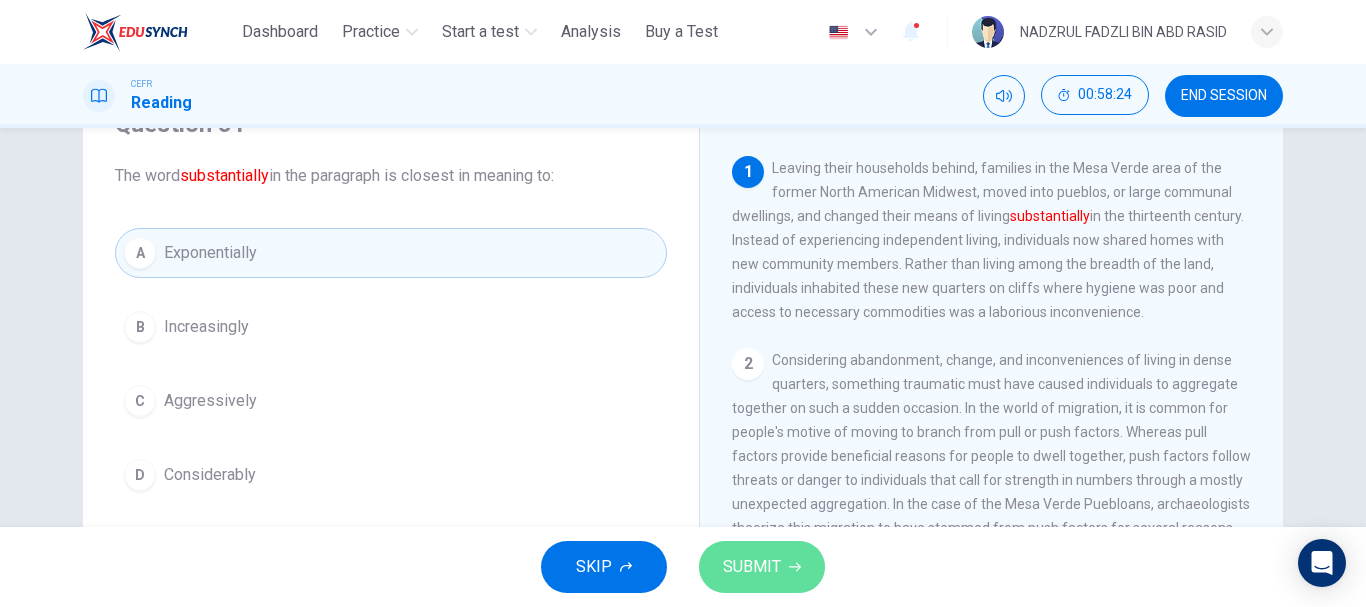 click on "SUBMIT" at bounding box center (762, 567) 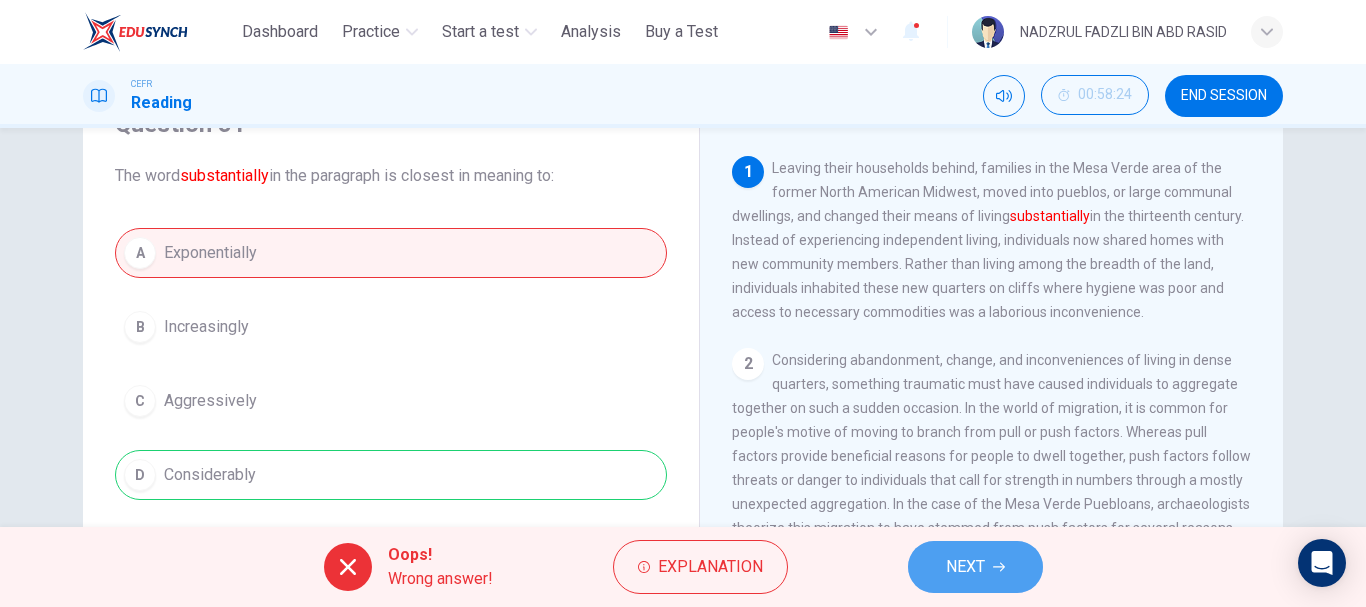 click on "NEXT" at bounding box center (975, 567) 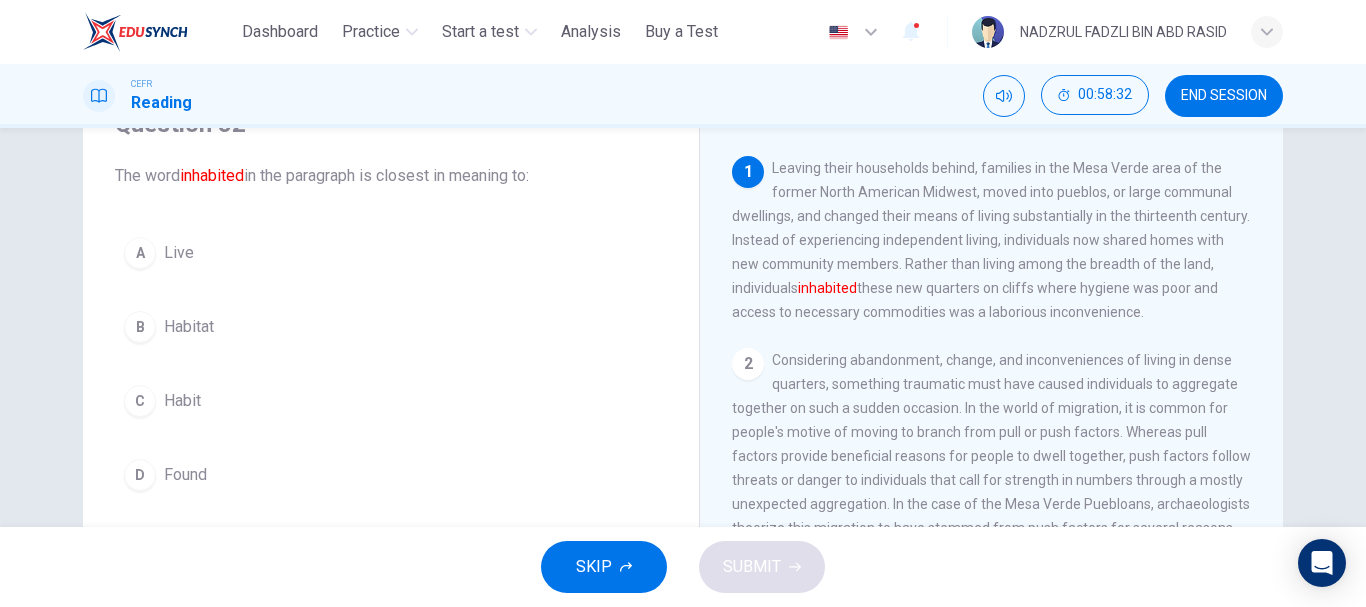 click on "A Live" at bounding box center [391, 253] 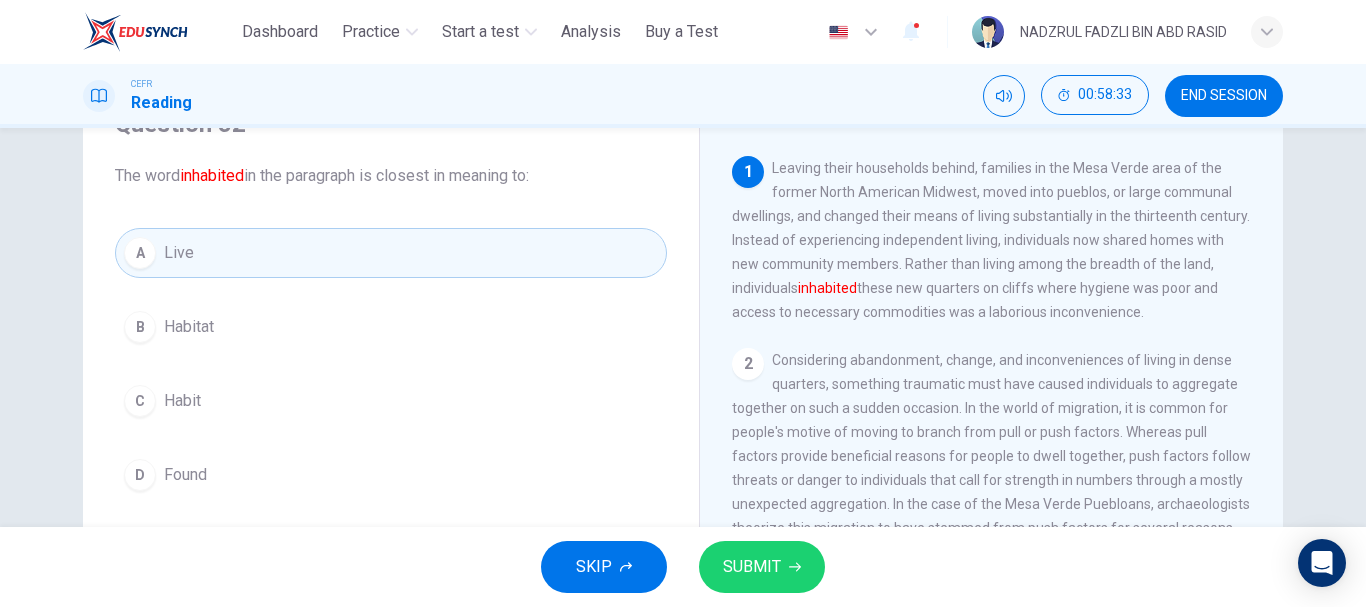 click on "SUBMIT" at bounding box center (752, 567) 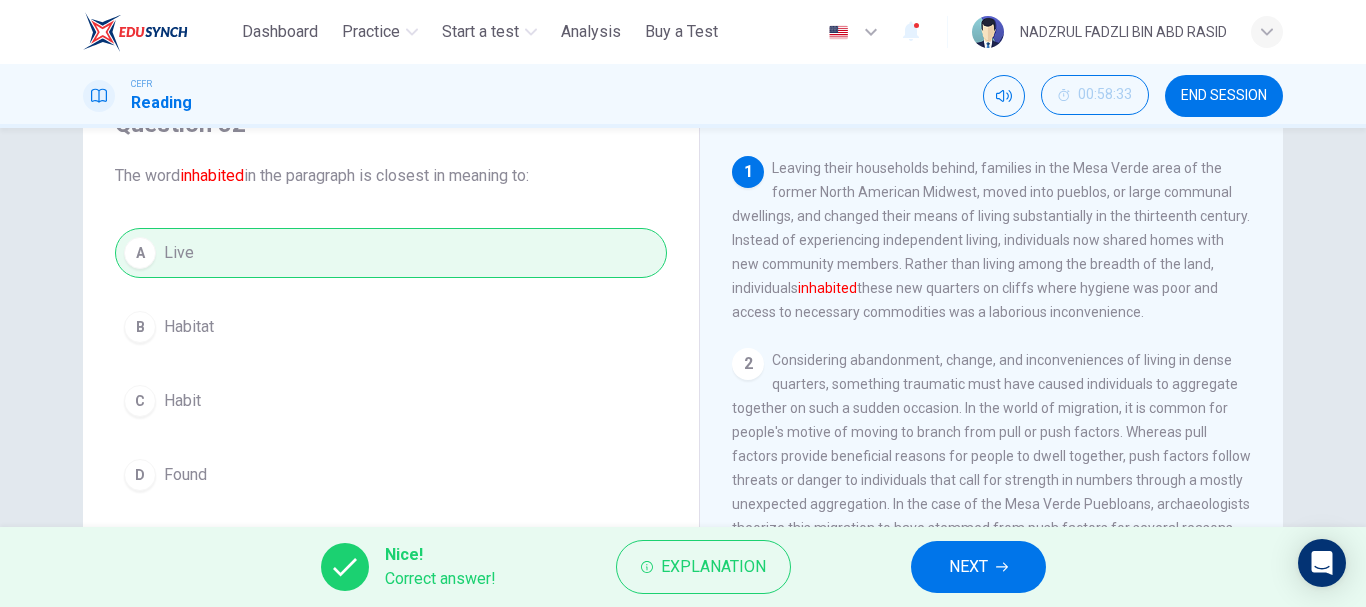 click on "NEXT" at bounding box center (968, 567) 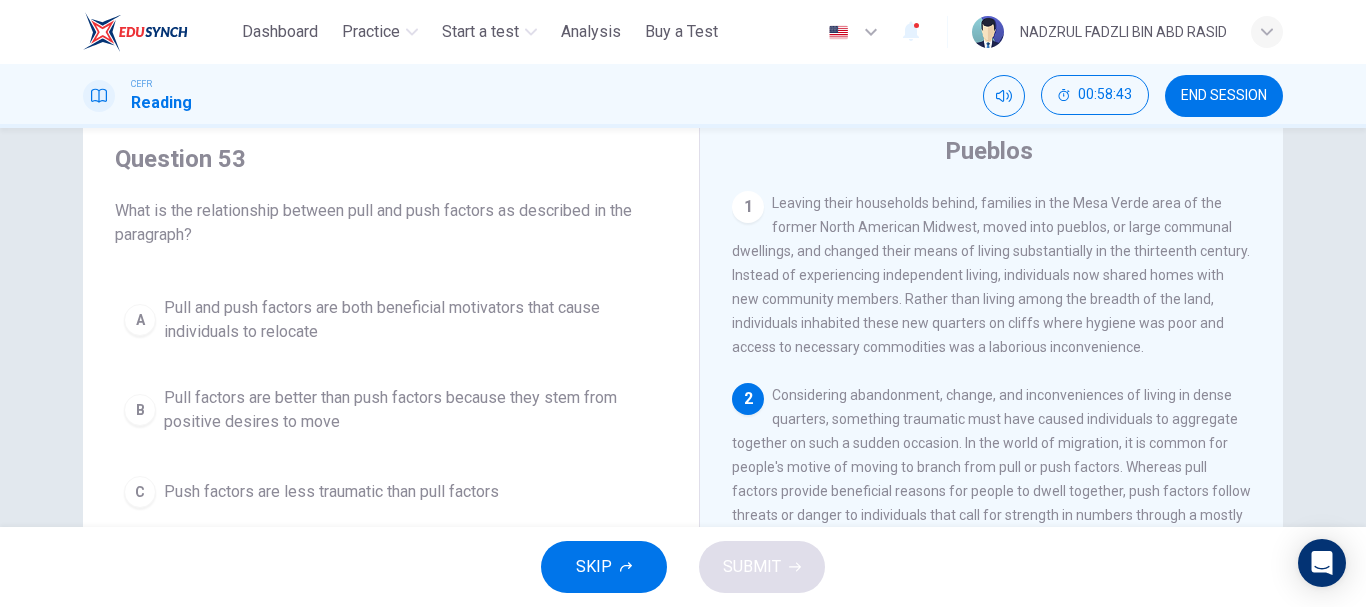 scroll, scrollTop: 100, scrollLeft: 0, axis: vertical 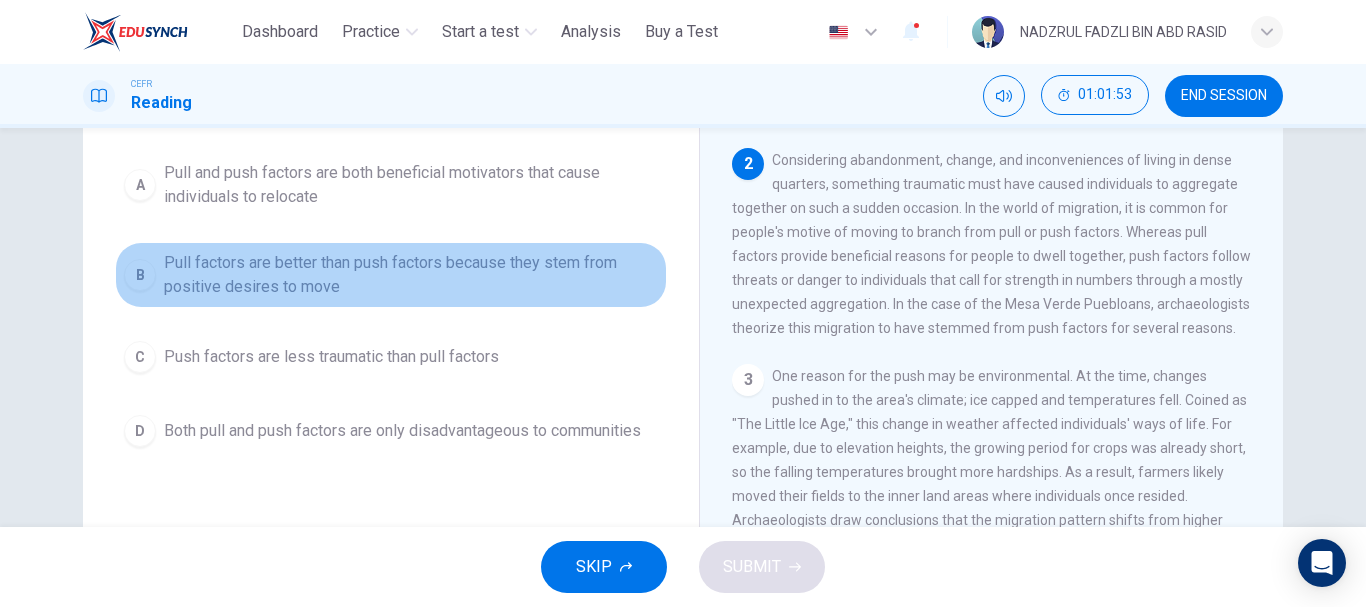 click on "Pull factors are better than push factors because they stem from positive desires to move" at bounding box center [411, 275] 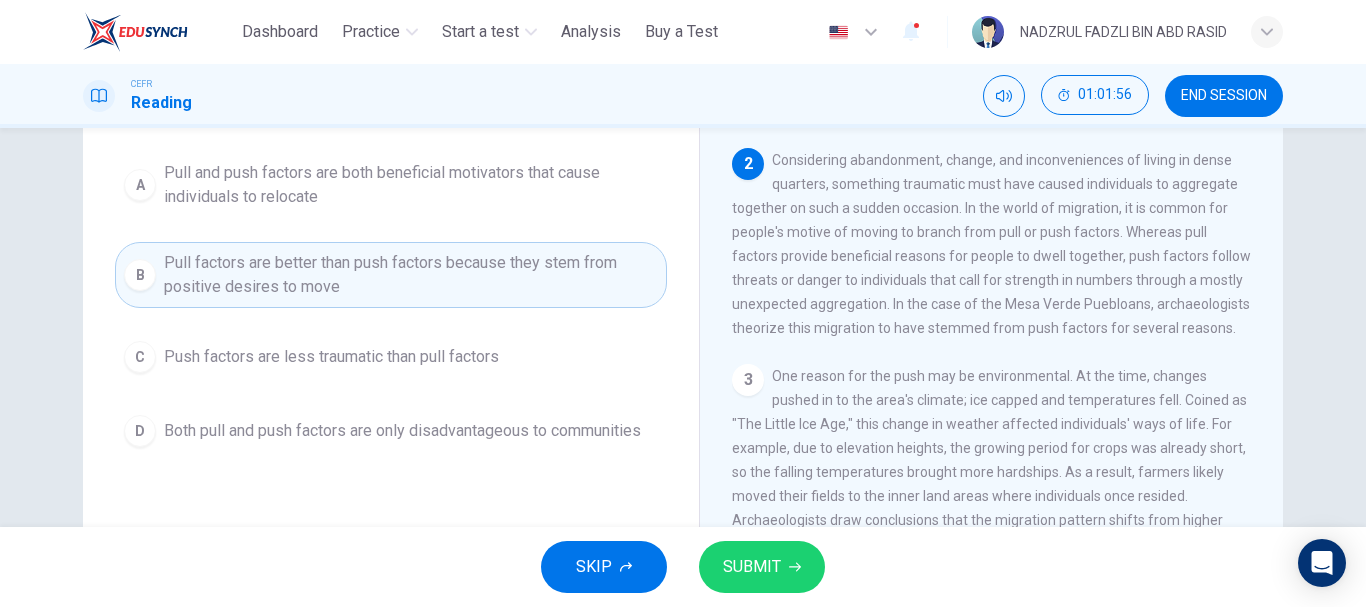 click on "SUBMIT" at bounding box center (752, 567) 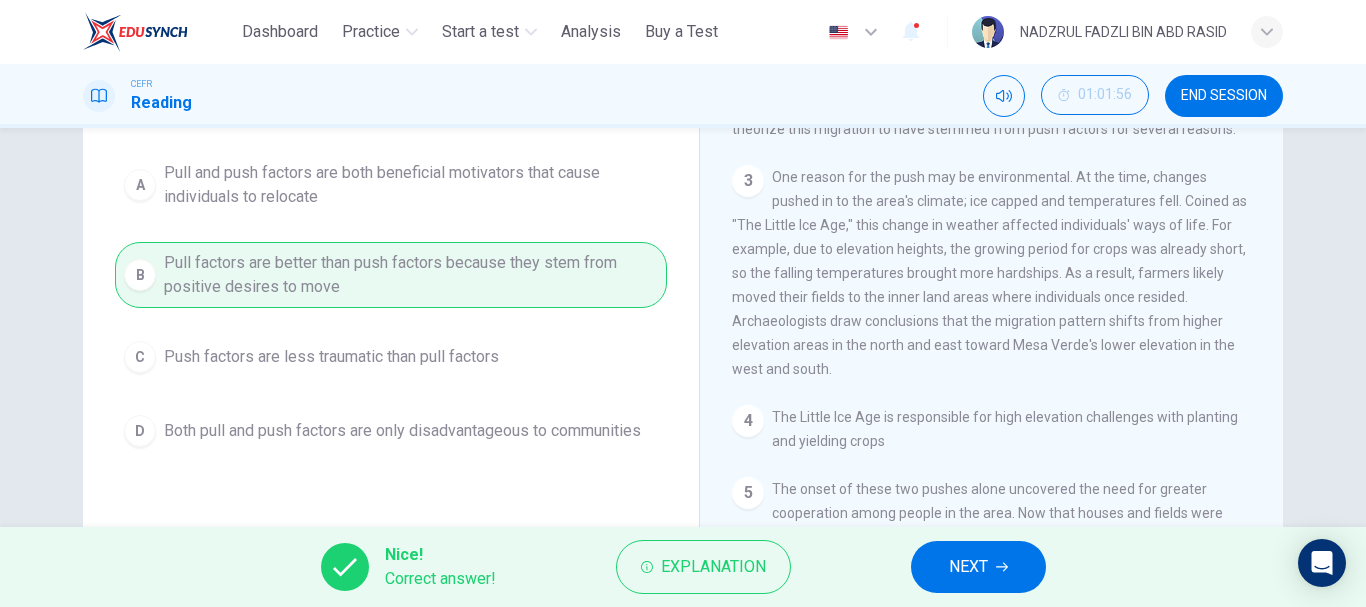 scroll, scrollTop: 300, scrollLeft: 0, axis: vertical 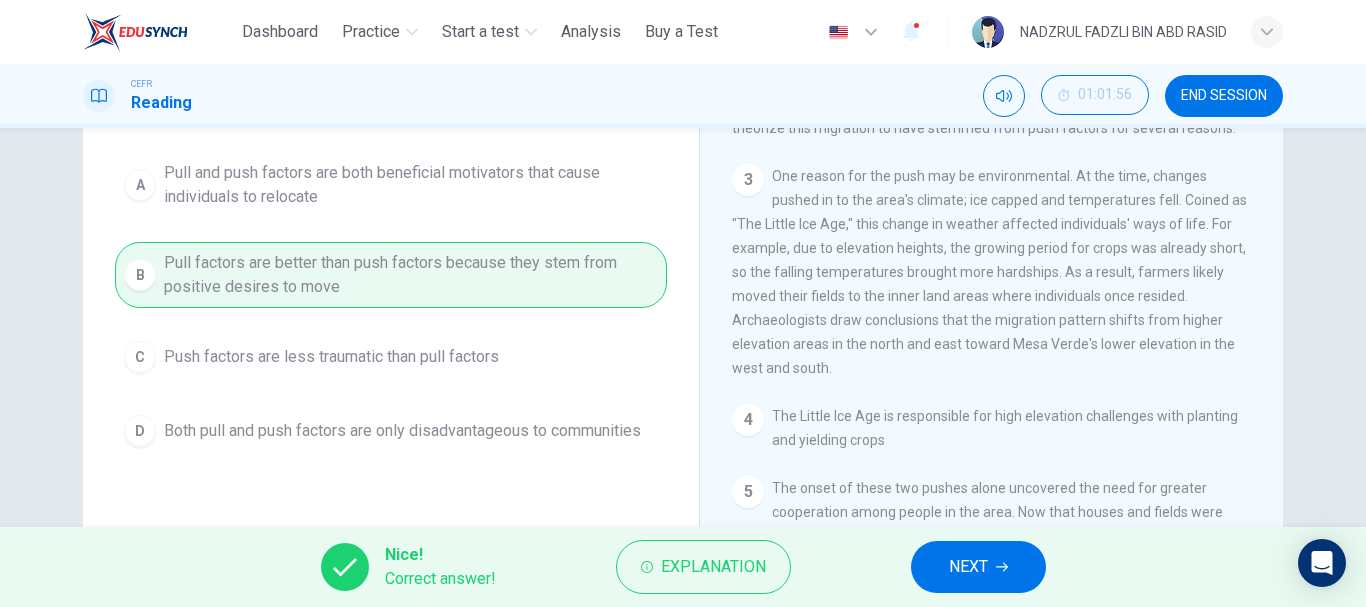 click on "NEXT" at bounding box center [968, 567] 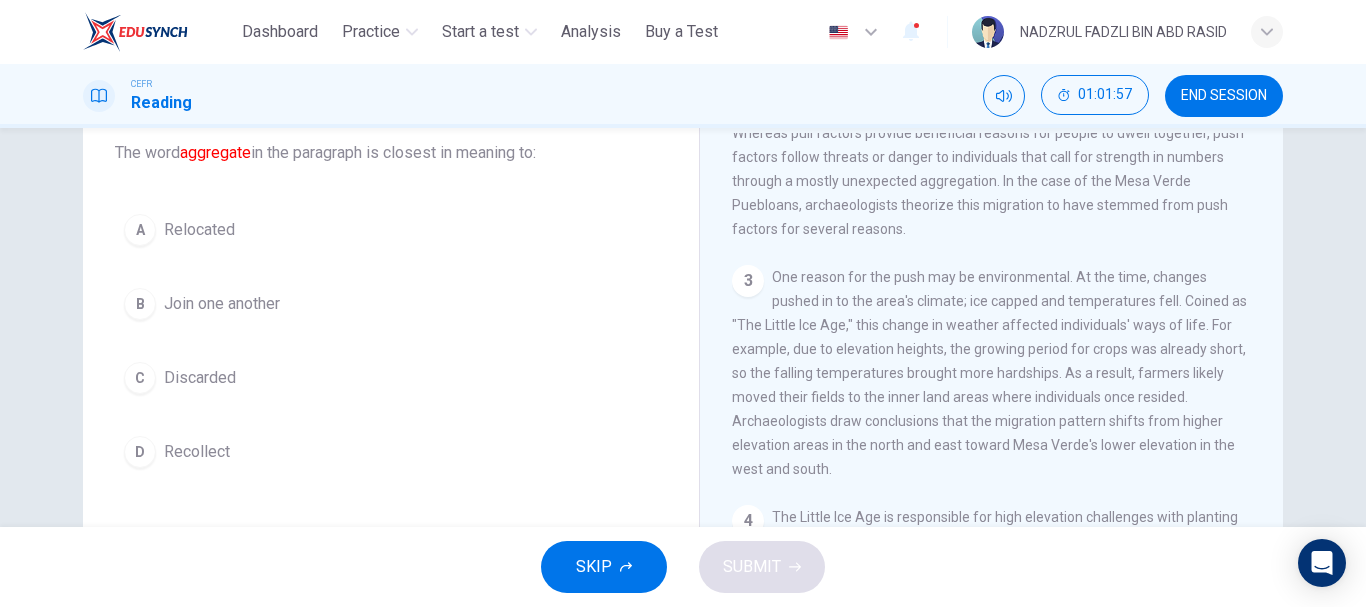scroll, scrollTop: 76, scrollLeft: 0, axis: vertical 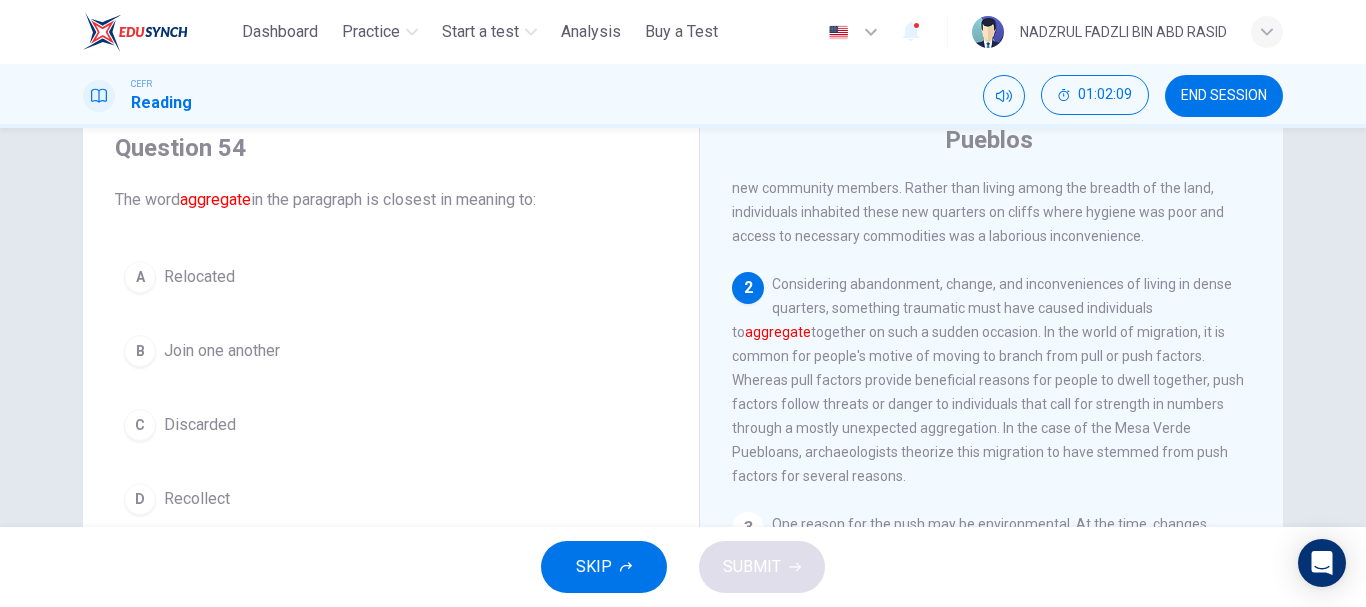 click on "Relocated" at bounding box center (199, 277) 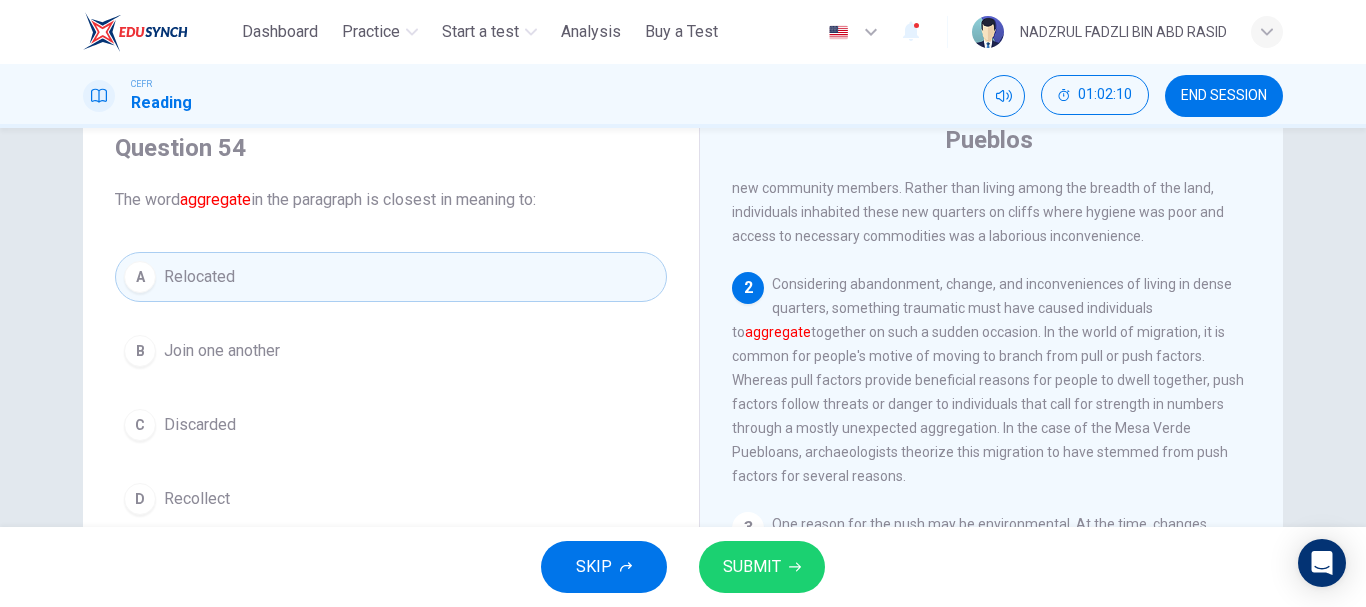 click on "SUBMIT" at bounding box center (762, 567) 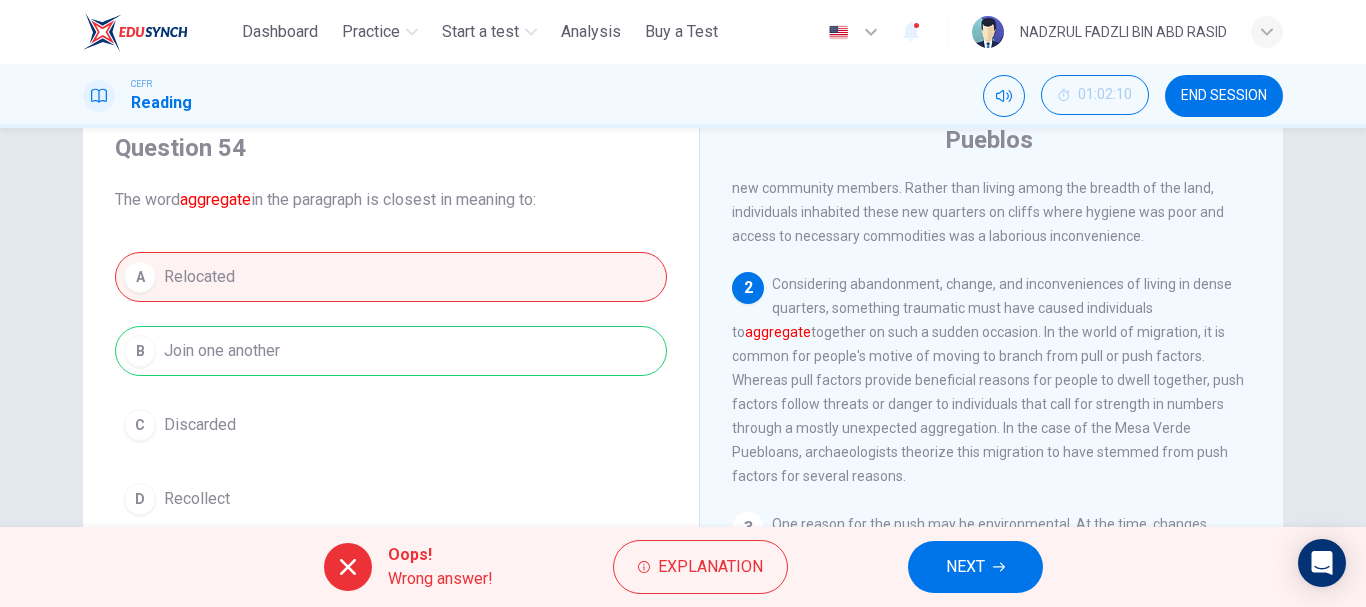 click 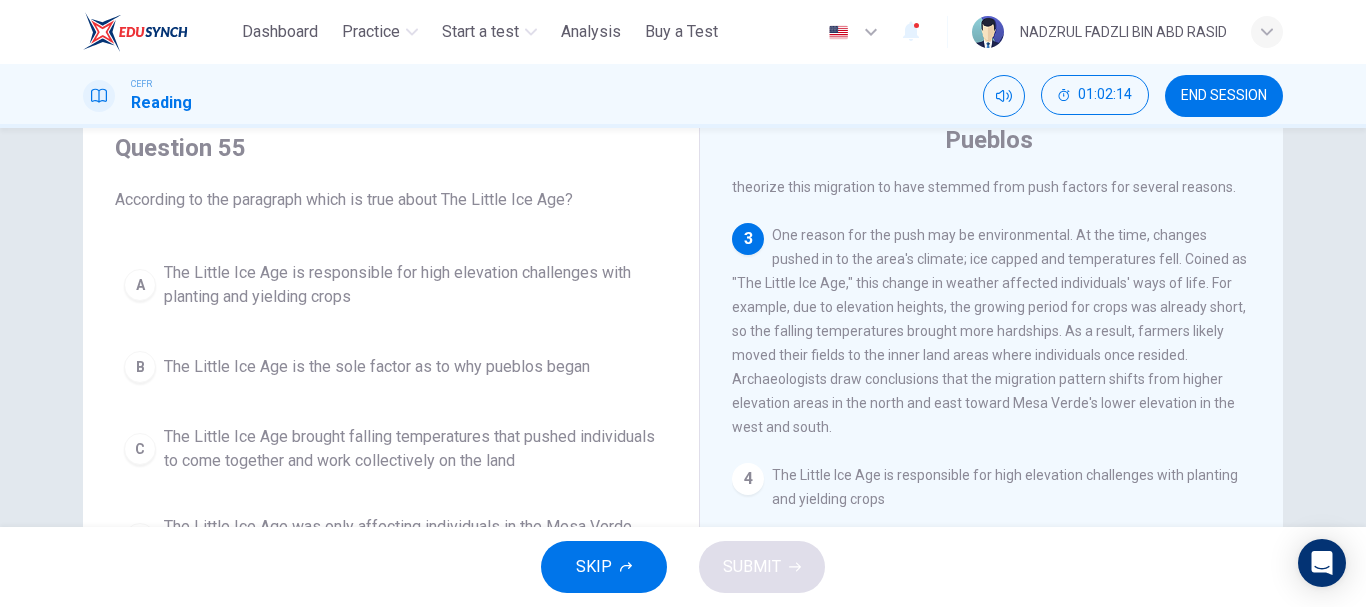 scroll, scrollTop: 400, scrollLeft: 0, axis: vertical 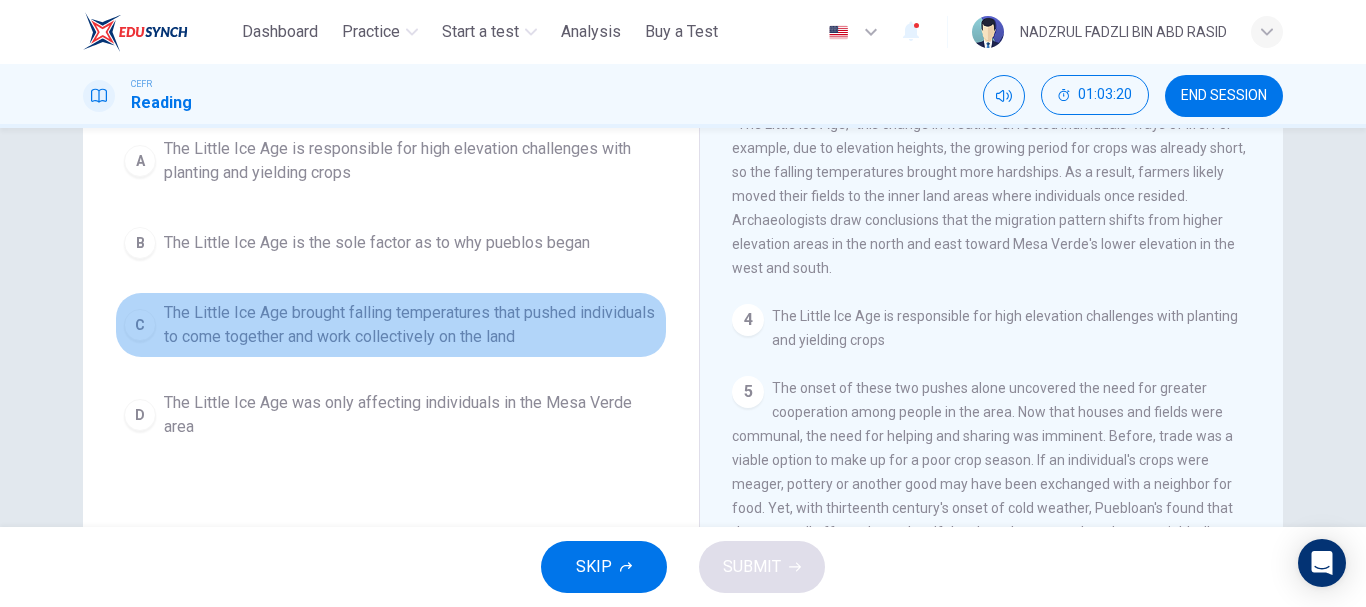 click on "The Little Ice Age brought falling temperatures that pushed individuals to come together and work collectively on the land" at bounding box center [411, 325] 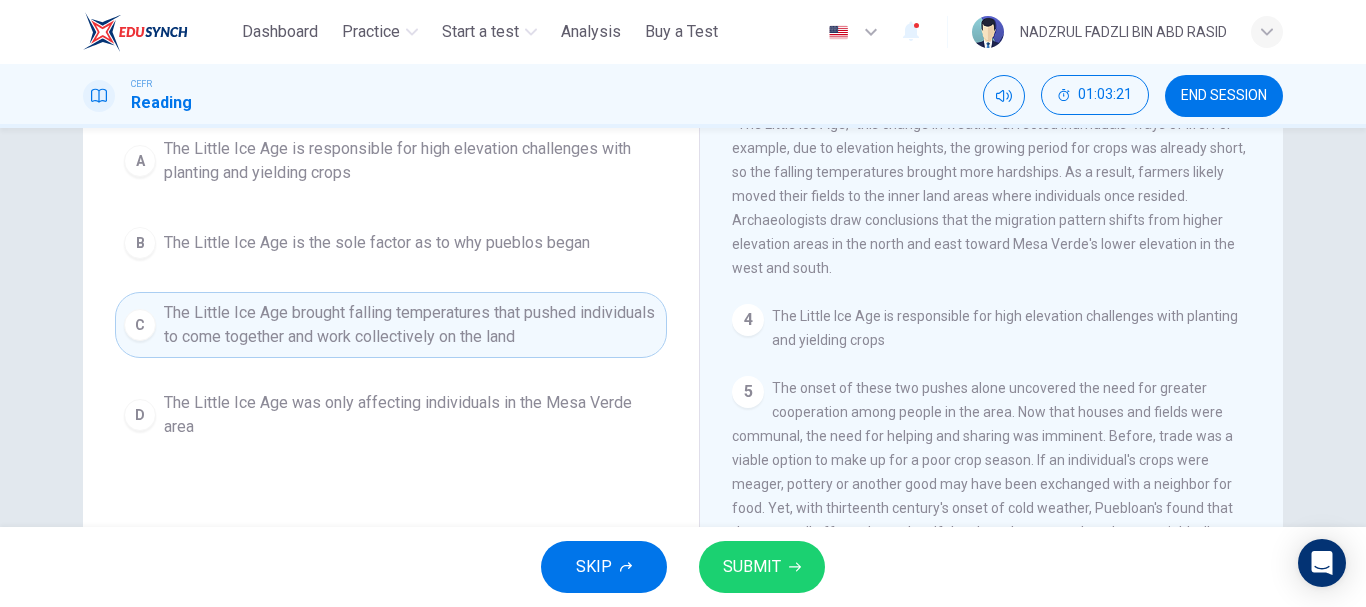 scroll, scrollTop: 100, scrollLeft: 0, axis: vertical 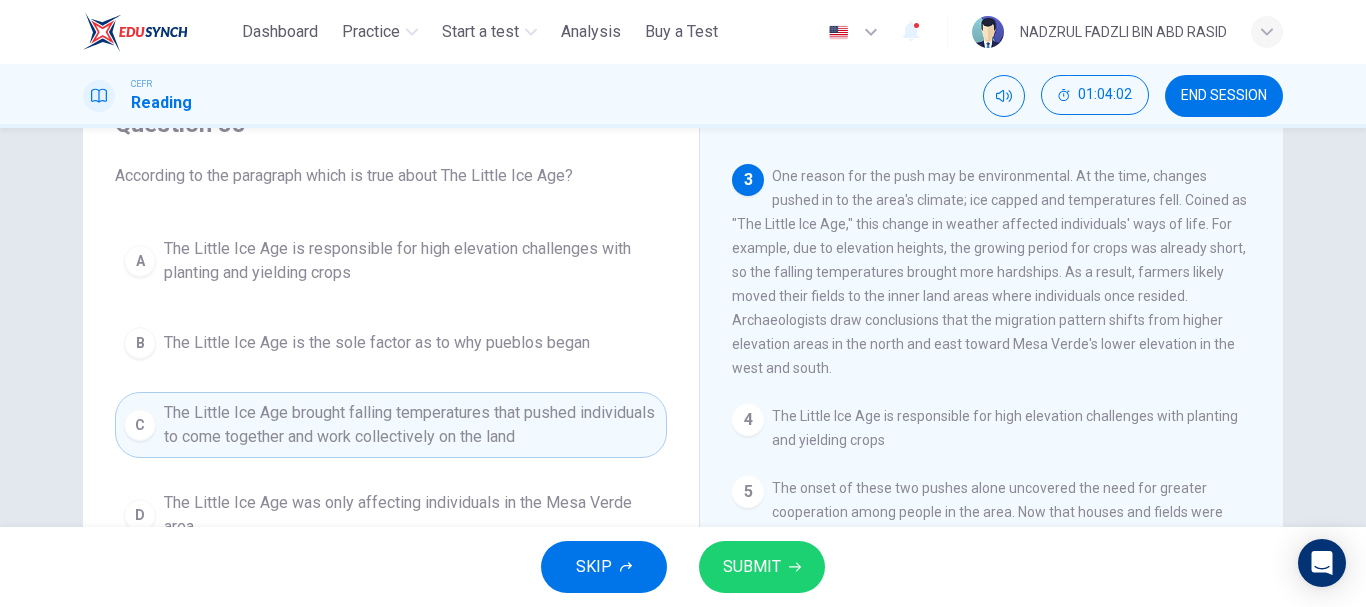 click on "The Little Ice Age is responsible for high elevation challenges with planting and yielding crops" at bounding box center [411, 261] 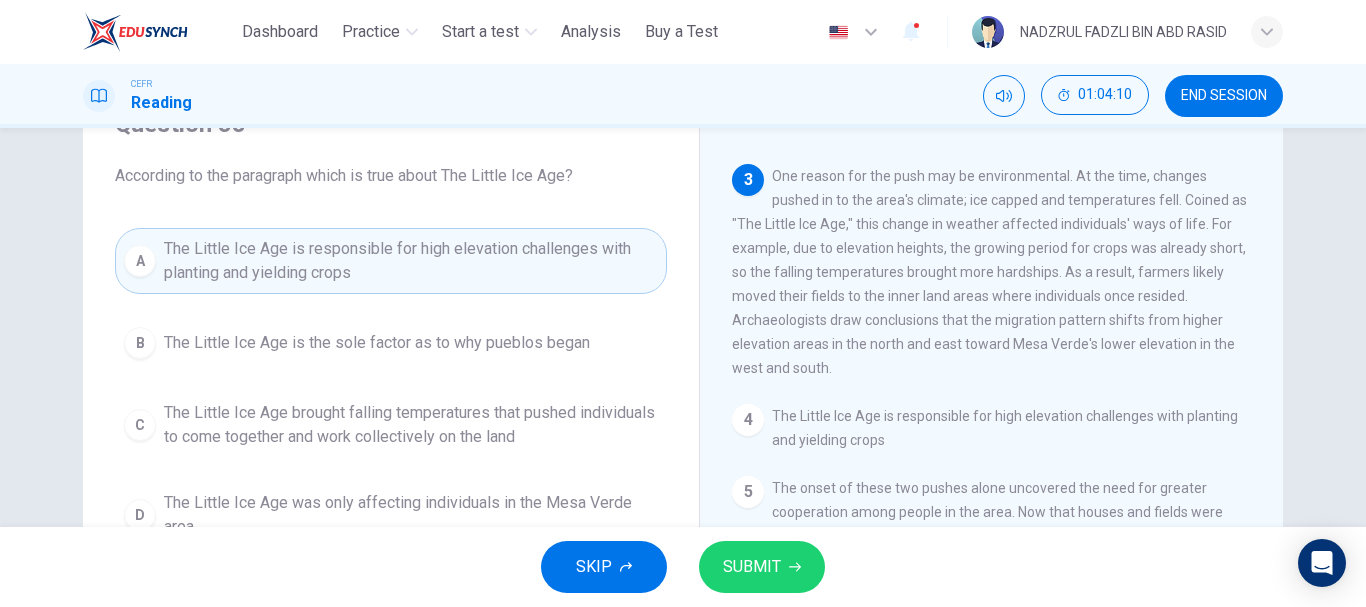 click on "SUBMIT" at bounding box center (762, 567) 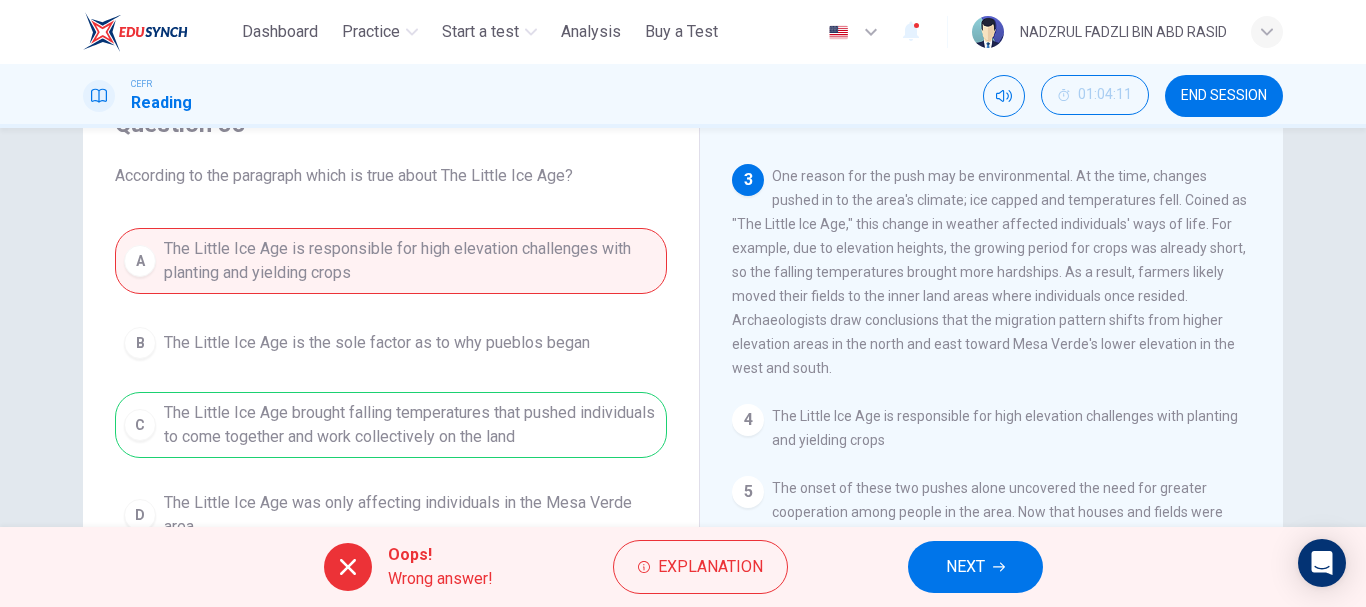 click on "NEXT" at bounding box center (975, 567) 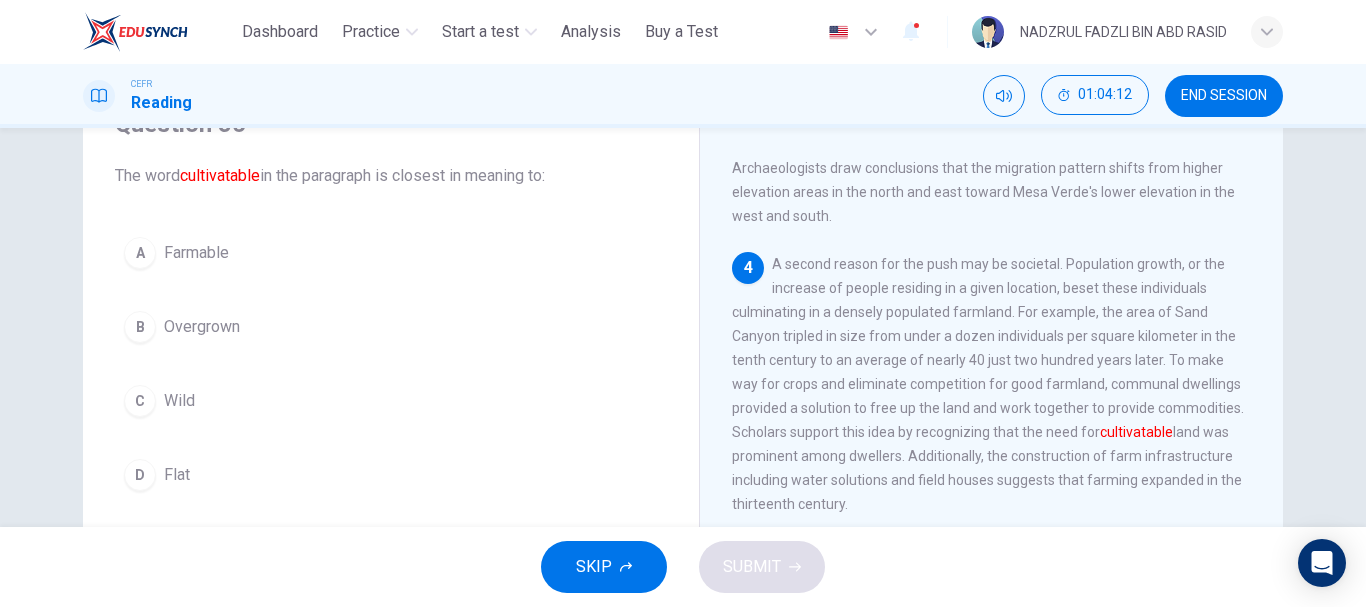 scroll, scrollTop: 600, scrollLeft: 0, axis: vertical 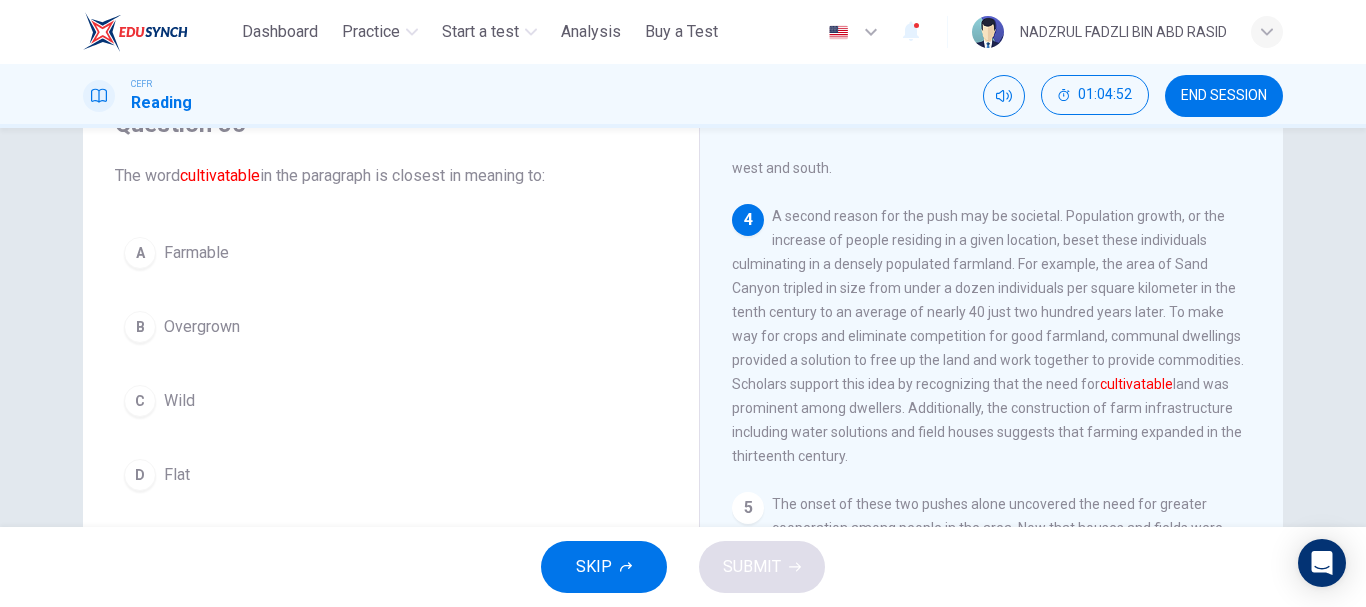 drag, startPoint x: 970, startPoint y: 324, endPoint x: 989, endPoint y: 308, distance: 24.839485 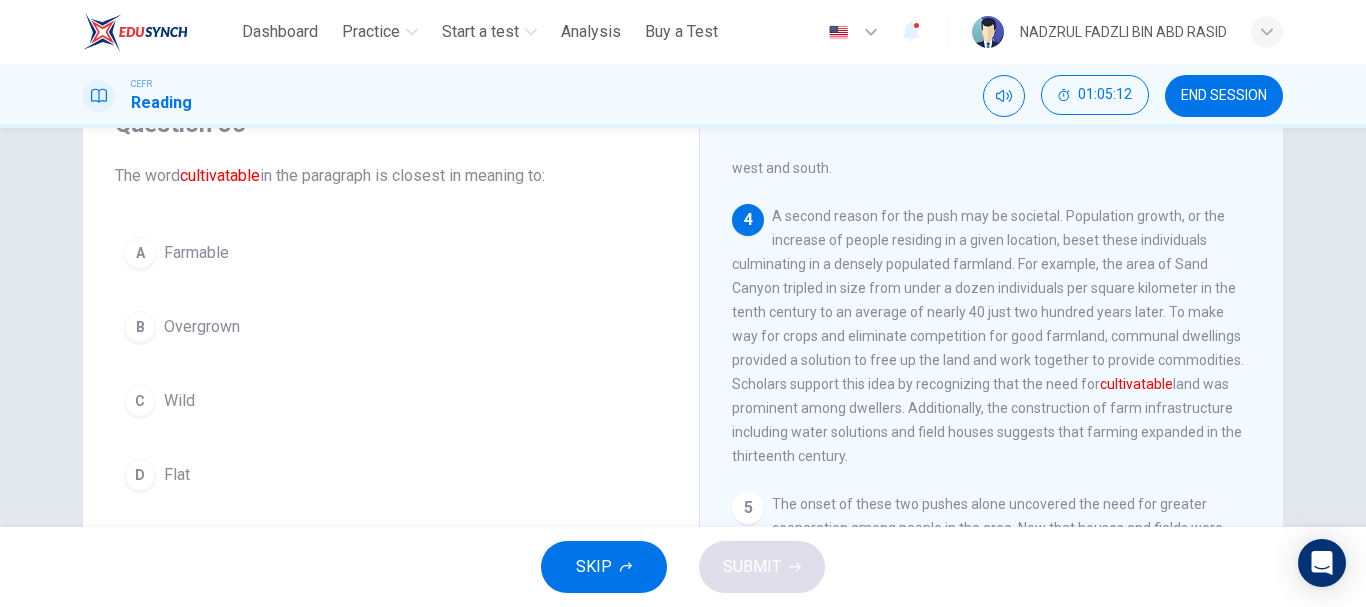 click on "Farmable" at bounding box center (196, 253) 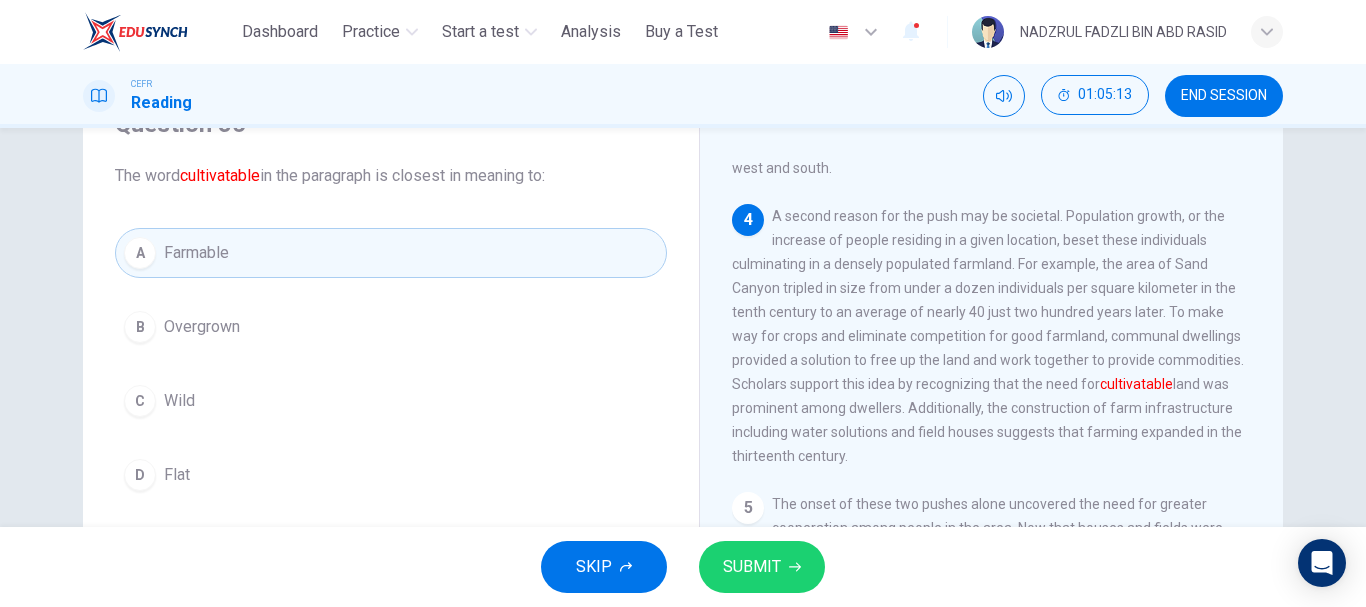 click on "SUBMIT" at bounding box center (762, 567) 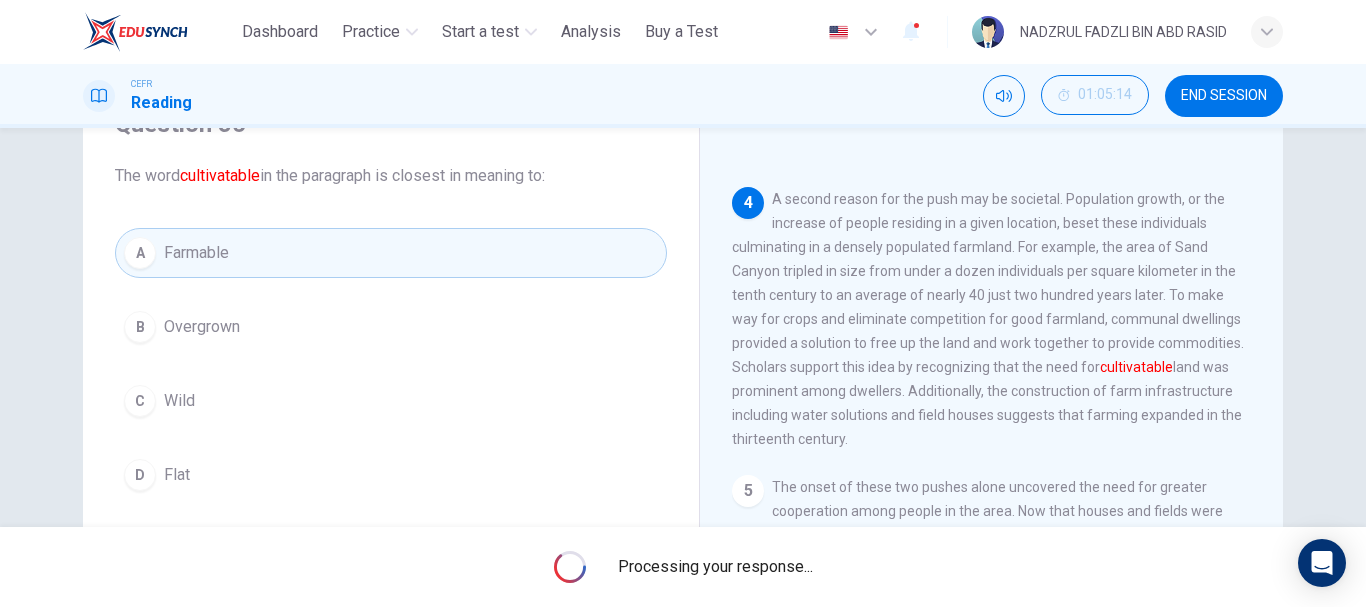 scroll, scrollTop: 663, scrollLeft: 0, axis: vertical 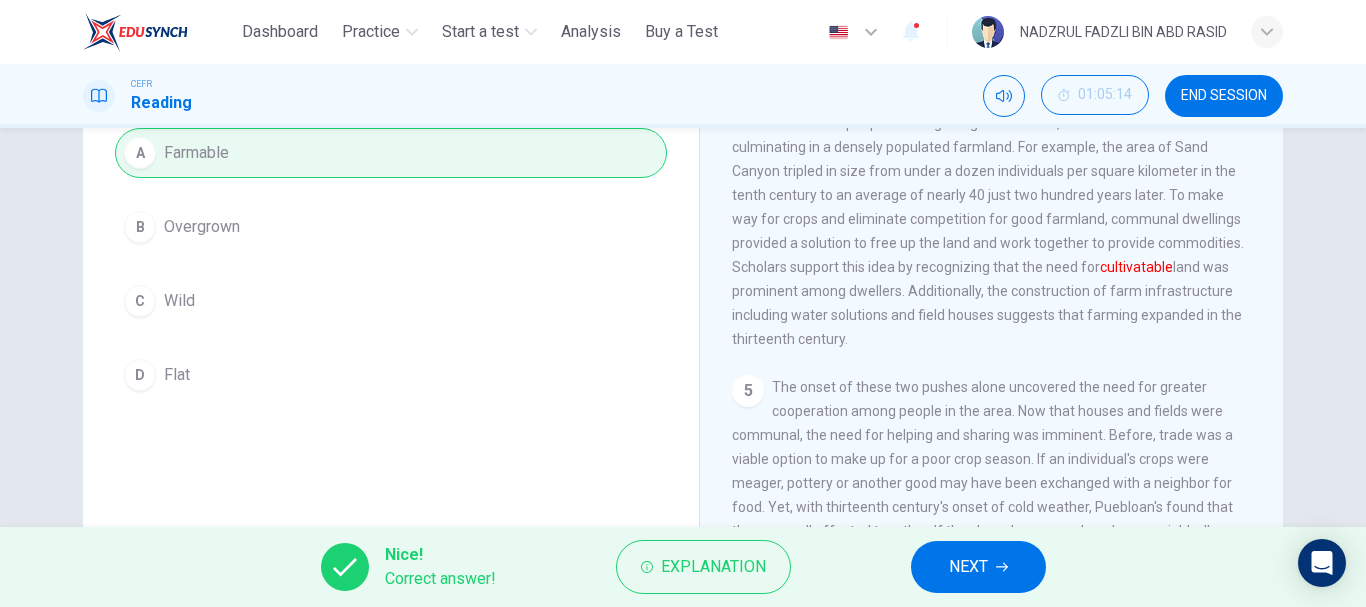 click on "NEXT" at bounding box center [968, 567] 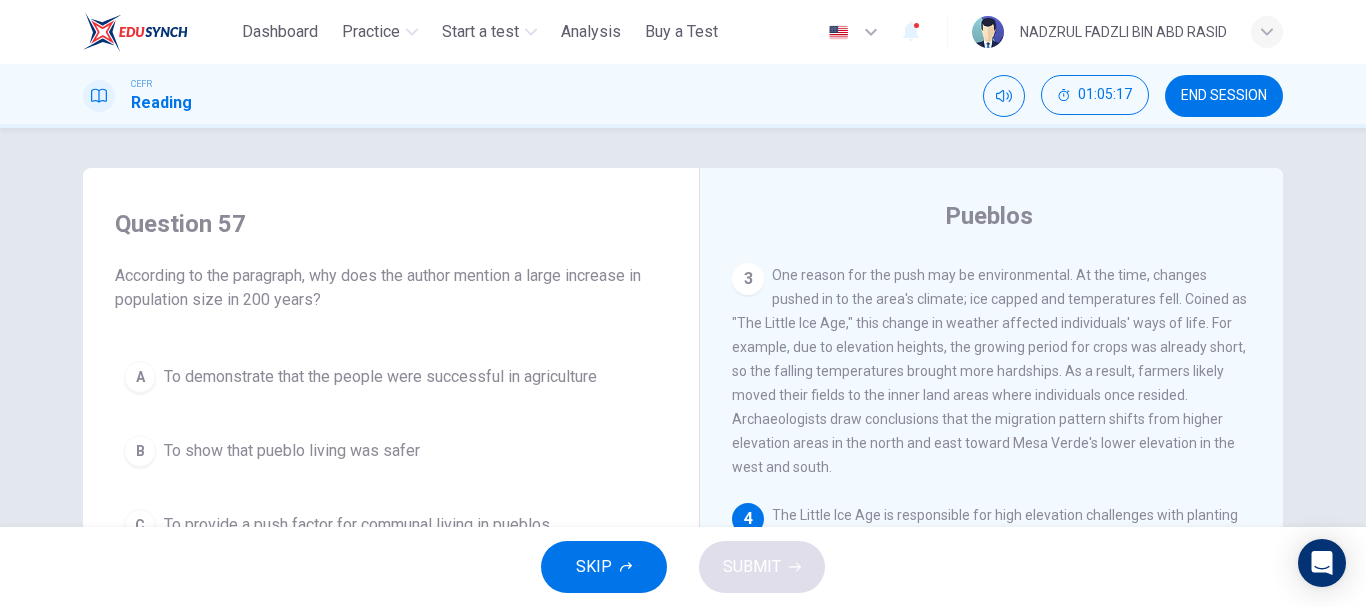 scroll, scrollTop: 100, scrollLeft: 0, axis: vertical 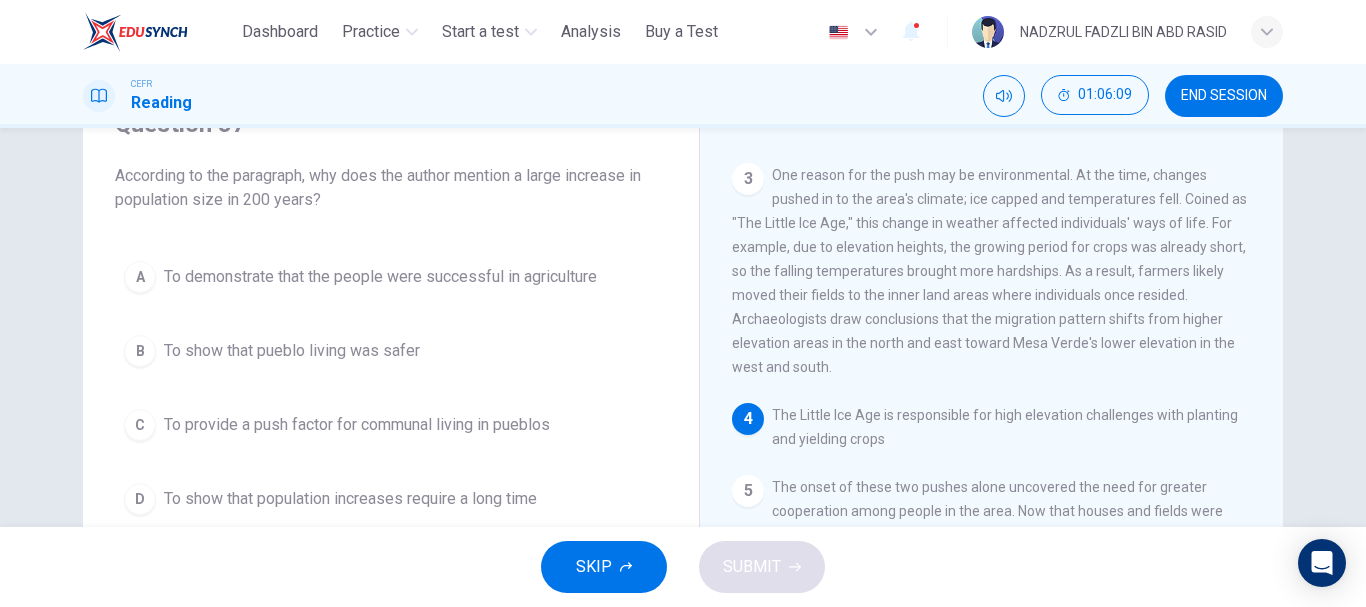click on "To demonstrate that the people were successful in agriculture" at bounding box center (380, 277) 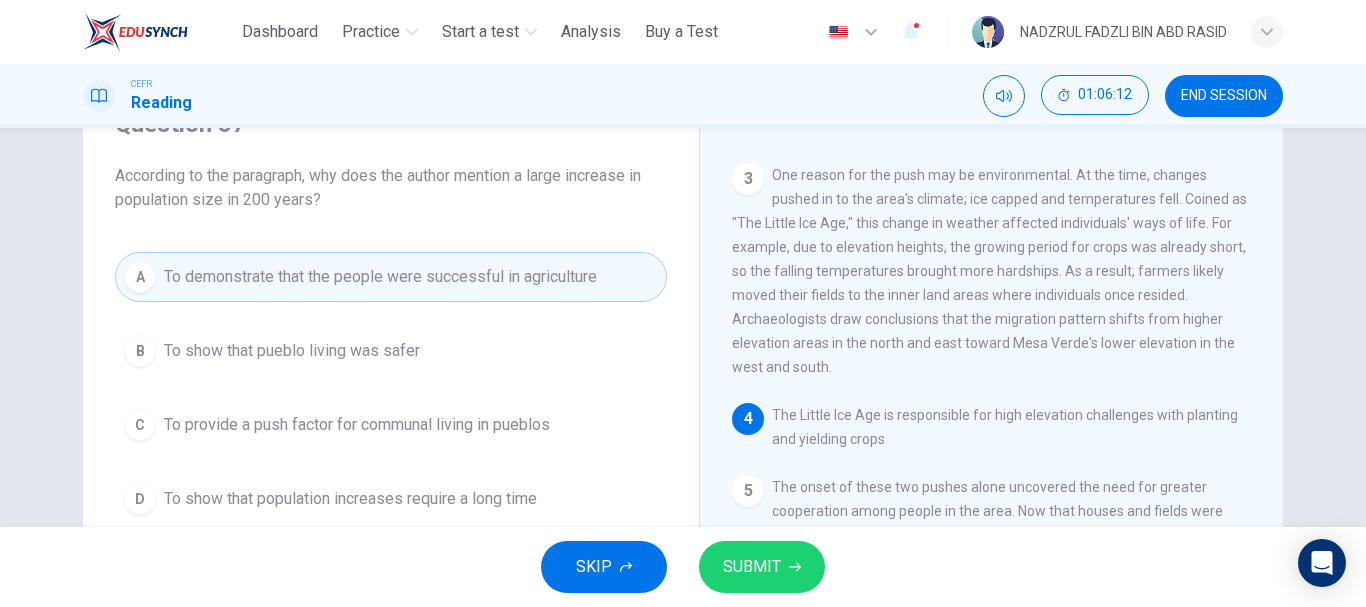 scroll, scrollTop: 200, scrollLeft: 0, axis: vertical 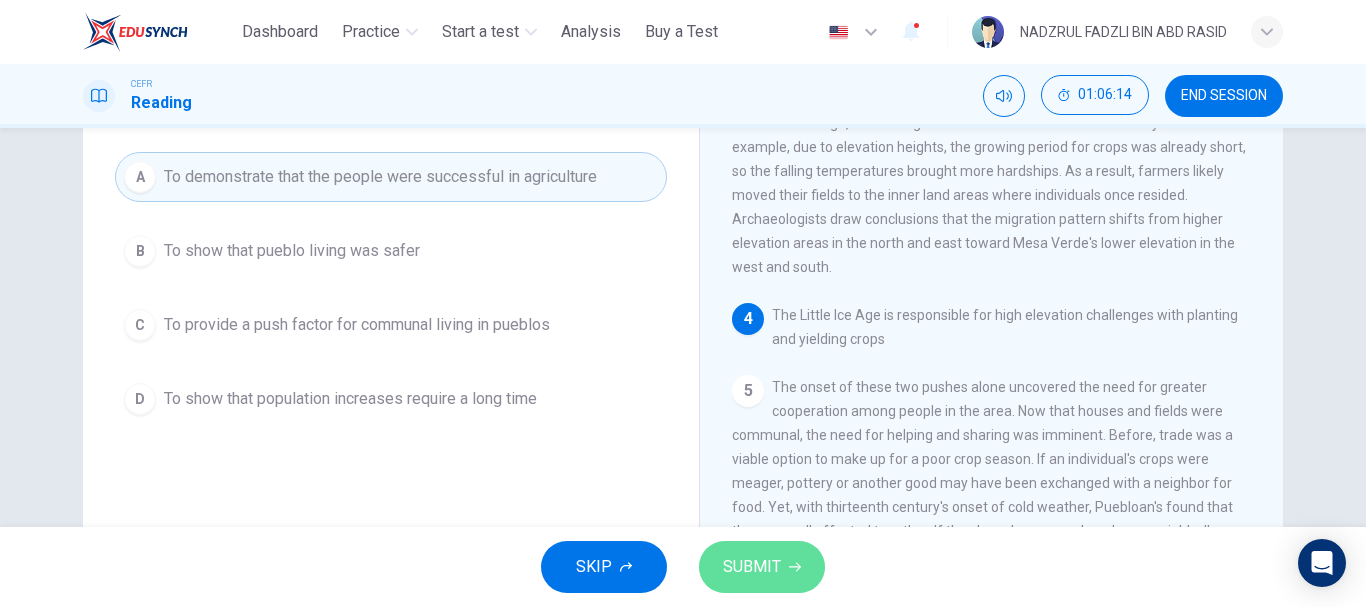 click on "SUBMIT" at bounding box center [752, 567] 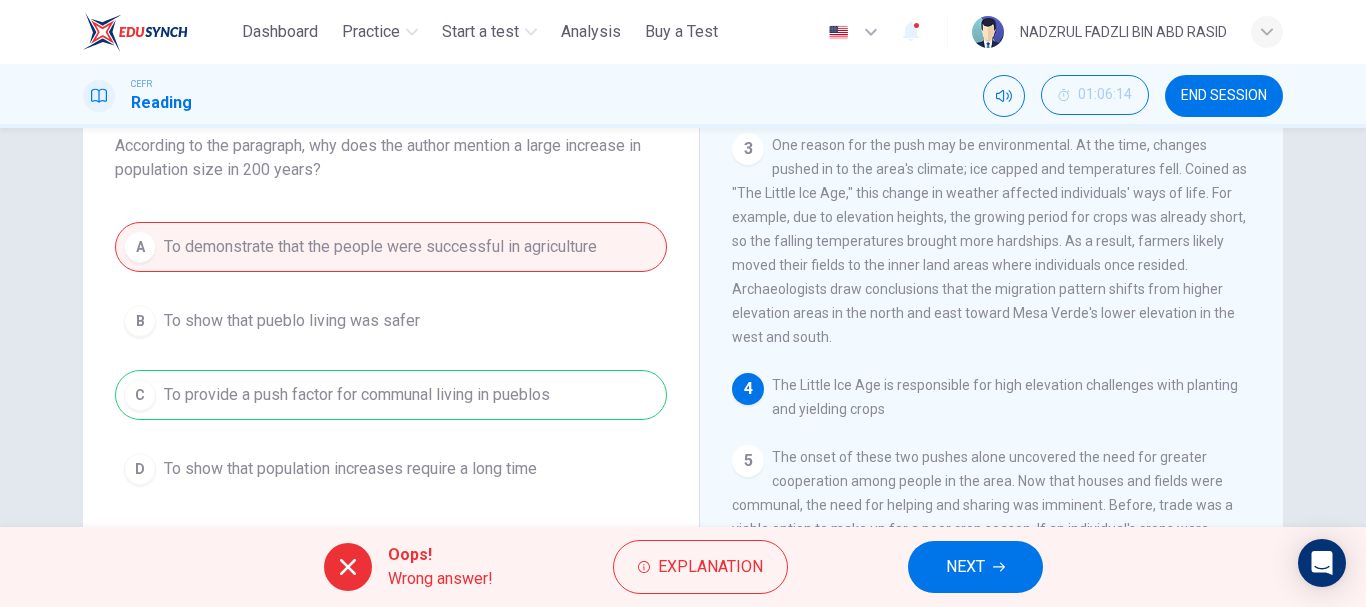 scroll, scrollTop: 100, scrollLeft: 0, axis: vertical 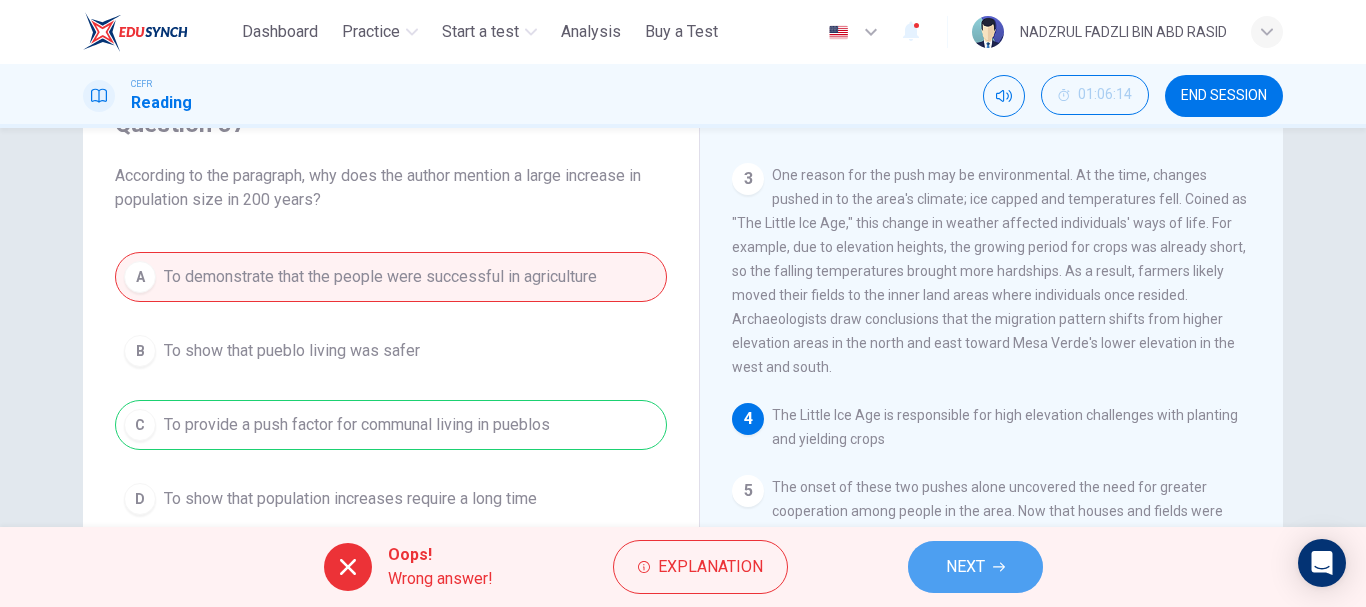 click on "NEXT" at bounding box center [975, 567] 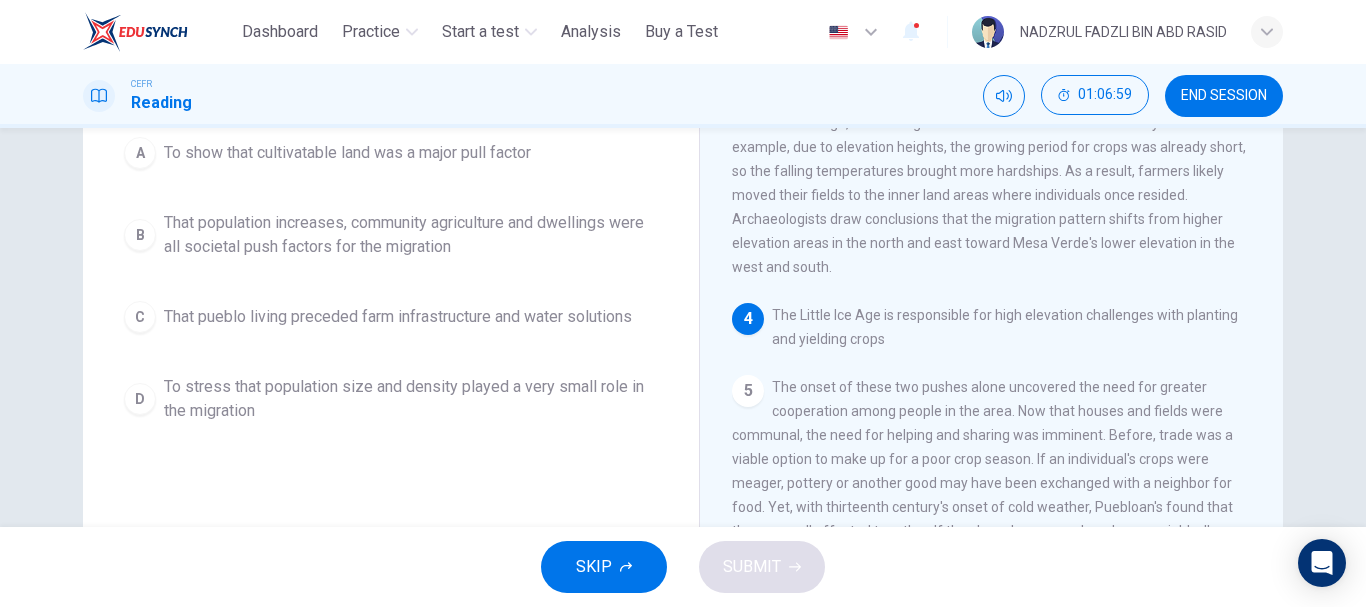 scroll, scrollTop: 100, scrollLeft: 0, axis: vertical 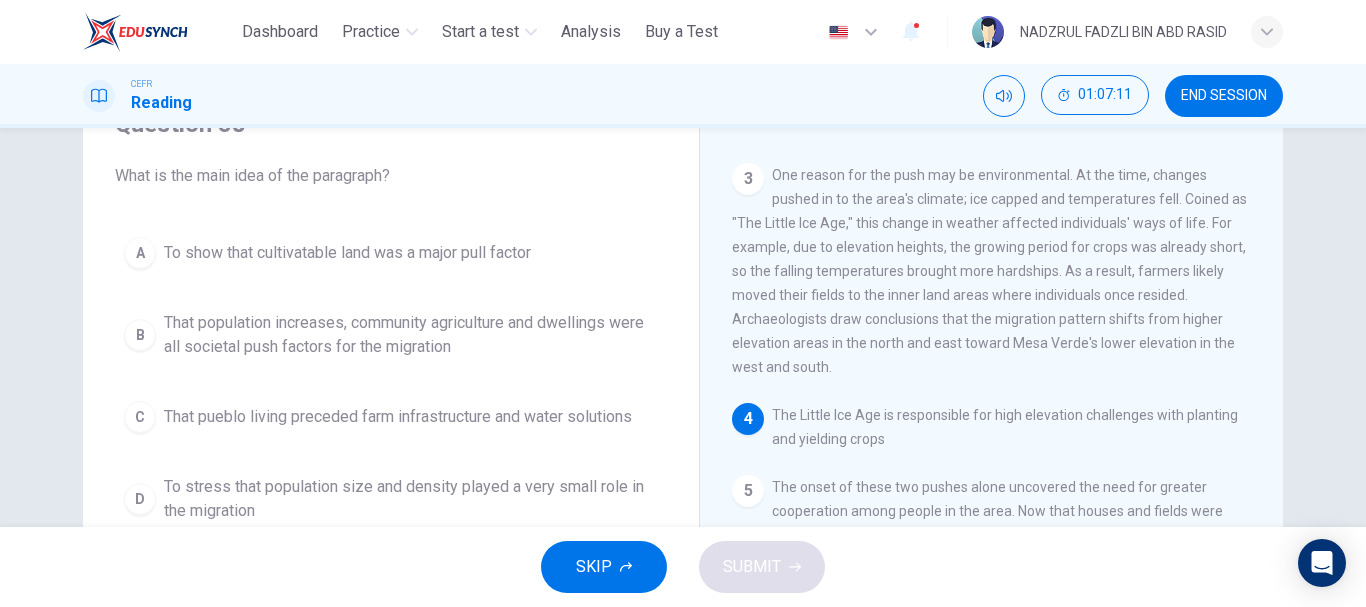 click on "That population increases, community agriculture and dwellings were all societal push factors for the migration" at bounding box center [411, 335] 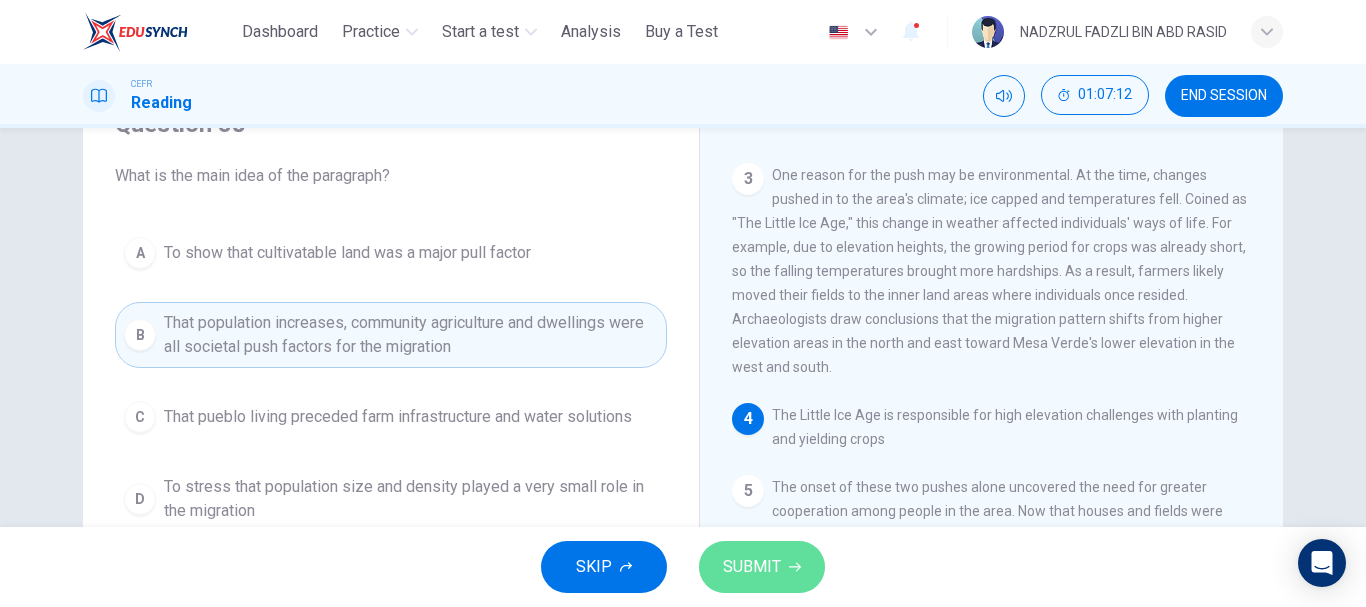 click on "SUBMIT" at bounding box center [752, 567] 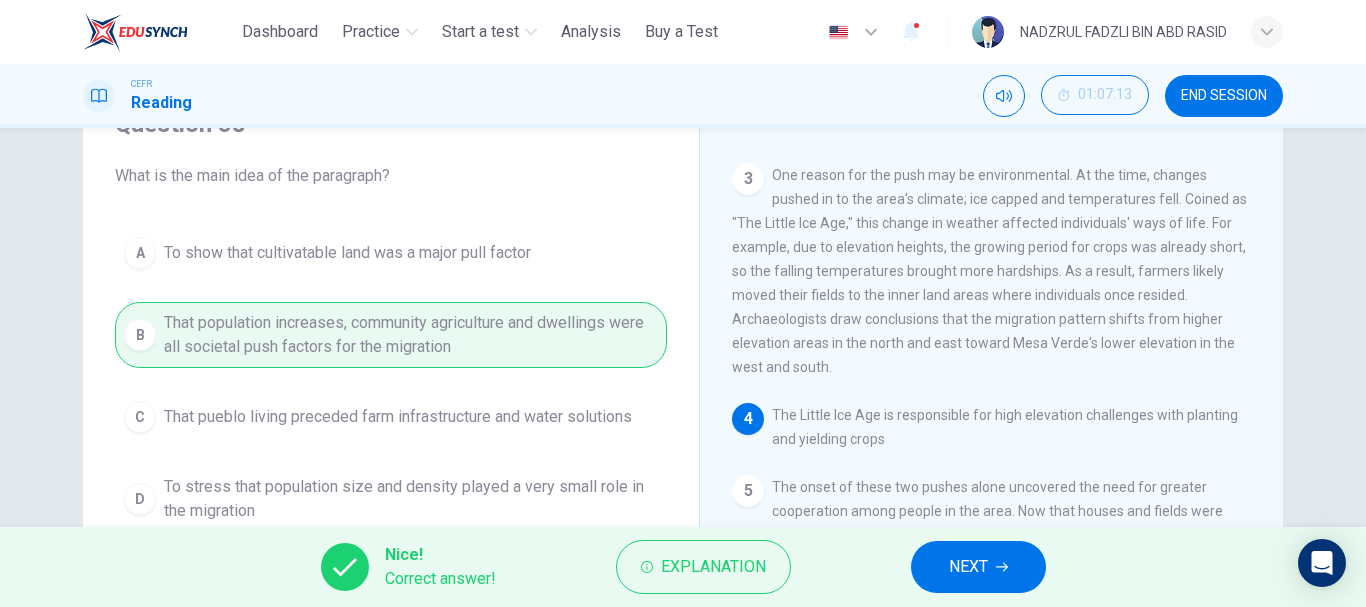 click on "NEXT" at bounding box center (978, 567) 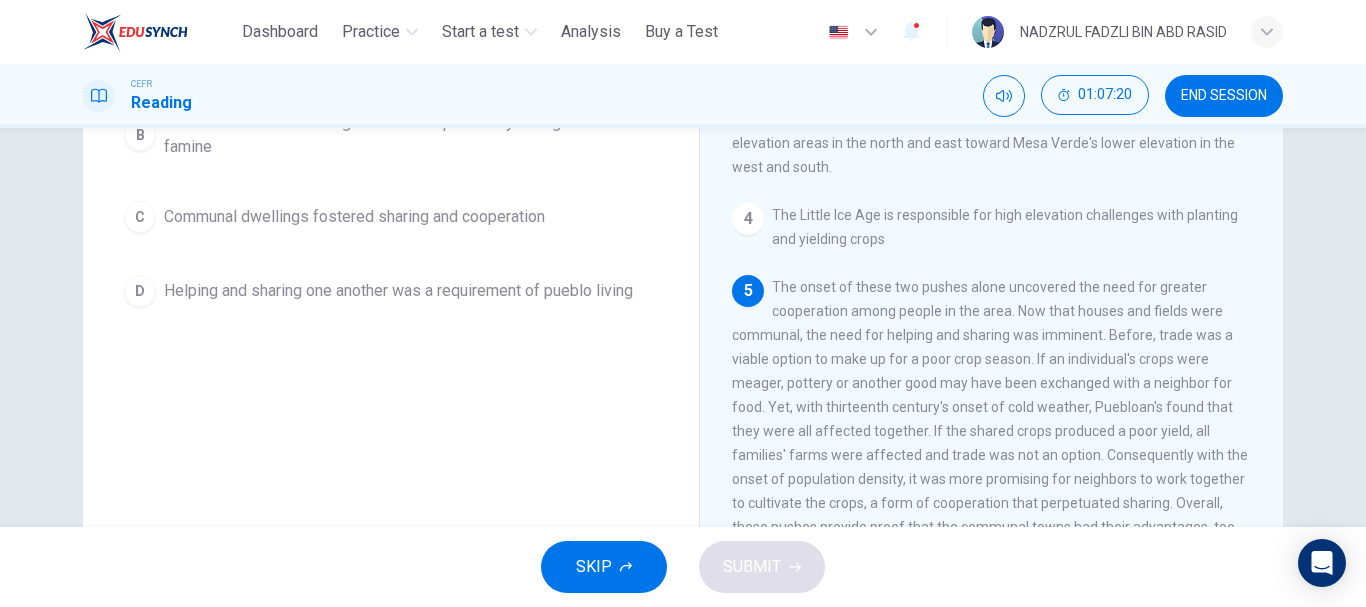scroll, scrollTop: 376, scrollLeft: 0, axis: vertical 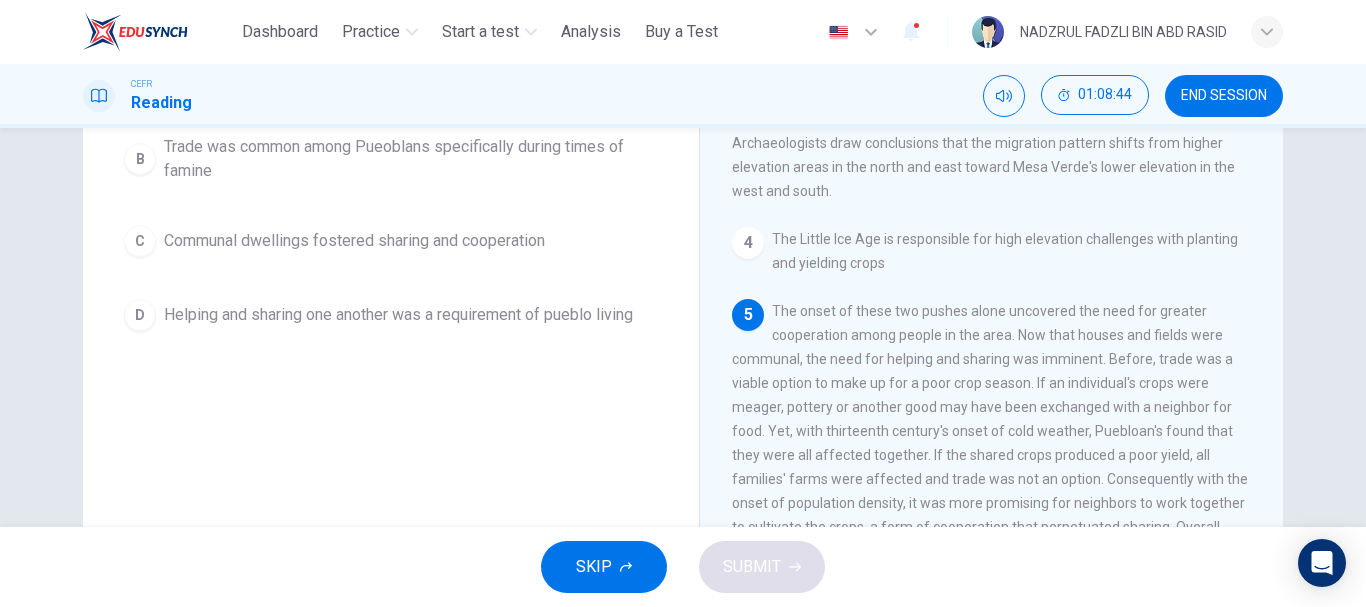 drag, startPoint x: 777, startPoint y: 407, endPoint x: 790, endPoint y: 430, distance: 26.41969 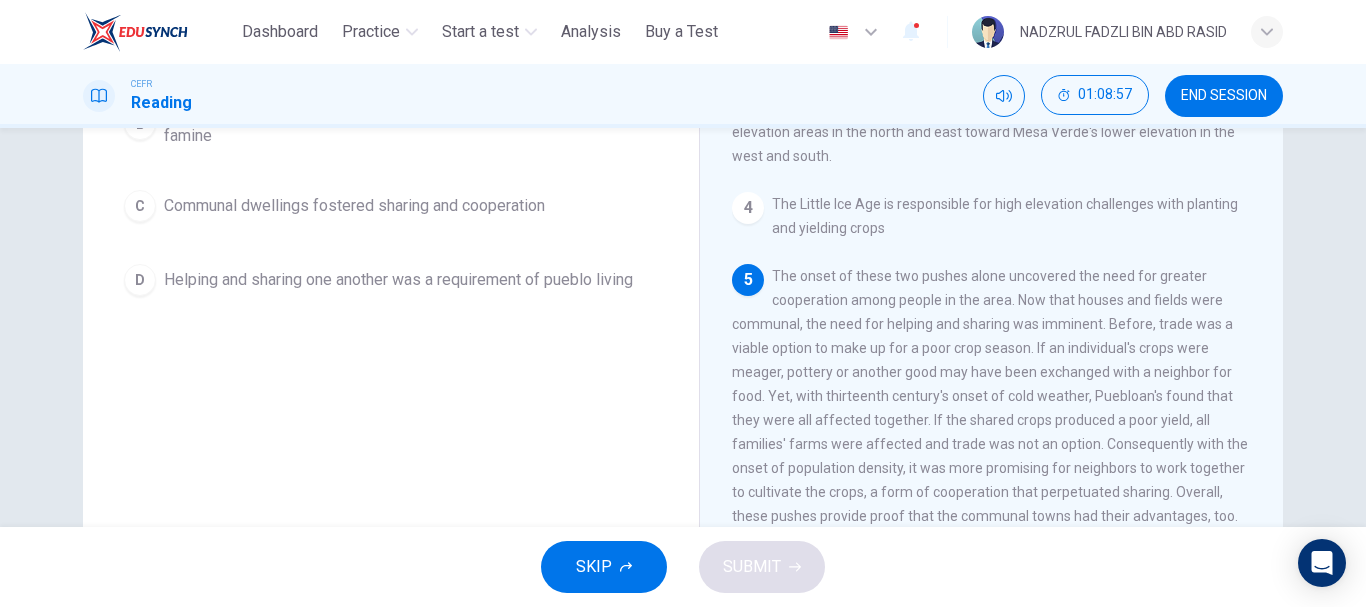 scroll, scrollTop: 276, scrollLeft: 0, axis: vertical 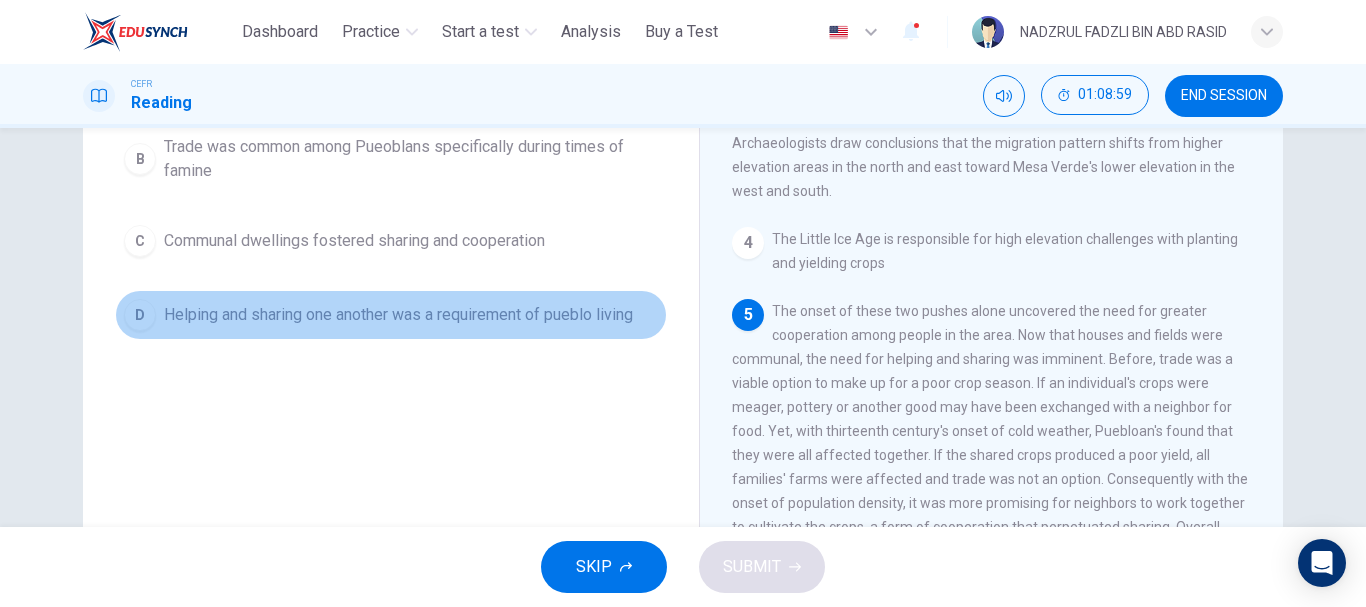 click on "Helping and sharing one another was a requirement of pueblo living" at bounding box center (398, 315) 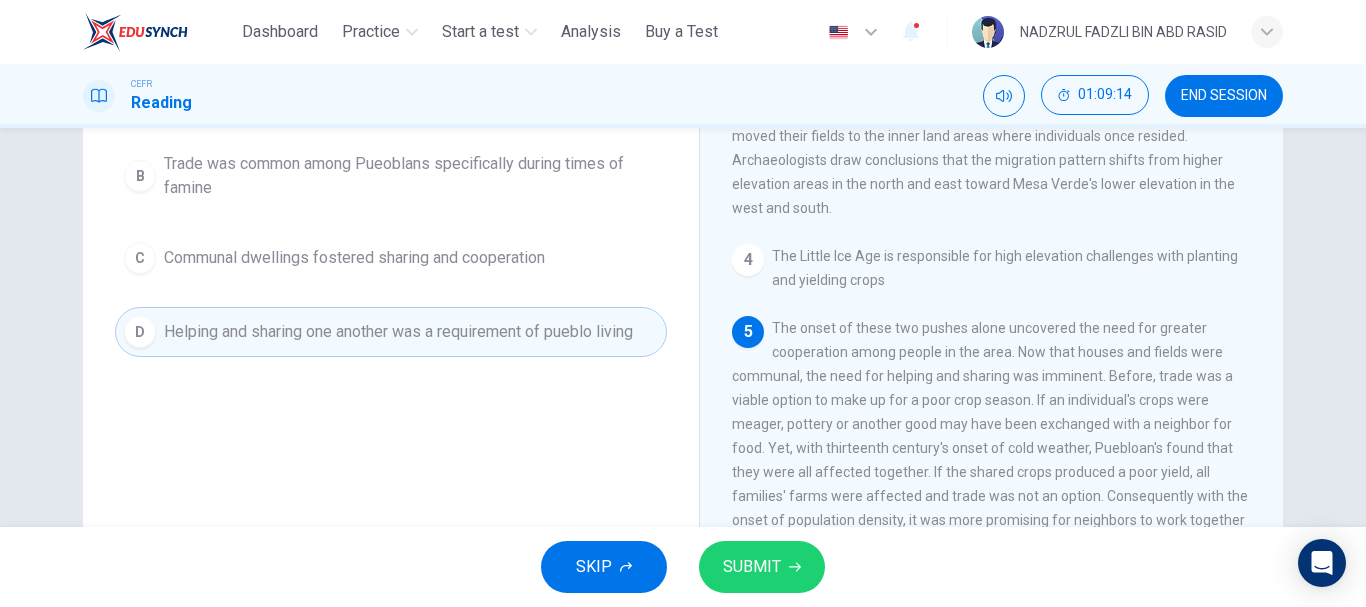 scroll, scrollTop: 300, scrollLeft: 0, axis: vertical 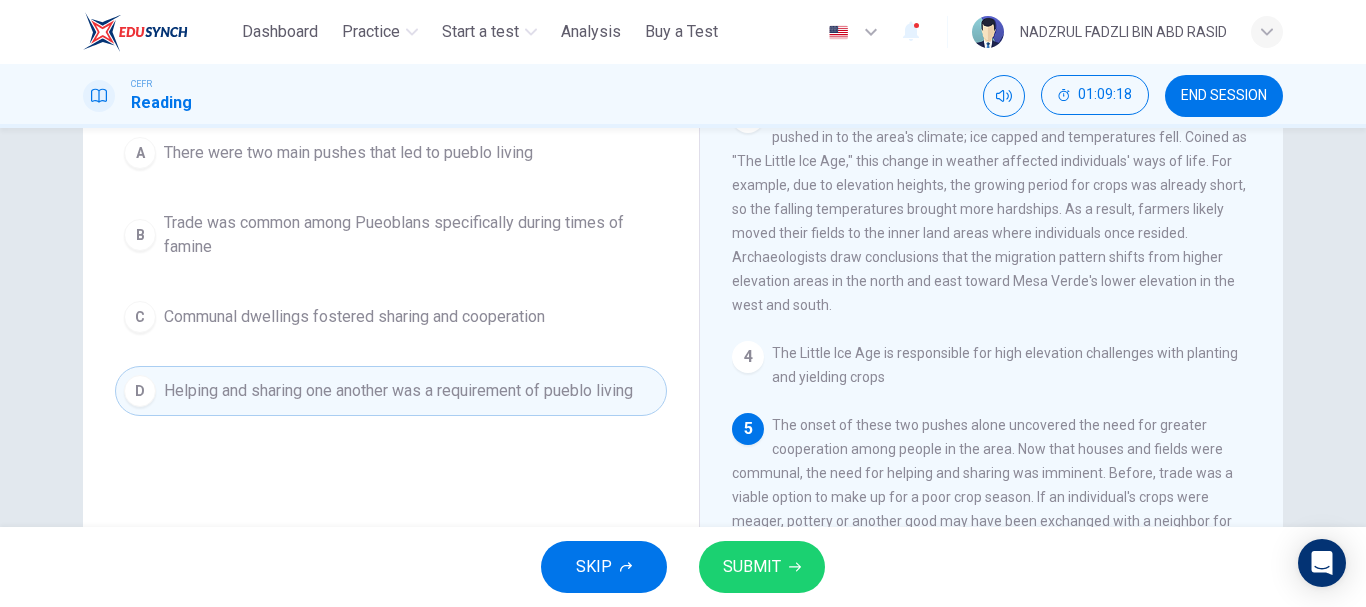 click on "Communal dwellings fostered sharing and cooperation" at bounding box center (354, 317) 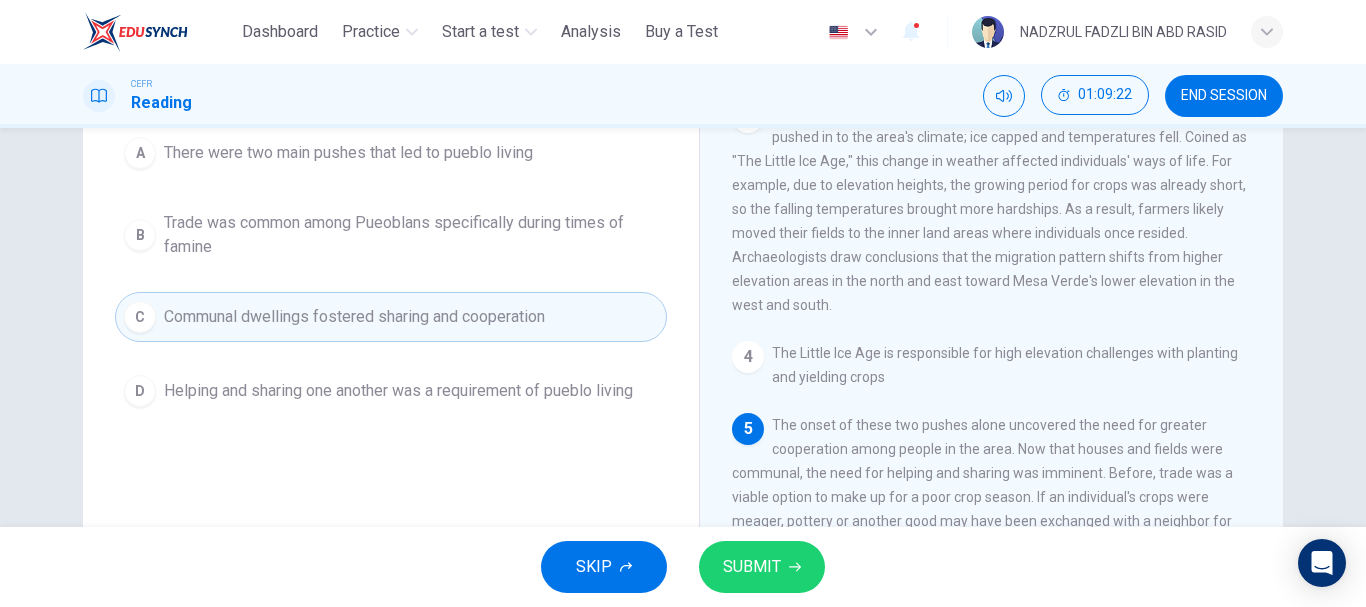 click on "Trade was common among Pueoblans specifically during times of famine" at bounding box center [411, 235] 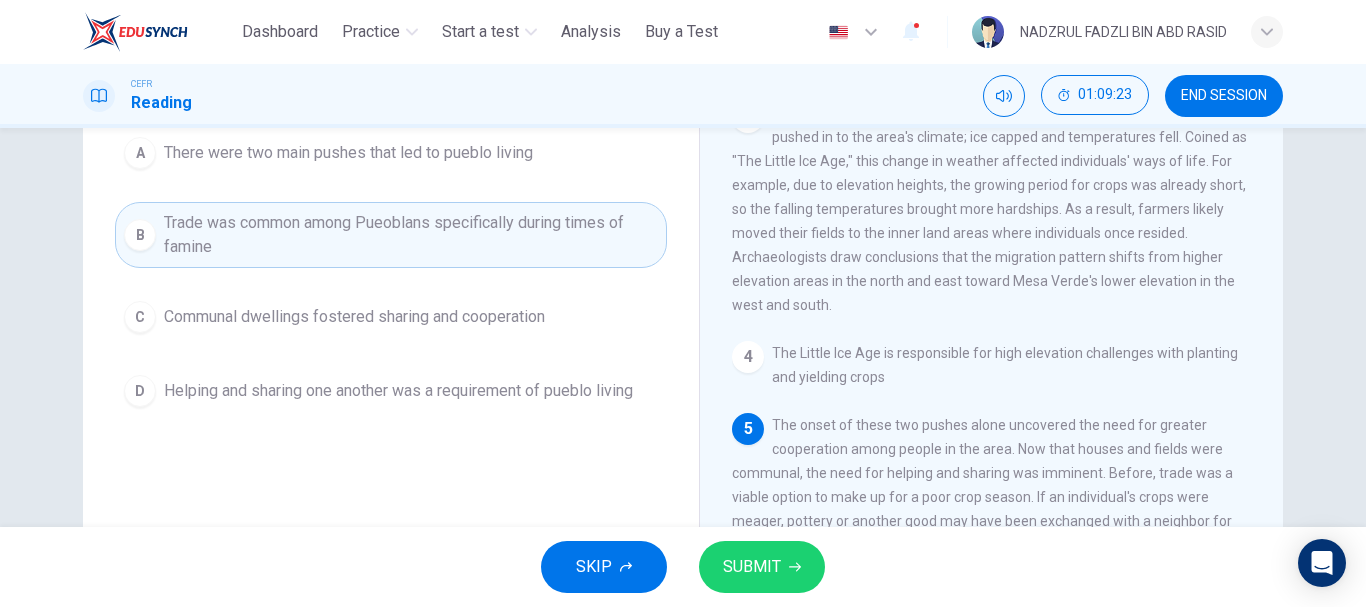 scroll, scrollTop: 100, scrollLeft: 0, axis: vertical 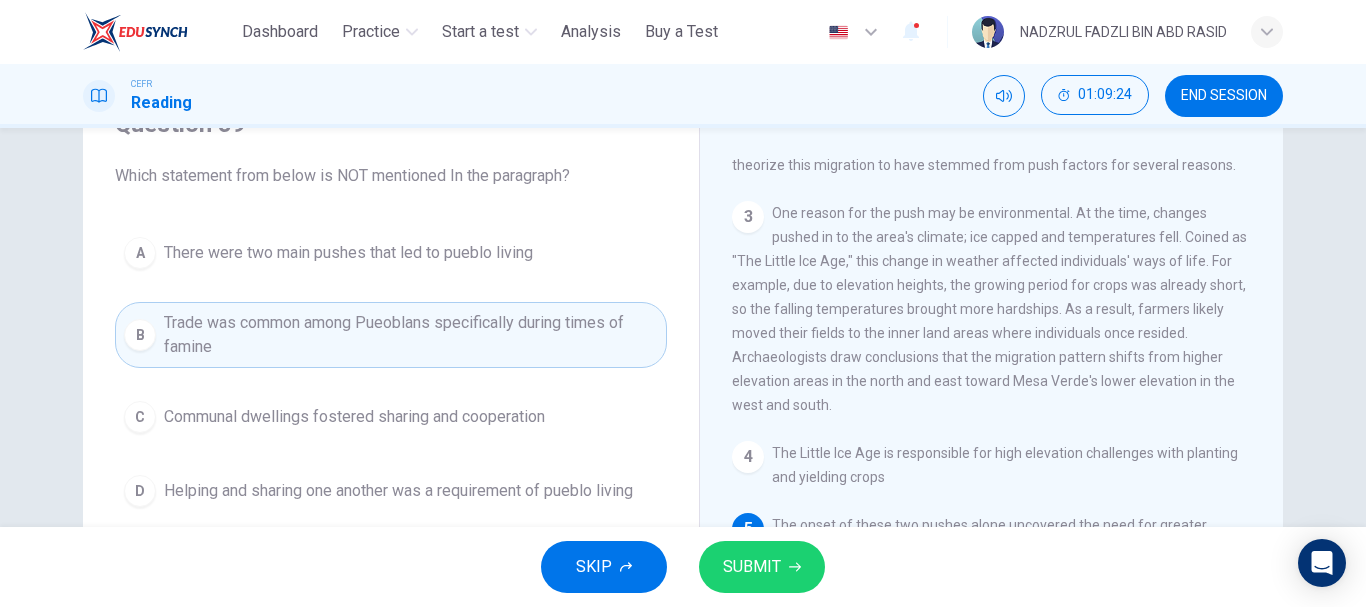 click on "A There were two main pushes that led to pueblo living" at bounding box center (391, 253) 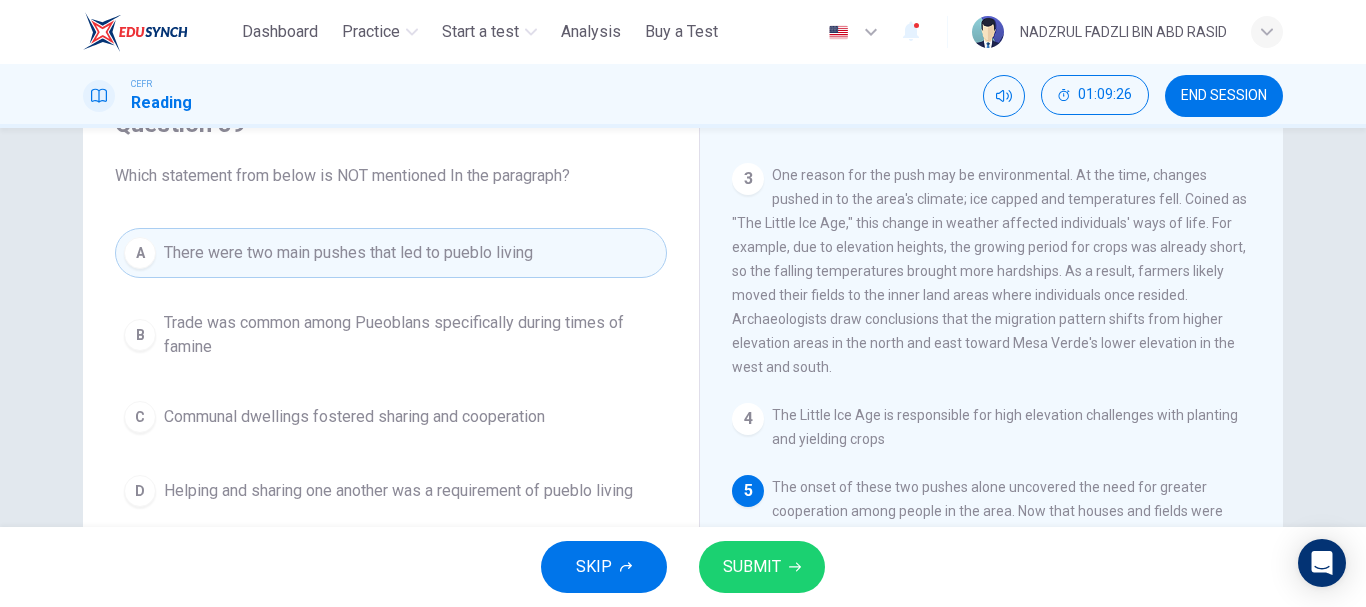 scroll, scrollTop: 663, scrollLeft: 0, axis: vertical 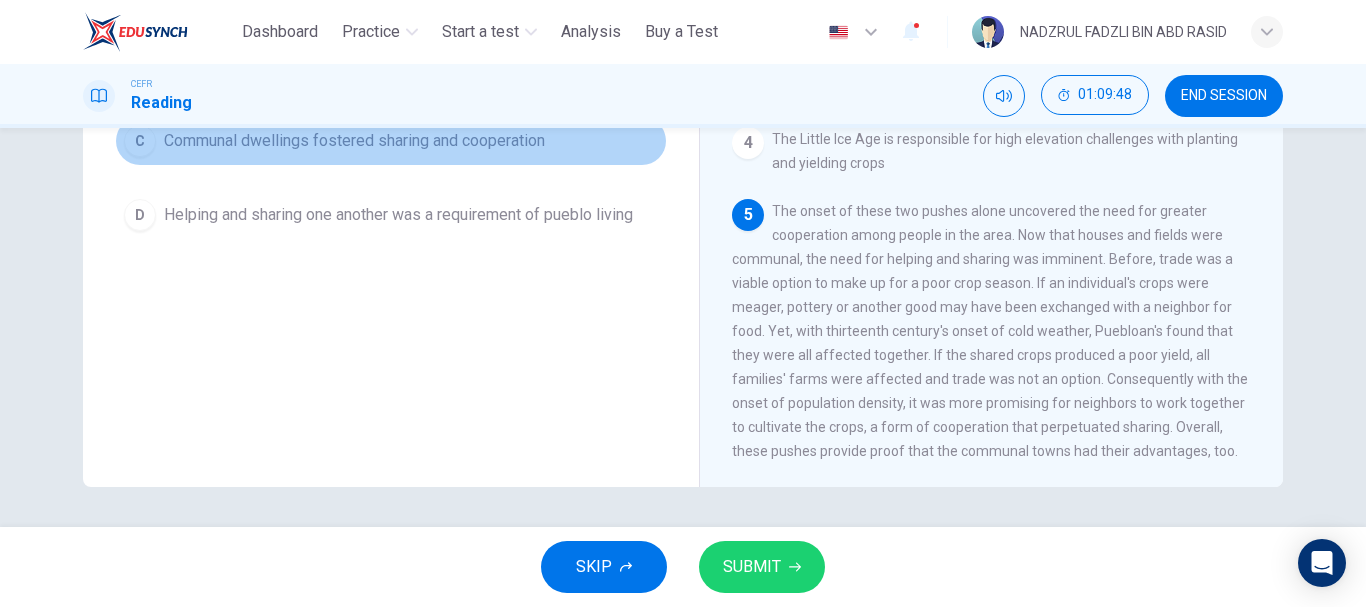 click on "Communal dwellings fostered sharing and cooperation" at bounding box center (354, 141) 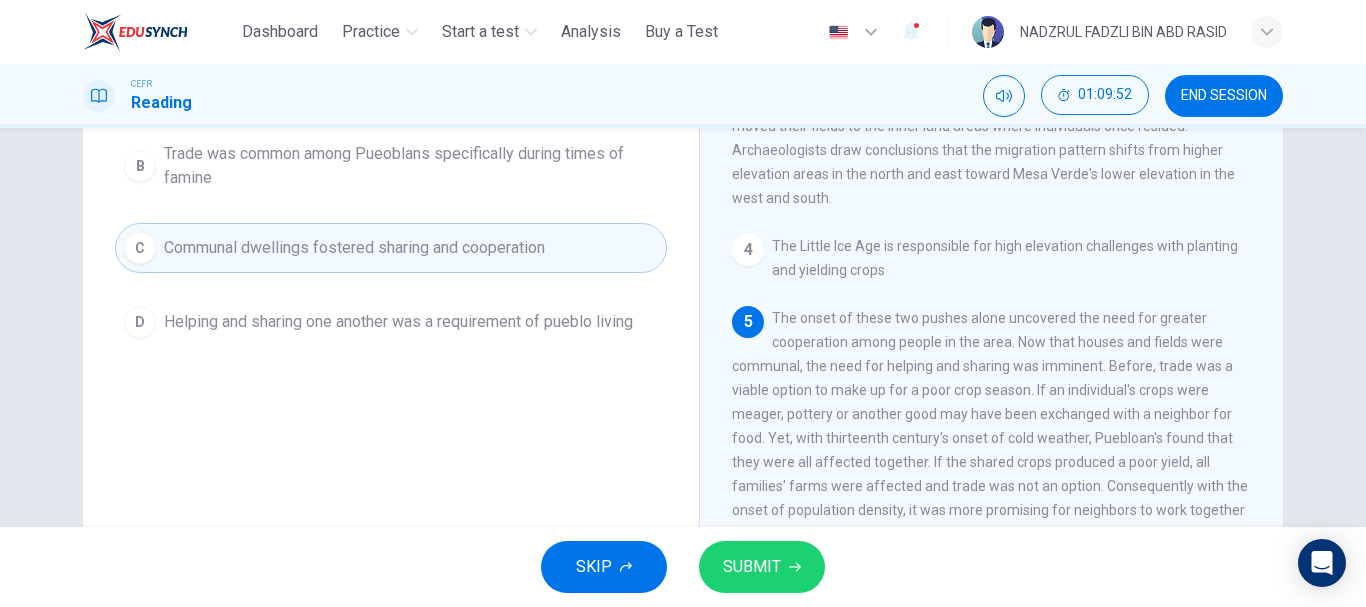 scroll, scrollTop: 276, scrollLeft: 0, axis: vertical 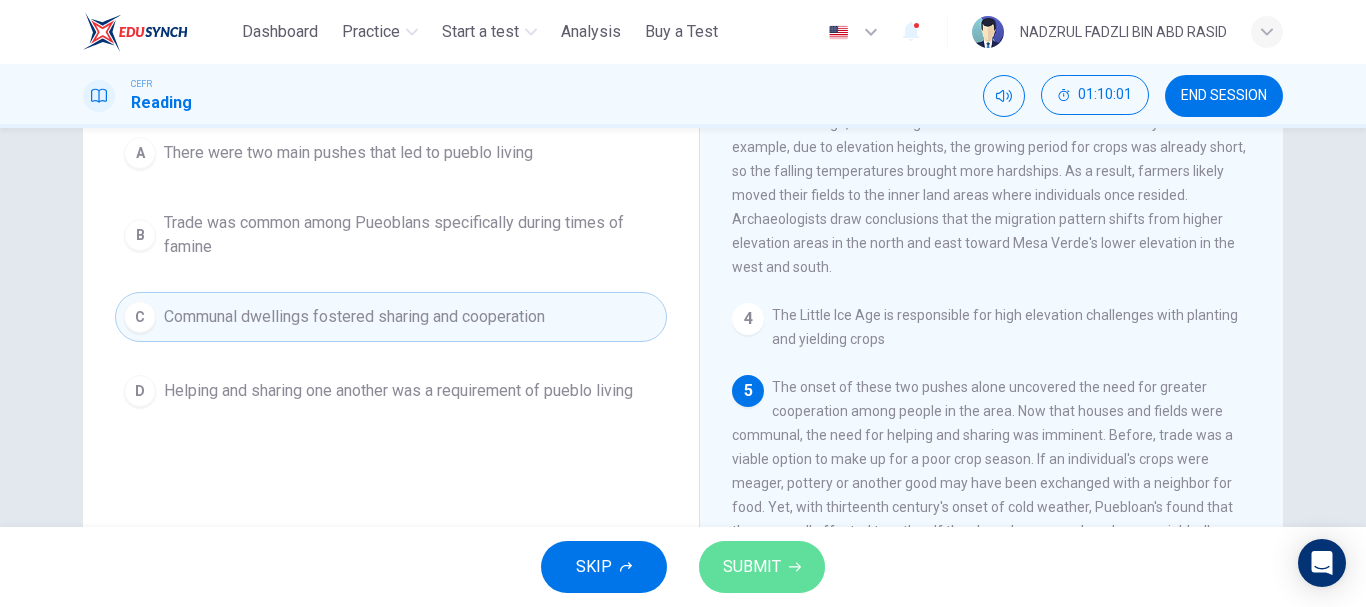 click on "SUBMIT" at bounding box center [752, 567] 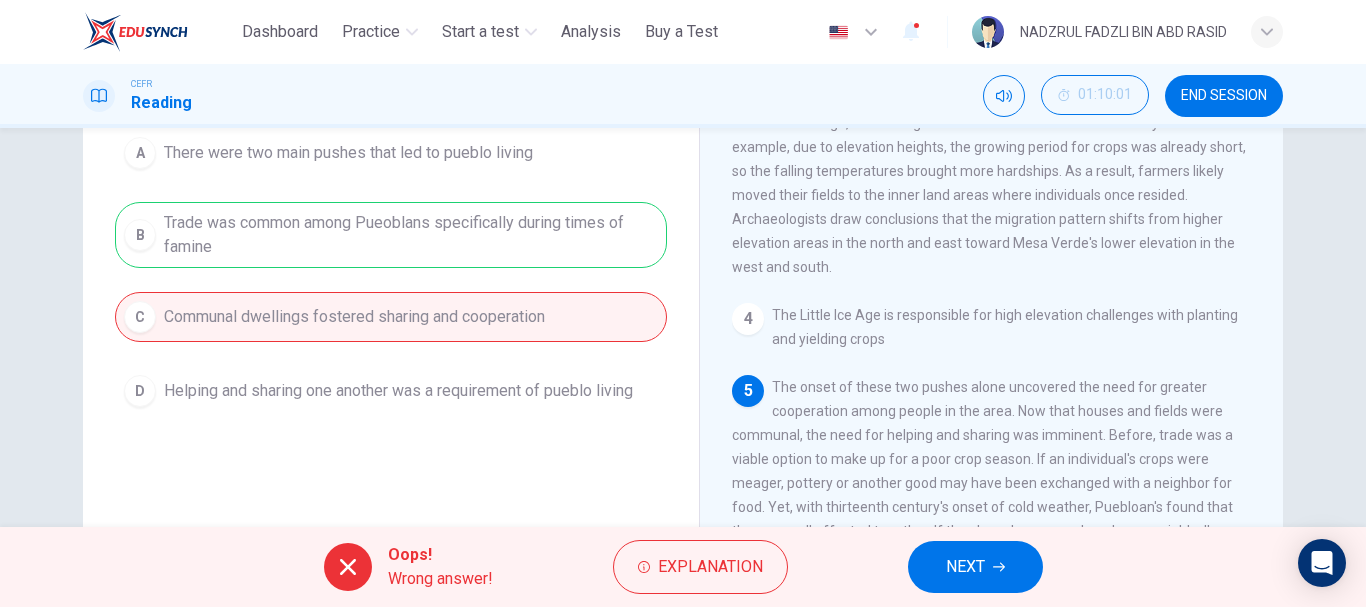 click on "NEXT" at bounding box center [975, 567] 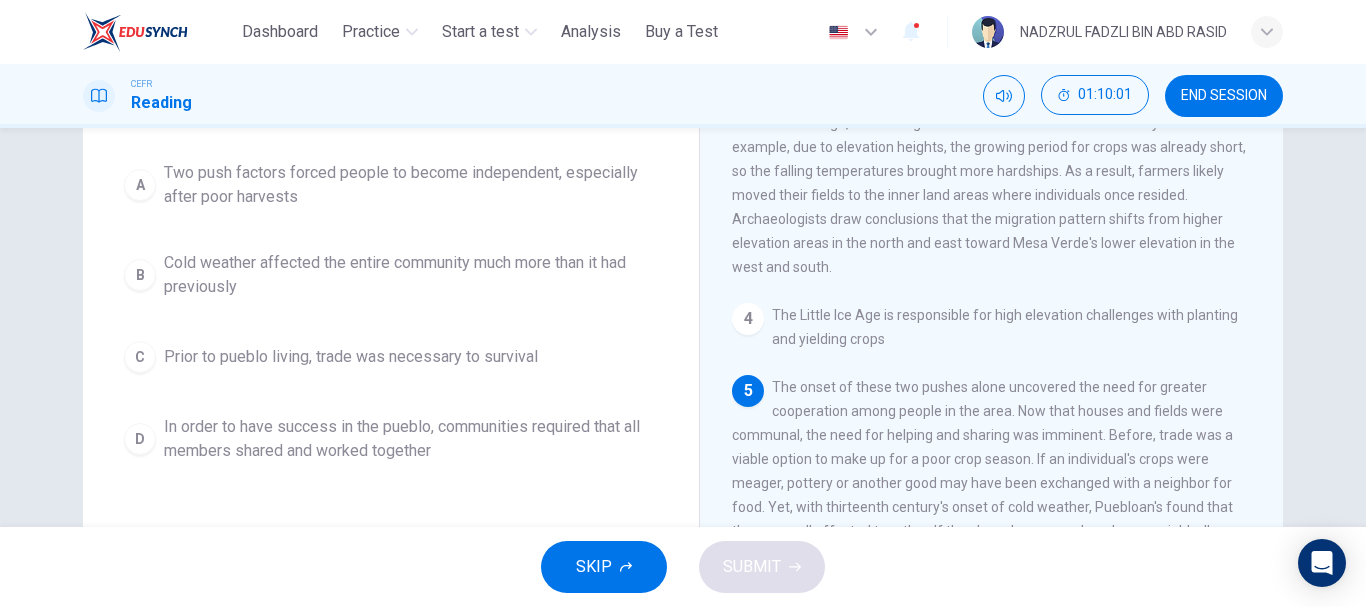 scroll, scrollTop: 224, scrollLeft: 0, axis: vertical 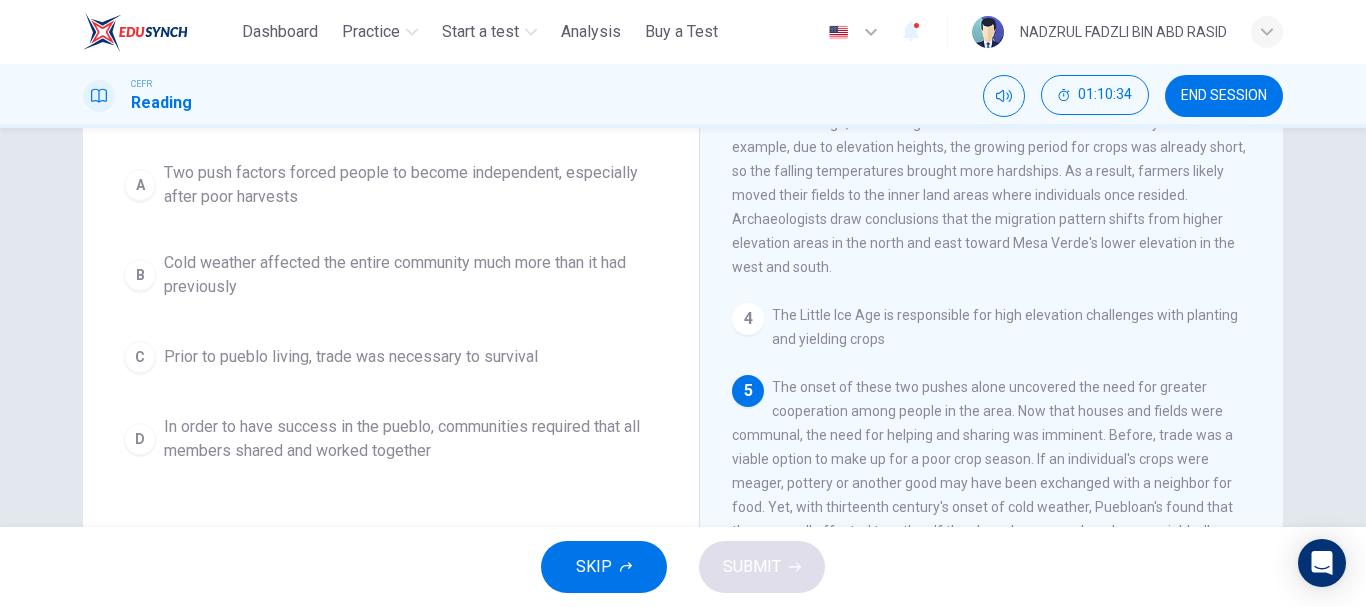 click on "In order to have success in the pueblo, communities required that all members shared and worked together" at bounding box center (411, 439) 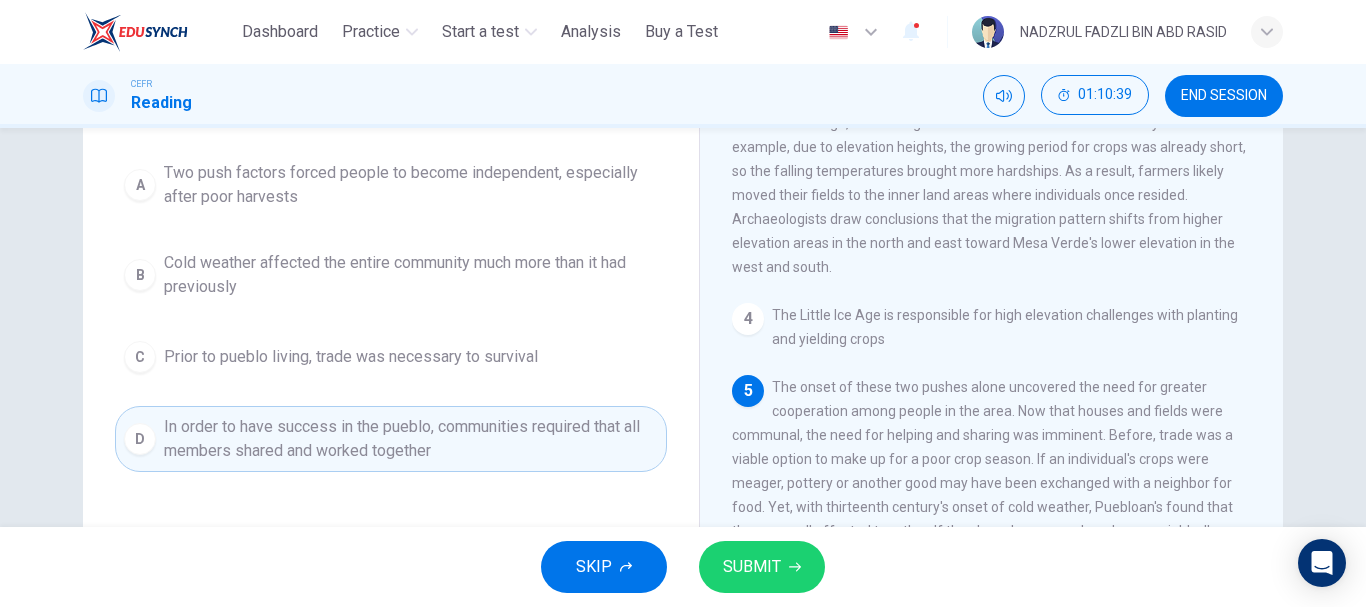click on "SUBMIT" at bounding box center (762, 567) 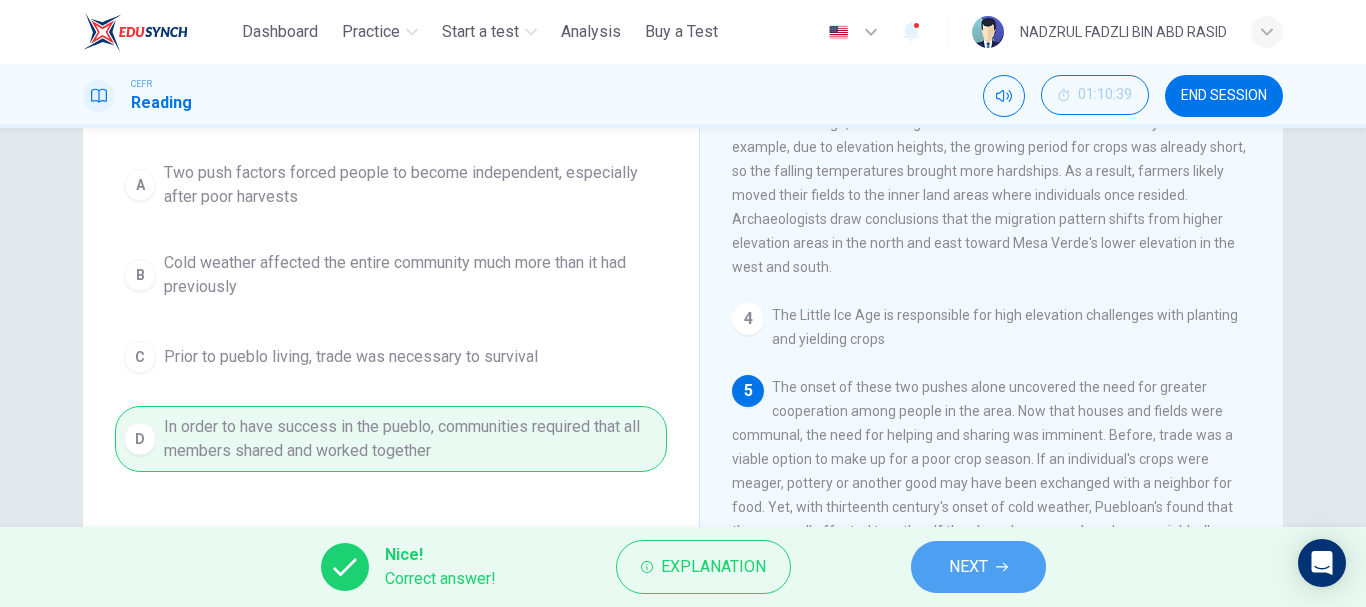 click on "NEXT" at bounding box center [978, 567] 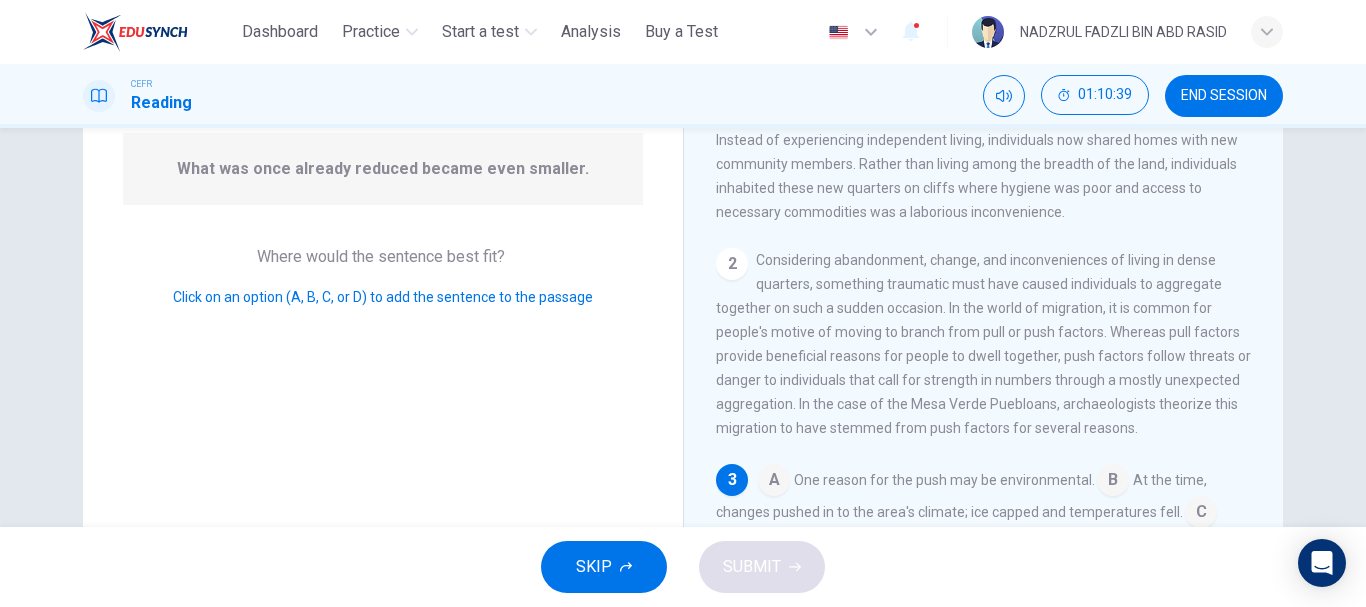 scroll, scrollTop: 264, scrollLeft: 0, axis: vertical 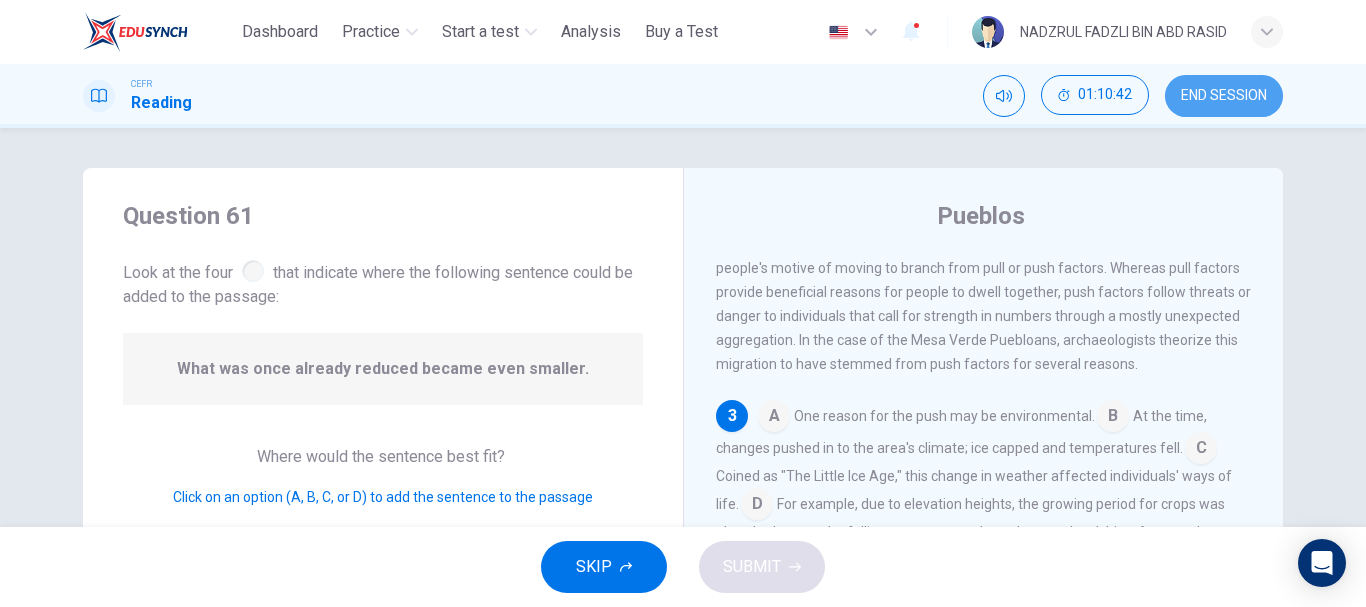 click on "END SESSION" at bounding box center (1224, 96) 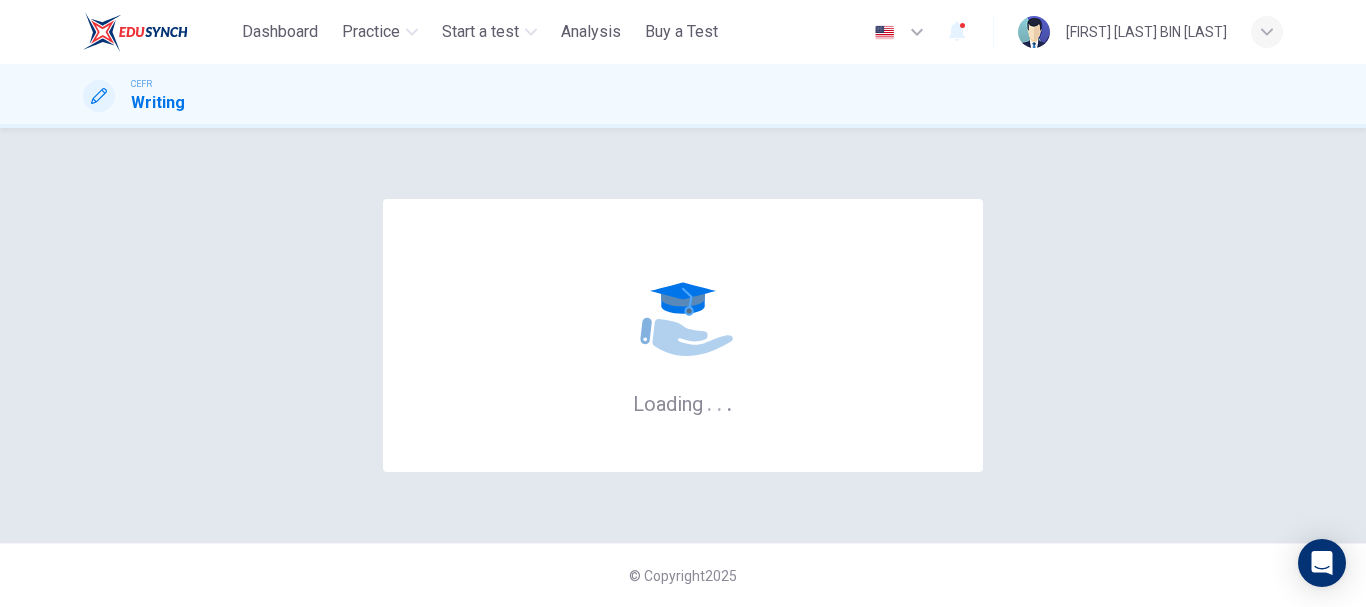 scroll, scrollTop: 0, scrollLeft: 0, axis: both 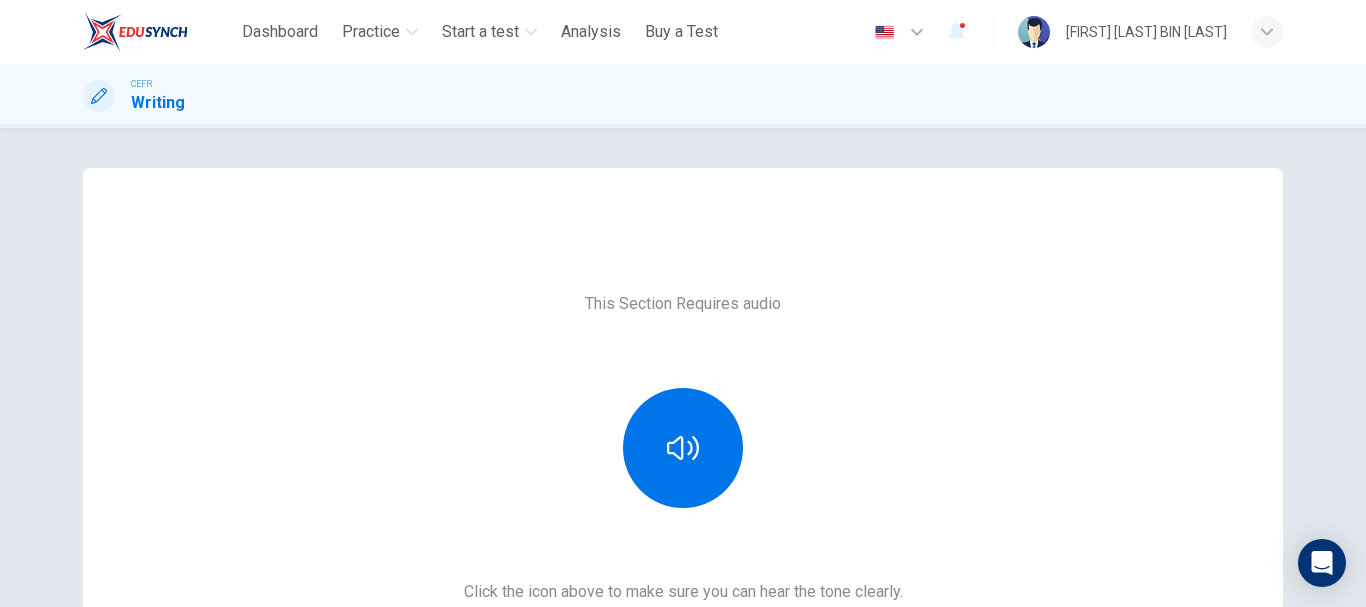 click at bounding box center (135, 32) 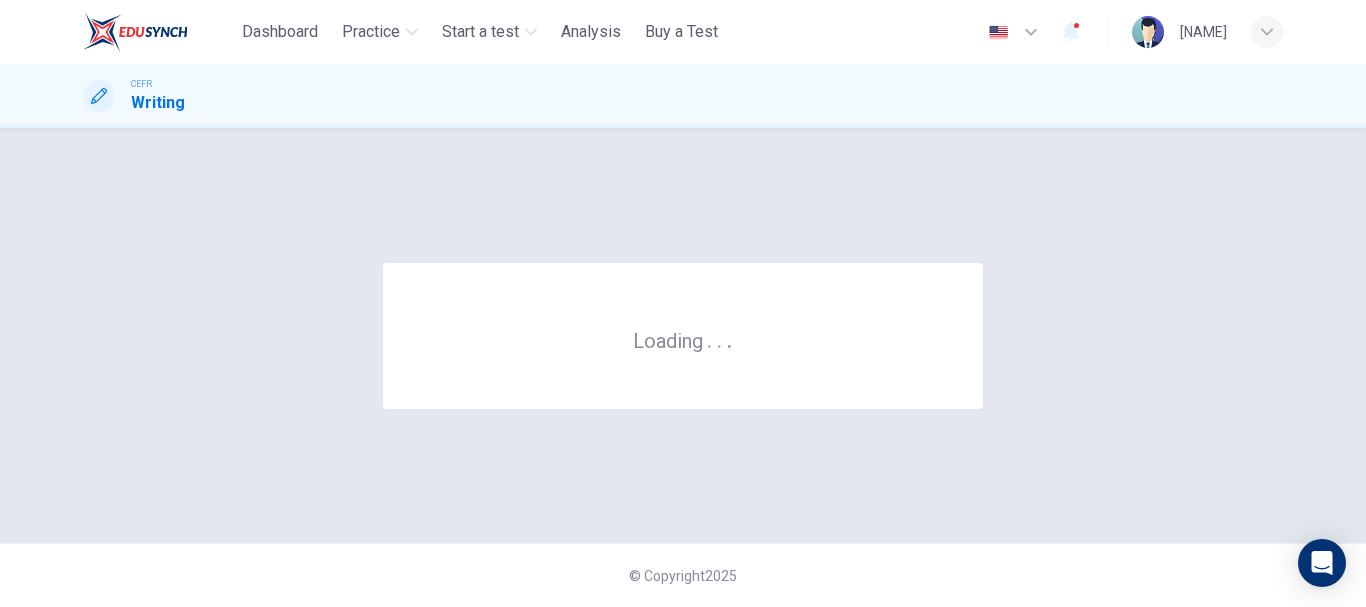 scroll, scrollTop: 0, scrollLeft: 0, axis: both 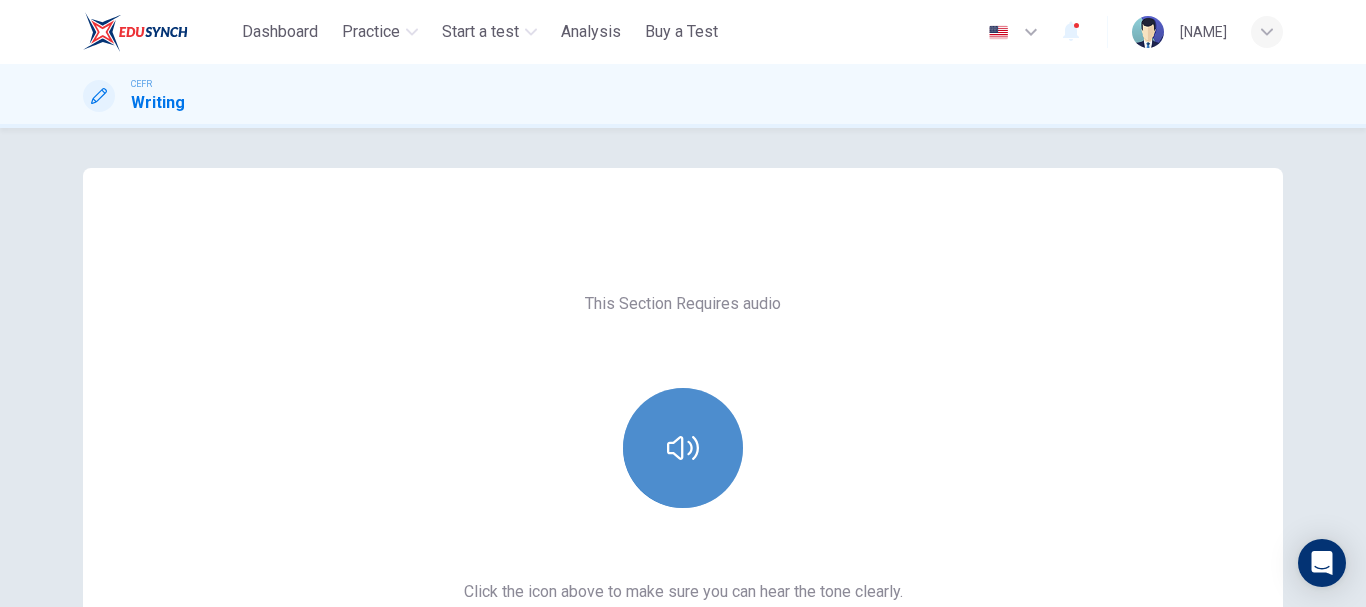 click at bounding box center (683, 448) 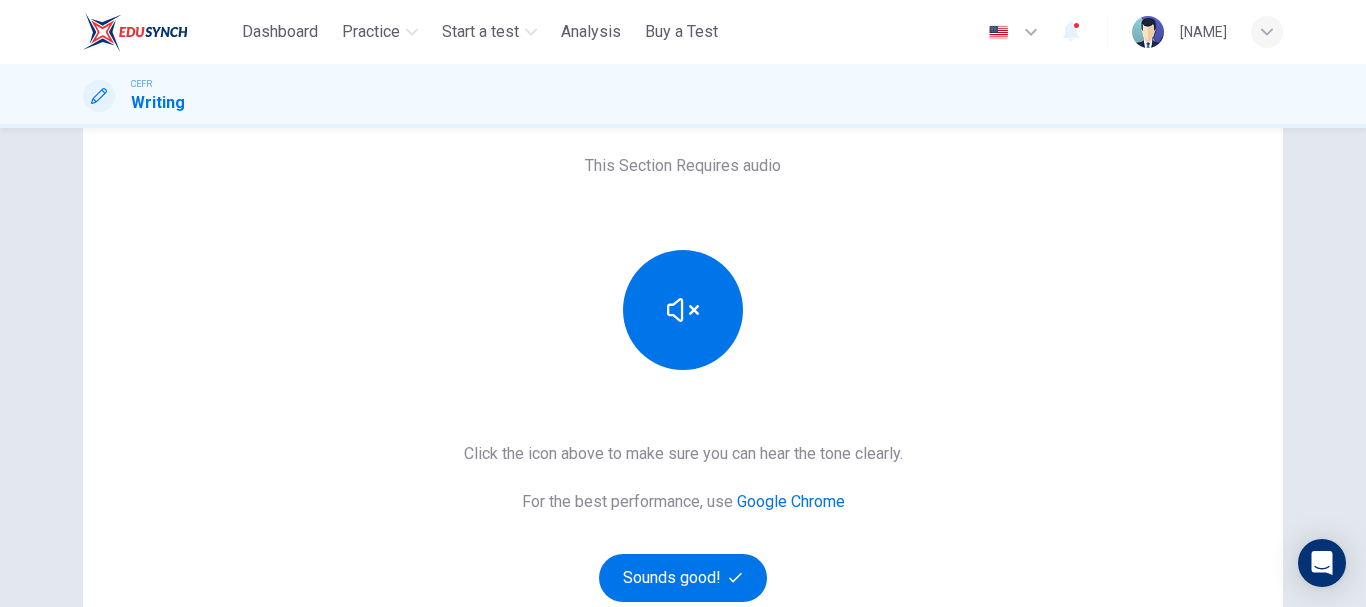 scroll, scrollTop: 148, scrollLeft: 0, axis: vertical 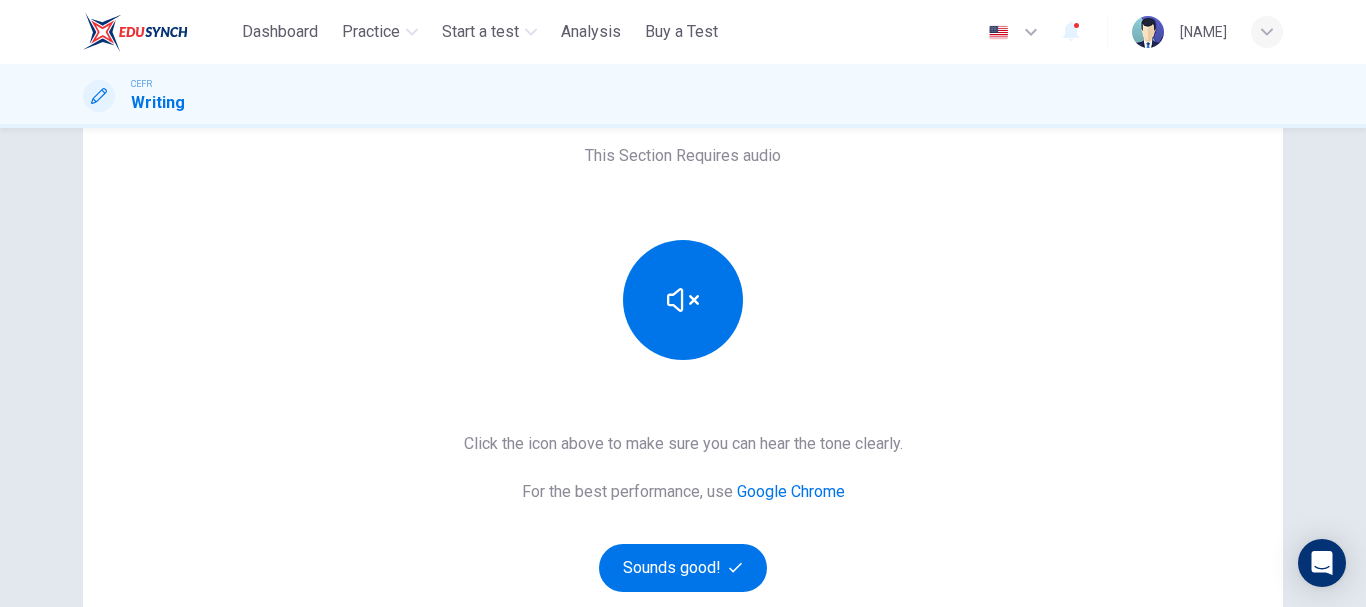 click on "This Section Requires audio Click the icon above to make sure you can hear the tone clearly. For the best performance, use   Google Chrome Sounds good! © Copyright  2025" at bounding box center (683, 367) 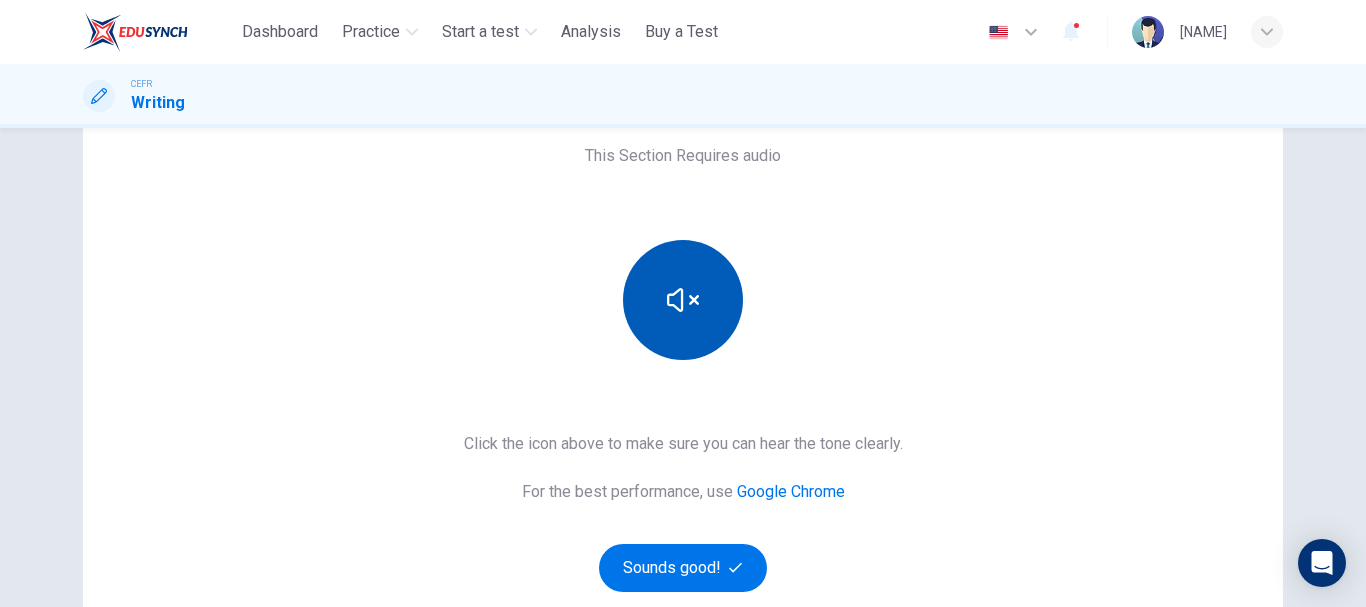 click 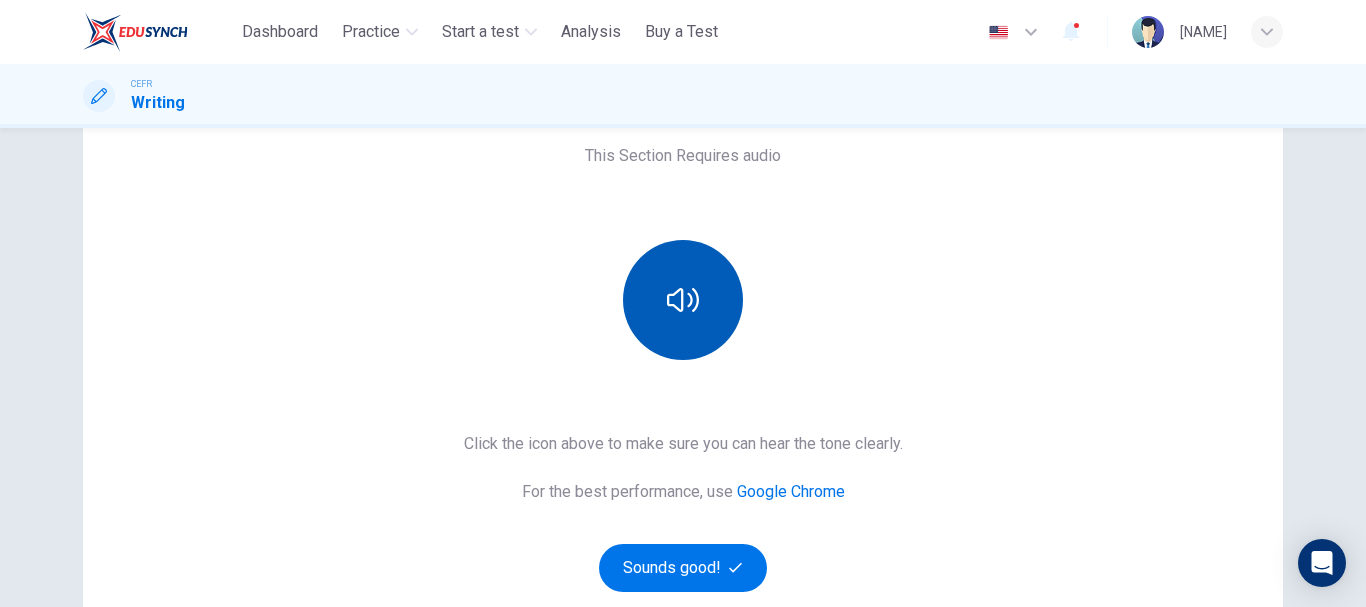 click 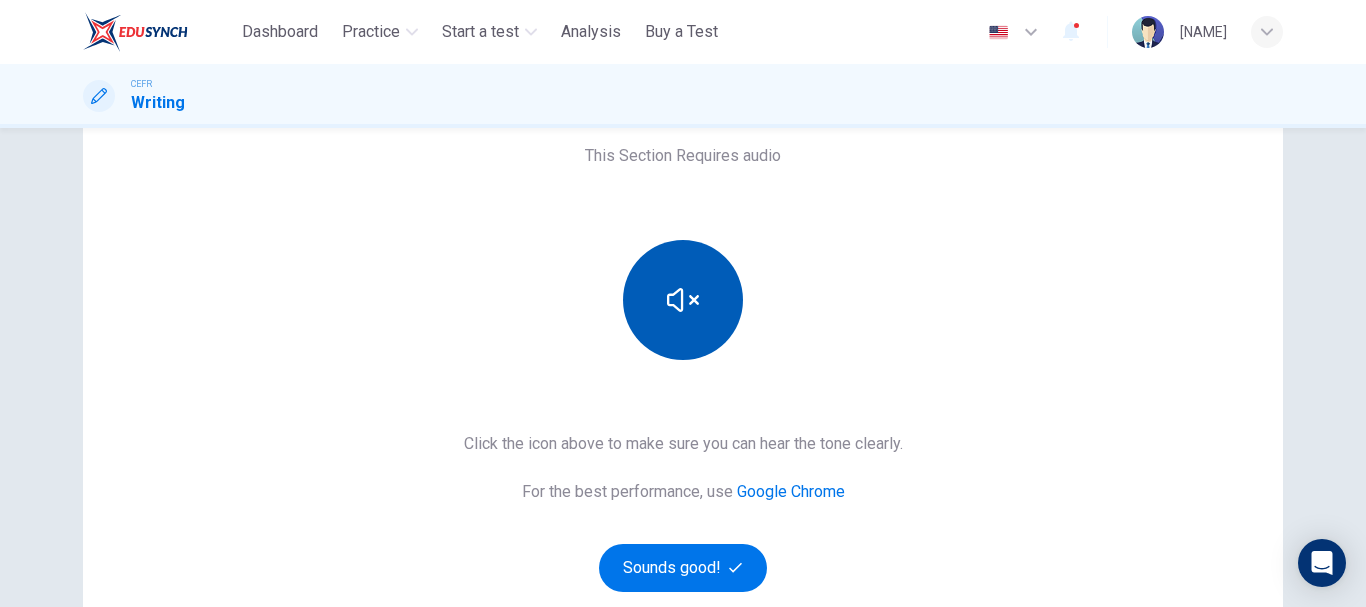 click at bounding box center (683, 300) 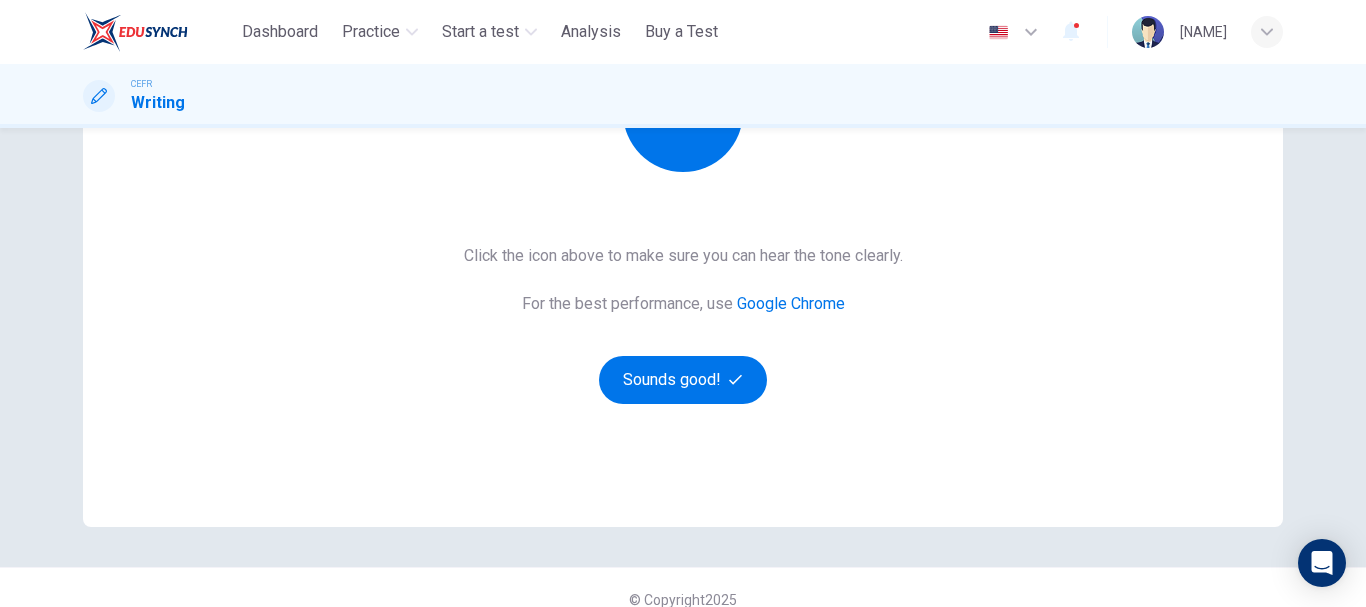 scroll, scrollTop: 348, scrollLeft: 0, axis: vertical 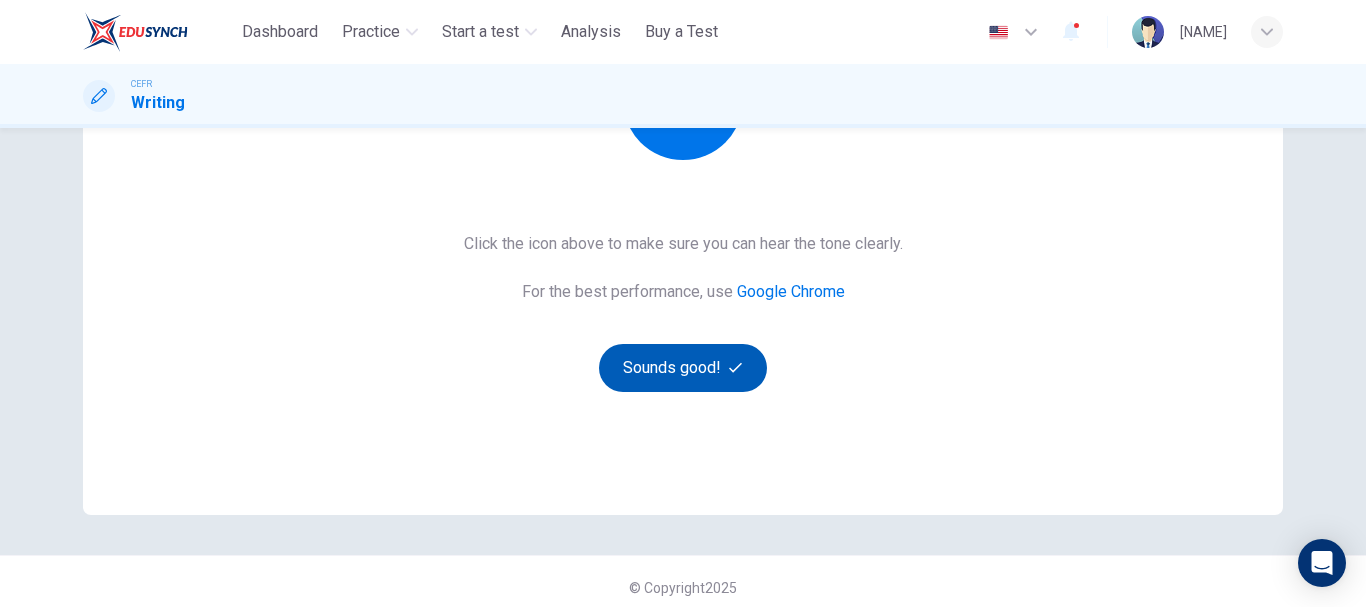 click on "Sounds good!" at bounding box center (683, 368) 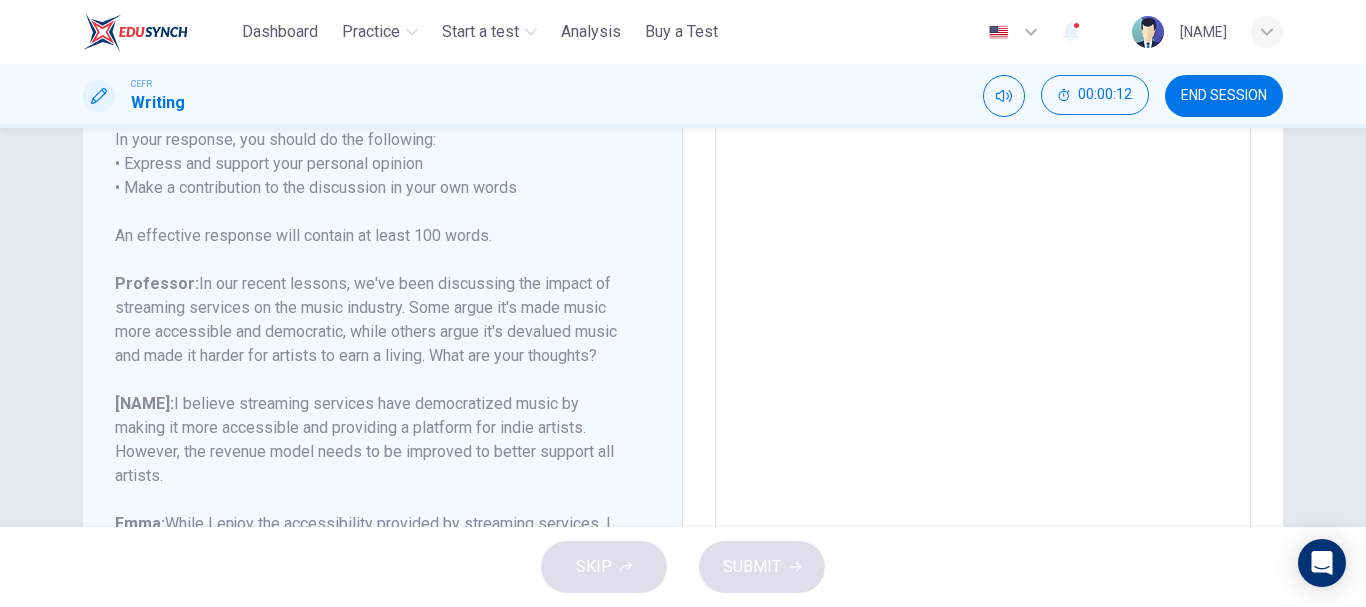 scroll, scrollTop: 294, scrollLeft: 0, axis: vertical 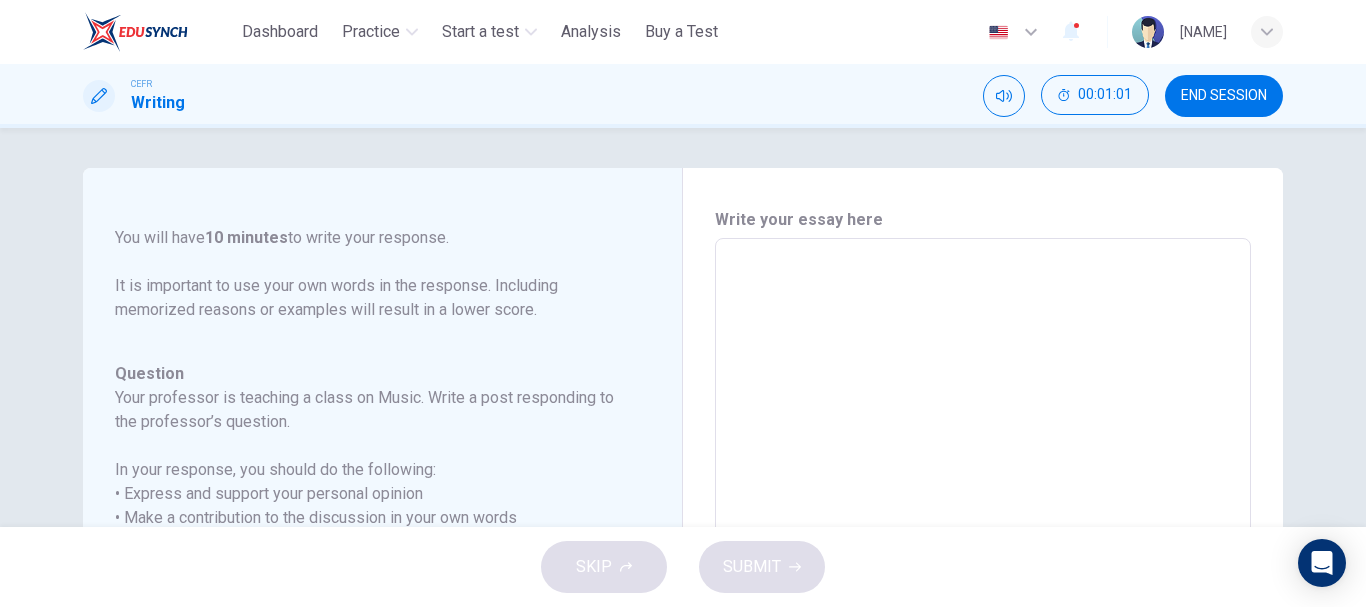 click at bounding box center (983, 572) 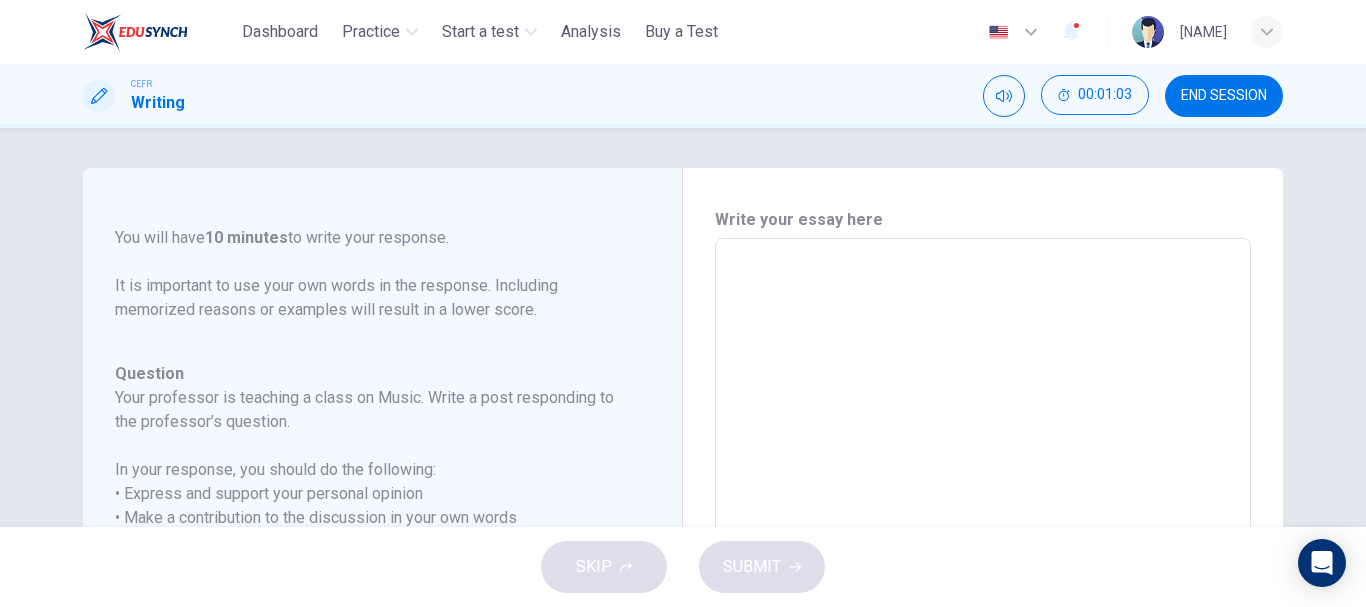 type on "*" 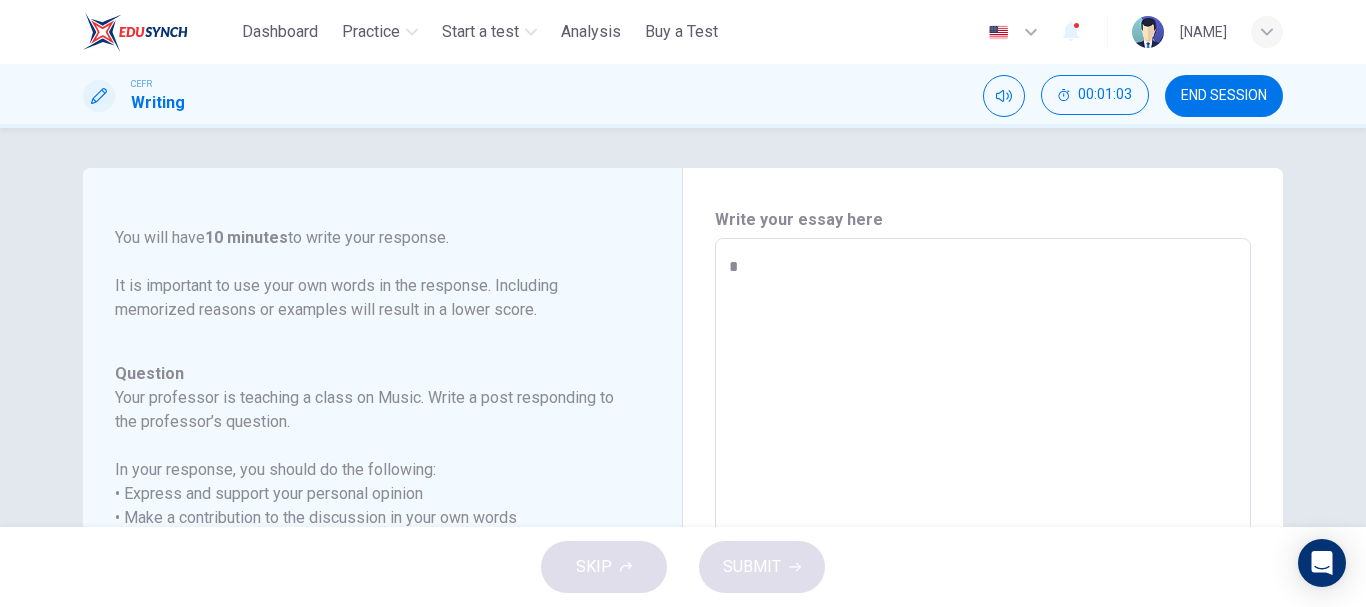 type on "*" 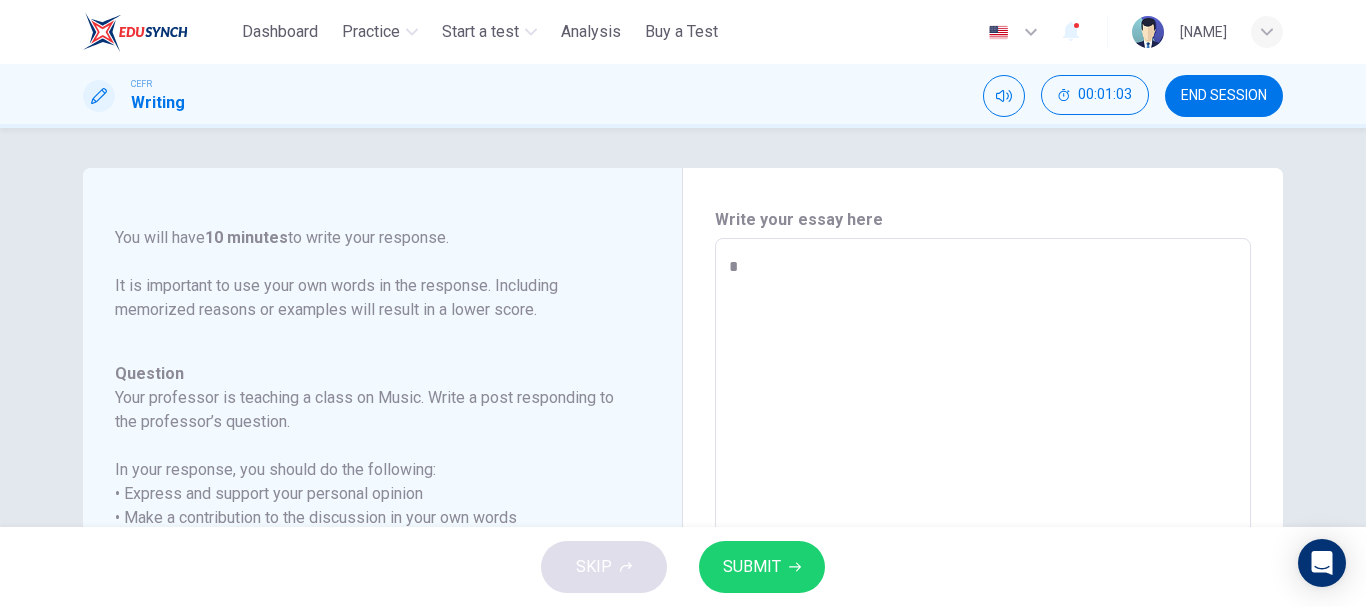 type on "**" 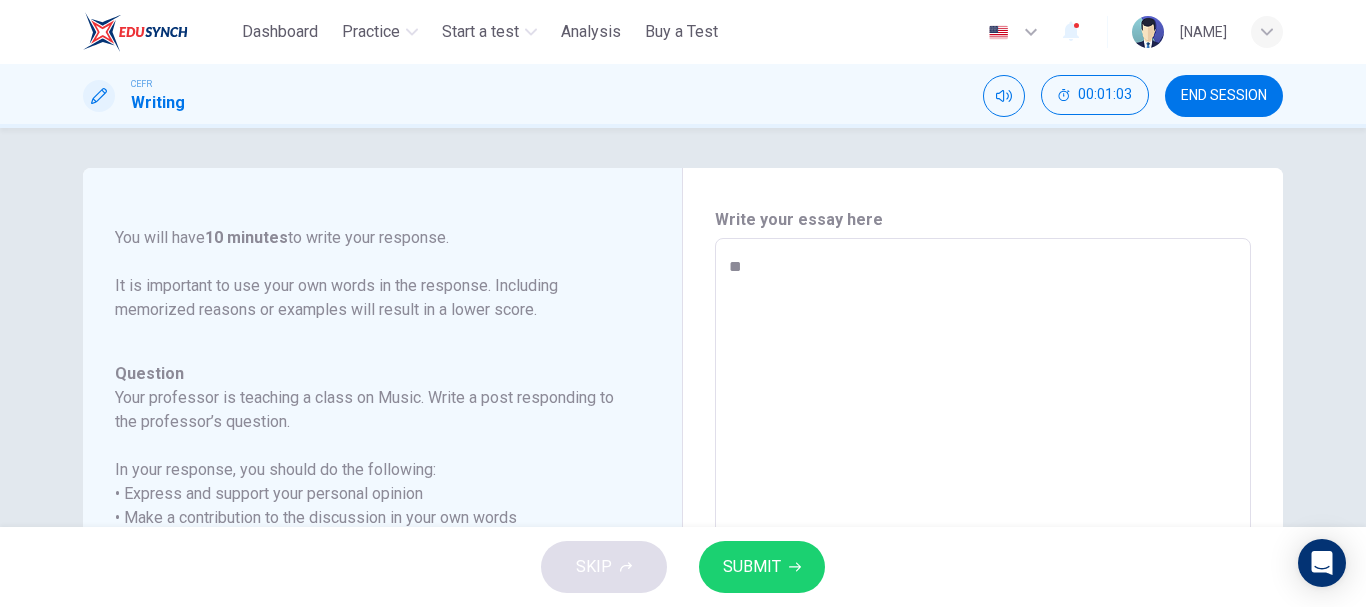 type on "*" 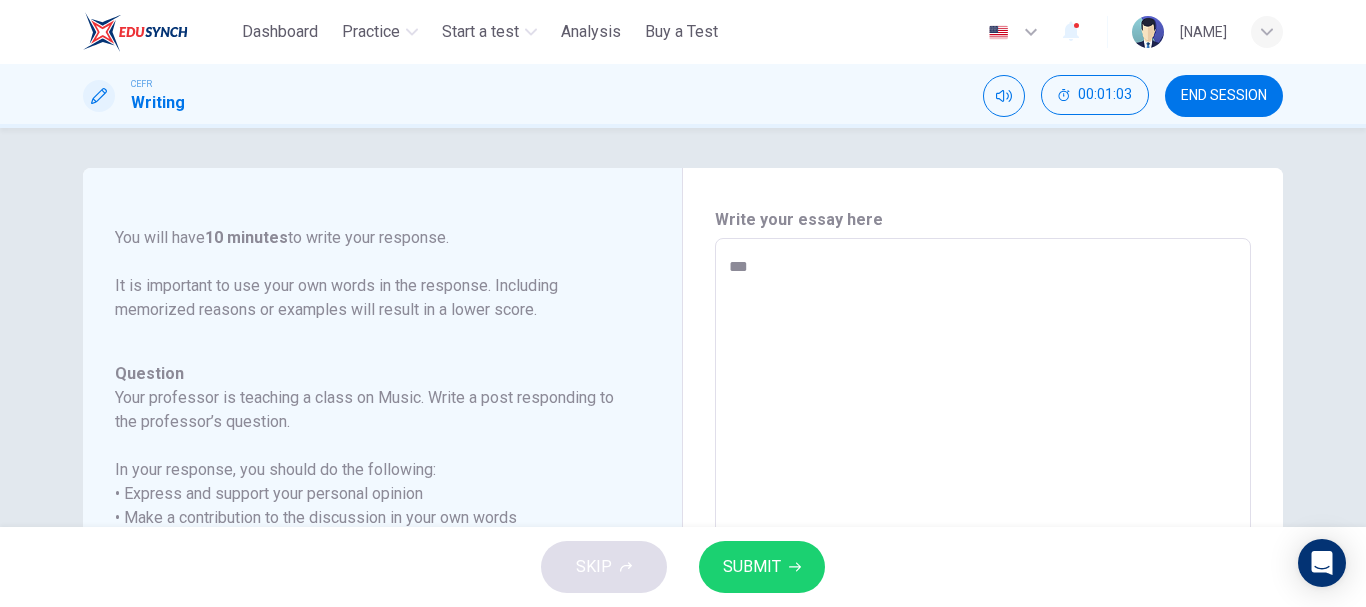 type on "****" 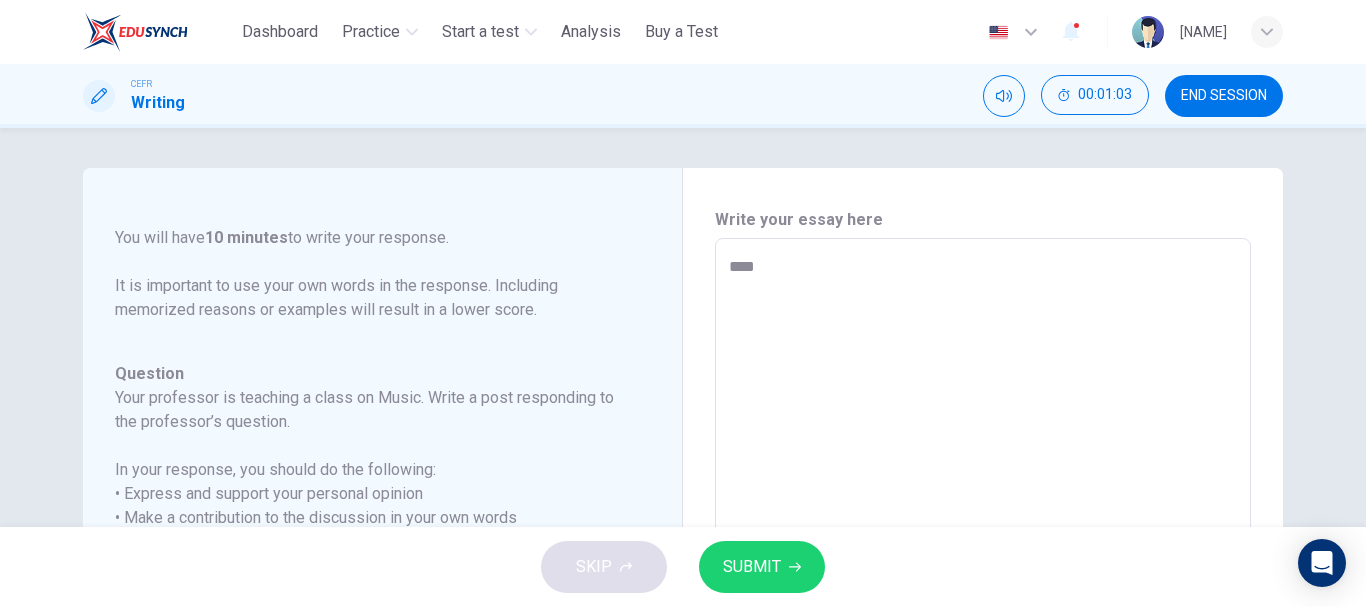 type on "*" 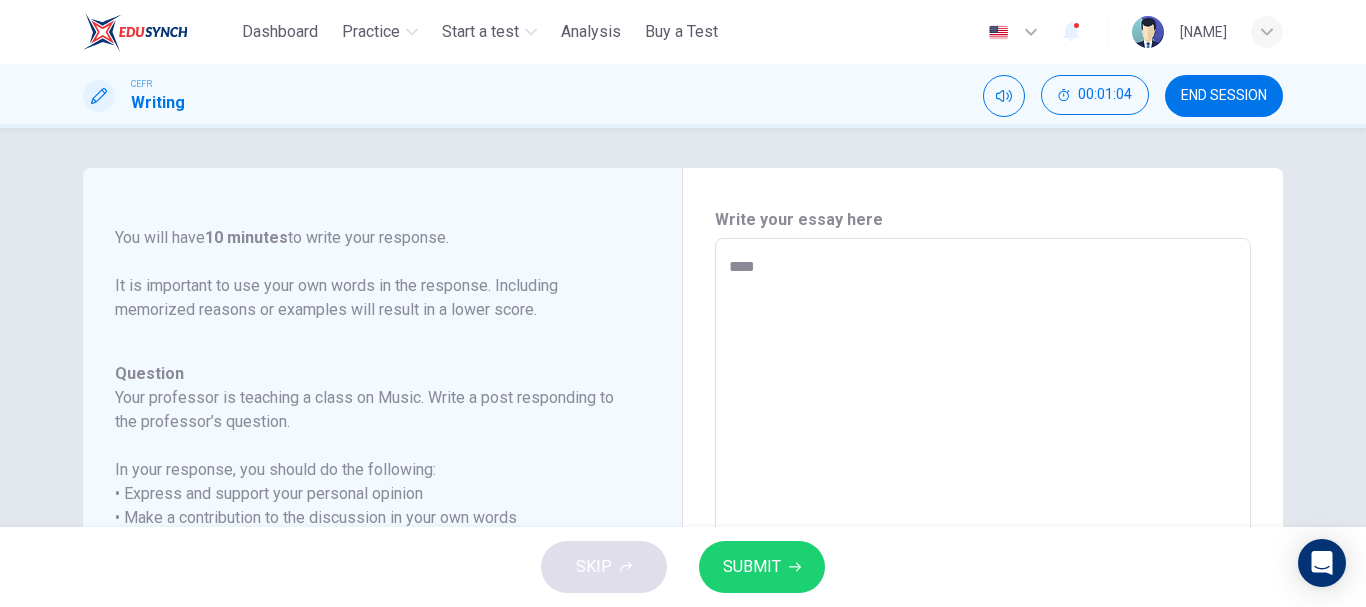 type on "*****" 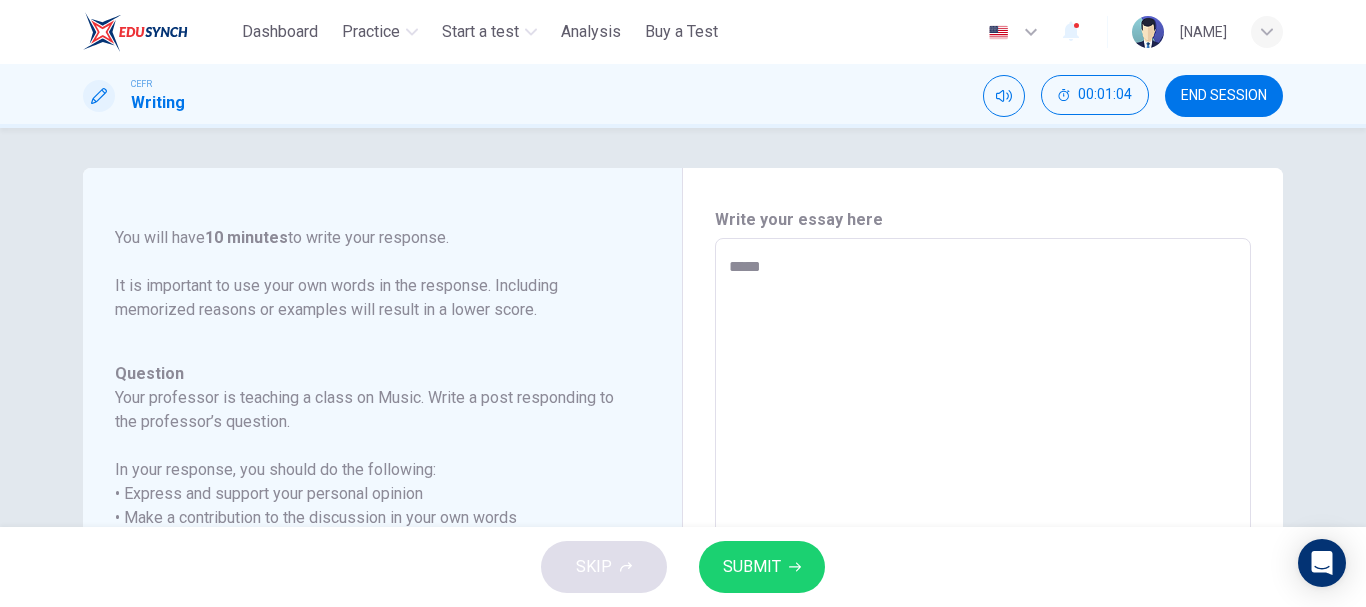 type on "*" 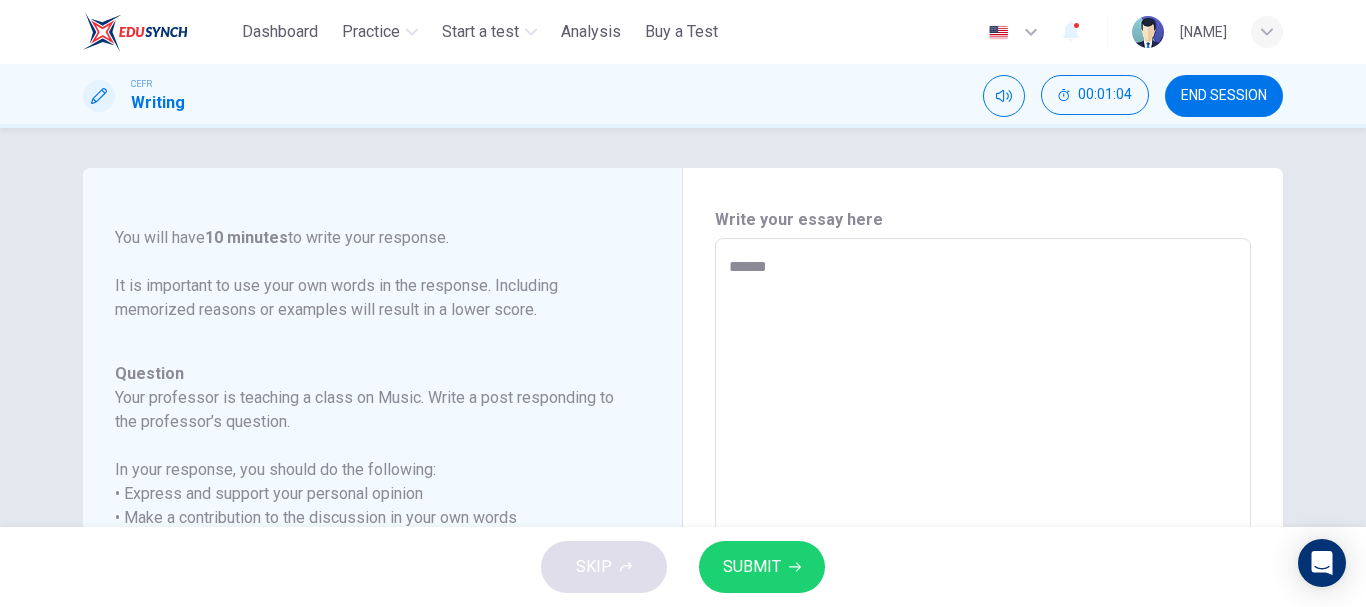 type on "*" 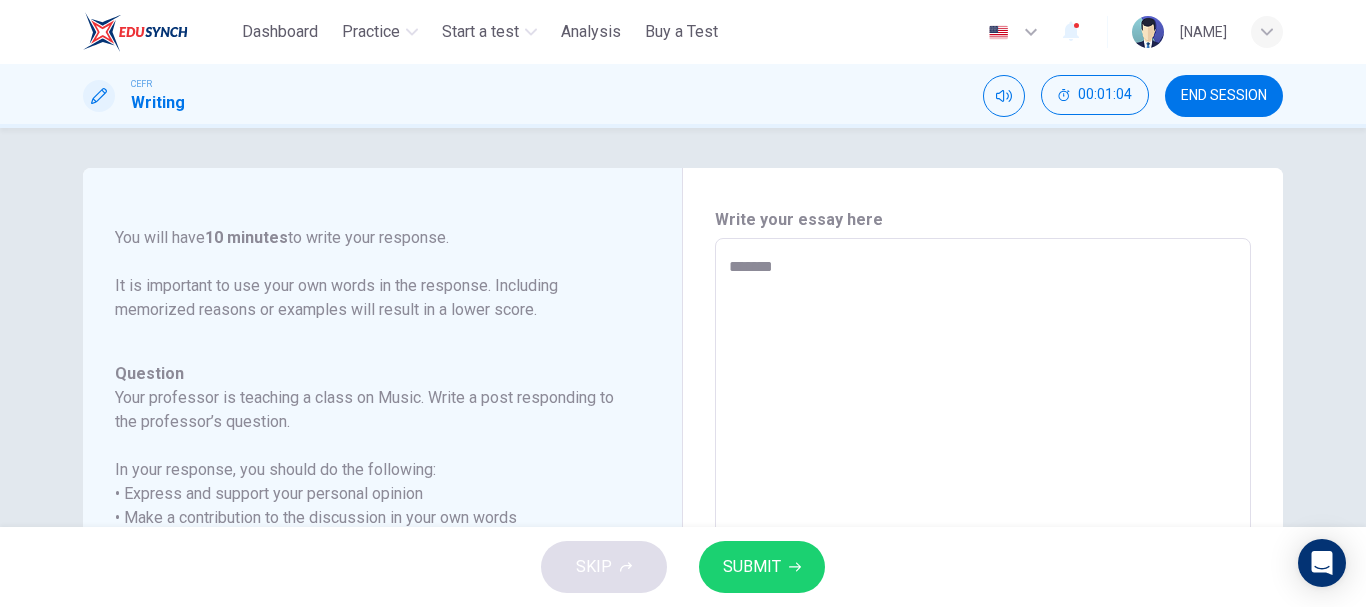 type on "*" 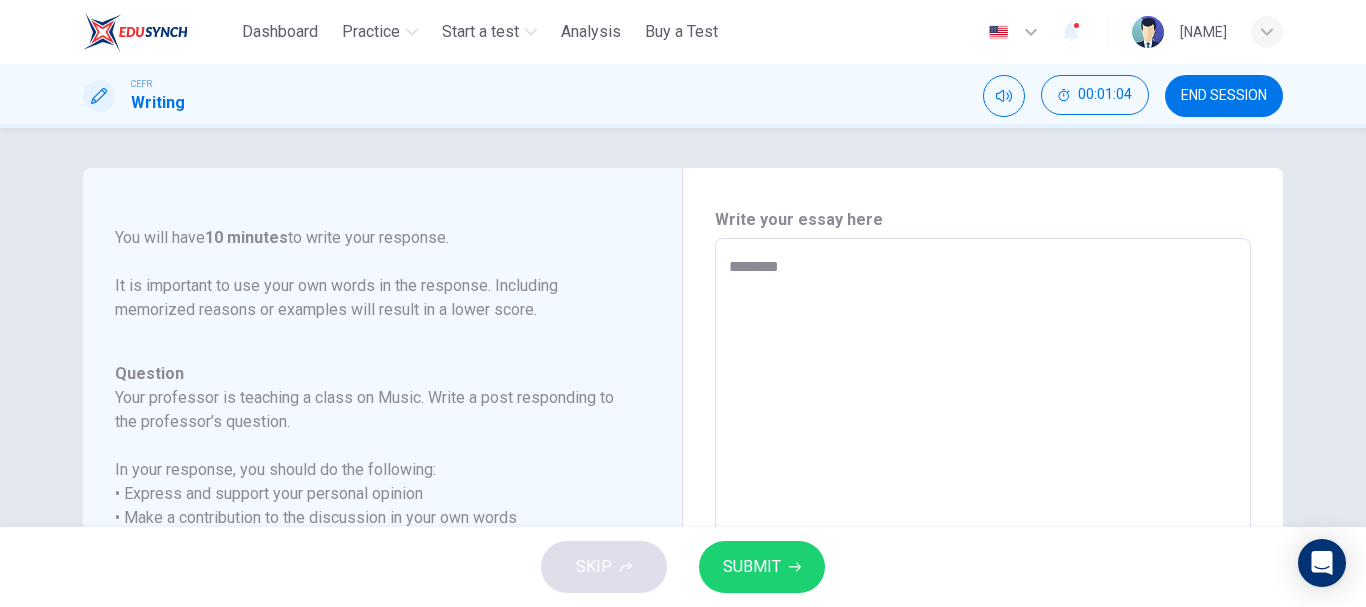type on "*********" 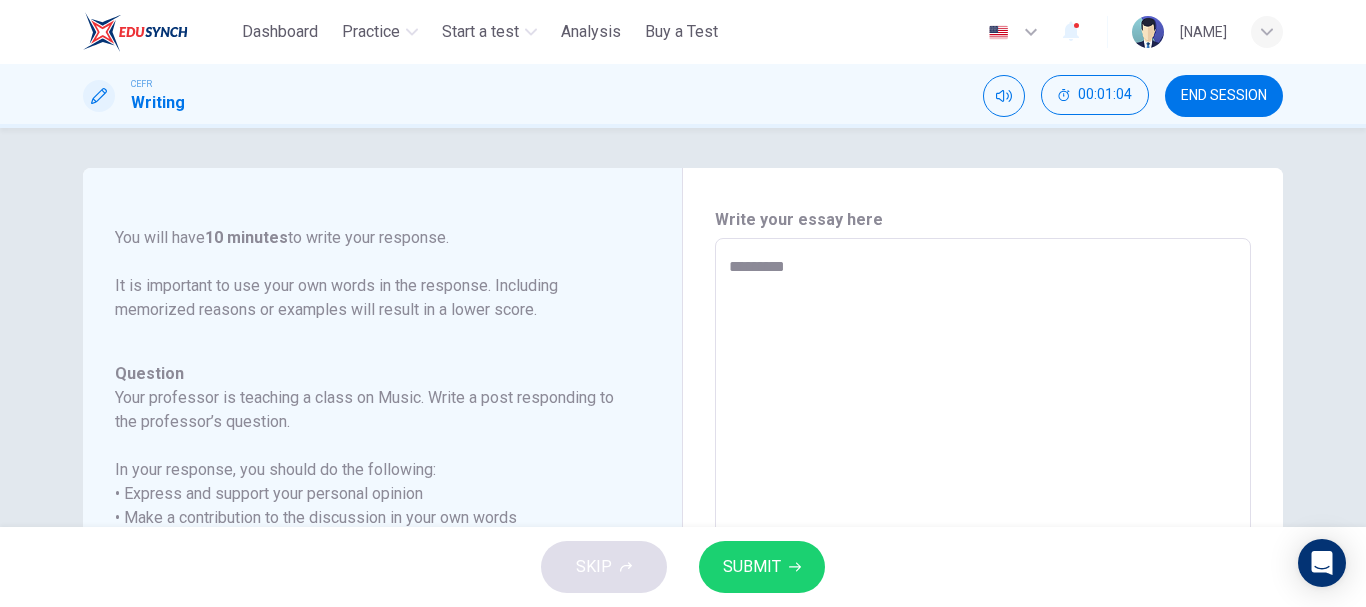 type on "*" 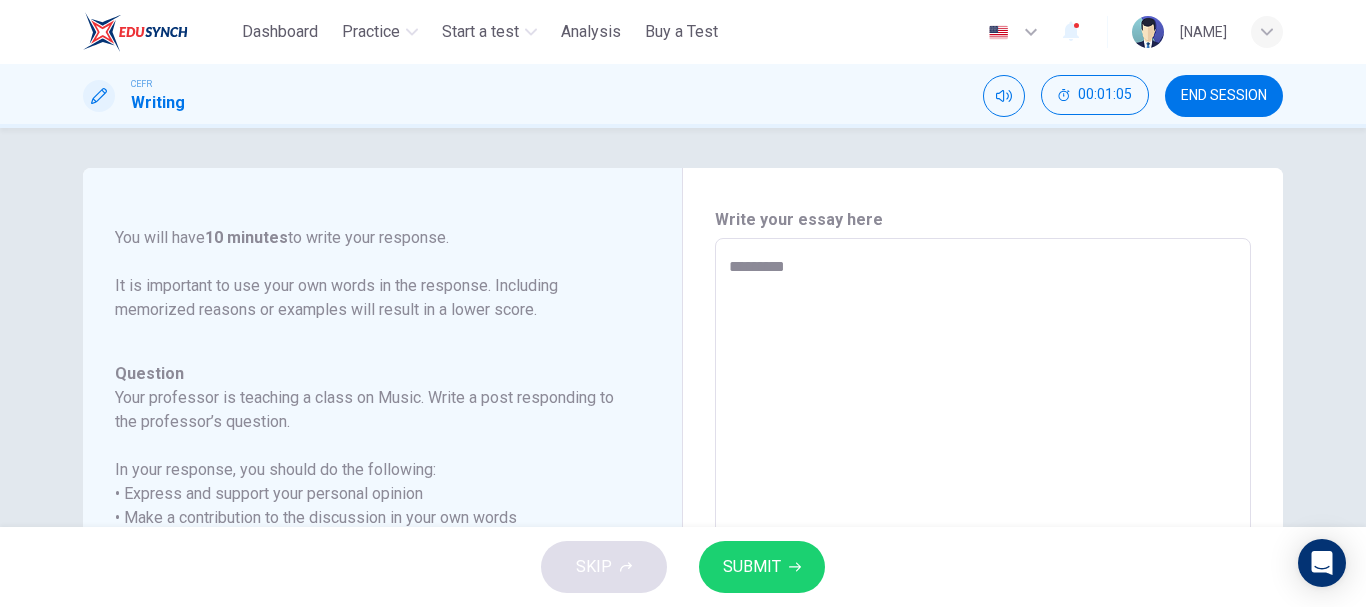 type on "**********" 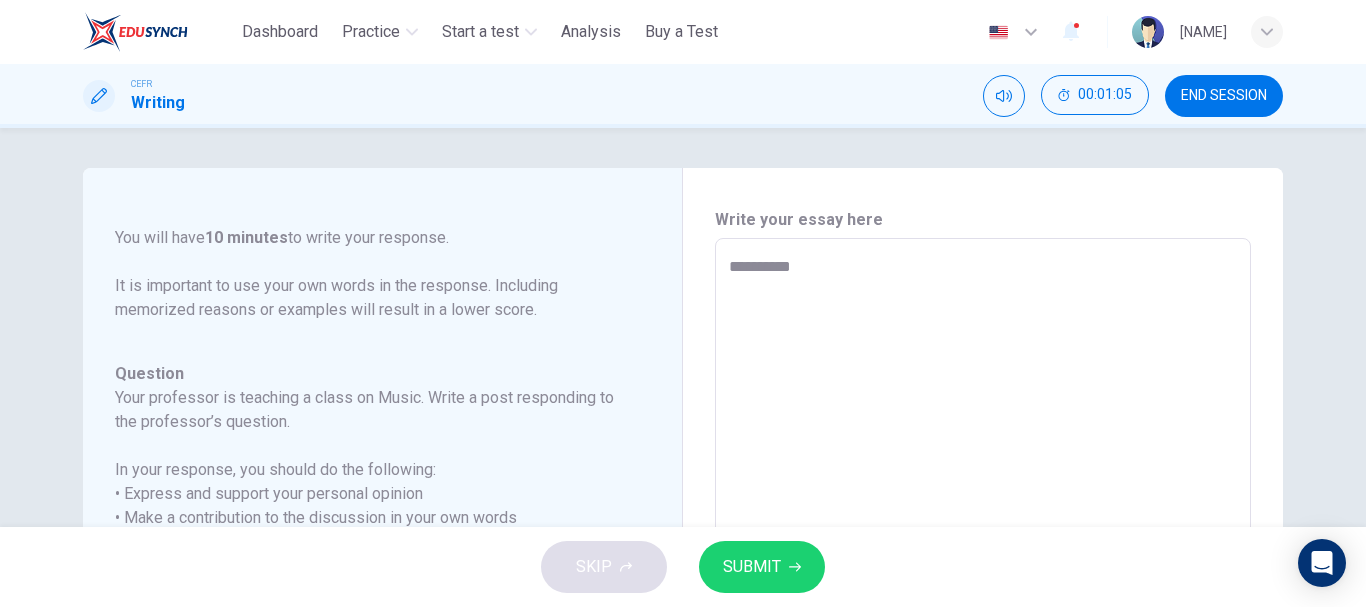 type on "*" 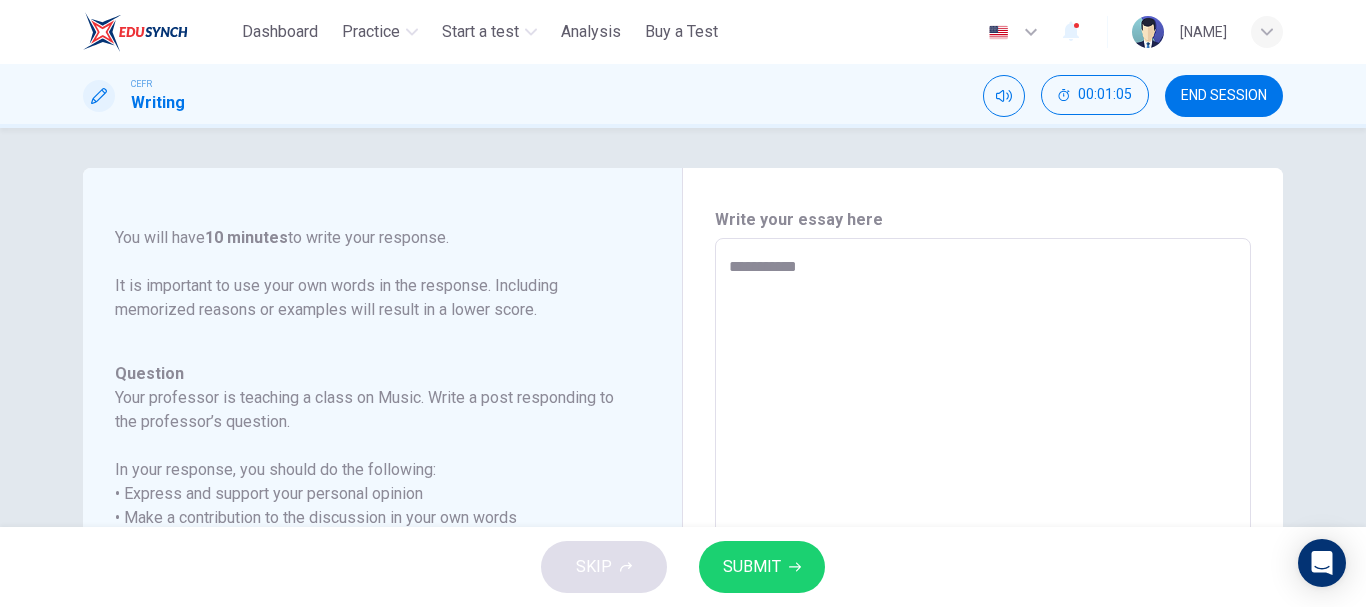 type on "*" 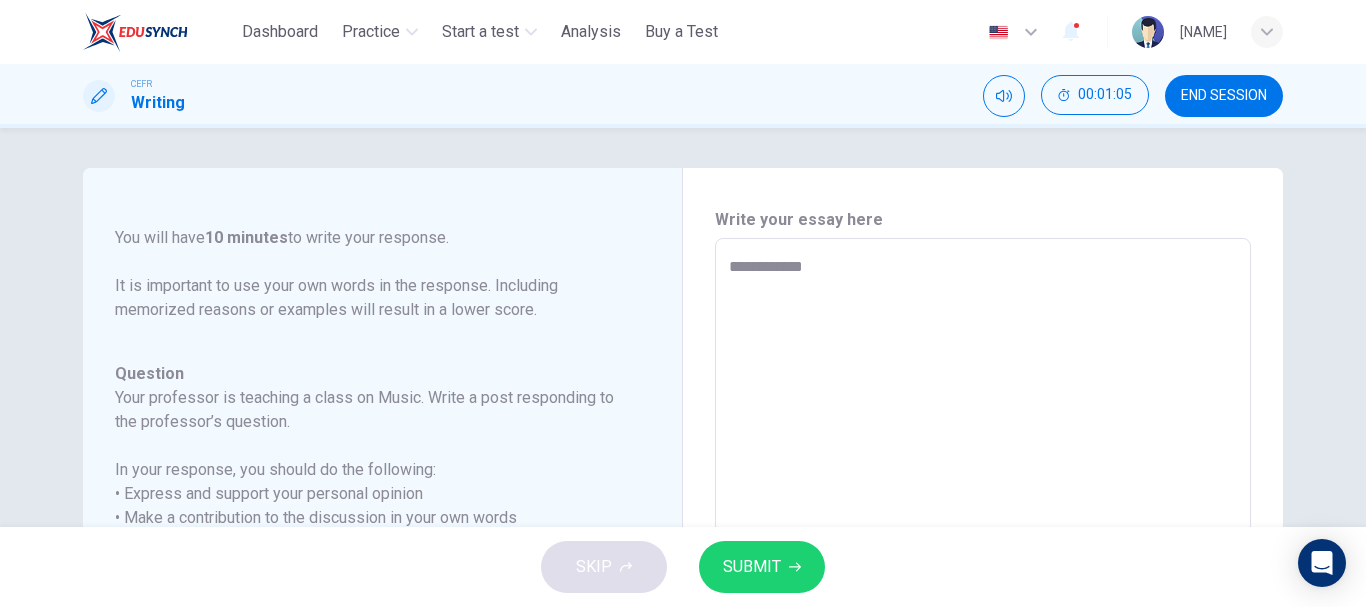 type on "*" 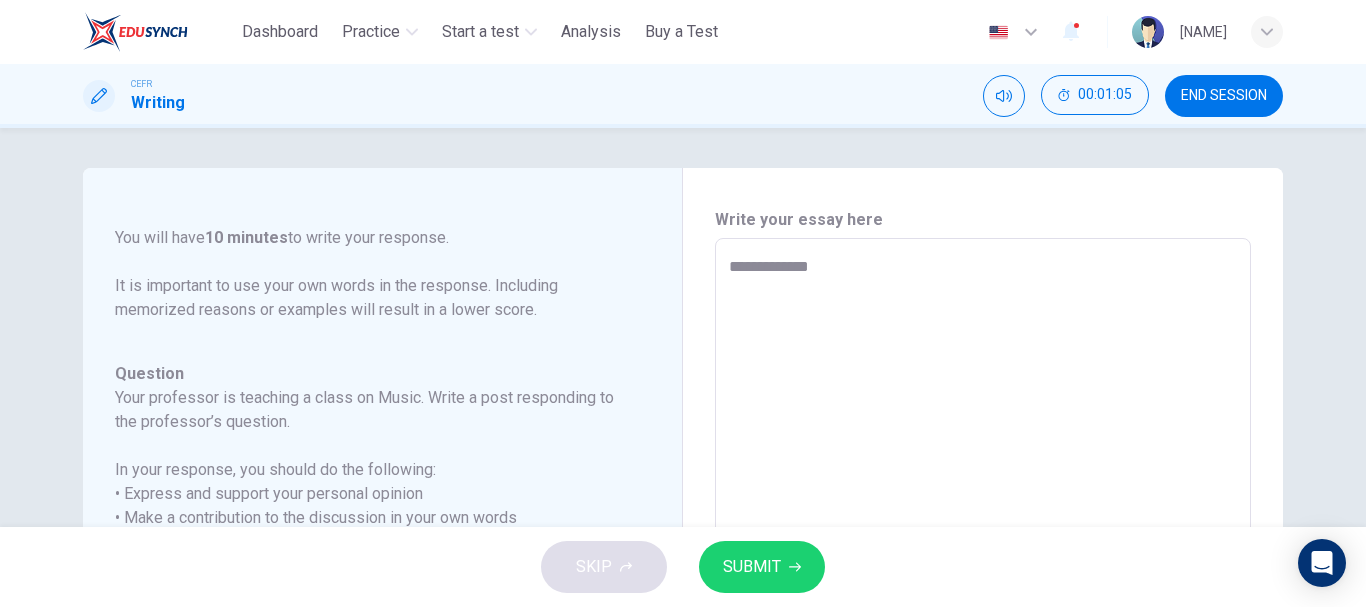 type on "*" 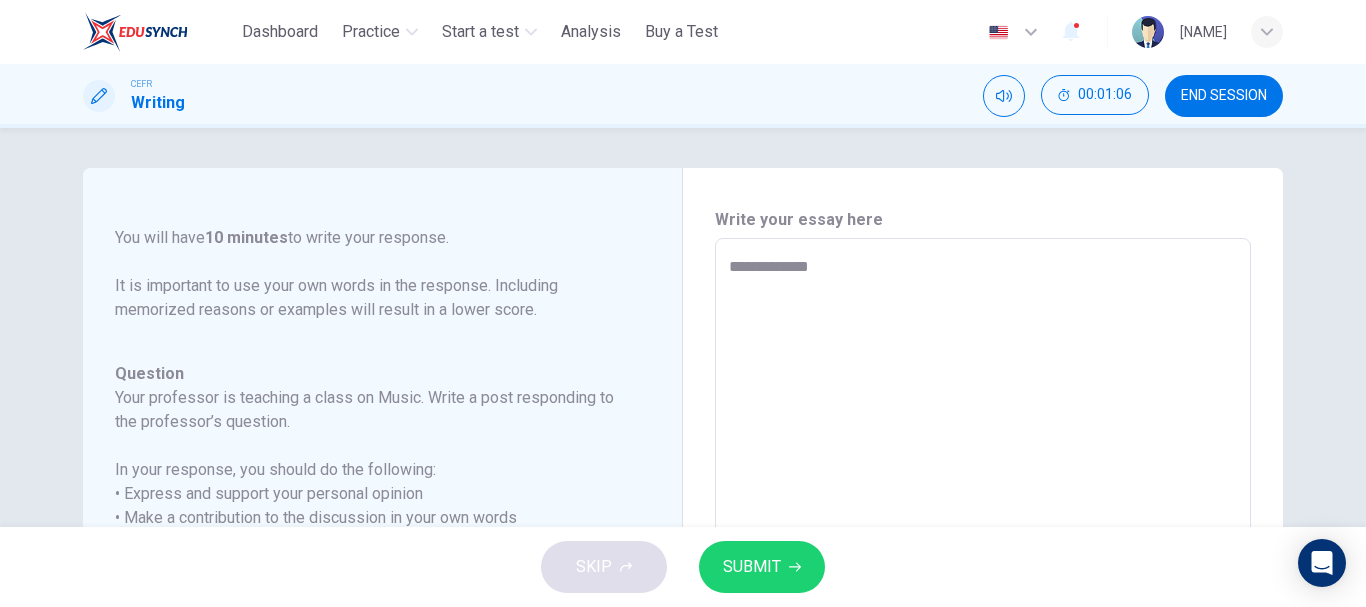 type on "**********" 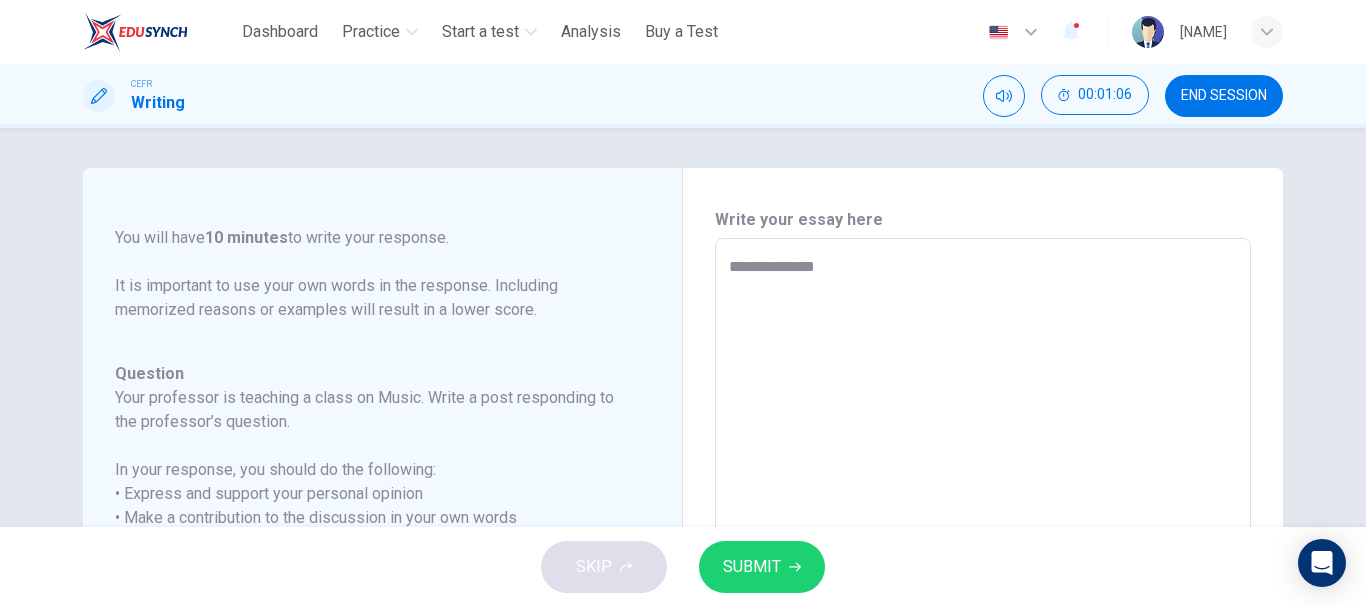 type on "**********" 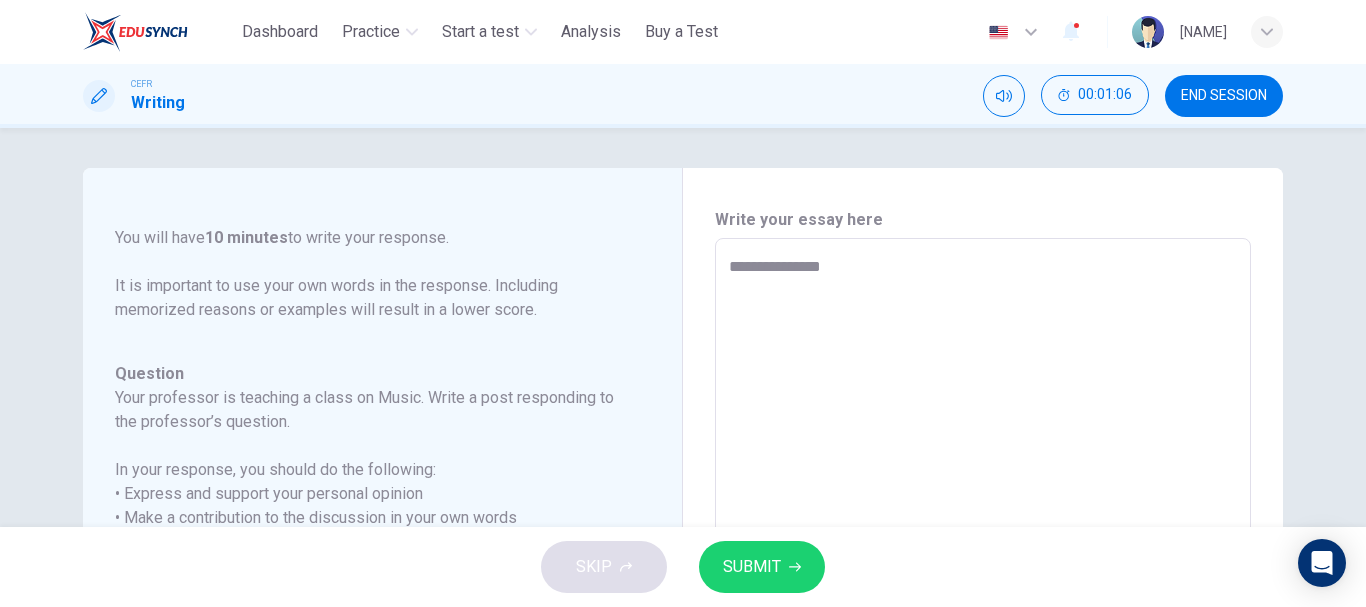 type on "*" 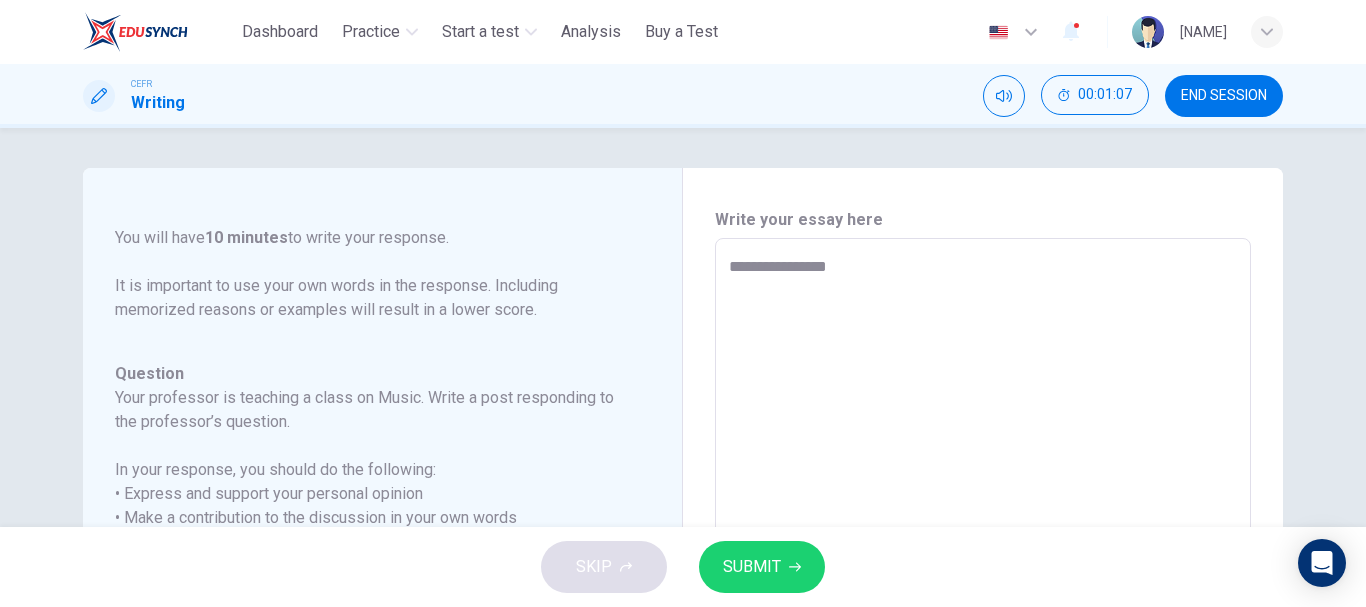 type on "**********" 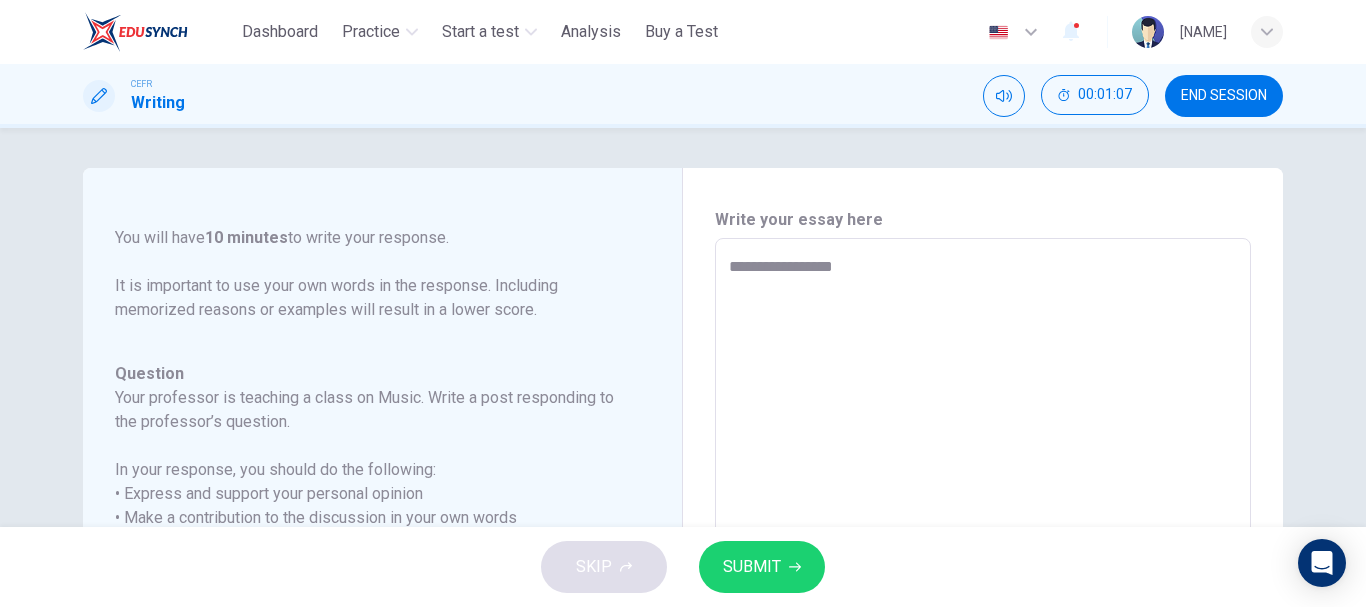 type on "*" 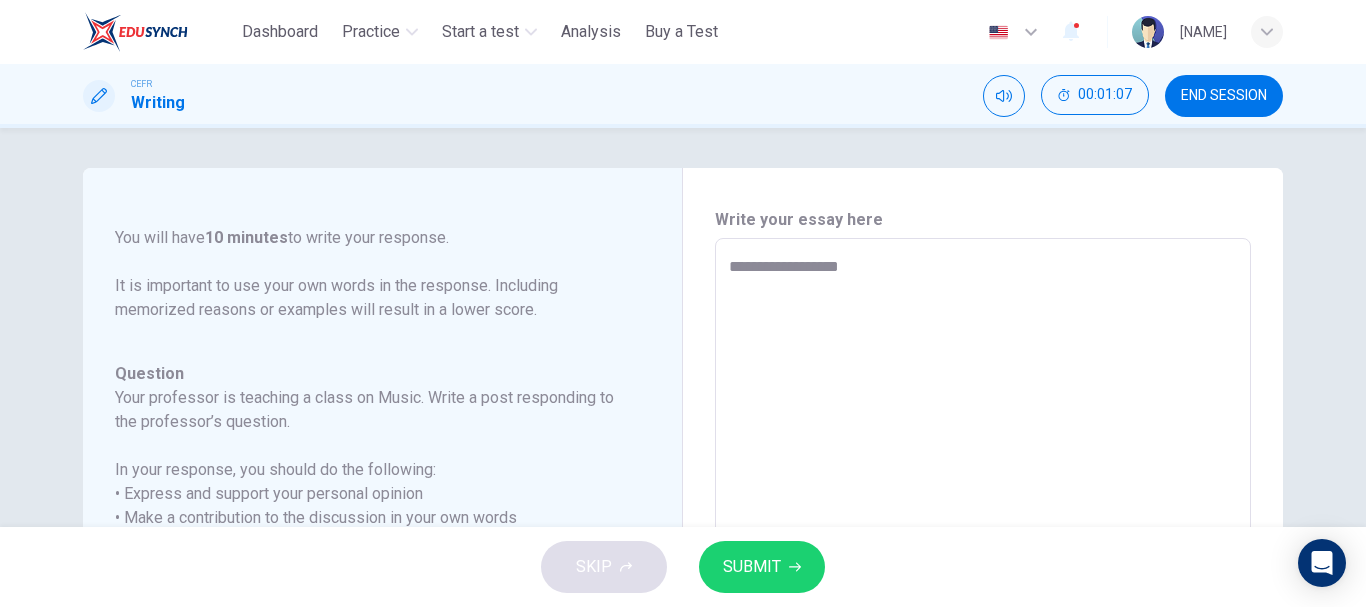 type on "*" 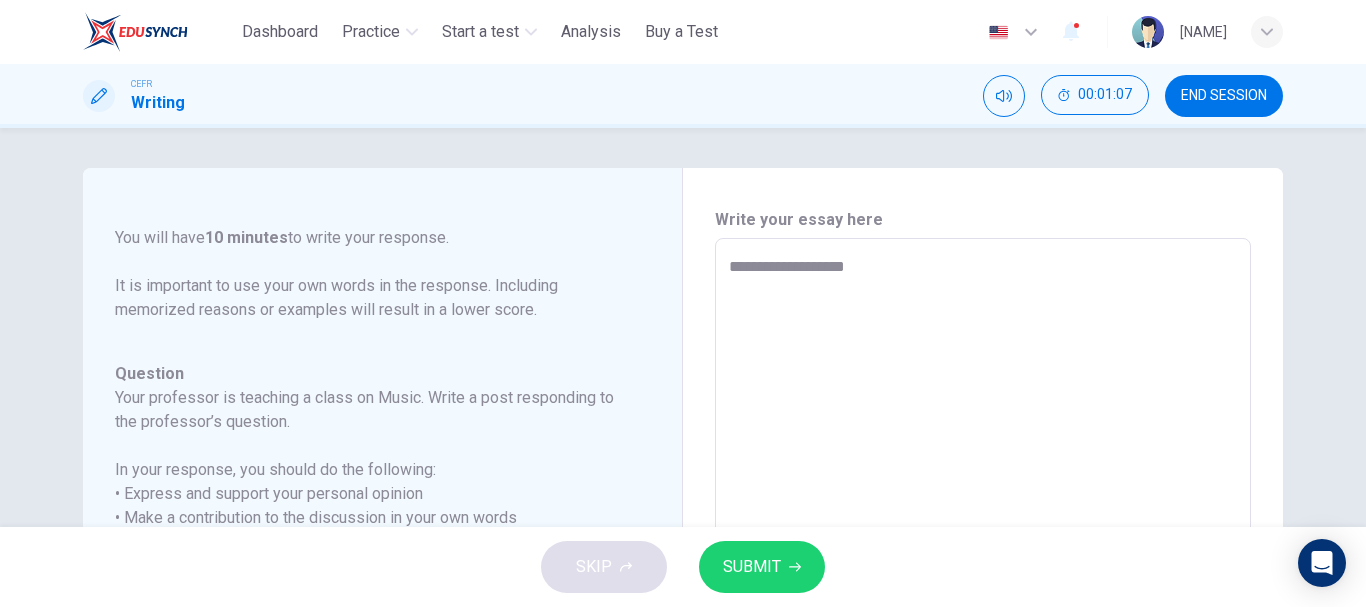 type on "*" 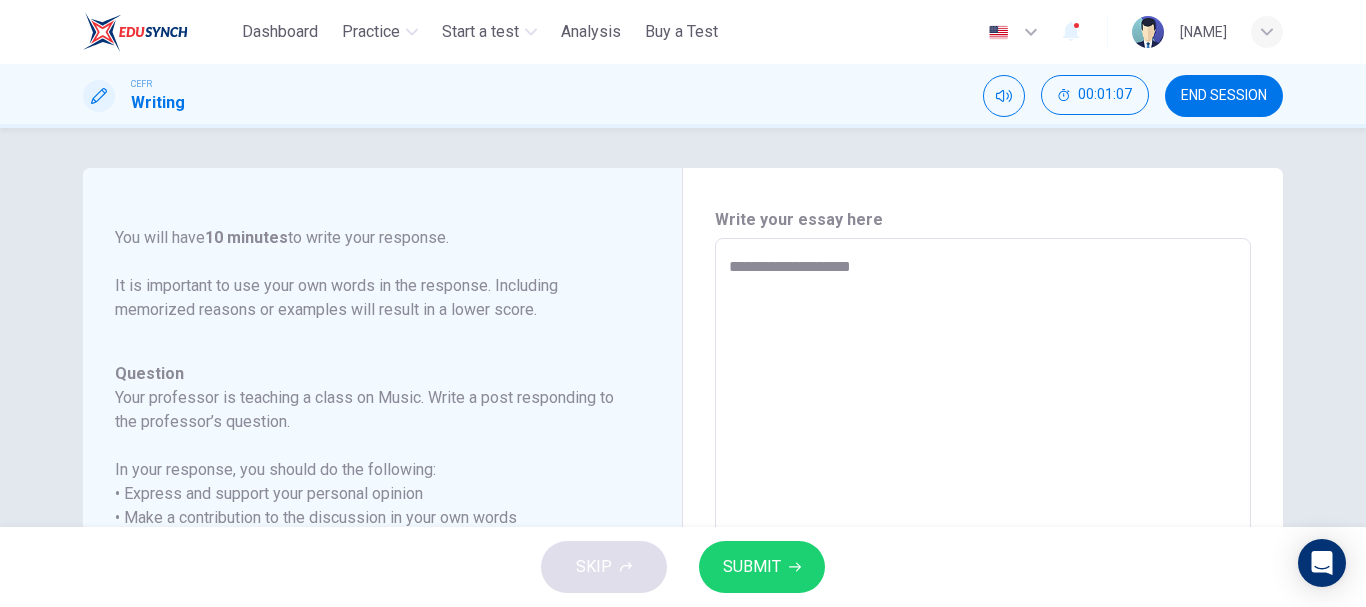 type on "*" 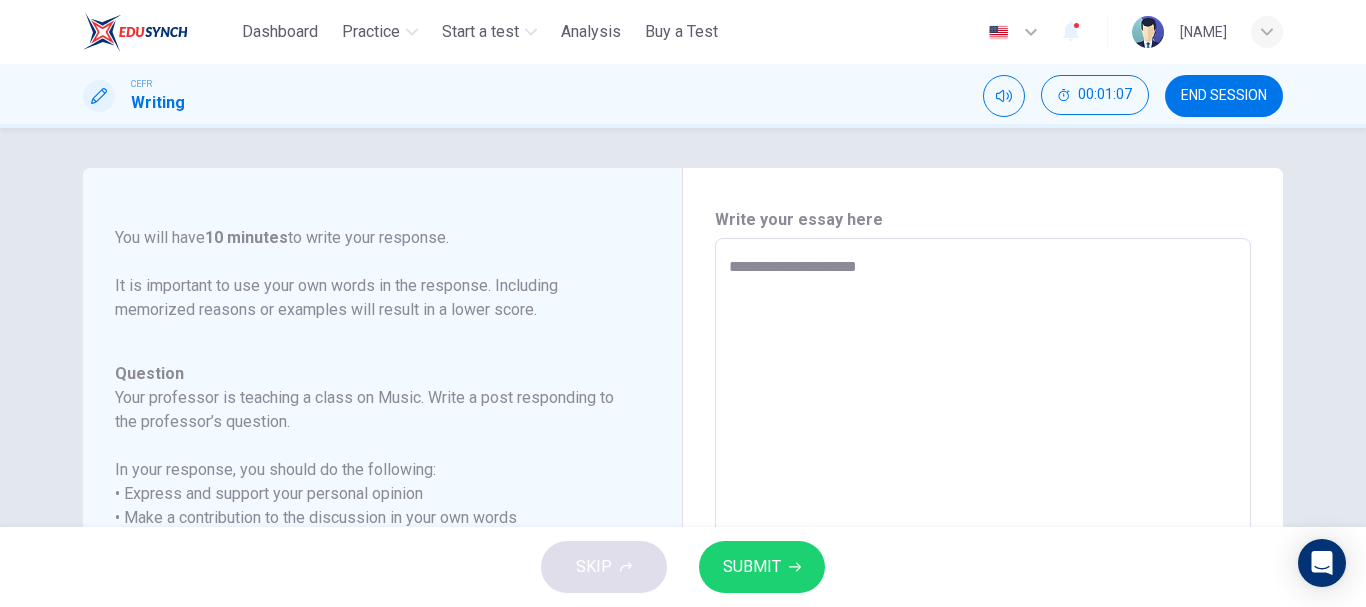 type on "**********" 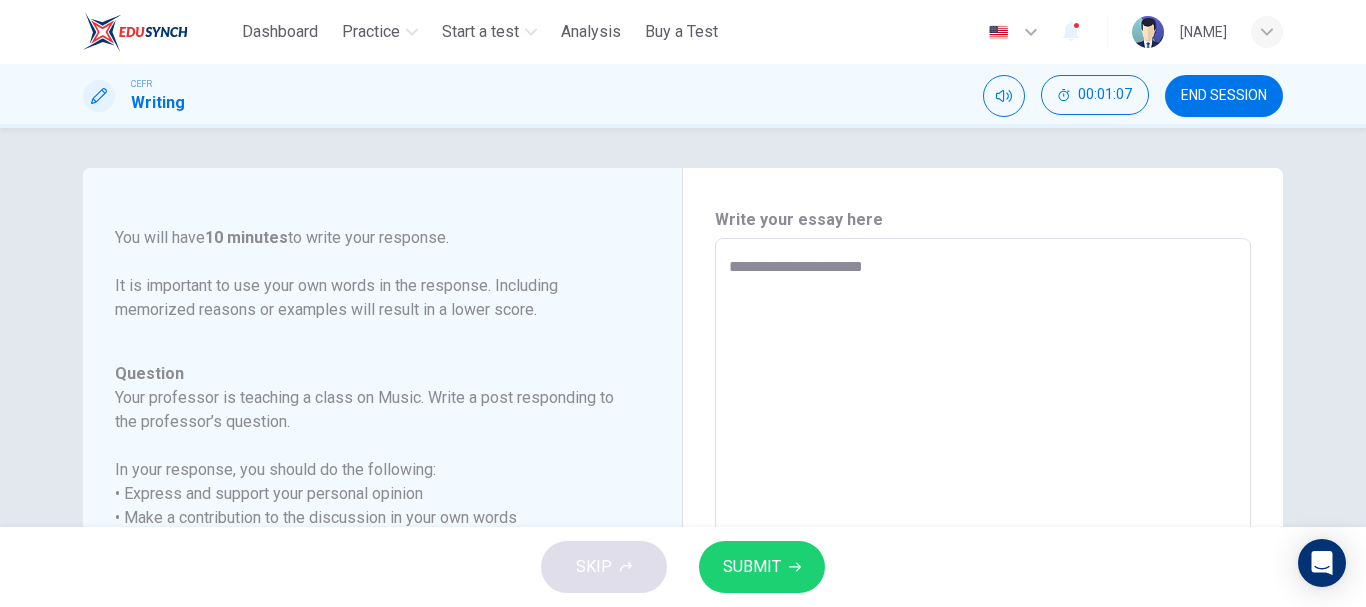 type on "*" 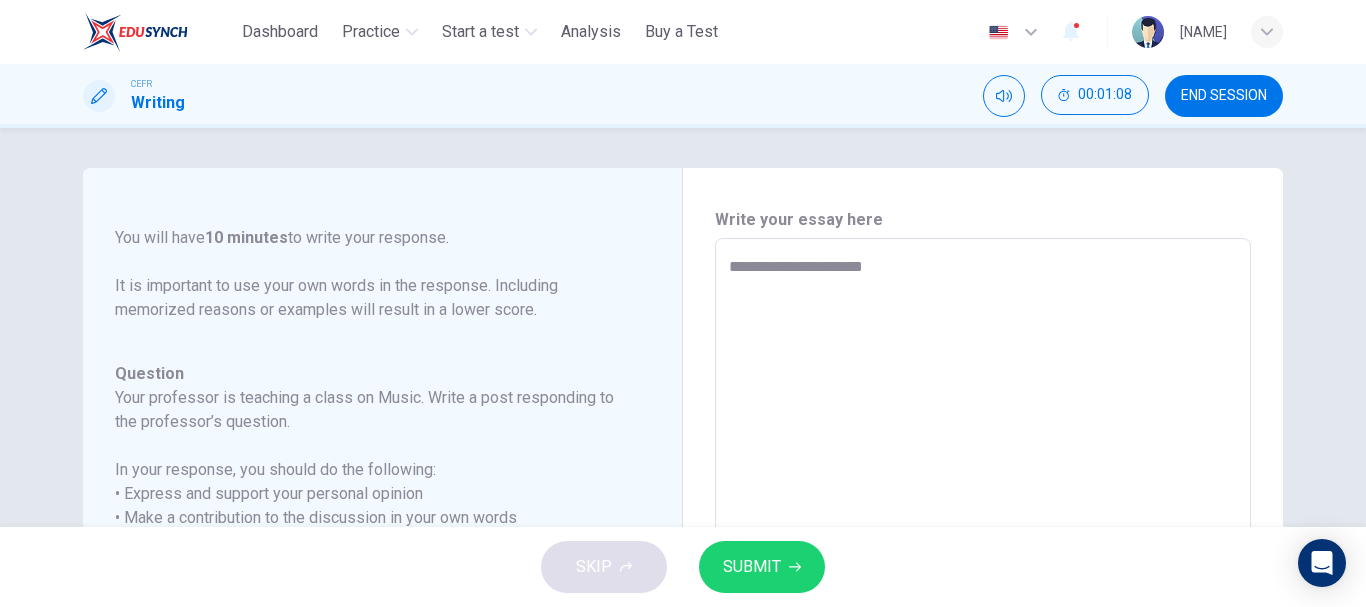 type on "**********" 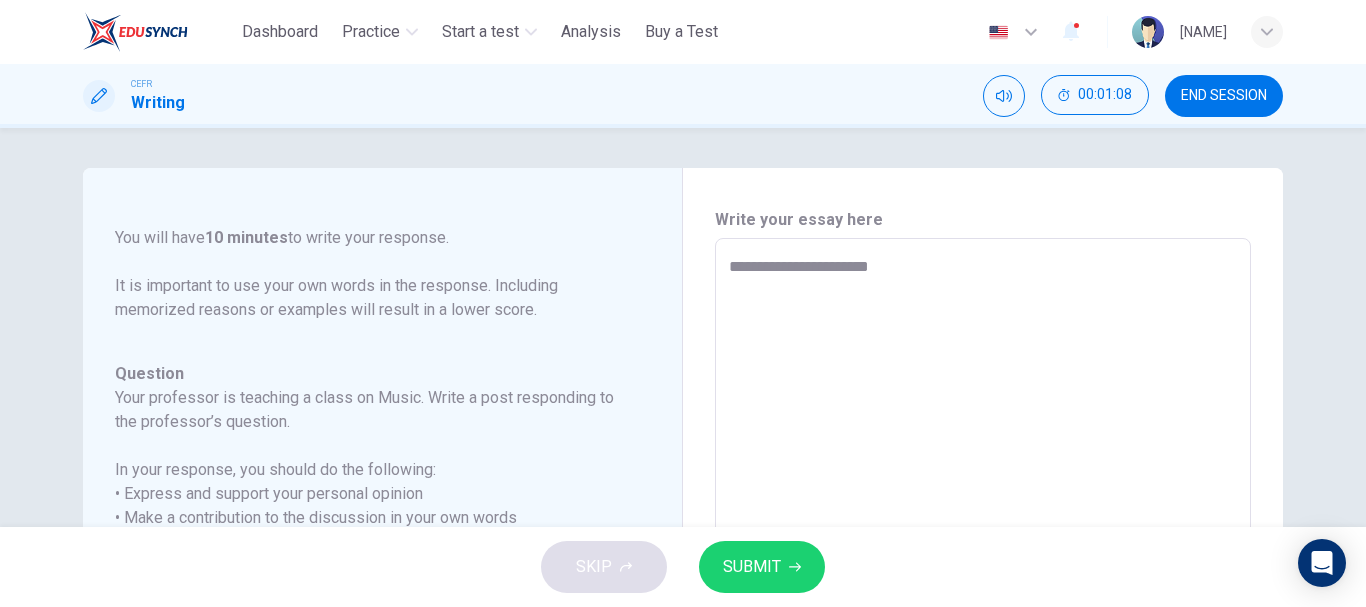 type on "*" 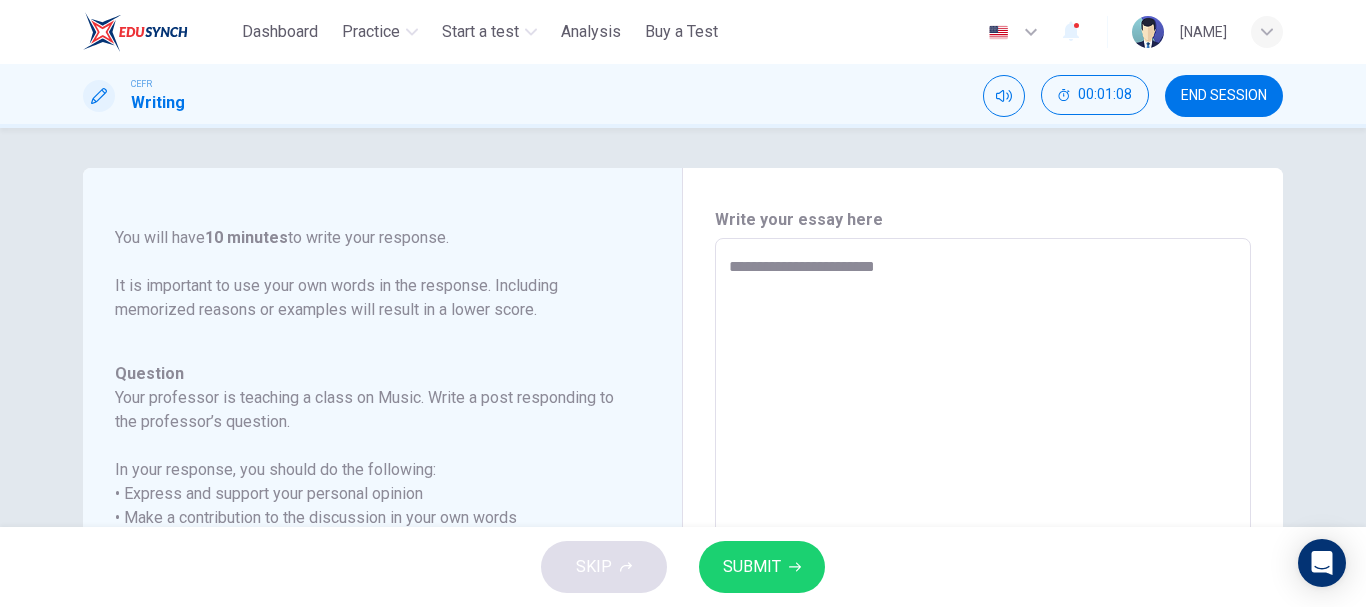 type on "*" 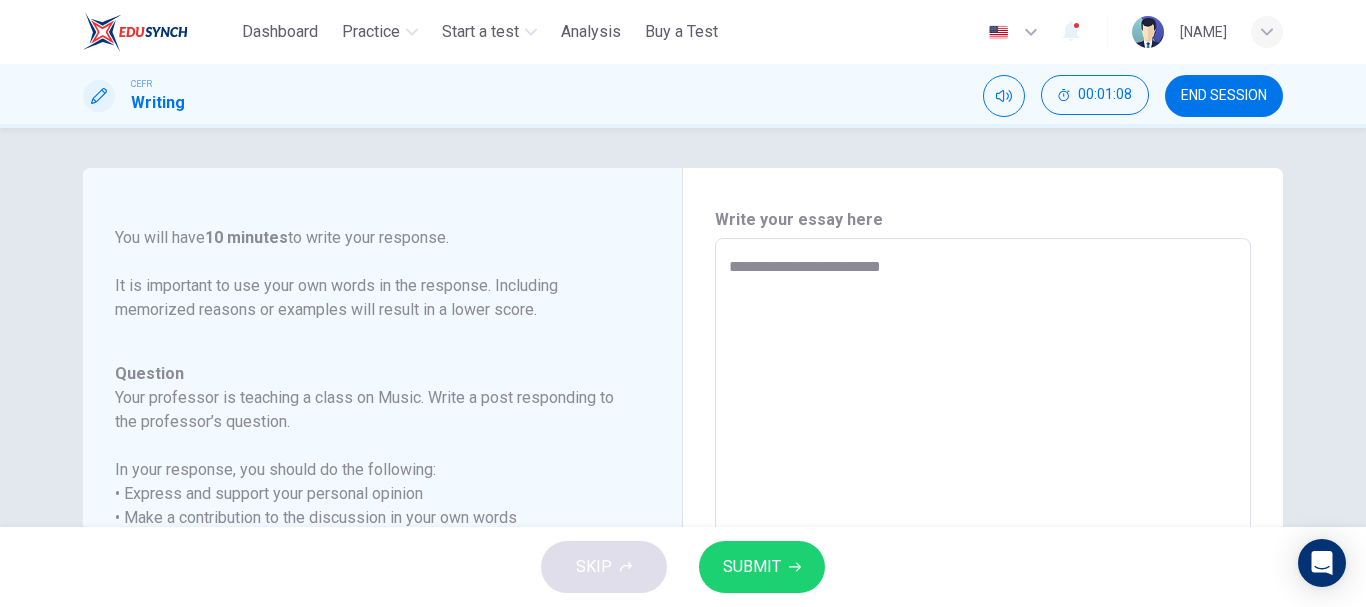 type on "*" 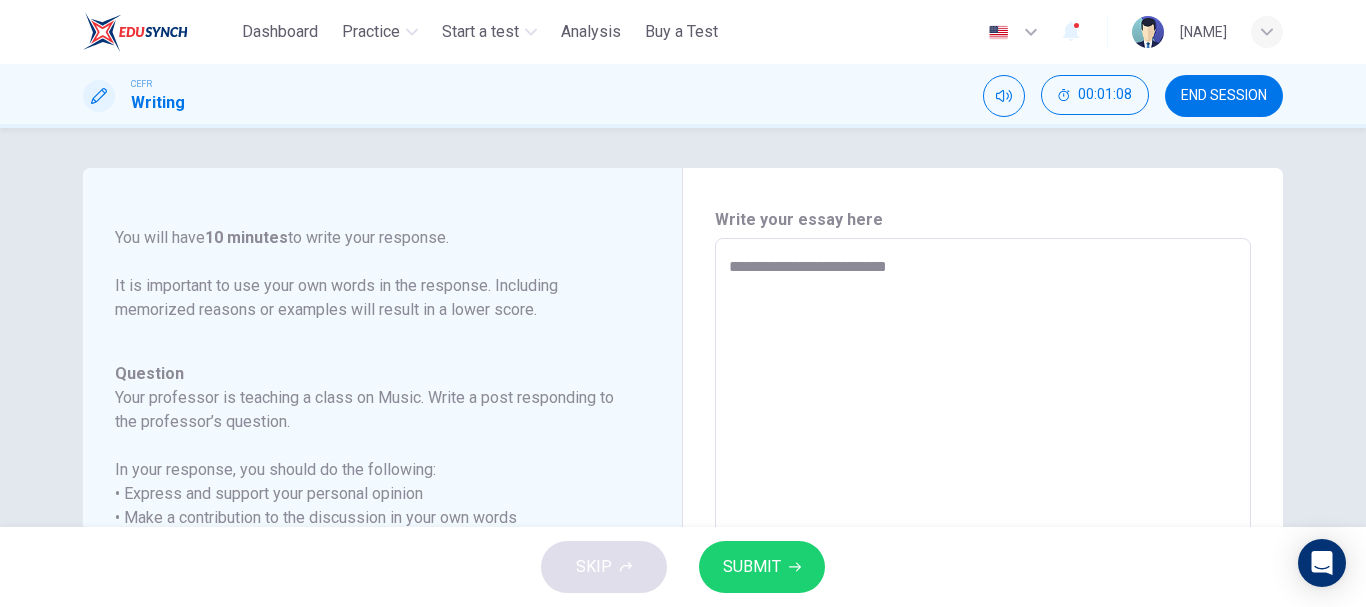 type on "*" 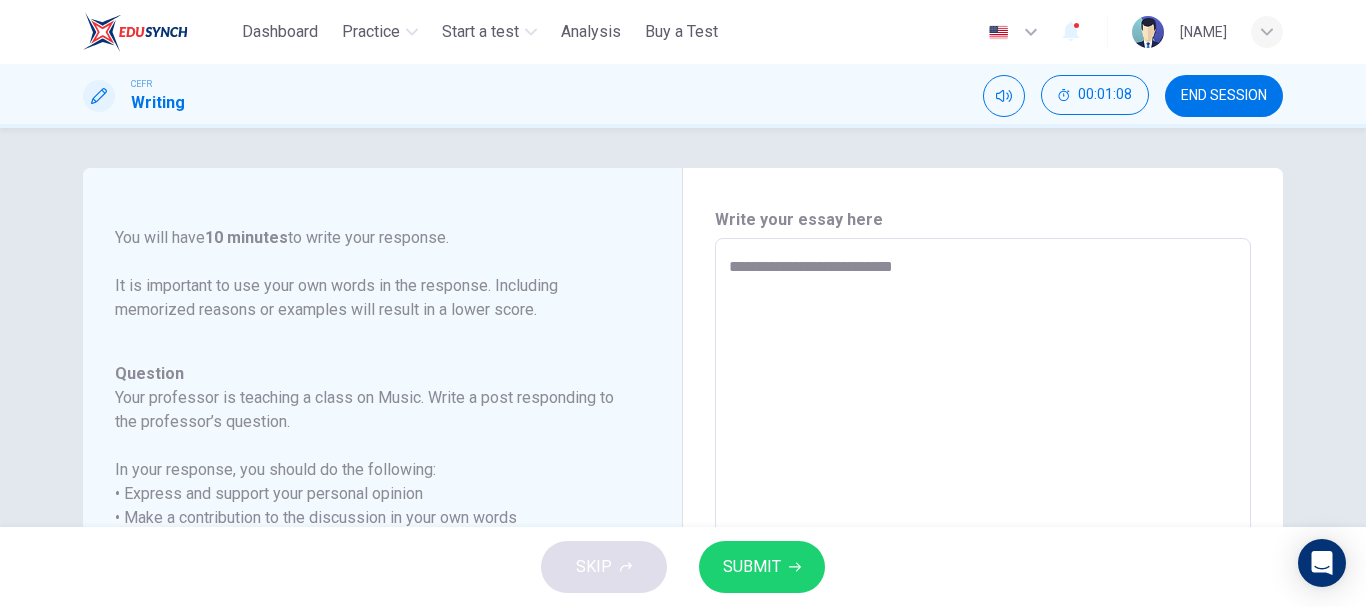 type on "*" 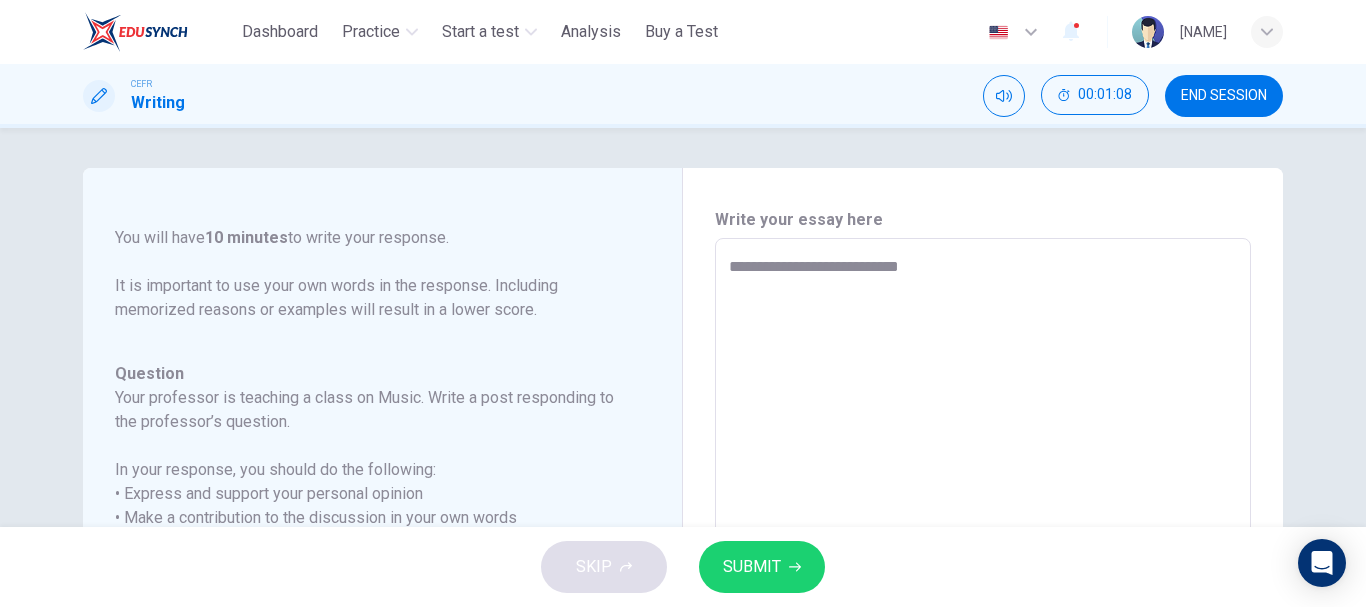 type on "*" 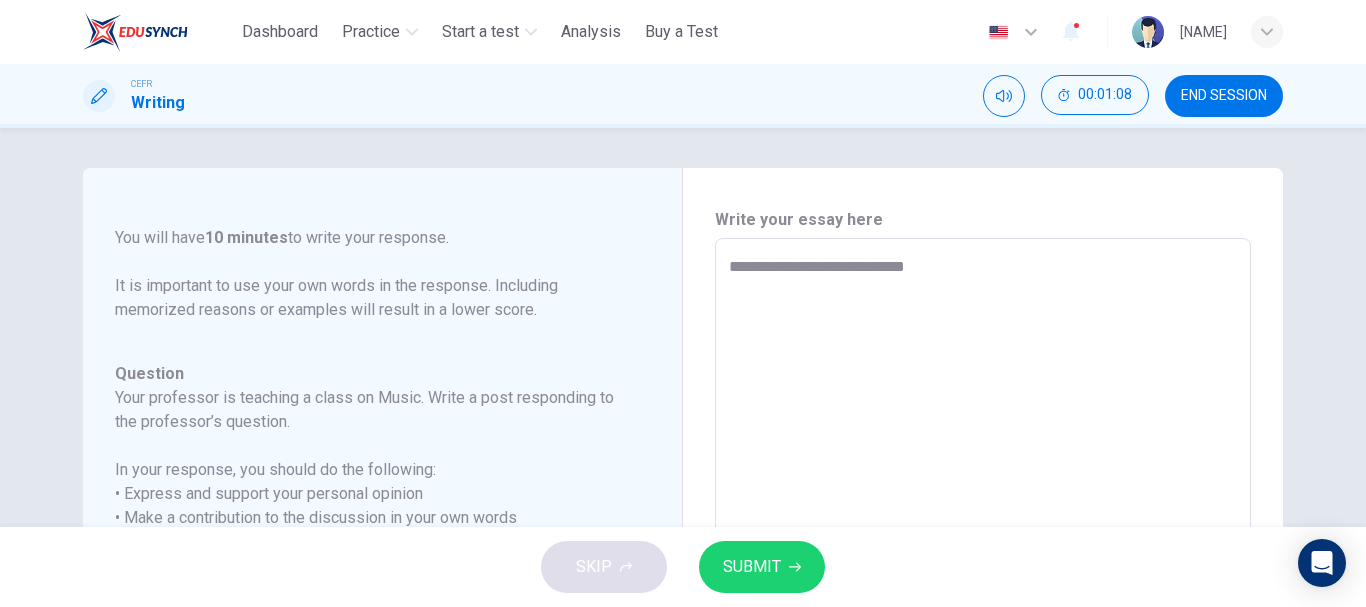 type on "*" 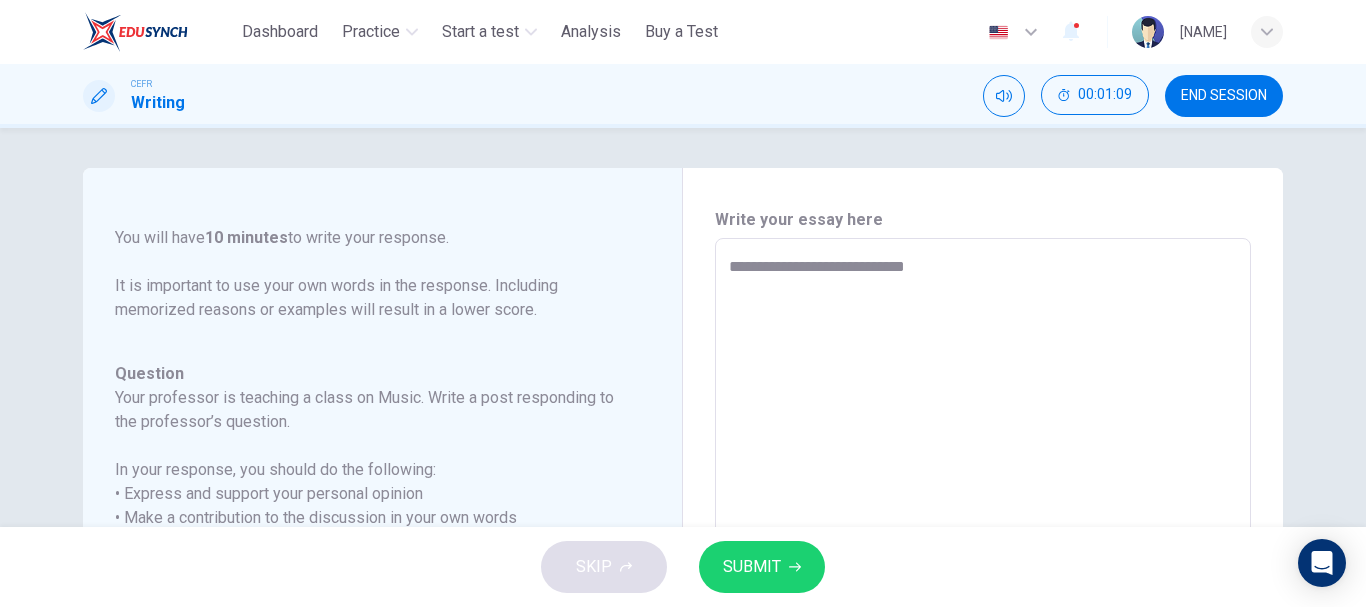 type on "**********" 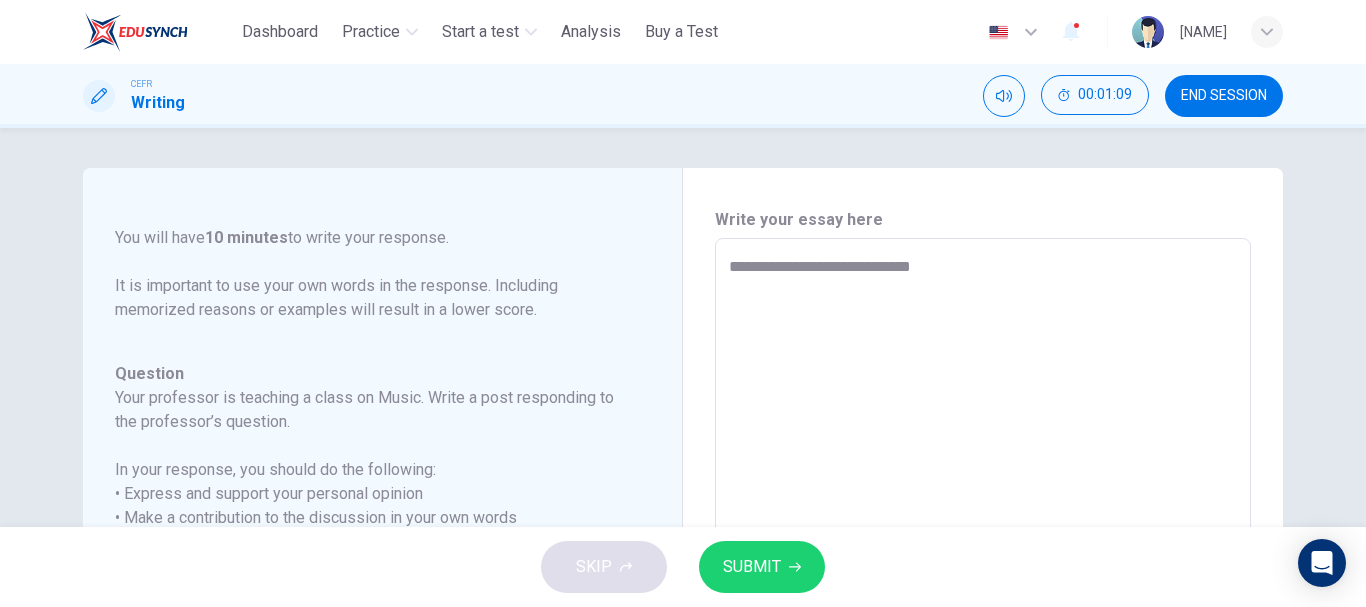 type on "*" 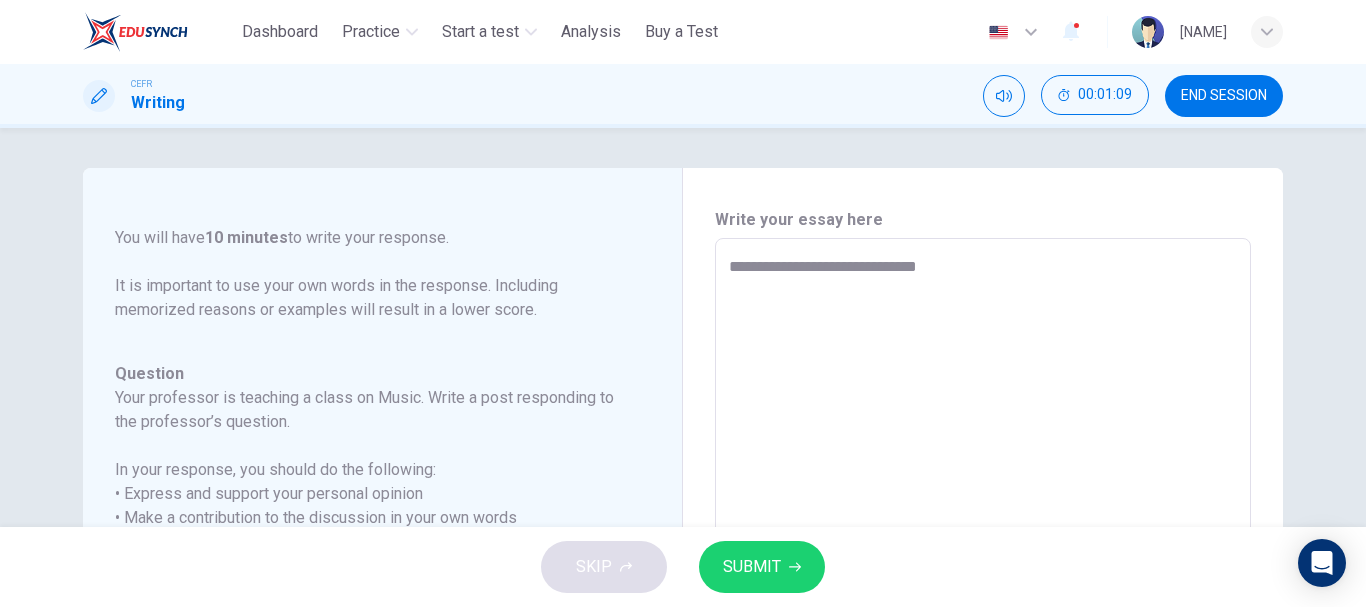 type on "*" 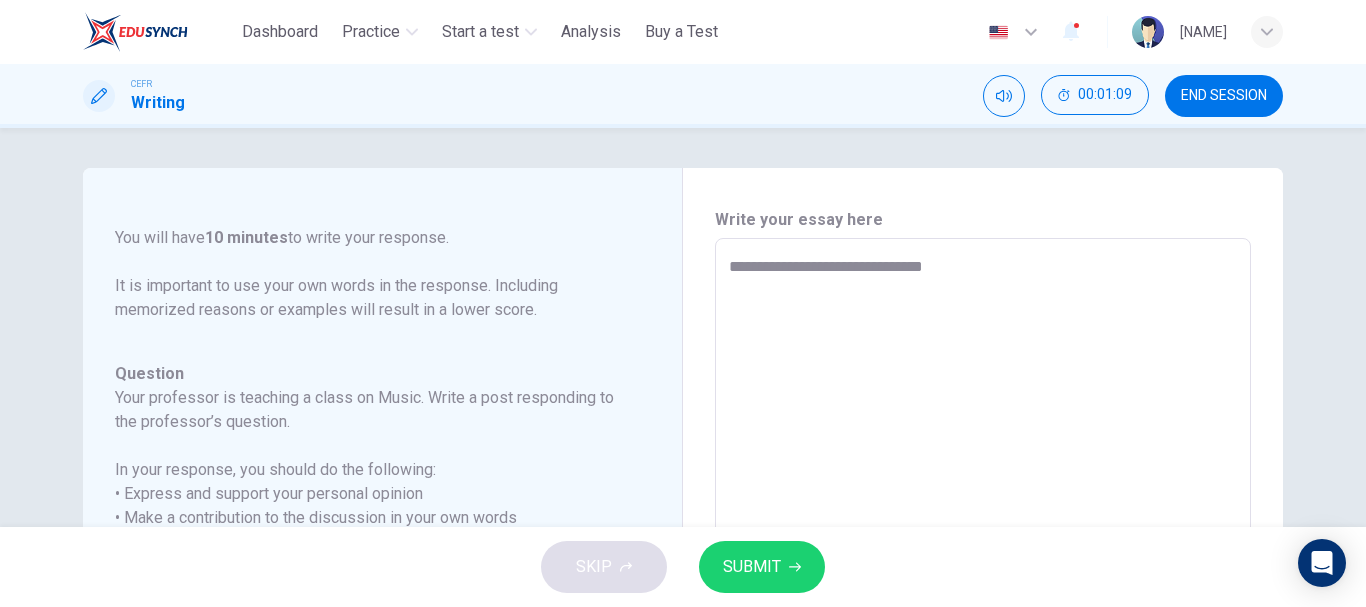 type on "*" 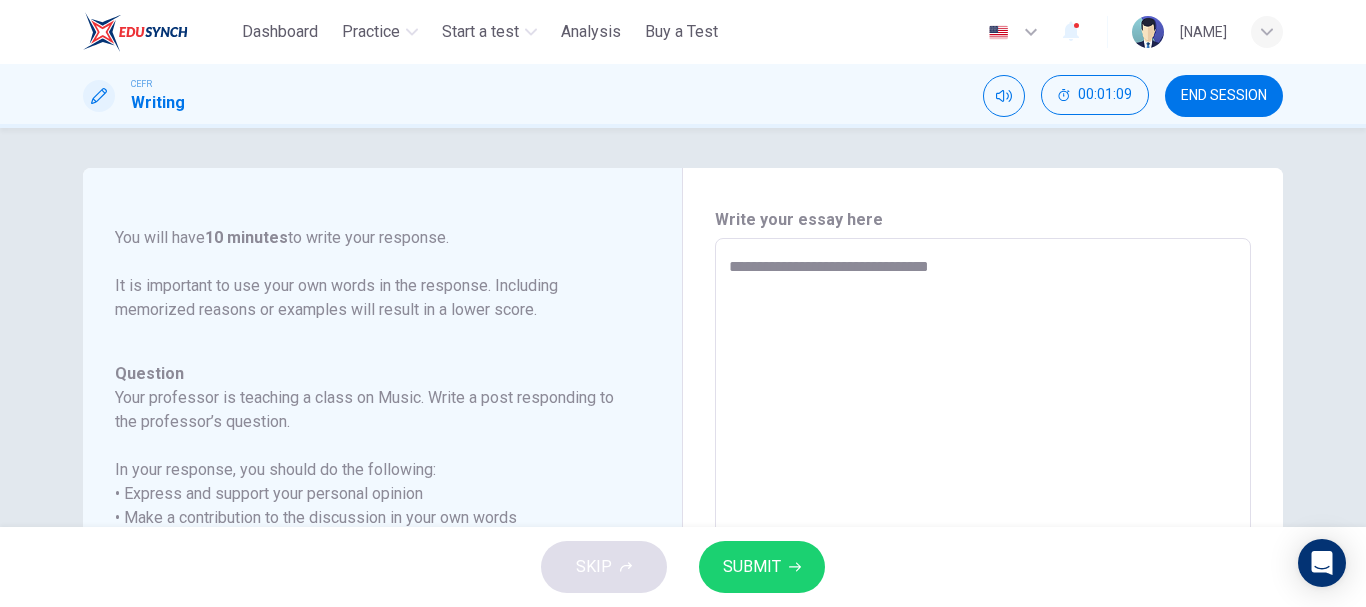 type on "**********" 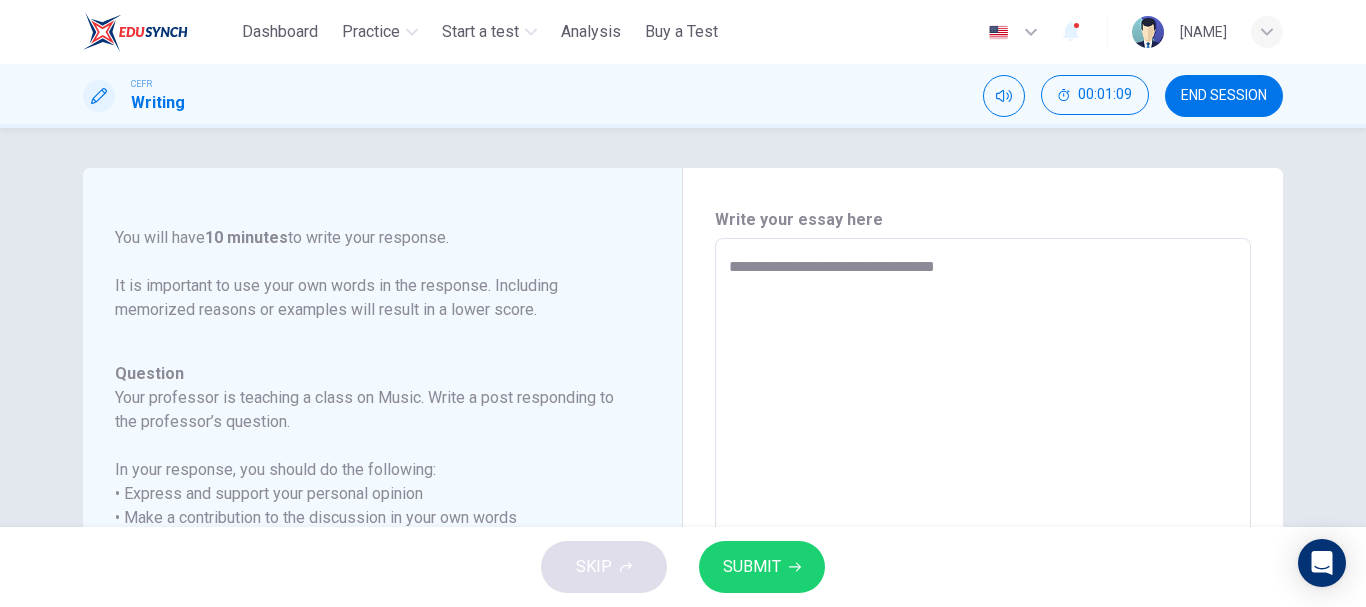 type on "*" 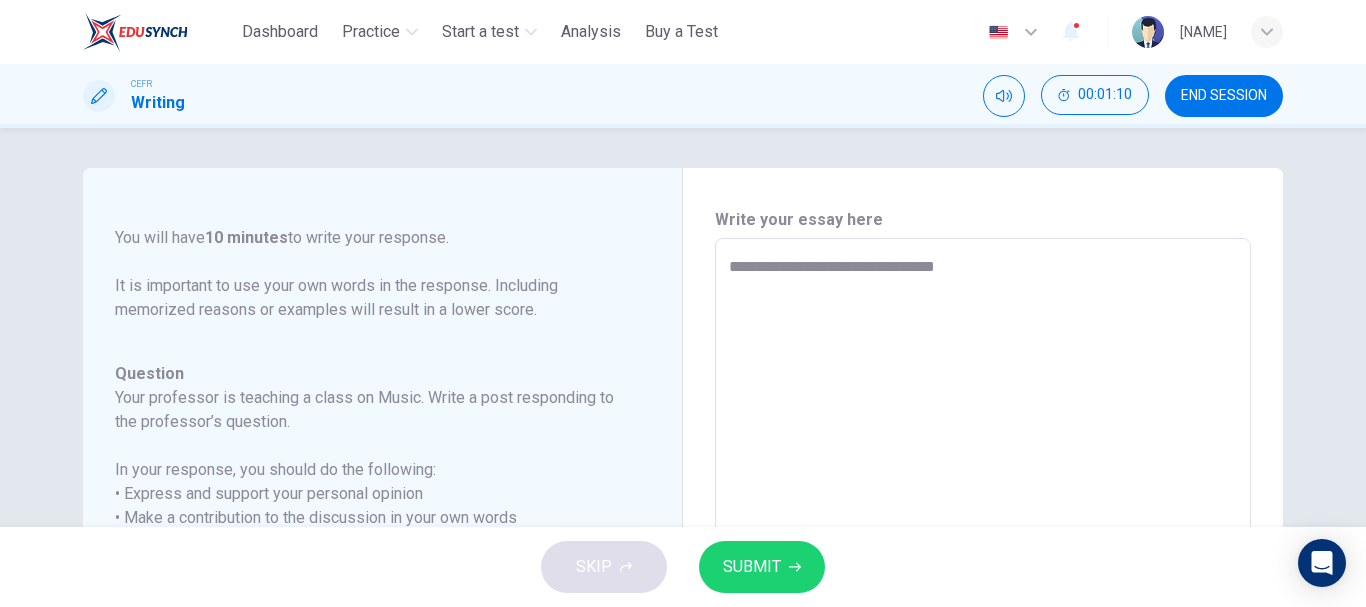 type on "**********" 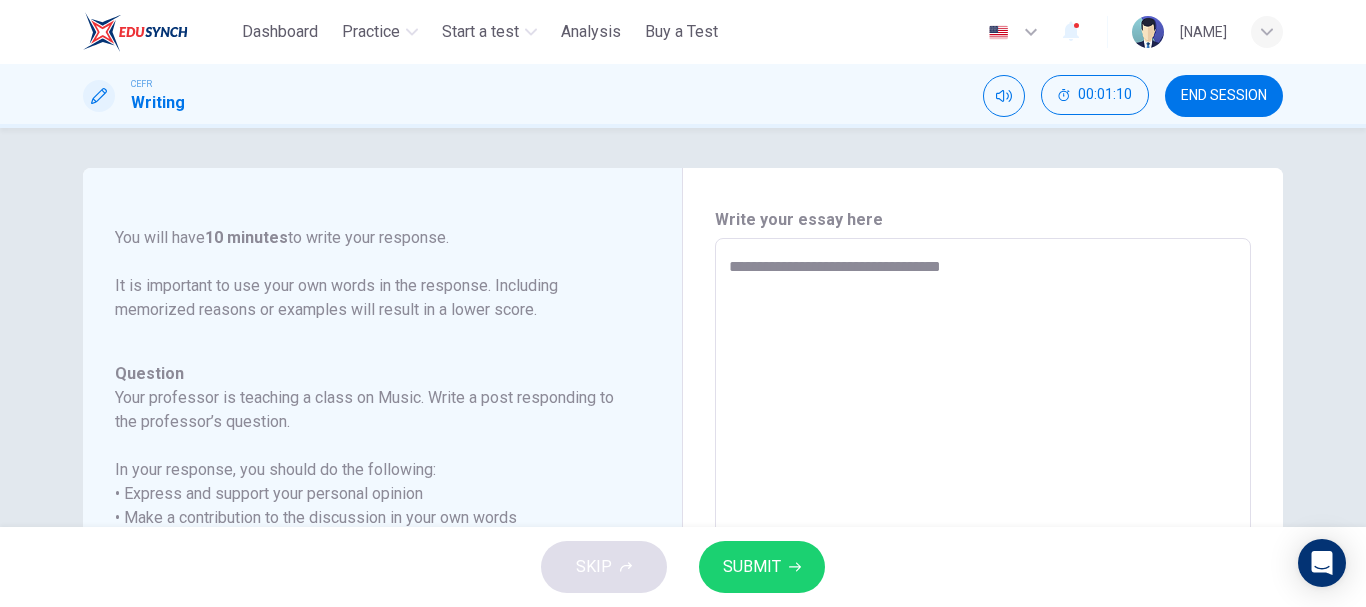 type on "*" 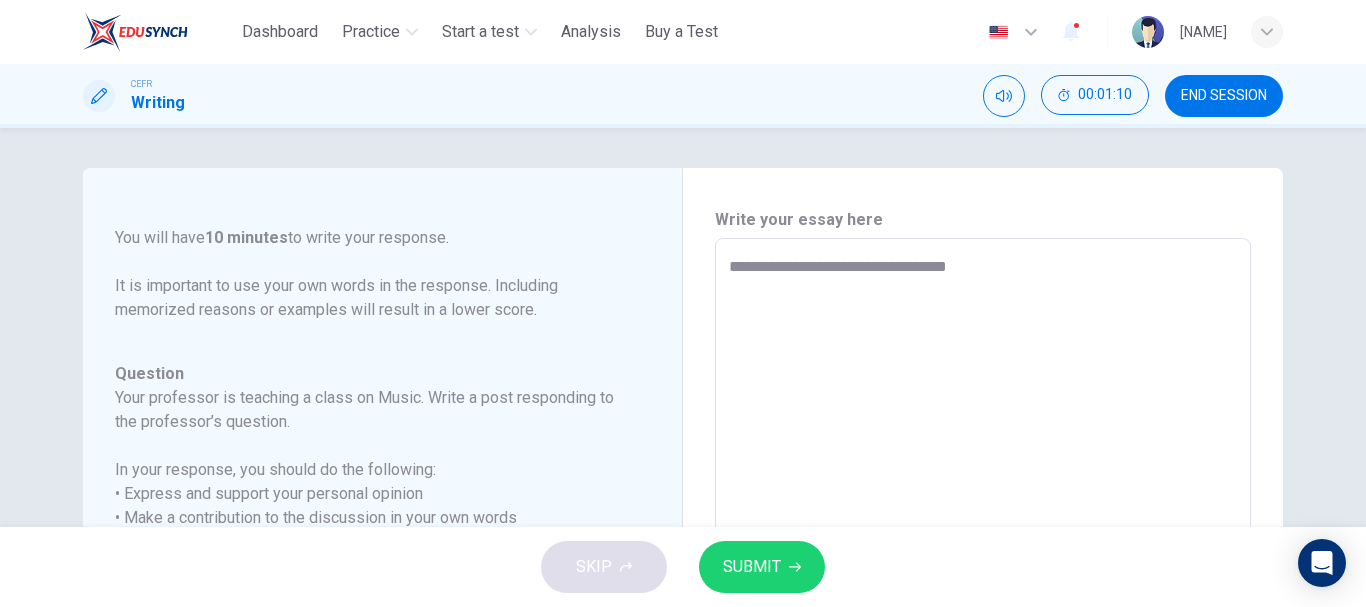 type on "*" 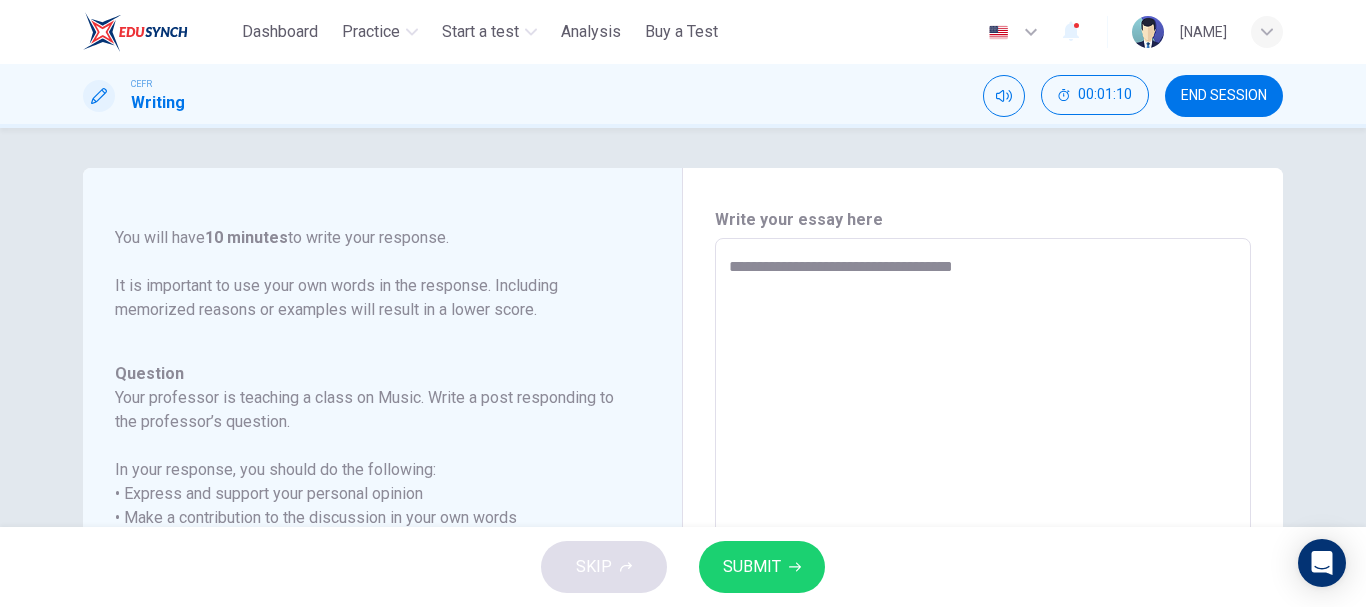 type on "*" 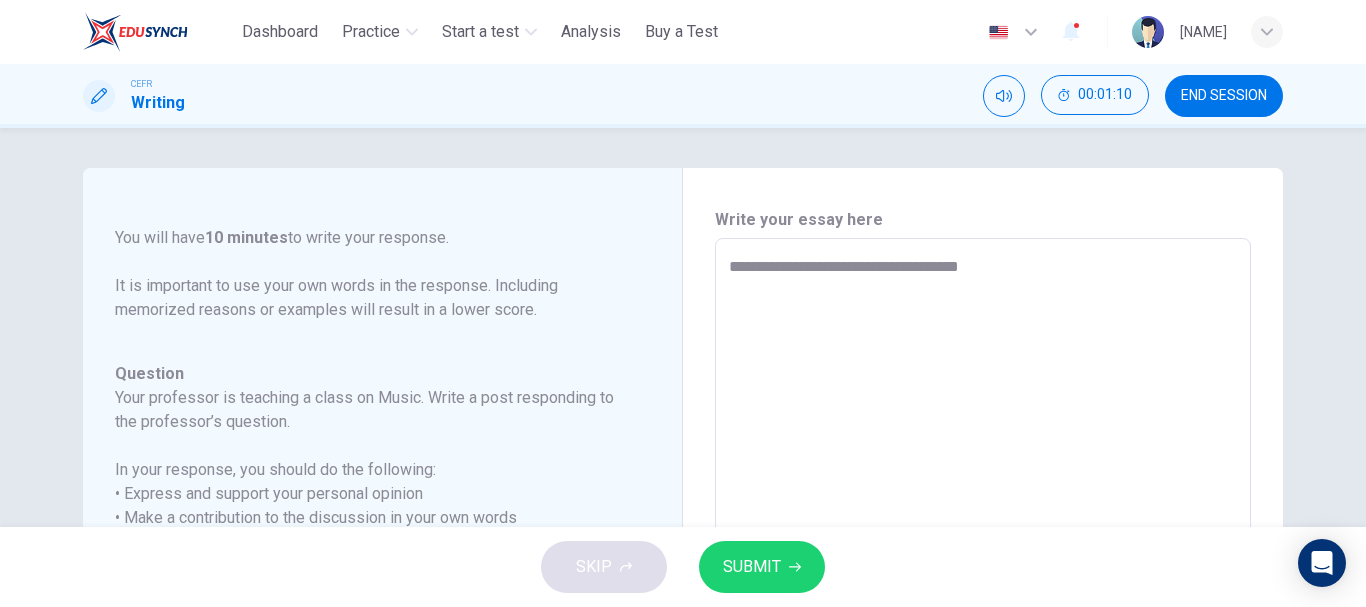 type on "*" 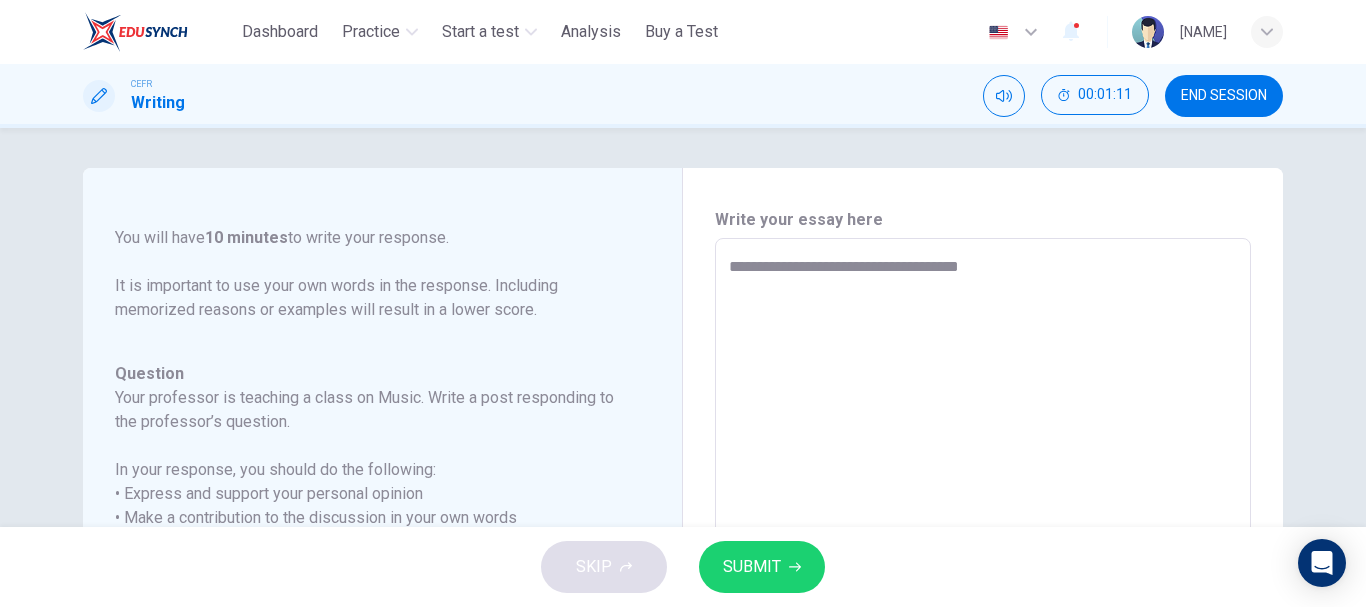 type on "**********" 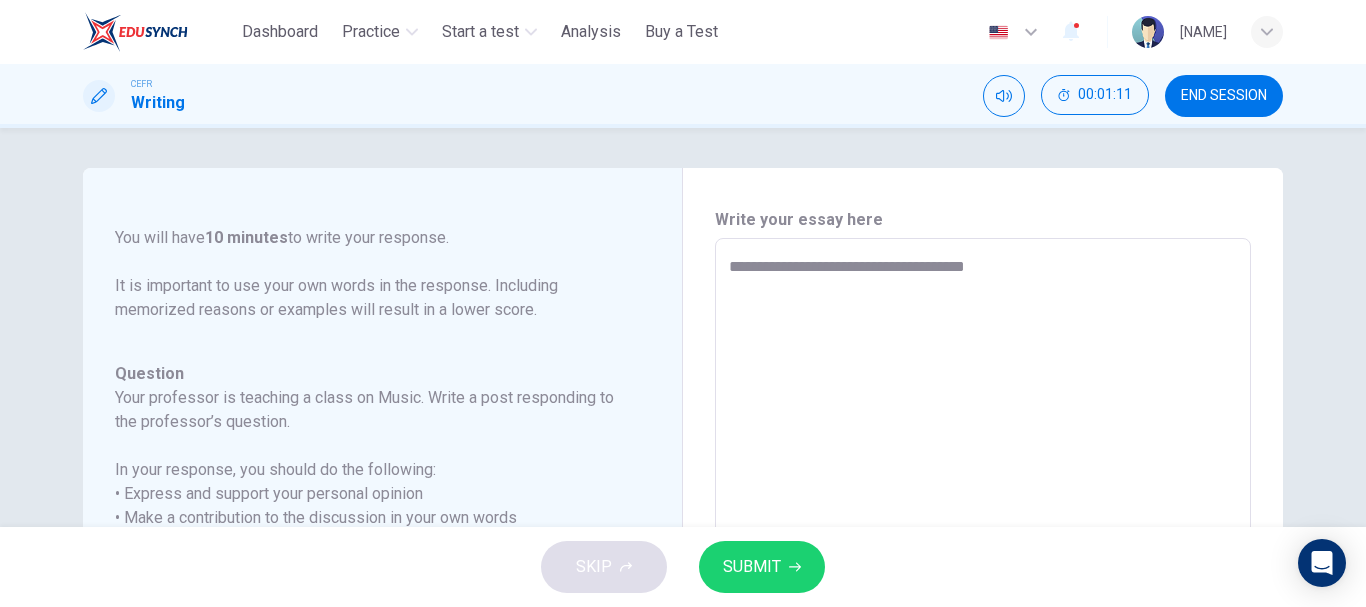 type on "**********" 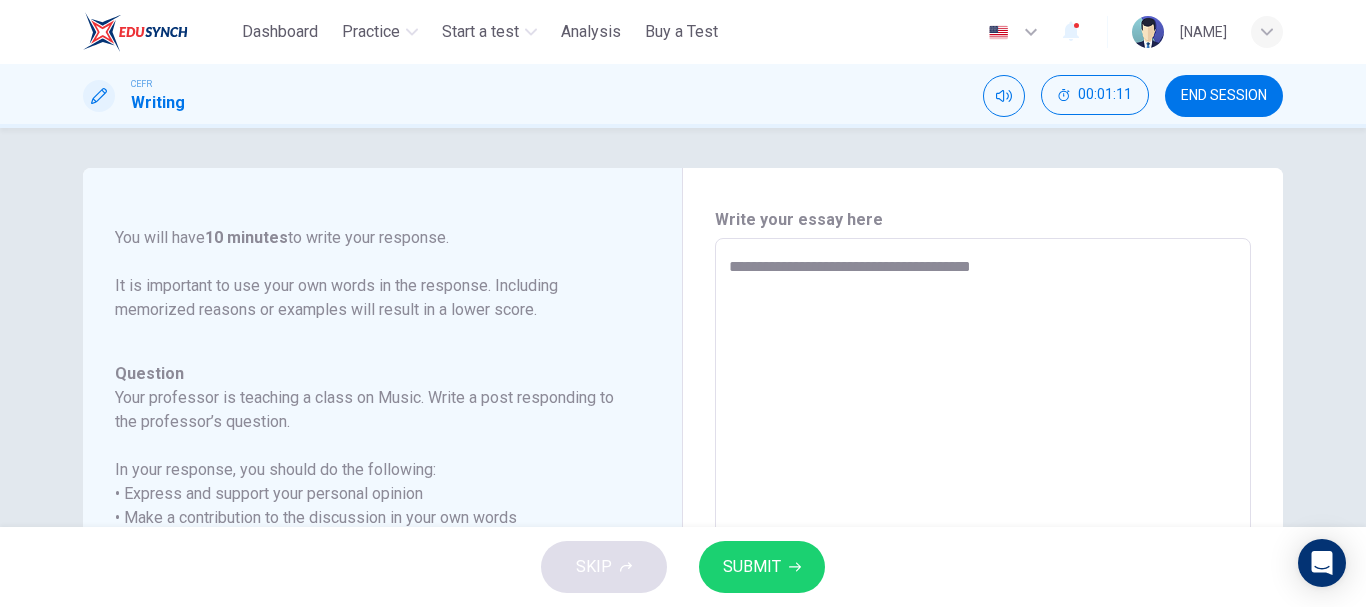 type on "*" 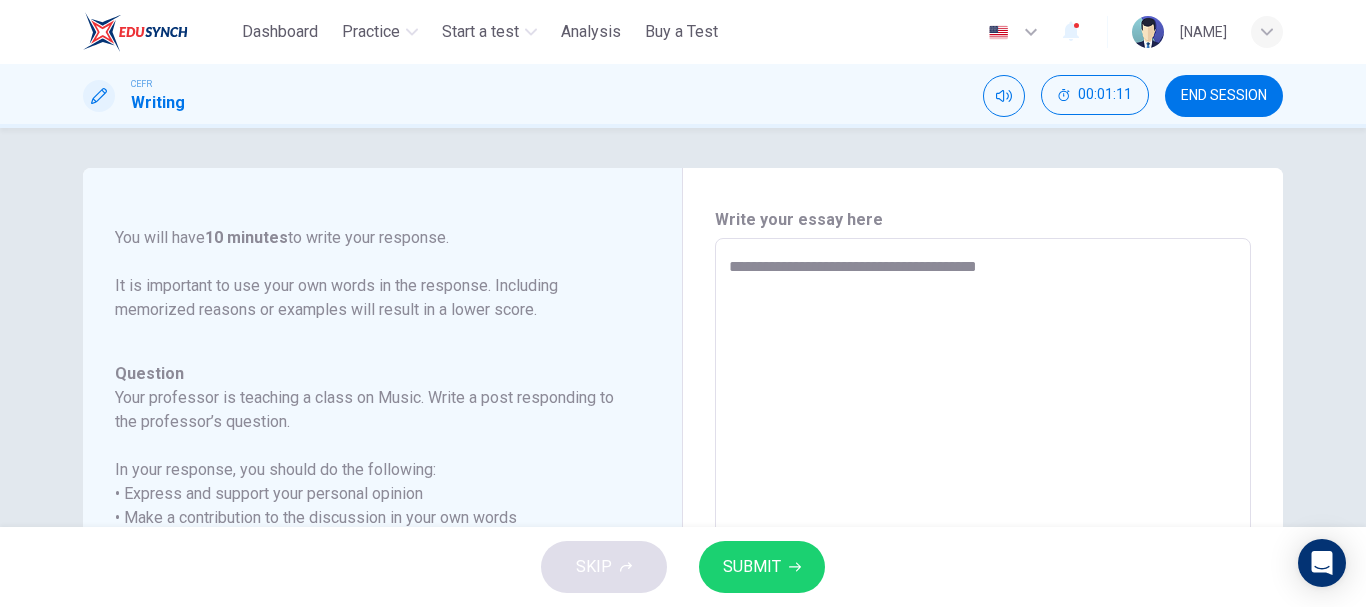 type on "*" 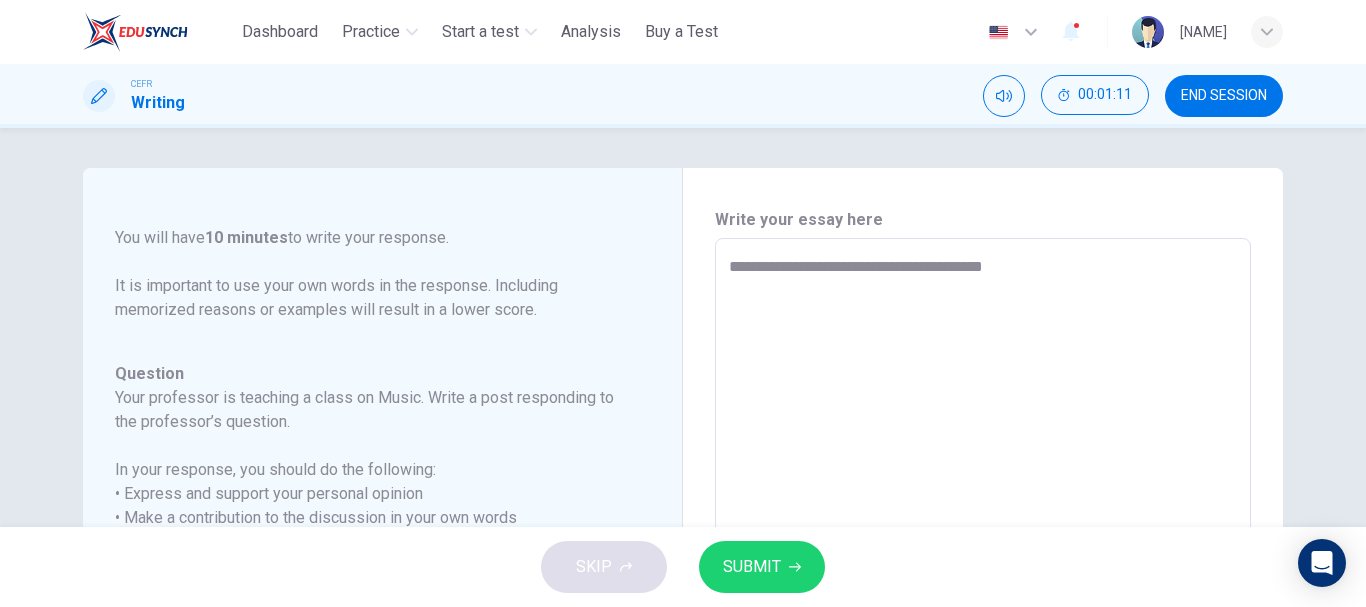 type on "*" 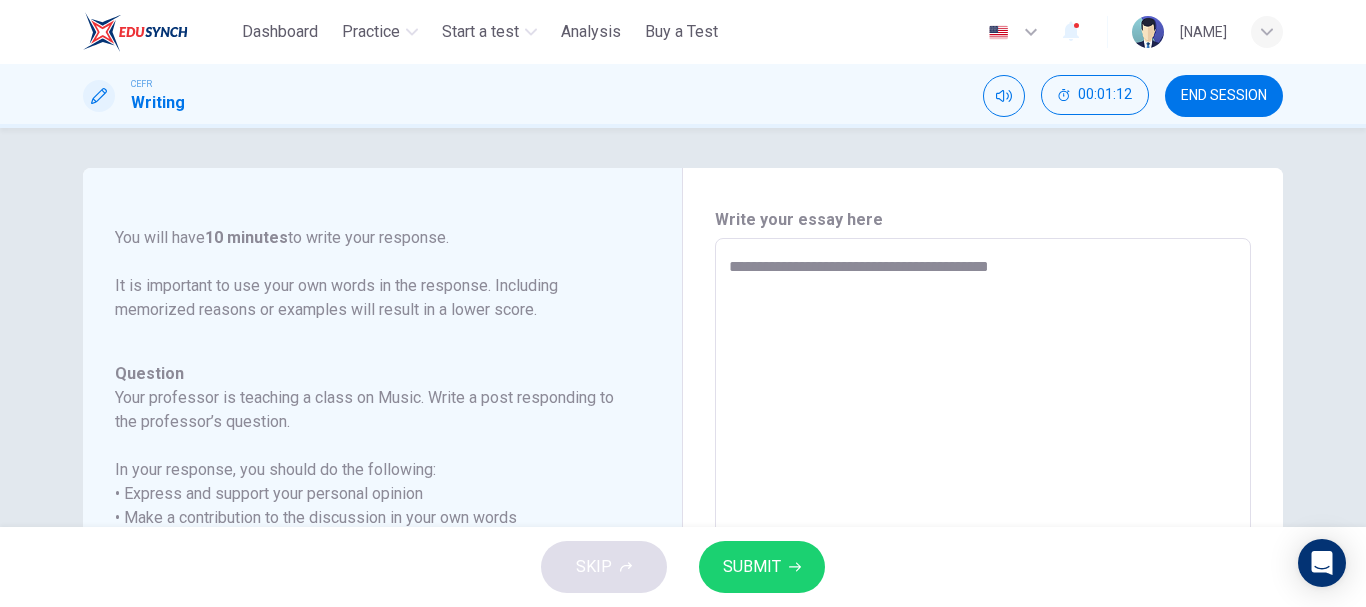 type on "**********" 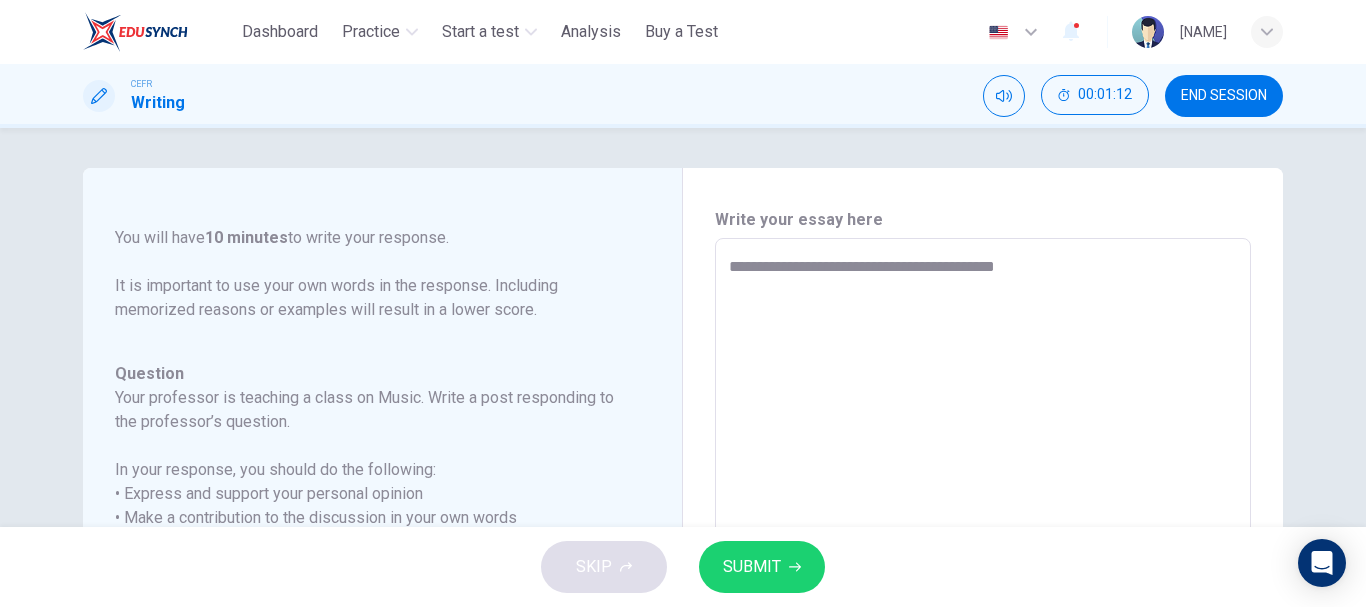 type on "*" 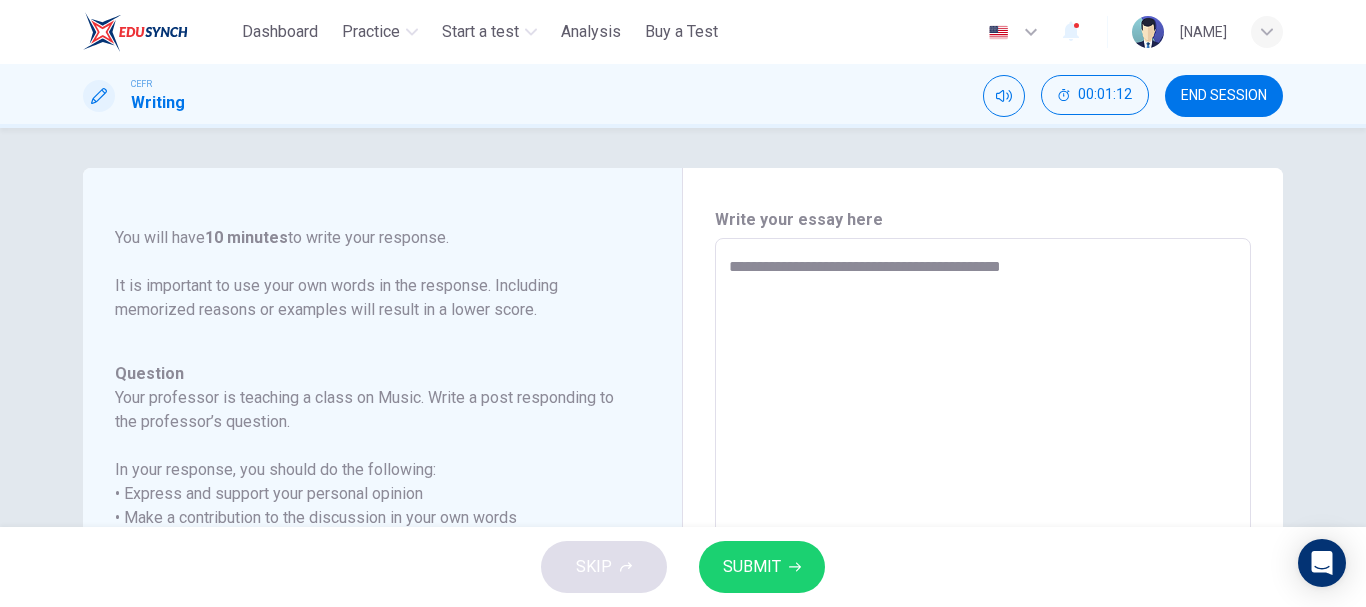 type on "*" 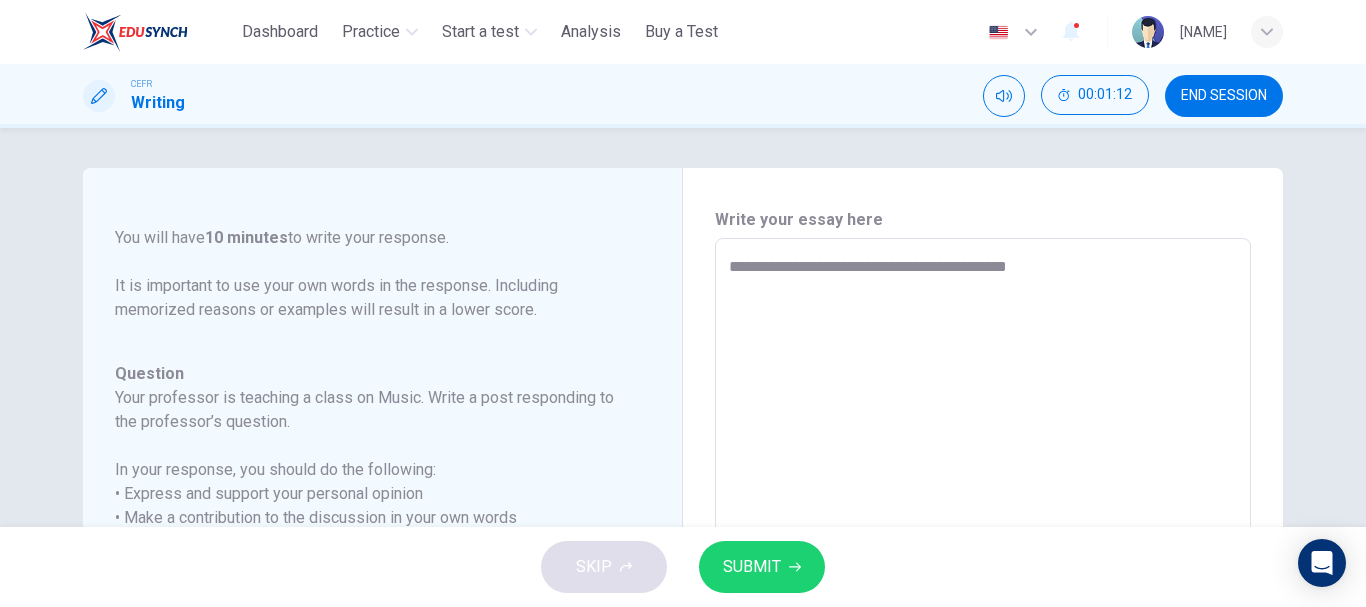 type on "*" 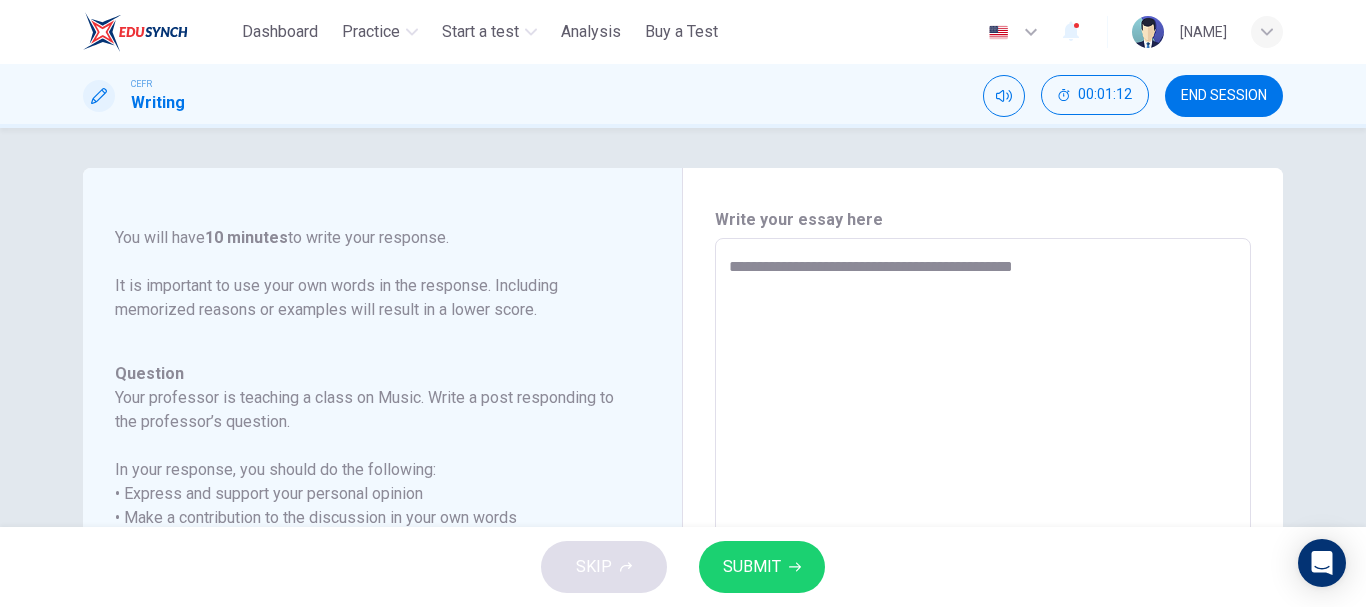 type on "*" 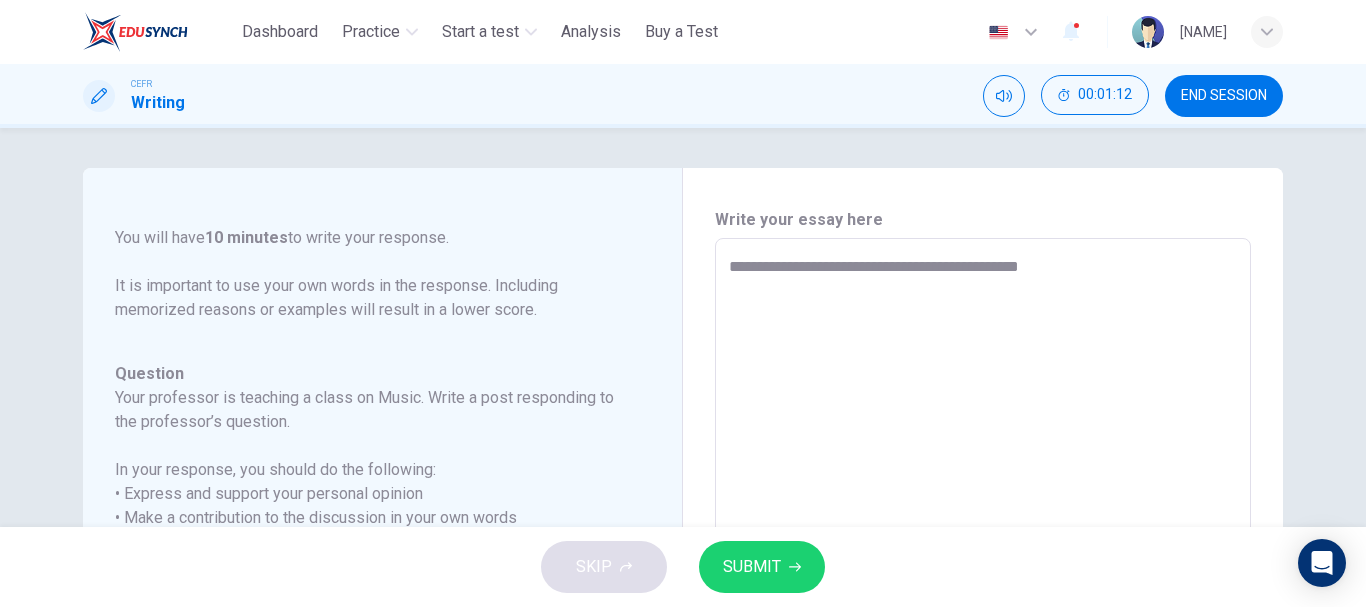 type on "*" 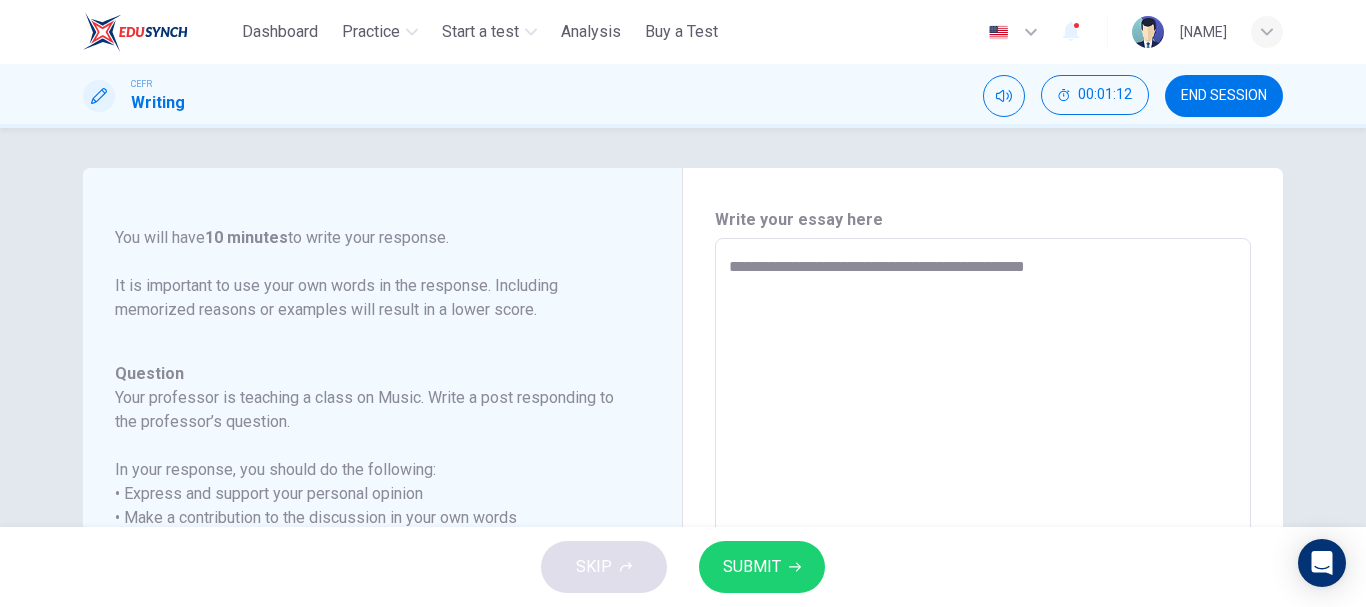 type on "*" 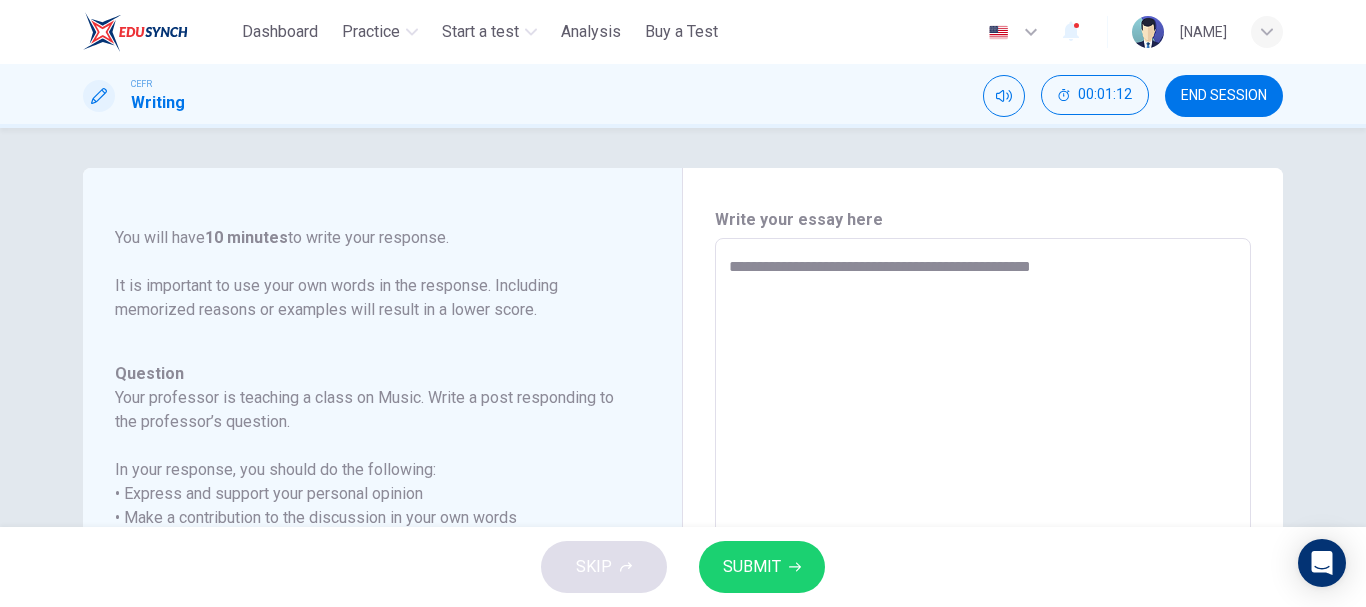 type on "*" 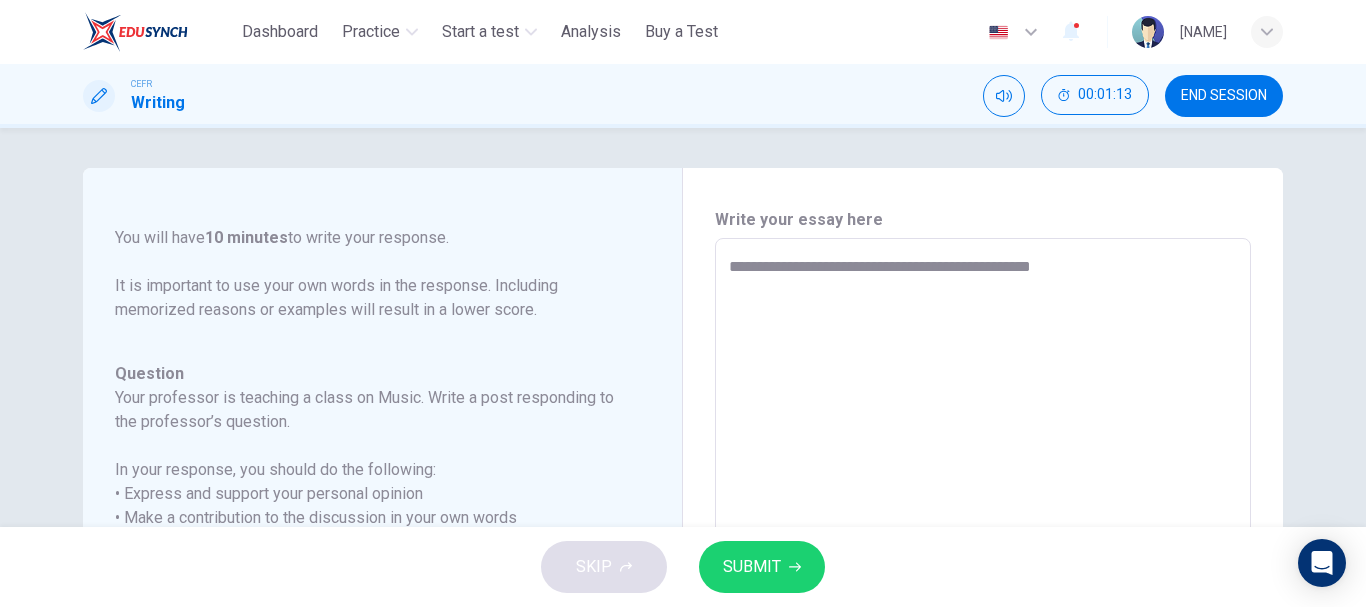 type on "**********" 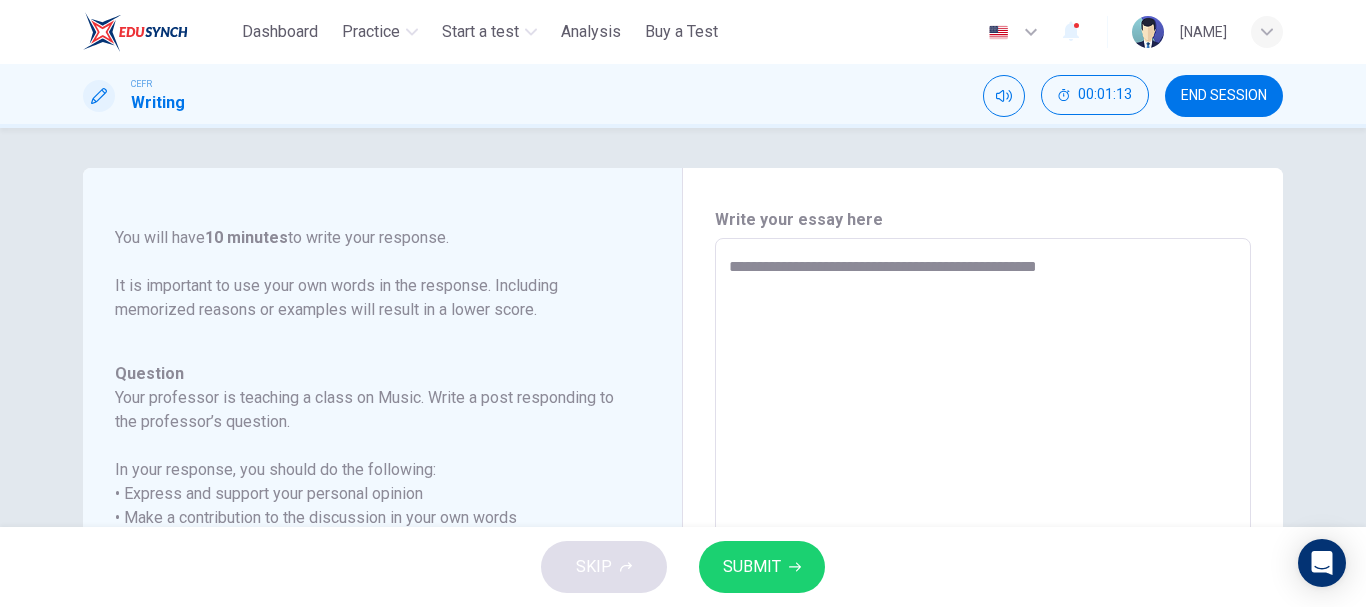 type on "*" 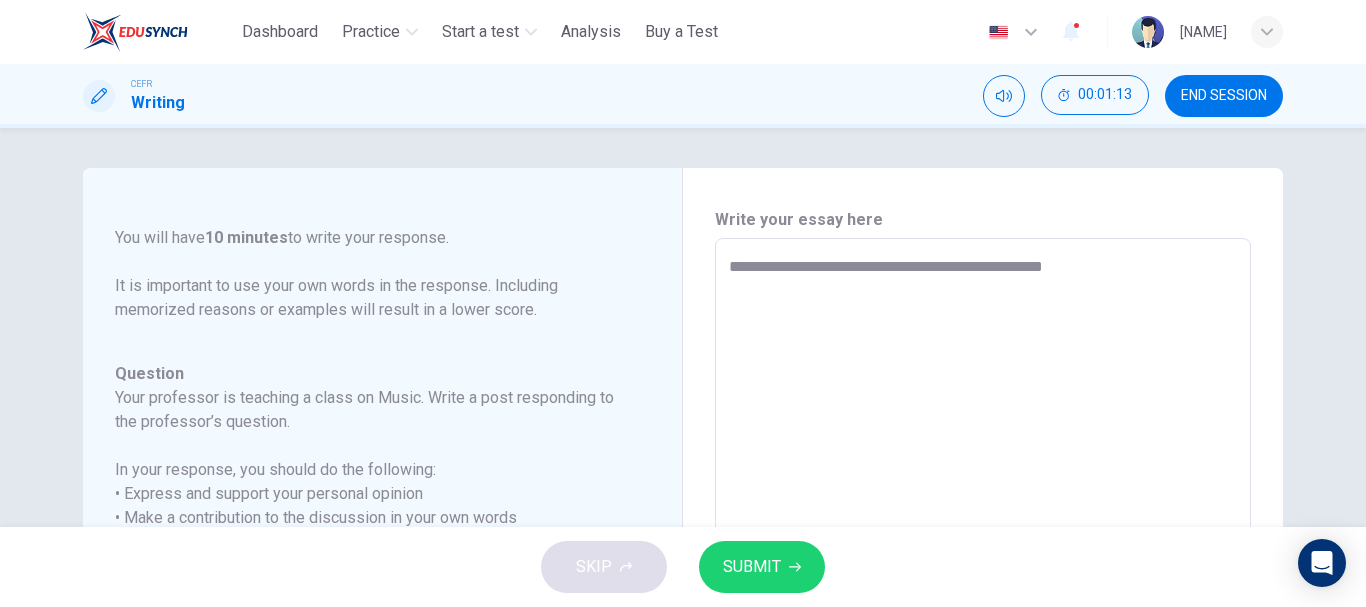 type on "*" 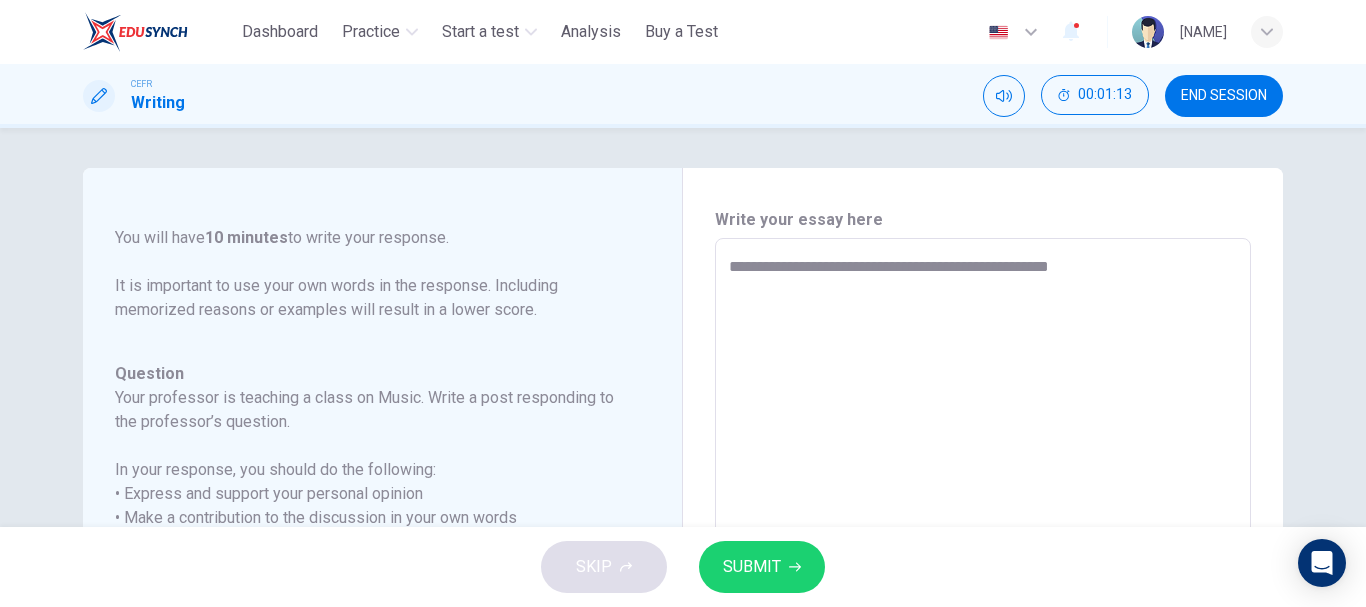 type on "*" 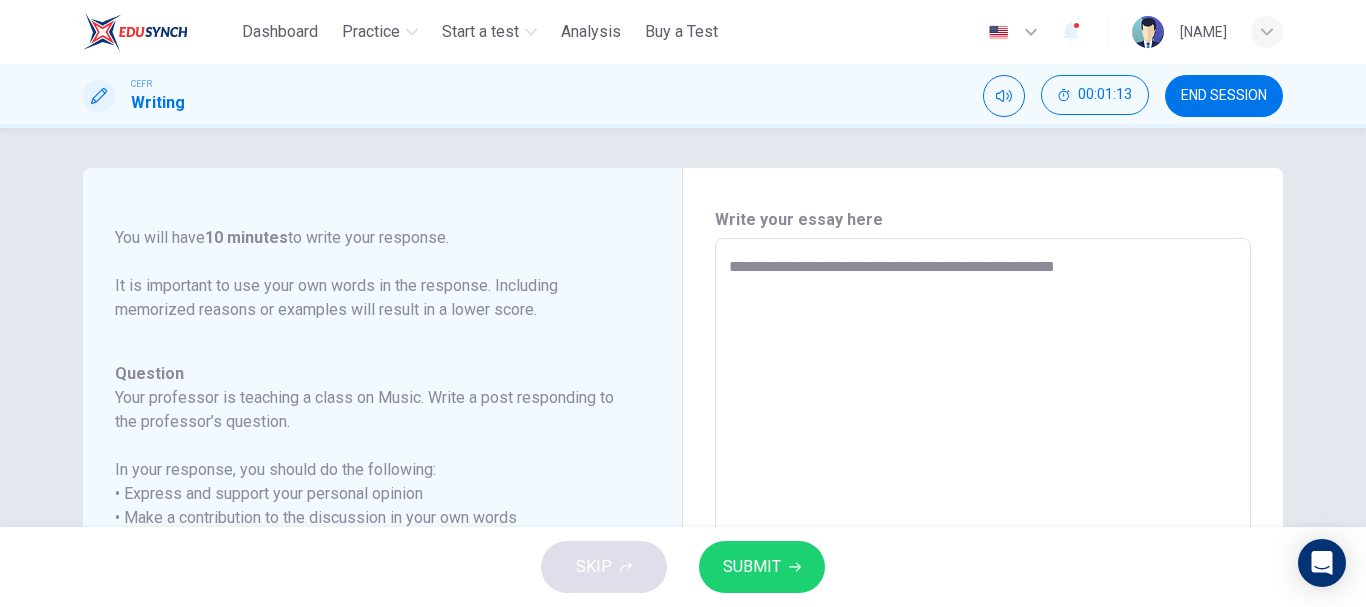 type on "*" 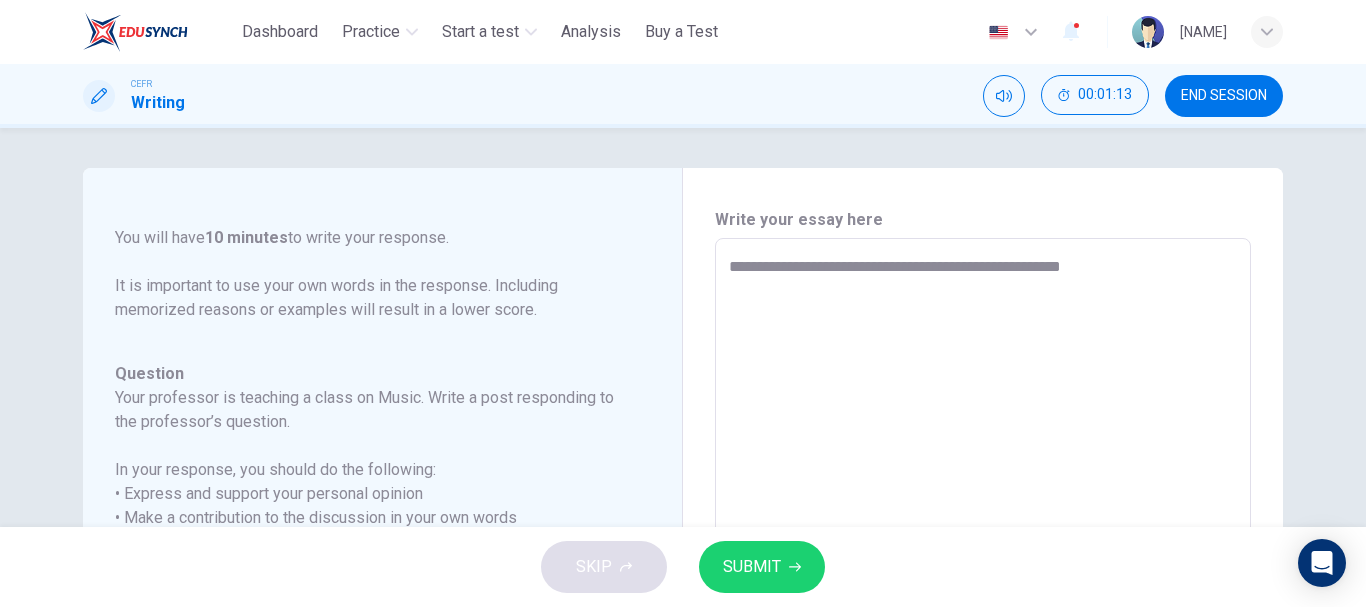 type on "*" 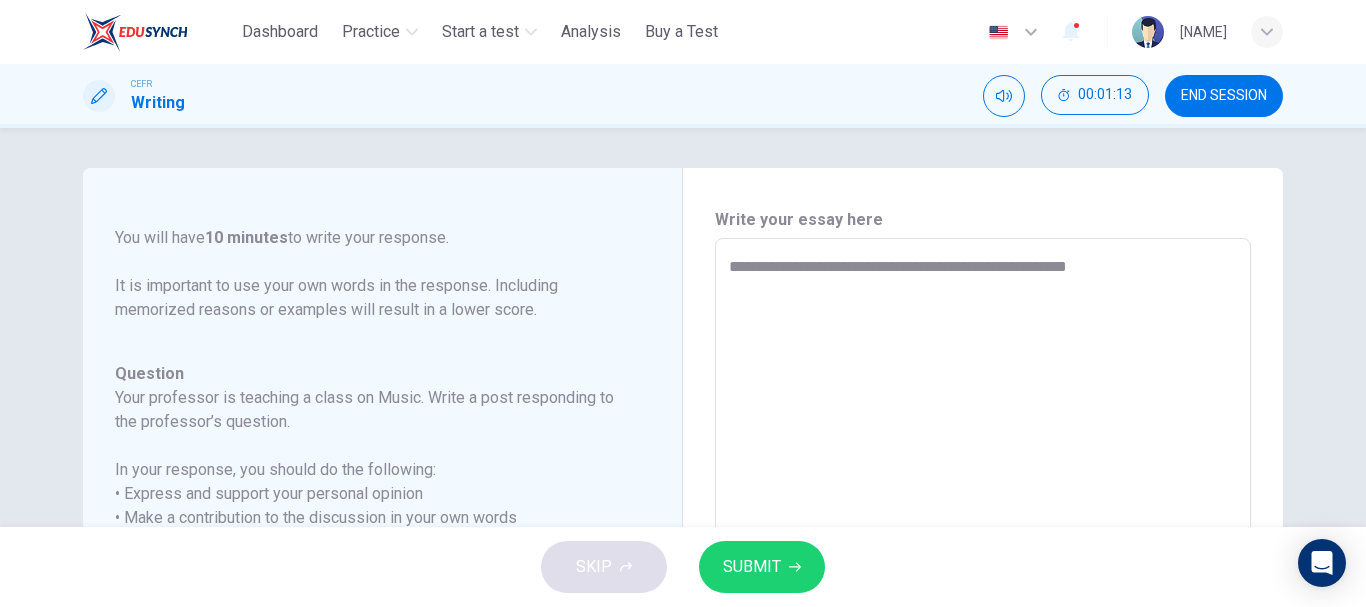 type on "*" 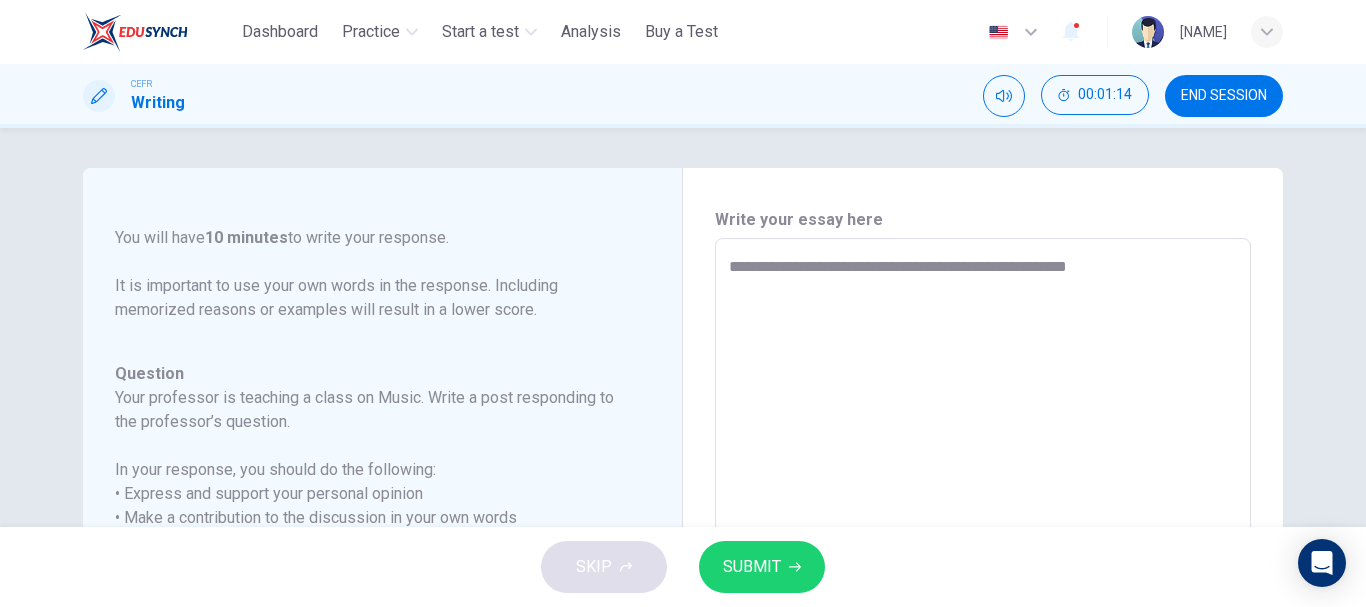 type on "**********" 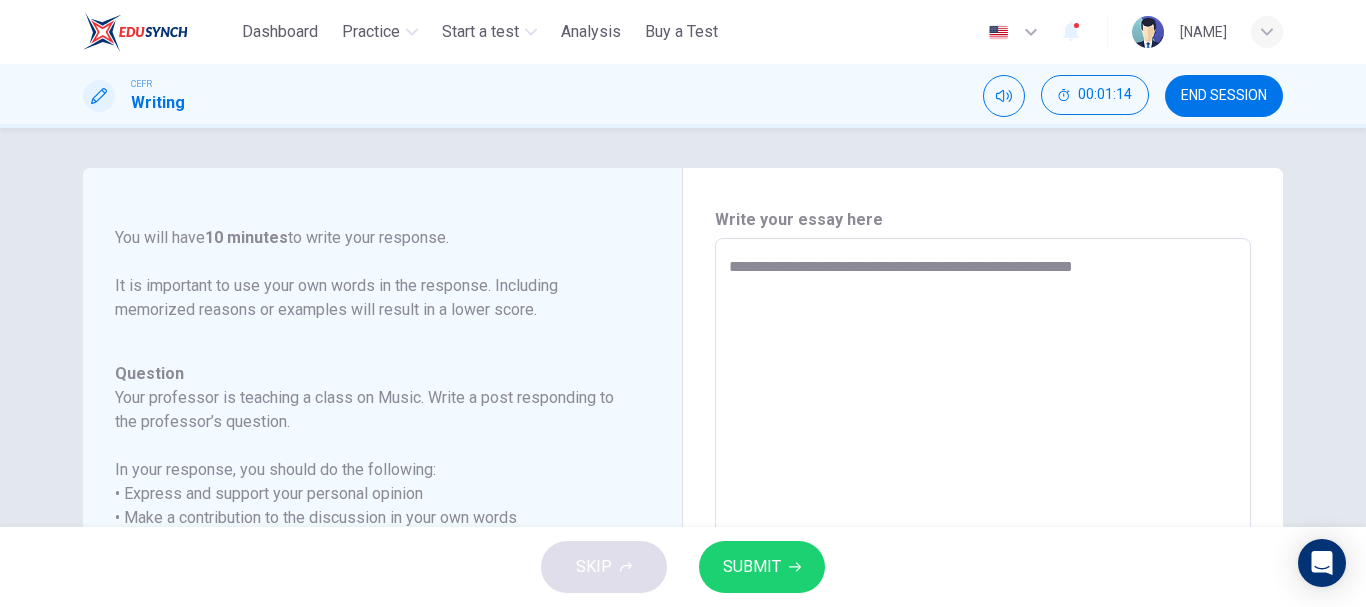 type on "*" 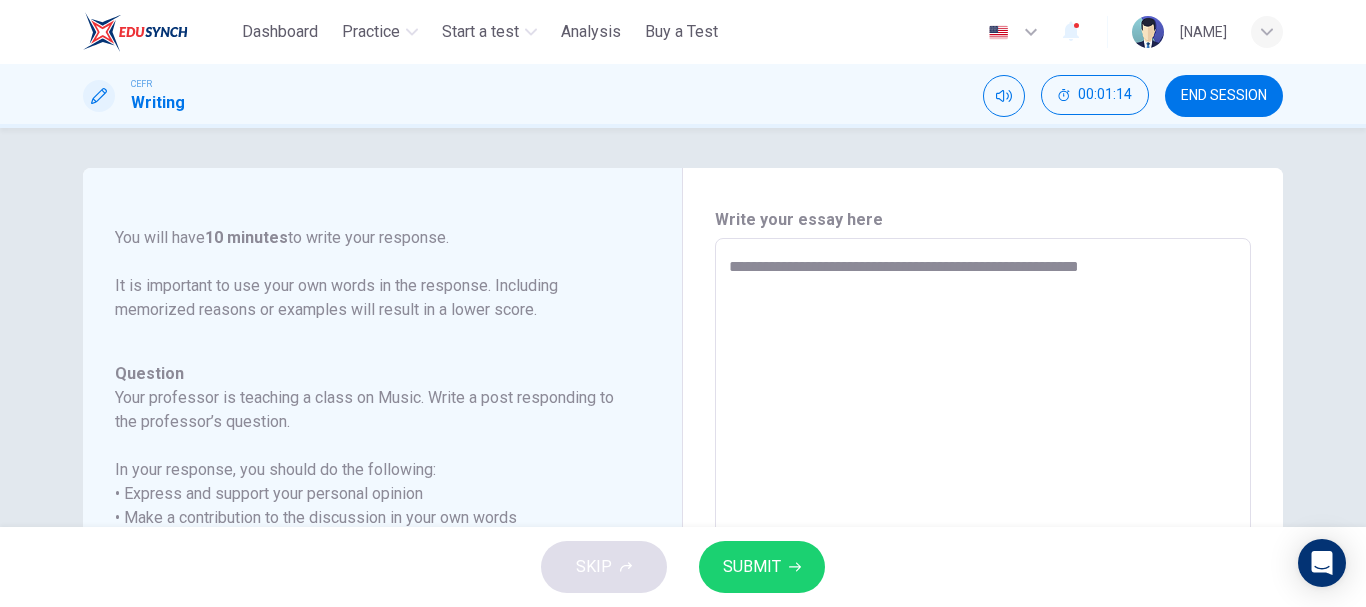 type on "*" 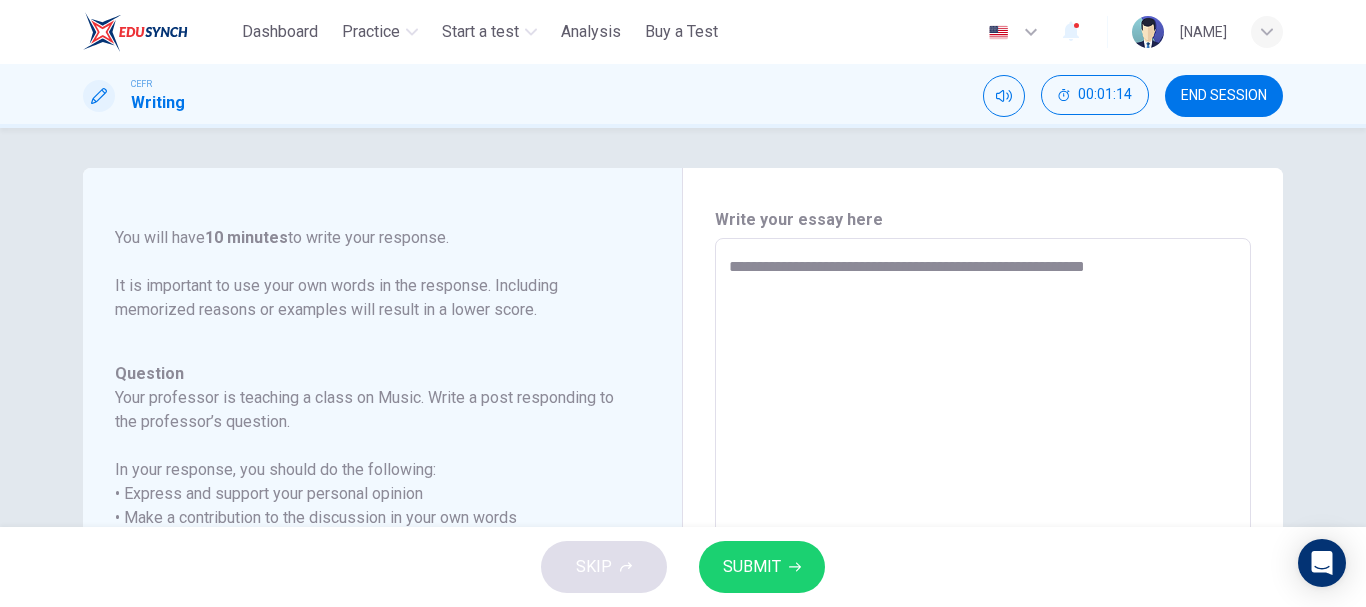 type on "*" 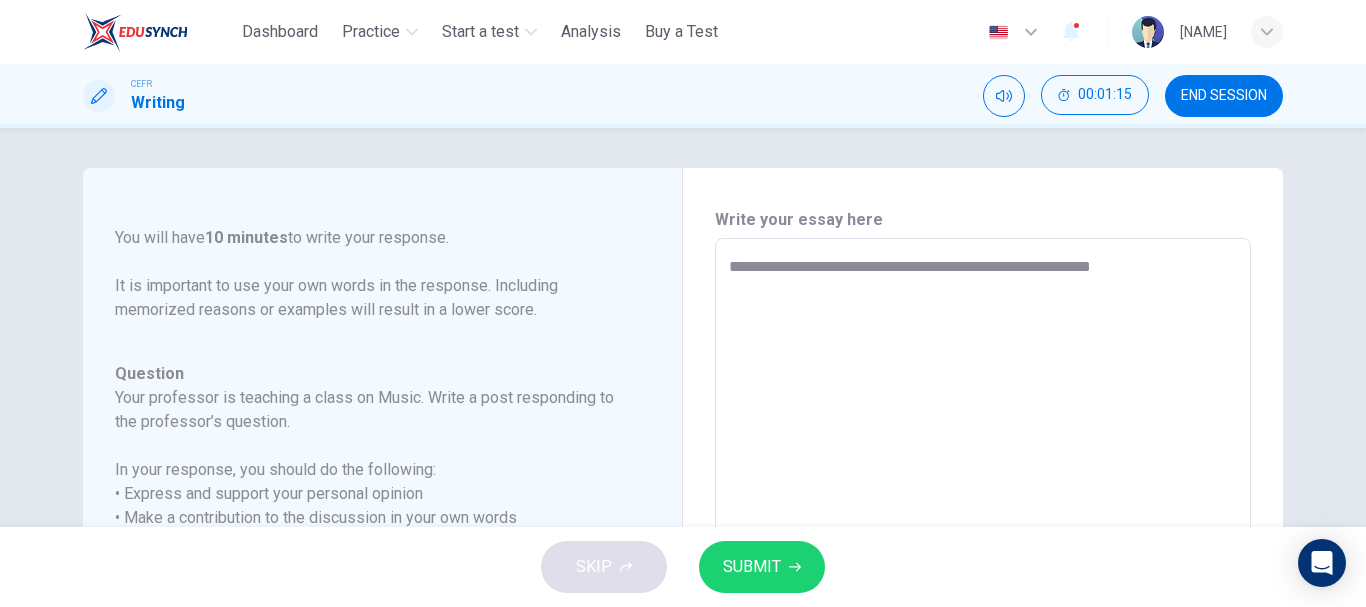 type on "**********" 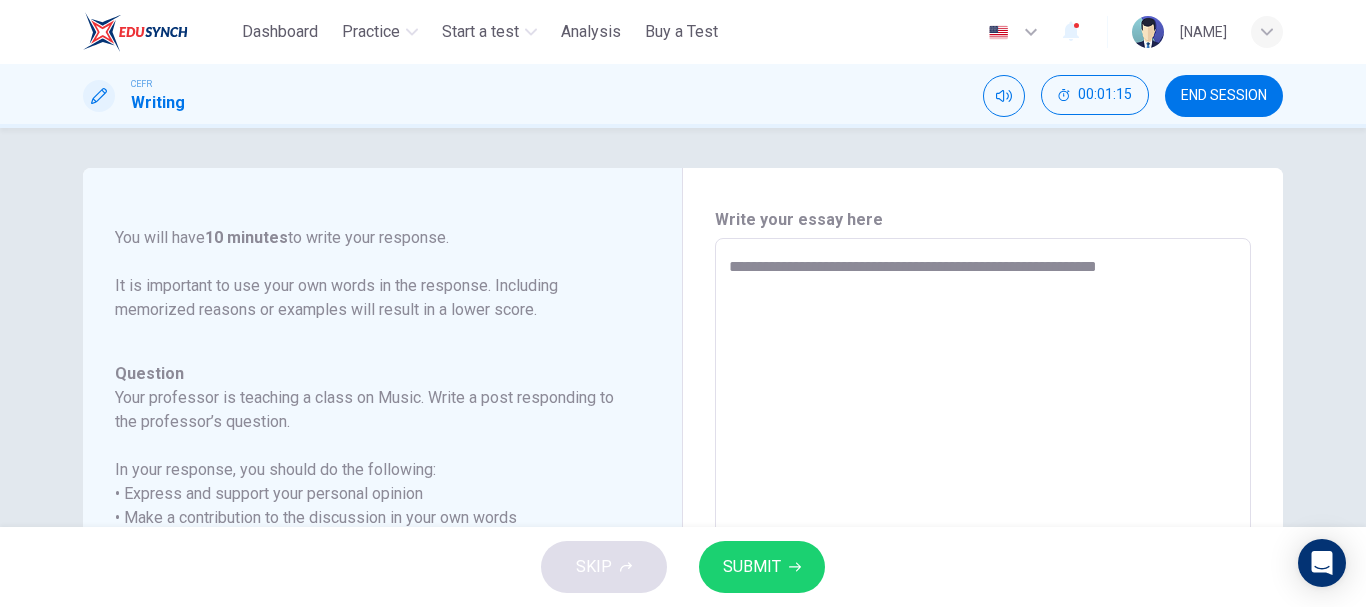 type on "*" 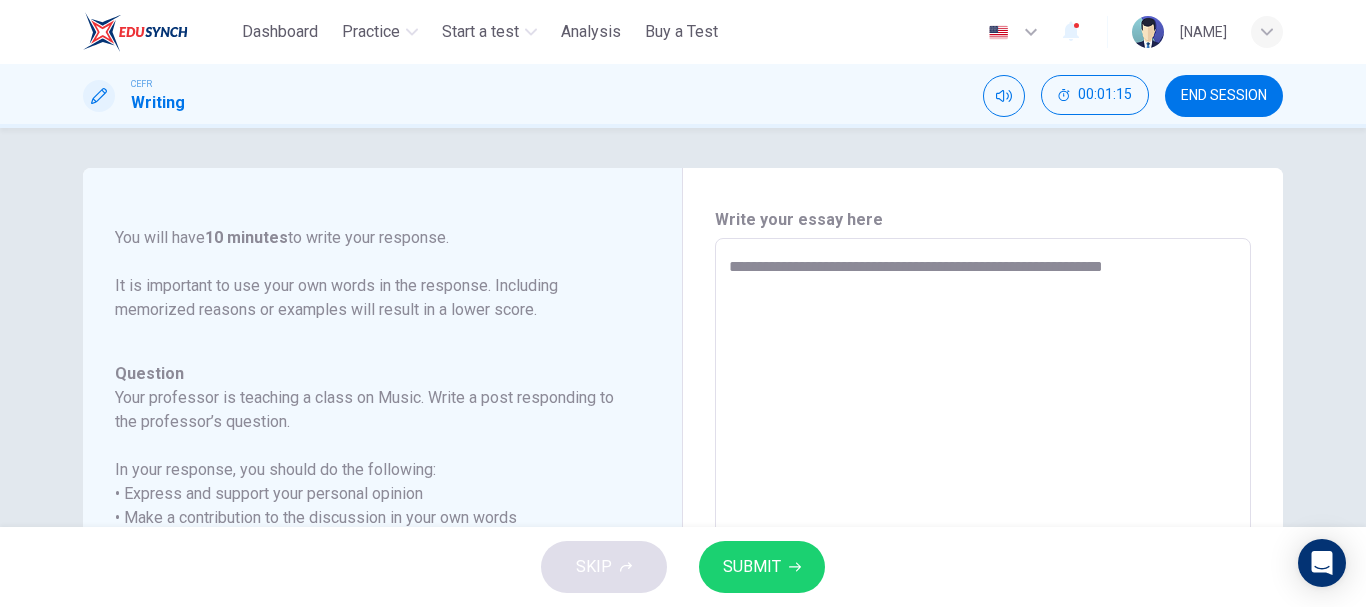 type on "*" 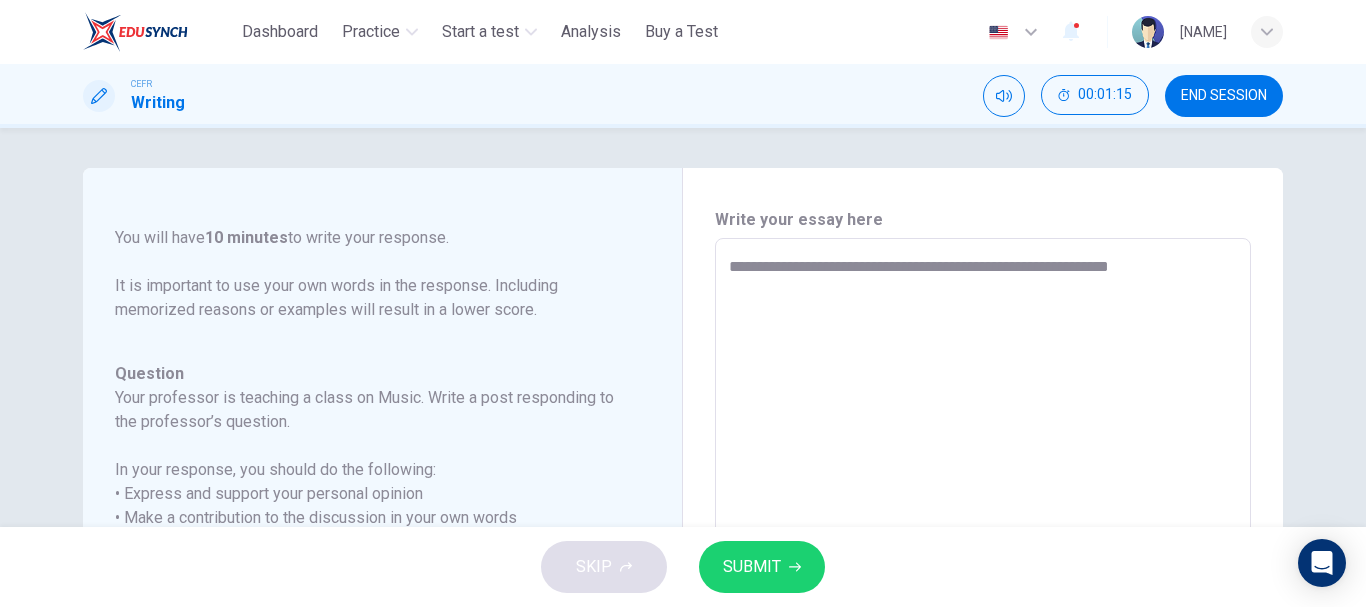 type on "*" 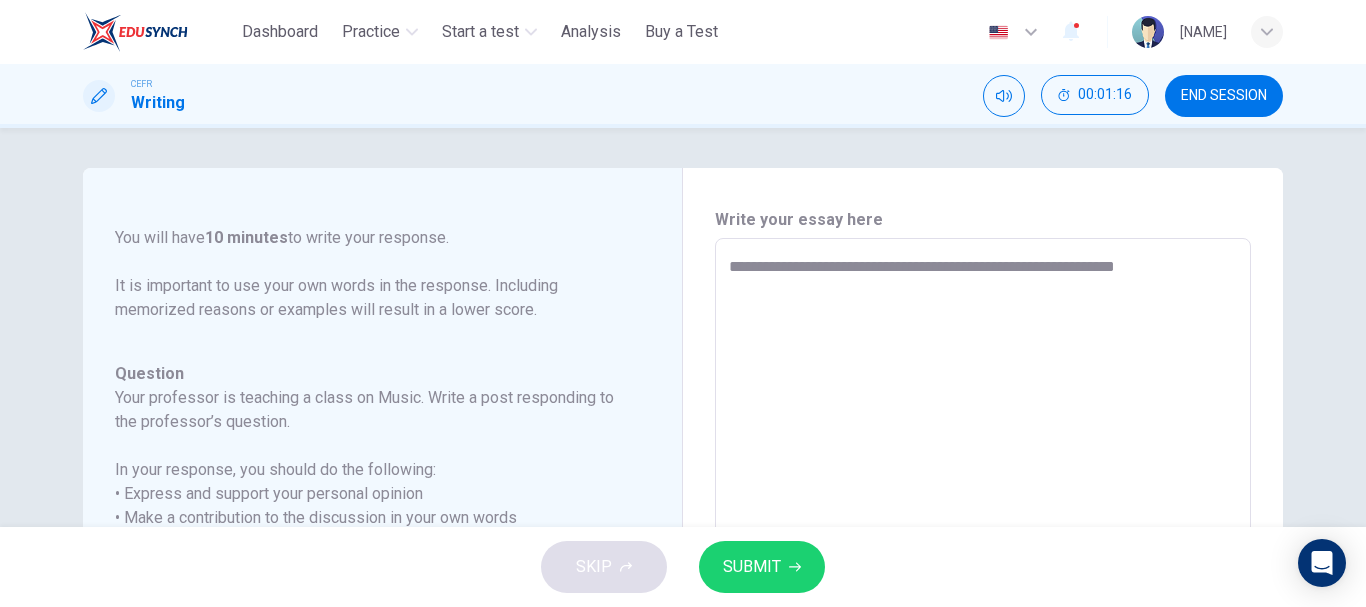 type on "**********" 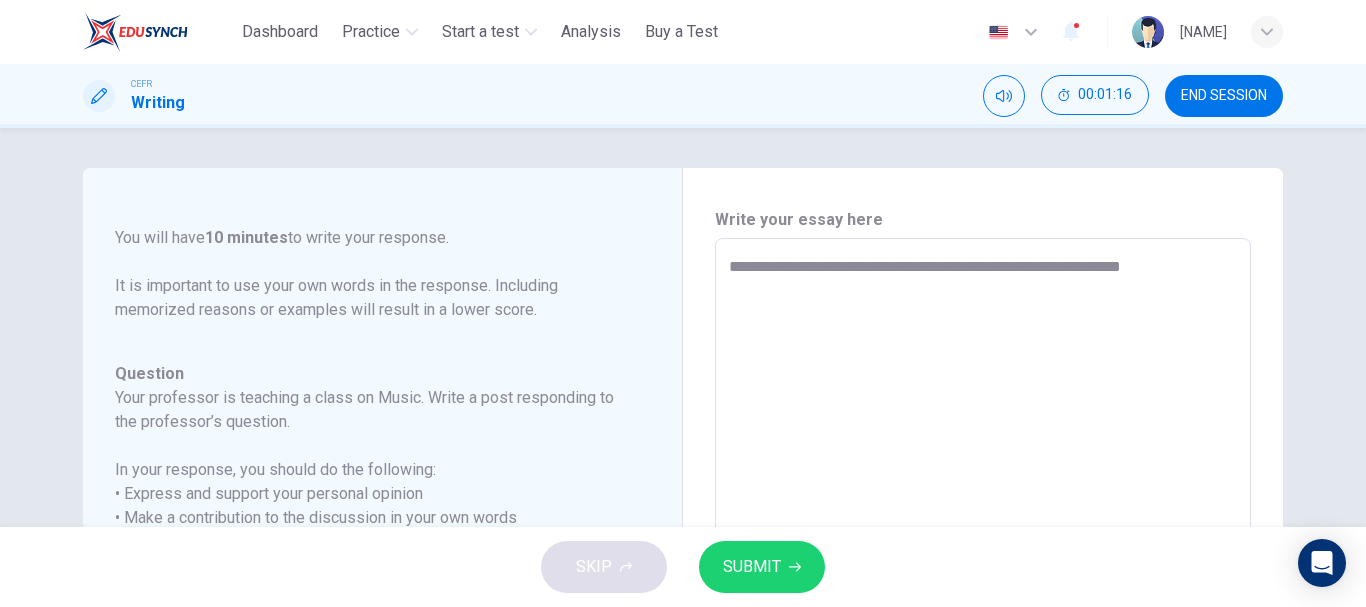 type on "*" 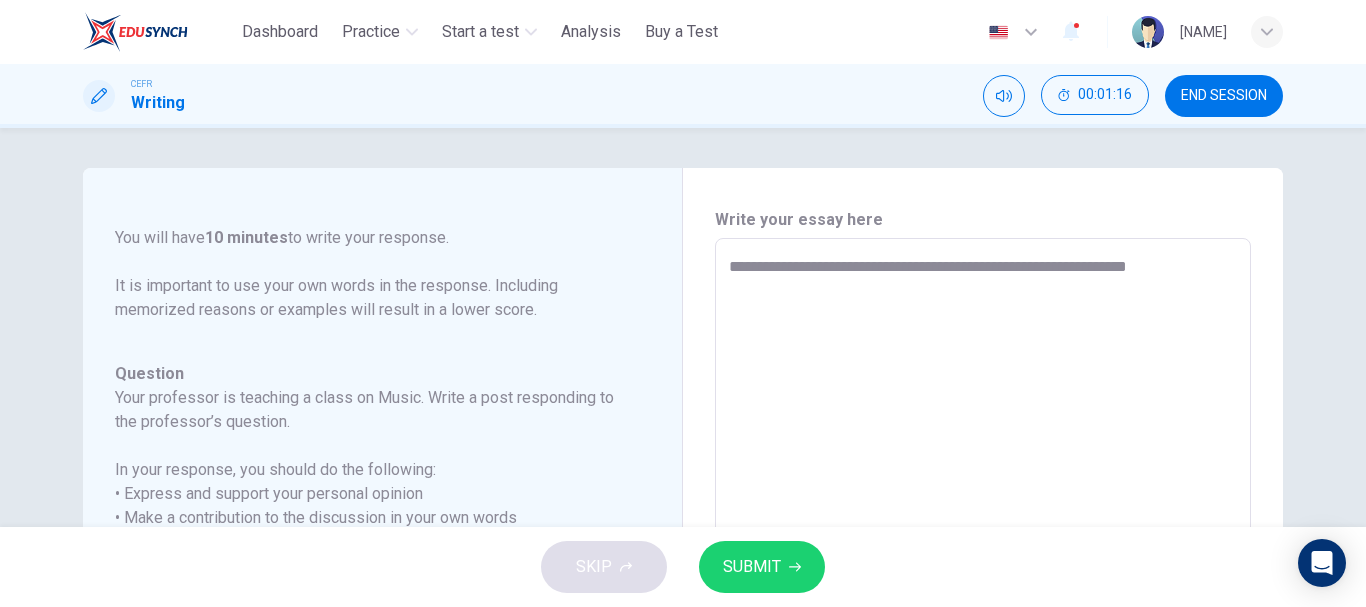 type on "*" 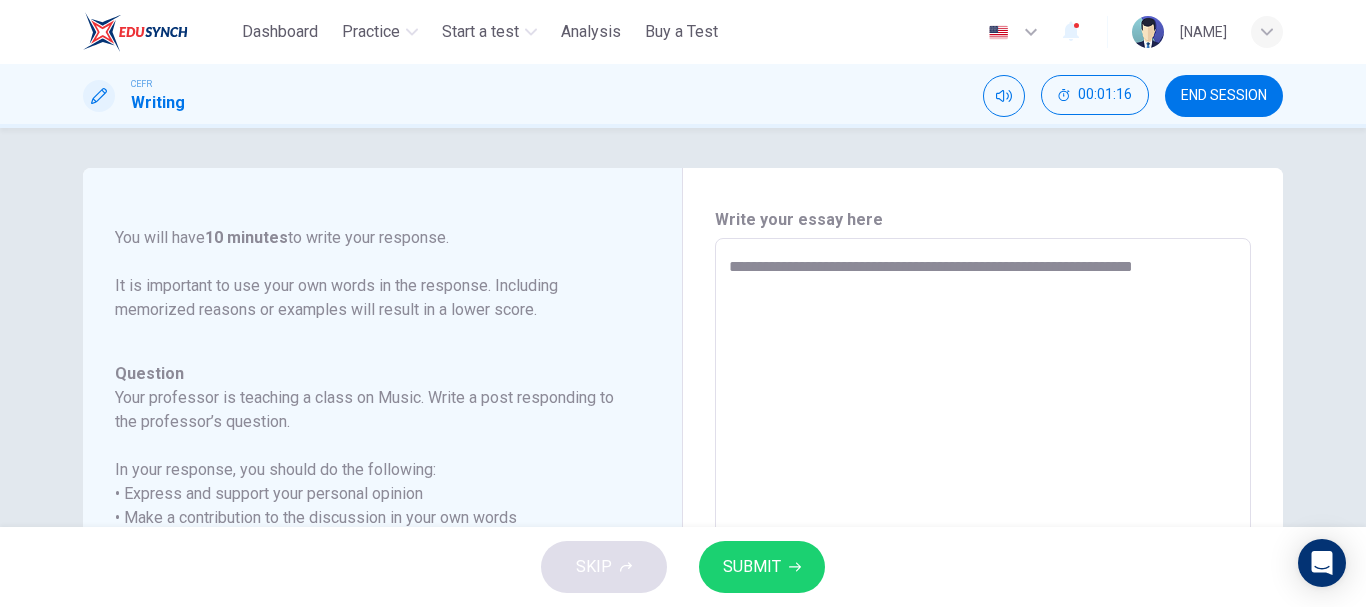 type on "*" 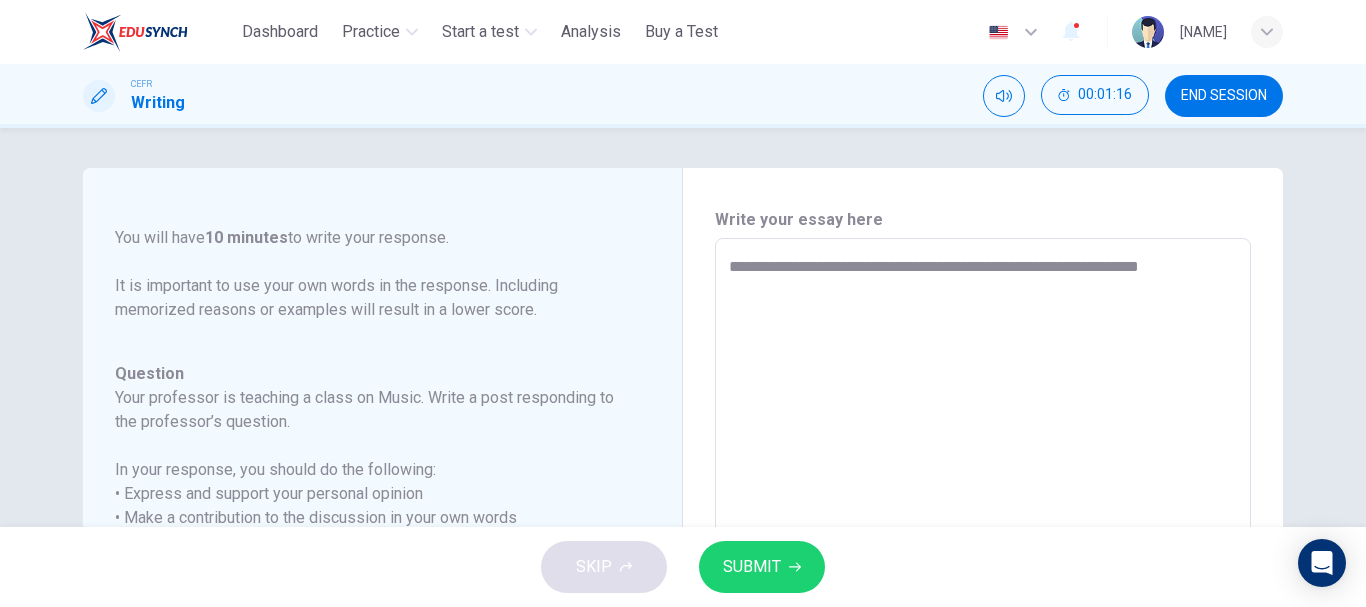 type on "*" 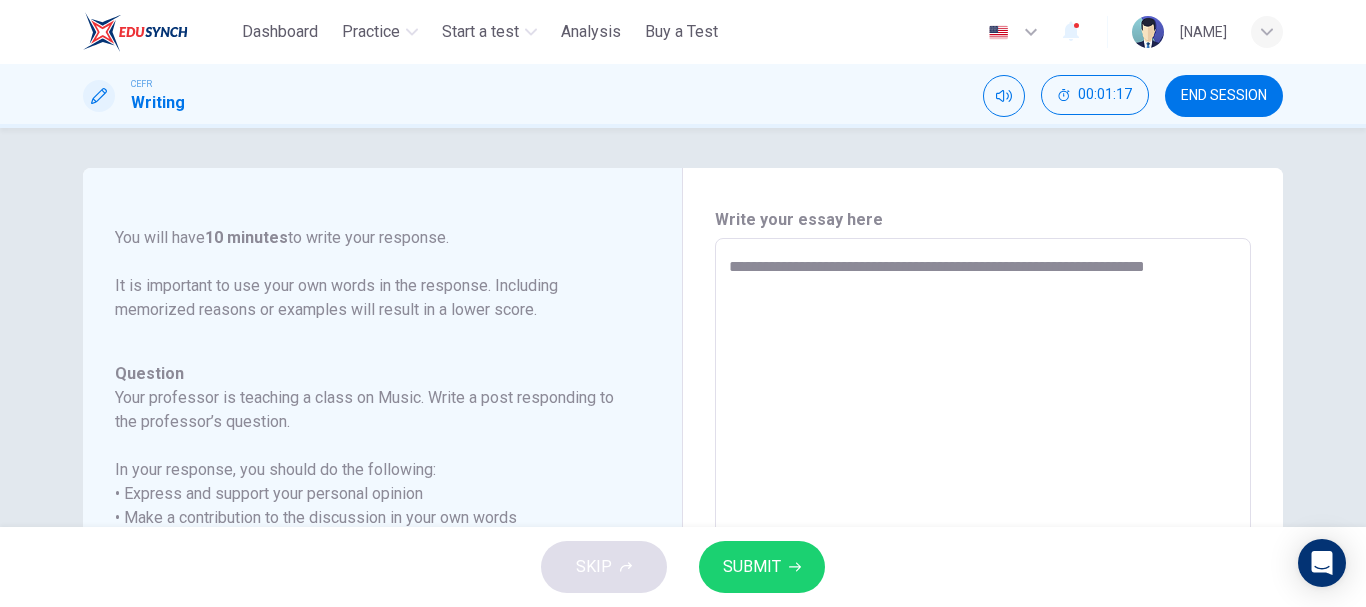 type on "**********" 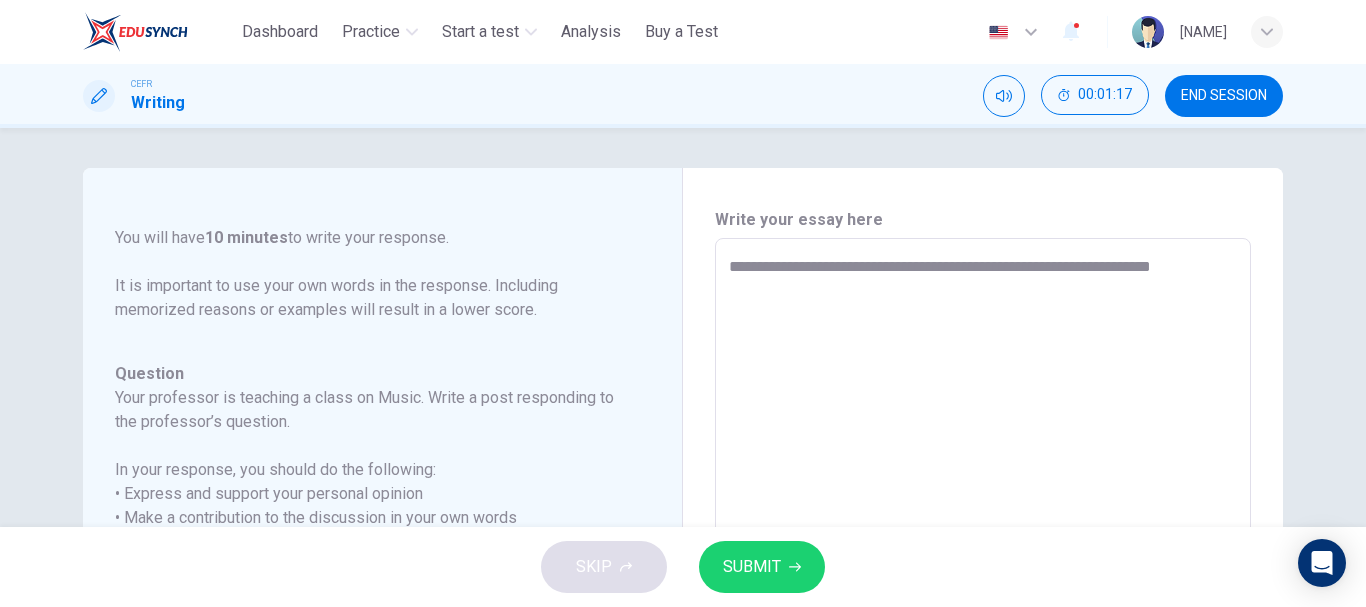type on "*" 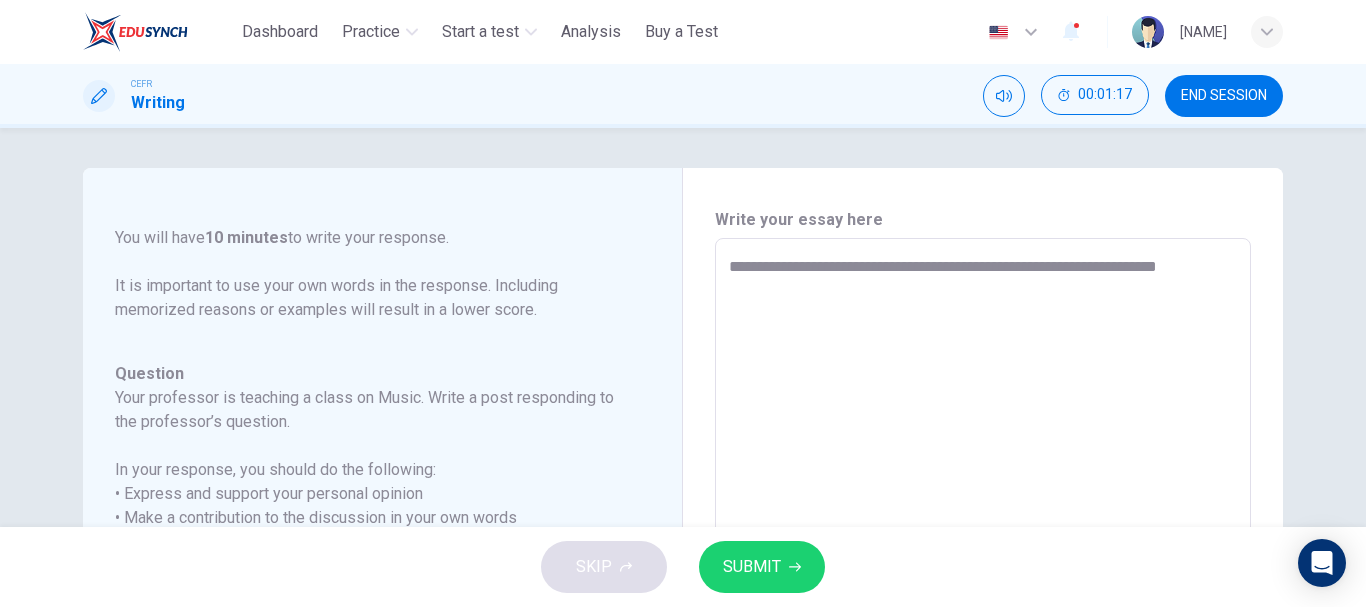 type on "*" 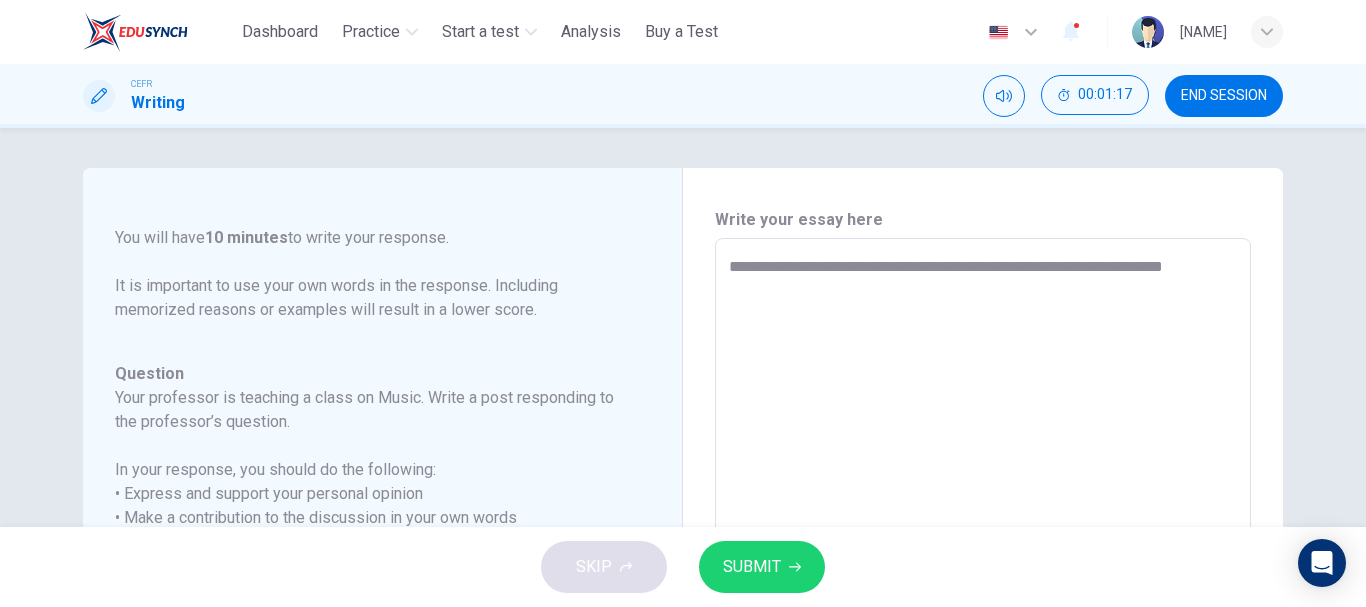 type on "*" 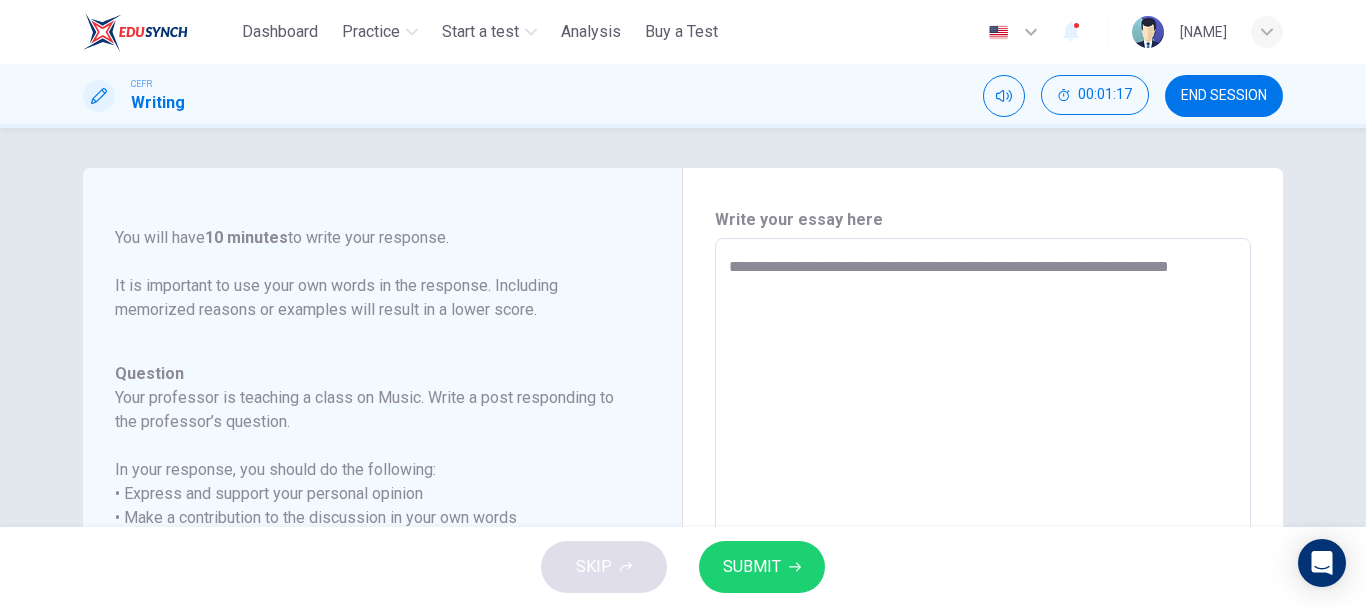 type on "*" 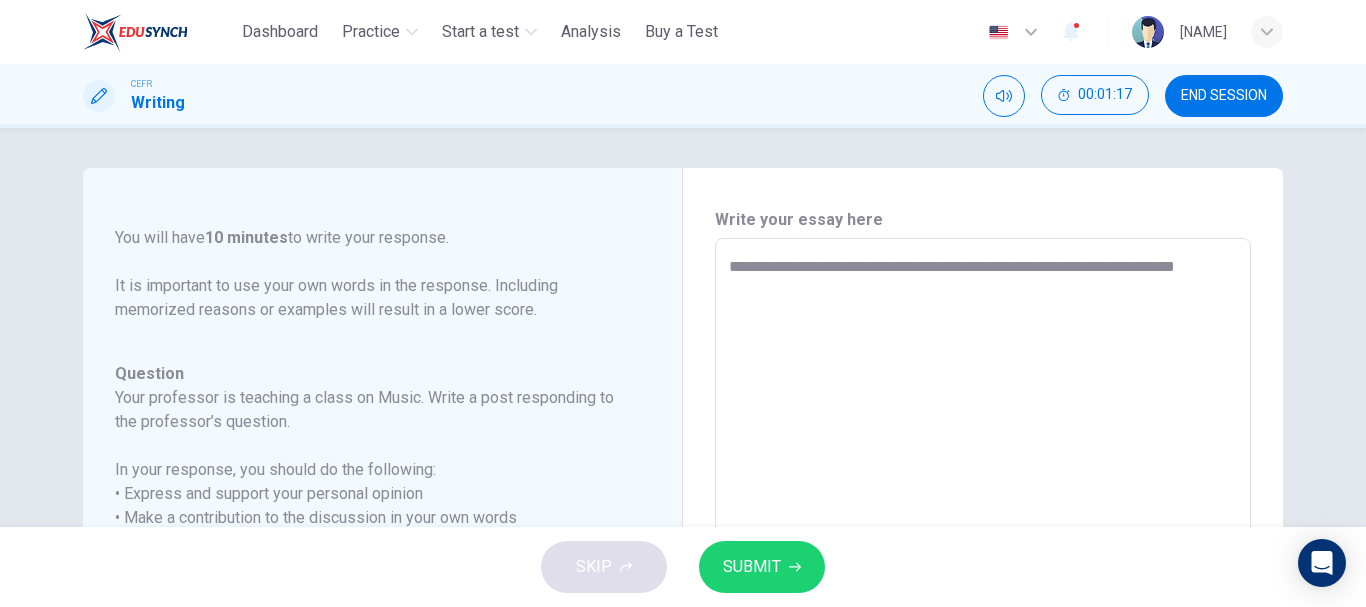 type on "*" 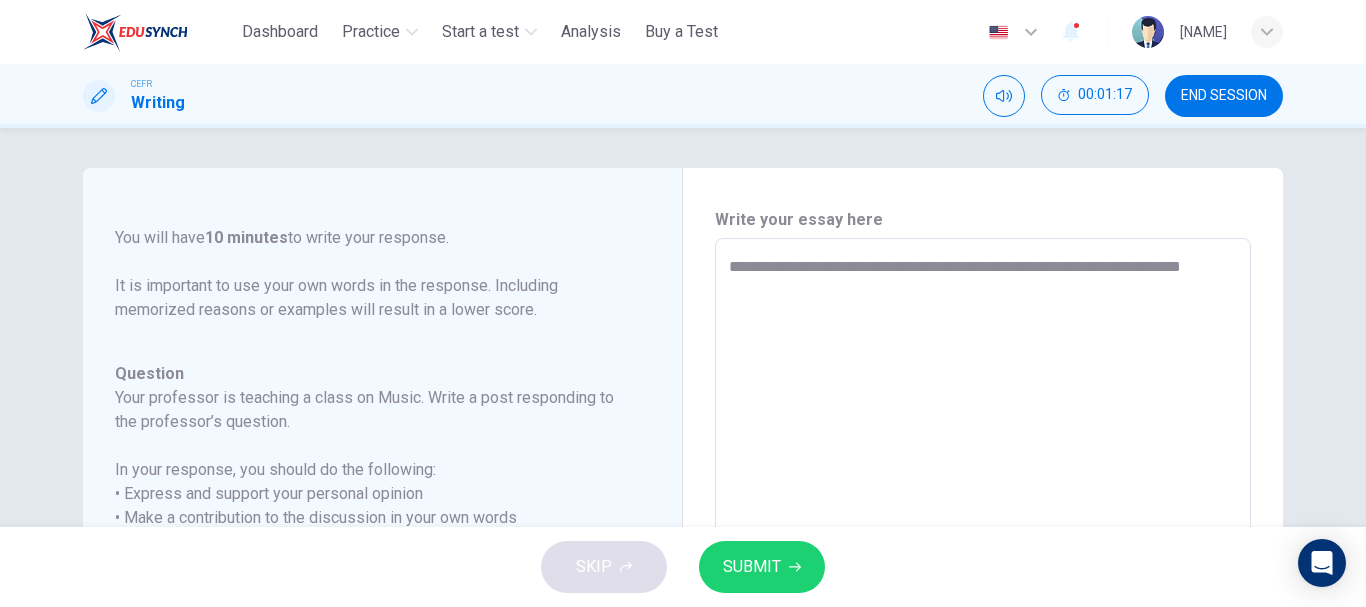 type on "*" 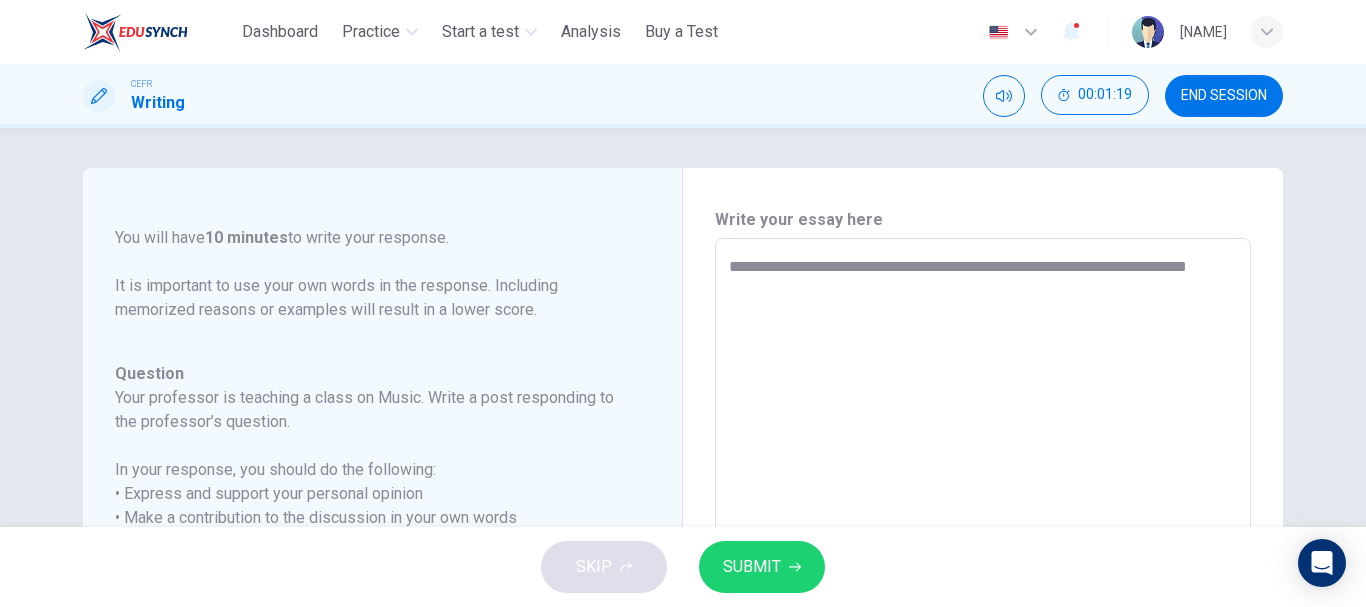 type on "**********" 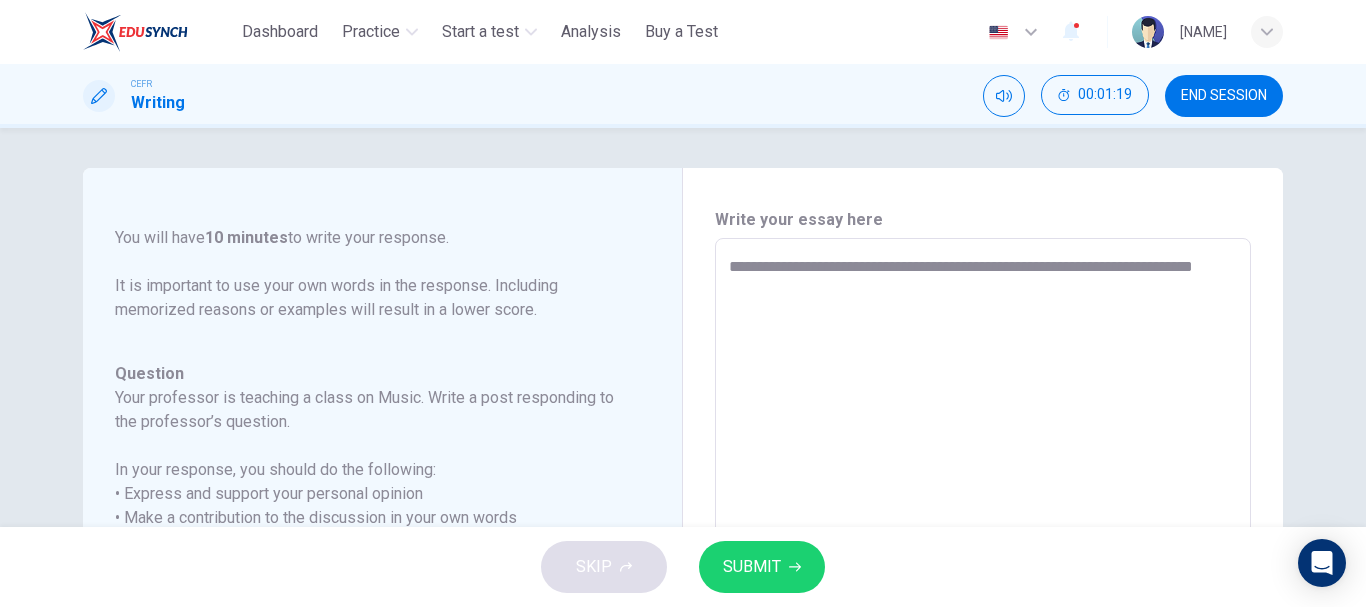 type on "**********" 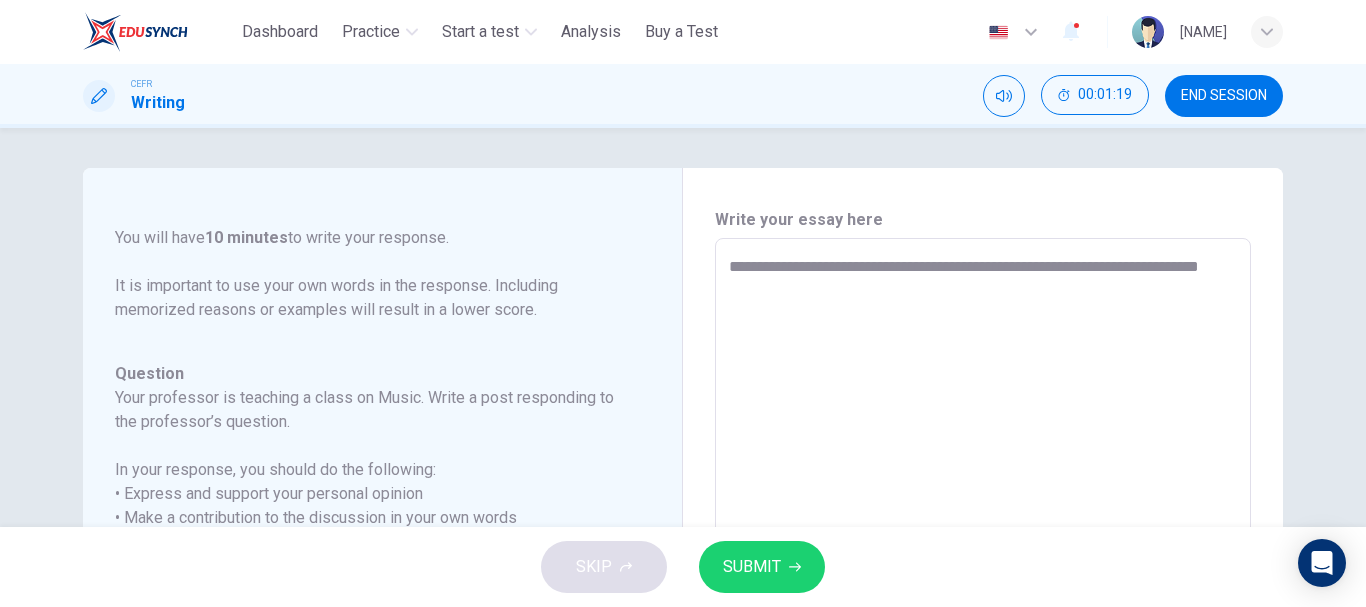 type on "*" 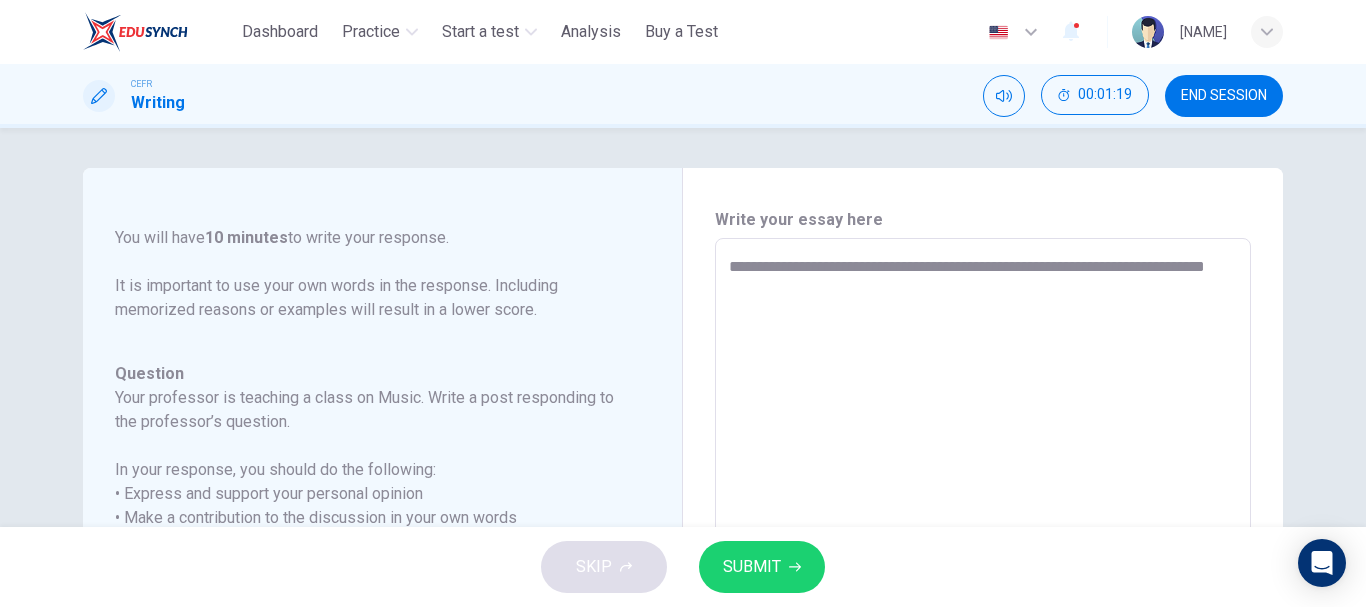 type on "*" 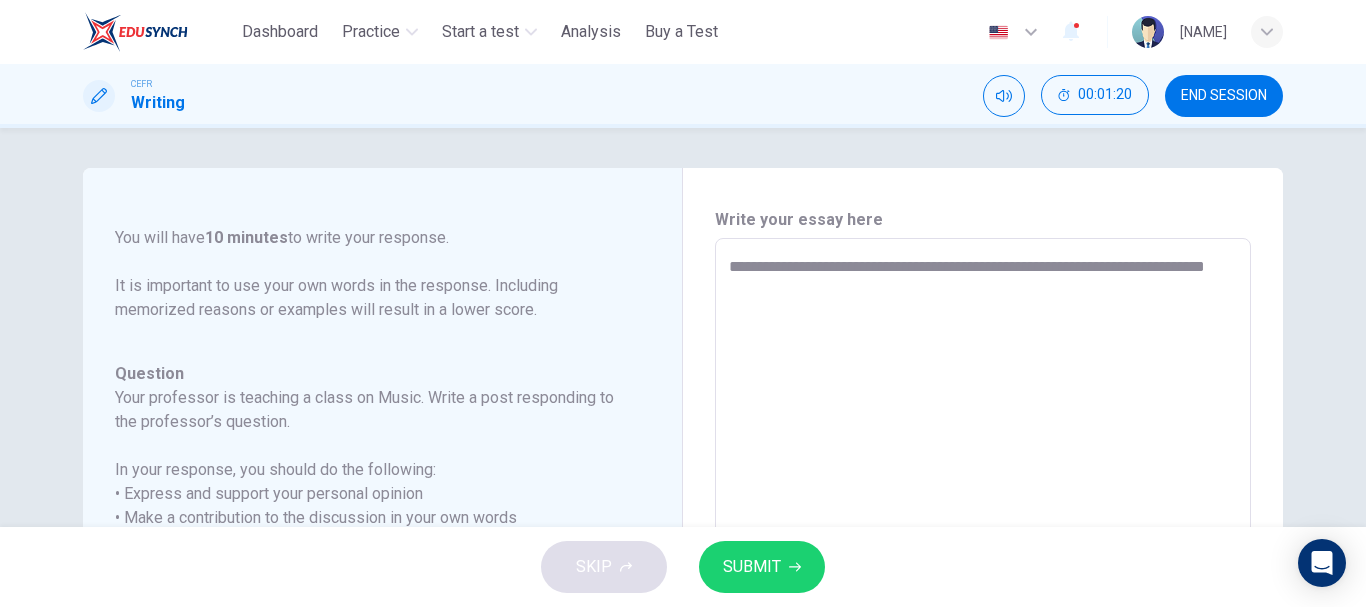 type on "**********" 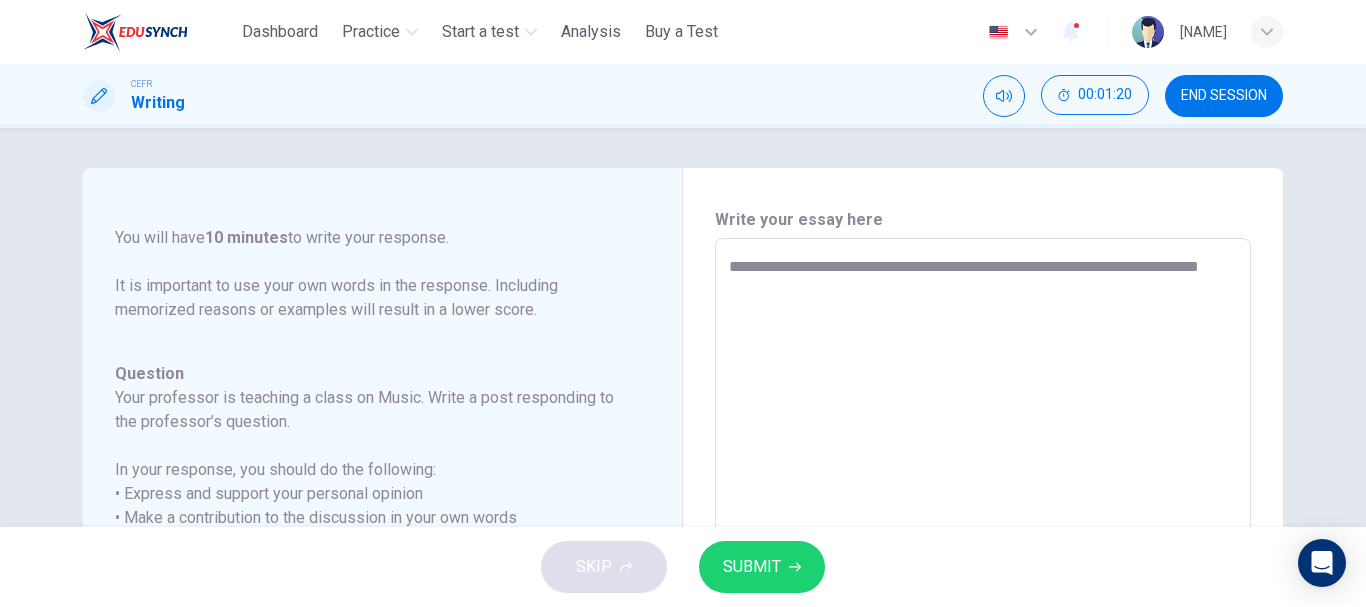 type on "**********" 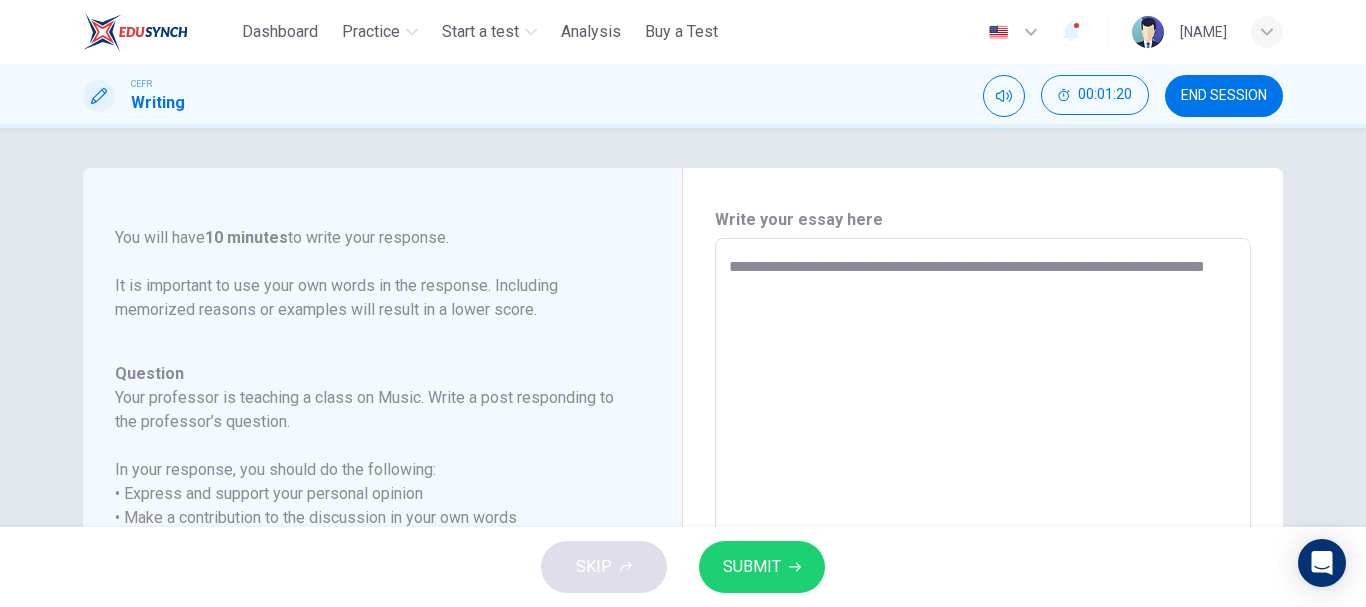 type on "*" 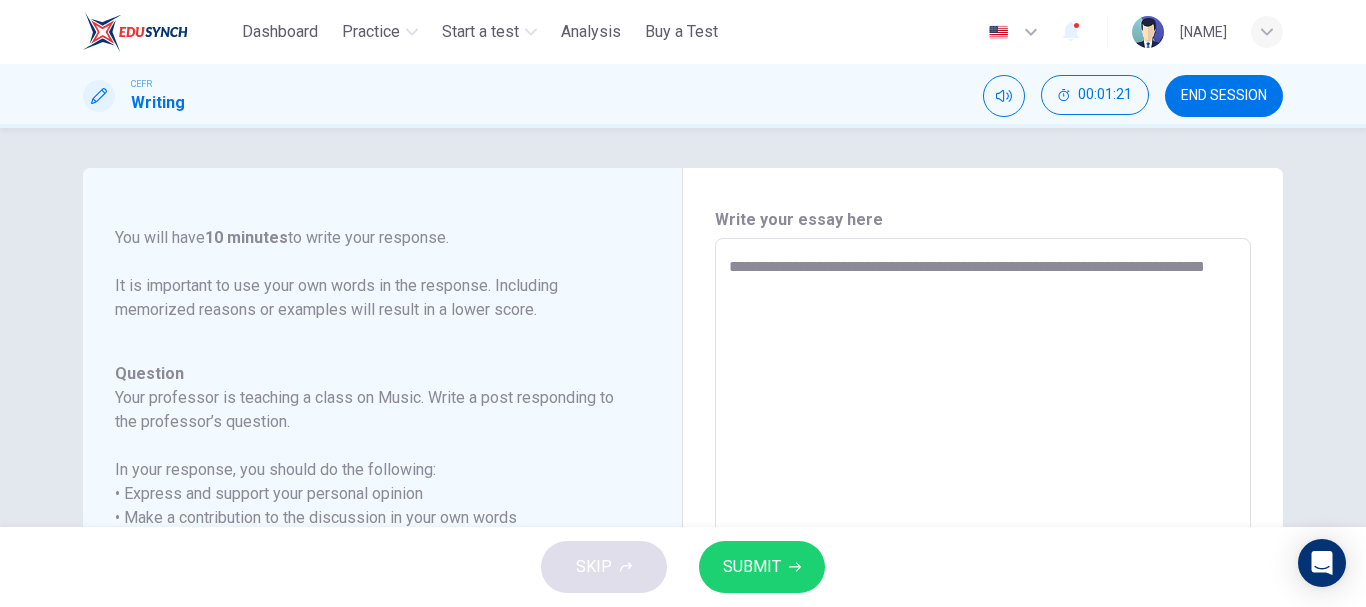 type on "**********" 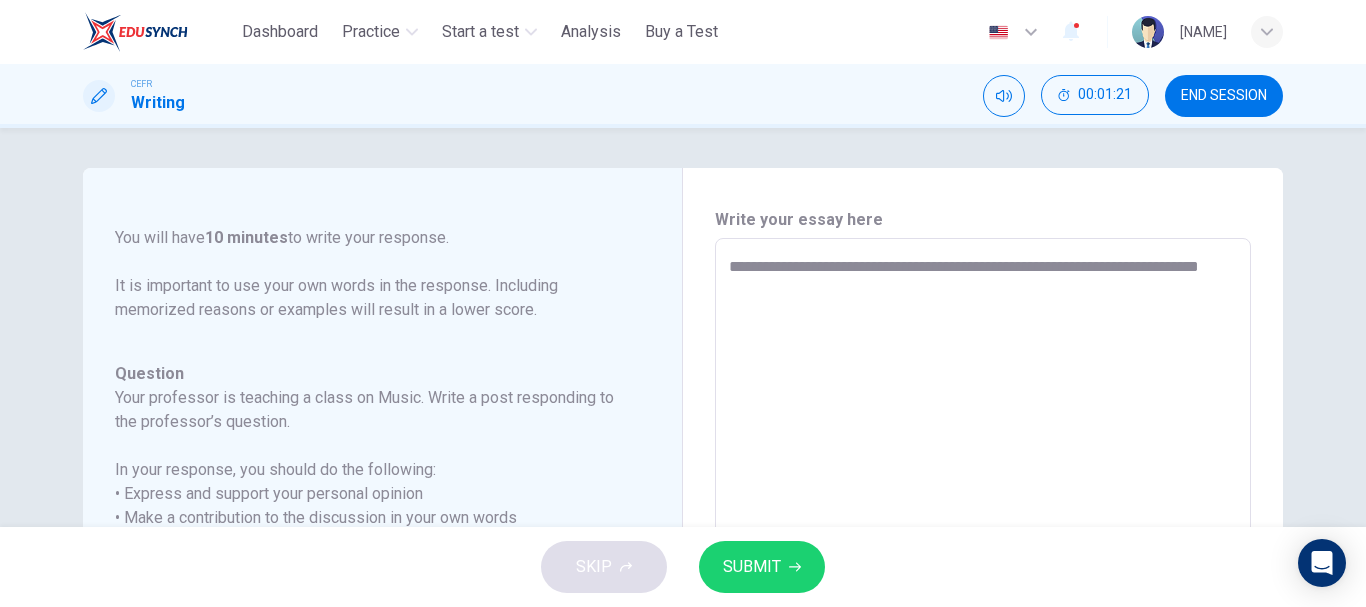 type on "**********" 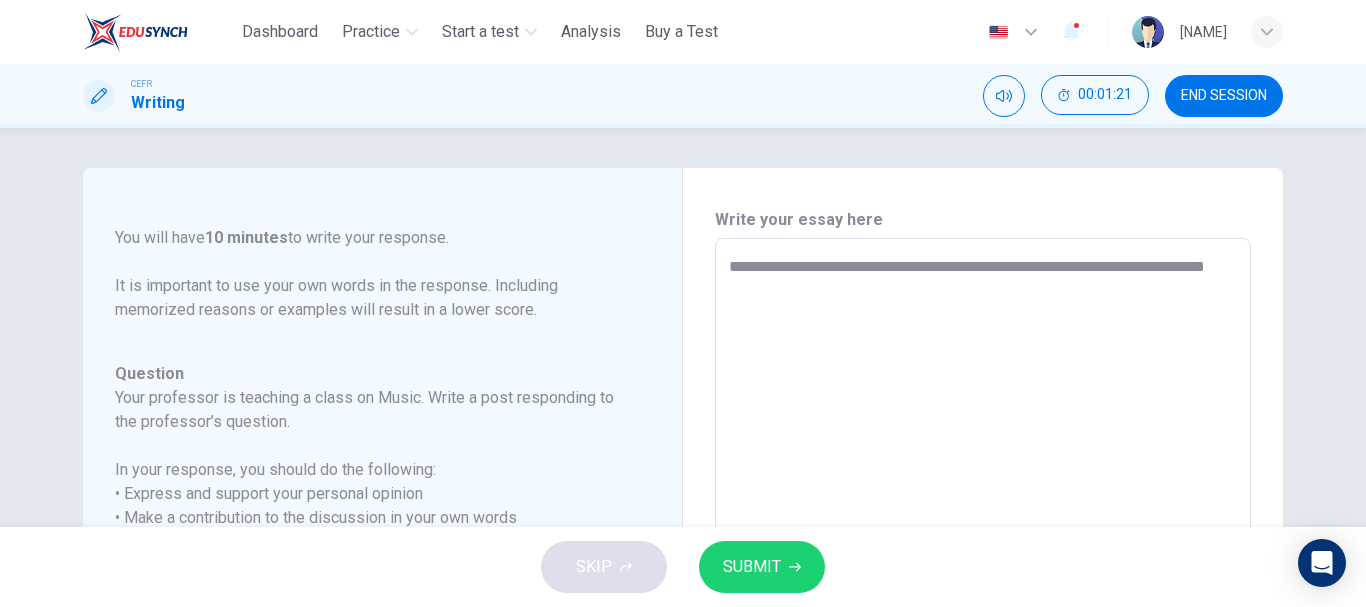 type on "*" 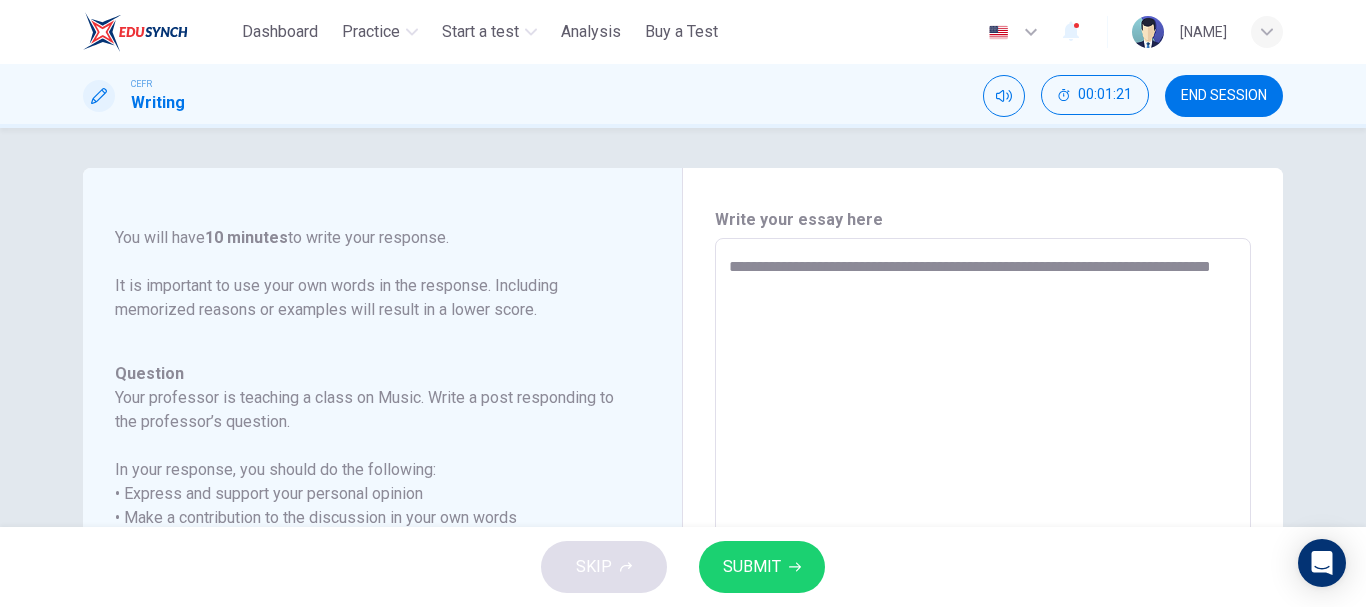 type on "*" 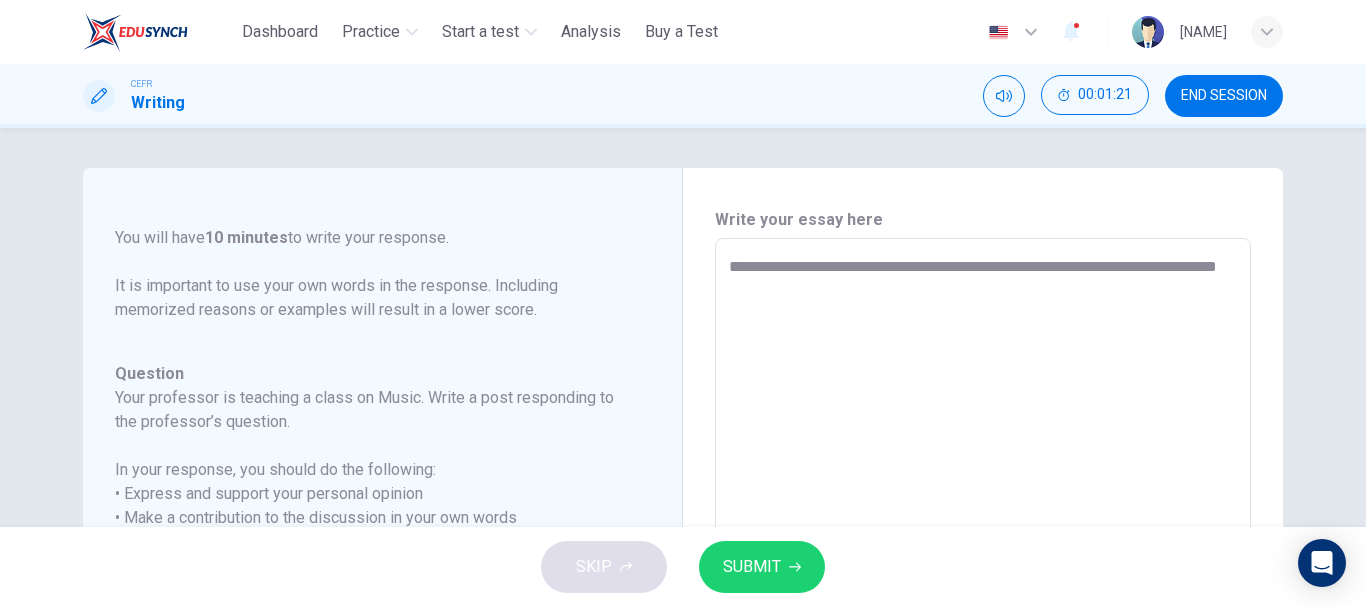 type on "**********" 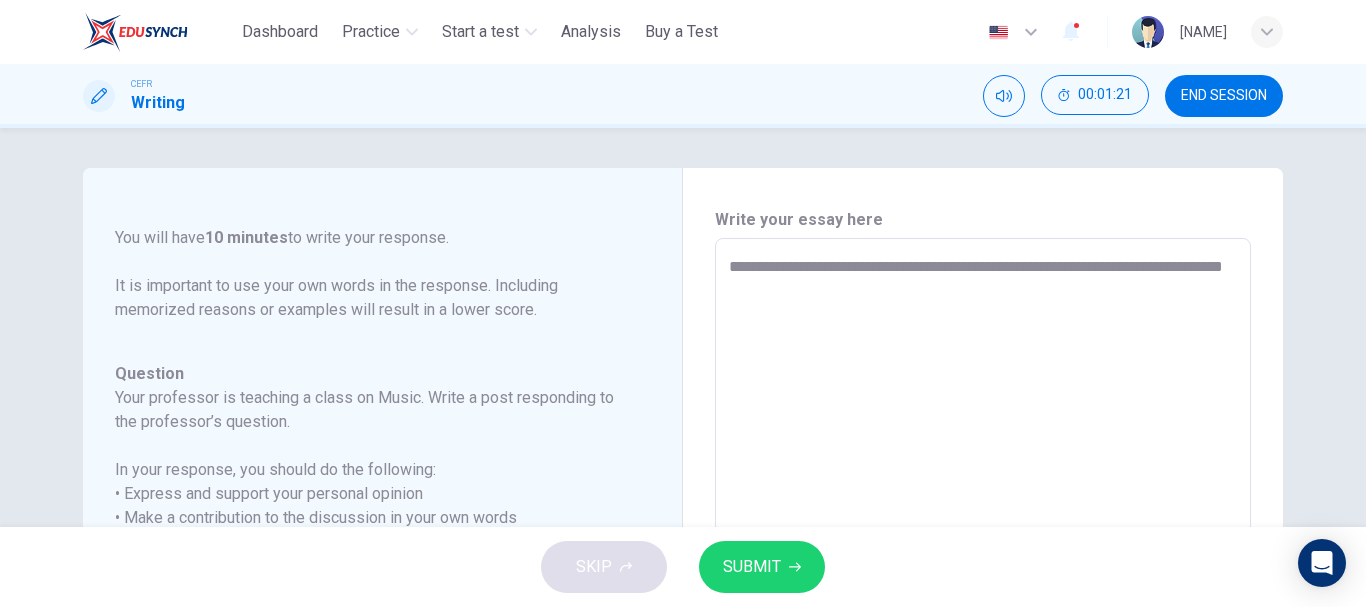 type on "*" 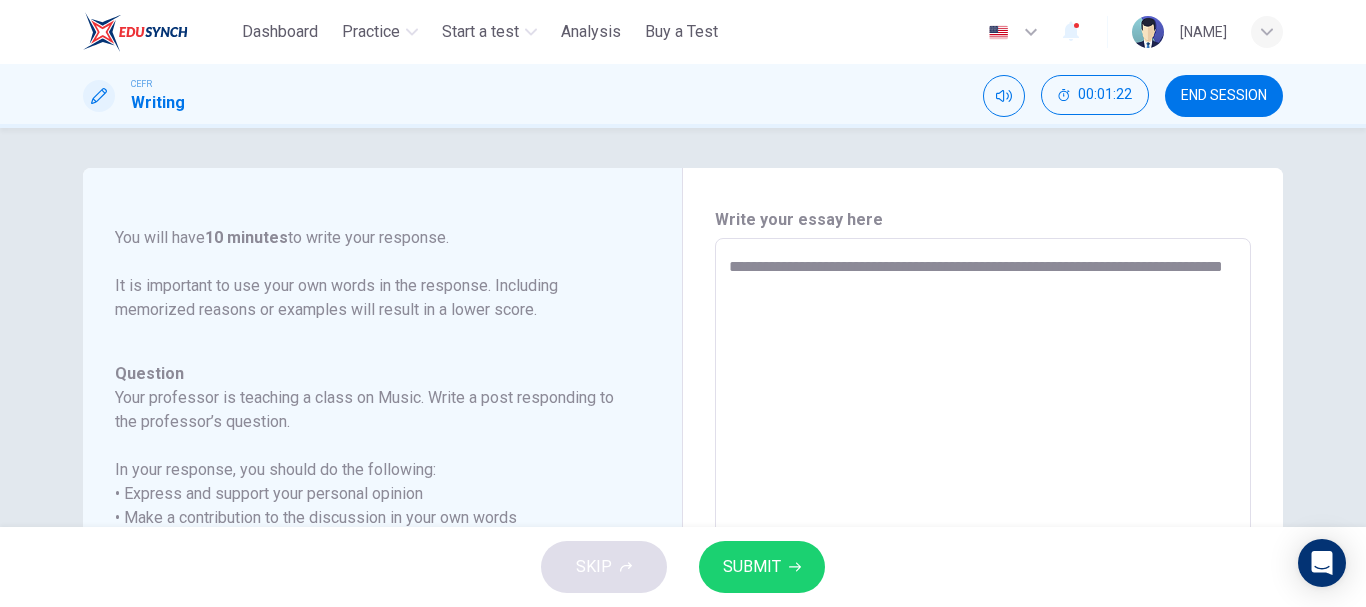 type on "**********" 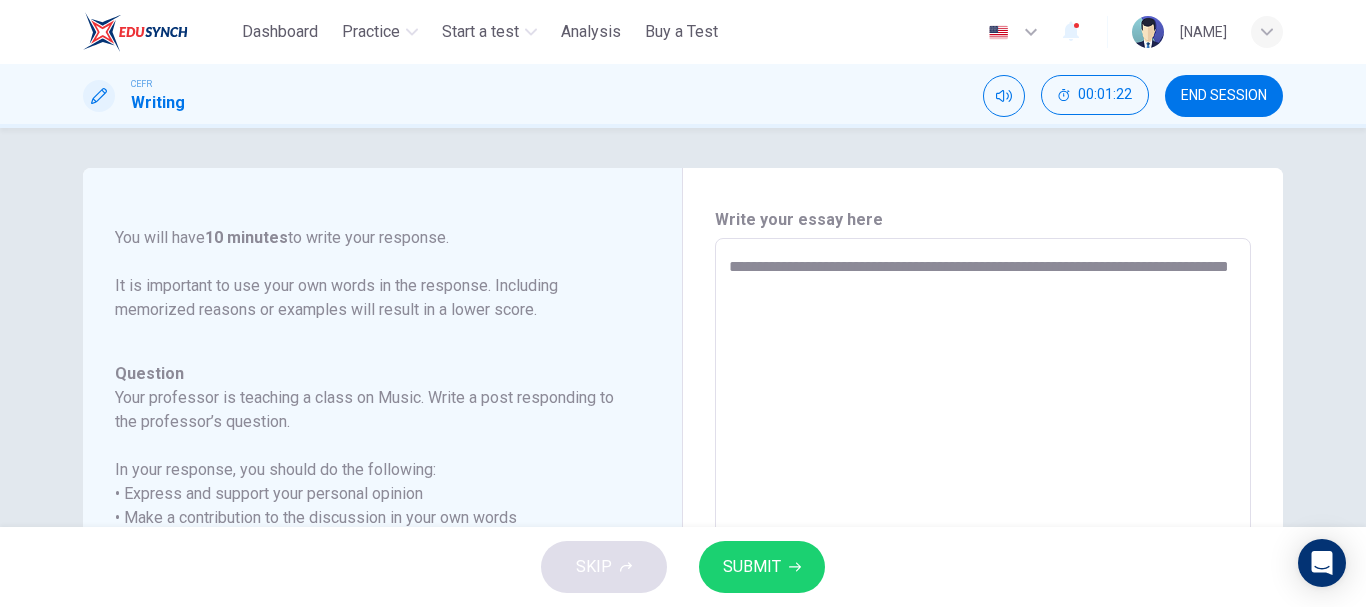 type on "*" 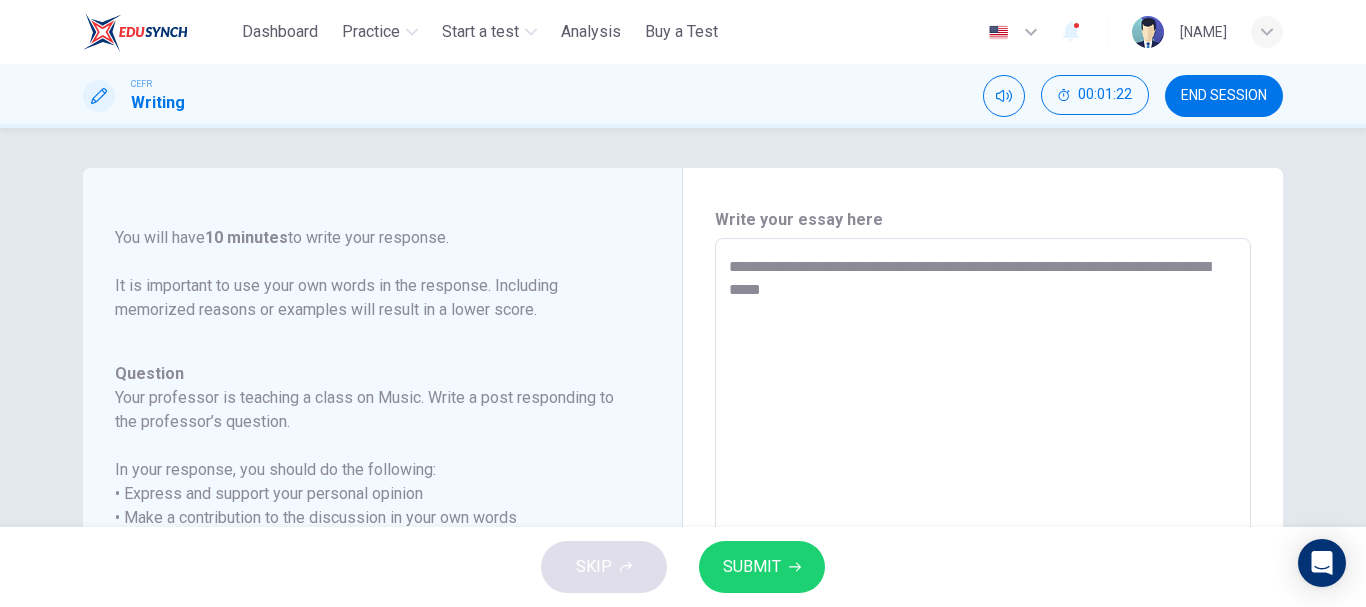 type on "*" 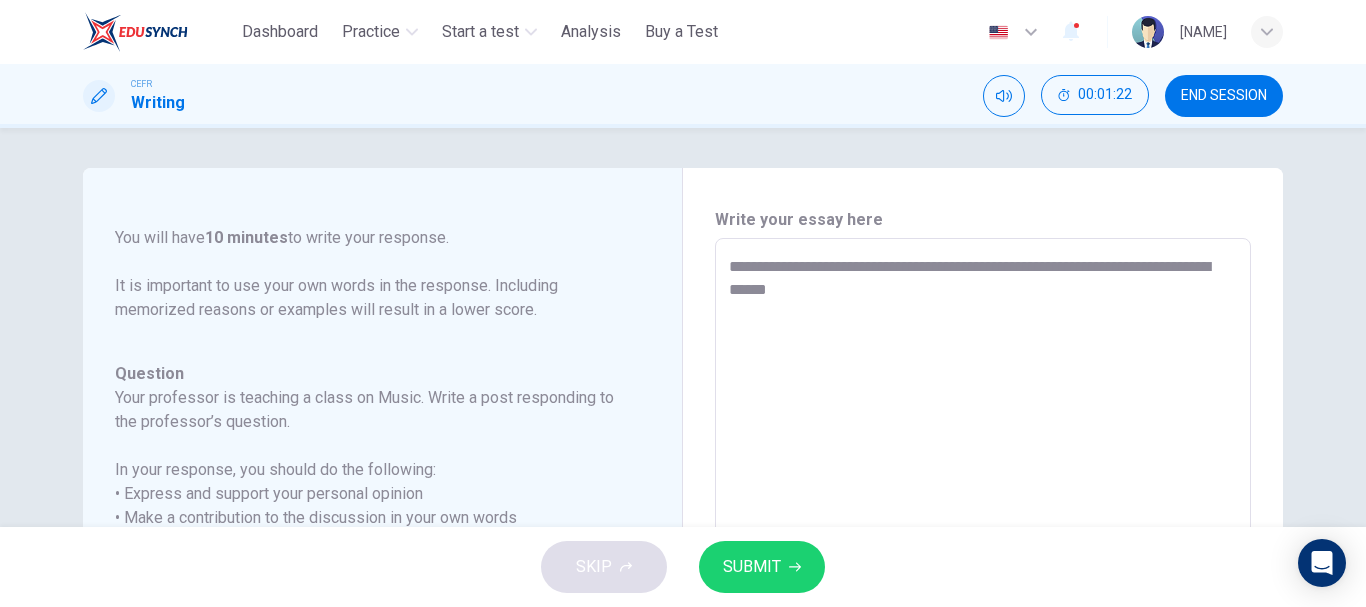 type on "*" 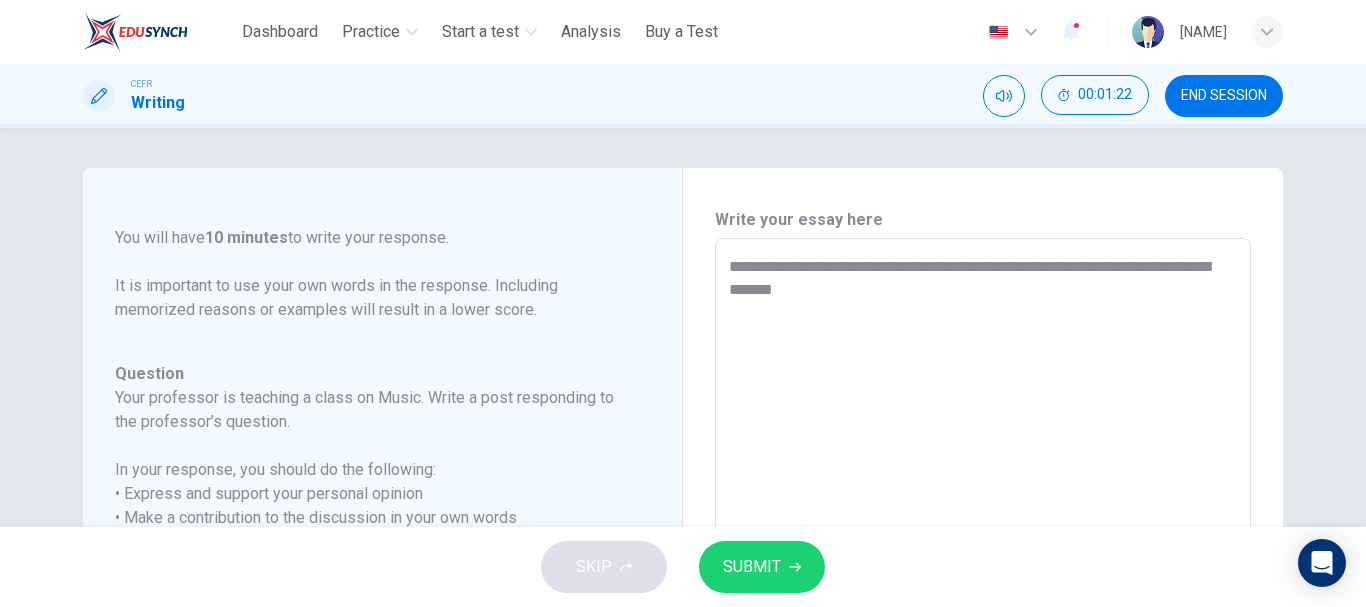 type on "*" 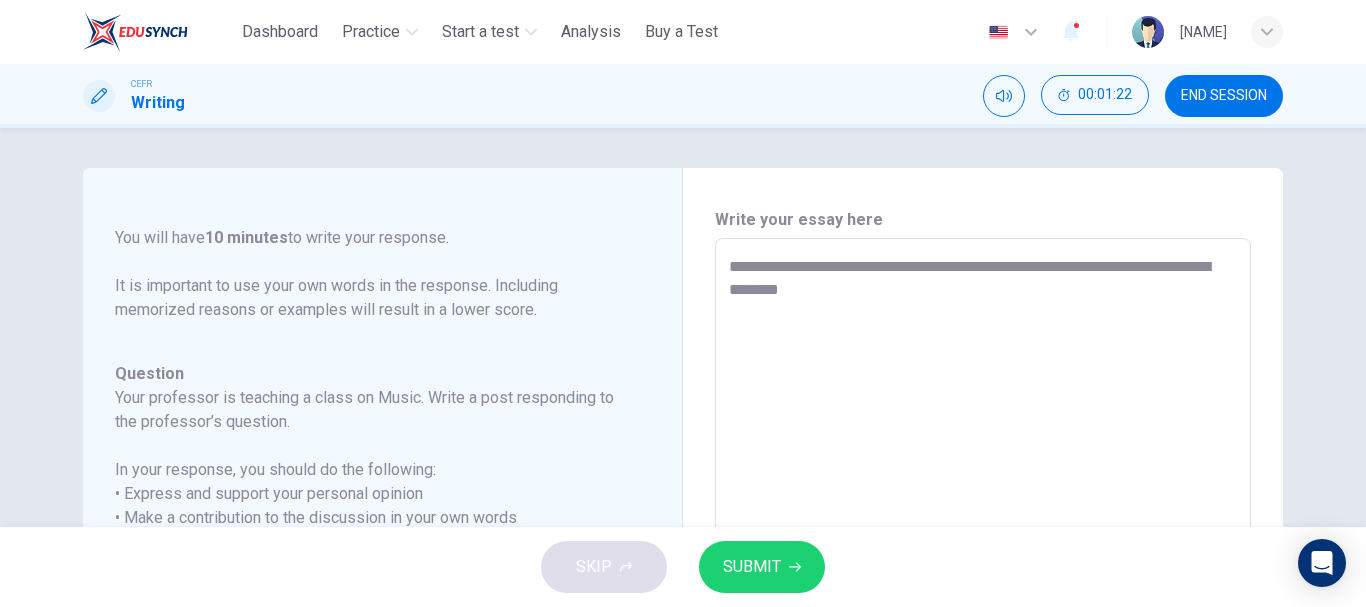 type on "*" 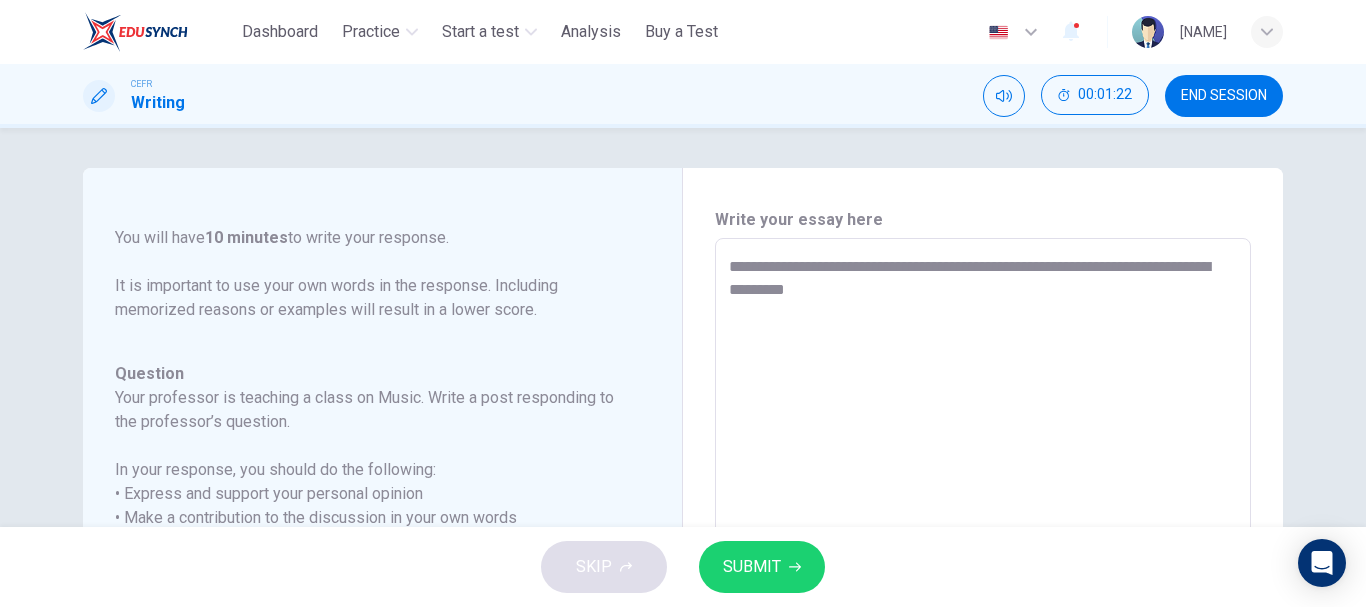 type on "*" 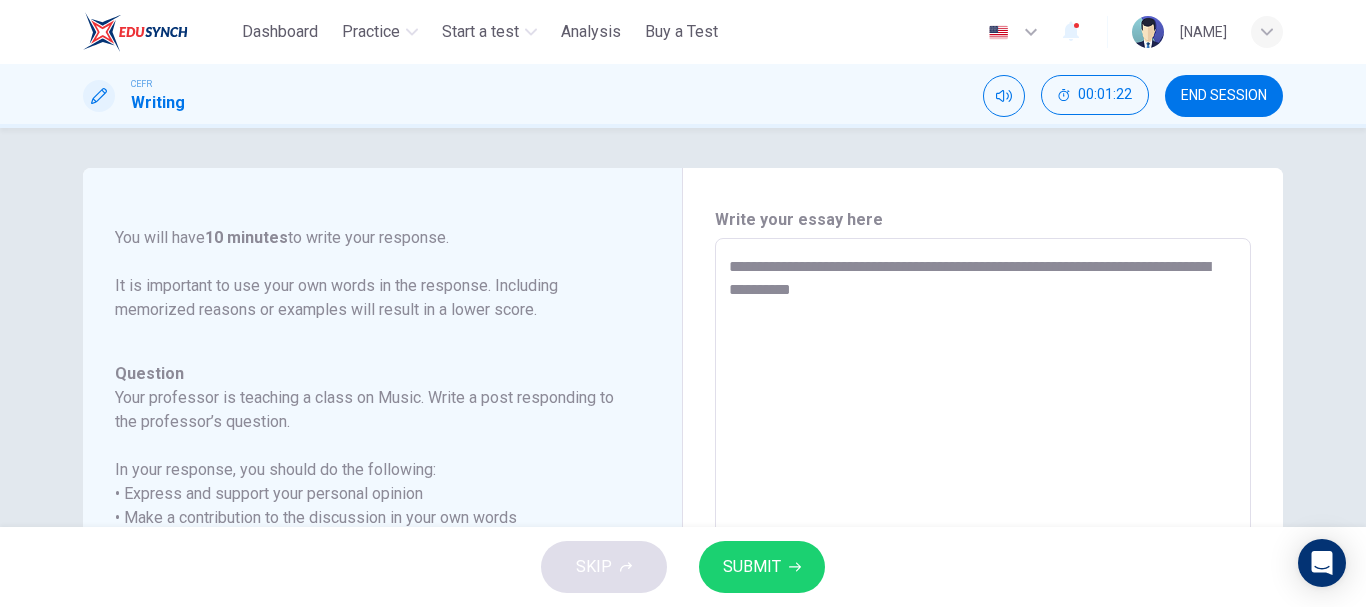 type on "**********" 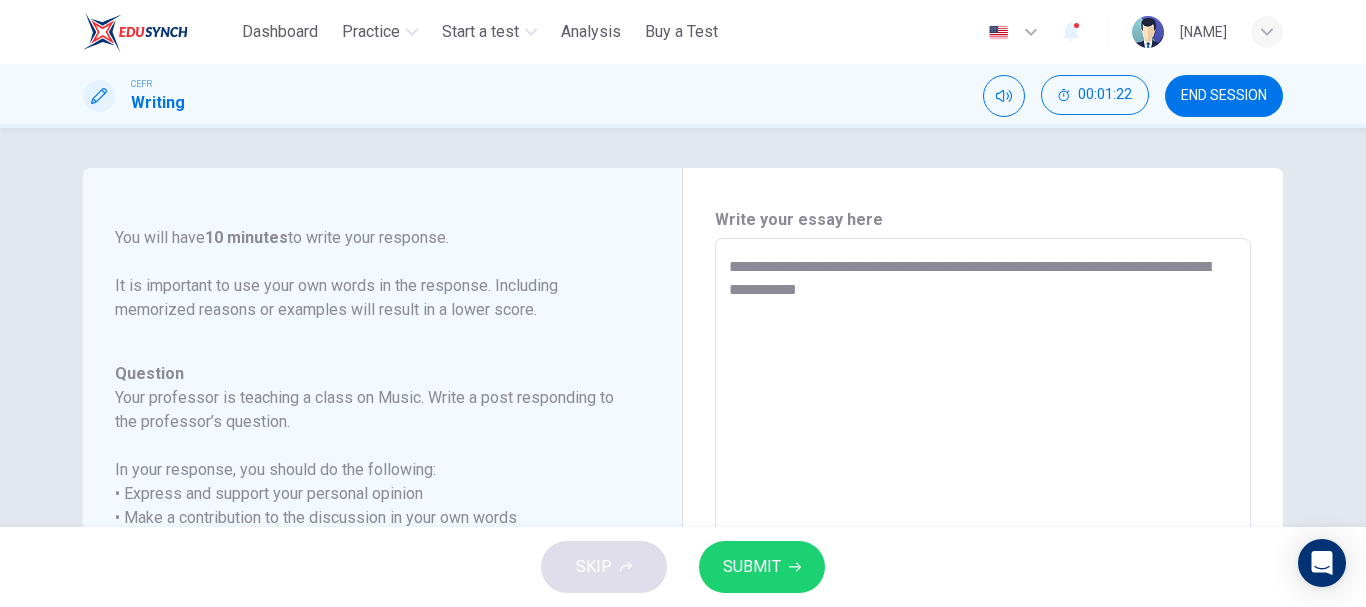 type on "*" 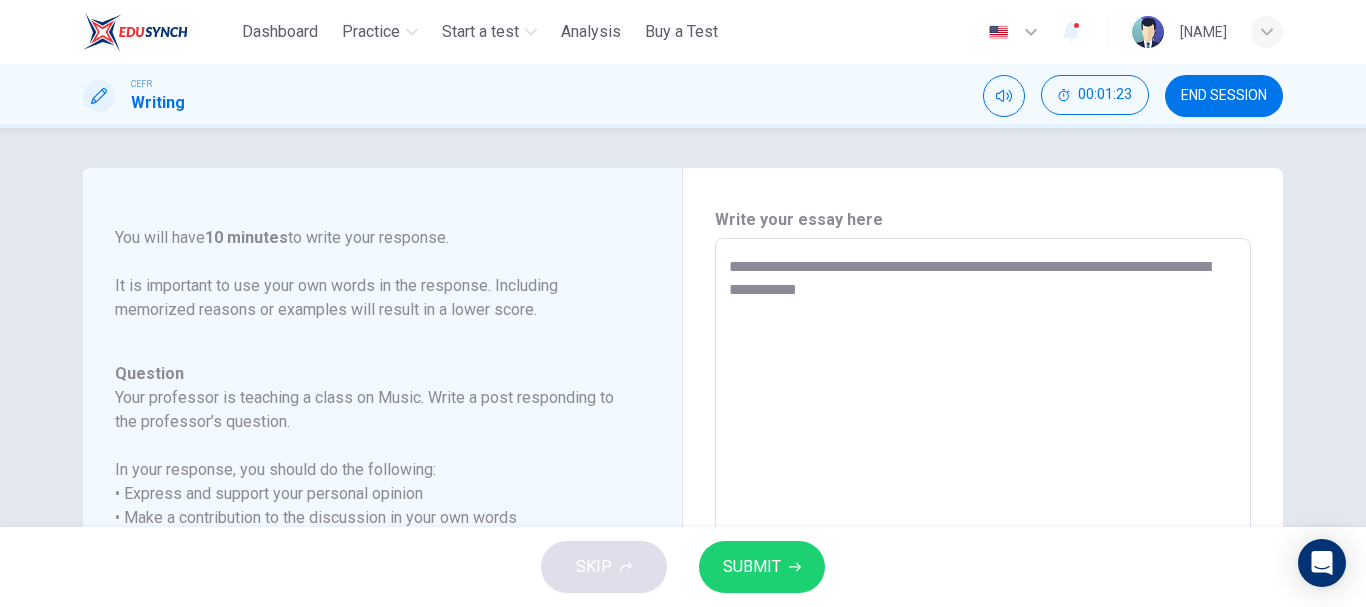 type on "**********" 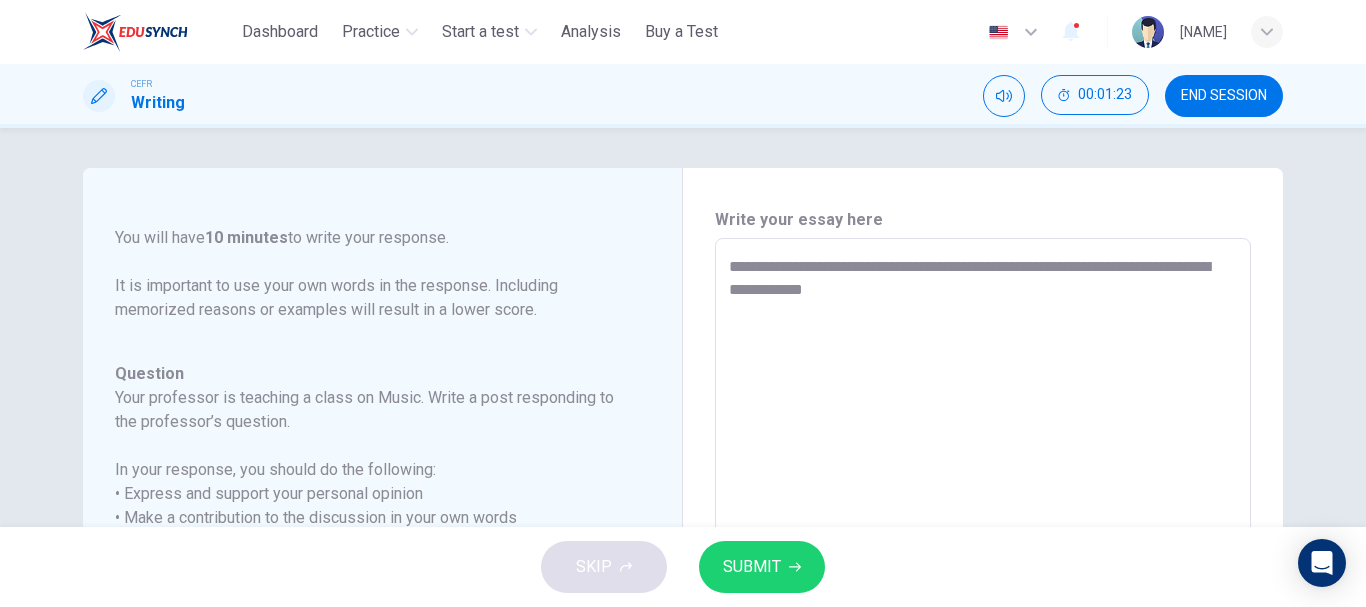 type on "*" 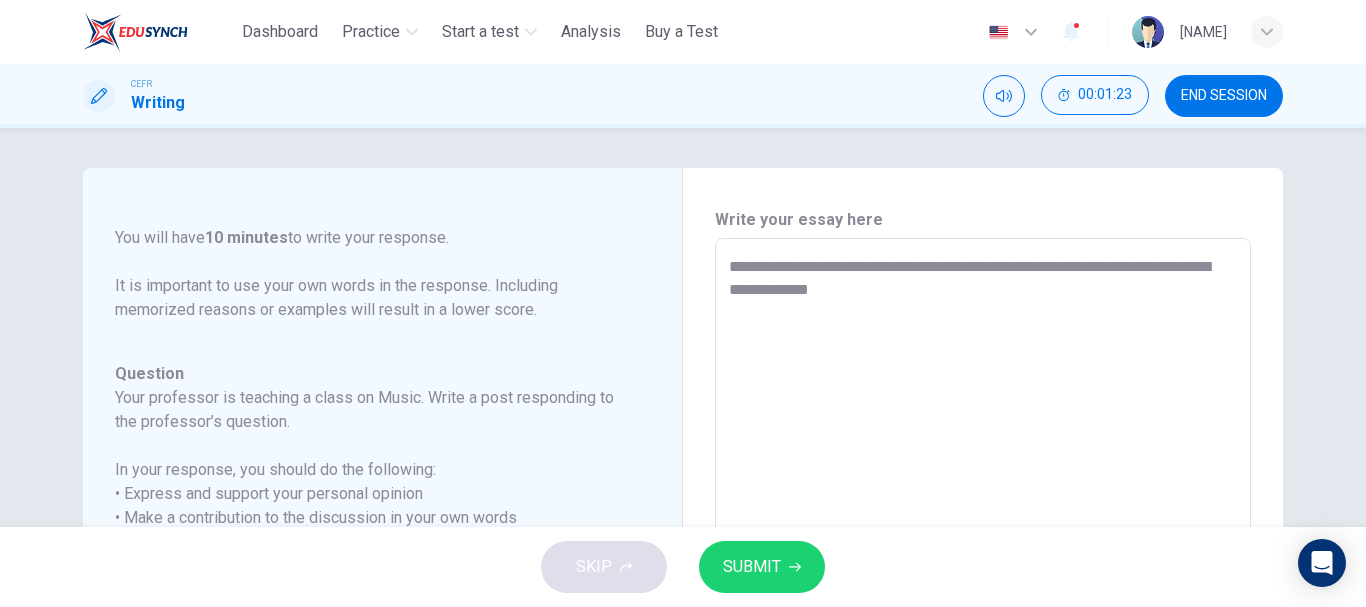 type on "*" 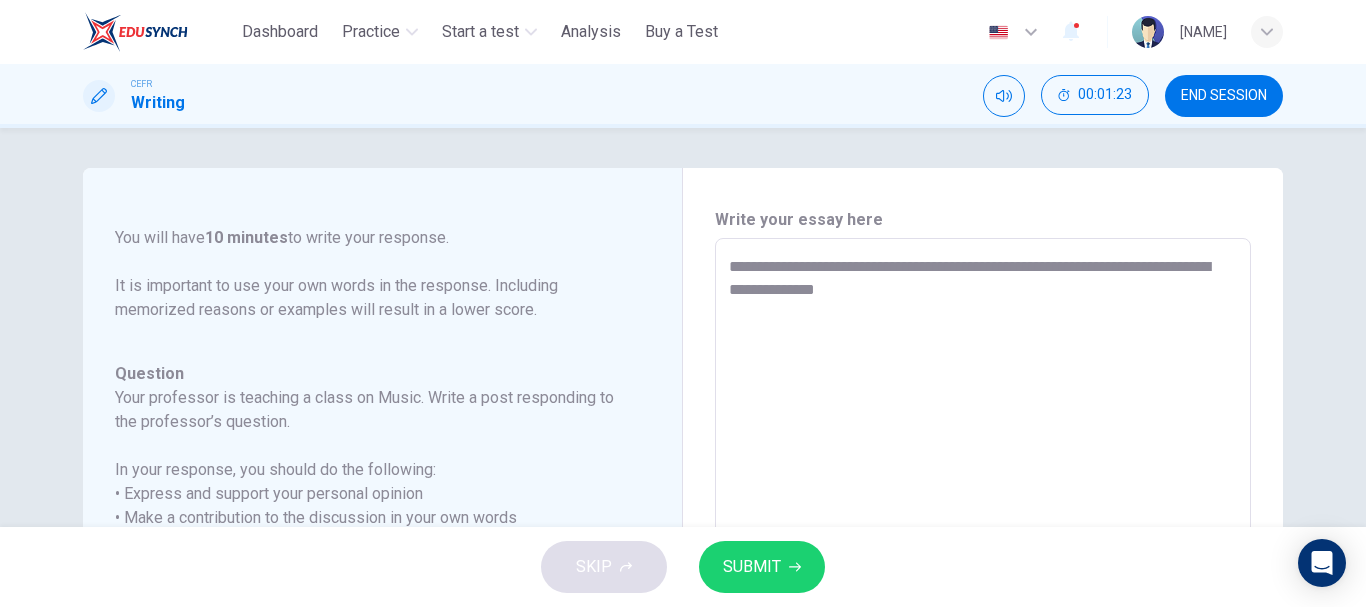 type on "*" 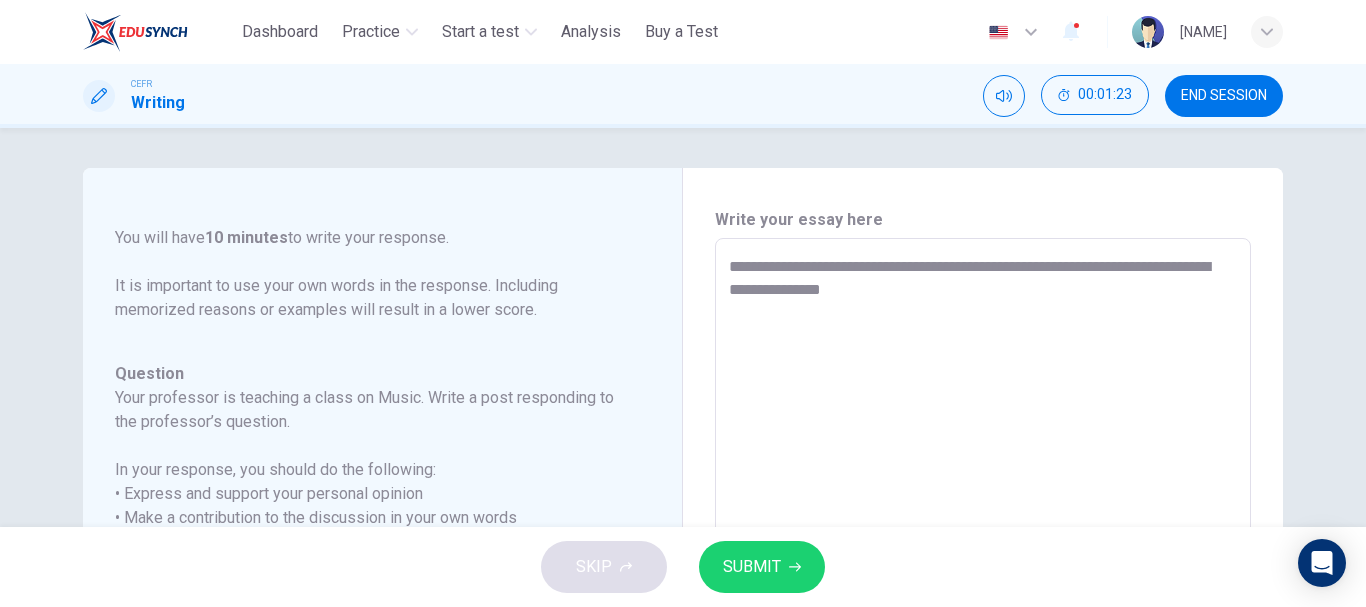 type on "*" 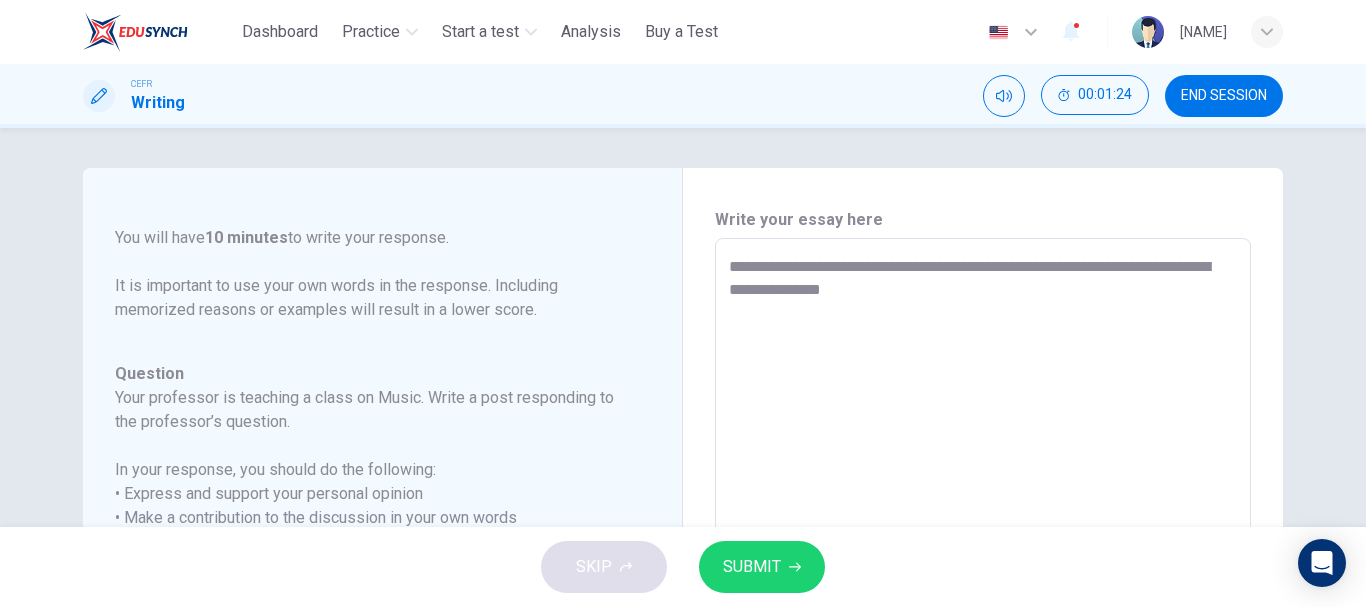 type on "**********" 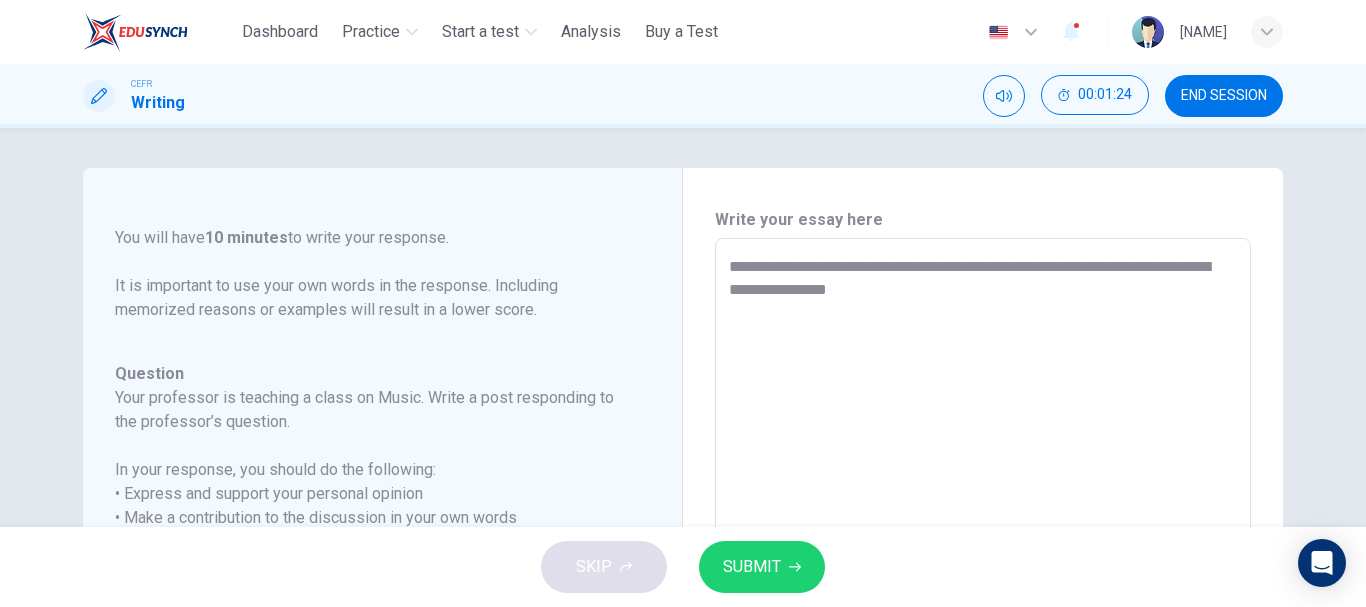 type 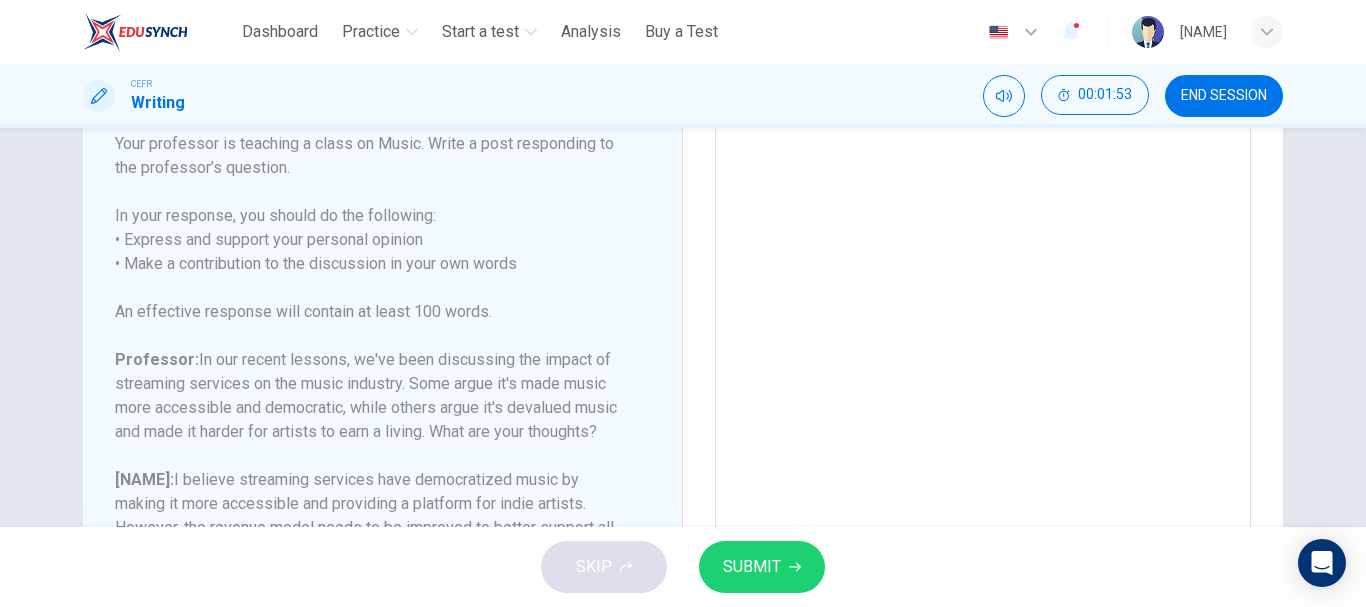 scroll, scrollTop: 300, scrollLeft: 0, axis: vertical 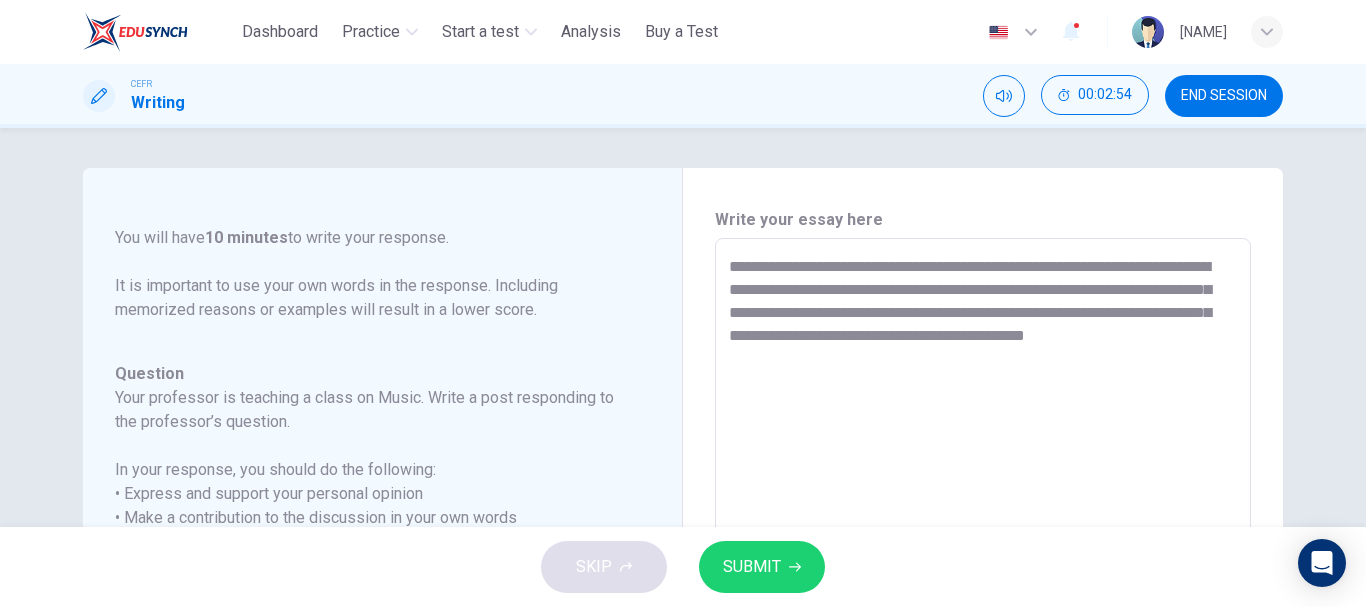click on "**********" at bounding box center (983, 572) 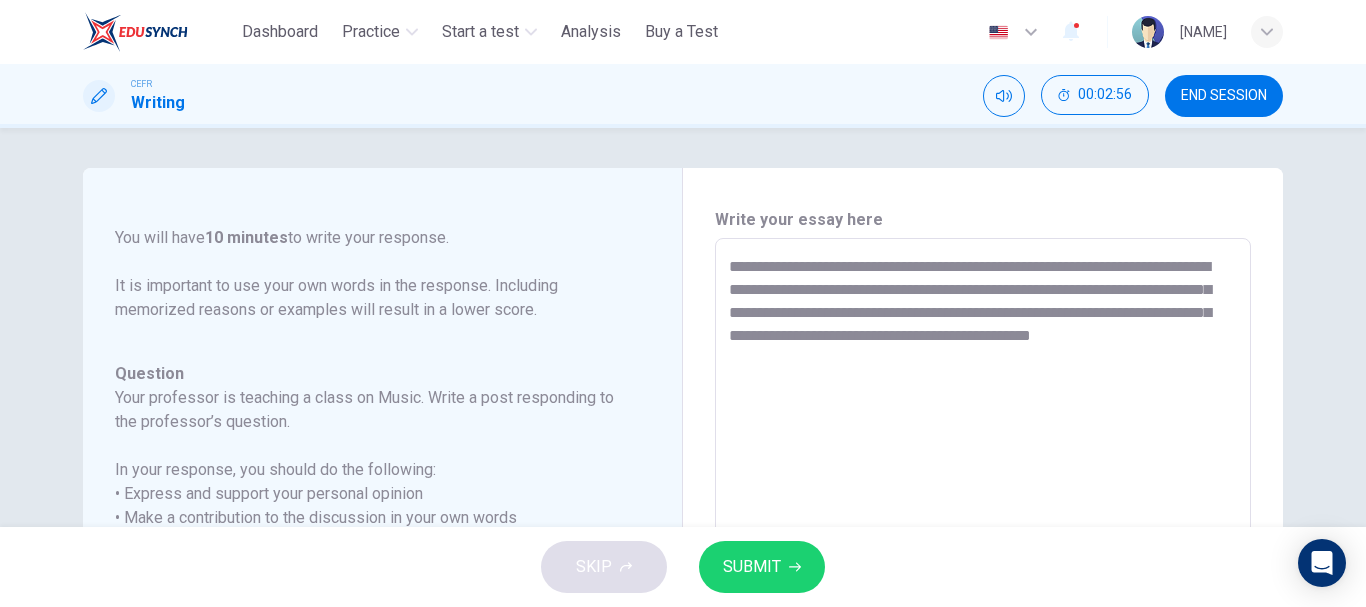 click on "**********" at bounding box center [983, 572] 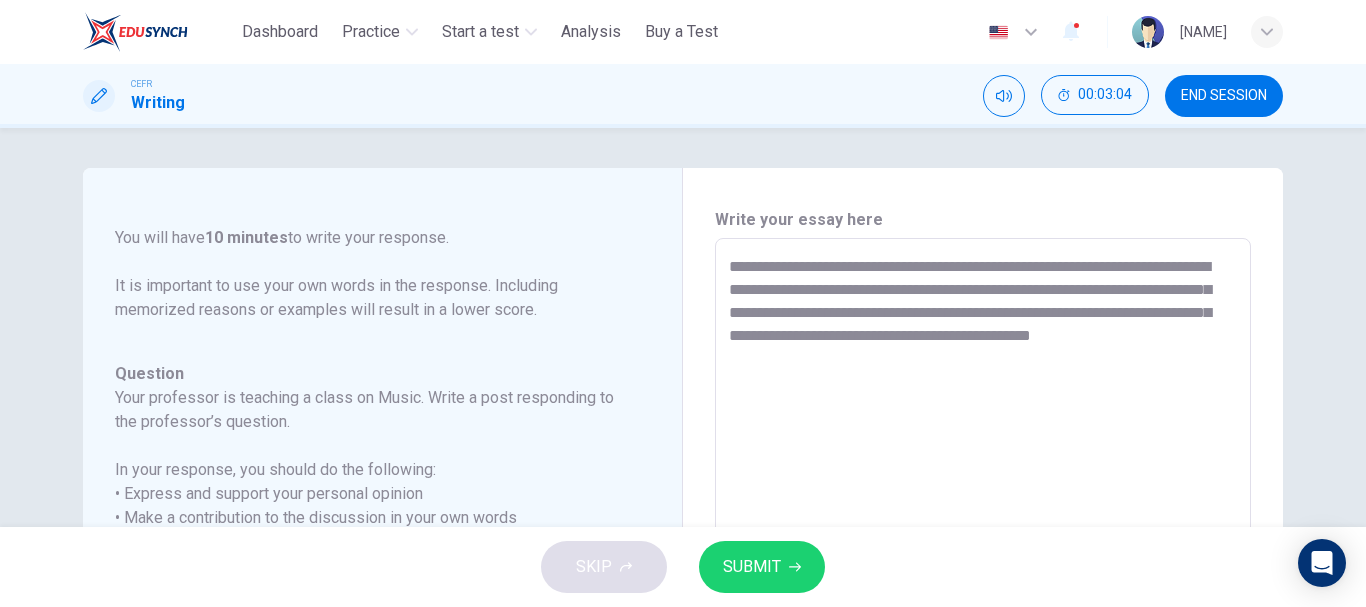 click on "**********" at bounding box center (983, 572) 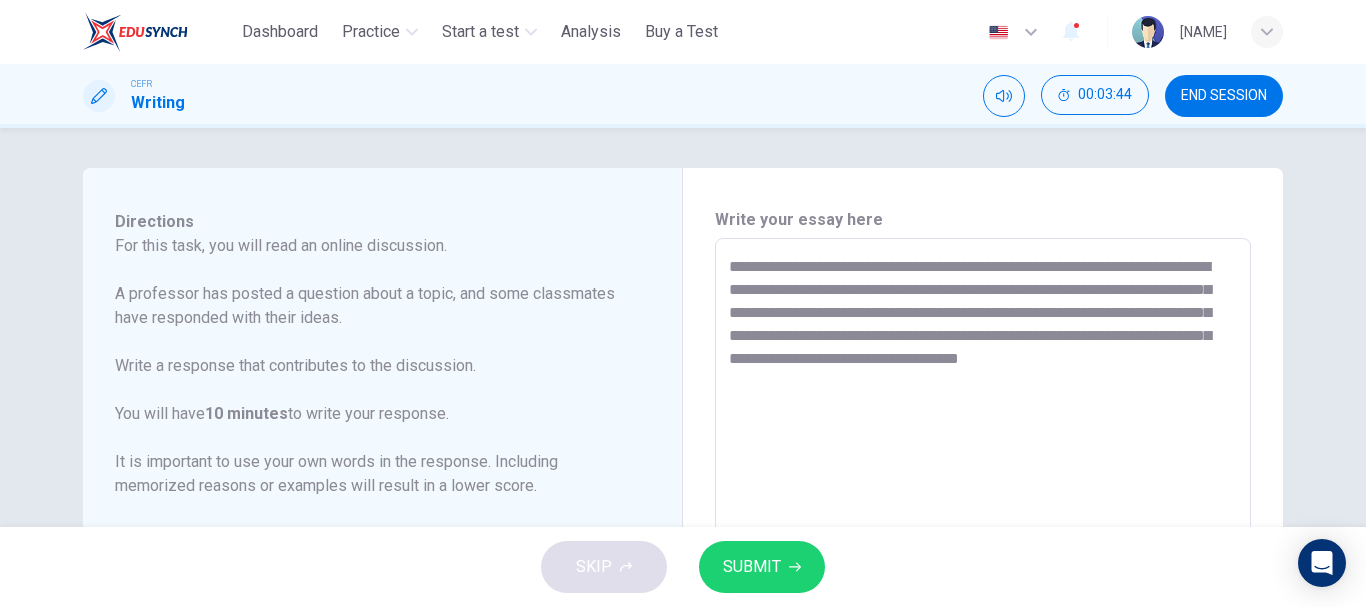 scroll, scrollTop: 294, scrollLeft: 0, axis: vertical 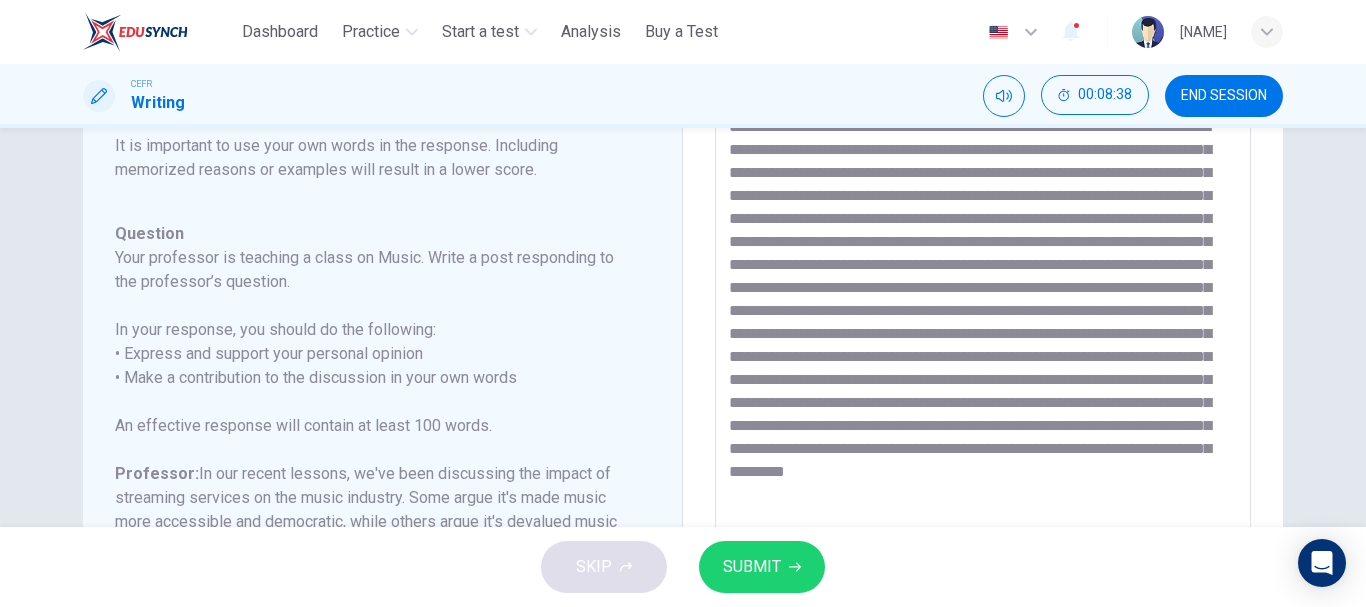 click on "SUBMIT" at bounding box center [762, 567] 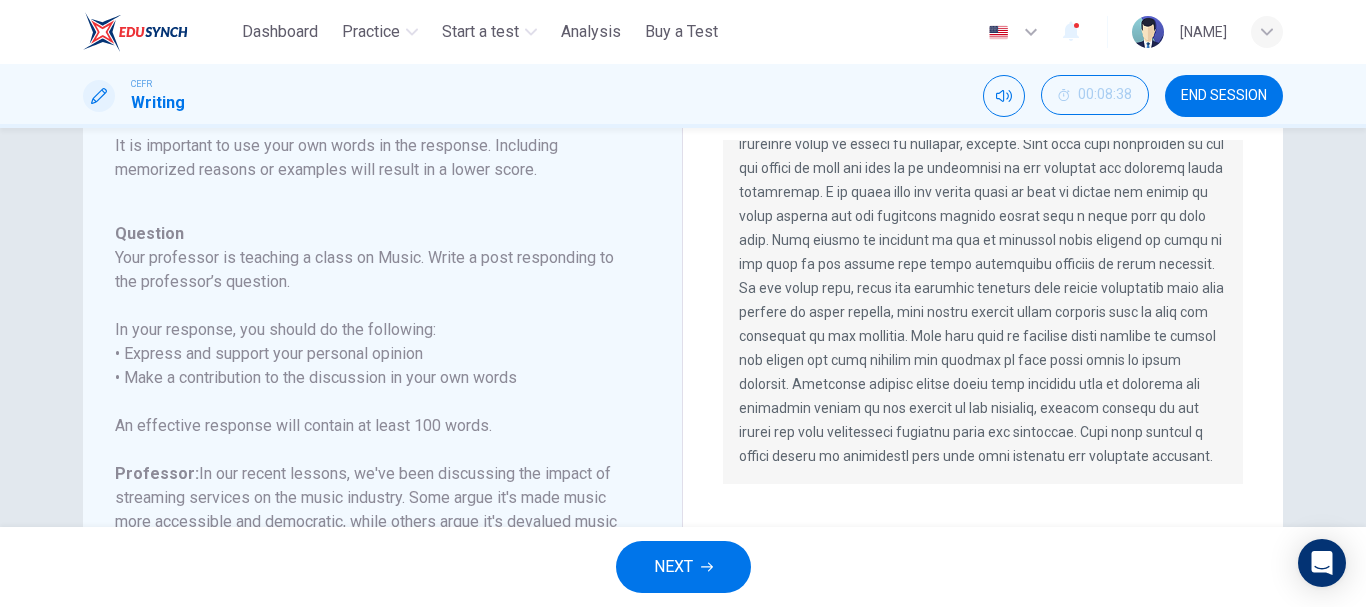scroll, scrollTop: 0, scrollLeft: 0, axis: both 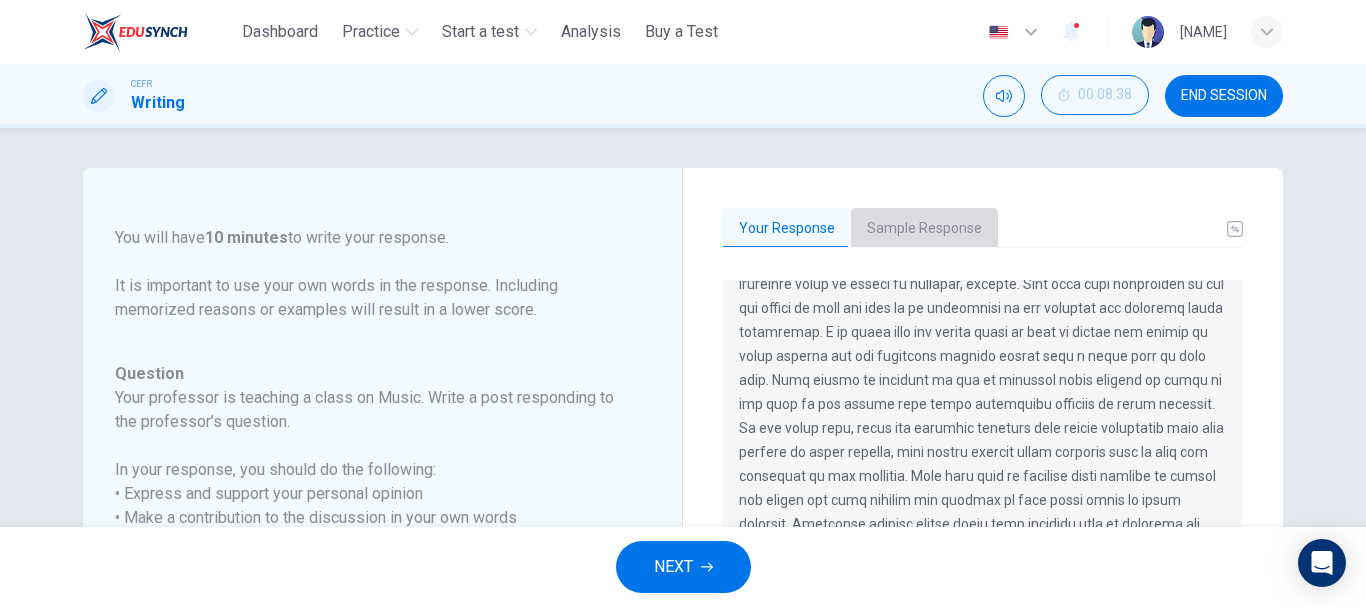 click on "Sample Response" at bounding box center (924, 229) 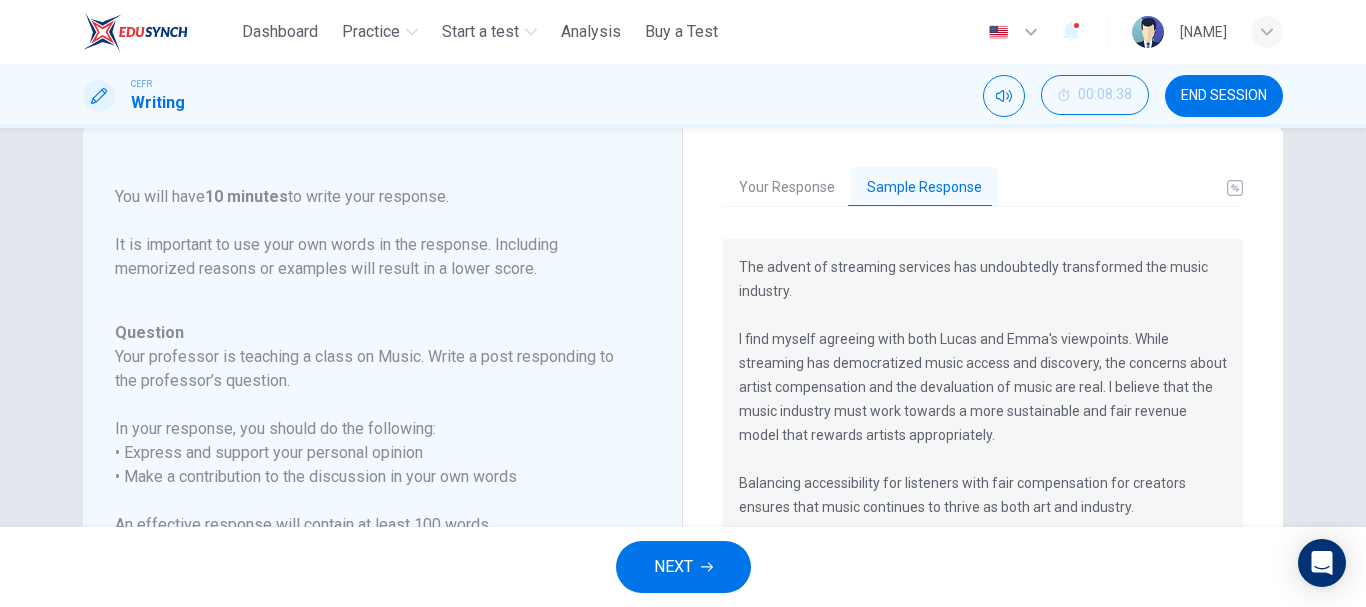 scroll, scrollTop: 0, scrollLeft: 0, axis: both 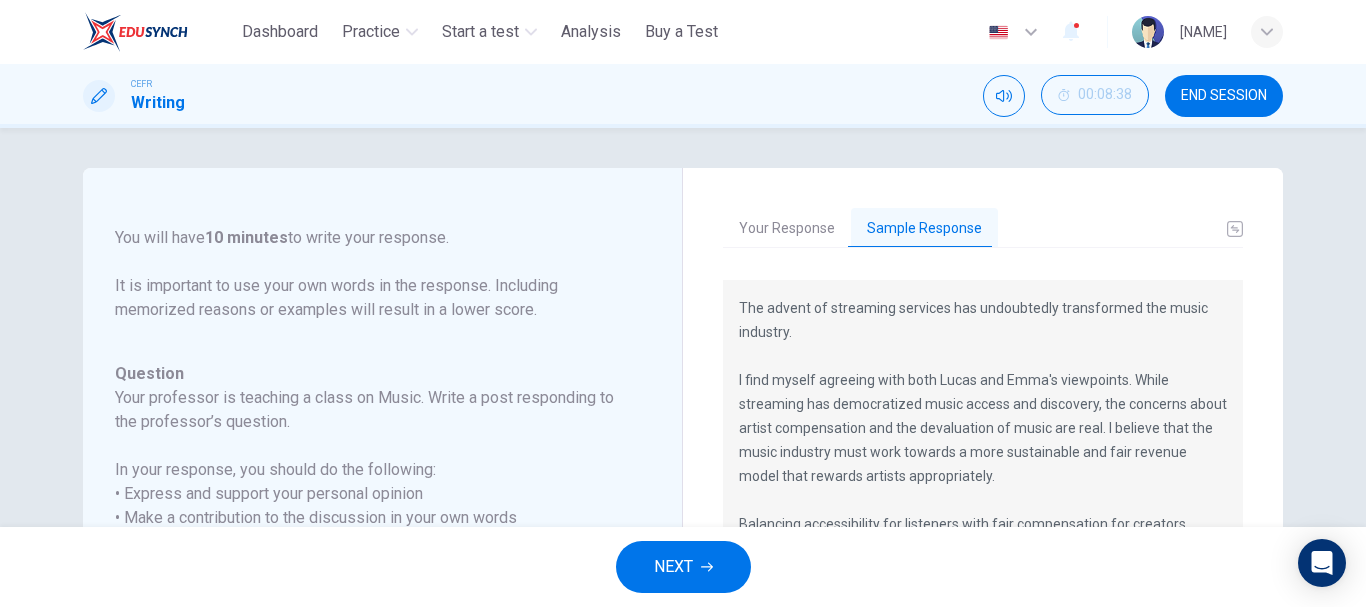 click on "Your Response" at bounding box center [787, 229] 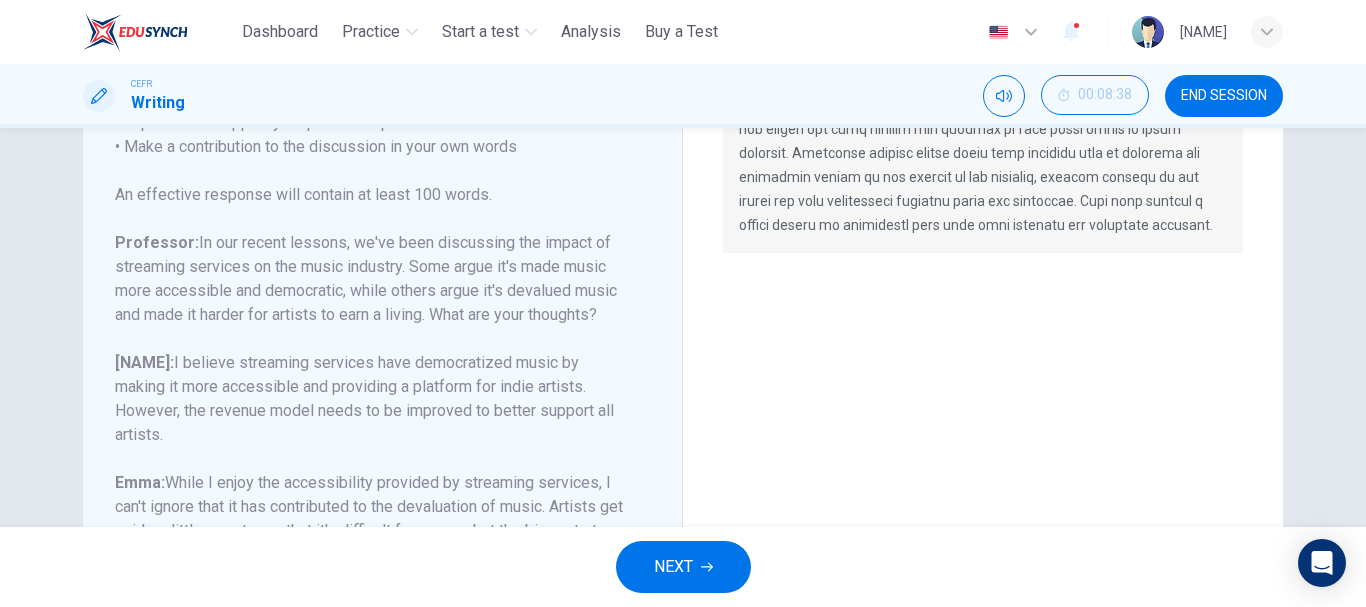 scroll, scrollTop: 491, scrollLeft: 0, axis: vertical 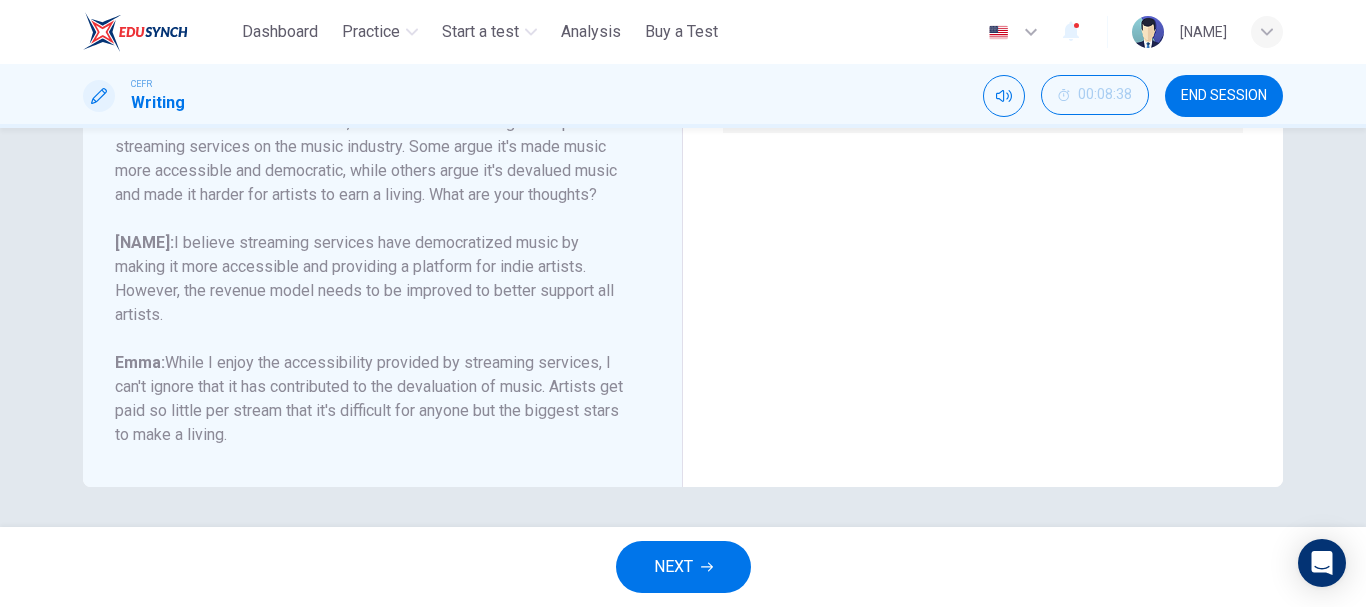 click 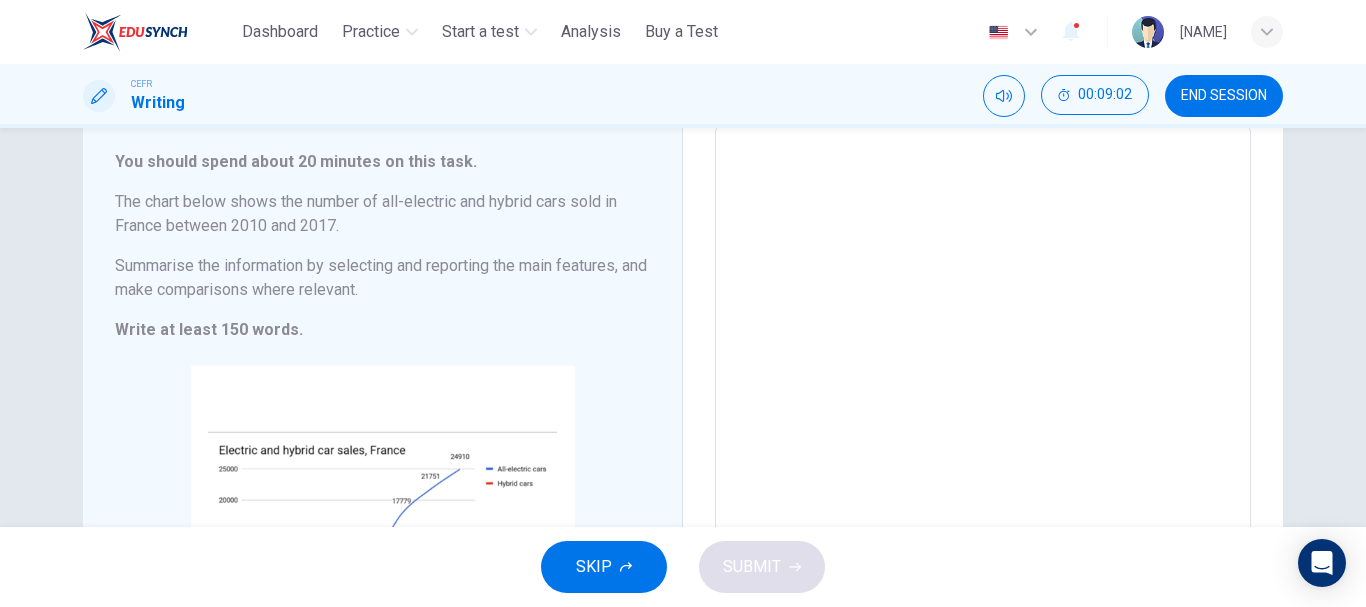 scroll, scrollTop: 214, scrollLeft: 0, axis: vertical 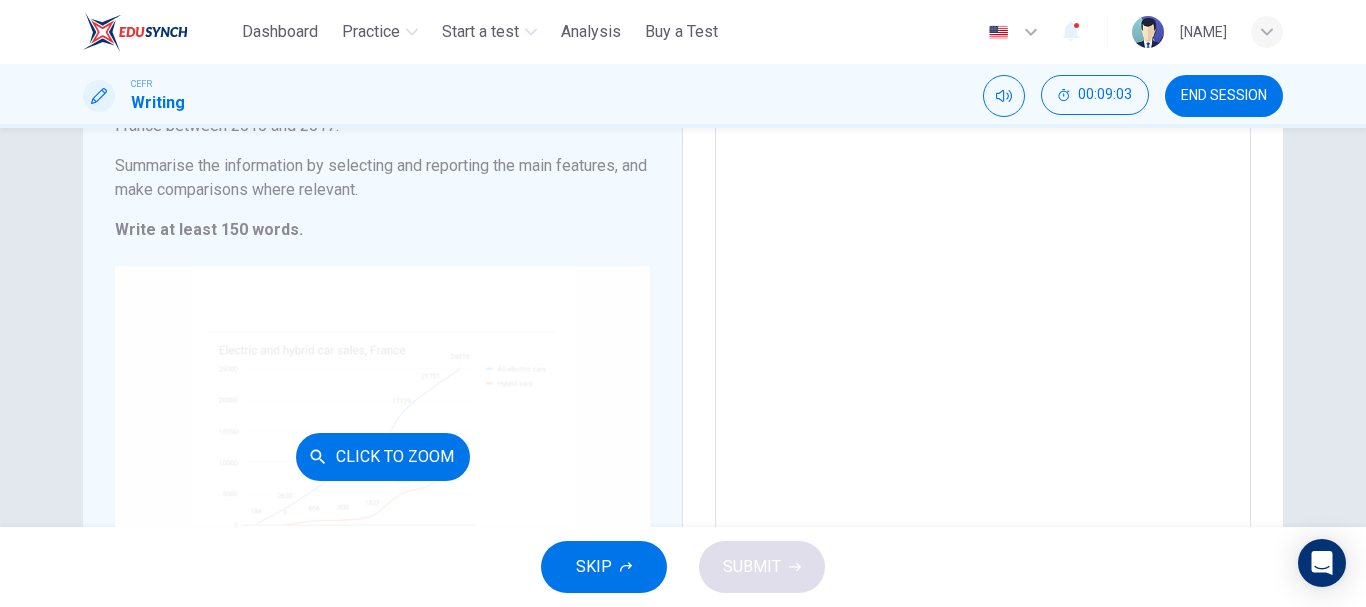 click on "Click to Zoom" at bounding box center [383, 457] 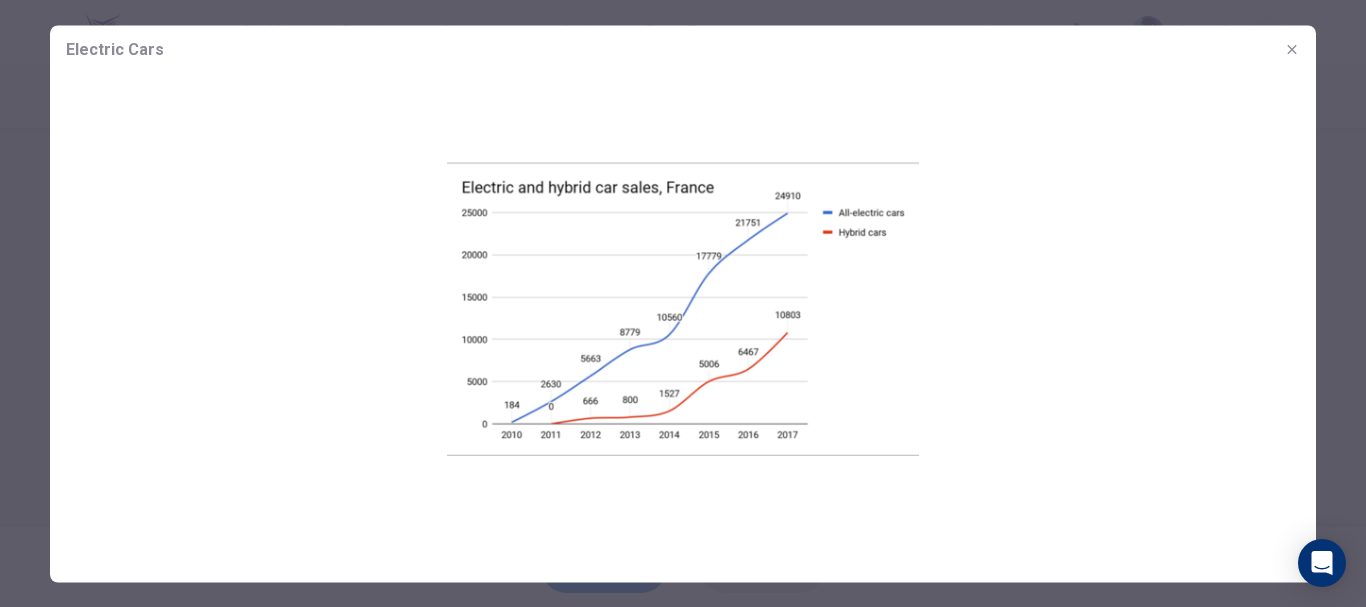 click at bounding box center (683, 309) 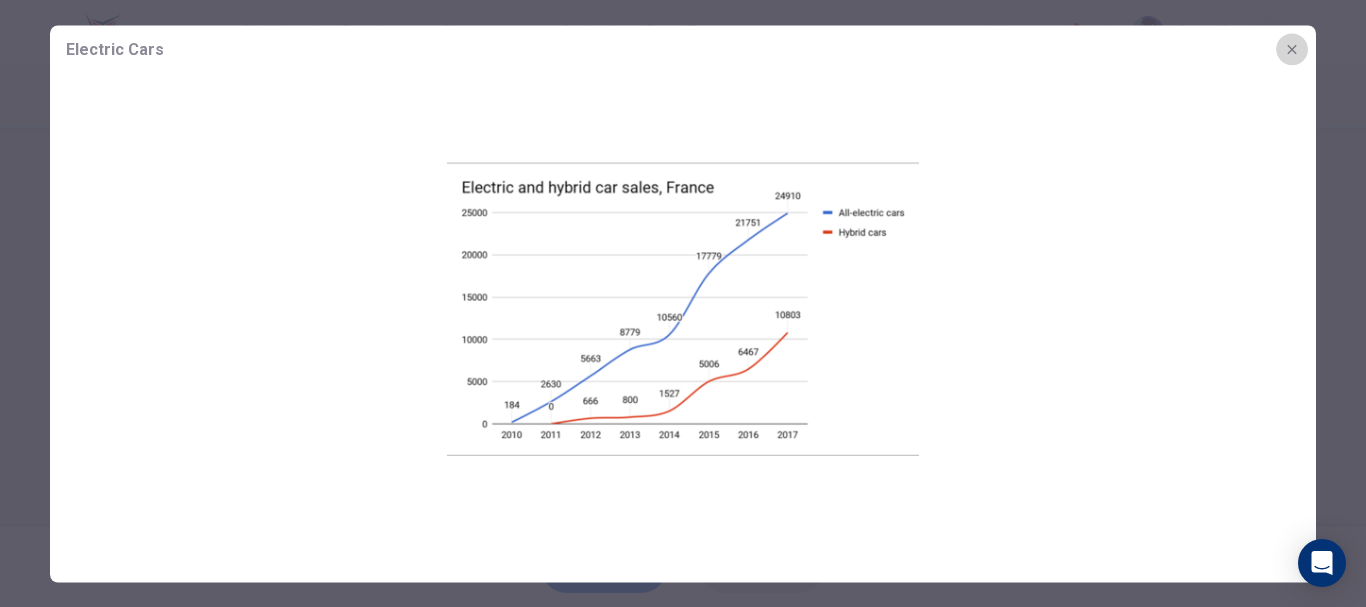click 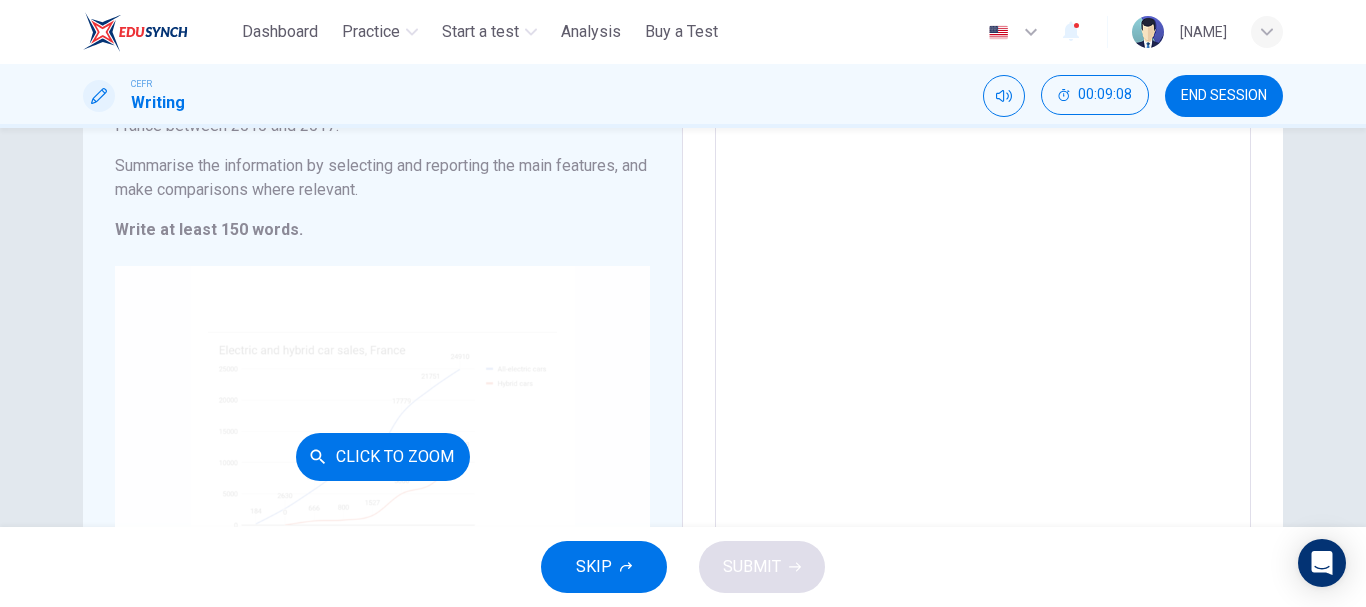 click on "Click to Zoom" at bounding box center [383, 457] 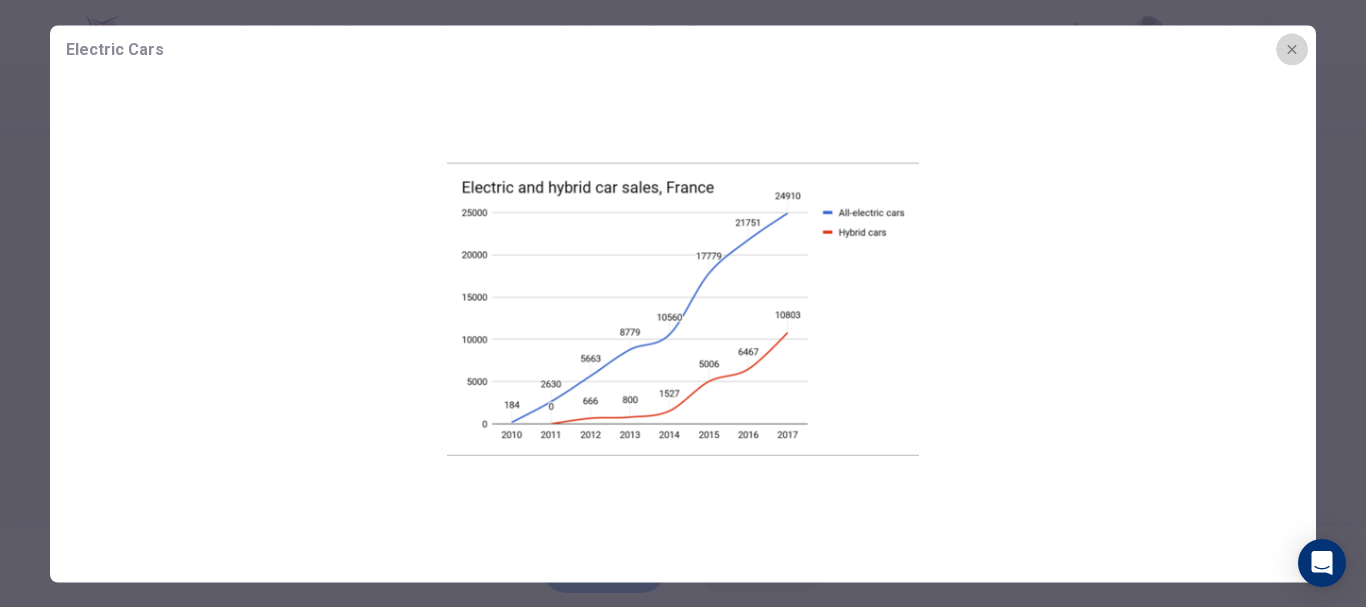 click at bounding box center (1292, 49) 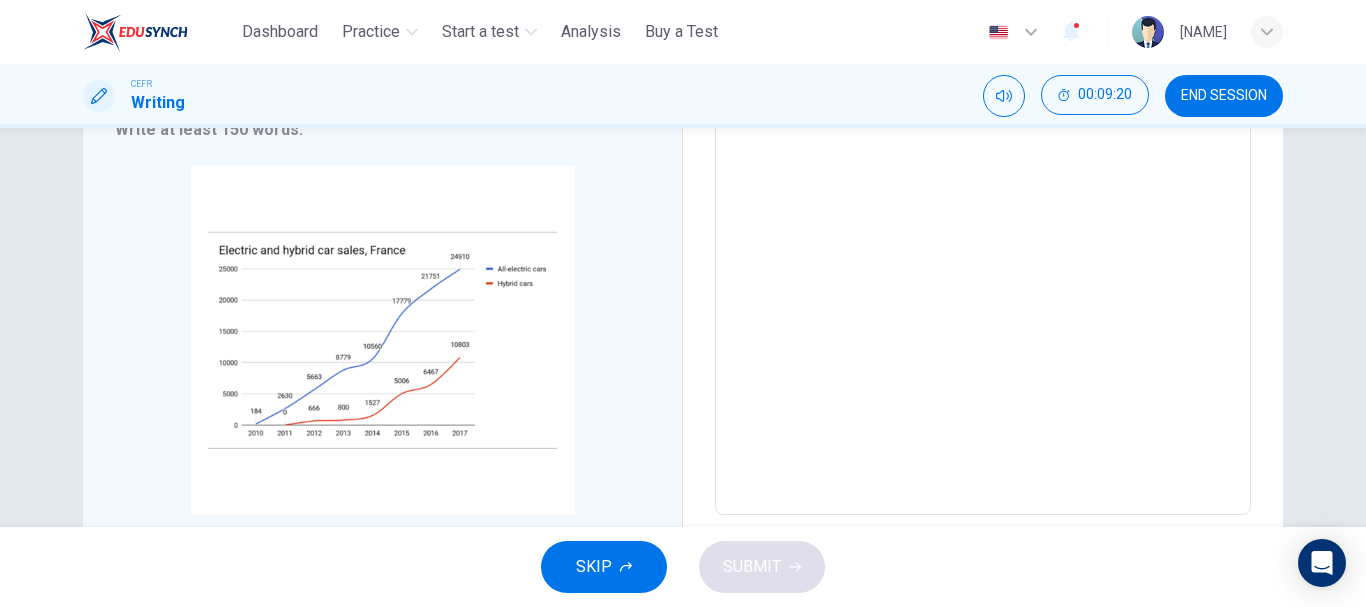 scroll, scrollTop: 414, scrollLeft: 0, axis: vertical 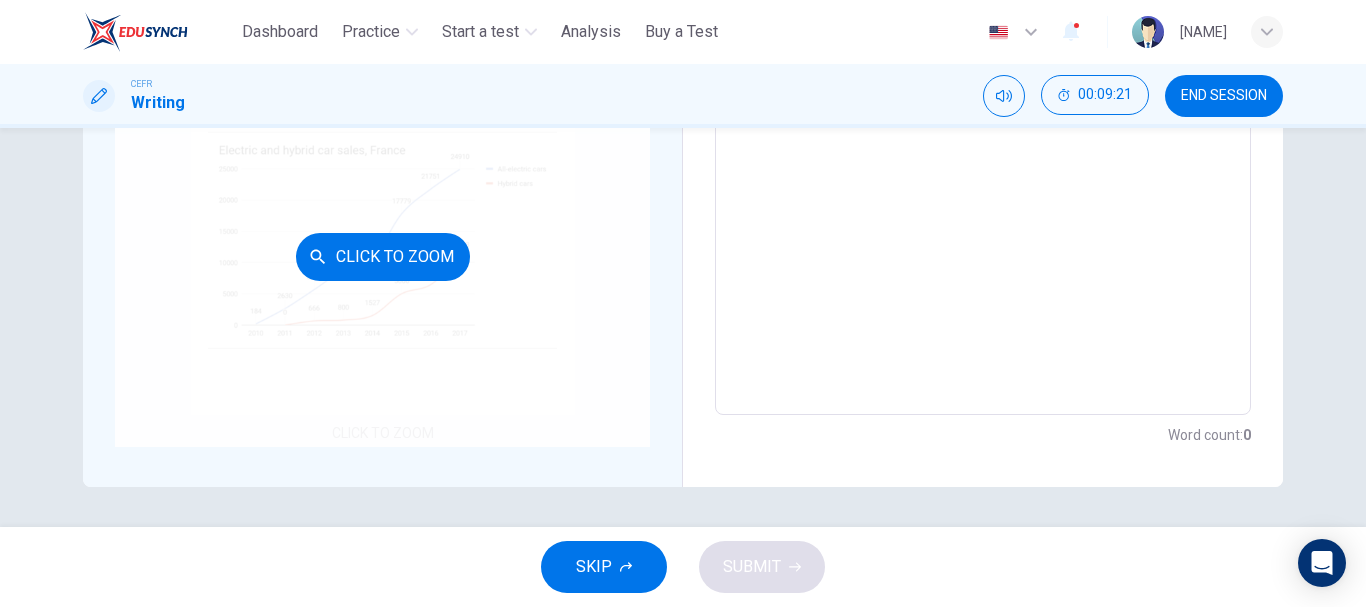 click on "Click to Zoom" at bounding box center (383, 257) 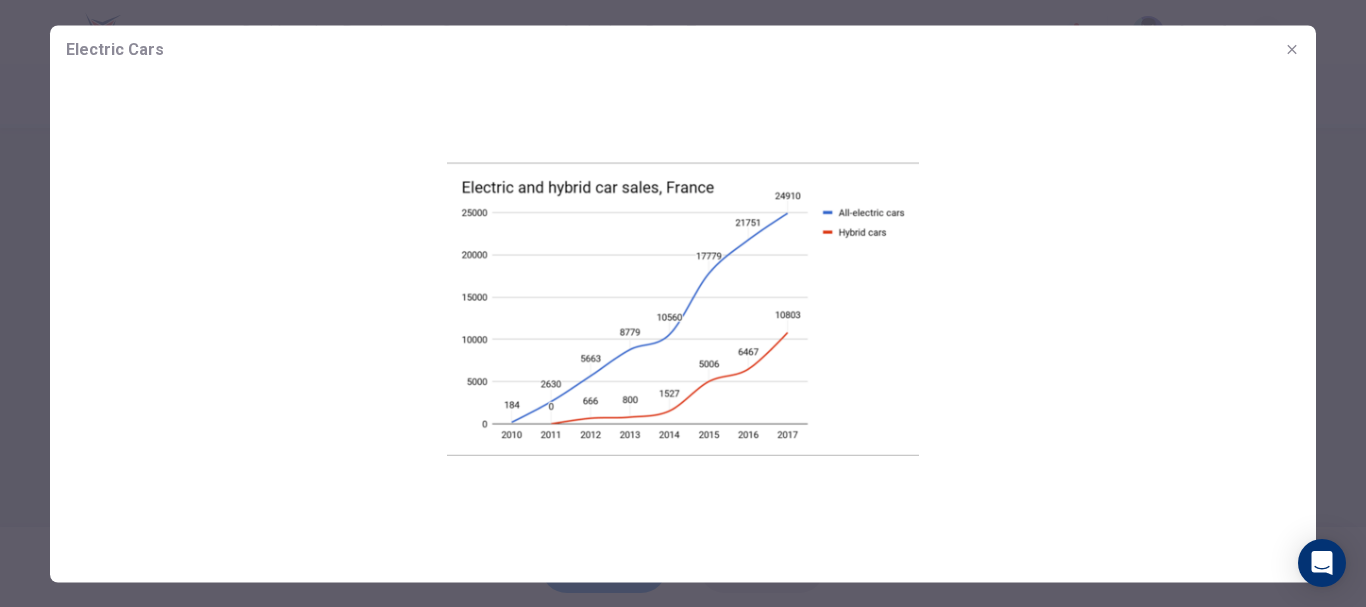 click 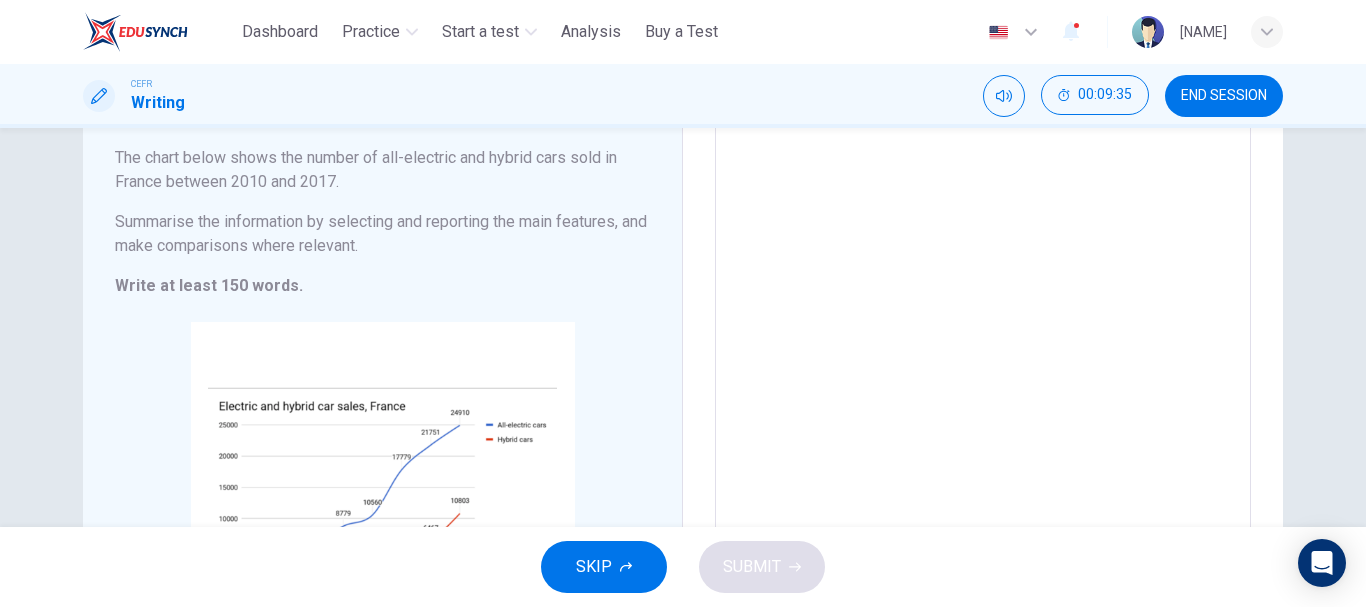 scroll, scrollTop: 114, scrollLeft: 0, axis: vertical 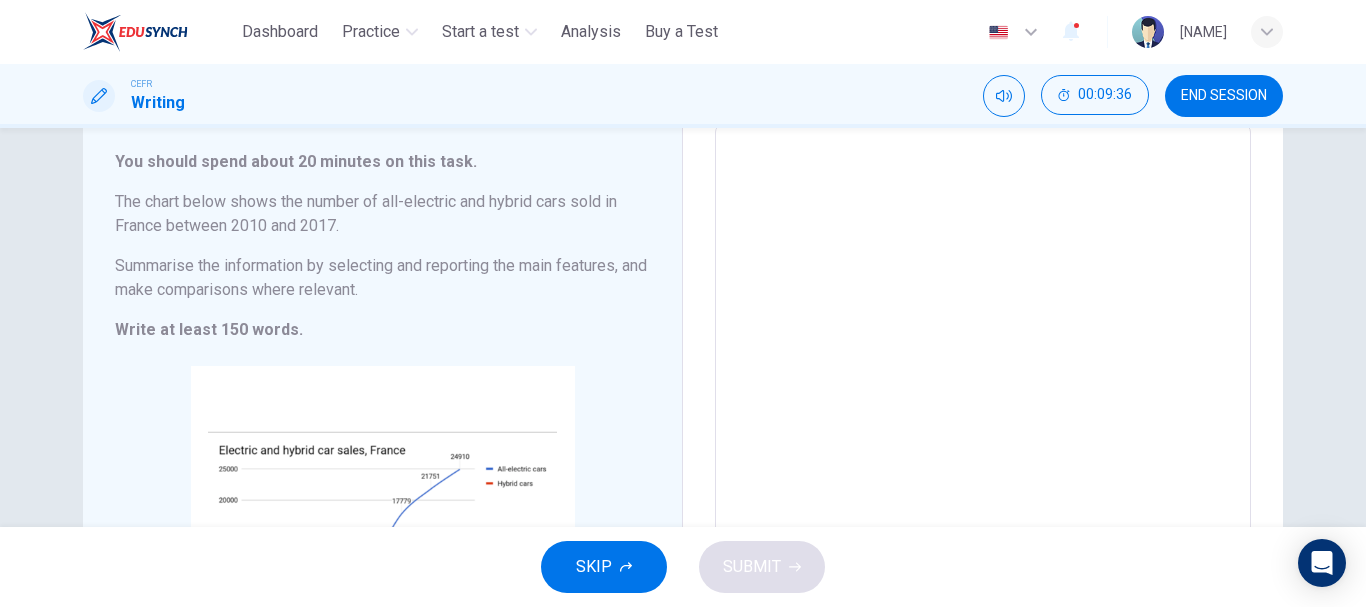 click at bounding box center (983, 420) 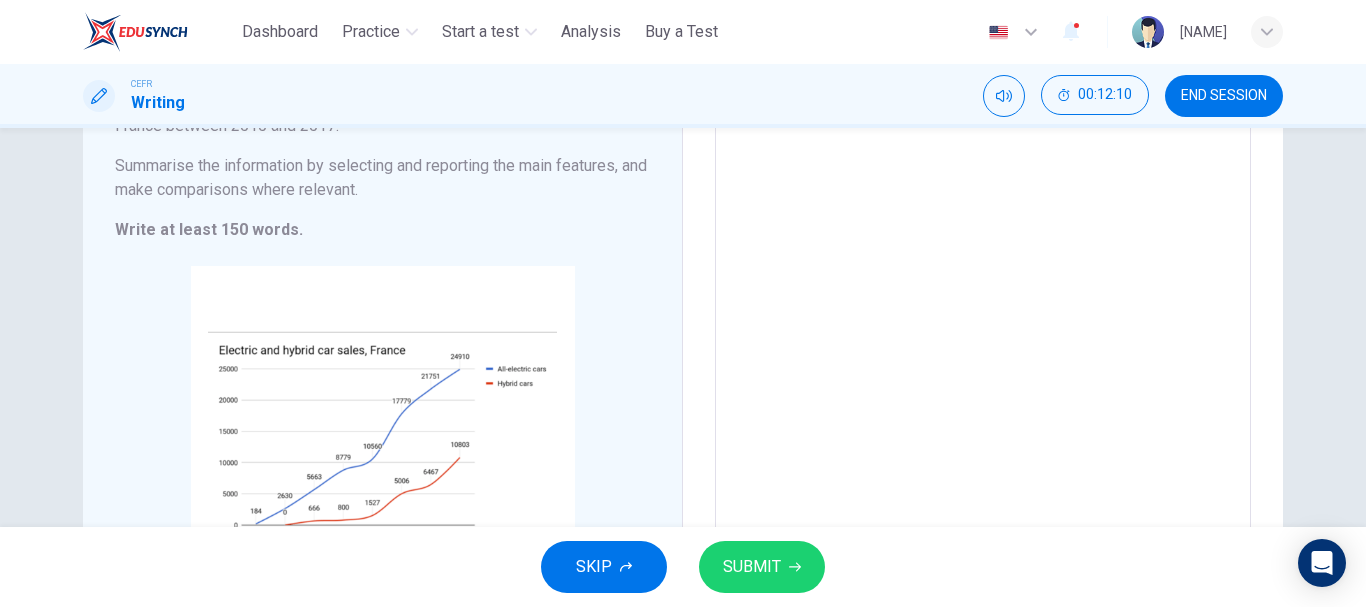 scroll, scrollTop: 314, scrollLeft: 0, axis: vertical 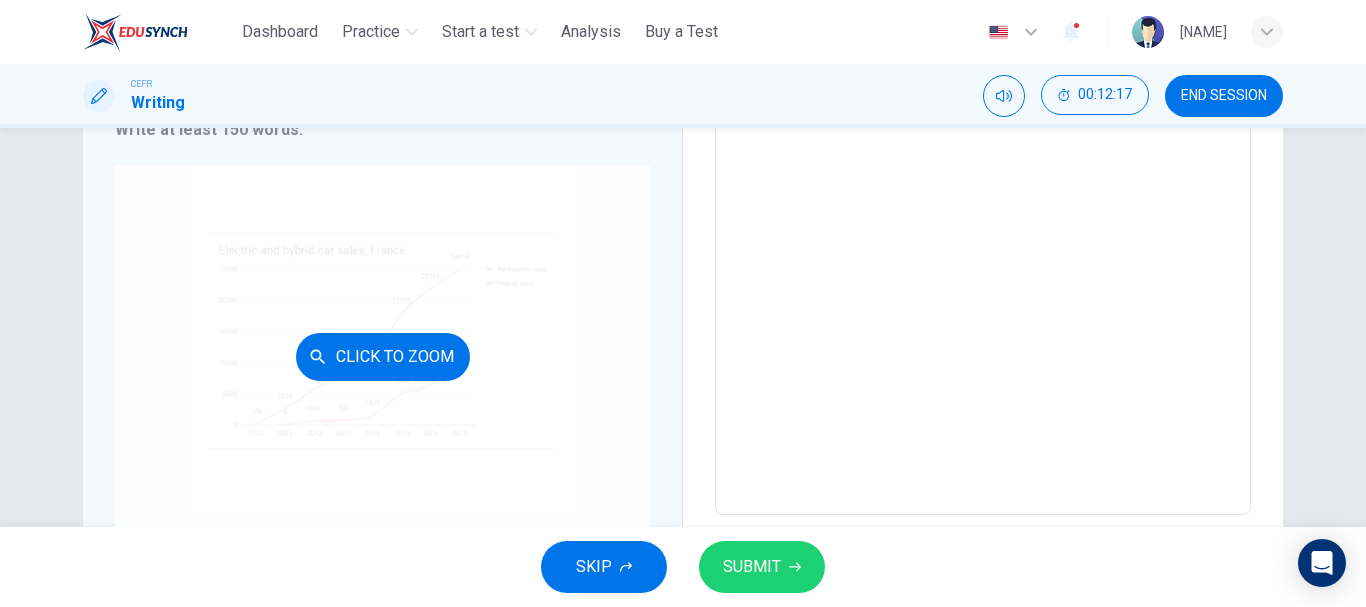 click on "Click to Zoom" at bounding box center [383, 357] 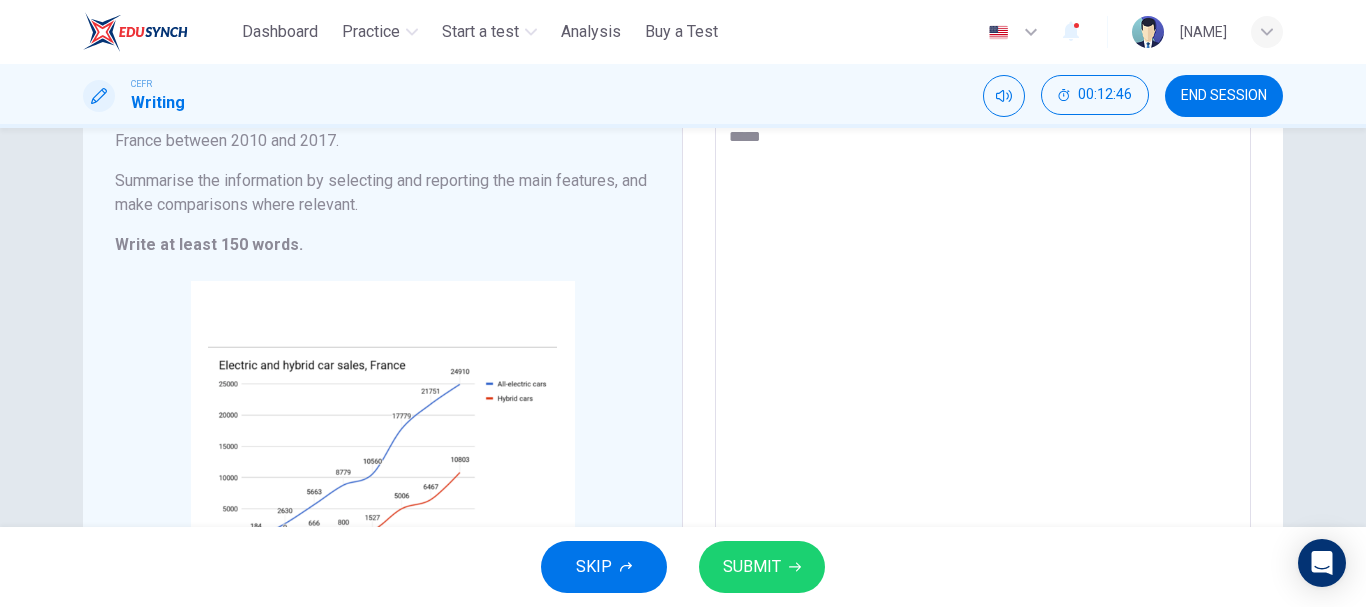 scroll, scrollTop: 14, scrollLeft: 0, axis: vertical 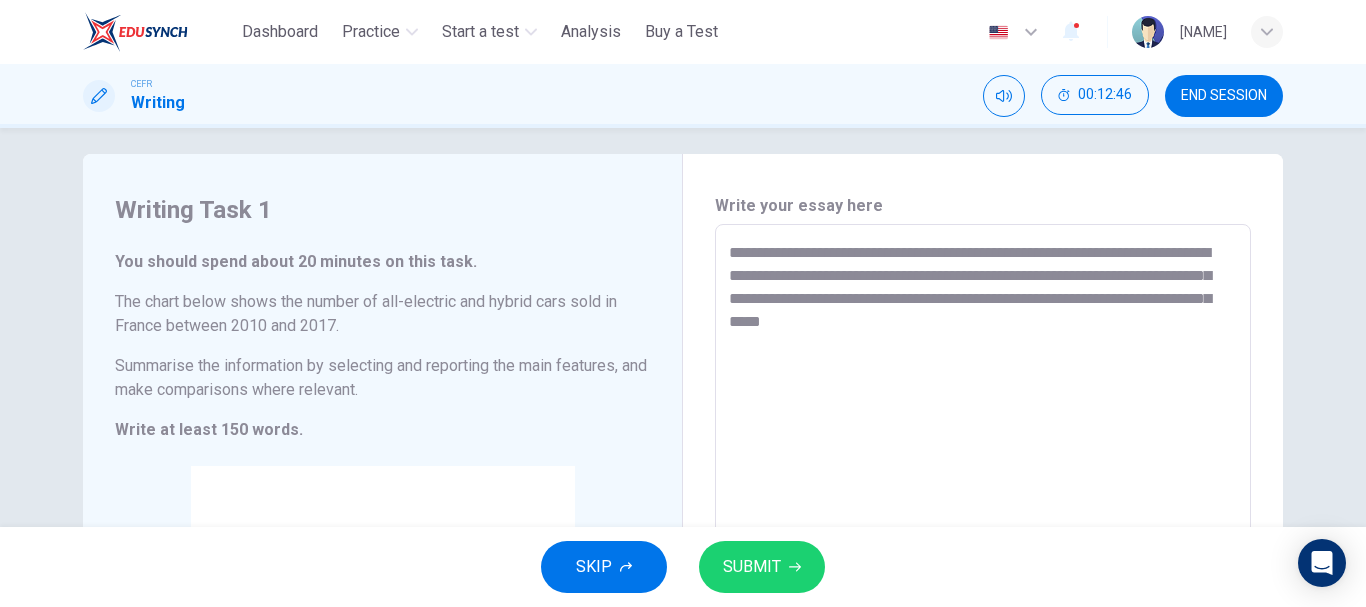 click on "**********" at bounding box center [983, 520] 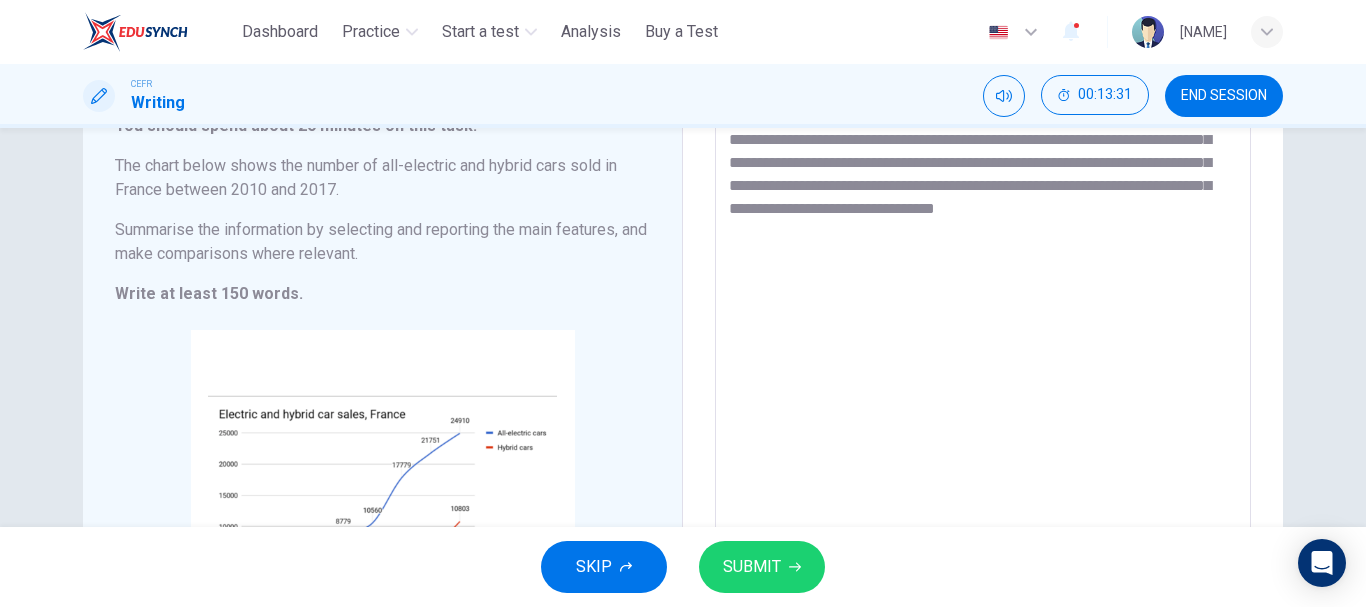 scroll, scrollTop: 114, scrollLeft: 0, axis: vertical 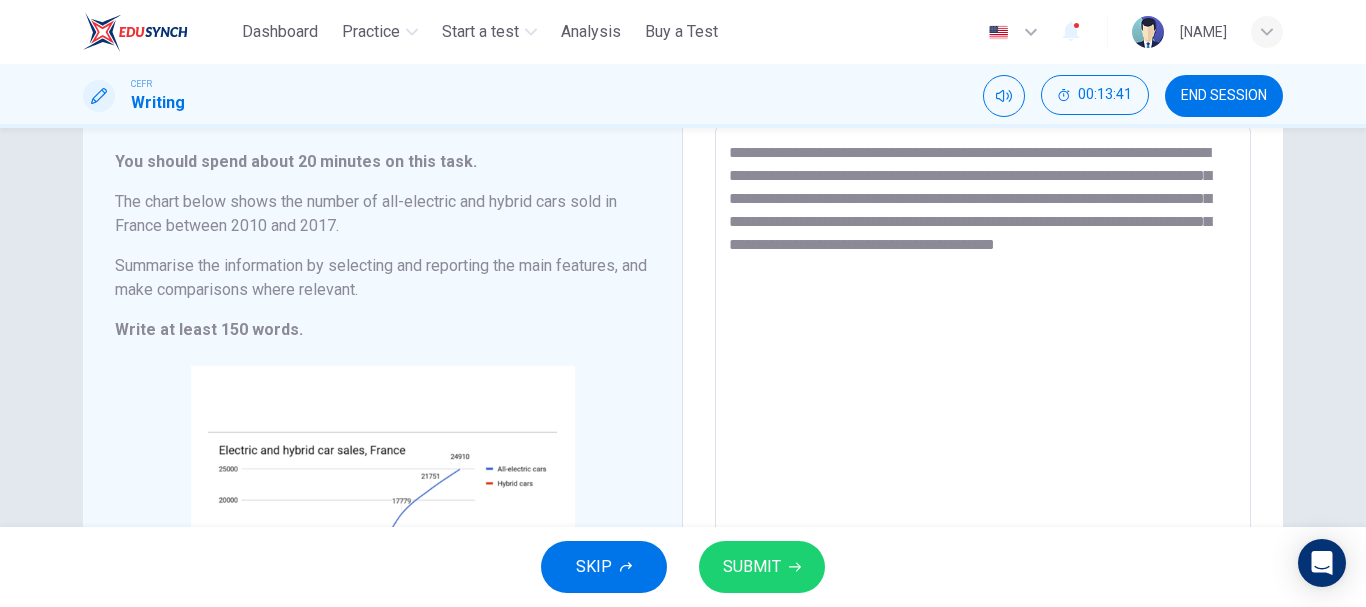 drag, startPoint x: 1012, startPoint y: 224, endPoint x: 1040, endPoint y: 220, distance: 28.284271 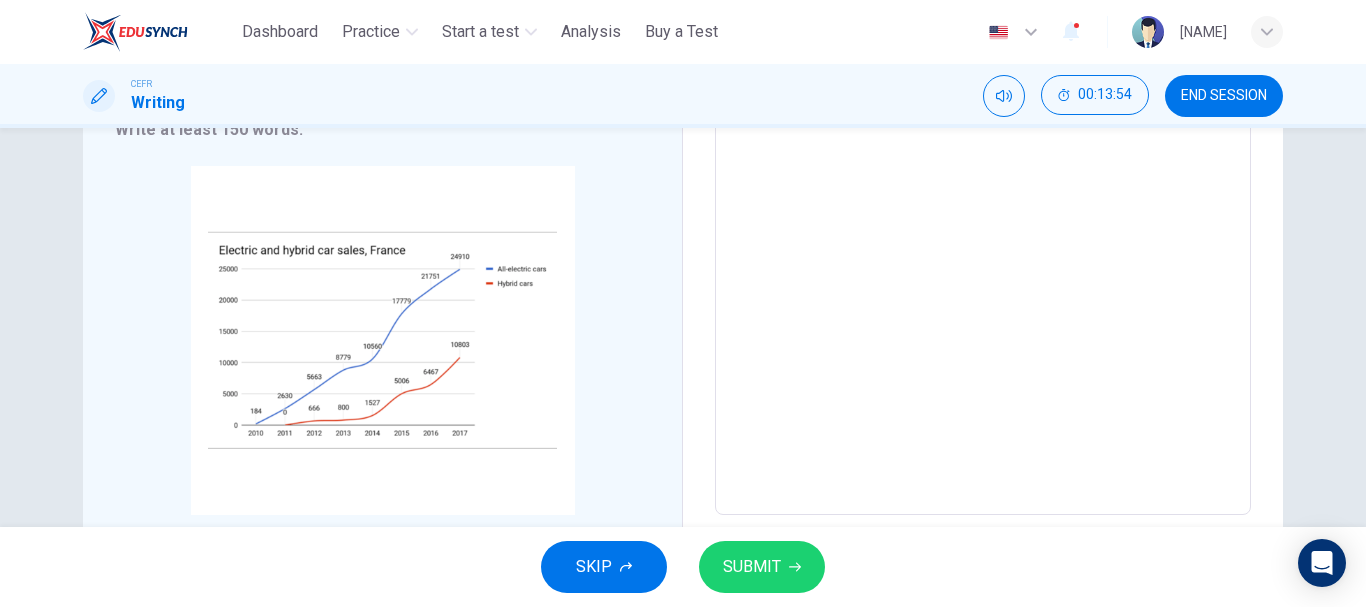 scroll, scrollTop: 214, scrollLeft: 0, axis: vertical 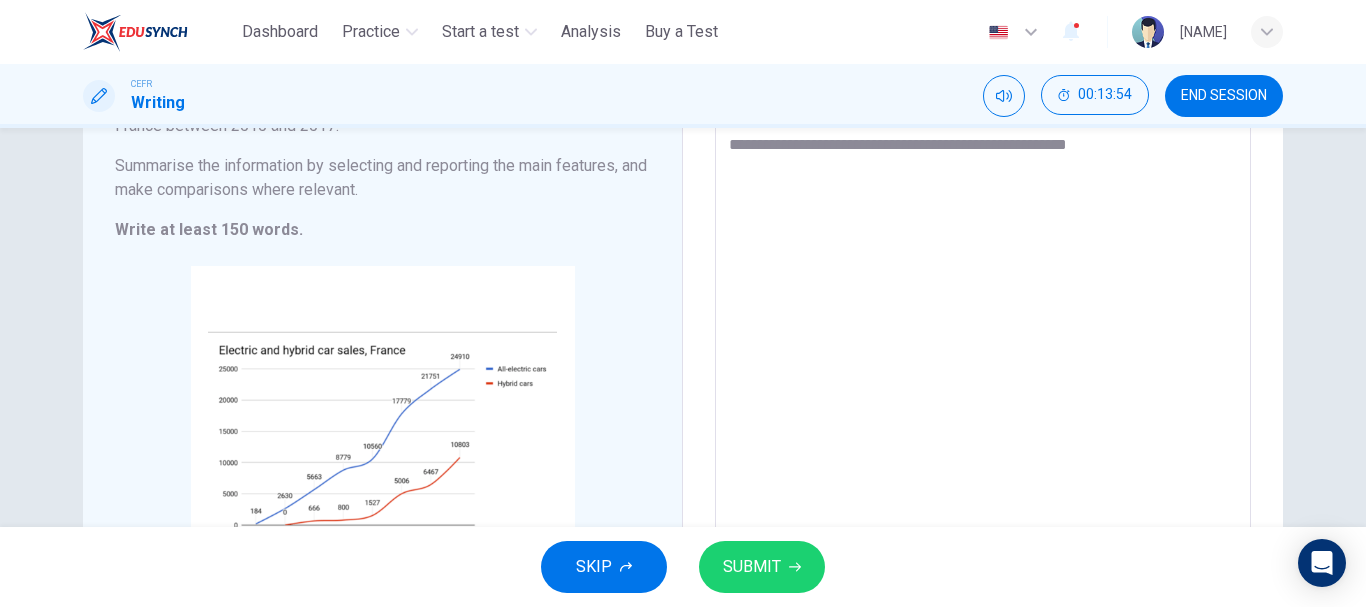 click on "**********" at bounding box center (983, 320) 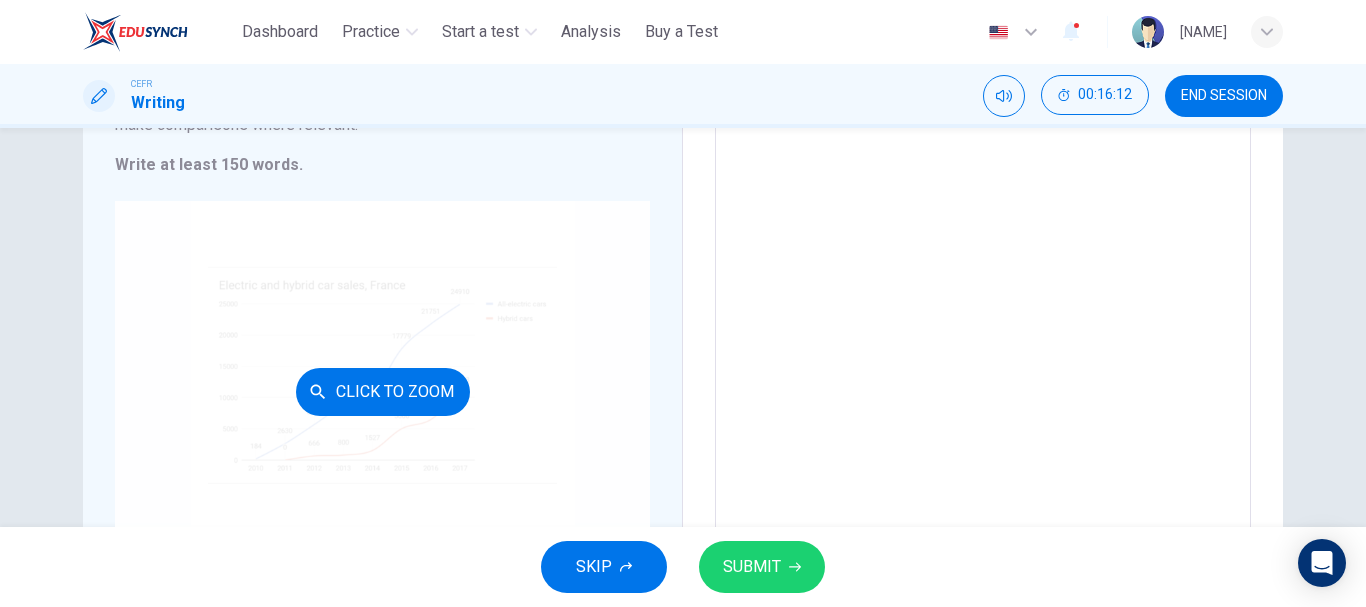 scroll, scrollTop: 314, scrollLeft: 0, axis: vertical 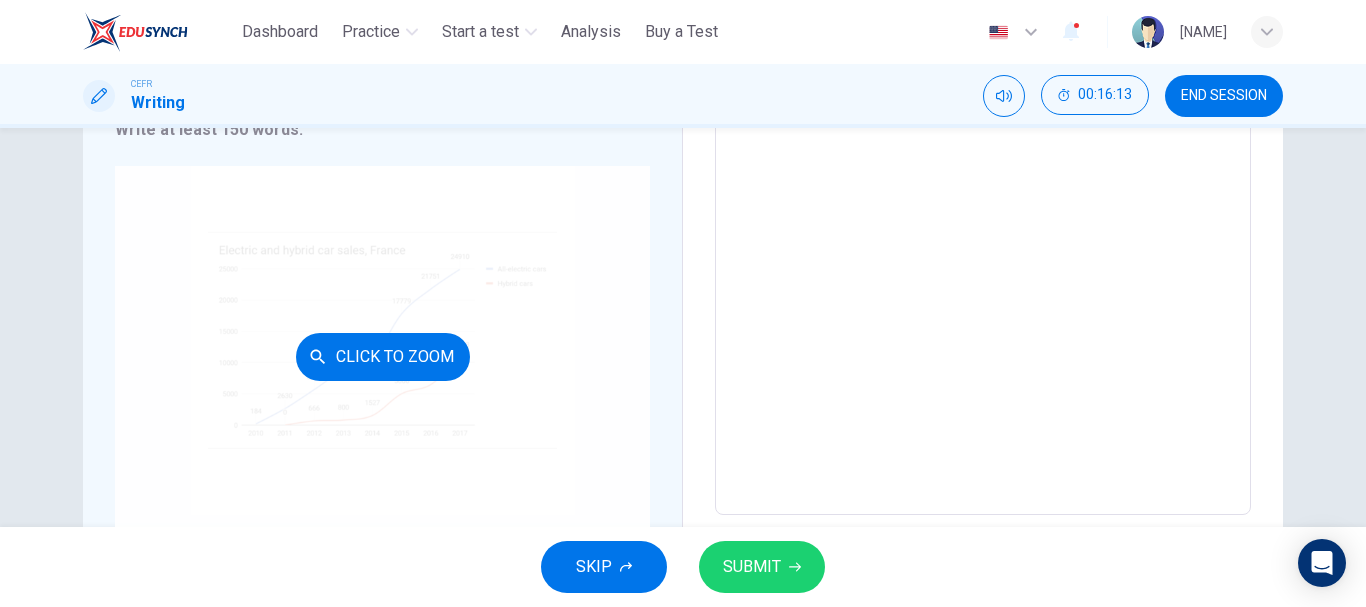 click on "Click to Zoom" at bounding box center [382, 356] 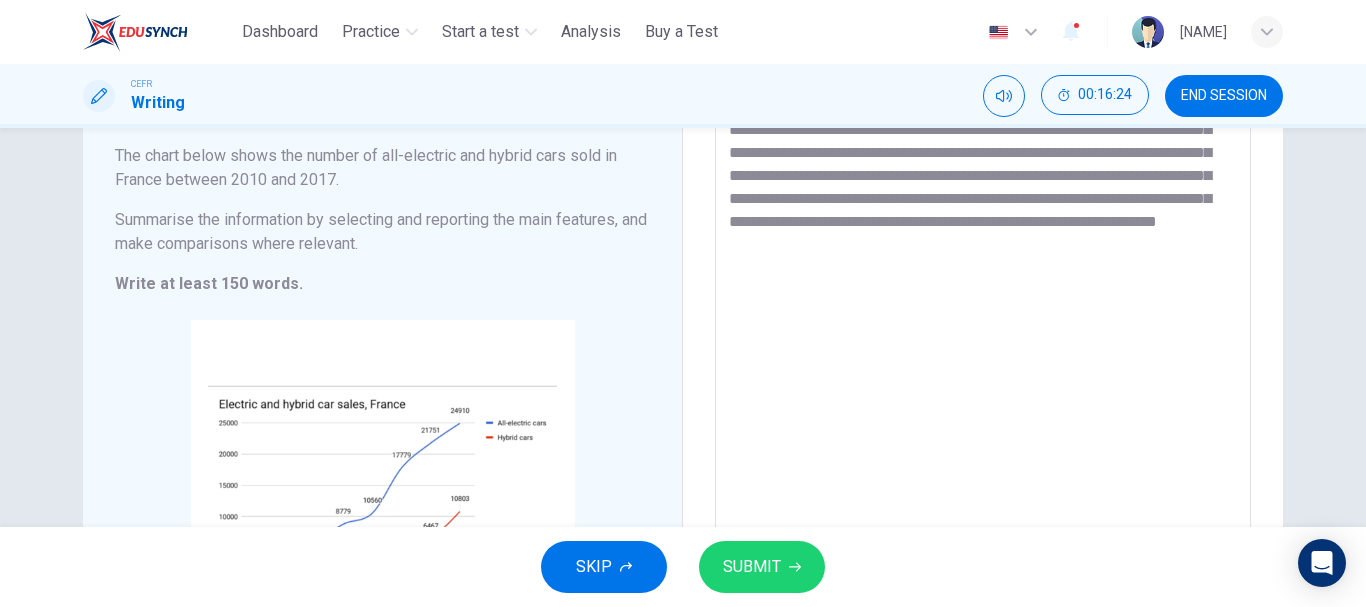 scroll, scrollTop: 114, scrollLeft: 0, axis: vertical 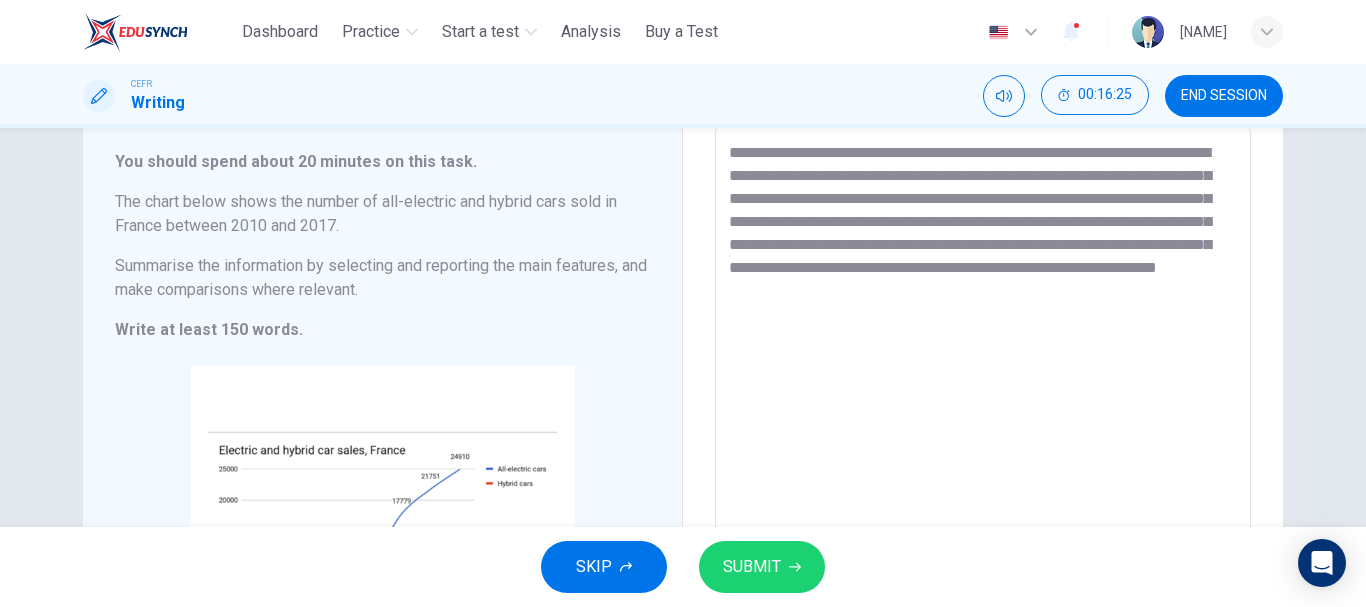 click on "**********" at bounding box center [983, 420] 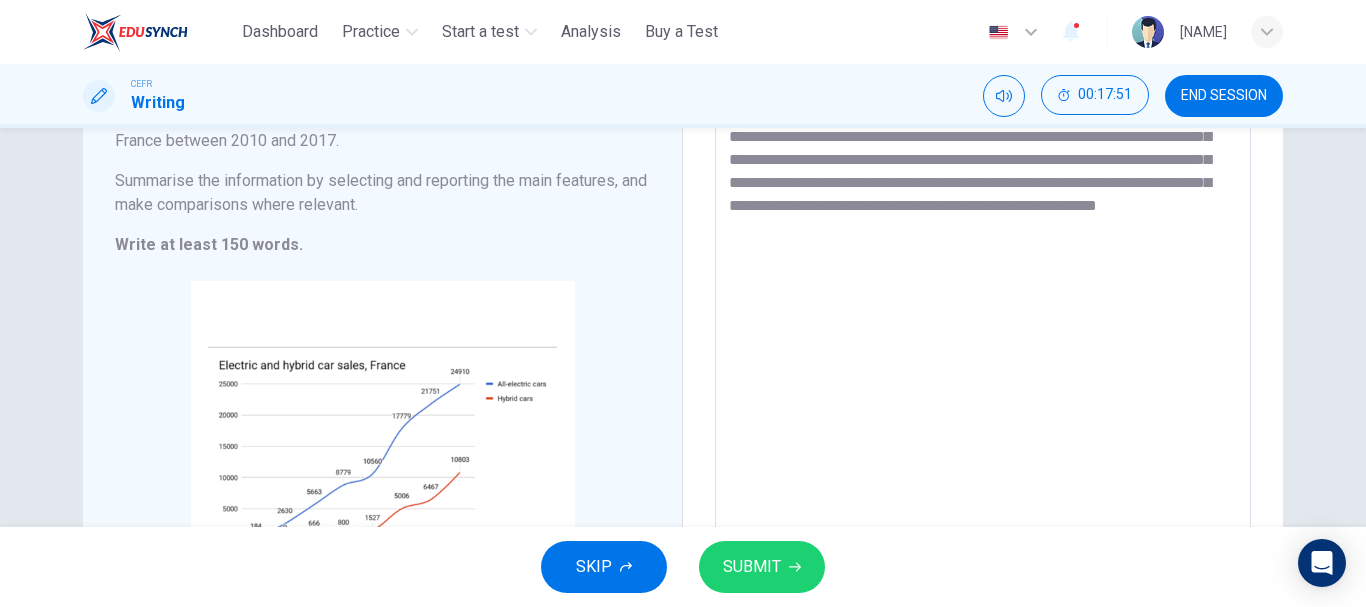 scroll, scrollTop: 200, scrollLeft: 0, axis: vertical 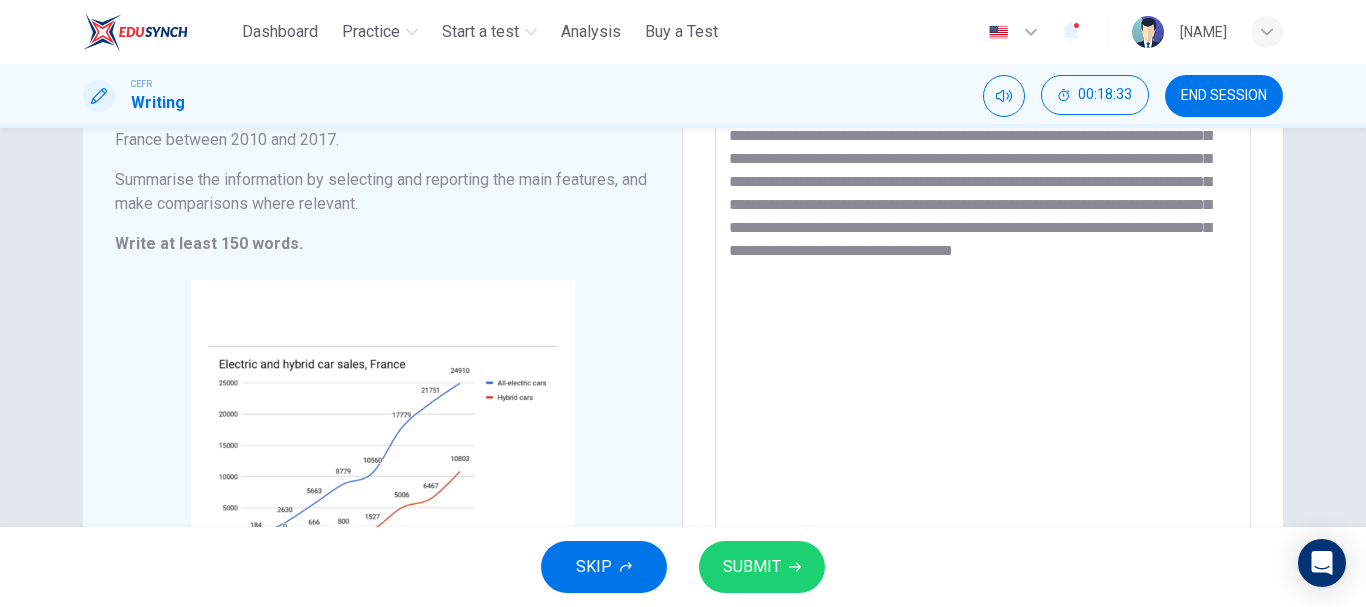 click on "**********" at bounding box center [983, 334] 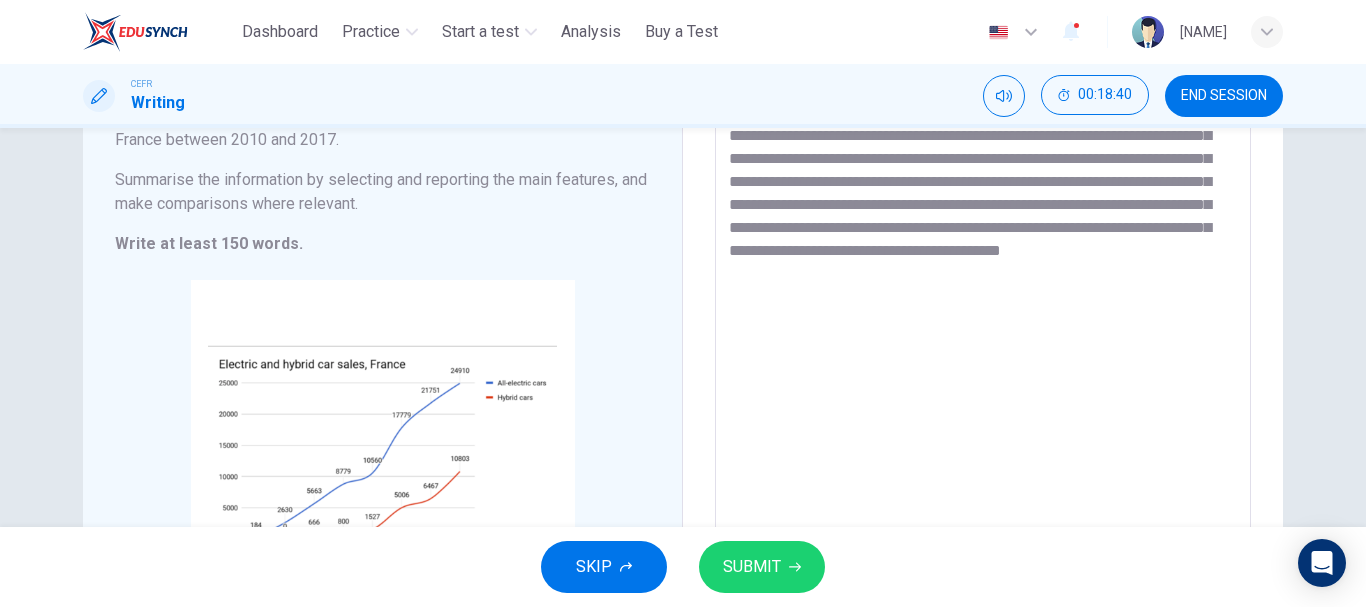click on "**********" at bounding box center (983, 334) 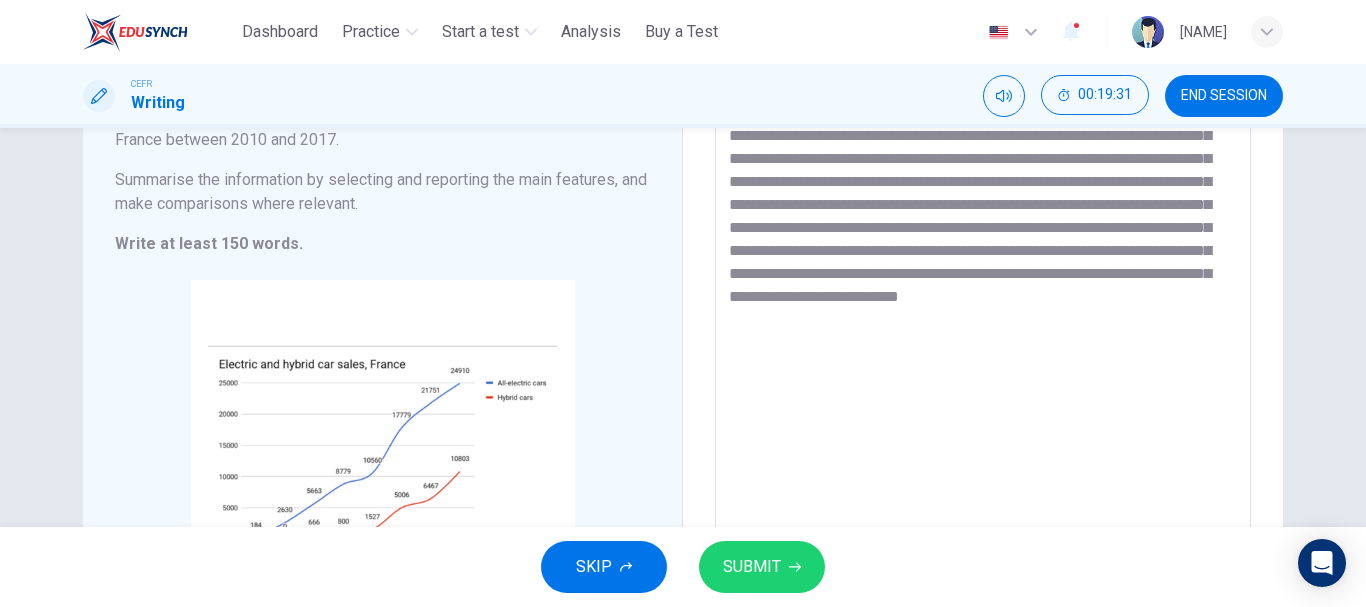 click on "SUBMIT" at bounding box center [752, 567] 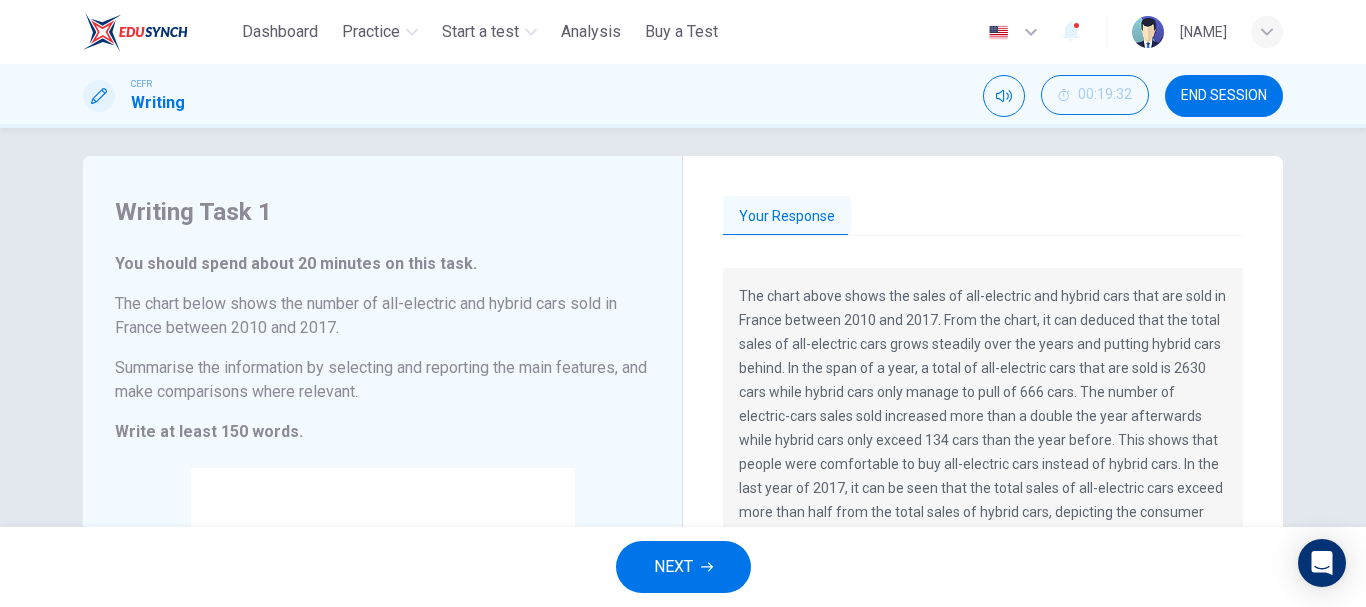 scroll, scrollTop: 0, scrollLeft: 0, axis: both 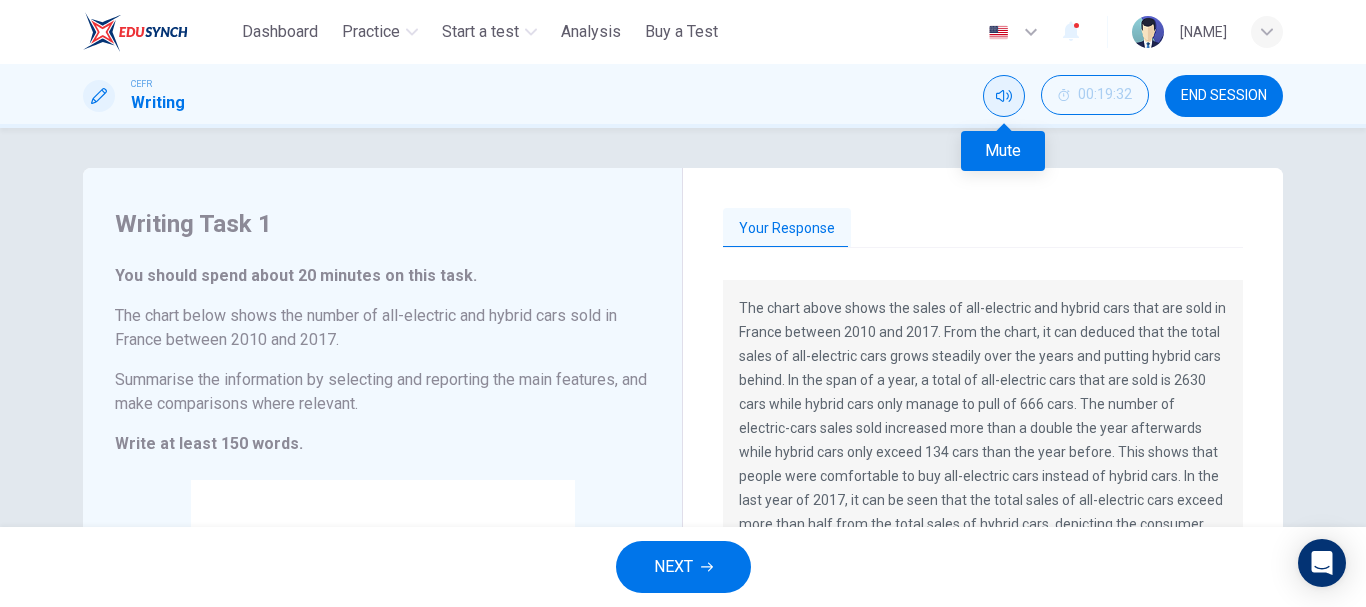 click at bounding box center [1004, 96] 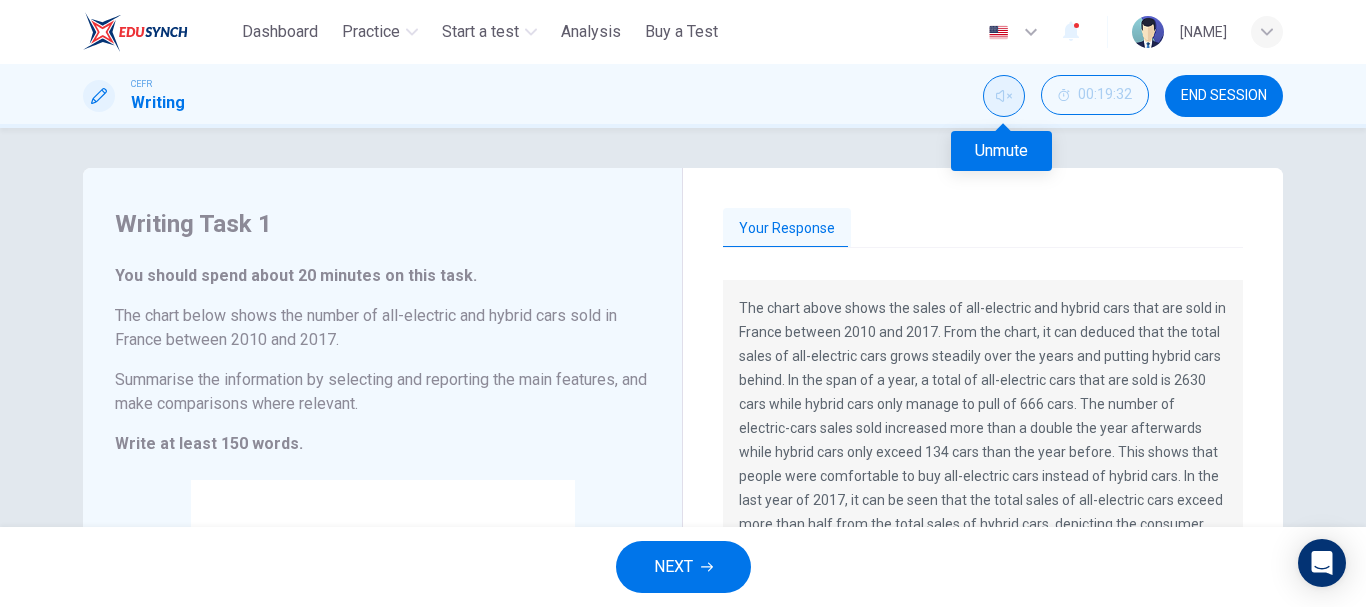 click at bounding box center [1004, 96] 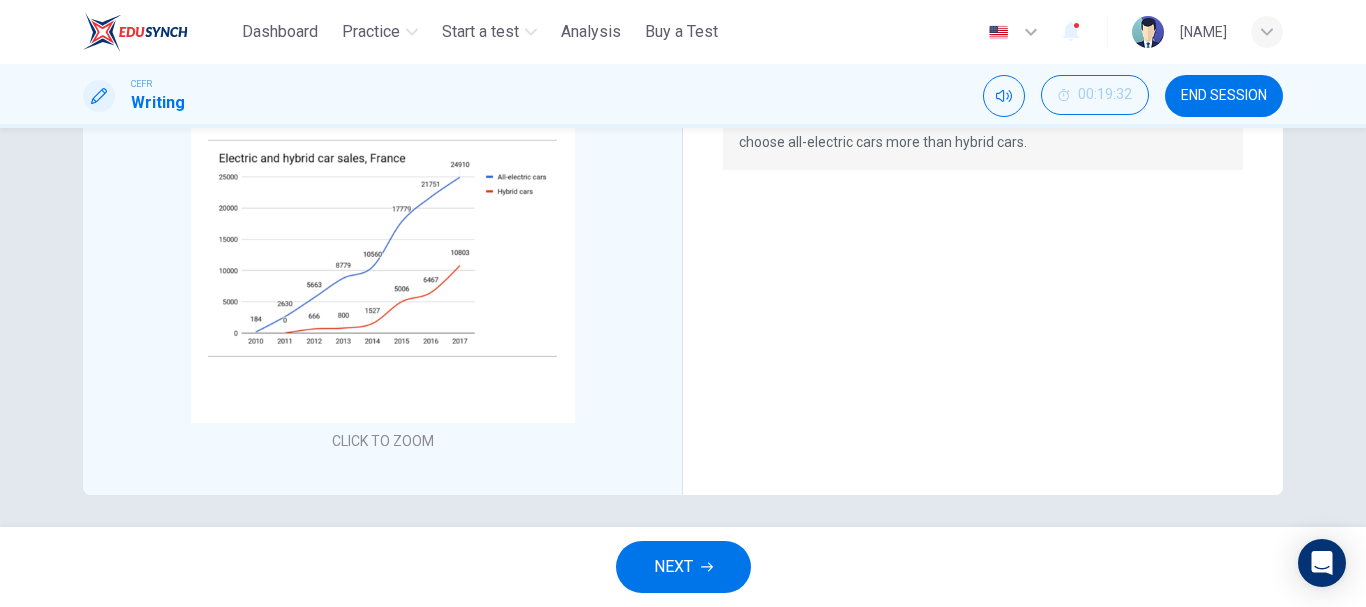 scroll, scrollTop: 414, scrollLeft: 0, axis: vertical 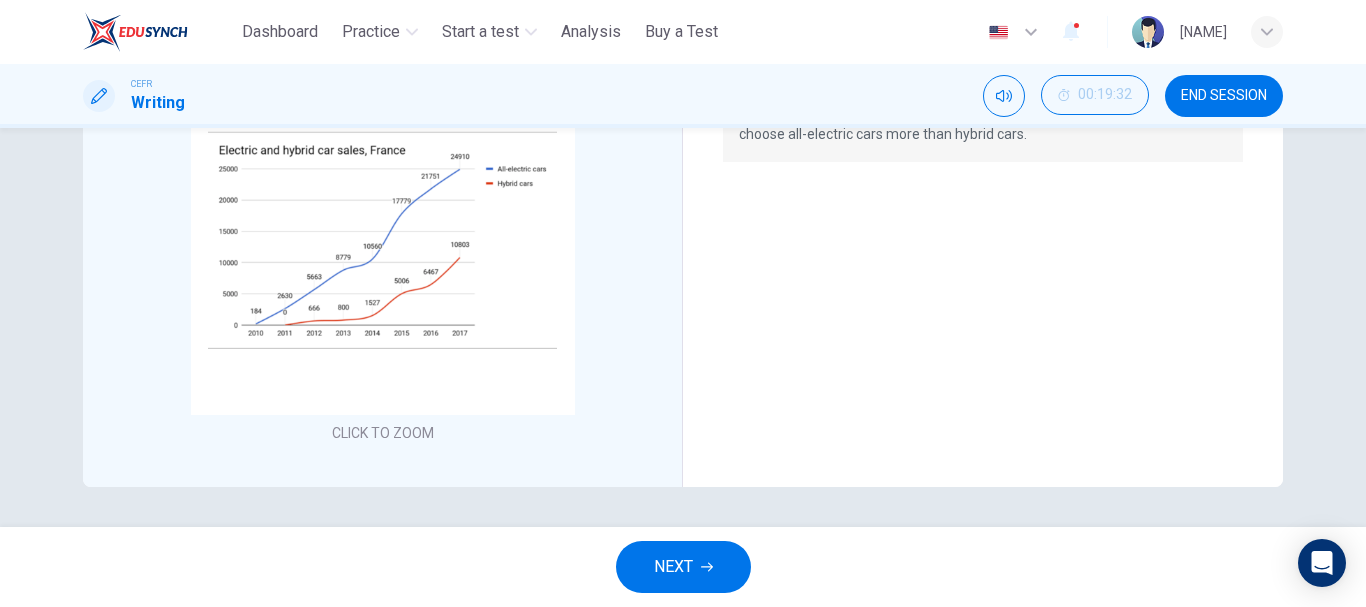 click on "NEXT" at bounding box center (683, 567) 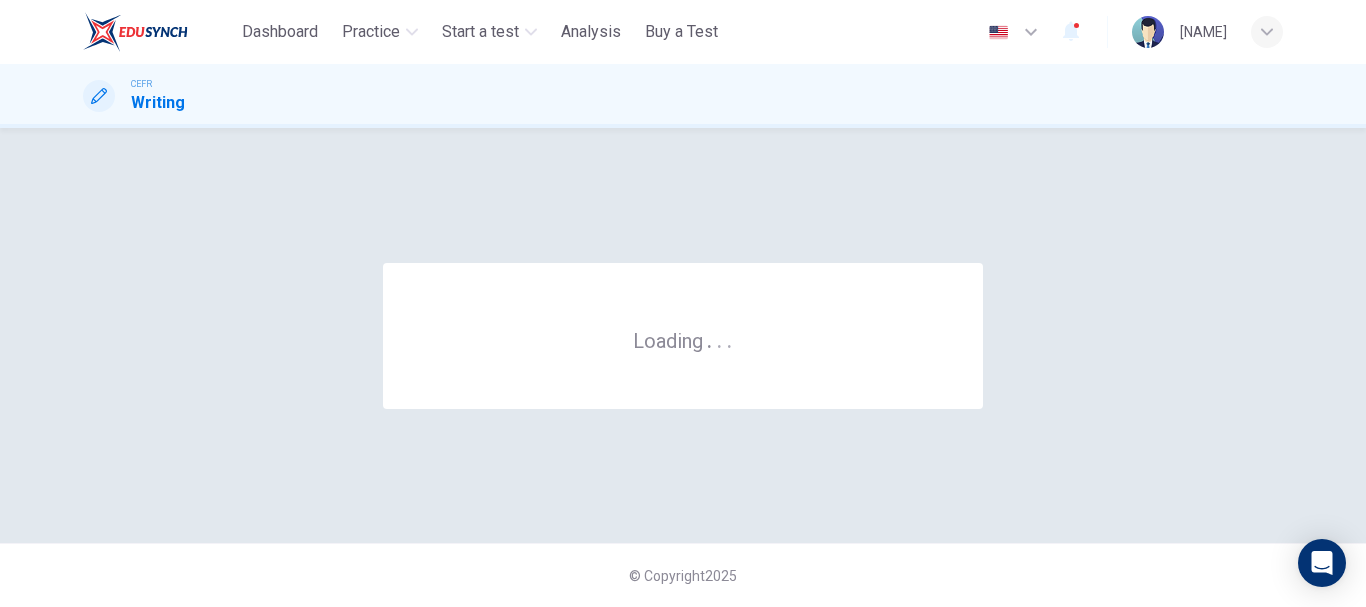 scroll, scrollTop: 0, scrollLeft: 0, axis: both 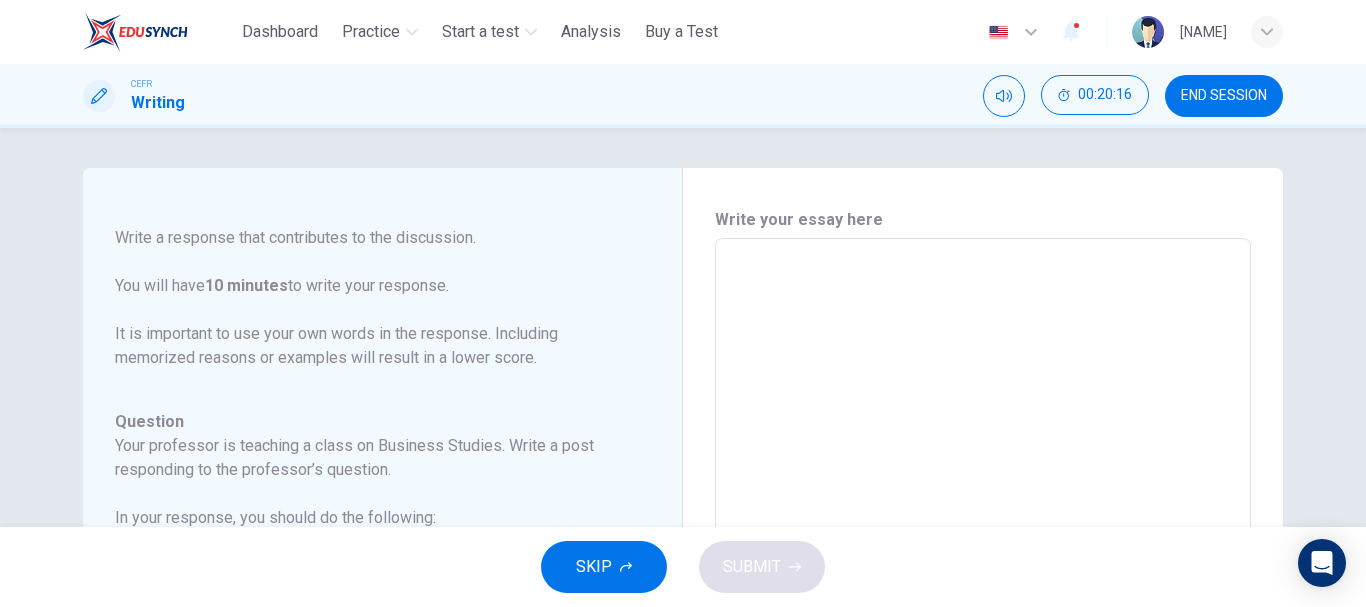 click on "* ​" at bounding box center (983, 572) 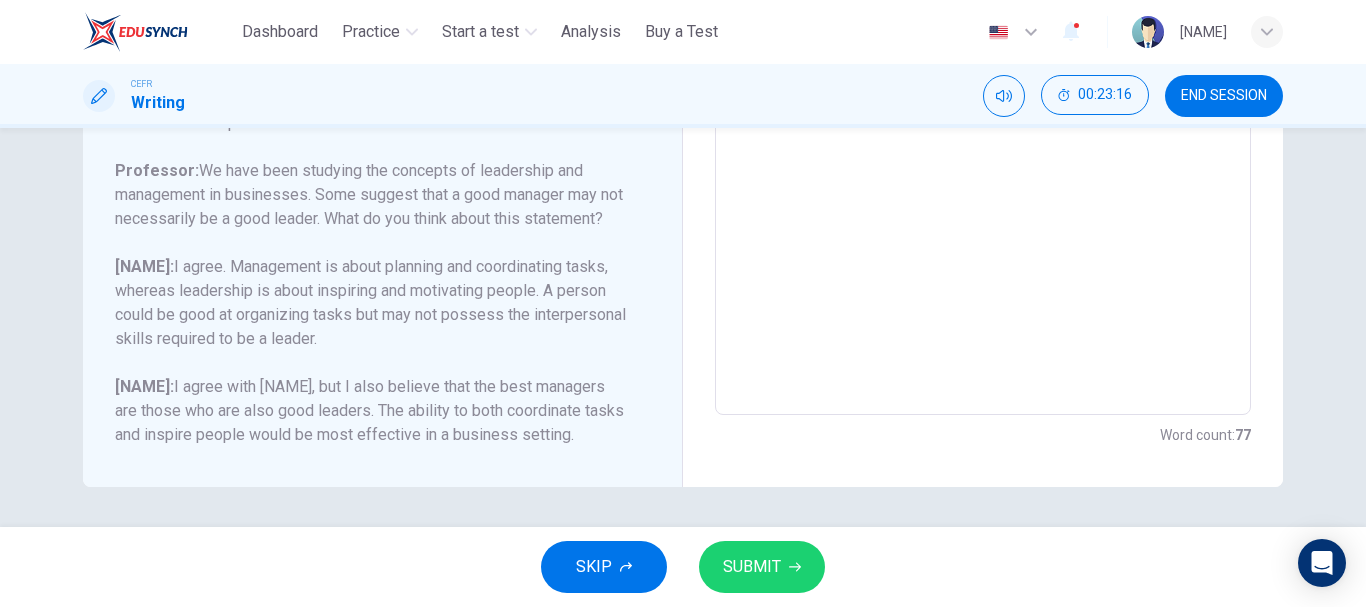 scroll, scrollTop: 91, scrollLeft: 0, axis: vertical 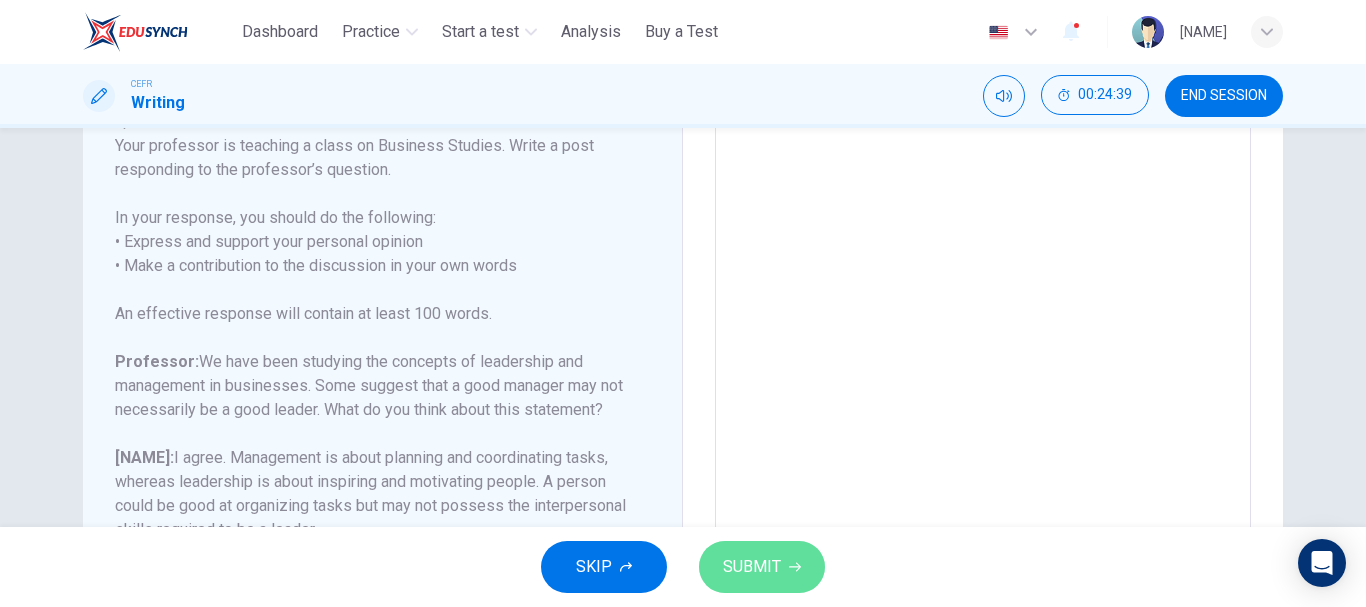 click on "SUBMIT" at bounding box center (762, 567) 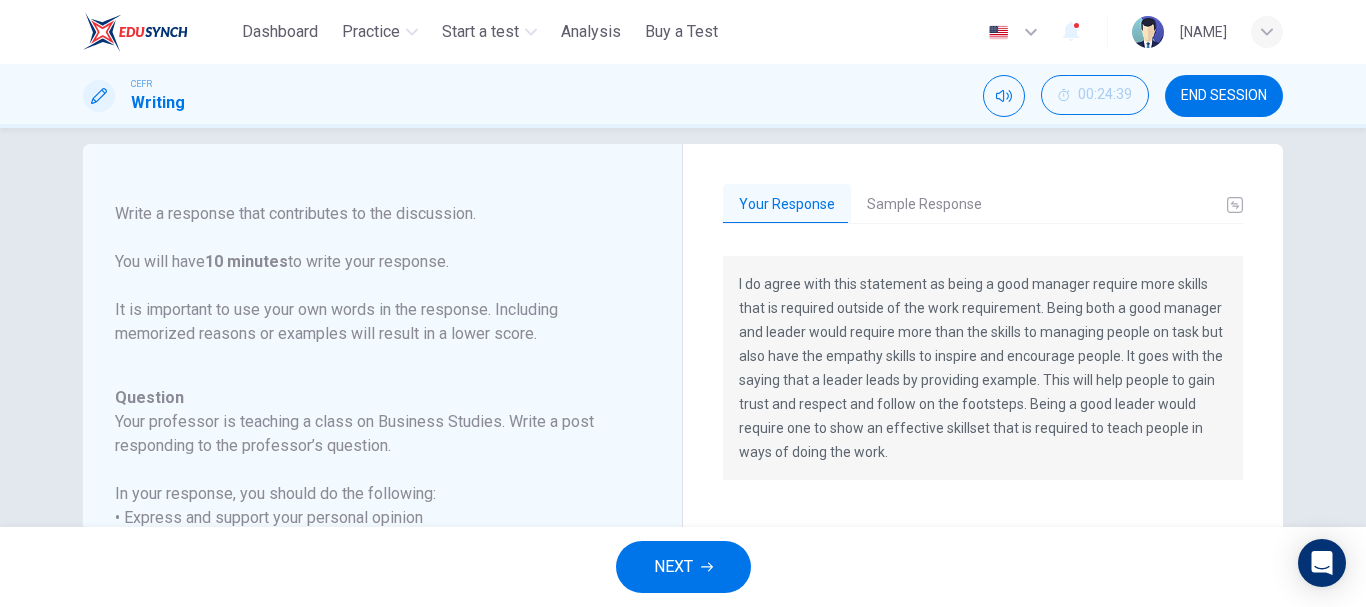 scroll, scrollTop: 0, scrollLeft: 0, axis: both 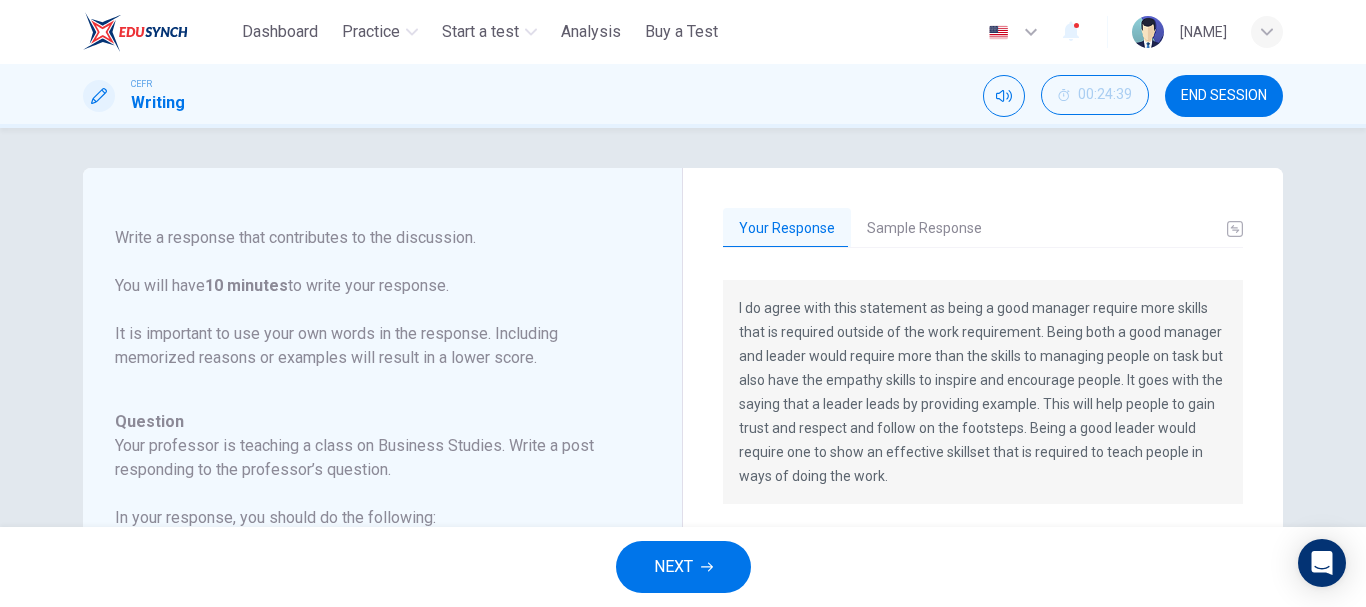 click on "Sample Response" at bounding box center [924, 229] 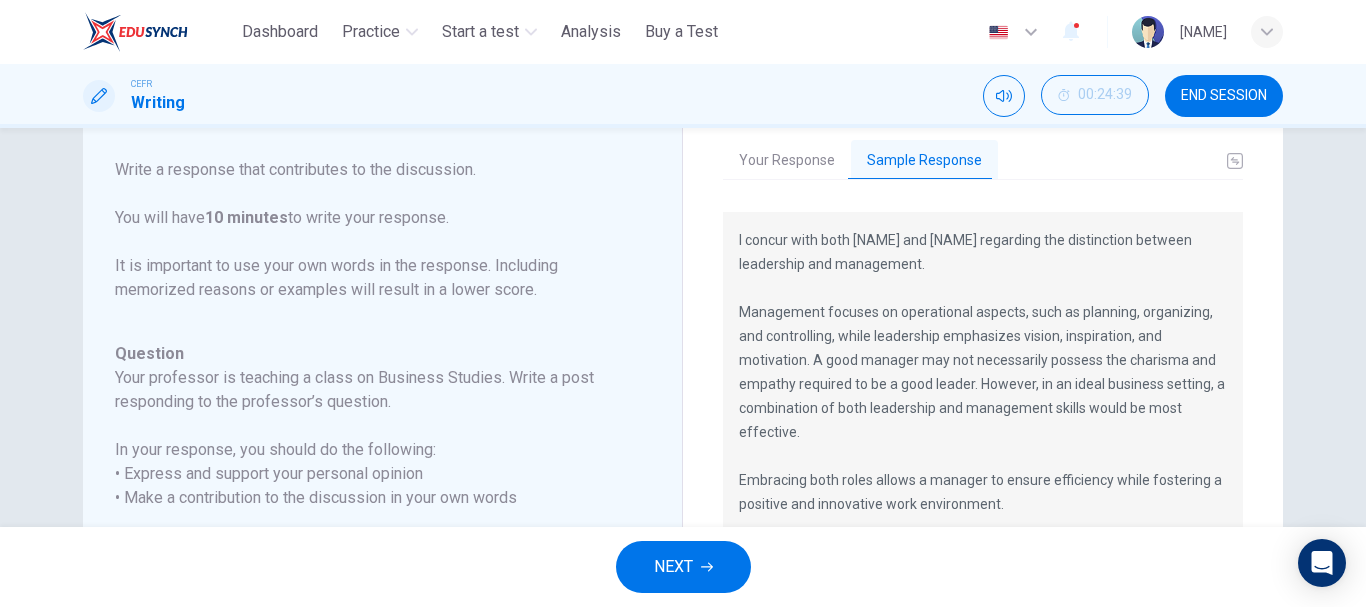 scroll, scrollTop: 200, scrollLeft: 0, axis: vertical 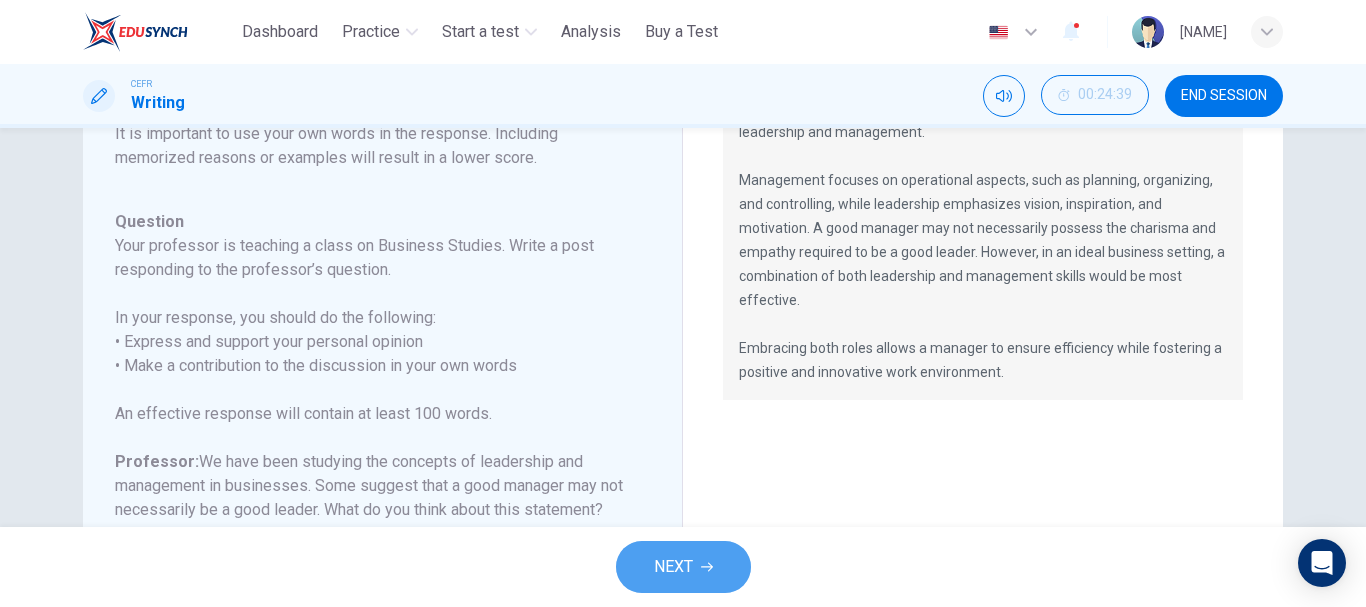 click on "NEXT" at bounding box center [683, 567] 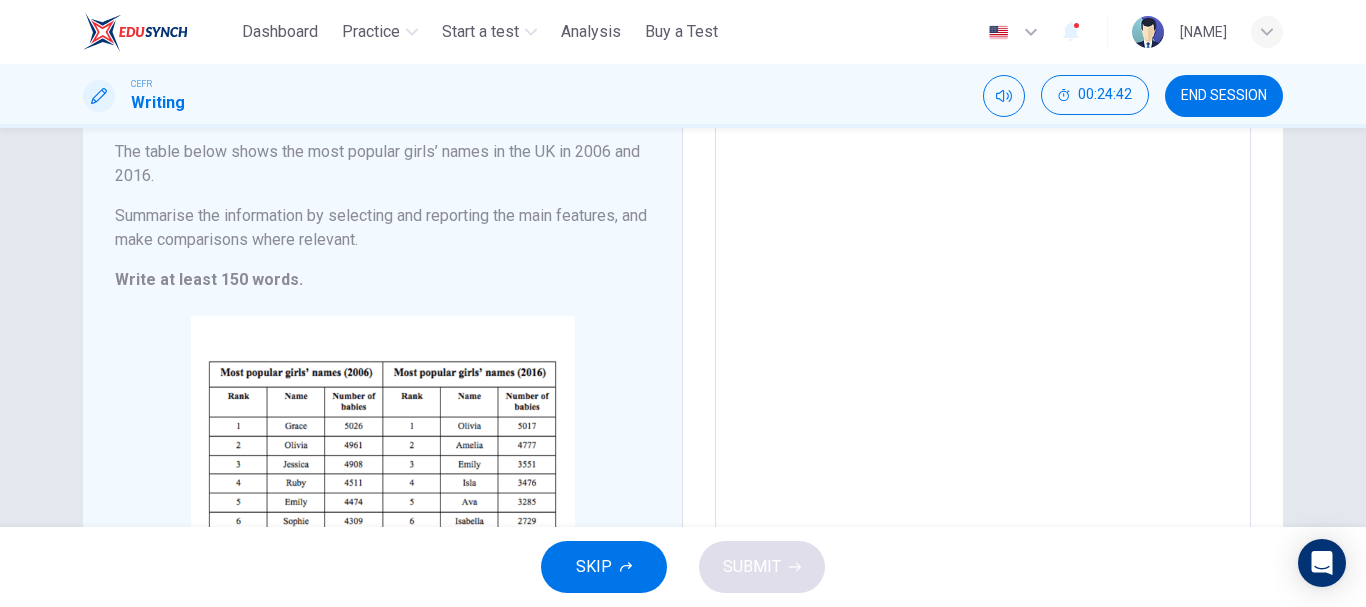 scroll, scrollTop: 200, scrollLeft: 0, axis: vertical 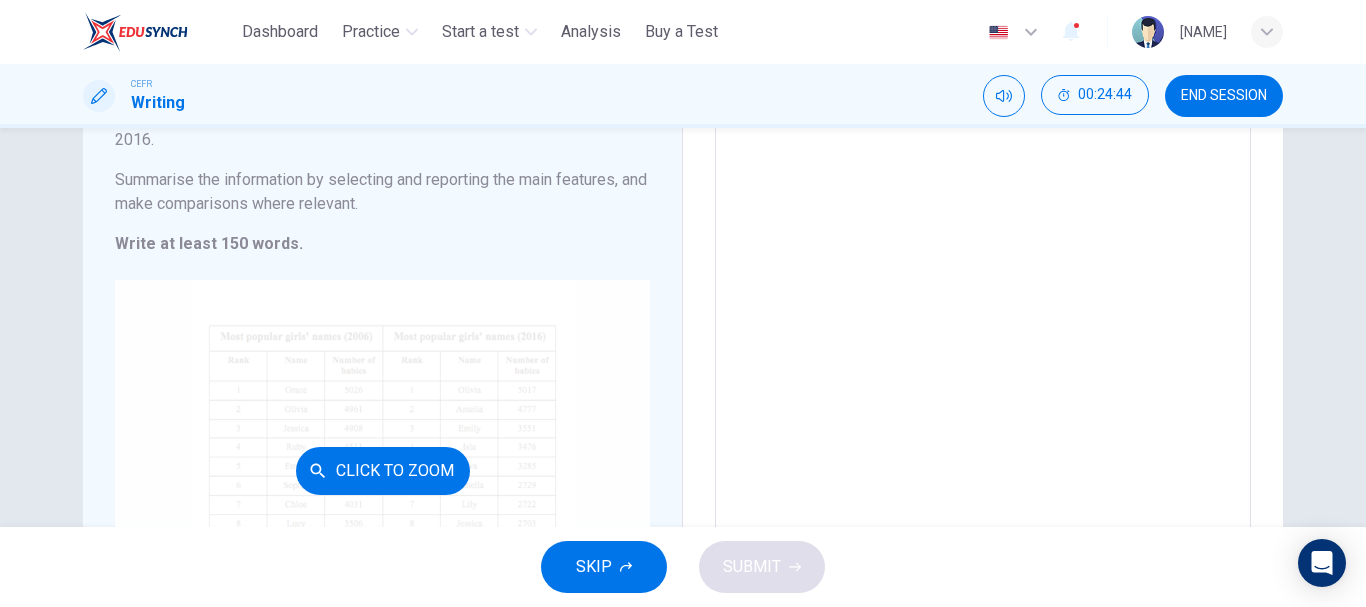 click on "Click to Zoom" at bounding box center [383, 471] 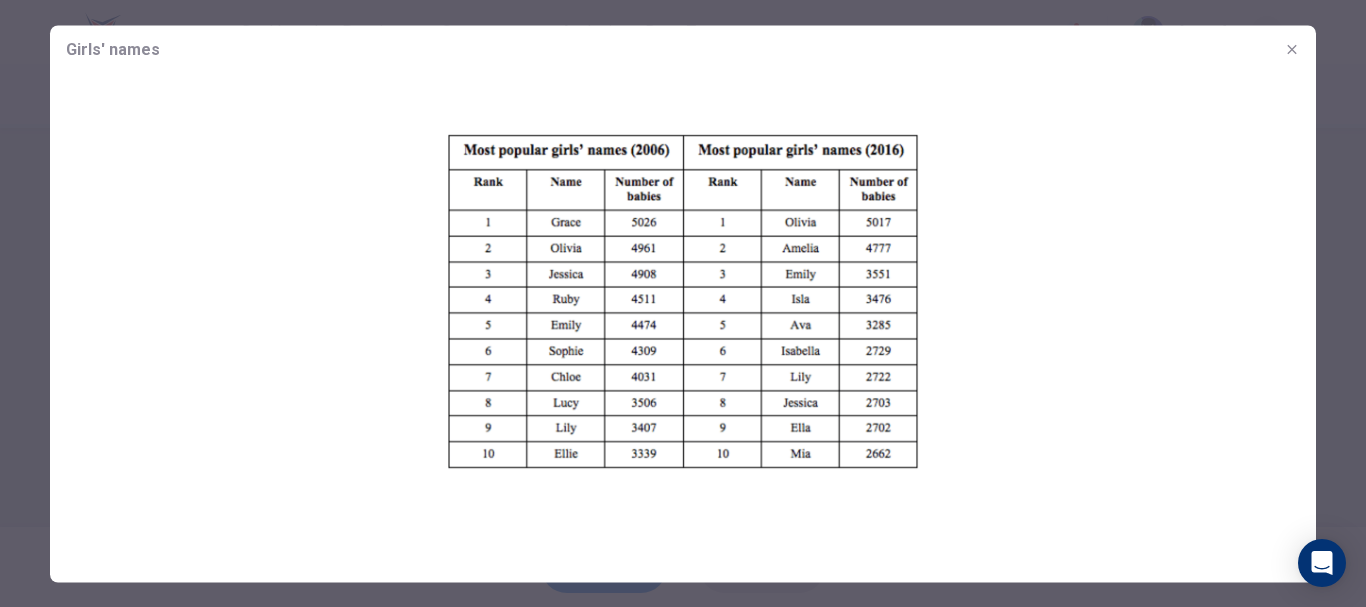 click at bounding box center (683, 303) 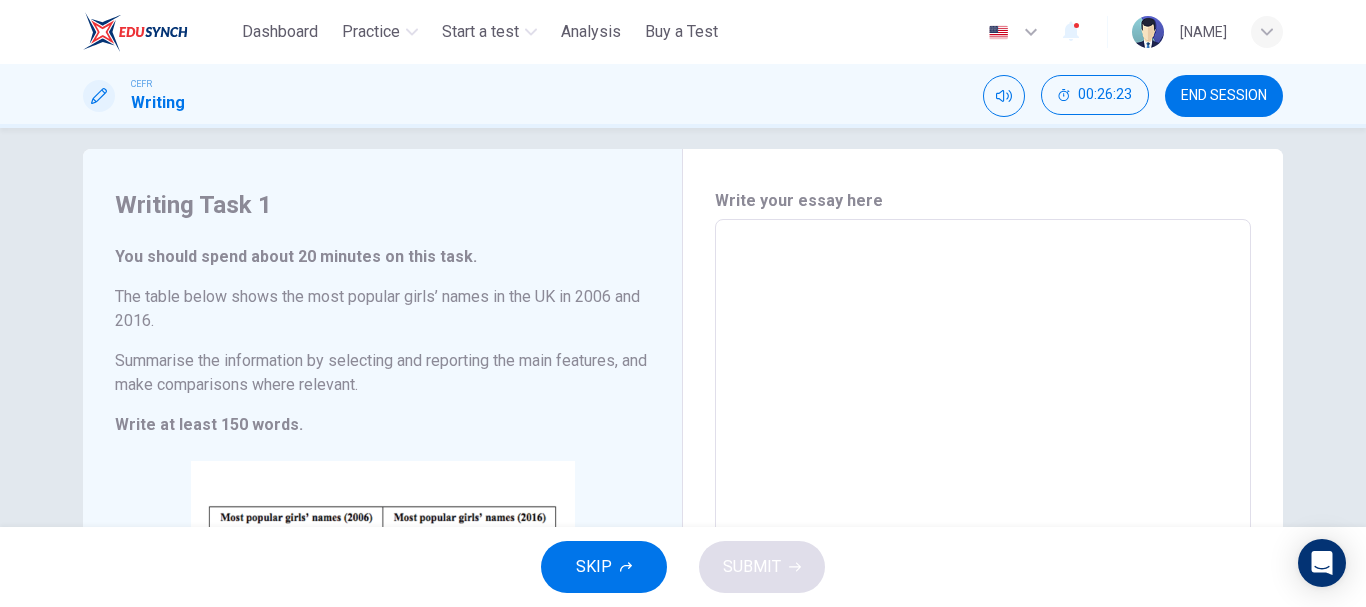scroll, scrollTop: 0, scrollLeft: 0, axis: both 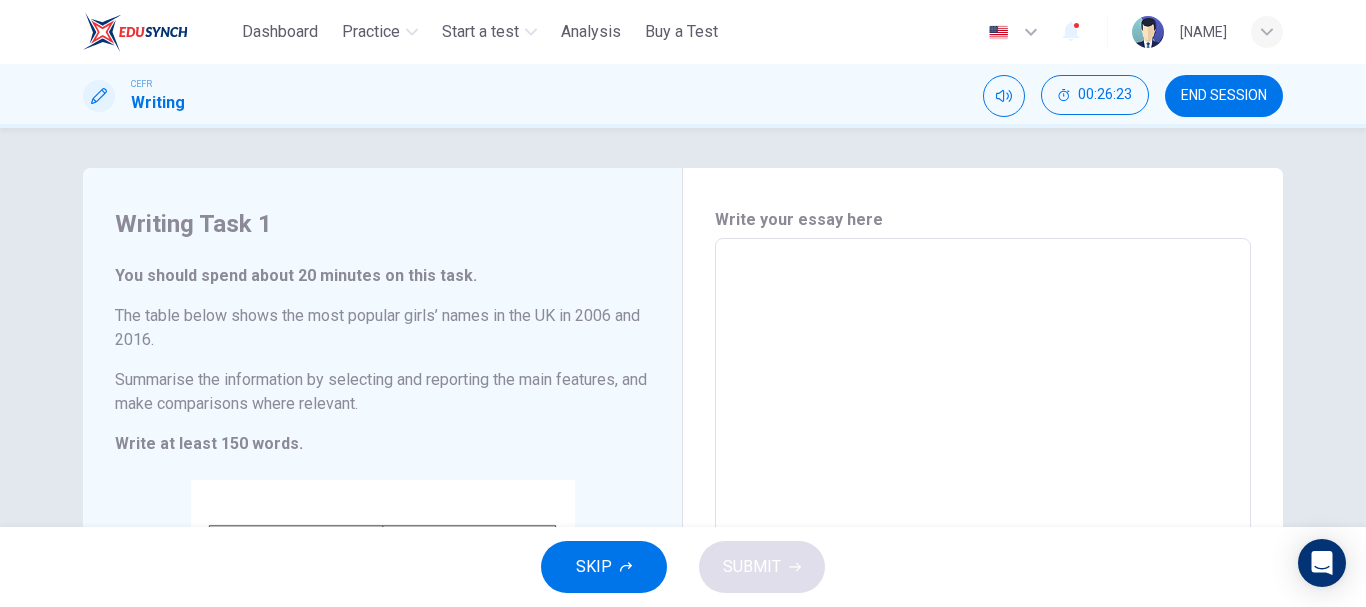 click at bounding box center [983, 534] 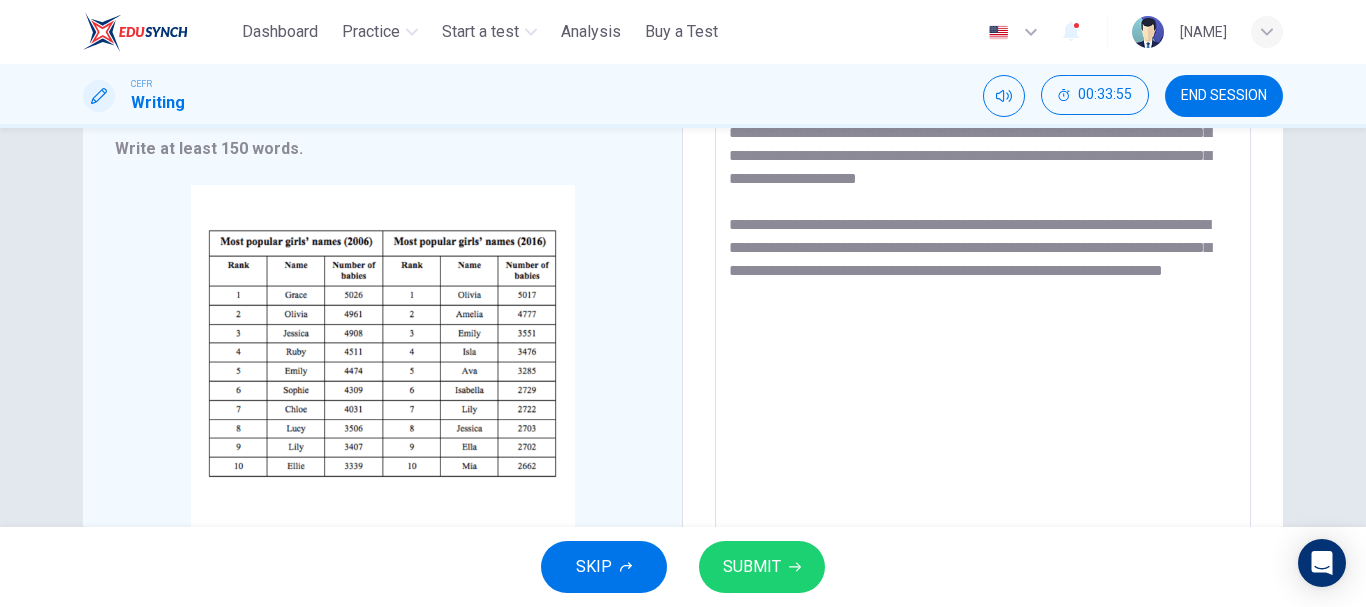 scroll, scrollTop: 300, scrollLeft: 0, axis: vertical 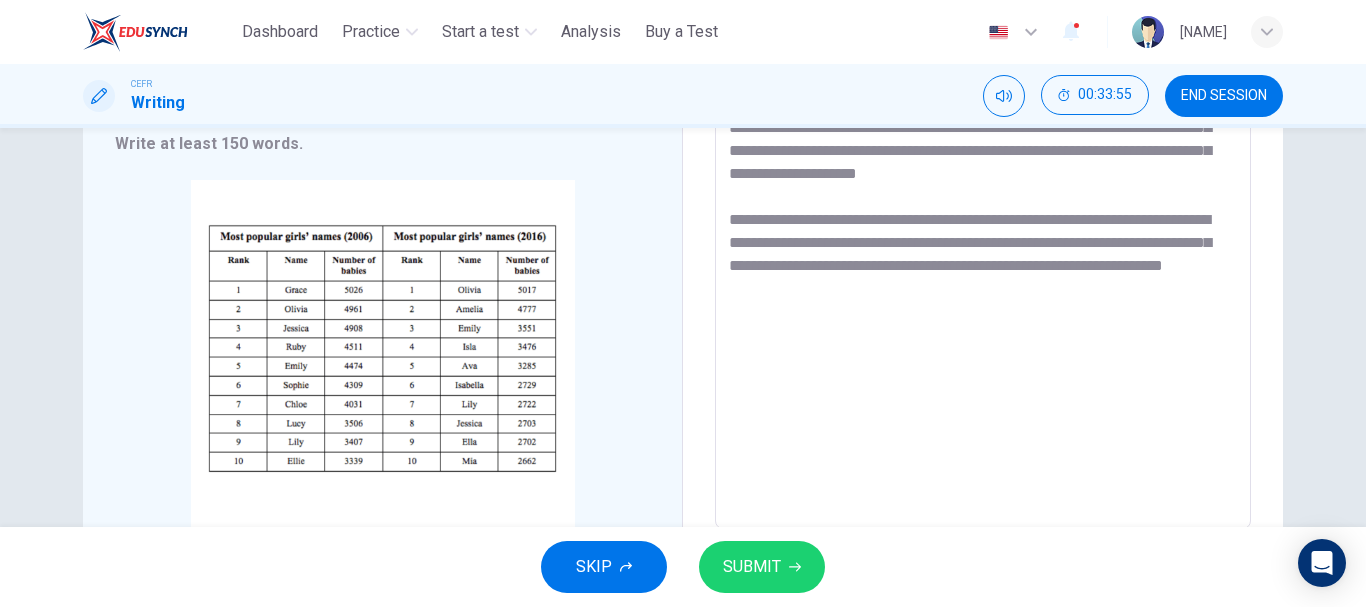 click 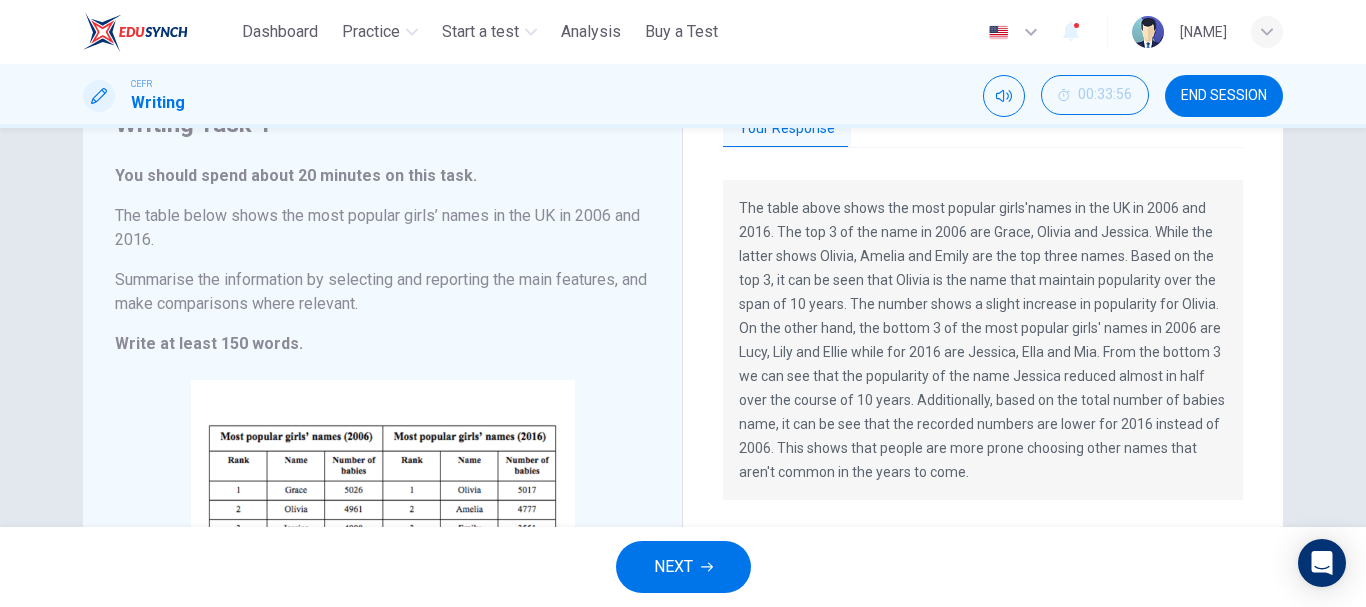 scroll, scrollTop: 0, scrollLeft: 0, axis: both 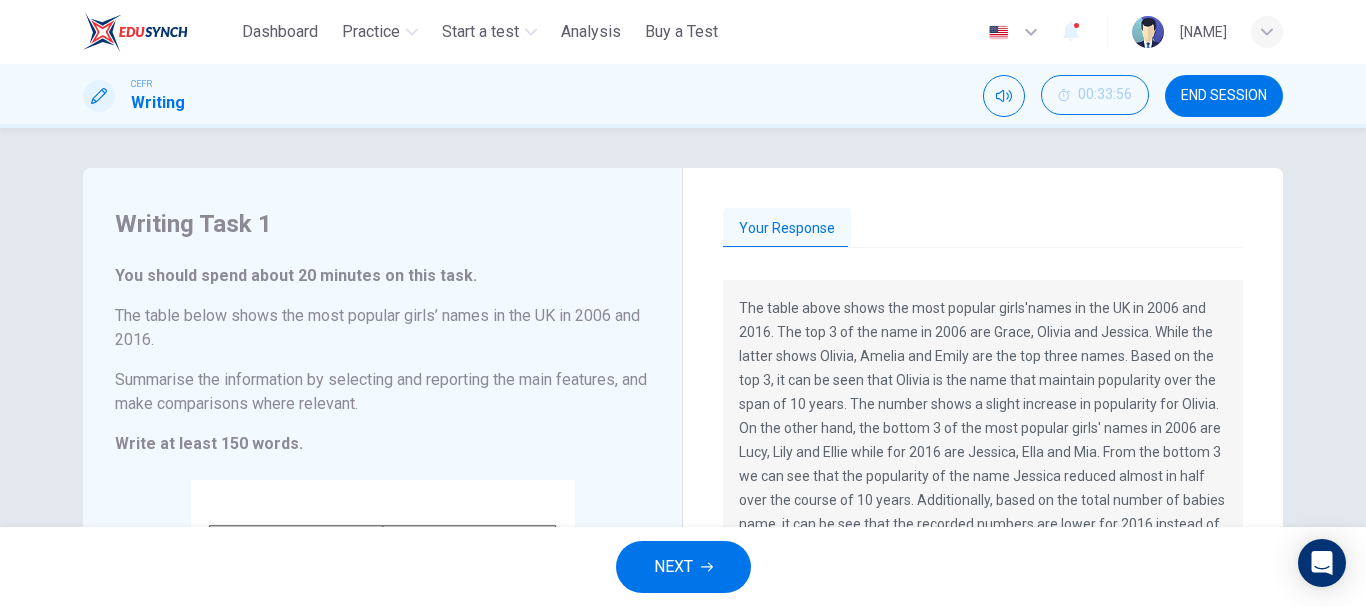 click on "NEXT" at bounding box center (683, 567) 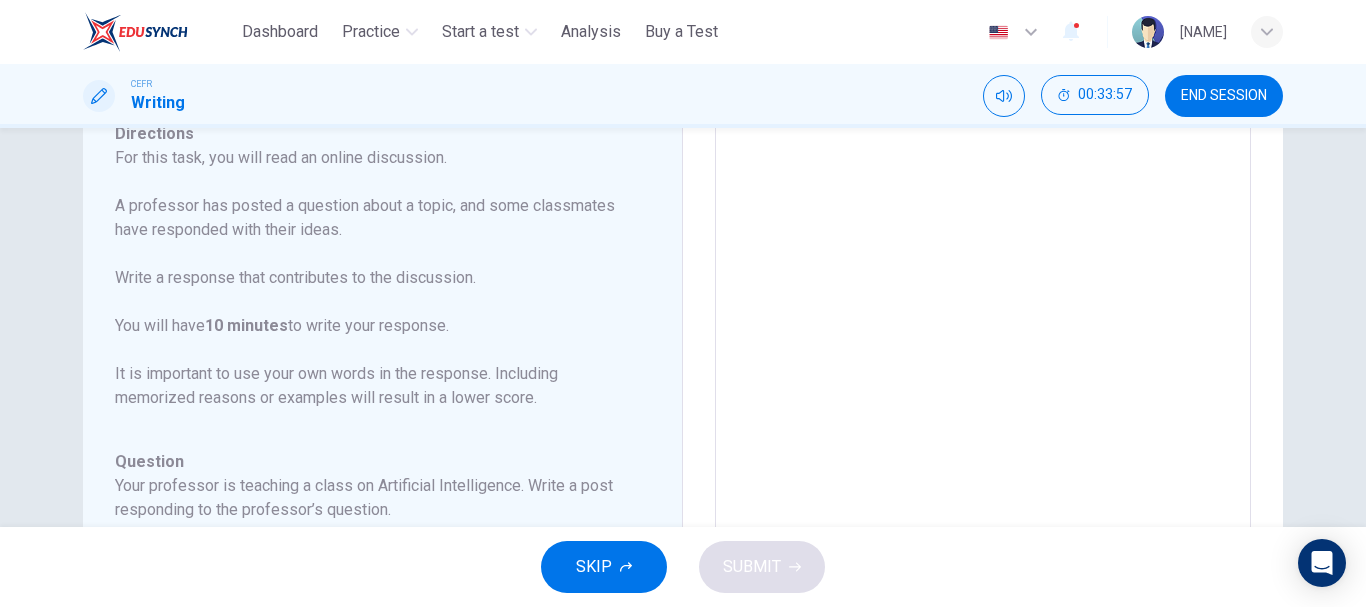 scroll, scrollTop: 200, scrollLeft: 0, axis: vertical 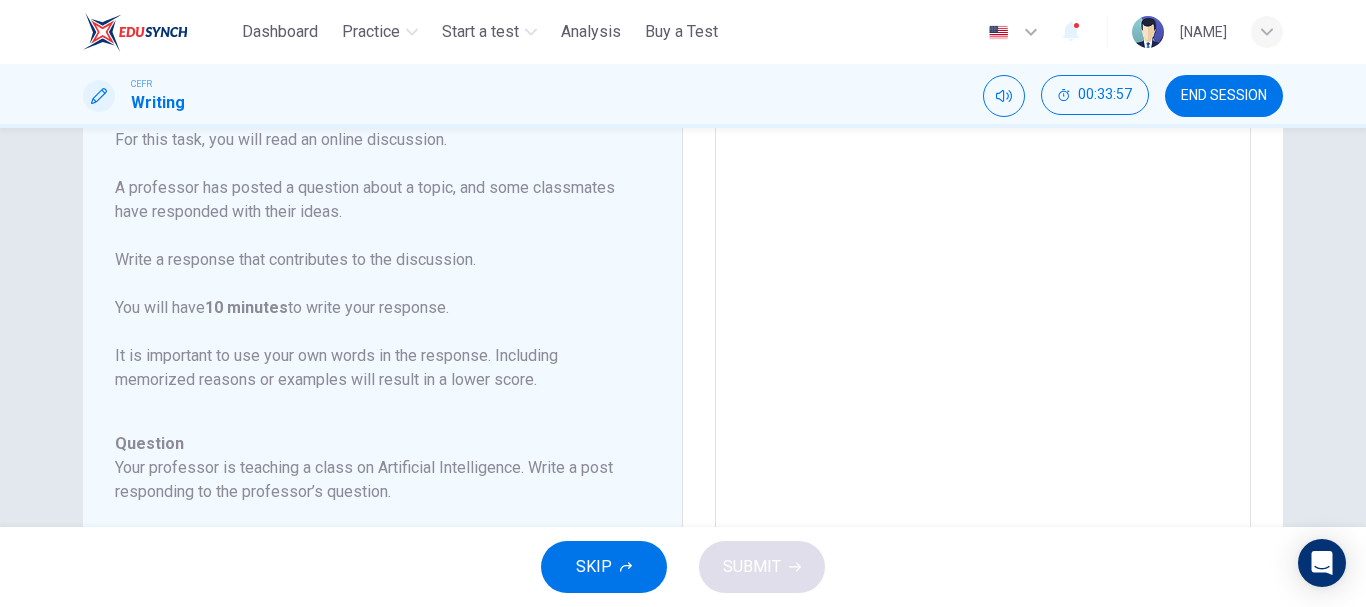 click on "END SESSION" at bounding box center [1224, 96] 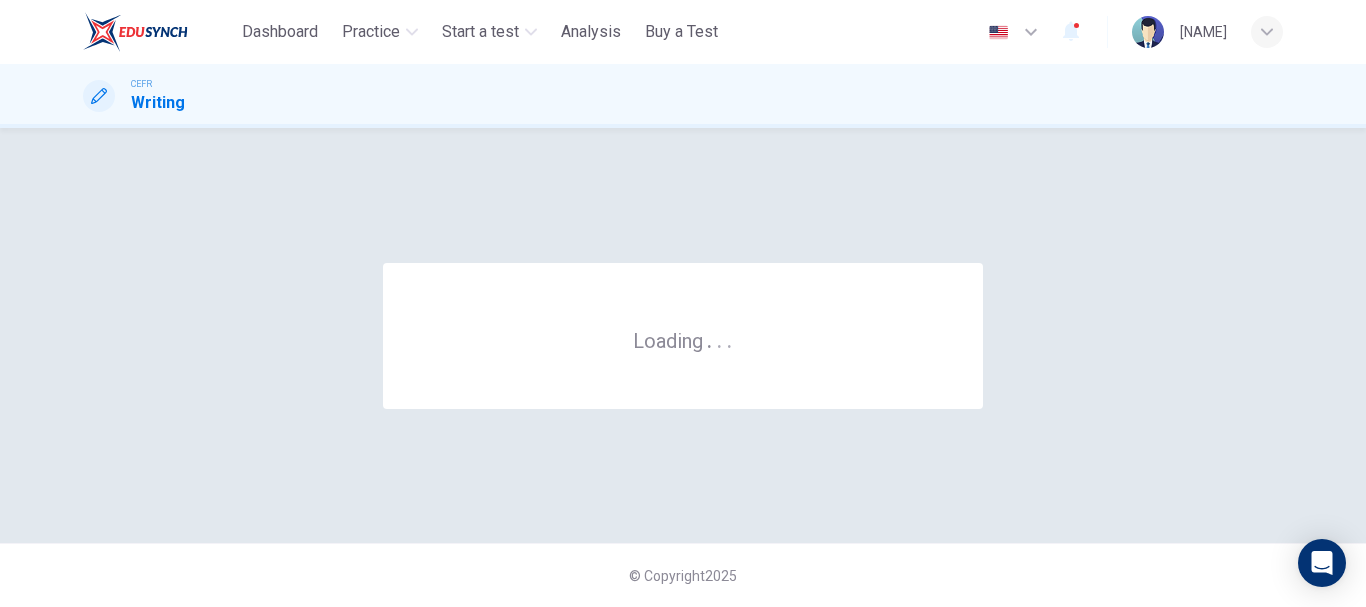 scroll, scrollTop: 0, scrollLeft: 0, axis: both 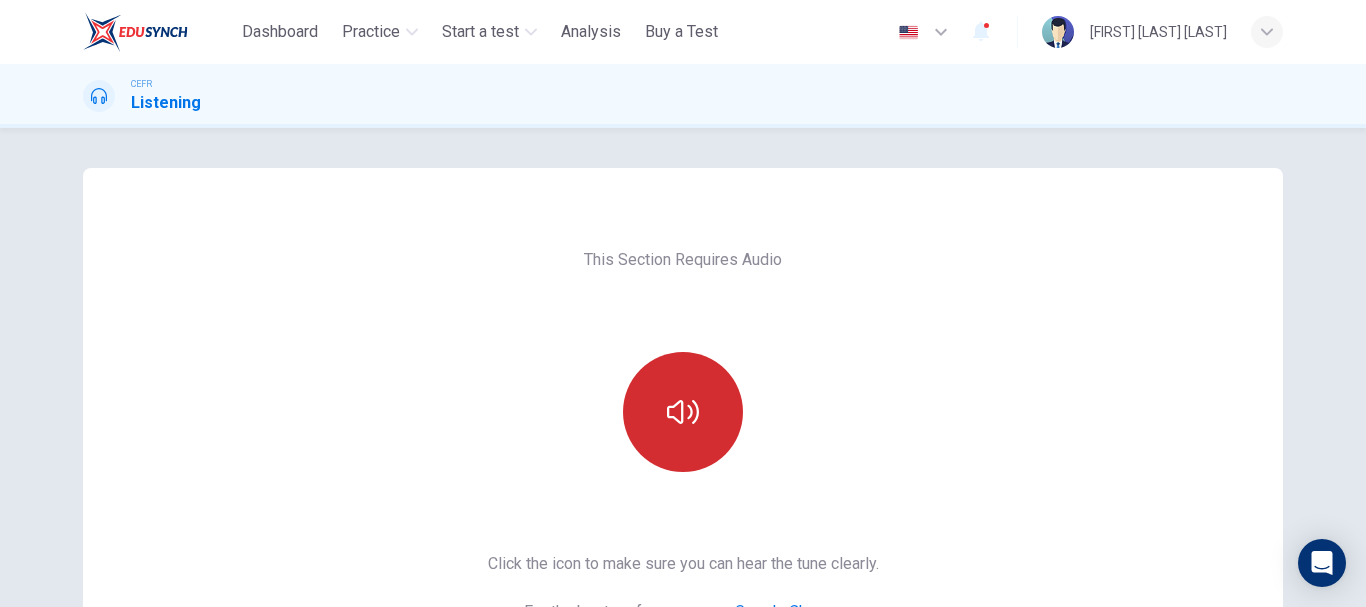 click 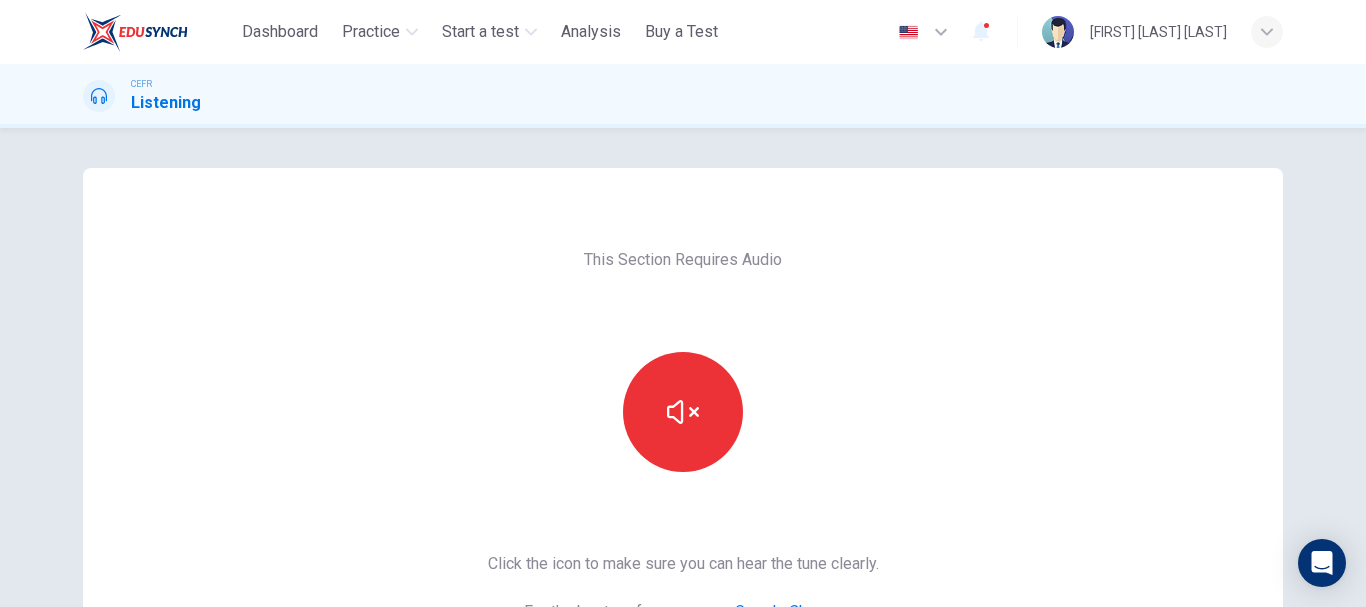 scroll, scrollTop: 200, scrollLeft: 0, axis: vertical 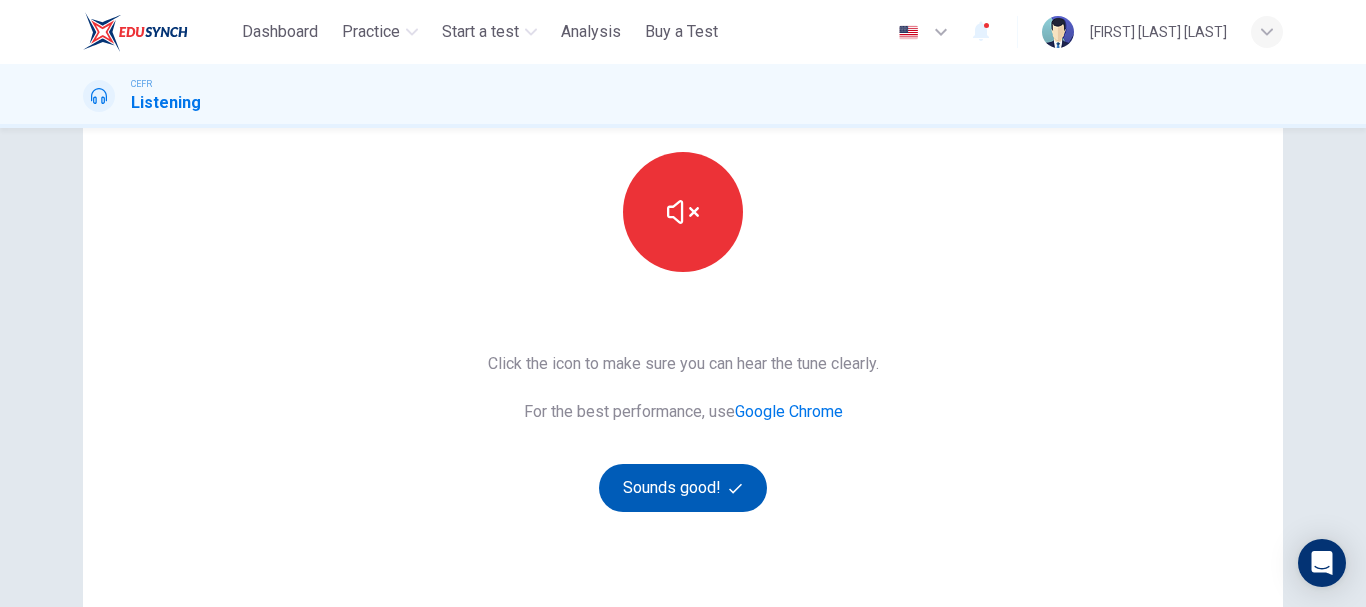 click on "Sounds good!" at bounding box center (683, 488) 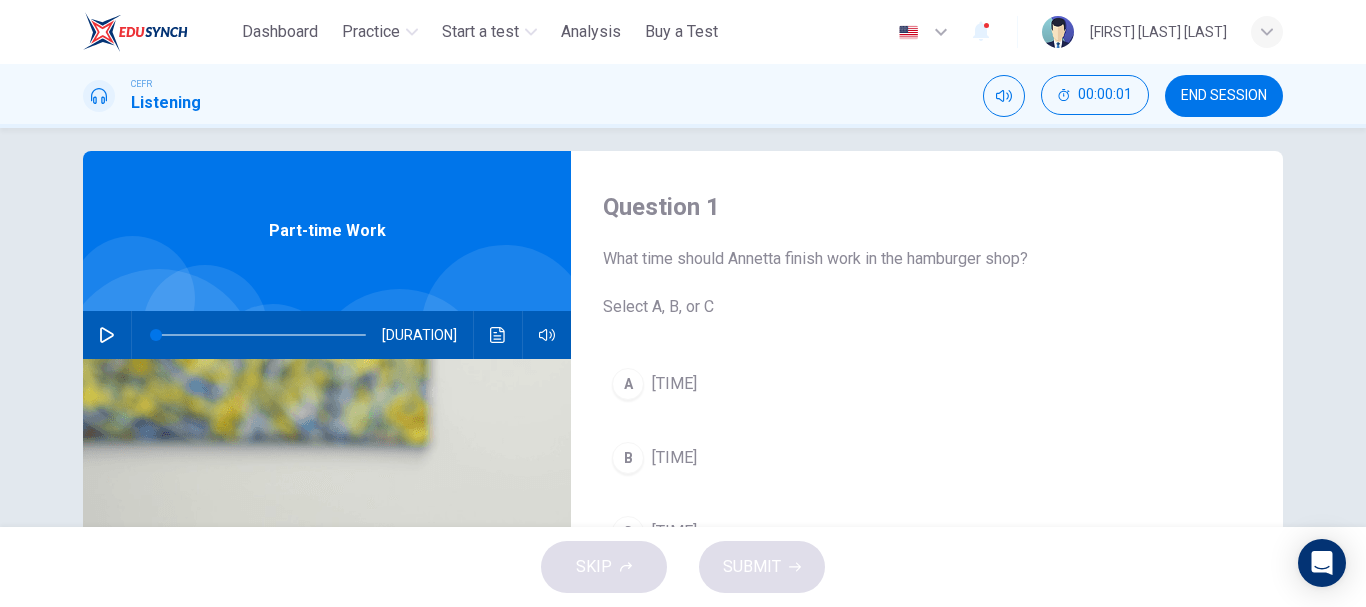 scroll, scrollTop: 0, scrollLeft: 0, axis: both 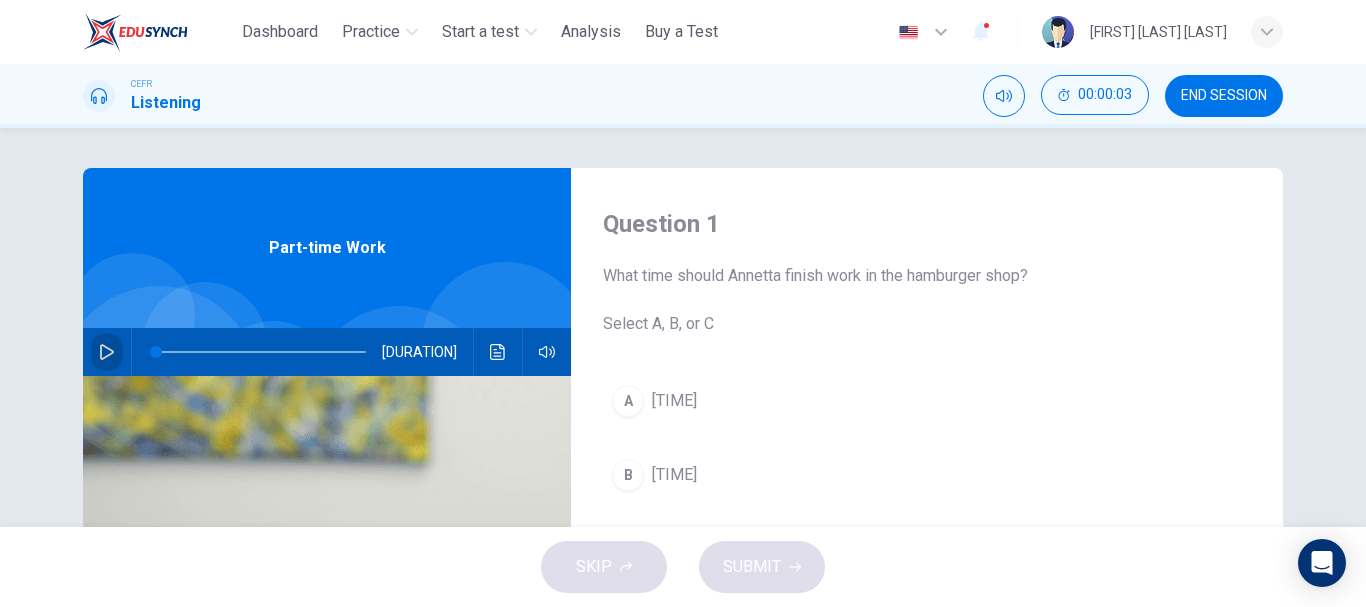 click 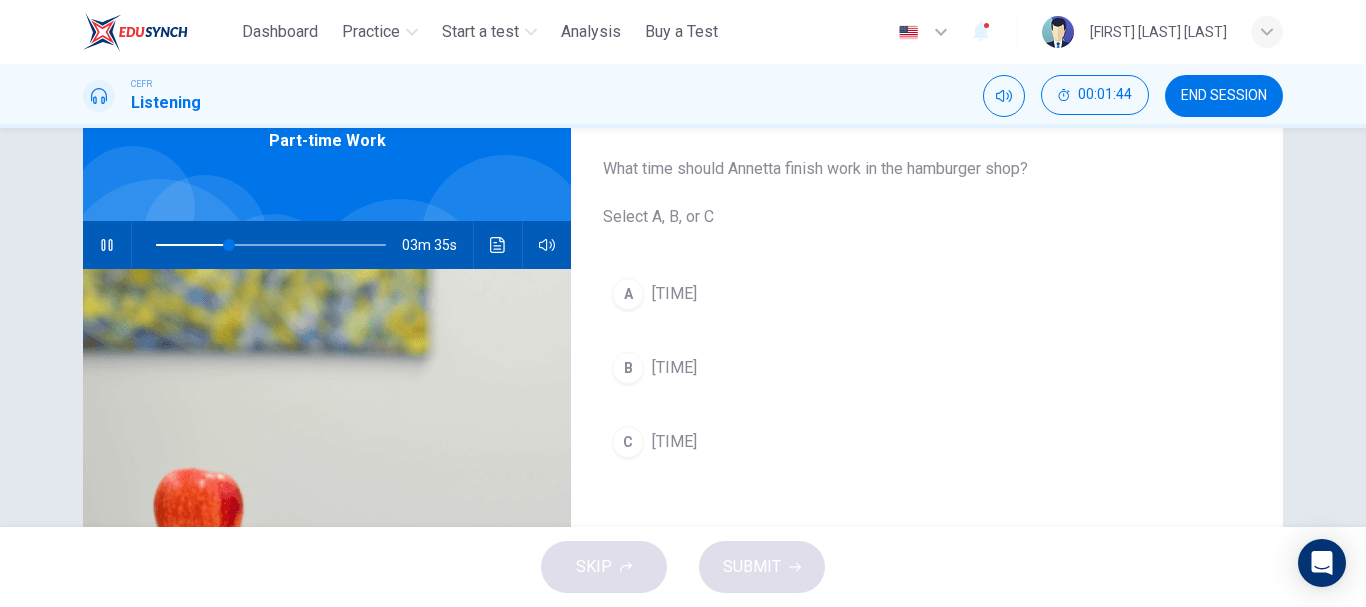 scroll, scrollTop: 100, scrollLeft: 0, axis: vertical 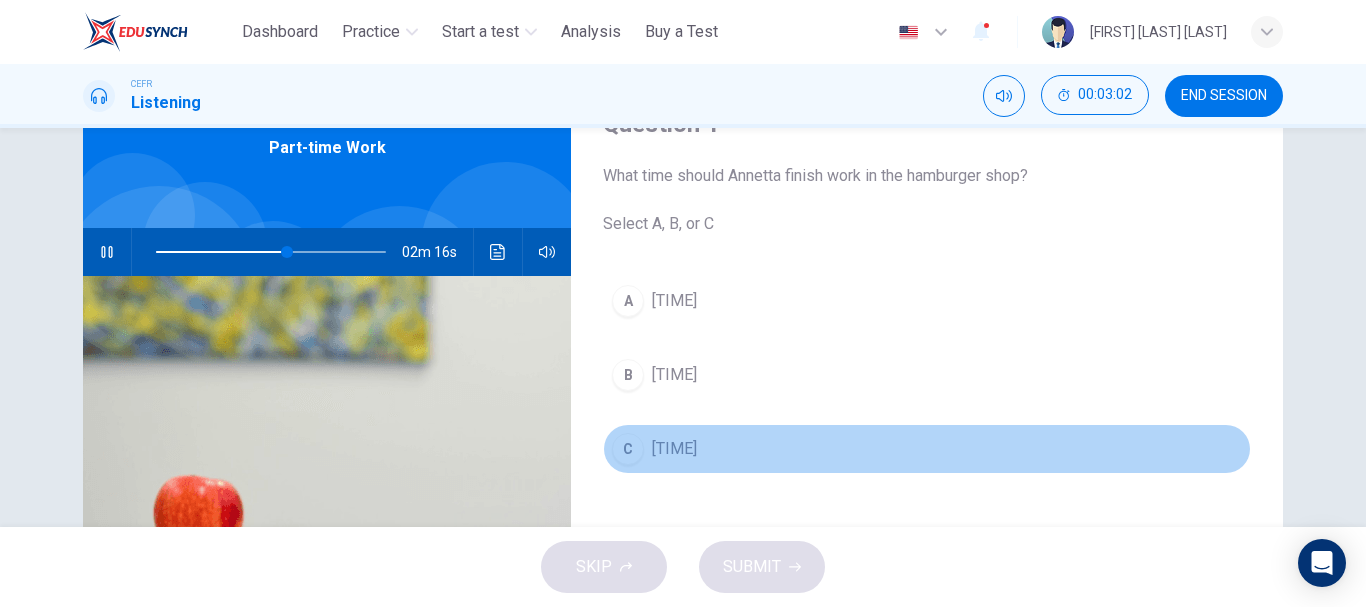 click on "[TIME]" at bounding box center [674, 449] 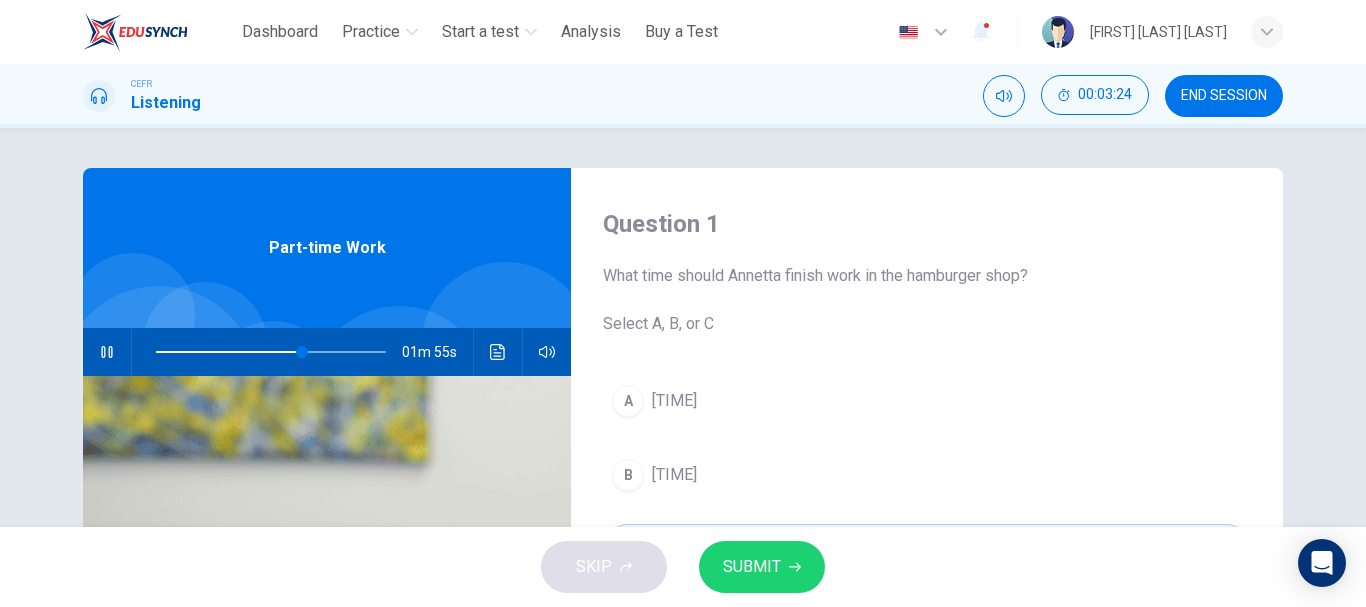 scroll, scrollTop: 100, scrollLeft: 0, axis: vertical 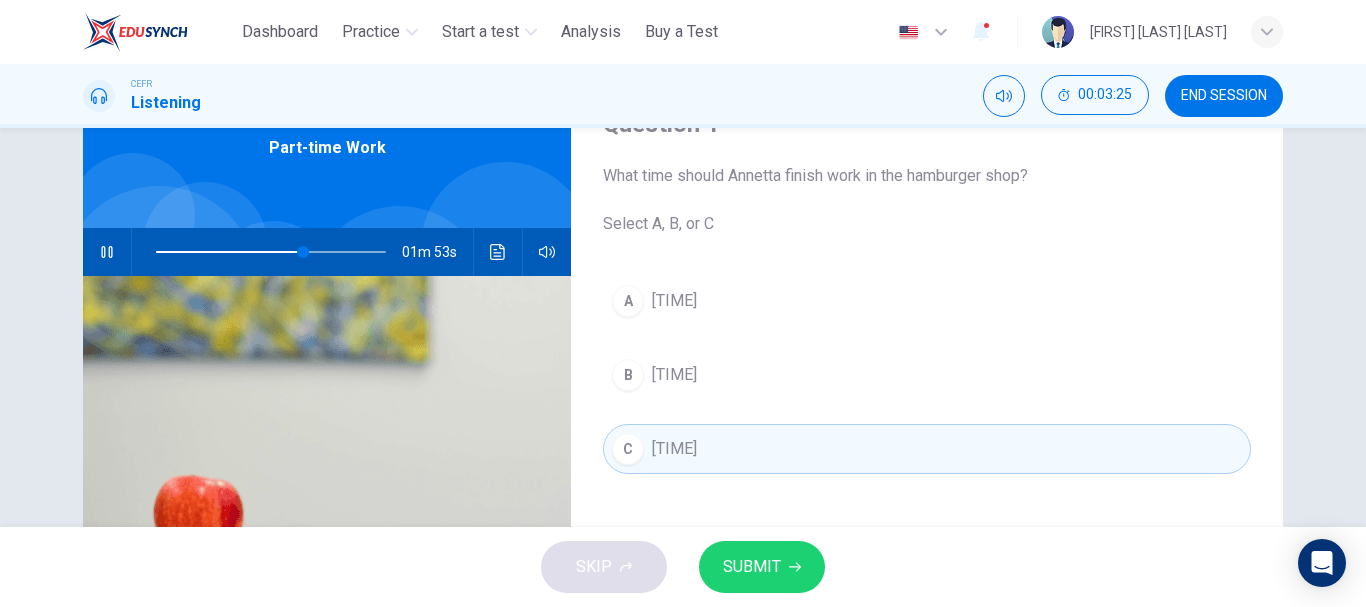 click on "SUBMIT" at bounding box center [762, 567] 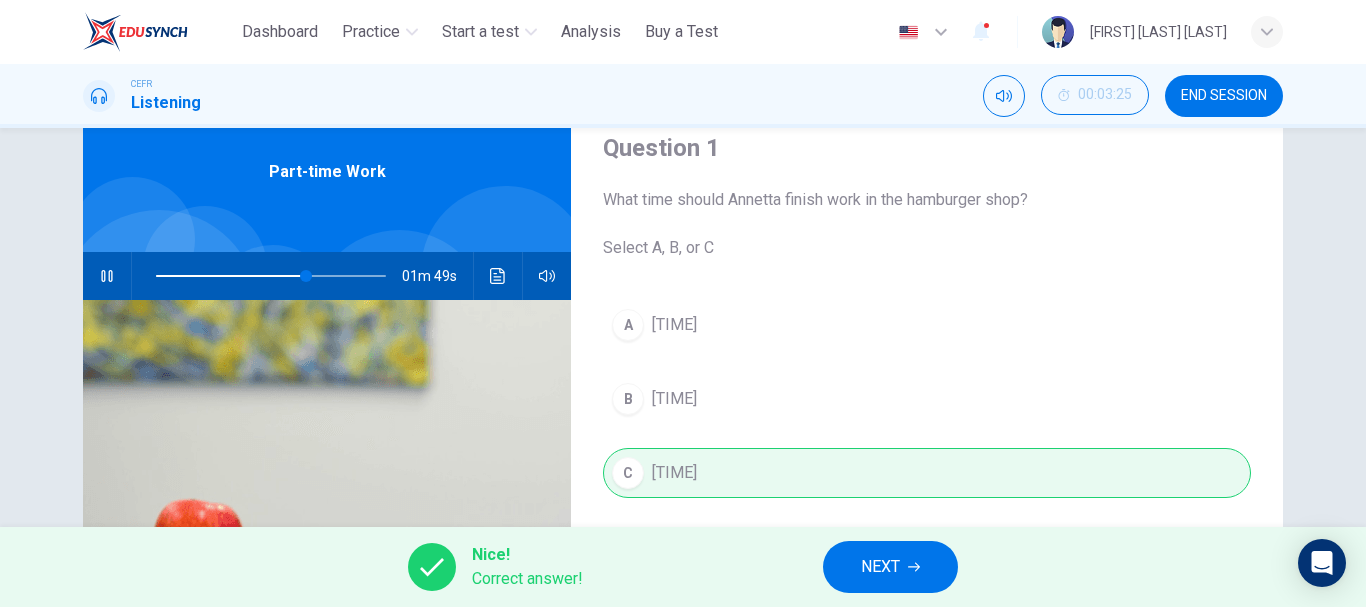 scroll, scrollTop: 0, scrollLeft: 0, axis: both 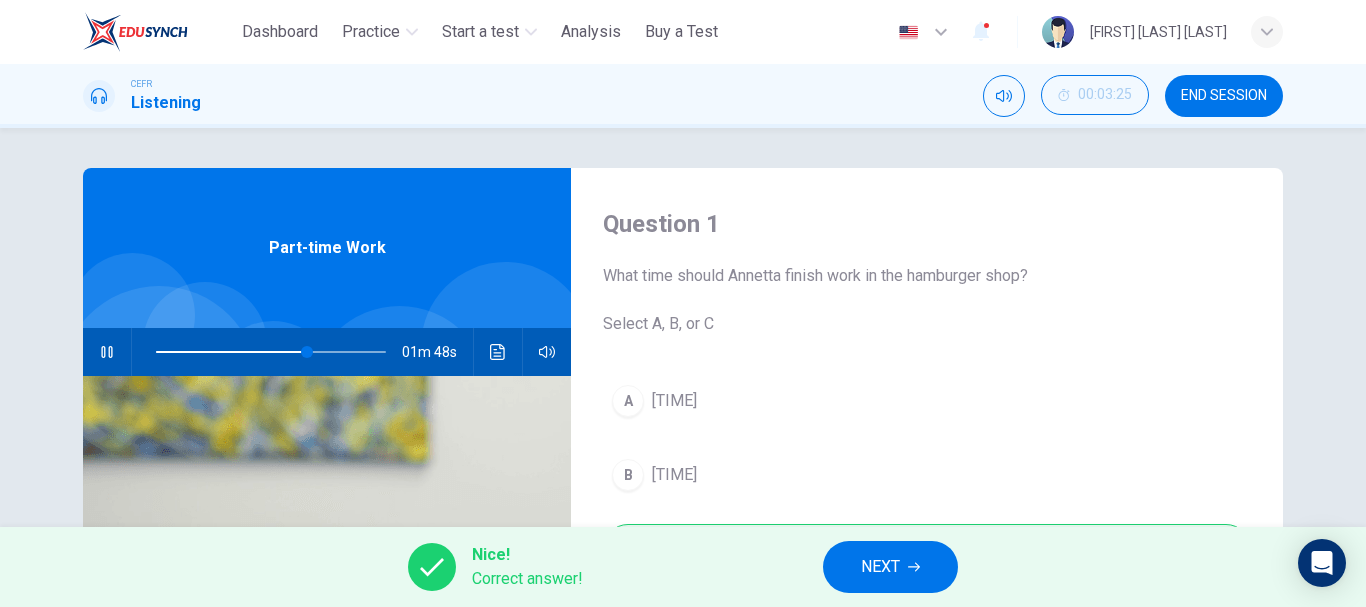click on "NEXT" at bounding box center [880, 567] 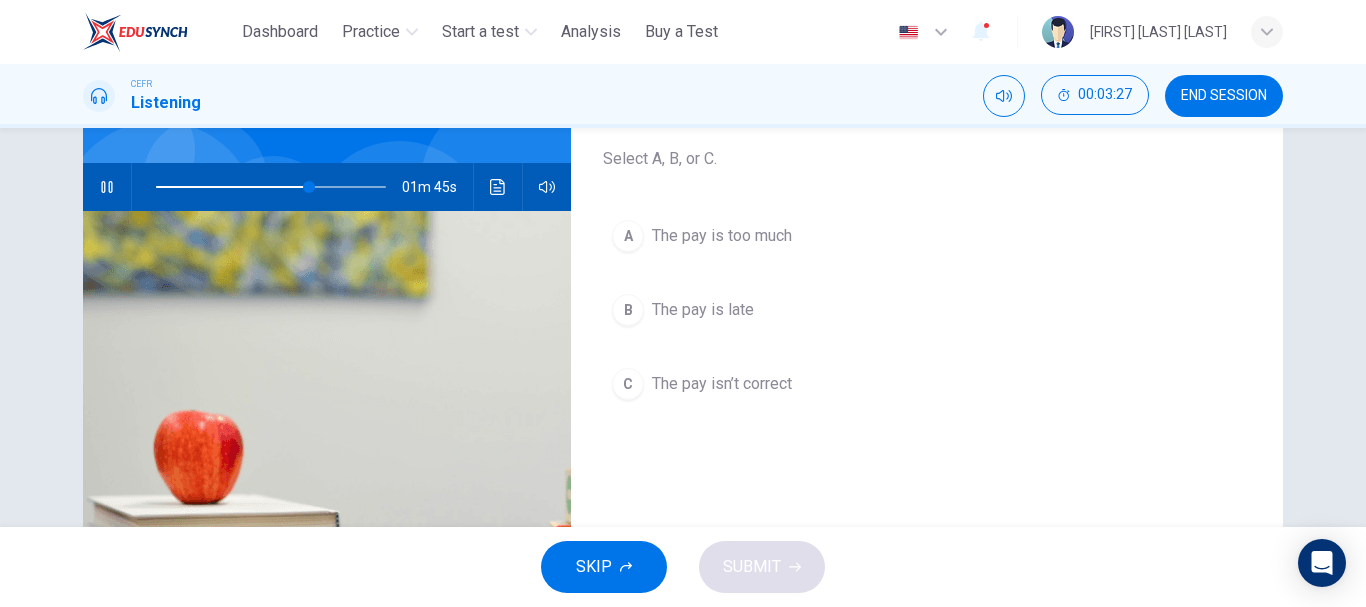 scroll, scrollTop: 200, scrollLeft: 0, axis: vertical 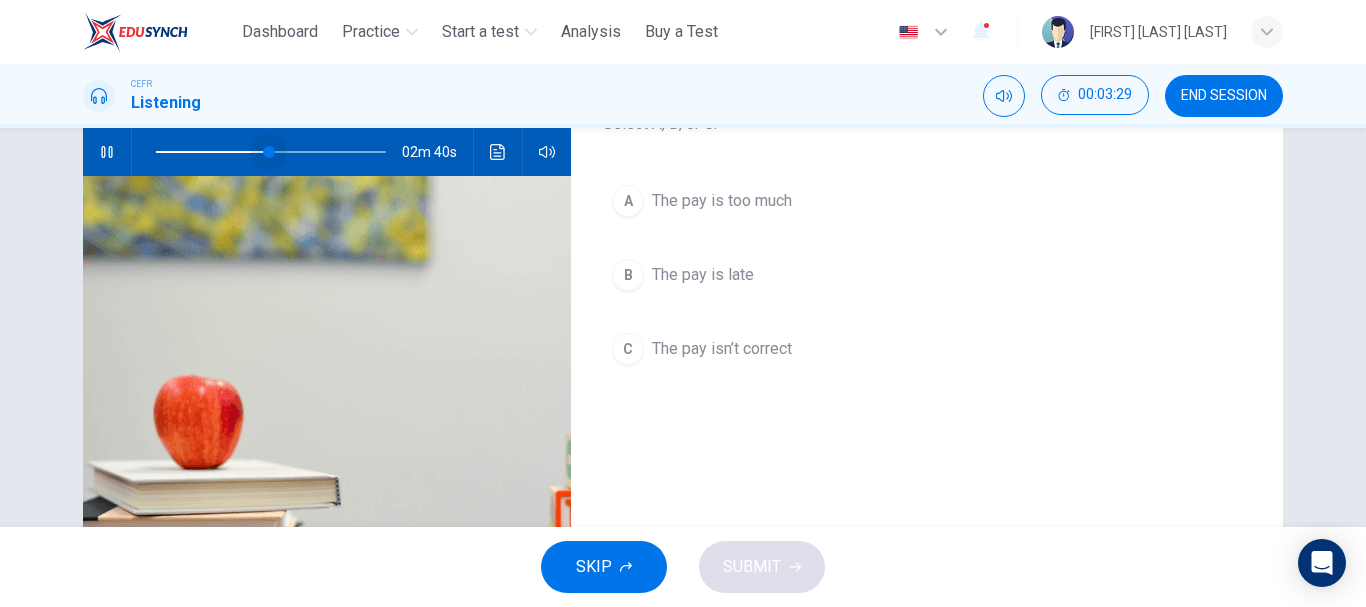 click at bounding box center [271, 152] 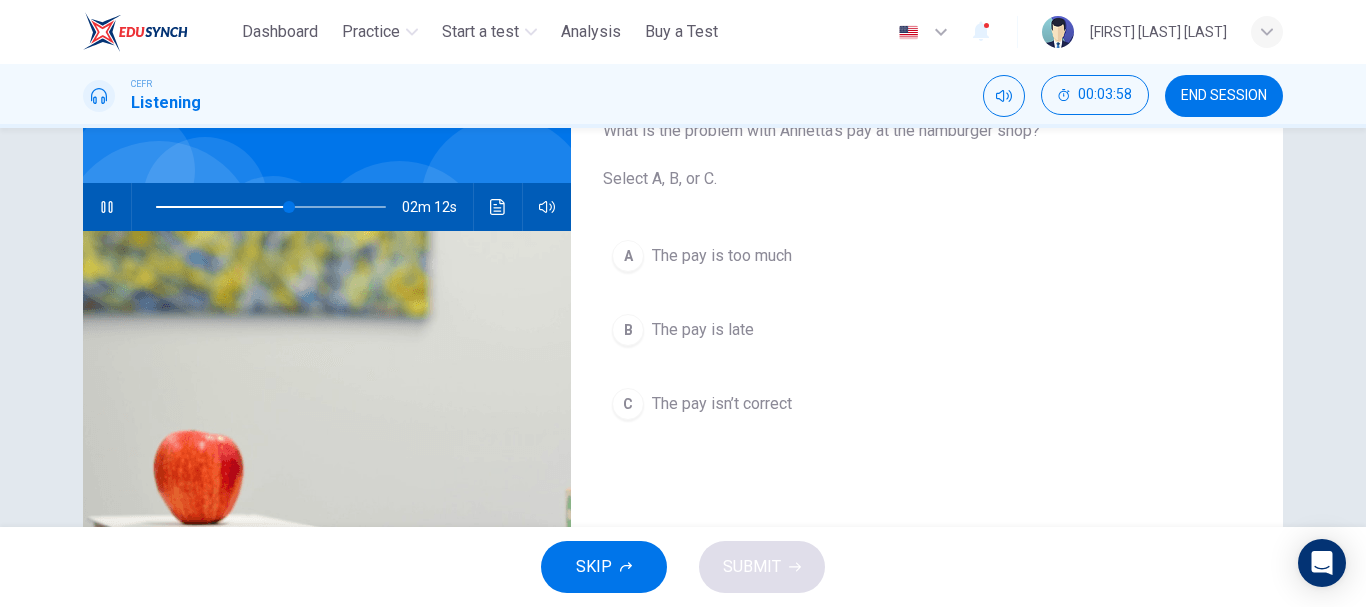scroll, scrollTop: 100, scrollLeft: 0, axis: vertical 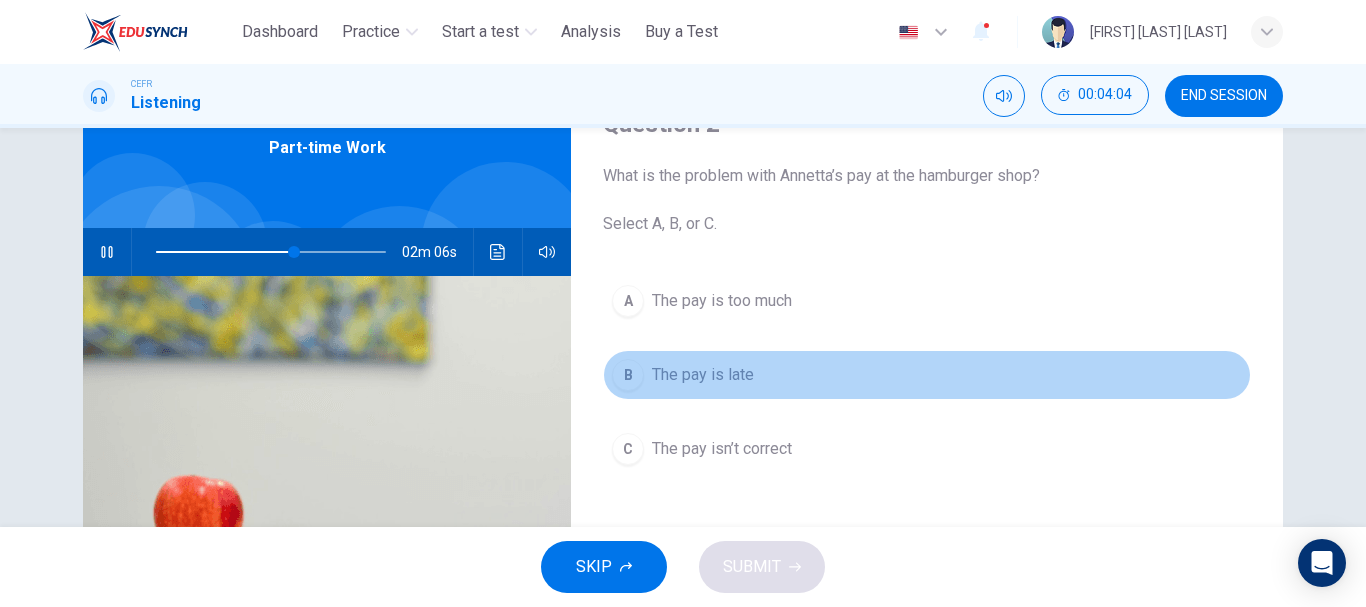 click on "The pay is late" at bounding box center [703, 375] 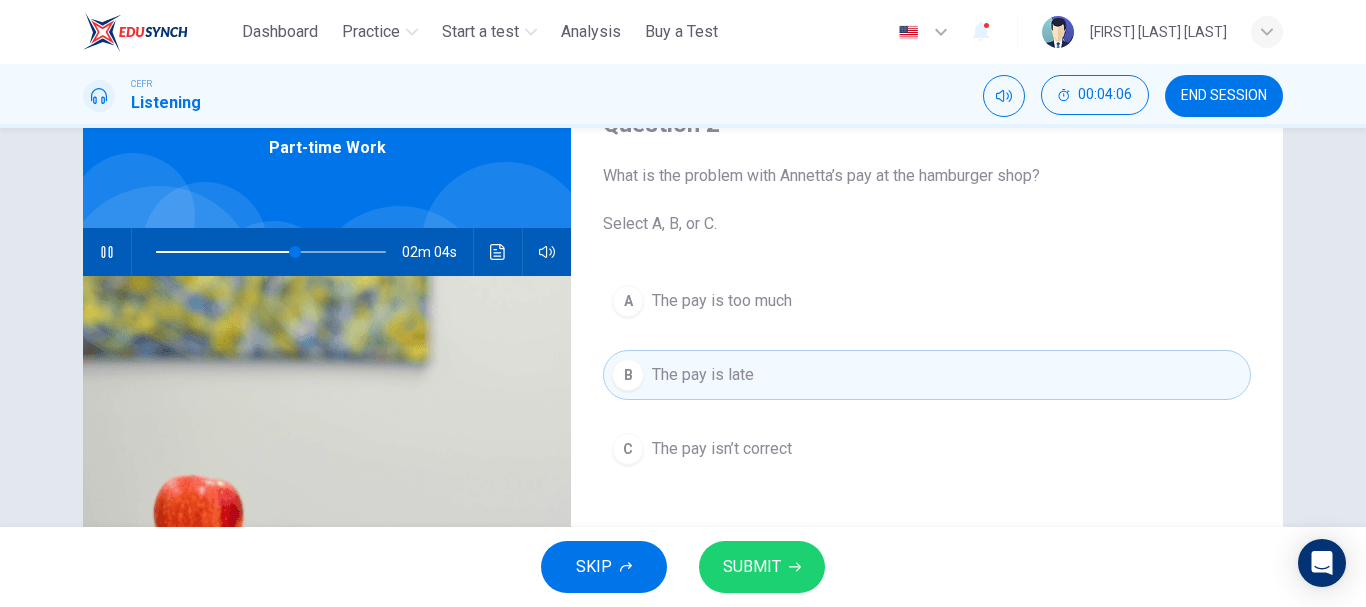 click 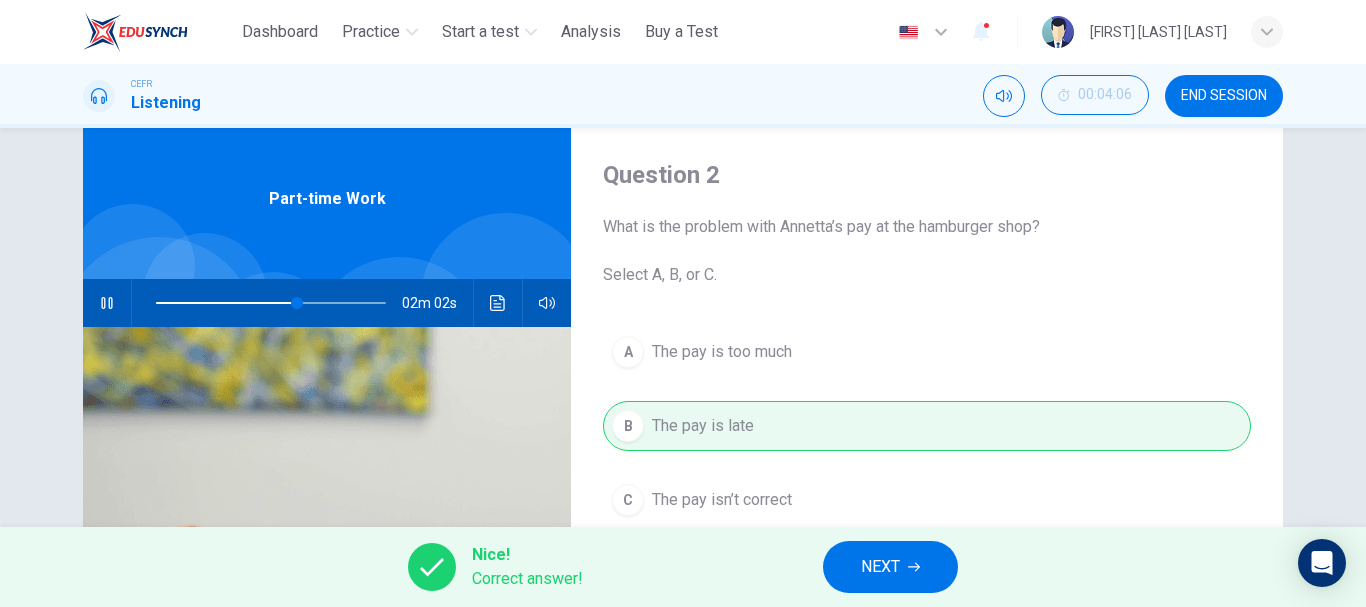 scroll, scrollTop: 0, scrollLeft: 0, axis: both 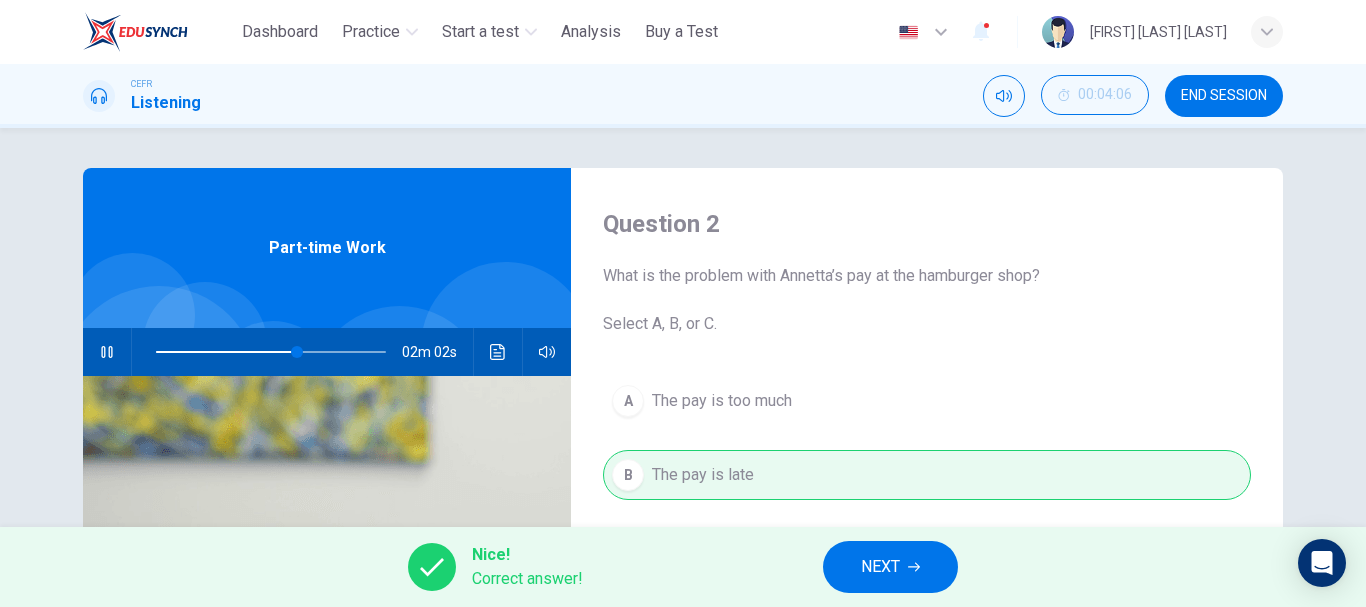 click on "NEXT" at bounding box center [890, 567] 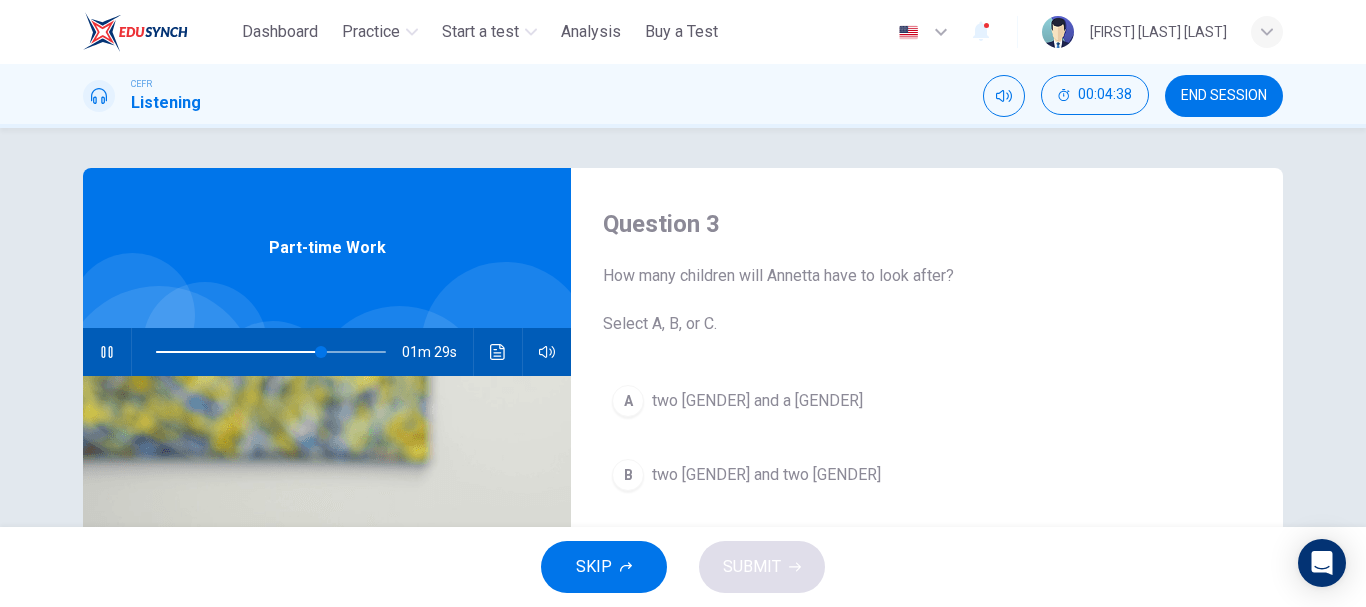 scroll, scrollTop: 100, scrollLeft: 0, axis: vertical 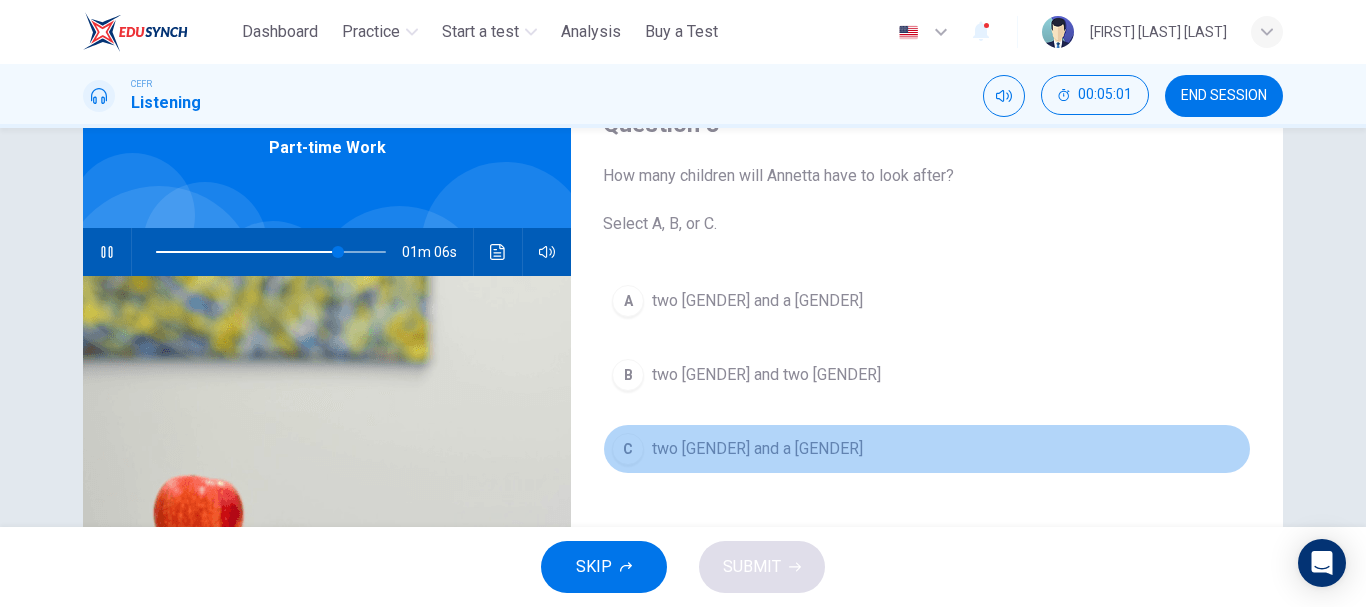 click on "two girls and a boy" at bounding box center [757, 449] 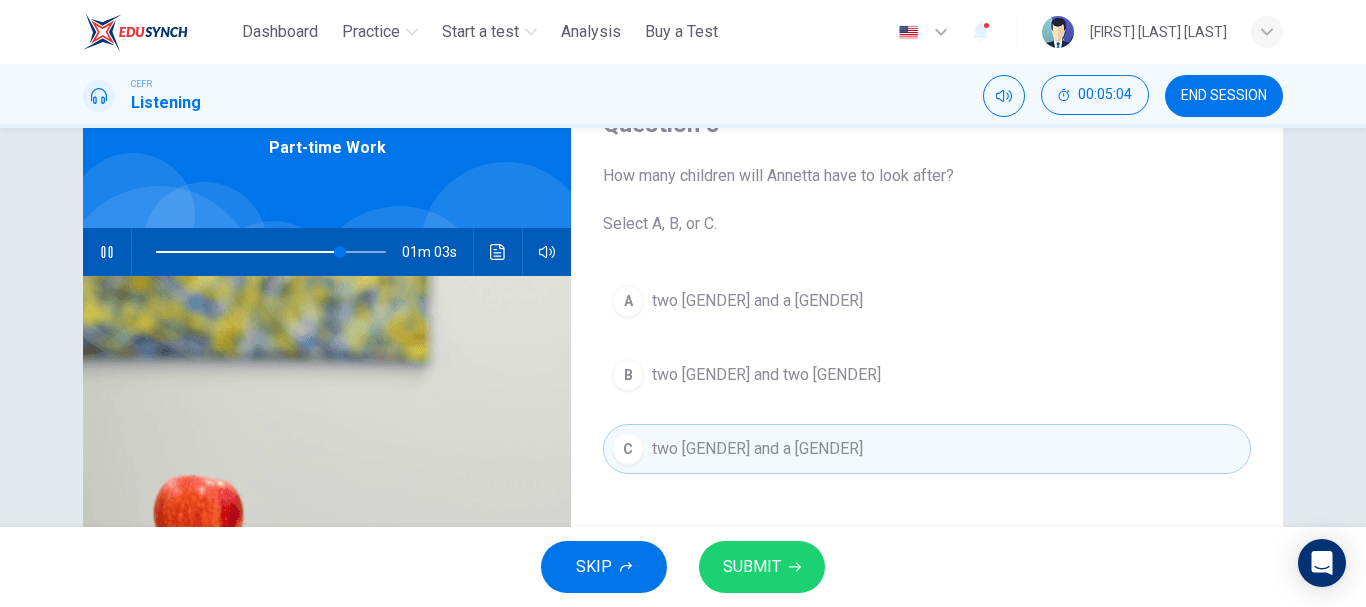 click on "SUBMIT" at bounding box center (752, 567) 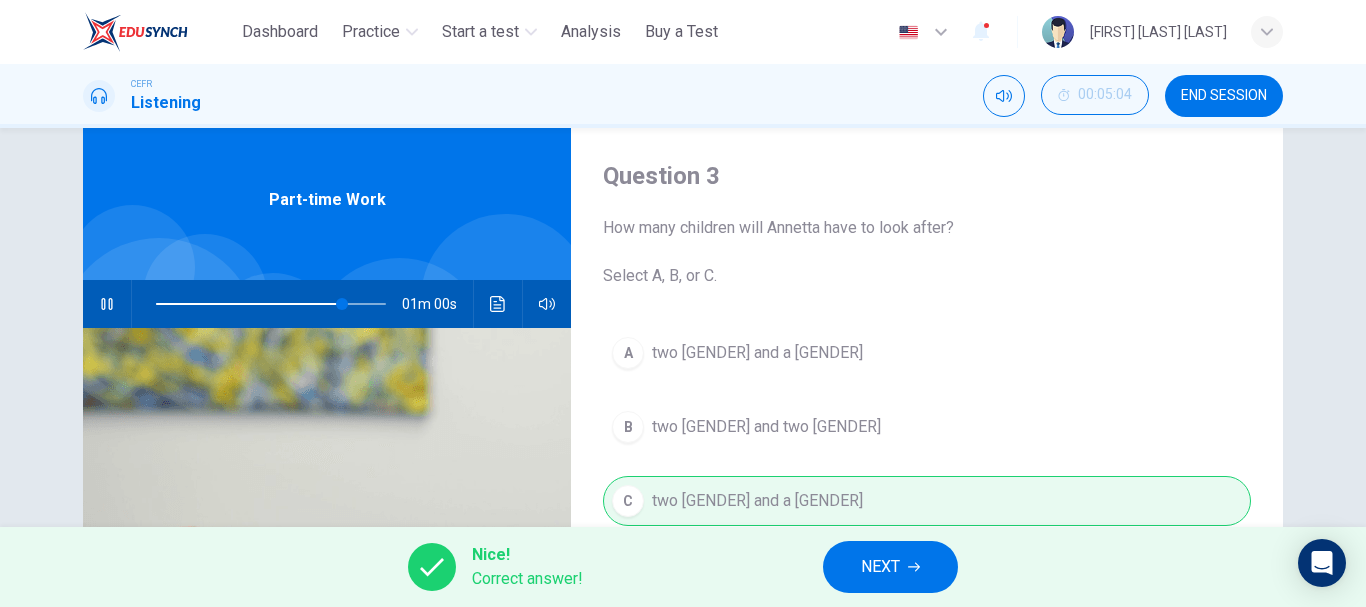 scroll, scrollTop: 0, scrollLeft: 0, axis: both 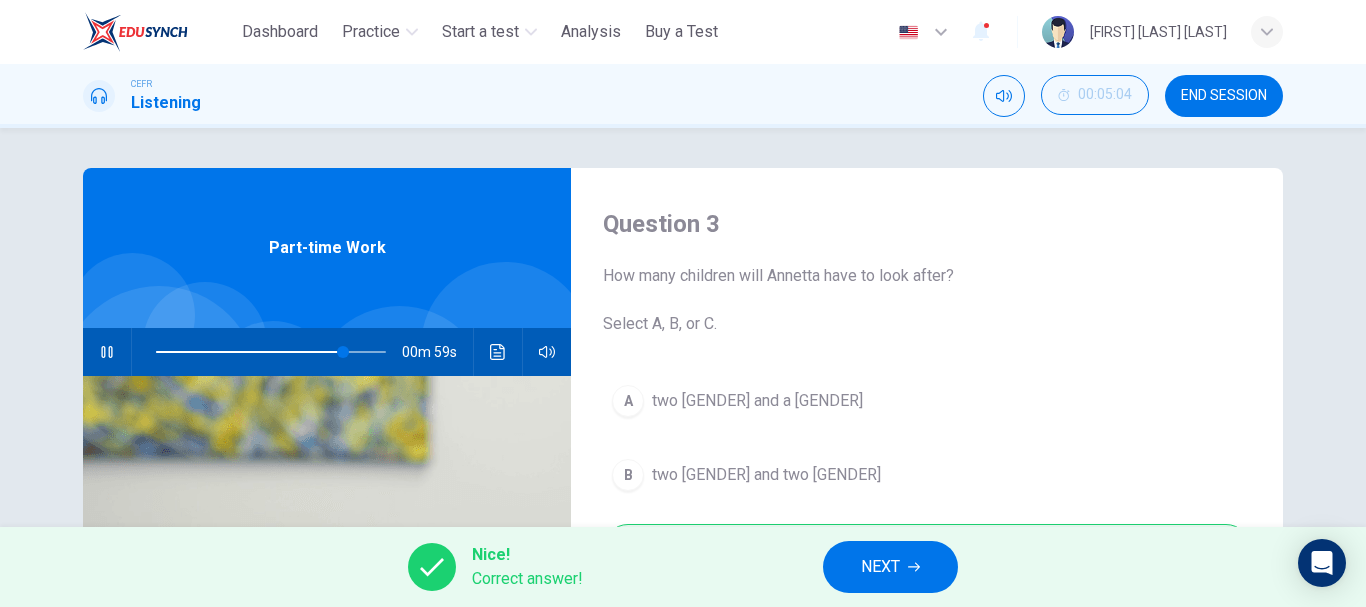 type on "**" 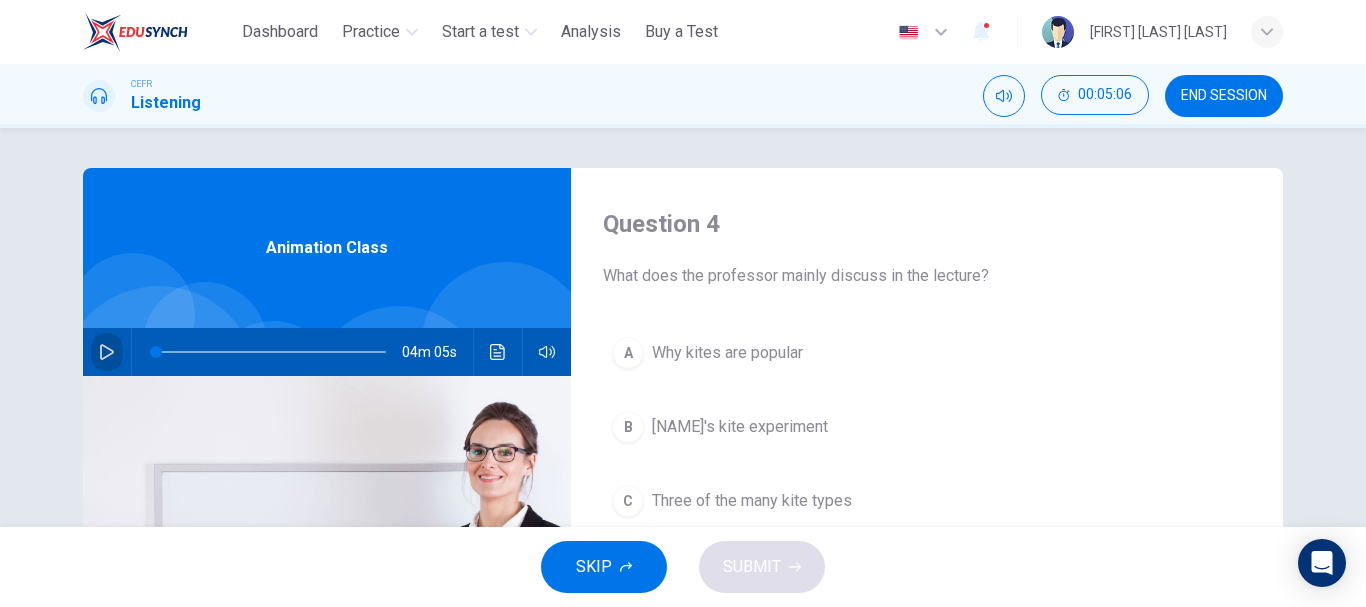 click 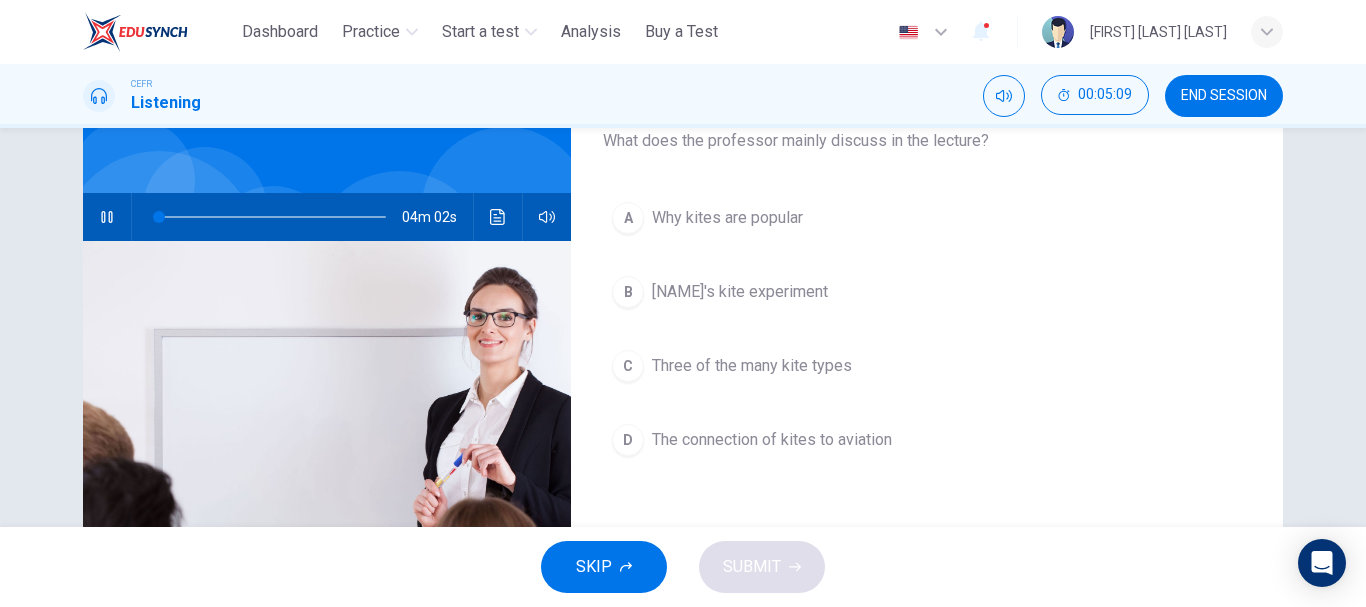 scroll, scrollTop: 100, scrollLeft: 0, axis: vertical 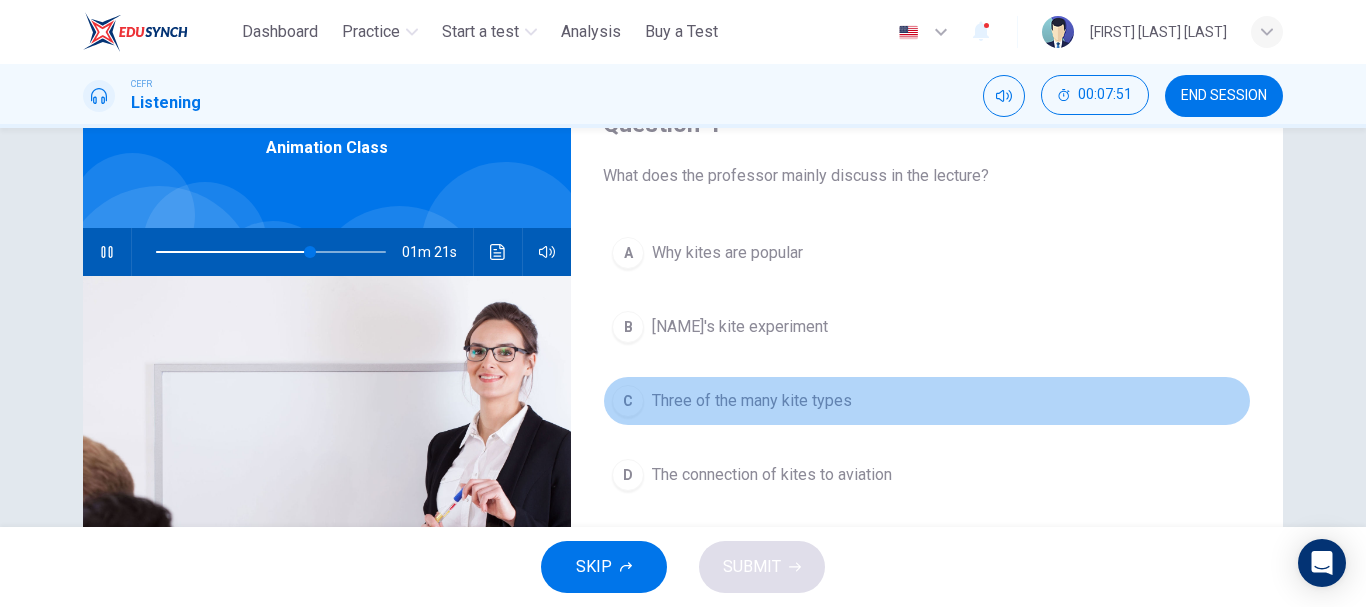 click on "Three of the many kite types" at bounding box center (752, 401) 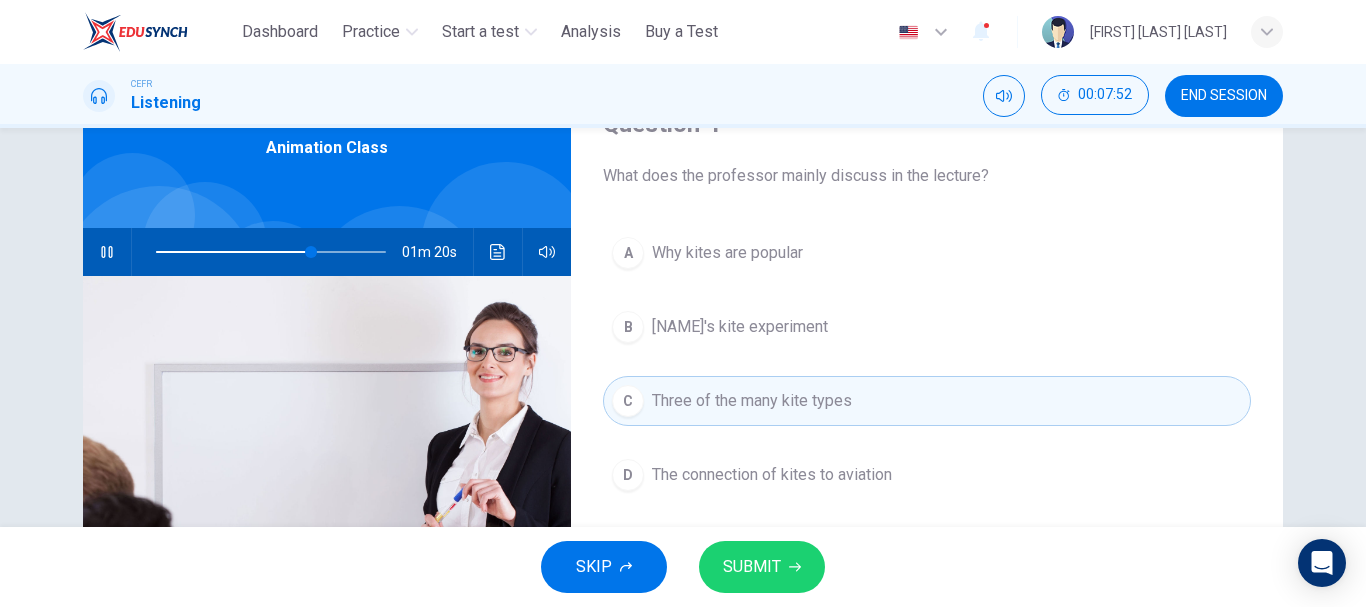 click on "SUBMIT" at bounding box center [762, 567] 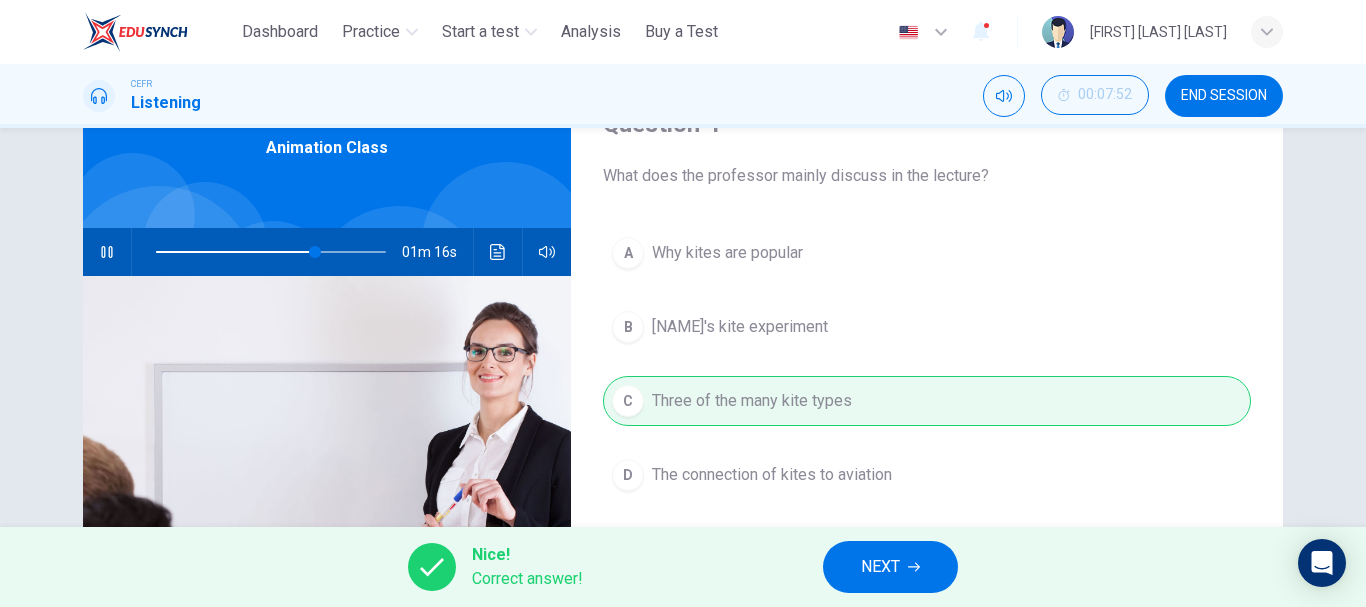 click on "NEXT" at bounding box center (890, 567) 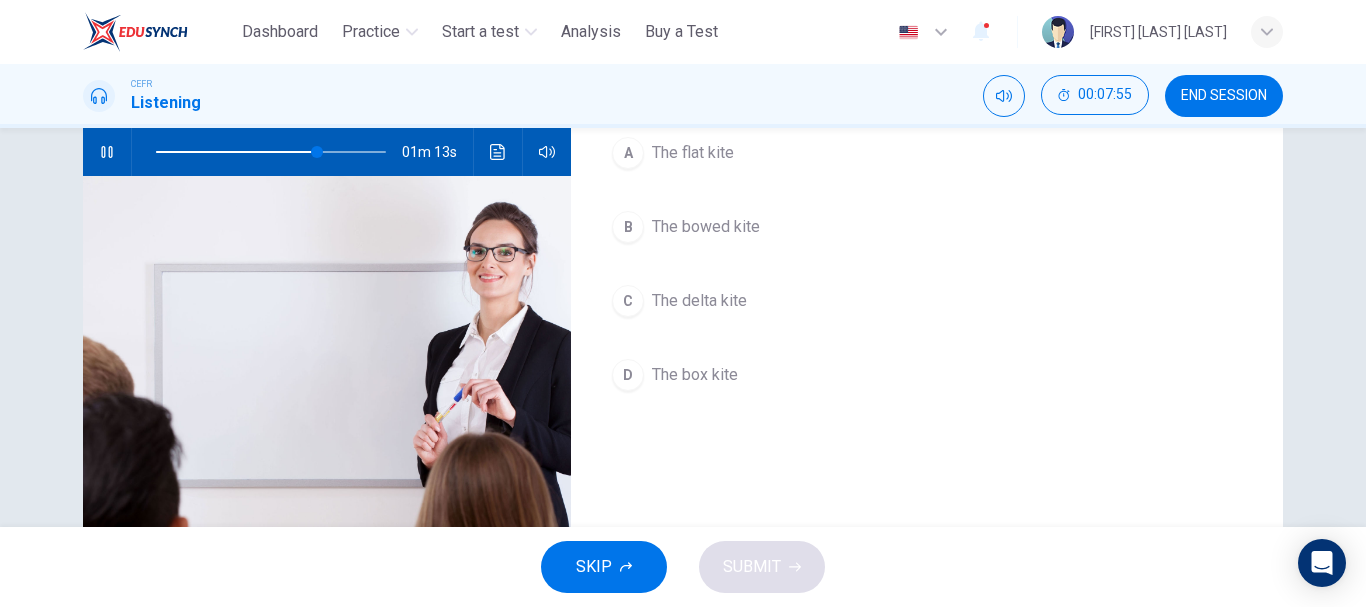scroll, scrollTop: 100, scrollLeft: 0, axis: vertical 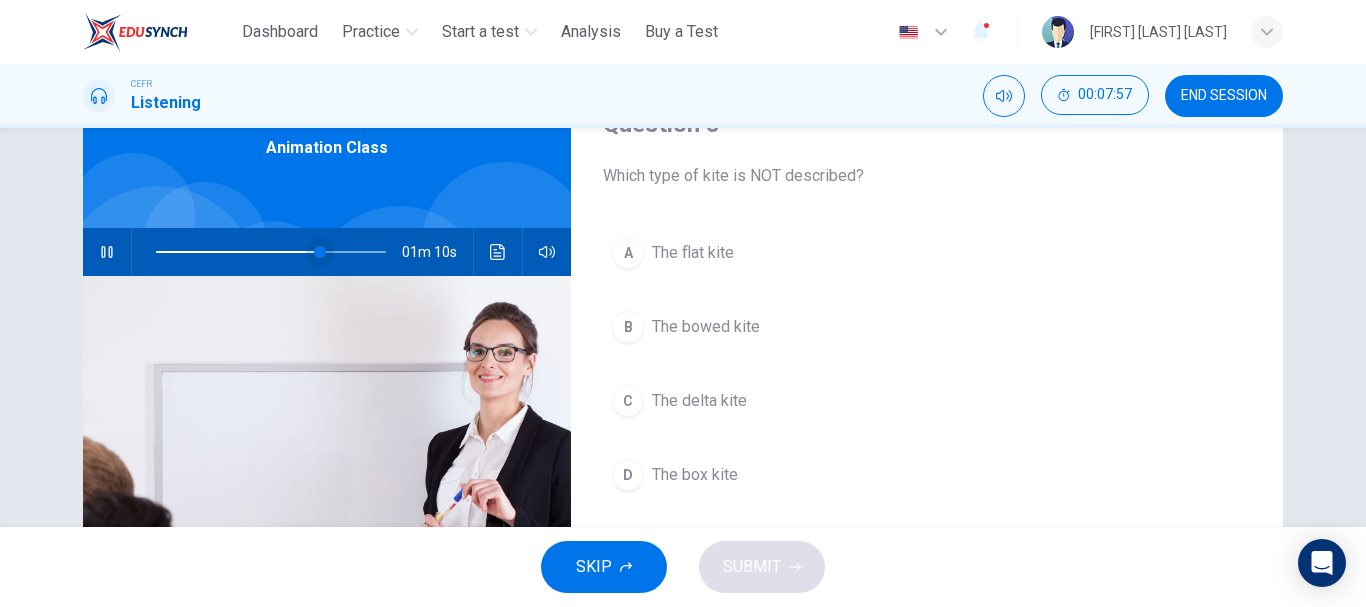 click at bounding box center [320, 252] 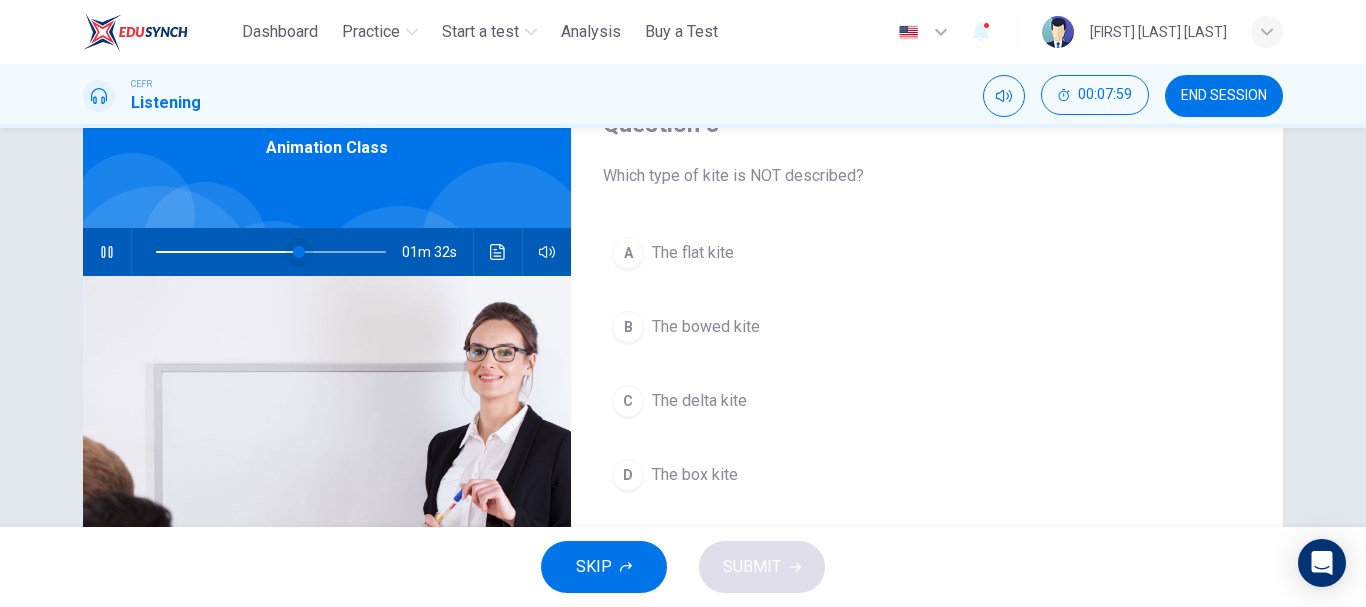 click at bounding box center [299, 252] 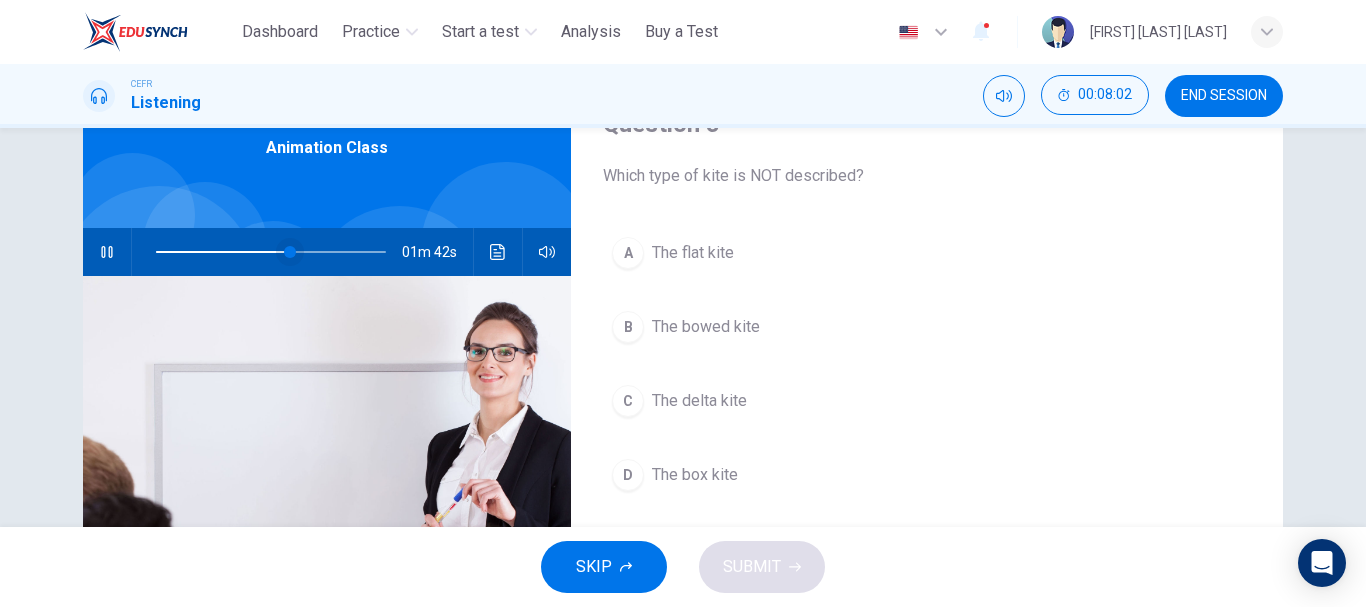 click at bounding box center [290, 252] 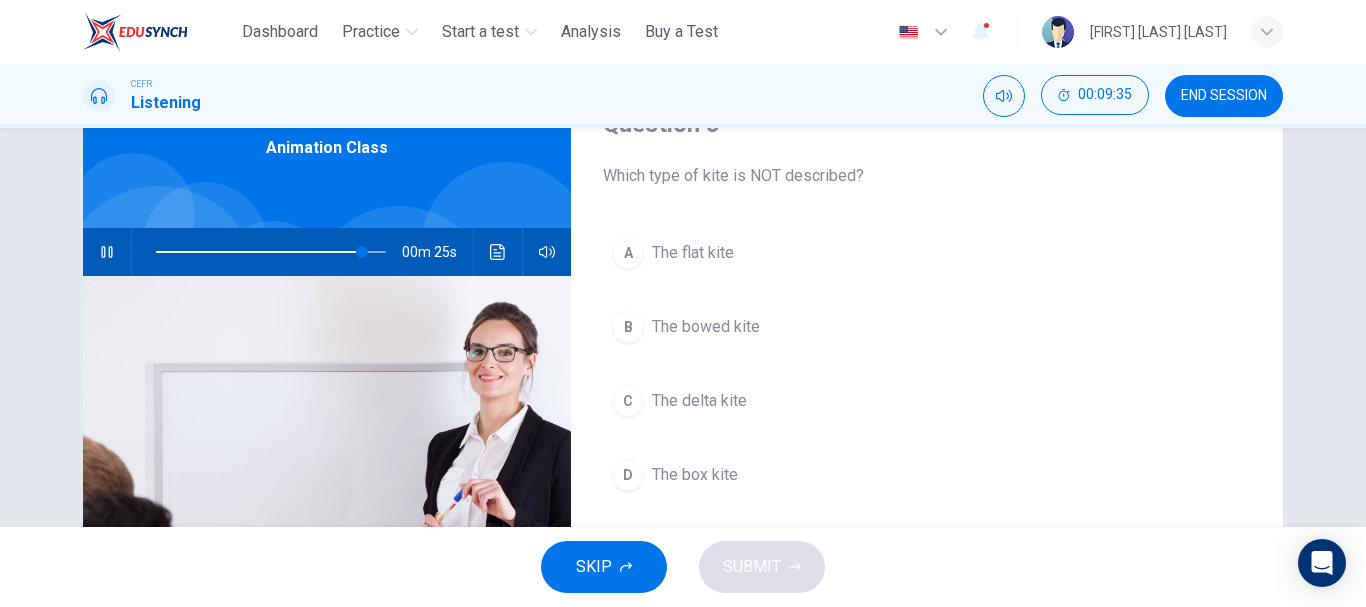 click on "The delta kite" at bounding box center (699, 401) 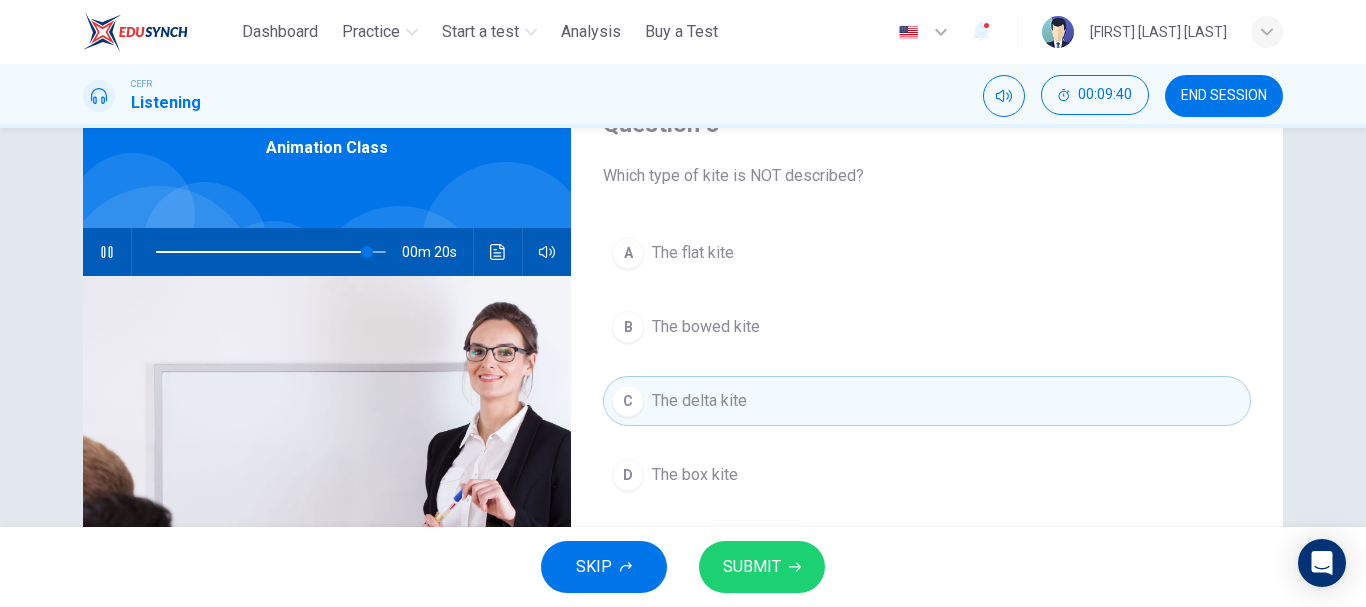 click on "SUBMIT" at bounding box center [752, 567] 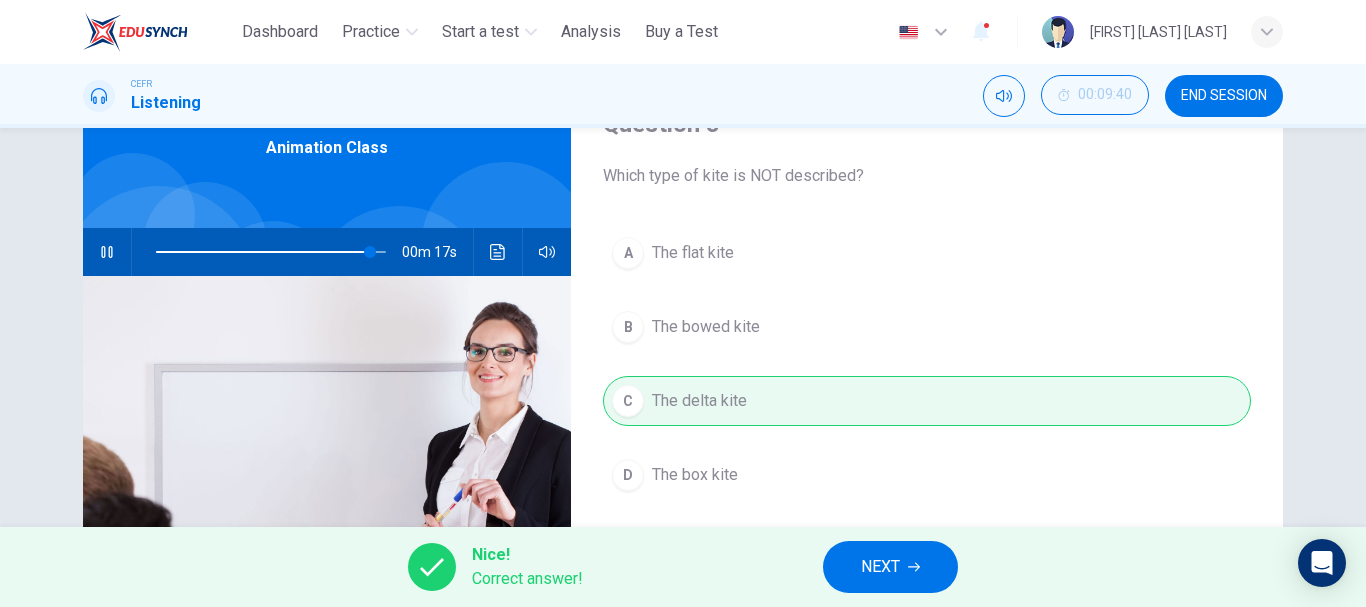 click on "NEXT" at bounding box center (880, 567) 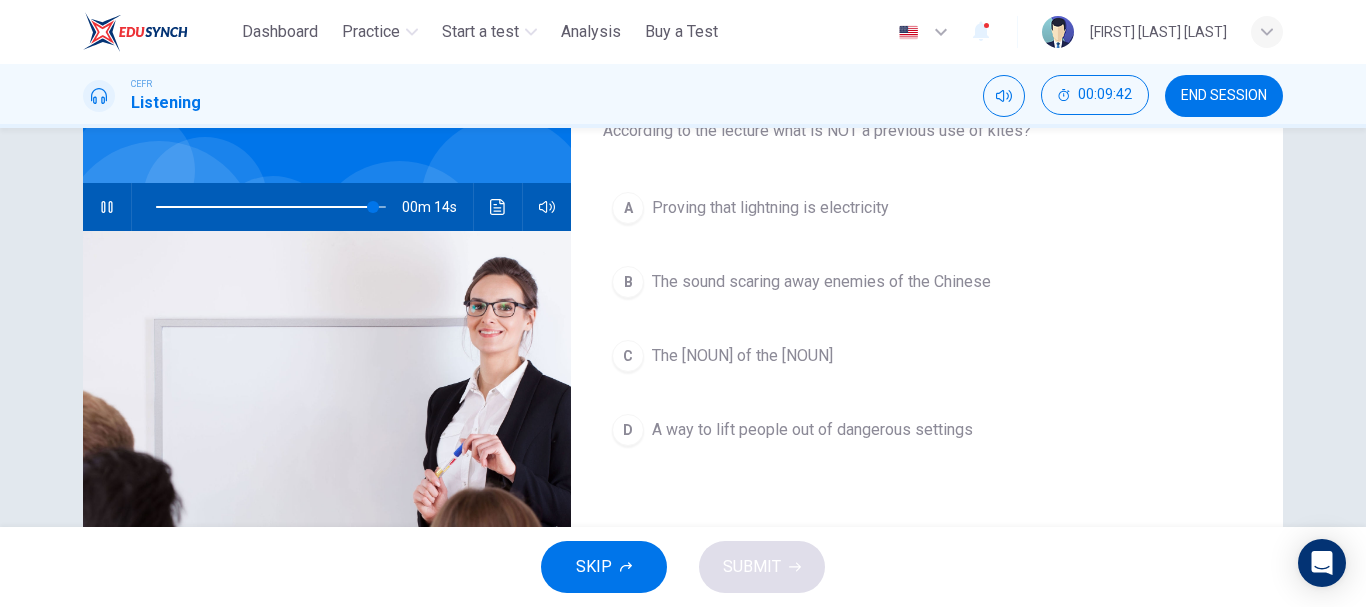 scroll, scrollTop: 100, scrollLeft: 0, axis: vertical 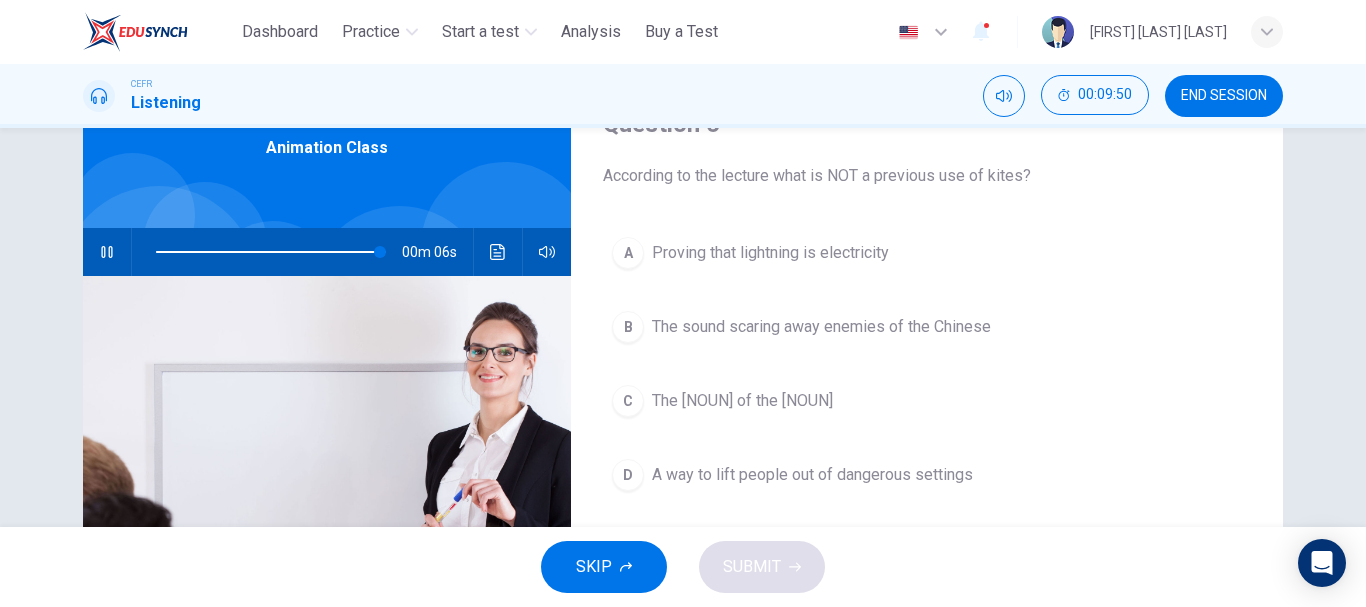 click on "A way to lift people out of dangerous settings" at bounding box center (812, 475) 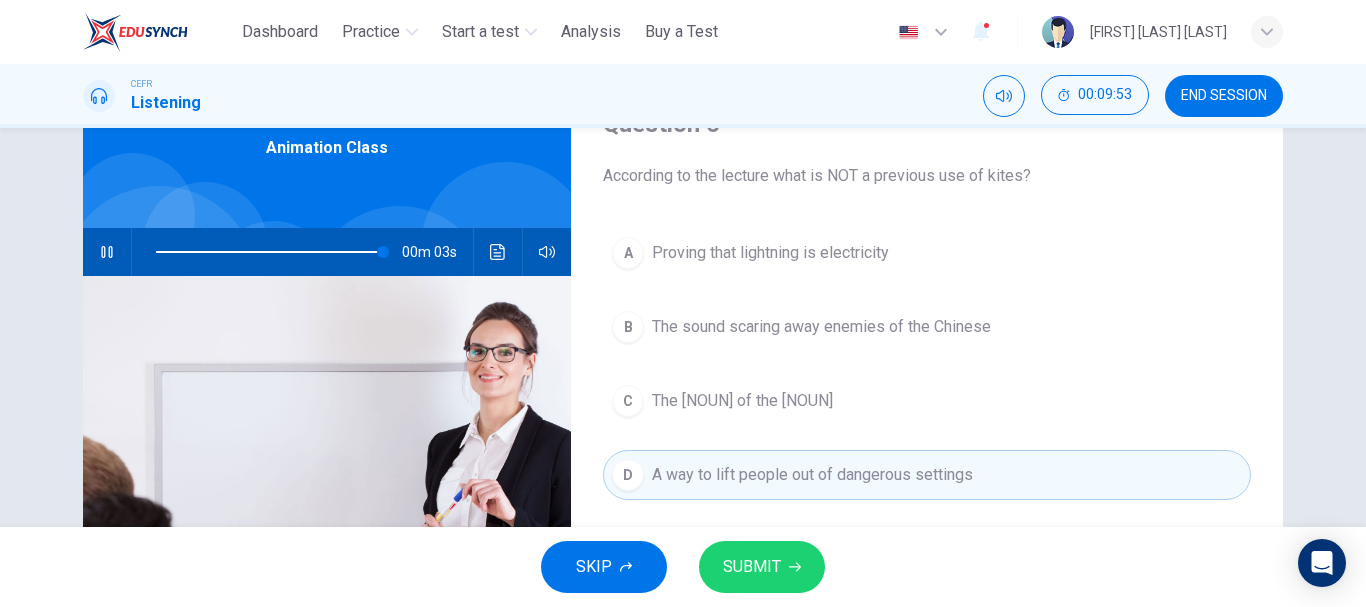 click on "SUBMIT" at bounding box center [752, 567] 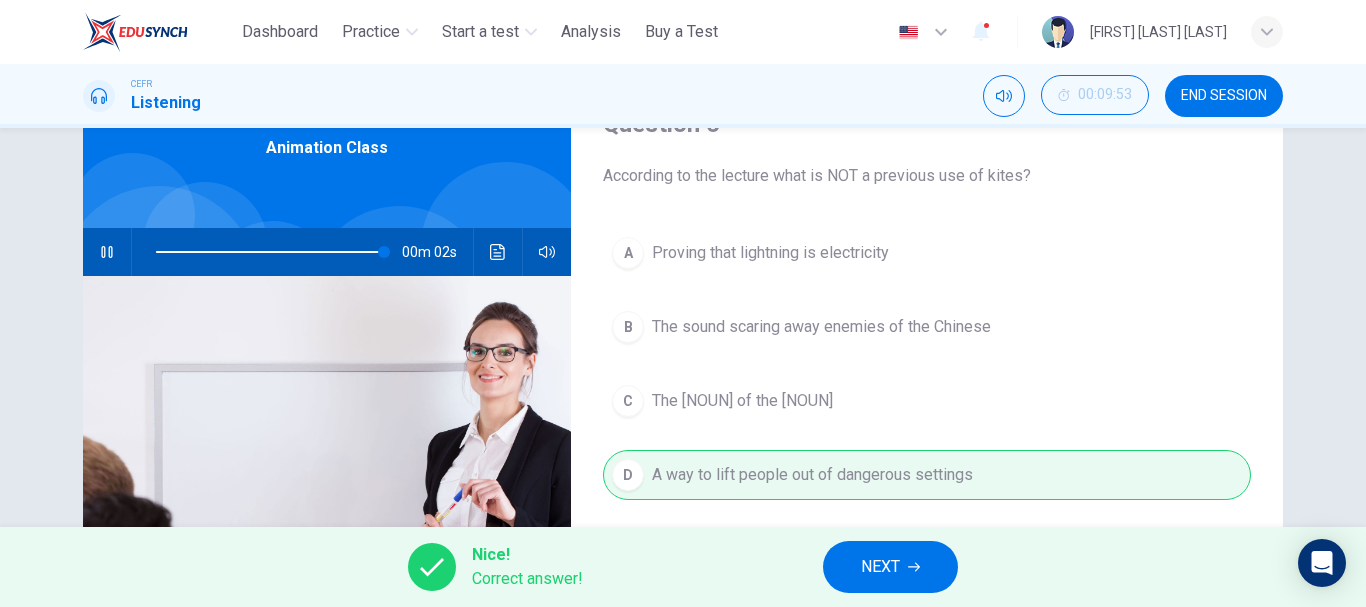 click on "NEXT" at bounding box center [890, 567] 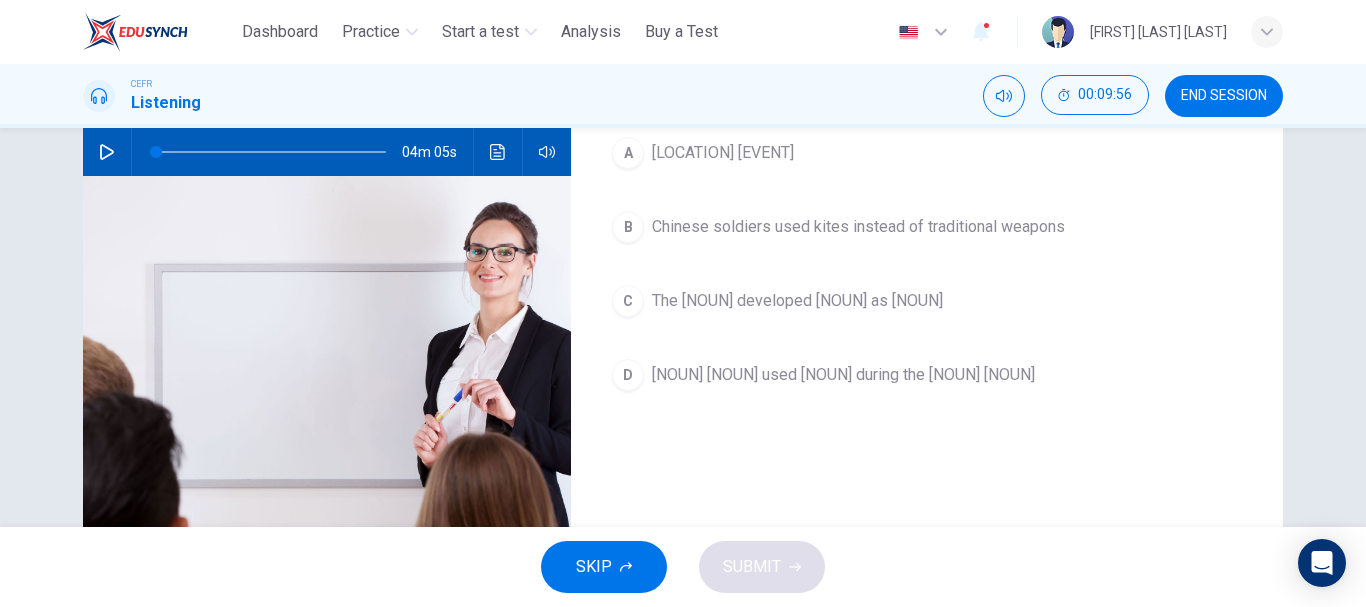 scroll, scrollTop: 100, scrollLeft: 0, axis: vertical 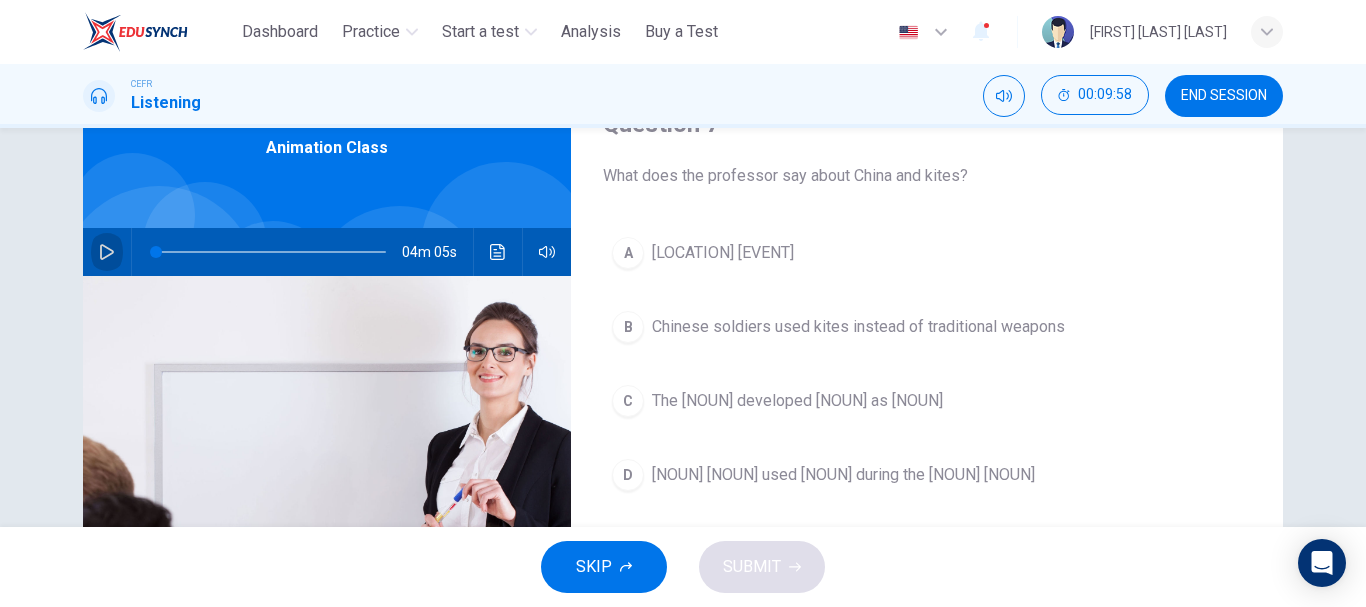 click at bounding box center [107, 252] 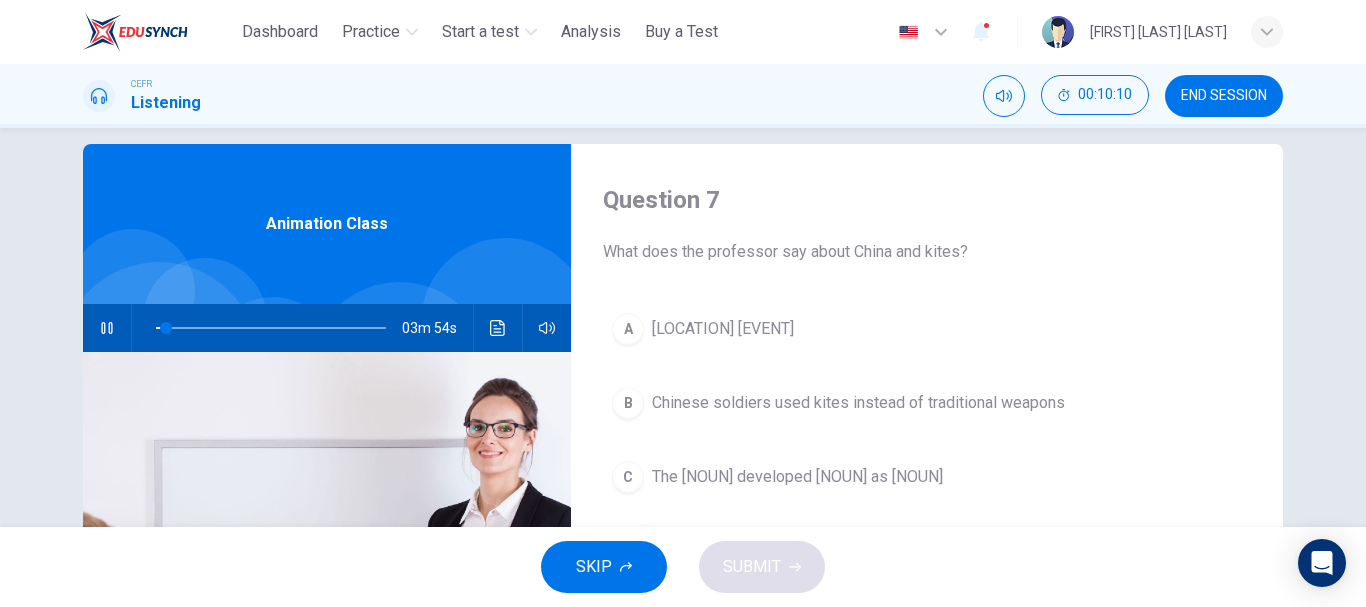 scroll, scrollTop: 0, scrollLeft: 0, axis: both 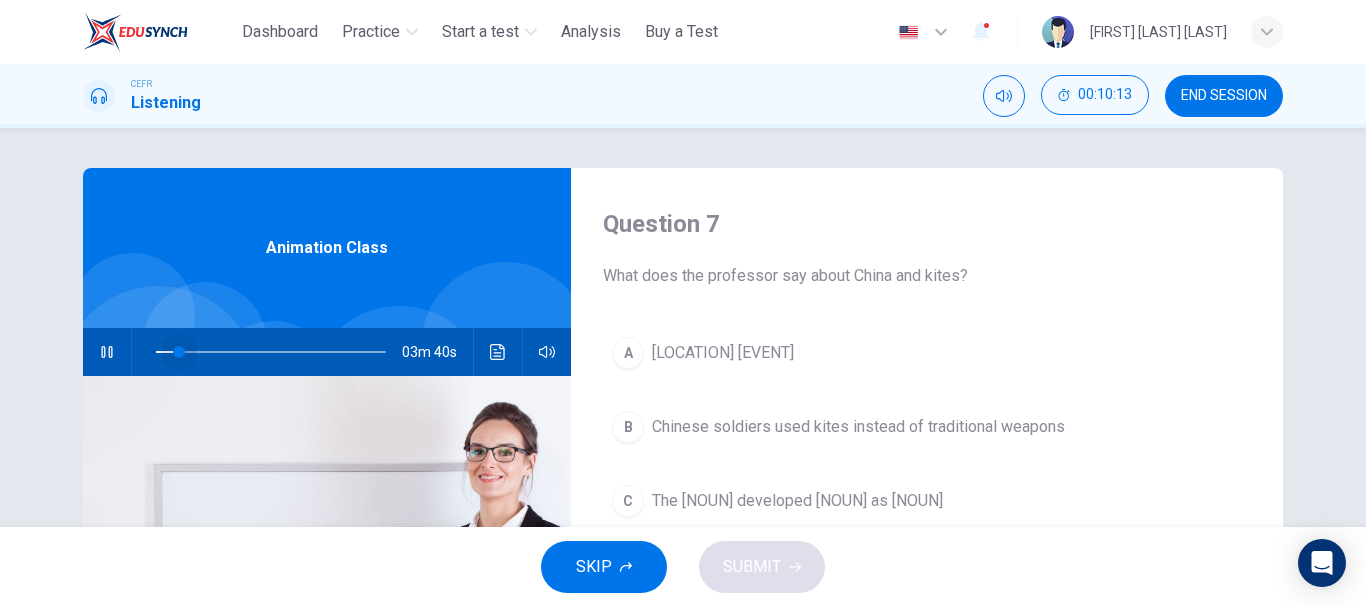 click at bounding box center (179, 352) 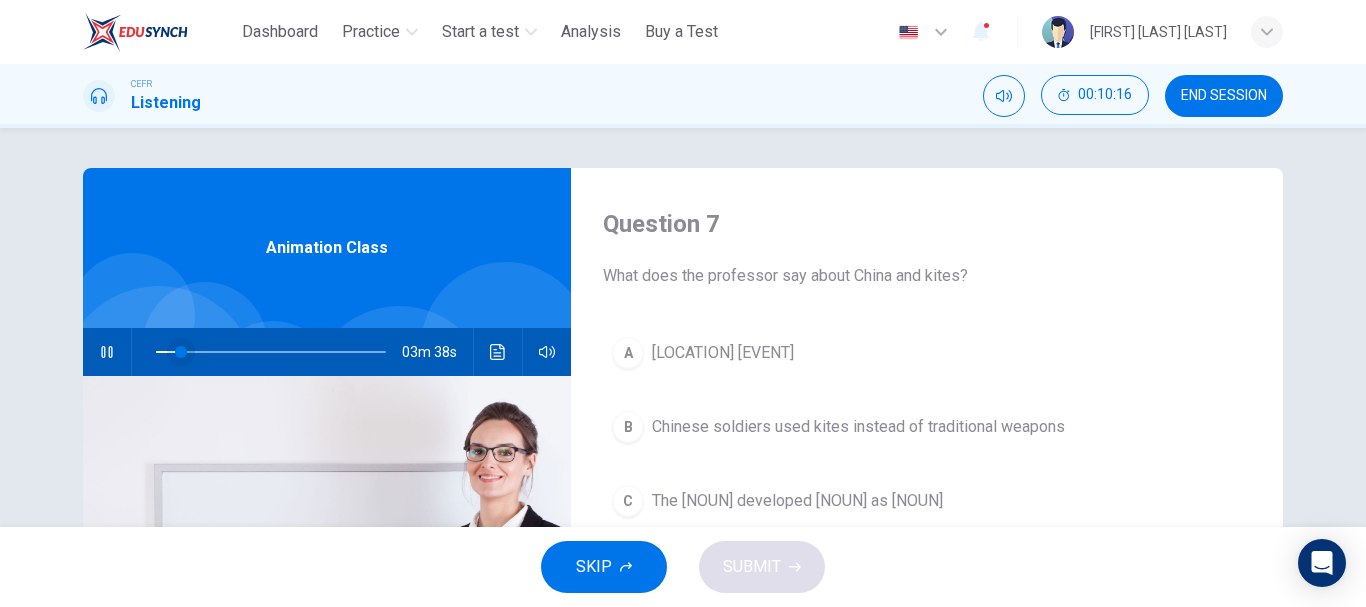 click at bounding box center (181, 352) 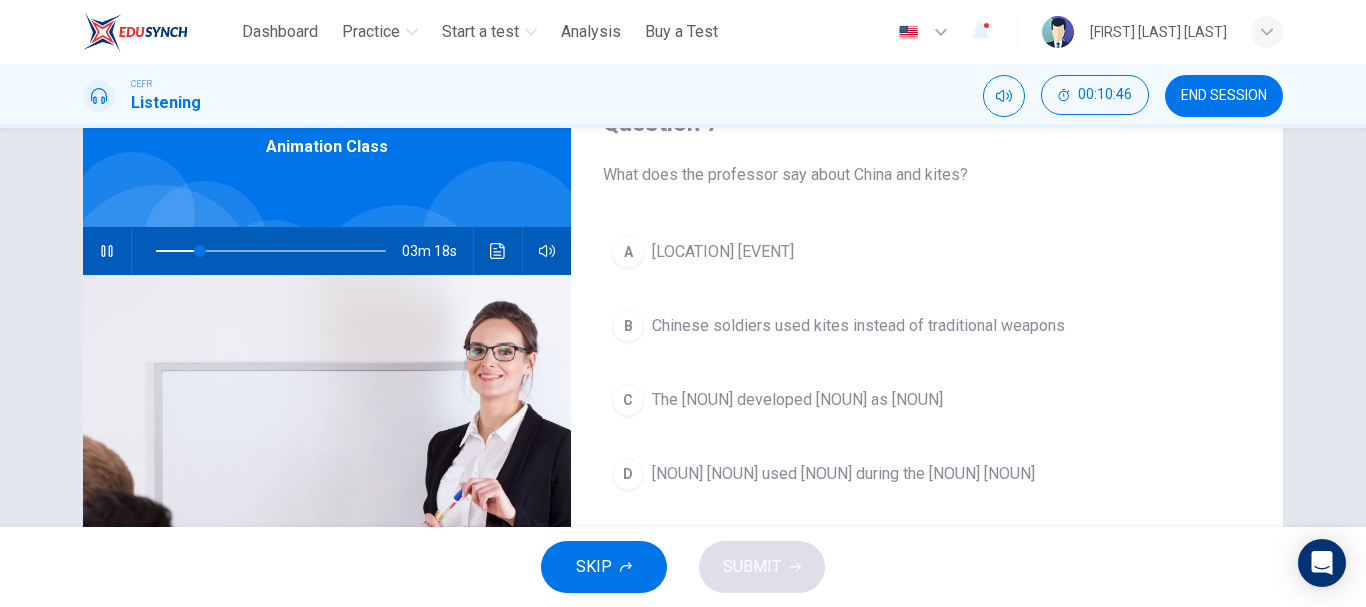 scroll, scrollTop: 100, scrollLeft: 0, axis: vertical 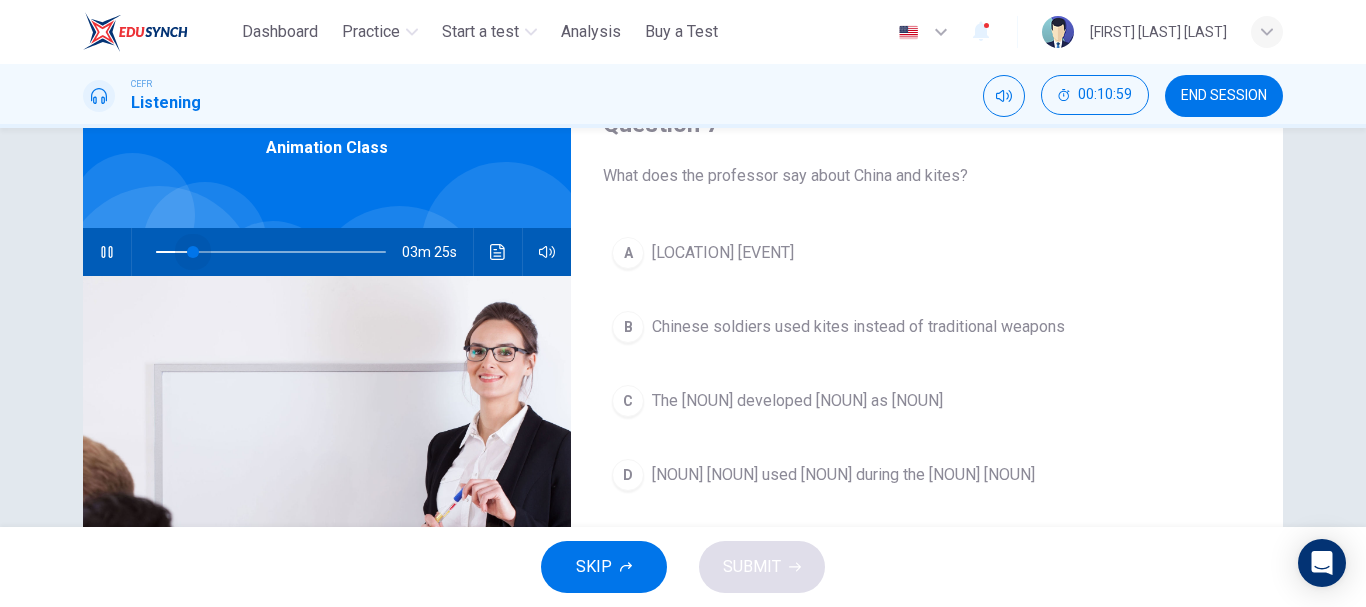 click at bounding box center (193, 252) 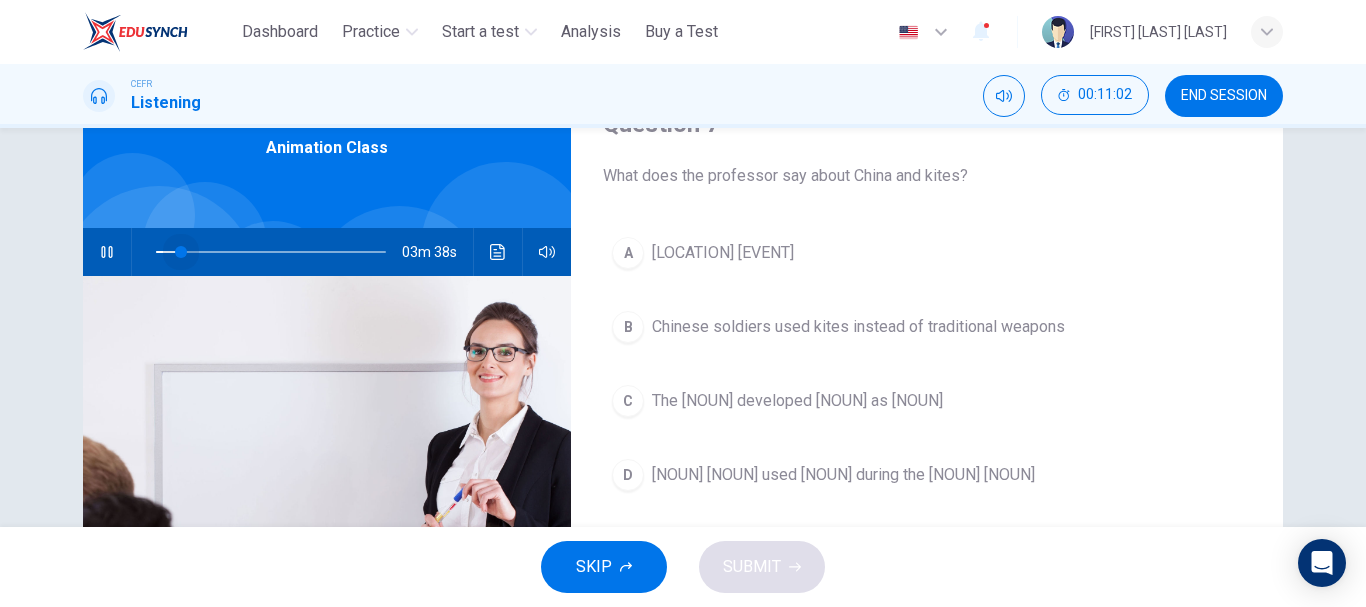 click at bounding box center [181, 252] 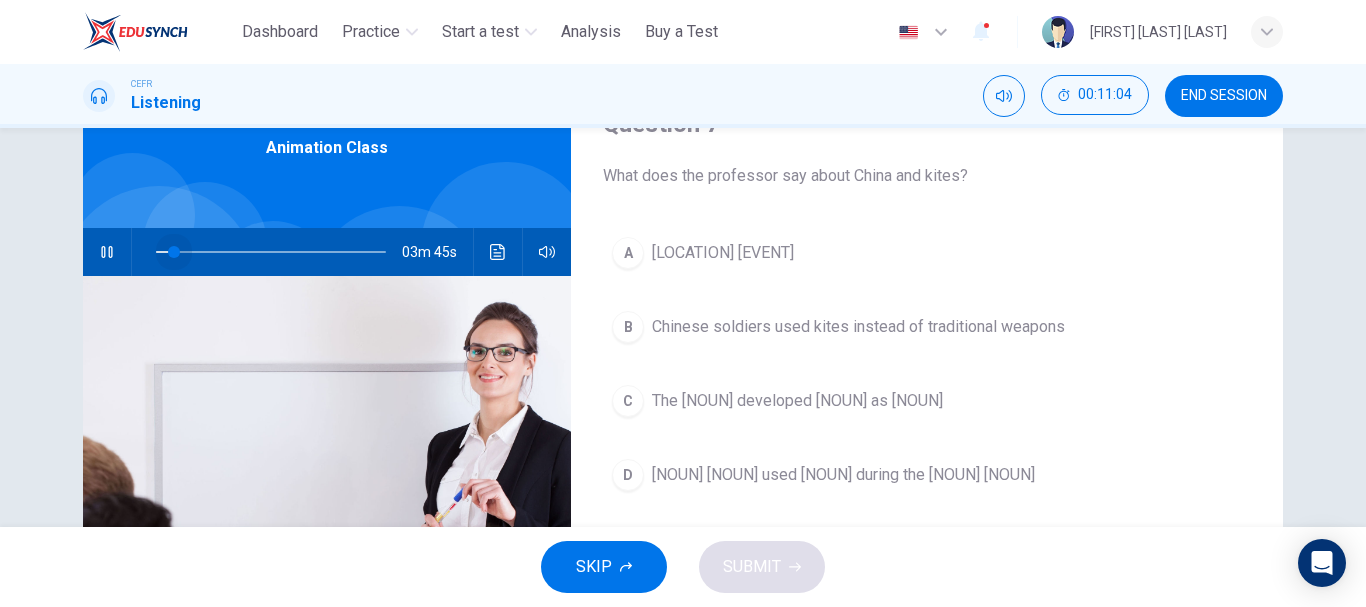 click at bounding box center [174, 252] 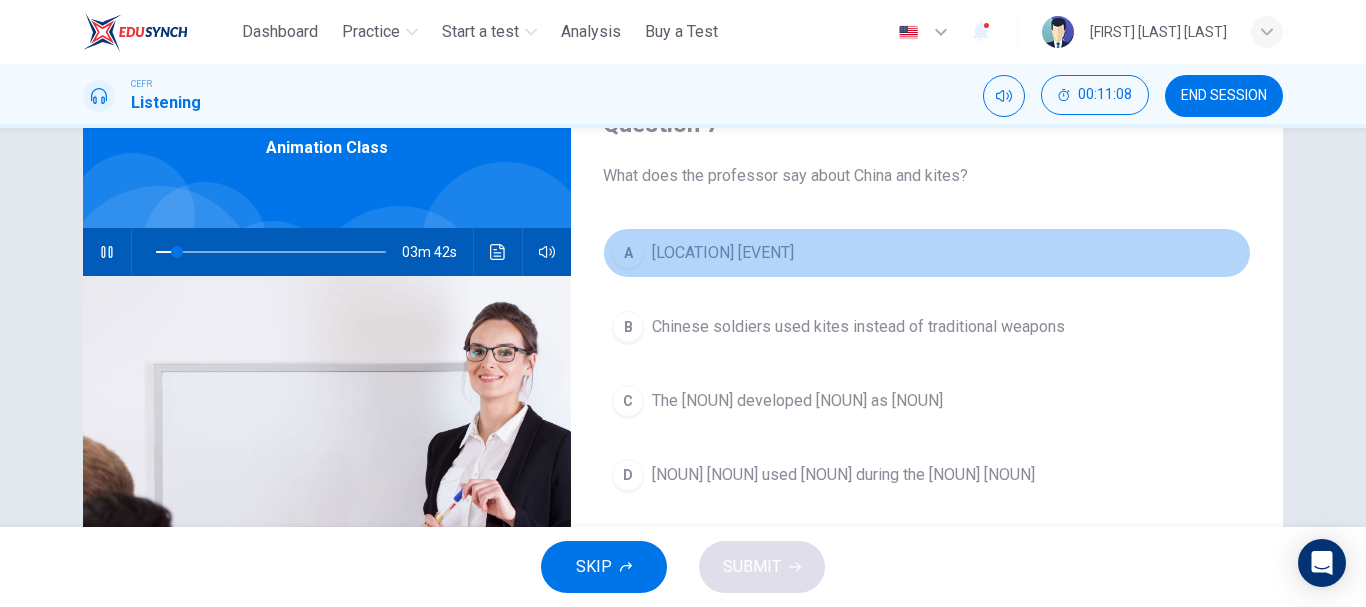 click on "Kites were probably first flown there" at bounding box center [723, 253] 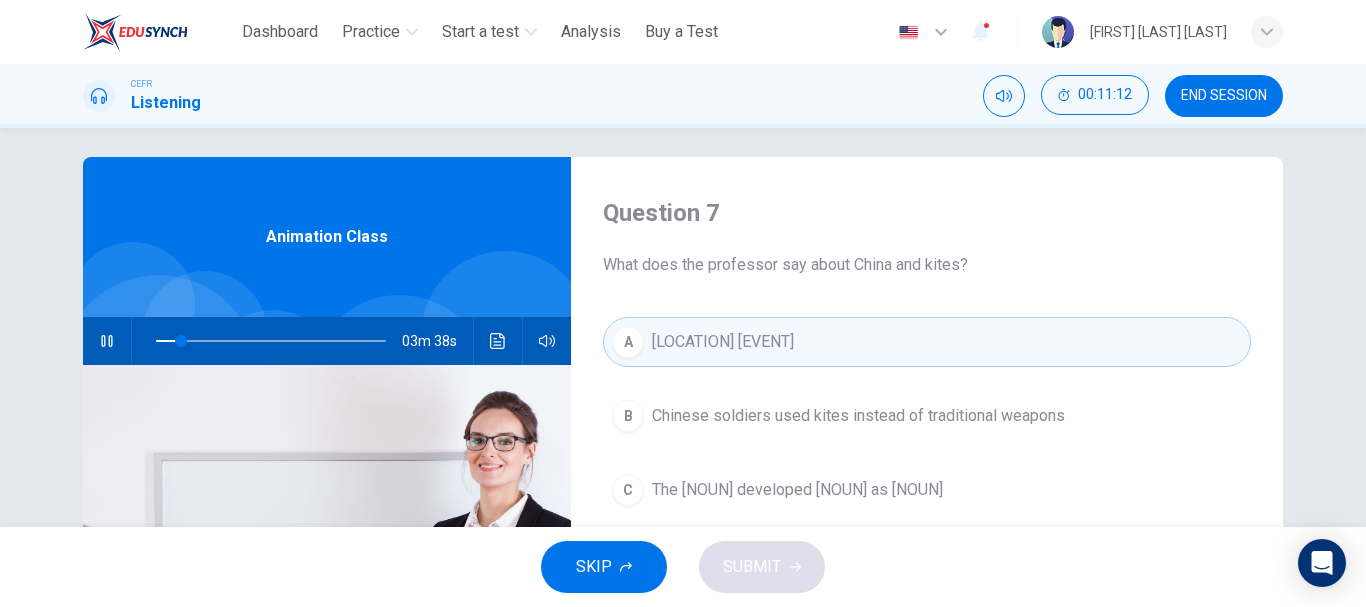 scroll, scrollTop: 0, scrollLeft: 0, axis: both 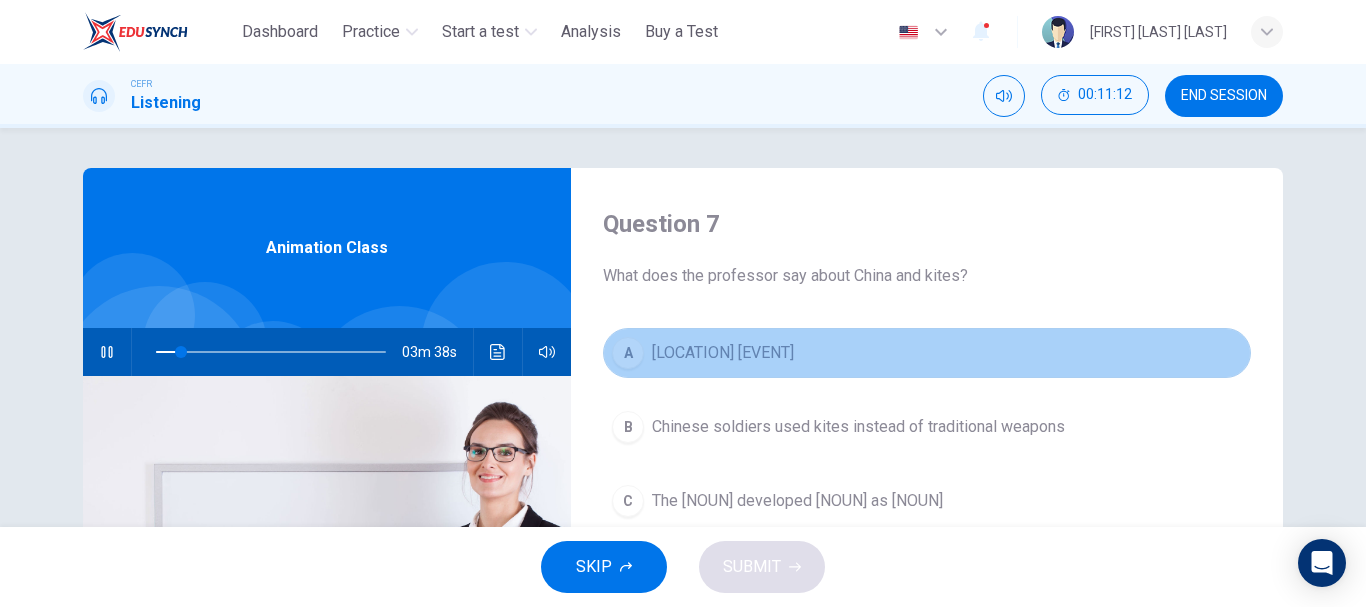 click on "Kites were probably first flown there" at bounding box center [723, 353] 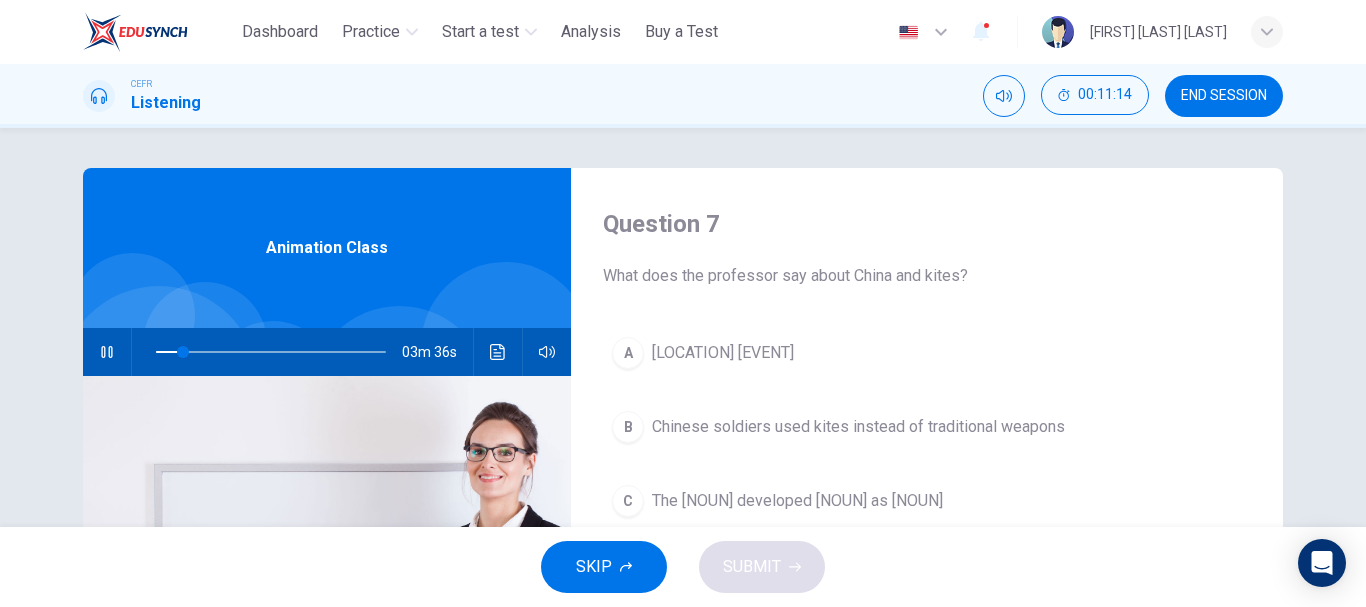 click on "SKIP SUBMIT" at bounding box center (683, 567) 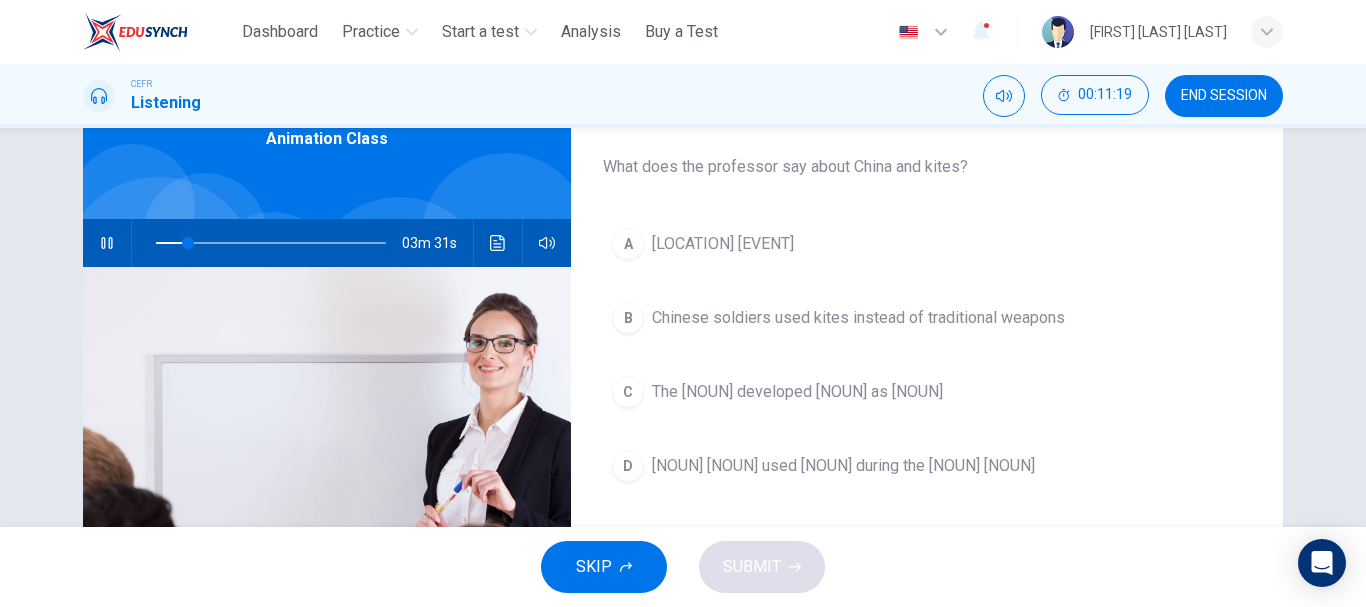 scroll, scrollTop: 76, scrollLeft: 0, axis: vertical 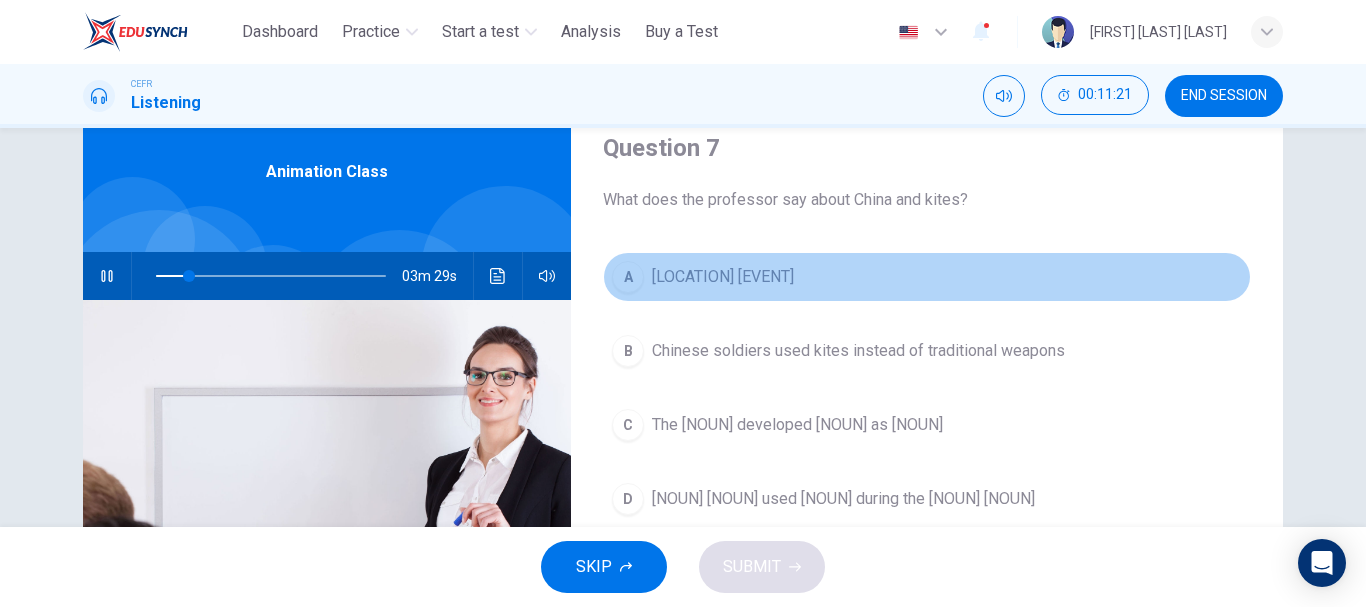 click on "A" at bounding box center [628, 277] 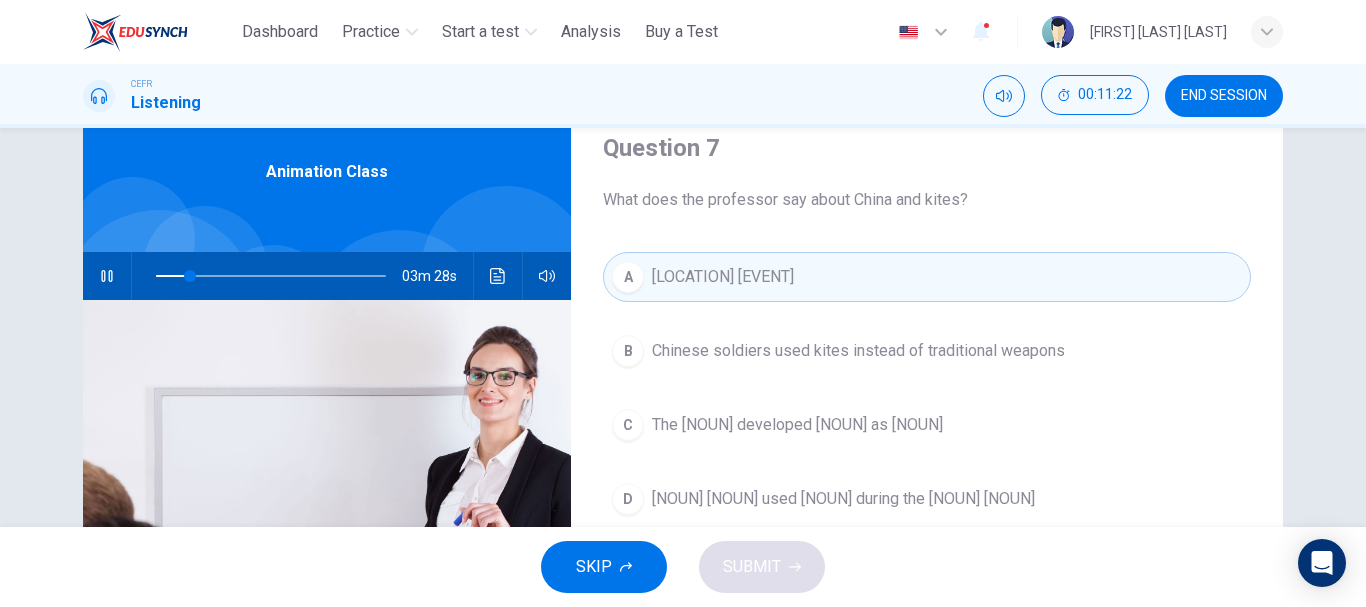 click on "SKIP SUBMIT" at bounding box center (683, 567) 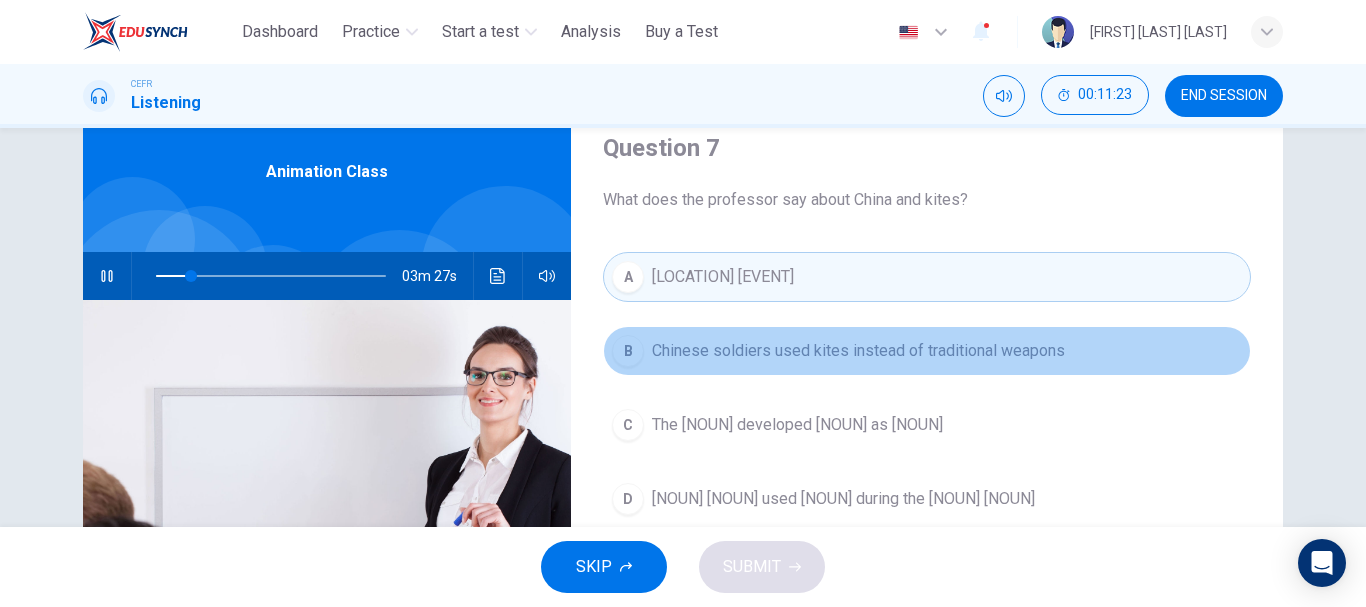 click on "Chinese soldiers used kites instead of traditional weapons" at bounding box center [858, 351] 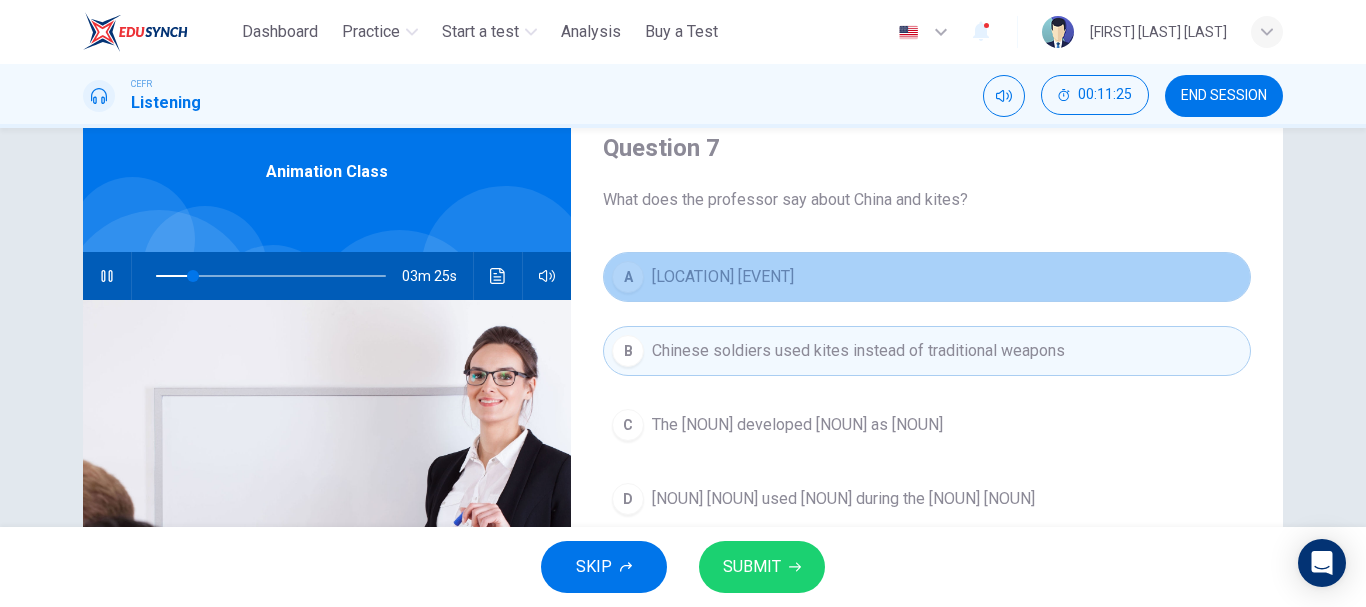 click on "Kites were probably first flown there" at bounding box center (723, 277) 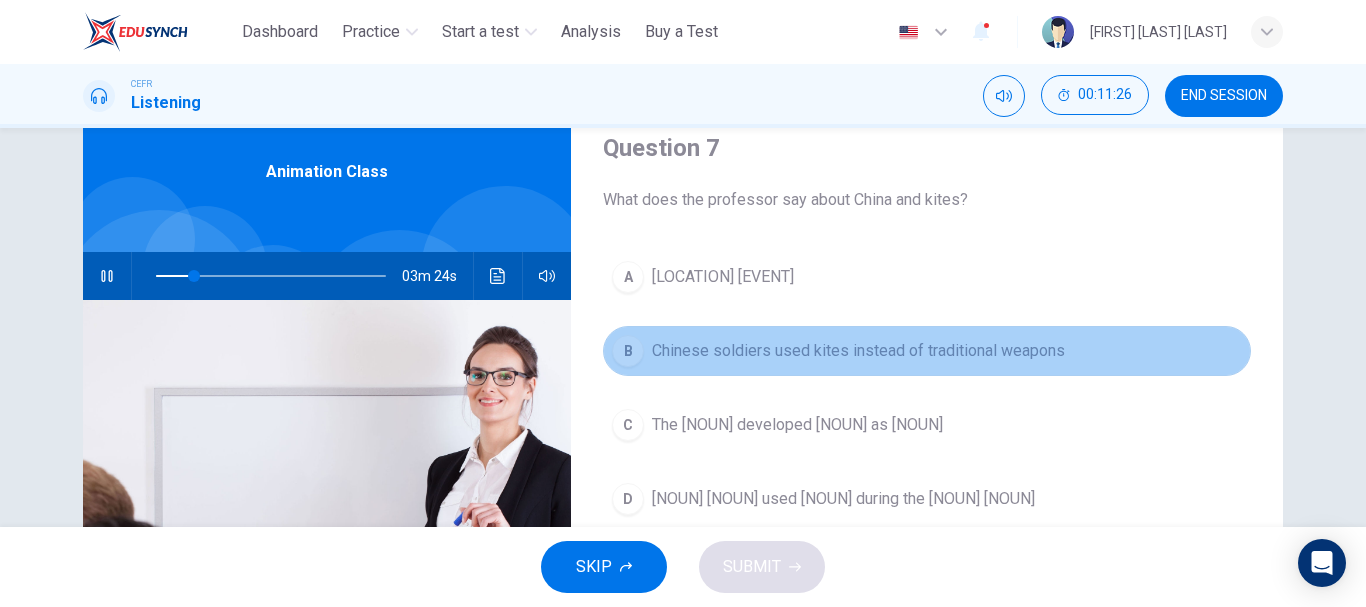 click on "Chinese soldiers used kites instead of traditional weapons" at bounding box center [858, 351] 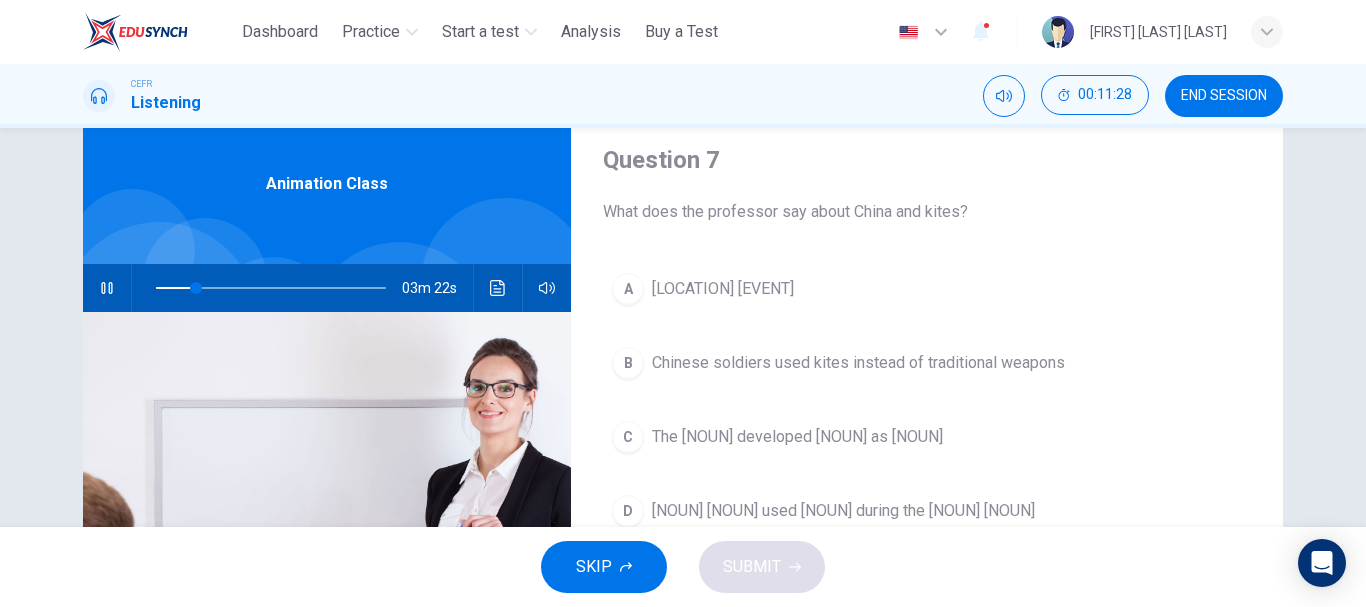scroll, scrollTop: 100, scrollLeft: 0, axis: vertical 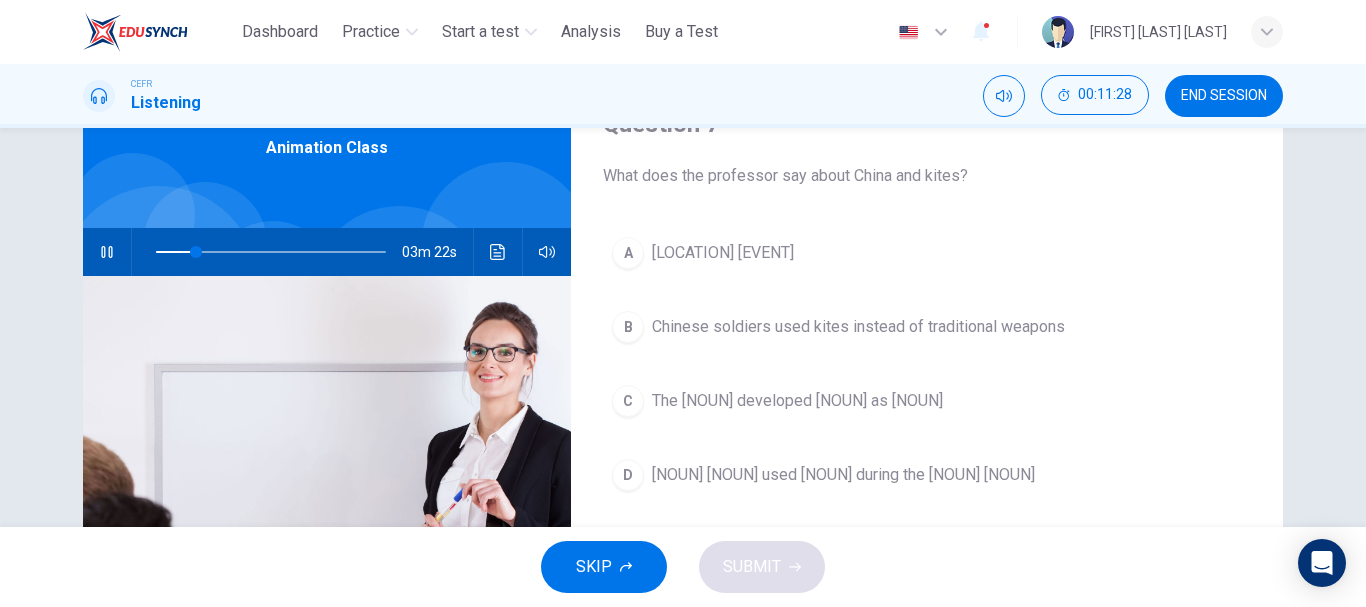 click on "Kites were probably first flown there" at bounding box center [723, 253] 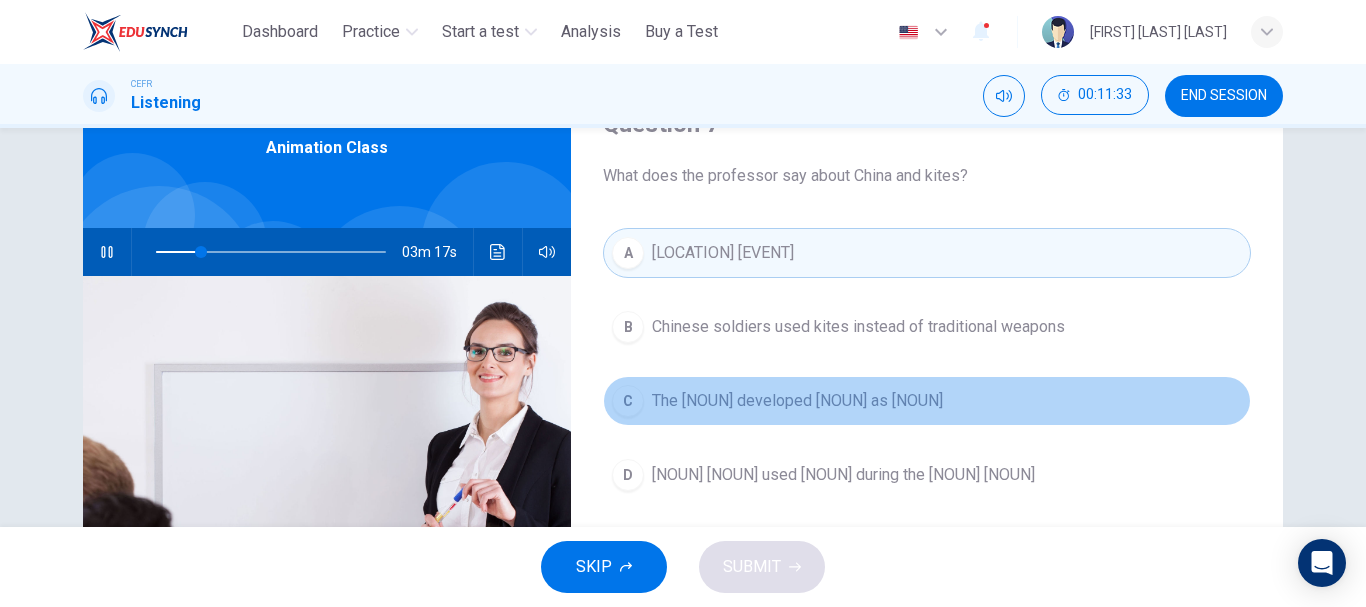 click on "The Chinese developed kites as aircraft" at bounding box center [797, 401] 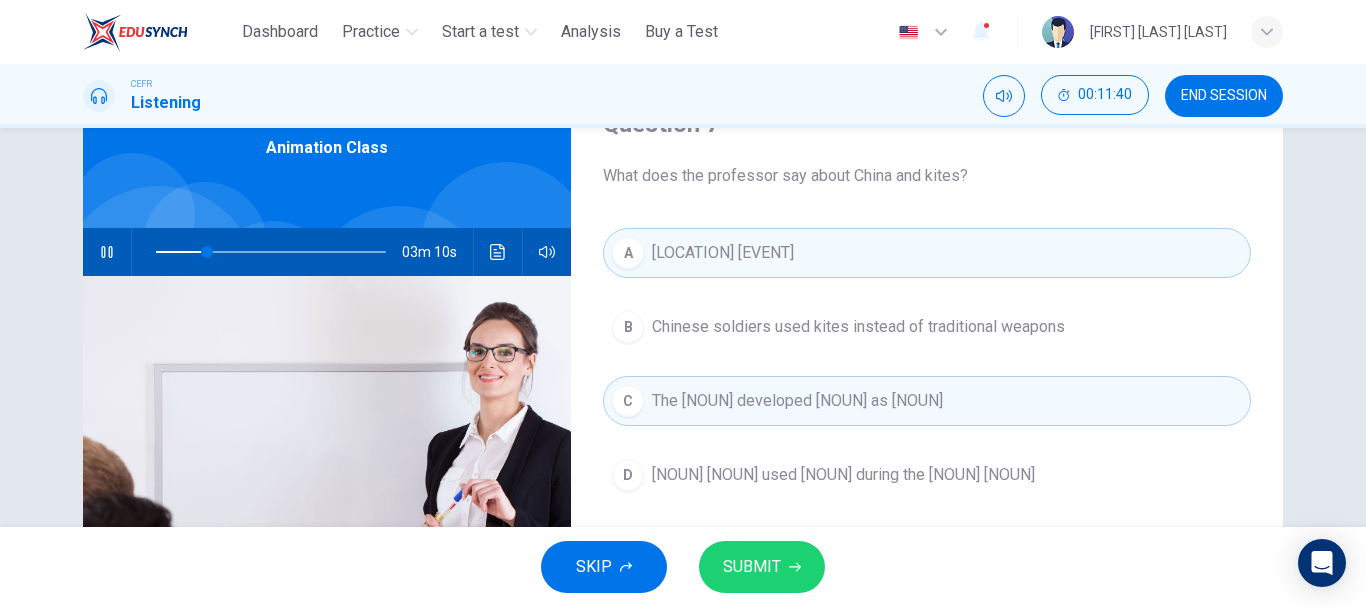 click on "The Chinese developed kites as aircraft" at bounding box center (797, 401) 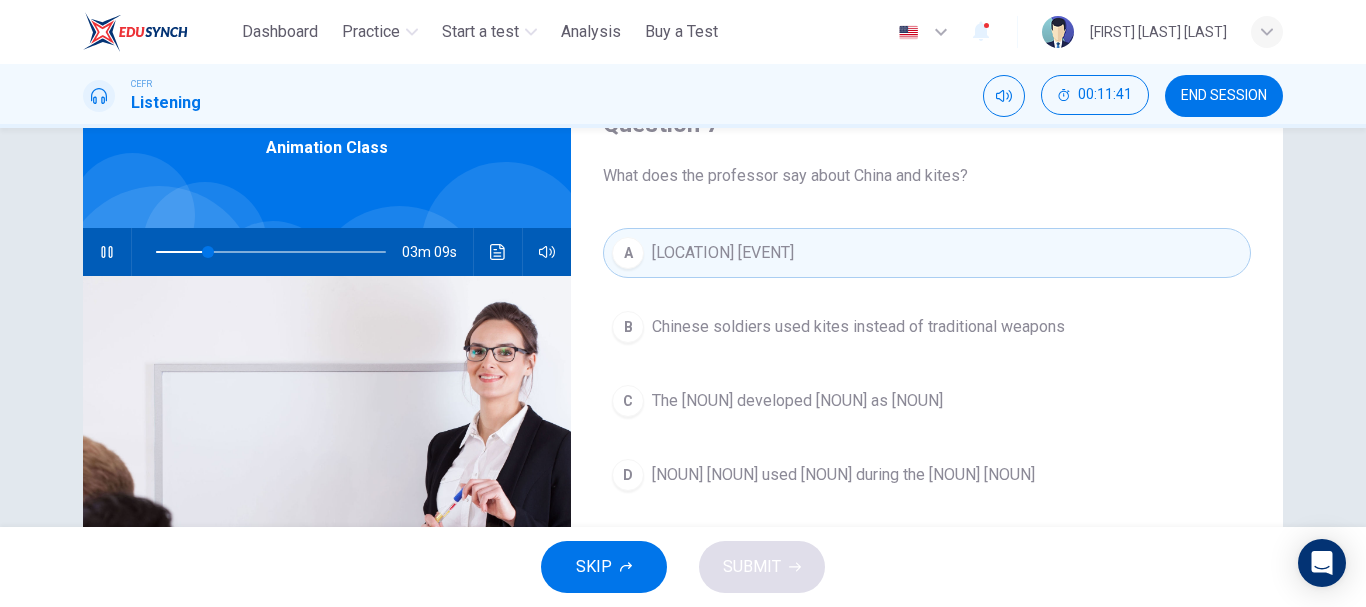 click on "Chinese soldiers used kites instead of traditional weapons" at bounding box center [858, 327] 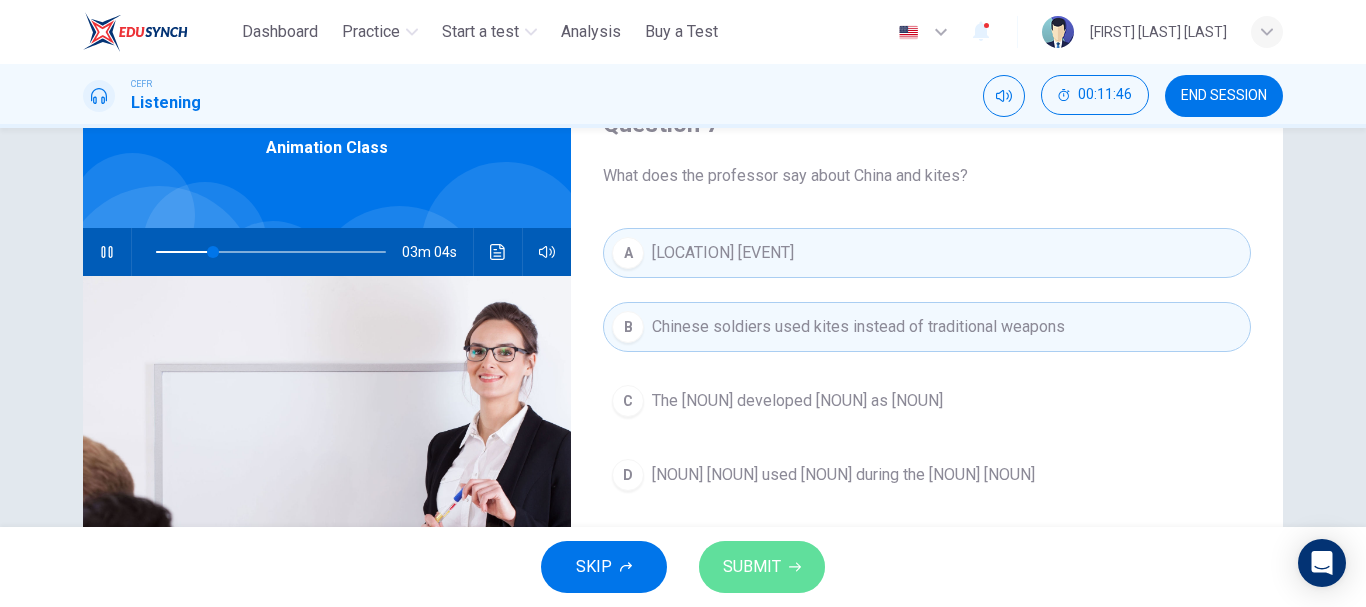 click on "SUBMIT" at bounding box center (752, 567) 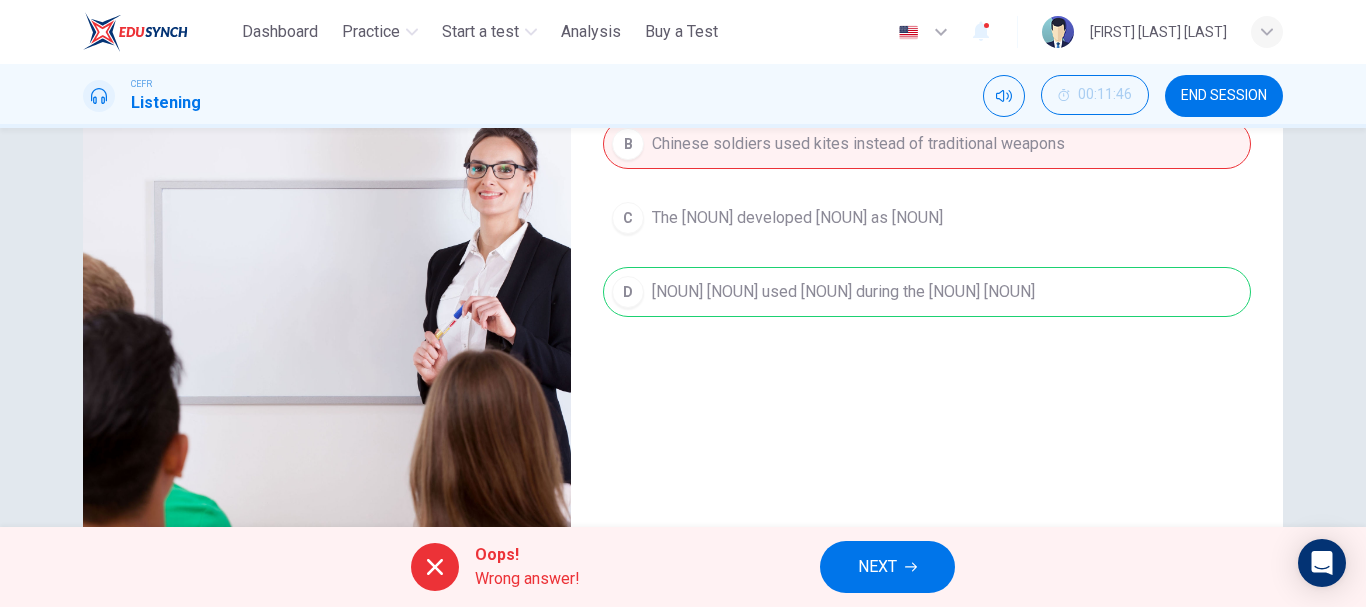 scroll, scrollTop: 300, scrollLeft: 0, axis: vertical 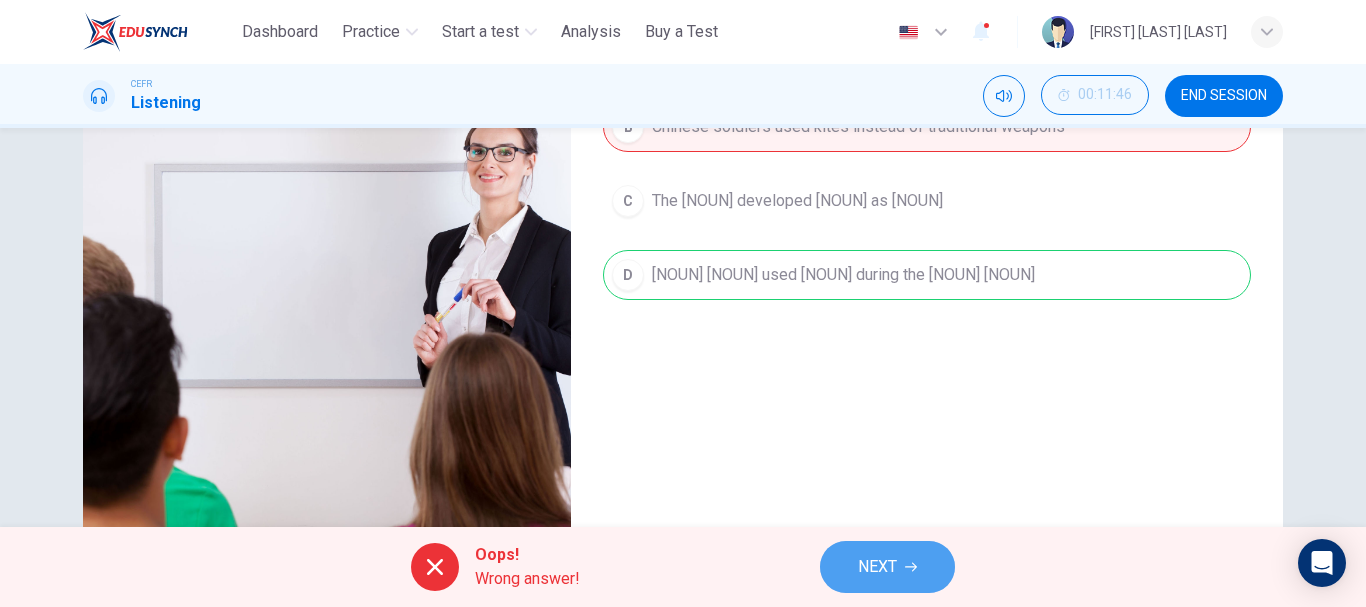 click on "NEXT" at bounding box center (887, 567) 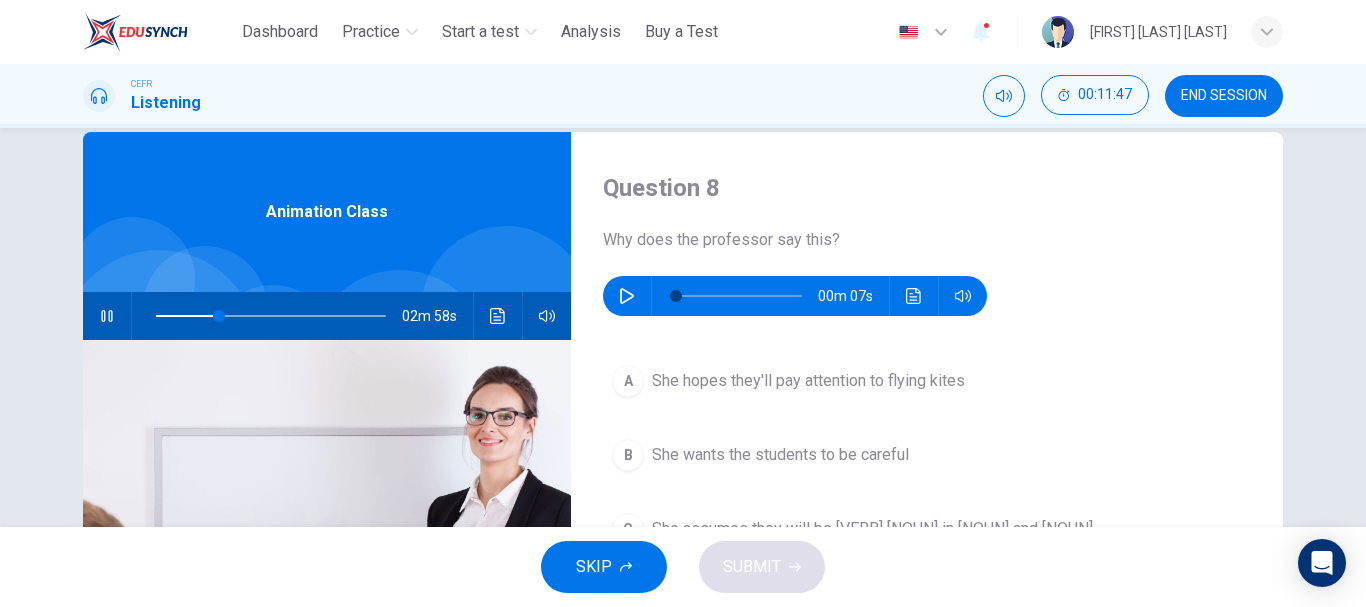 scroll, scrollTop: 0, scrollLeft: 0, axis: both 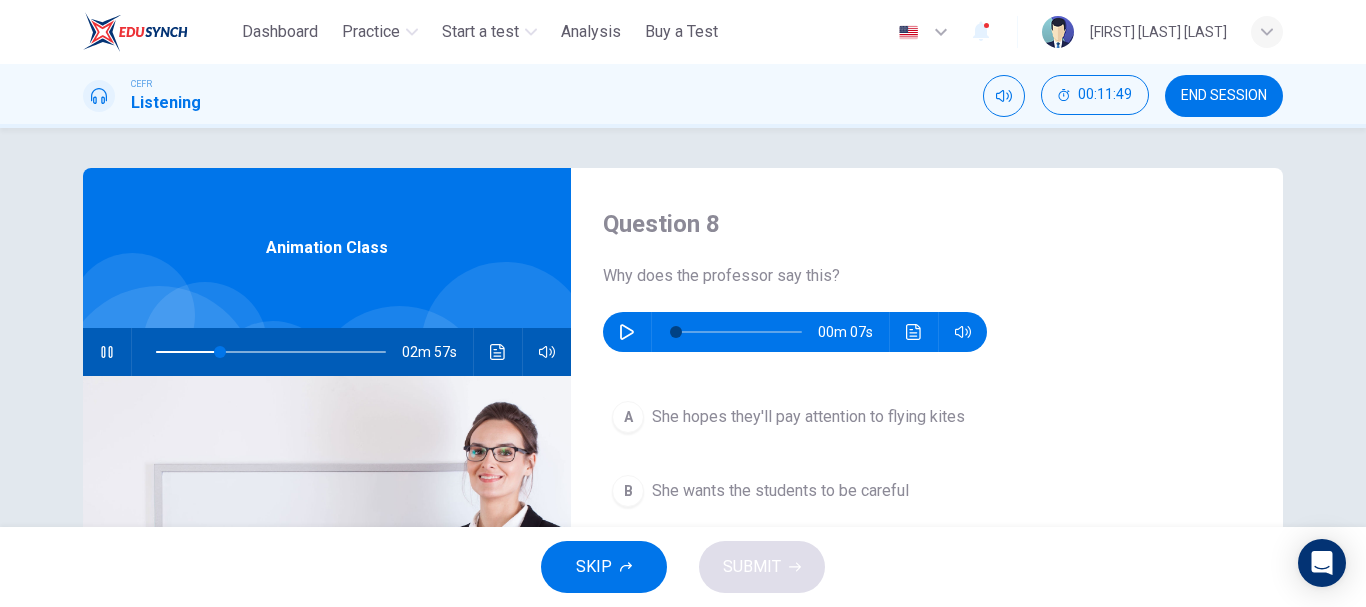 click 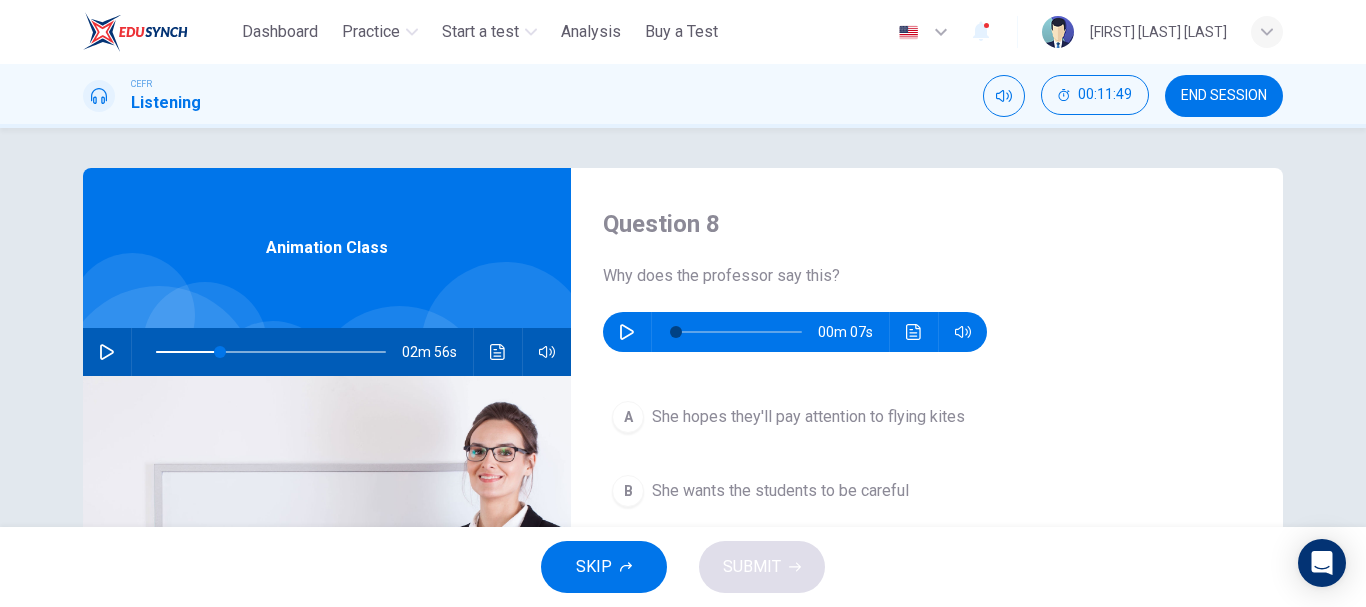 type on "**" 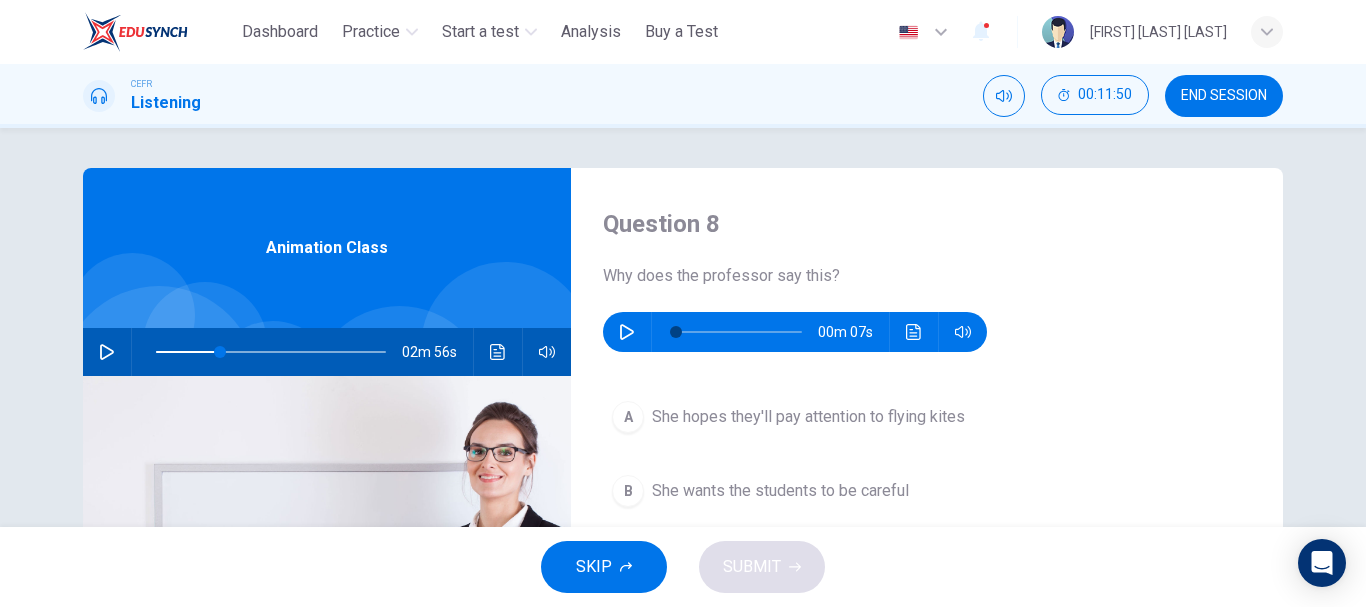 click at bounding box center (627, 332) 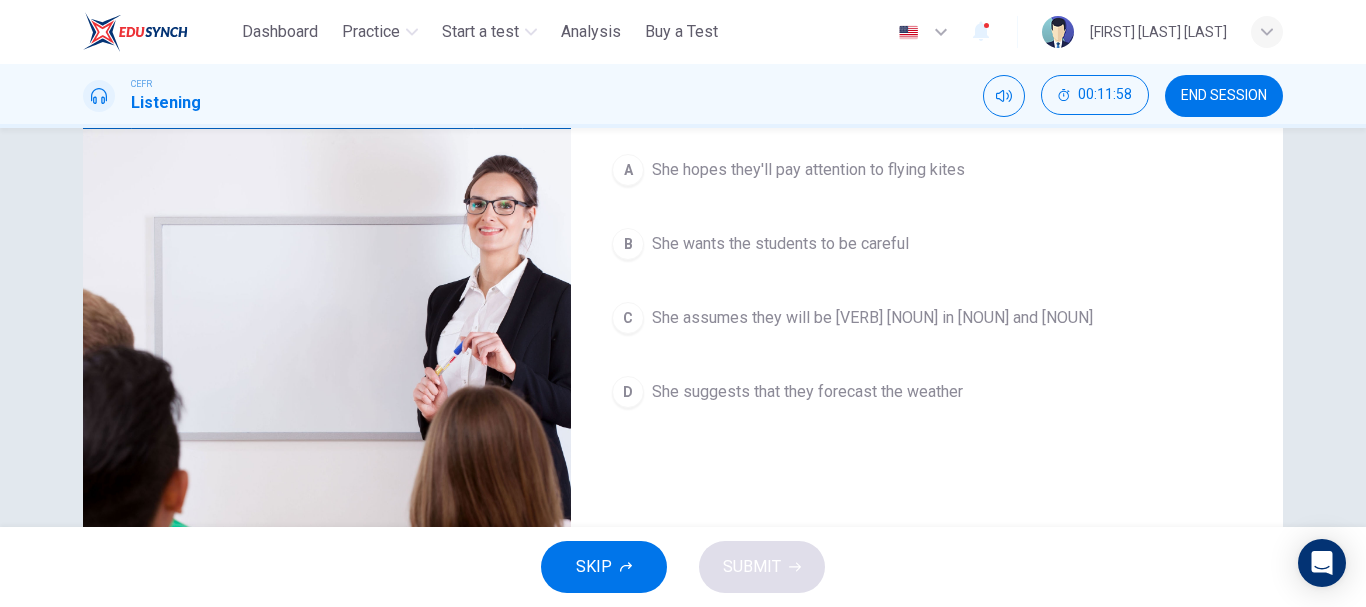 scroll, scrollTop: 200, scrollLeft: 0, axis: vertical 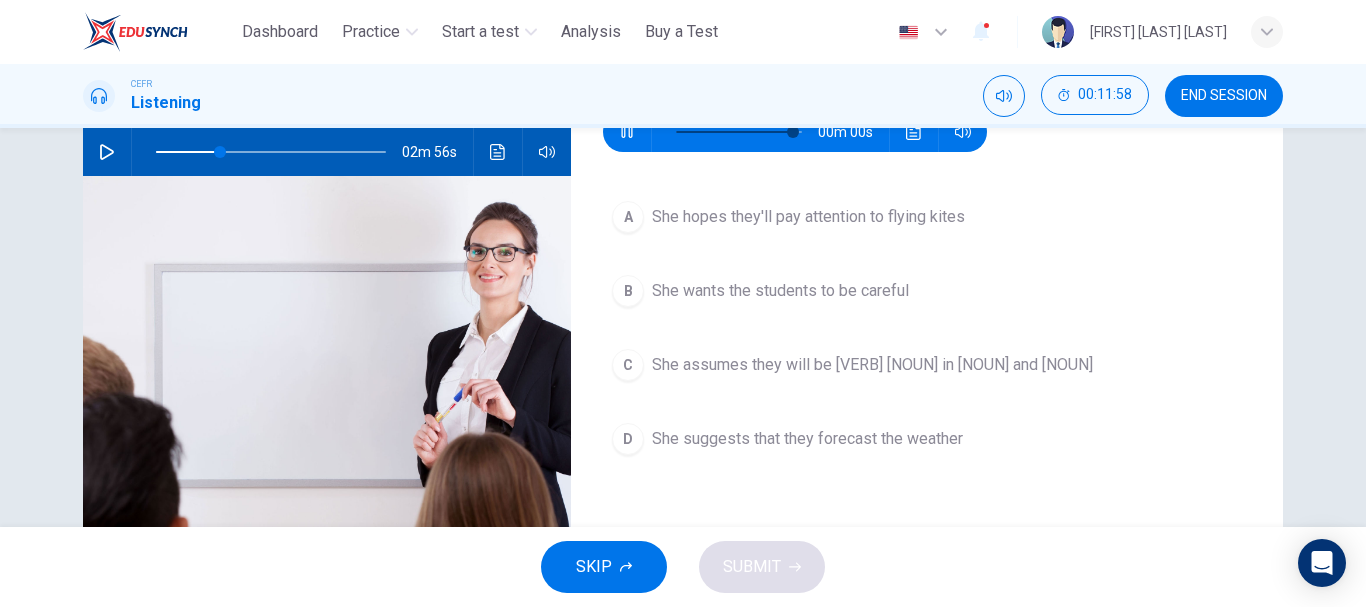 type on "*" 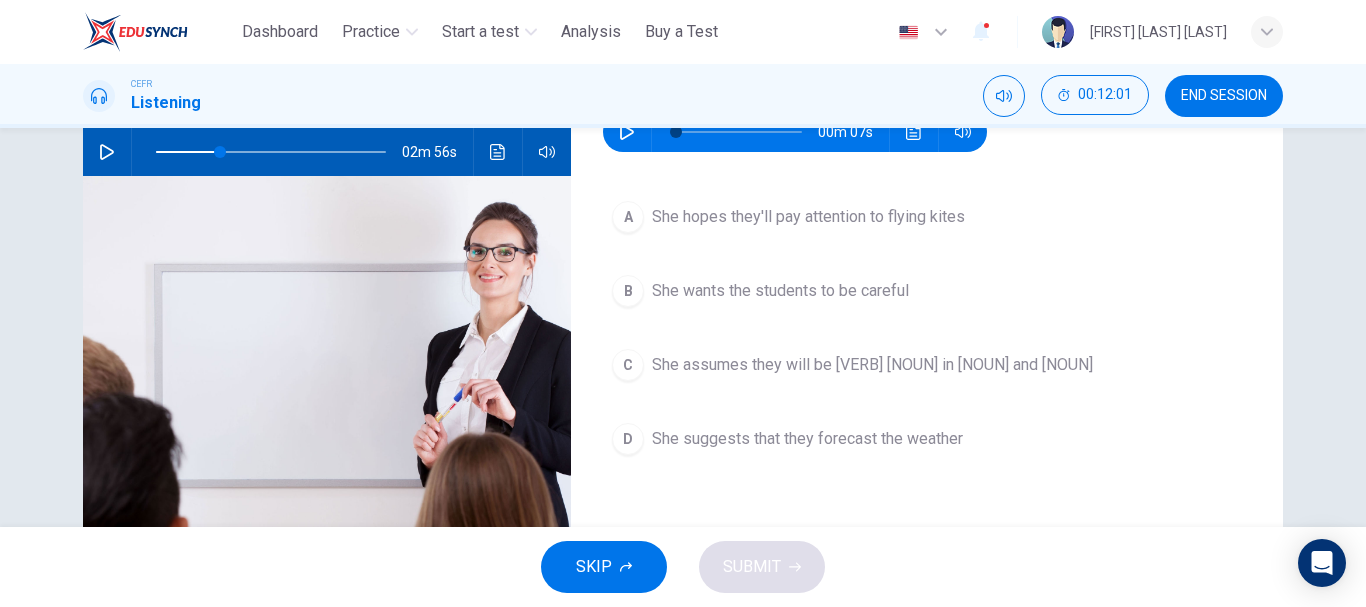 click on "A She hopes they'll pay attention to flying kites" at bounding box center [927, 217] 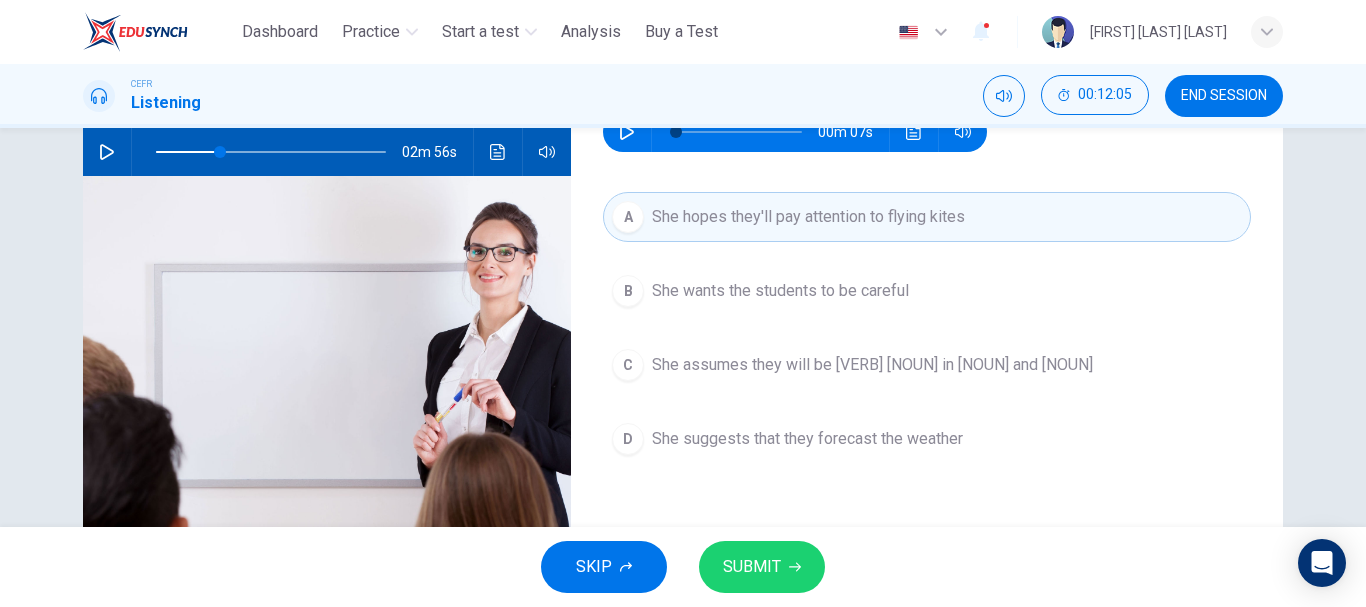 click on "SUBMIT" at bounding box center [752, 567] 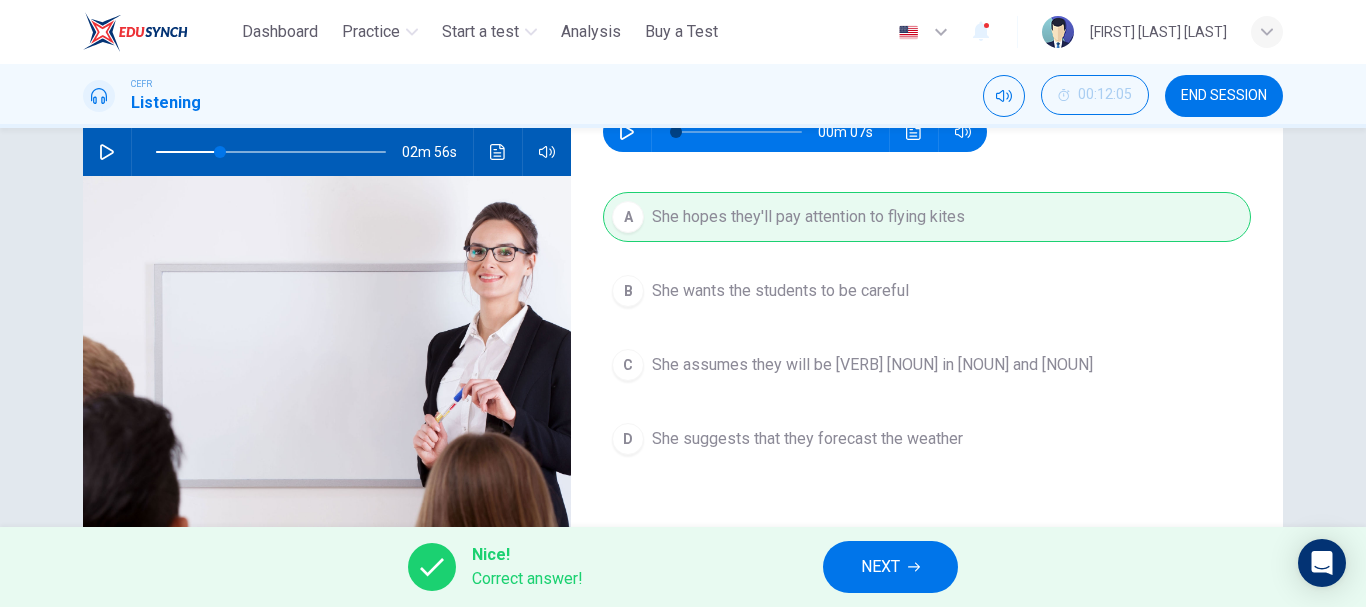 click on "Nice! Correct answer! NEXT" at bounding box center (683, 567) 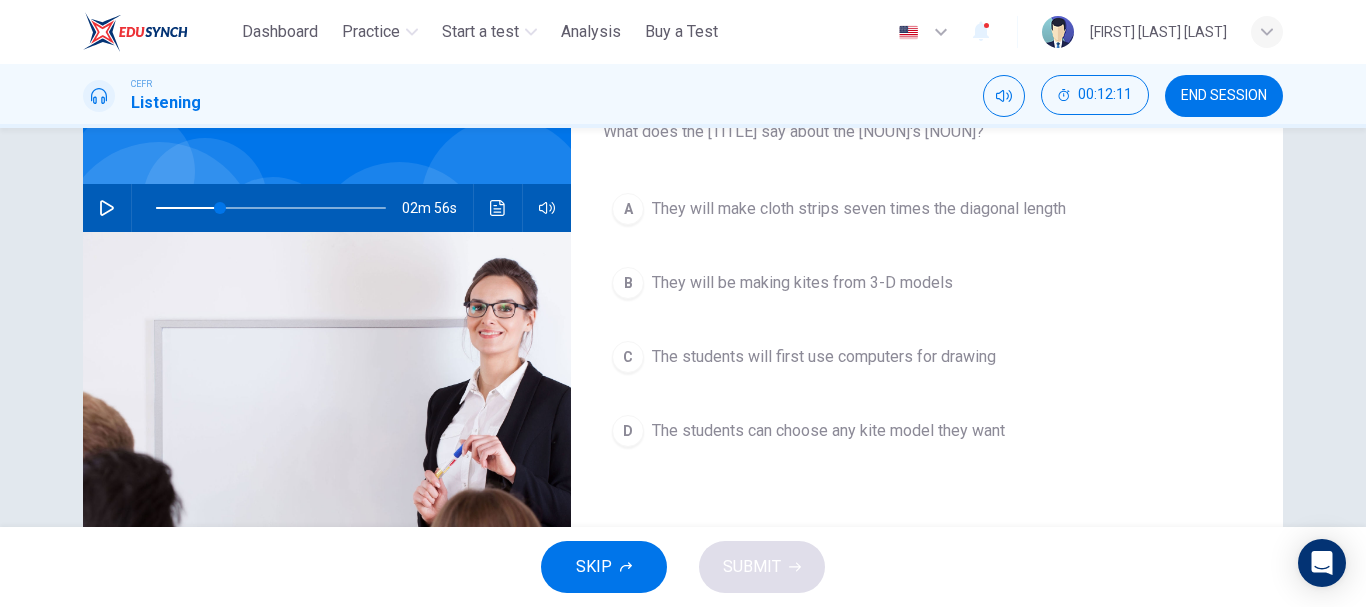 scroll, scrollTop: 100, scrollLeft: 0, axis: vertical 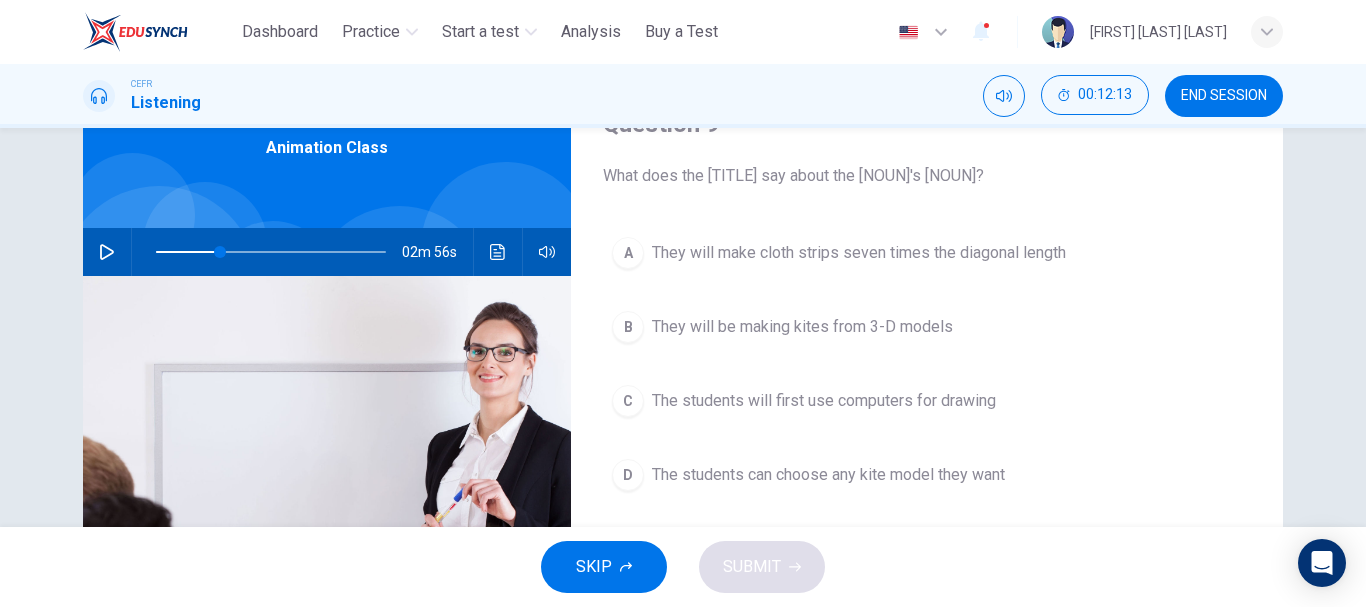 click at bounding box center [107, 252] 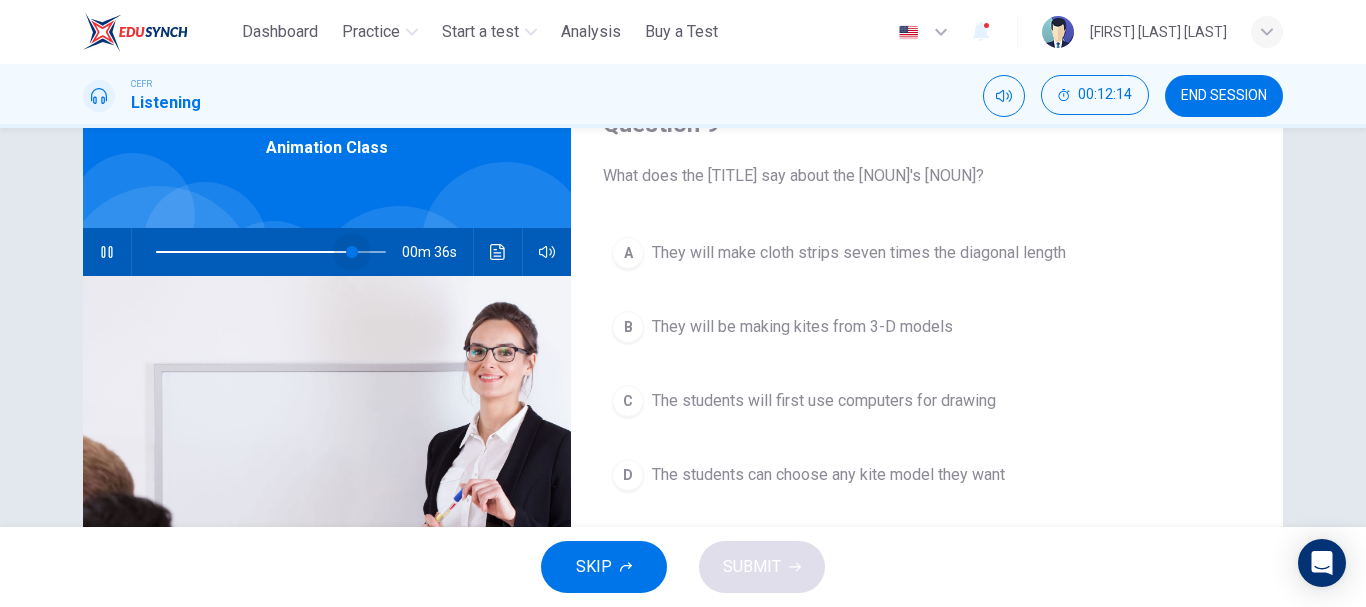 click at bounding box center (271, 252) 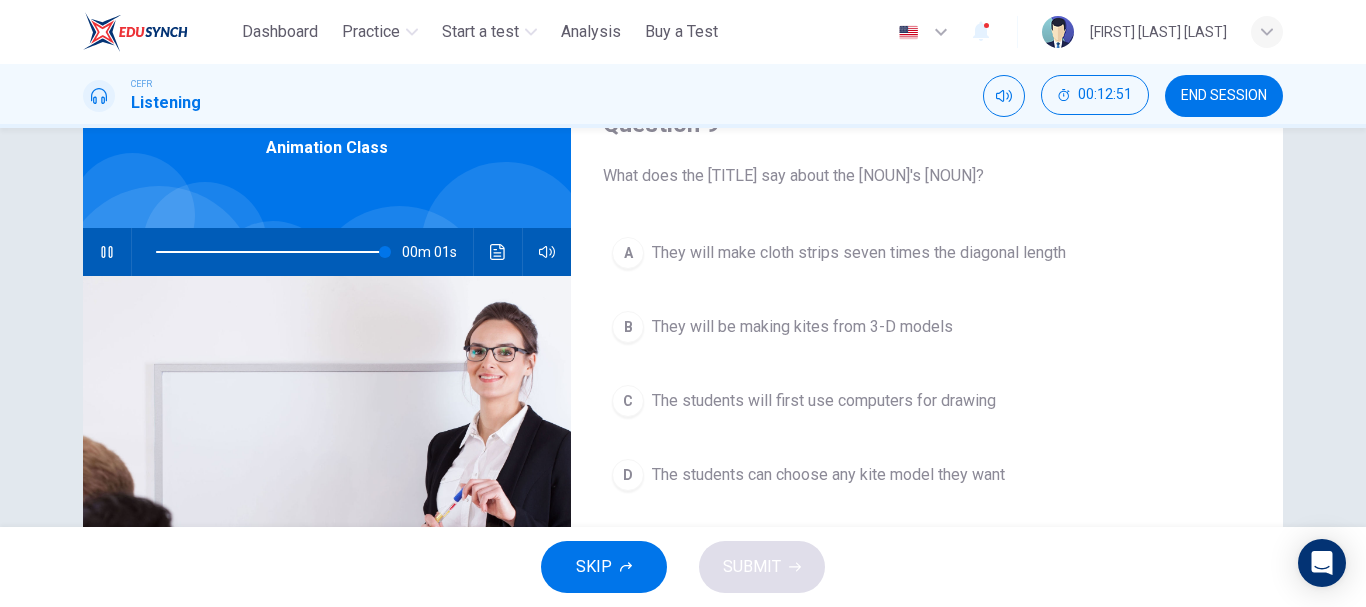 type on "*" 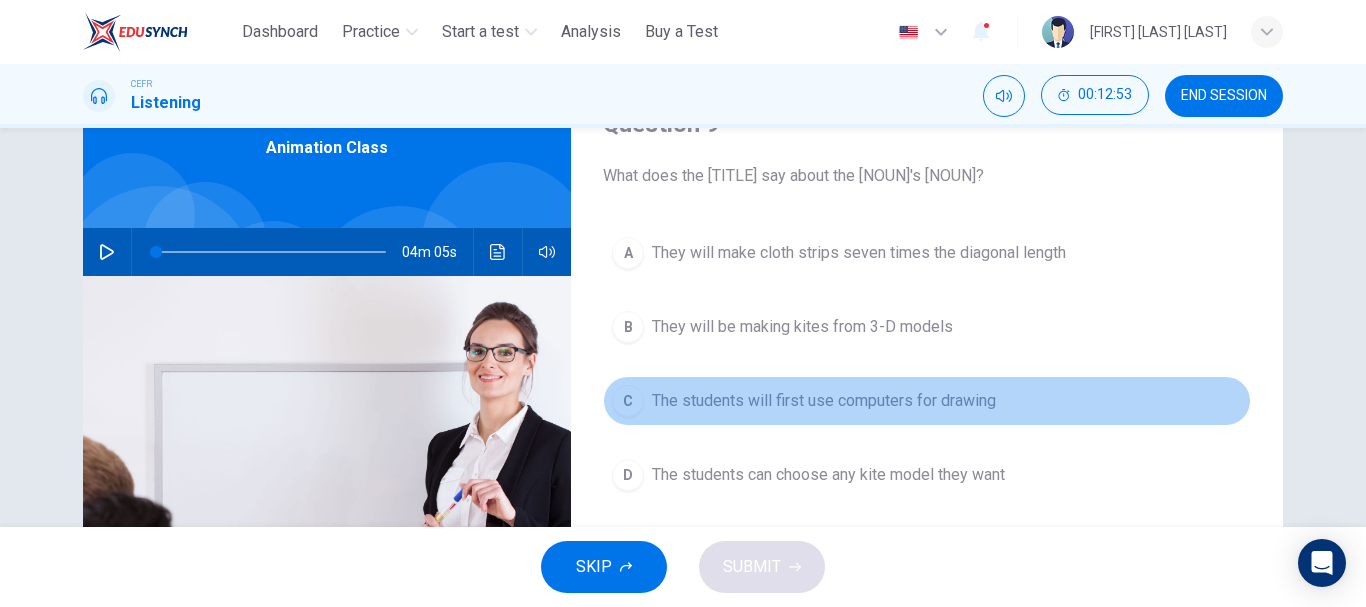click on "The students will first use computers for drawing" at bounding box center (824, 401) 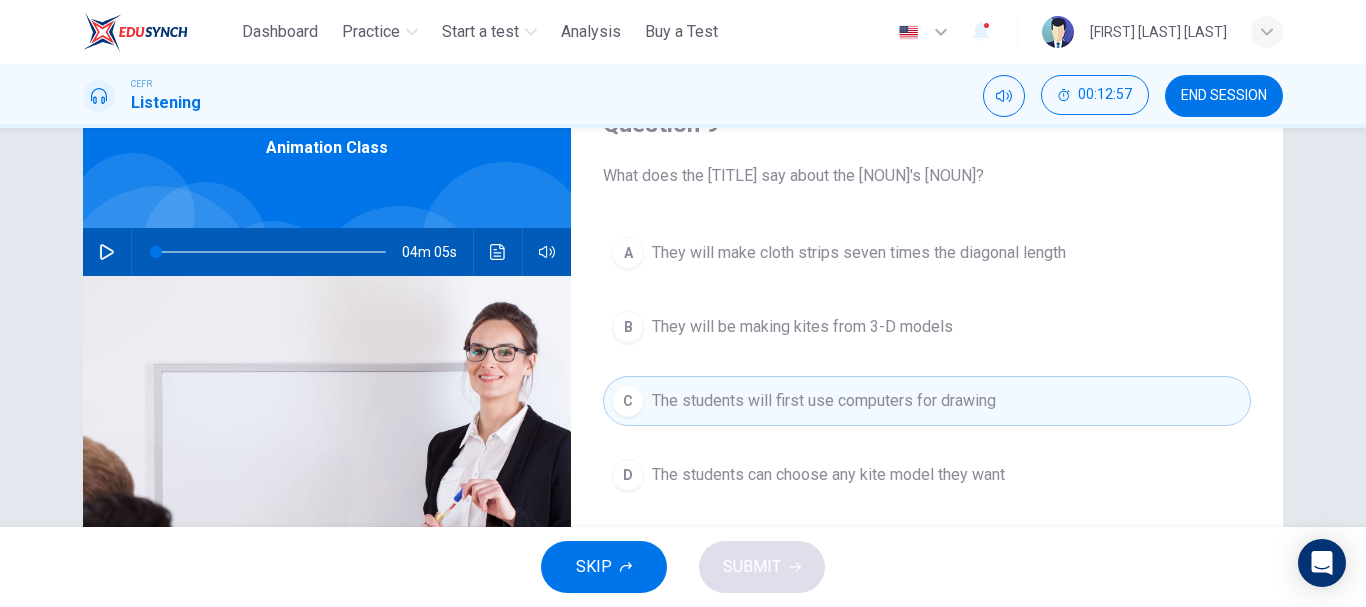 drag, startPoint x: 754, startPoint y: 332, endPoint x: 734, endPoint y: 353, distance: 29 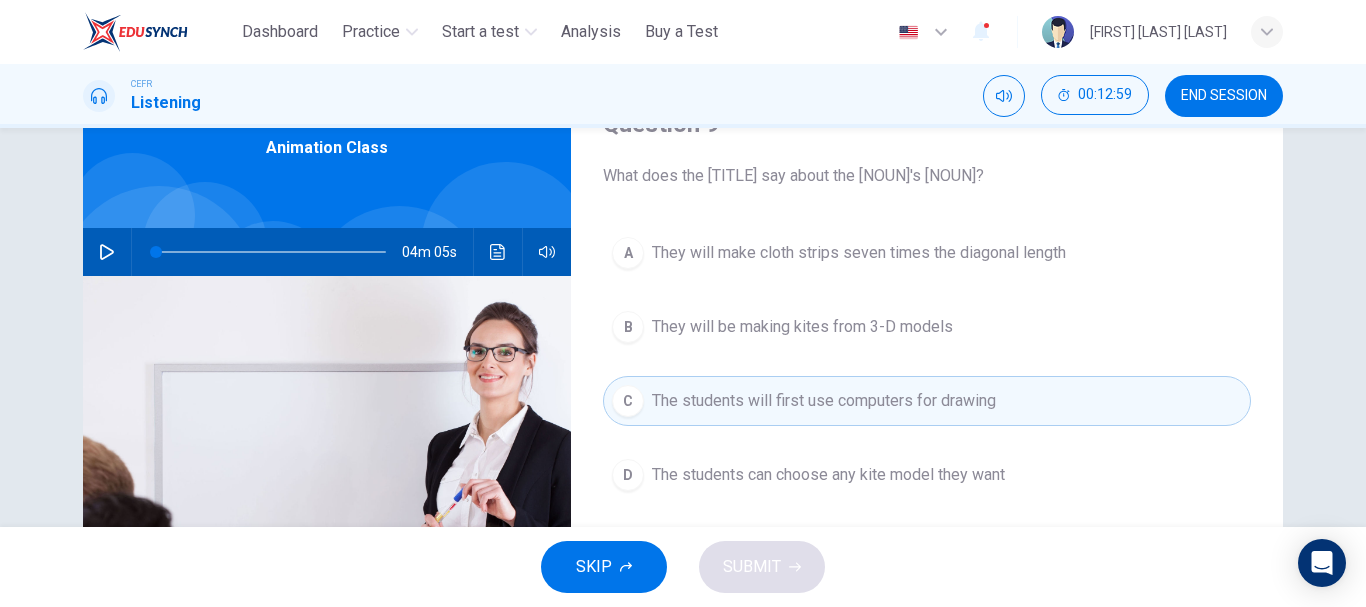 click on "They will be making kites from 3-D models" at bounding box center (802, 327) 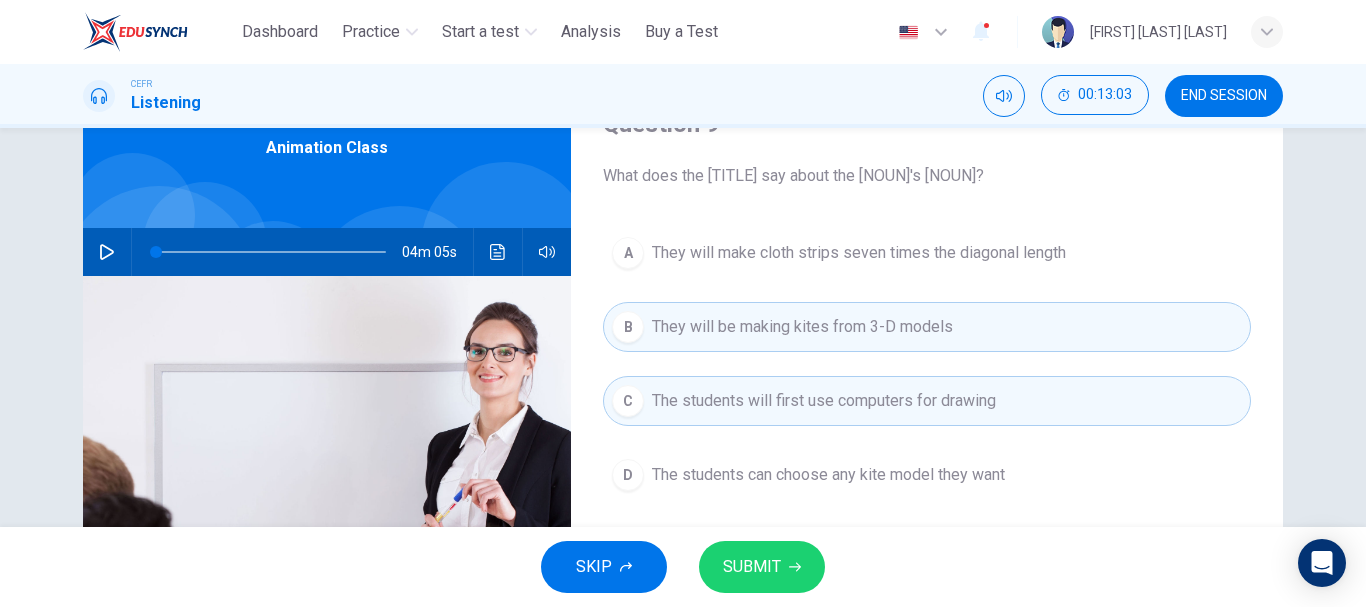 click on "SUBMIT" at bounding box center (752, 567) 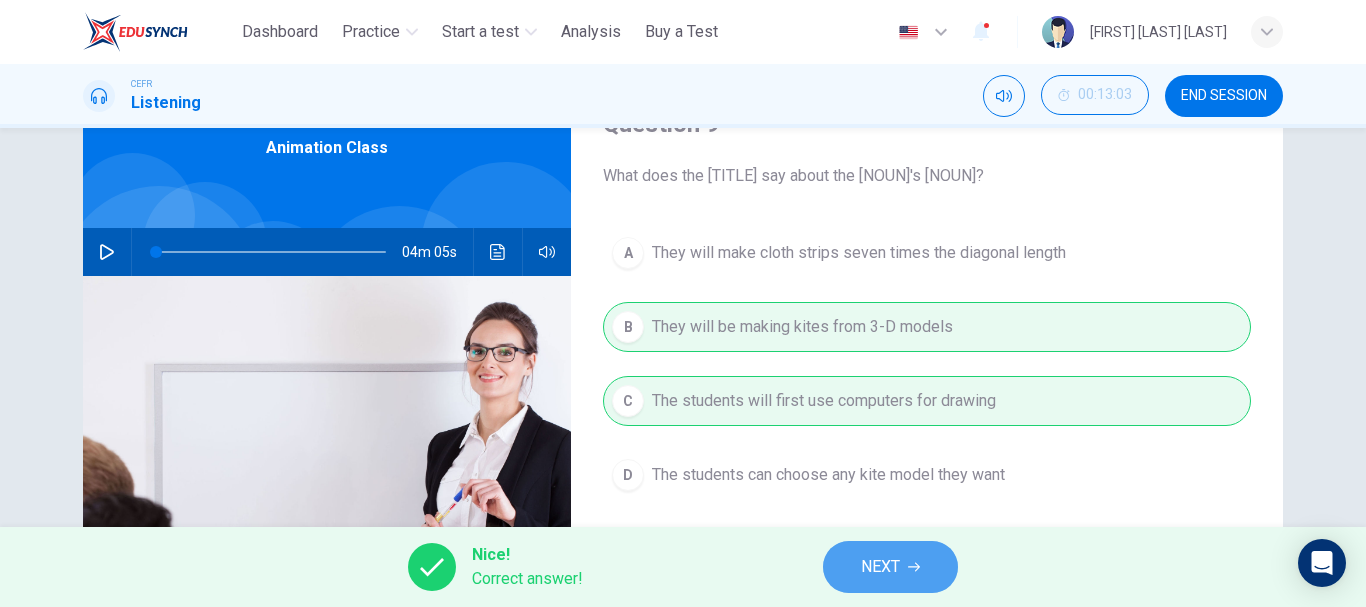 click on "NEXT" at bounding box center (890, 567) 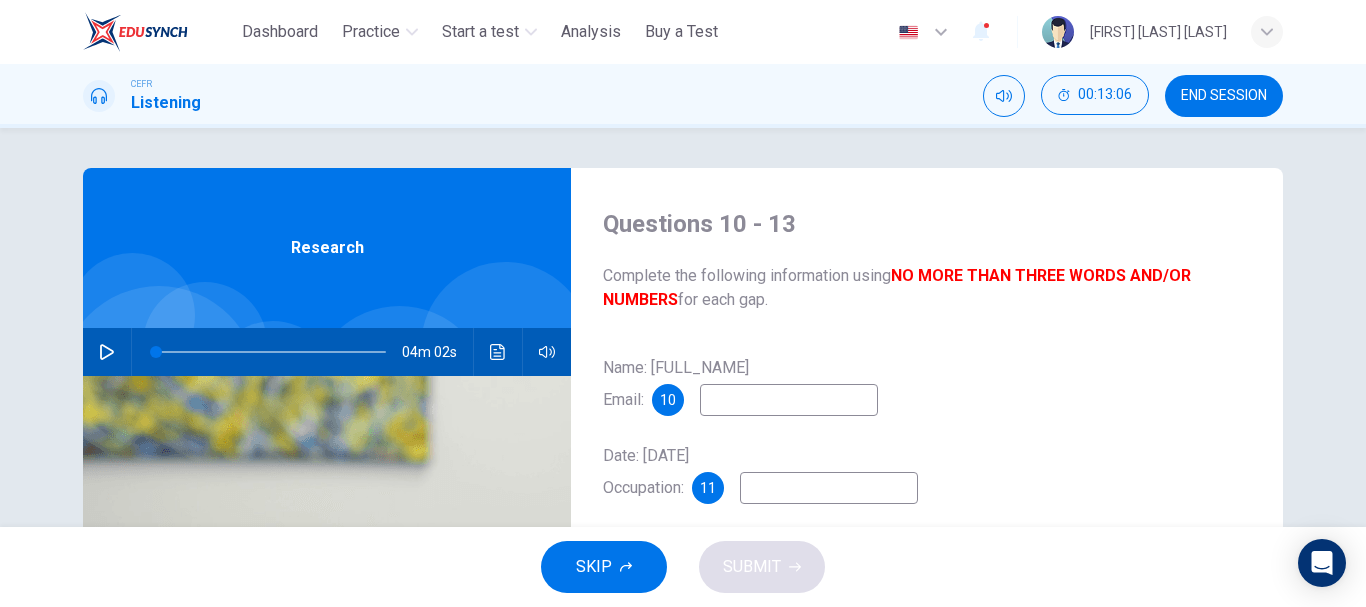 click at bounding box center [107, 352] 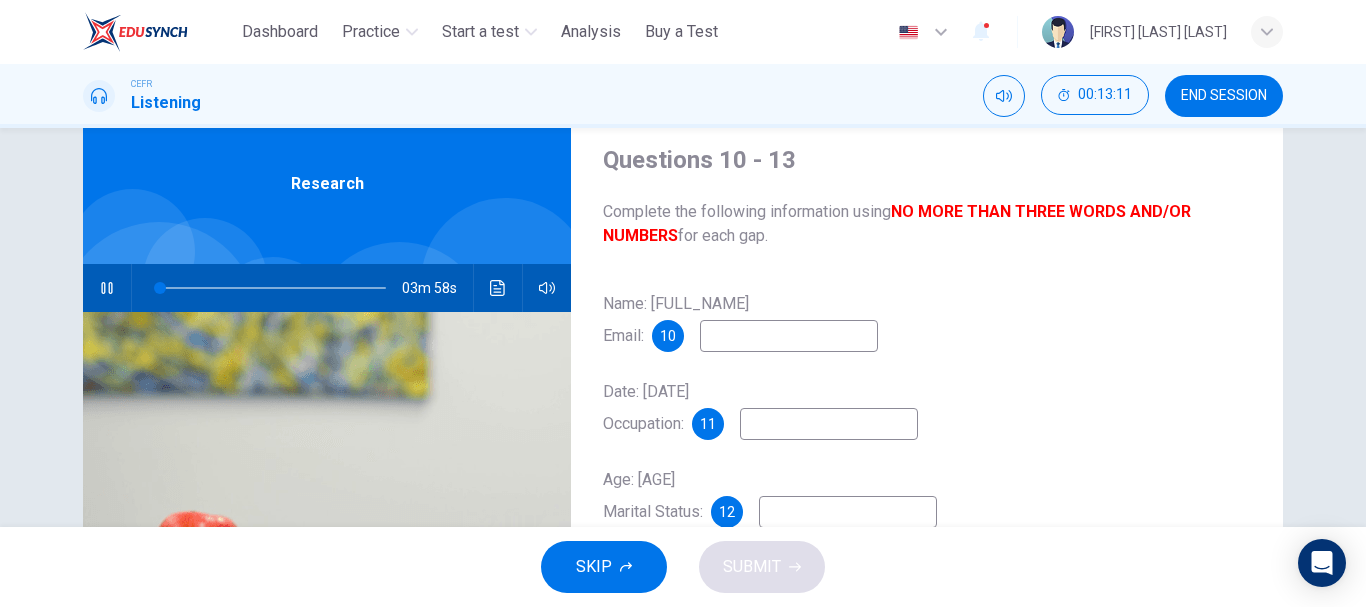 scroll, scrollTop: 100, scrollLeft: 0, axis: vertical 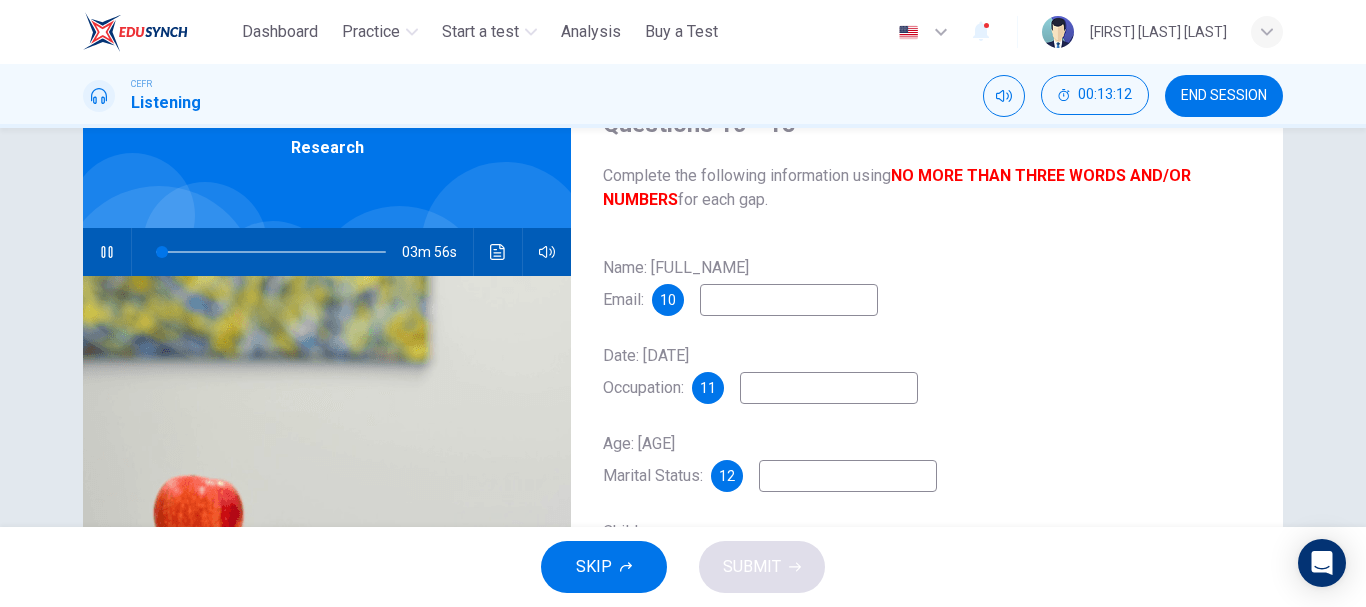 click at bounding box center (789, 300) 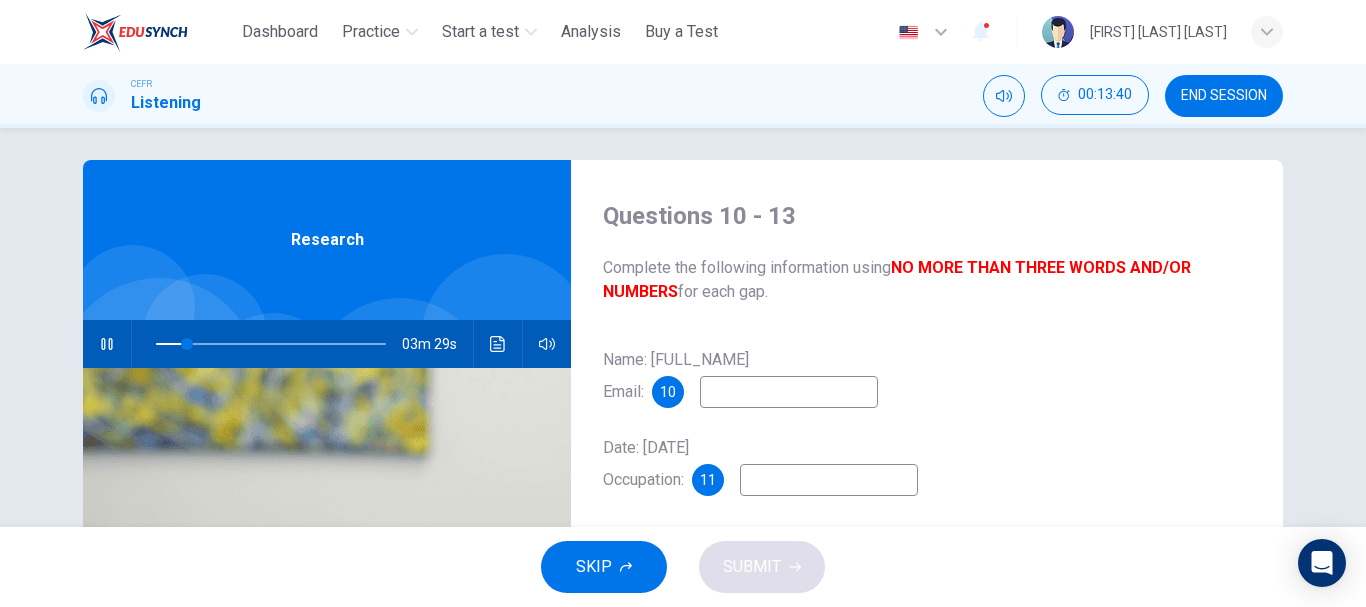 scroll, scrollTop: 0, scrollLeft: 0, axis: both 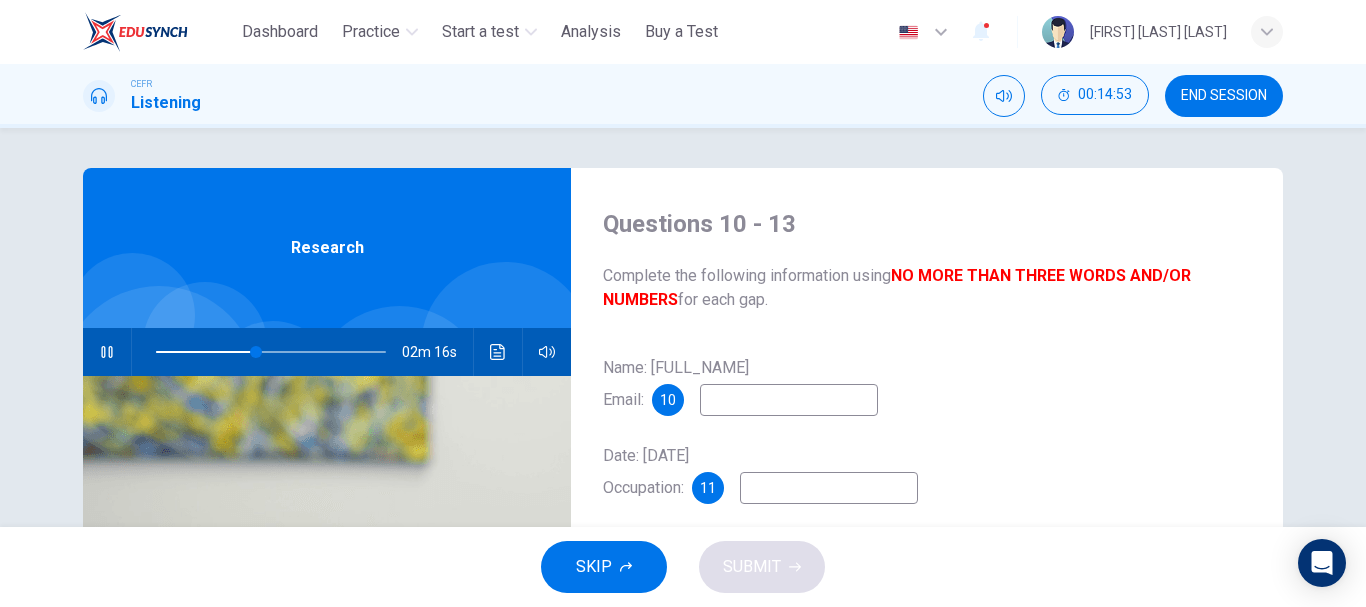 type on "**" 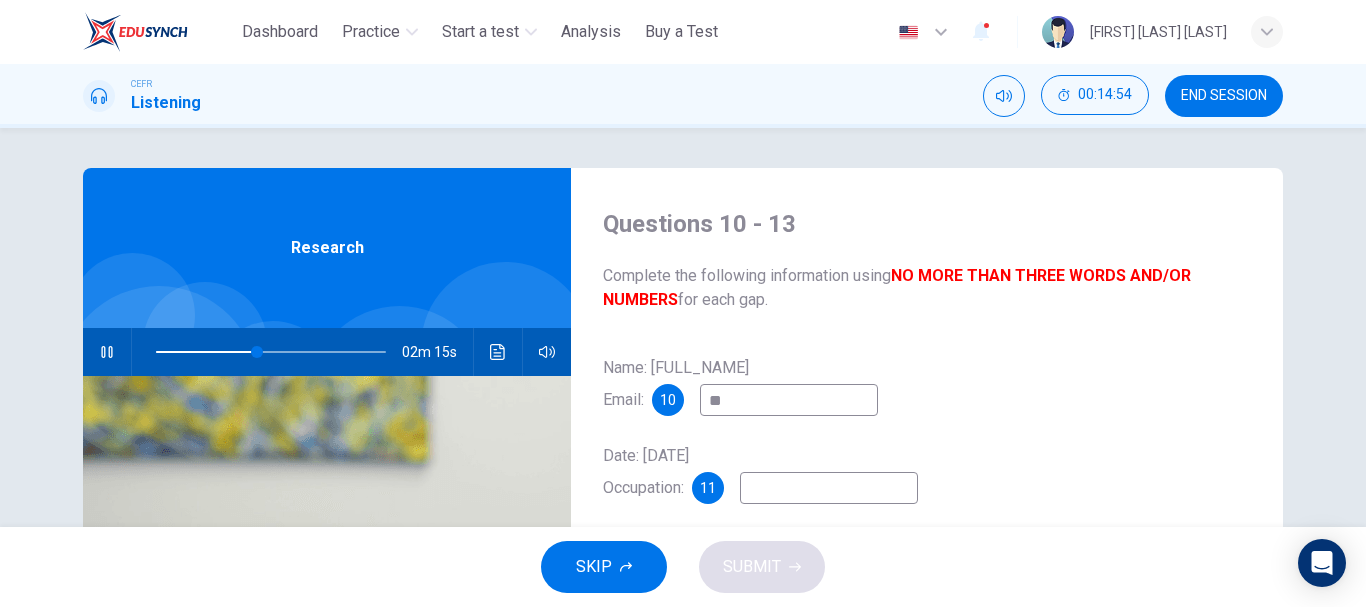 type on "***" 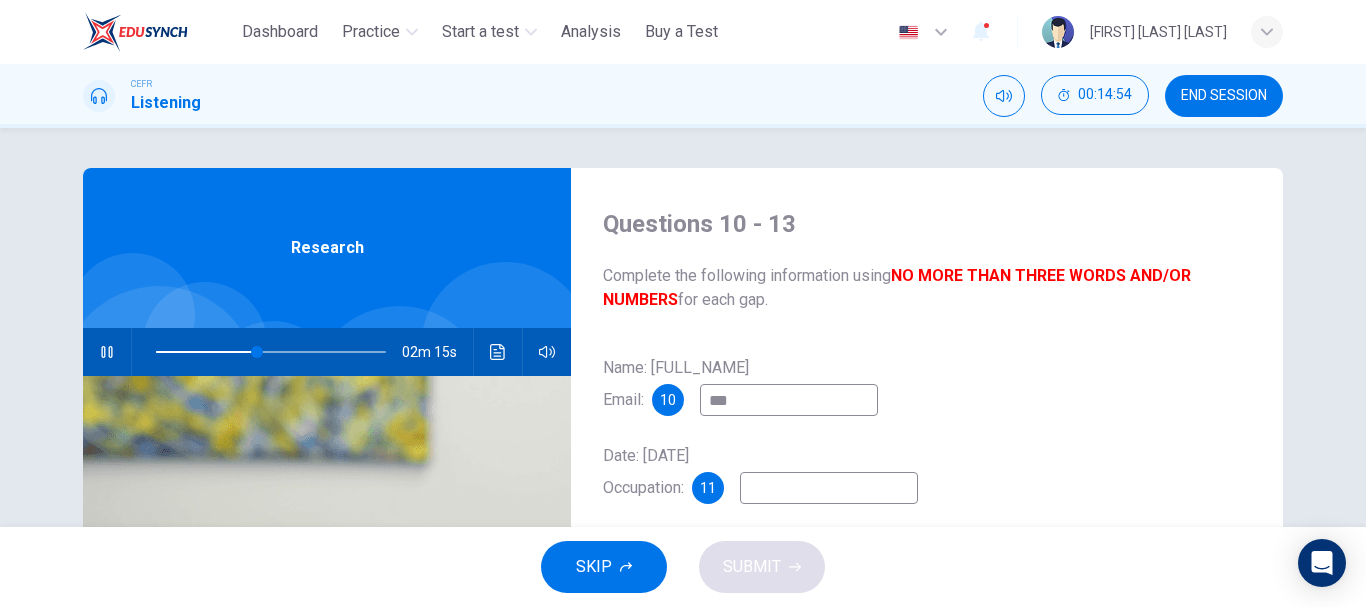 type on "**" 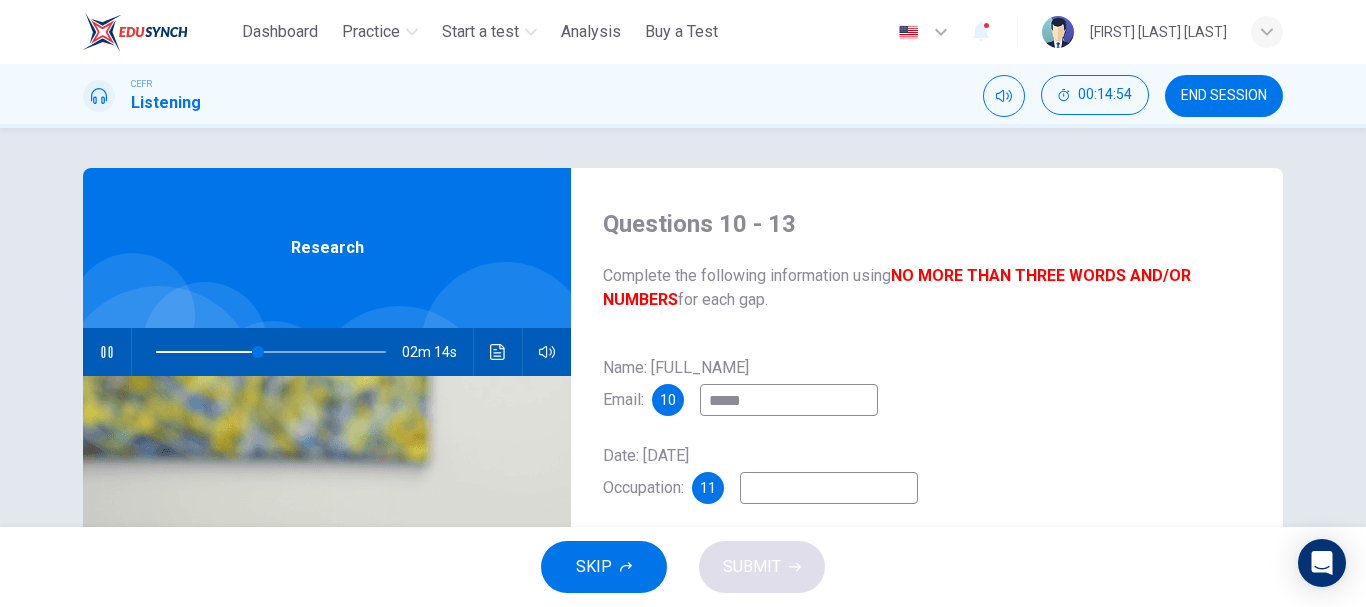 type on "******" 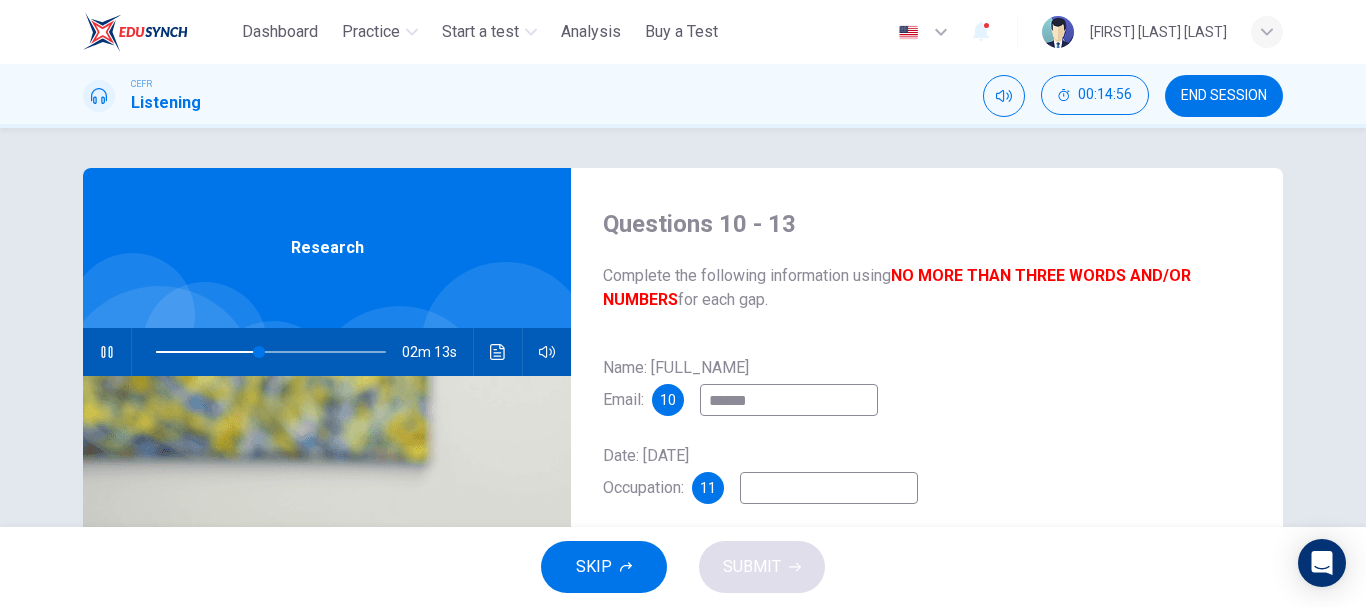 type on "**" 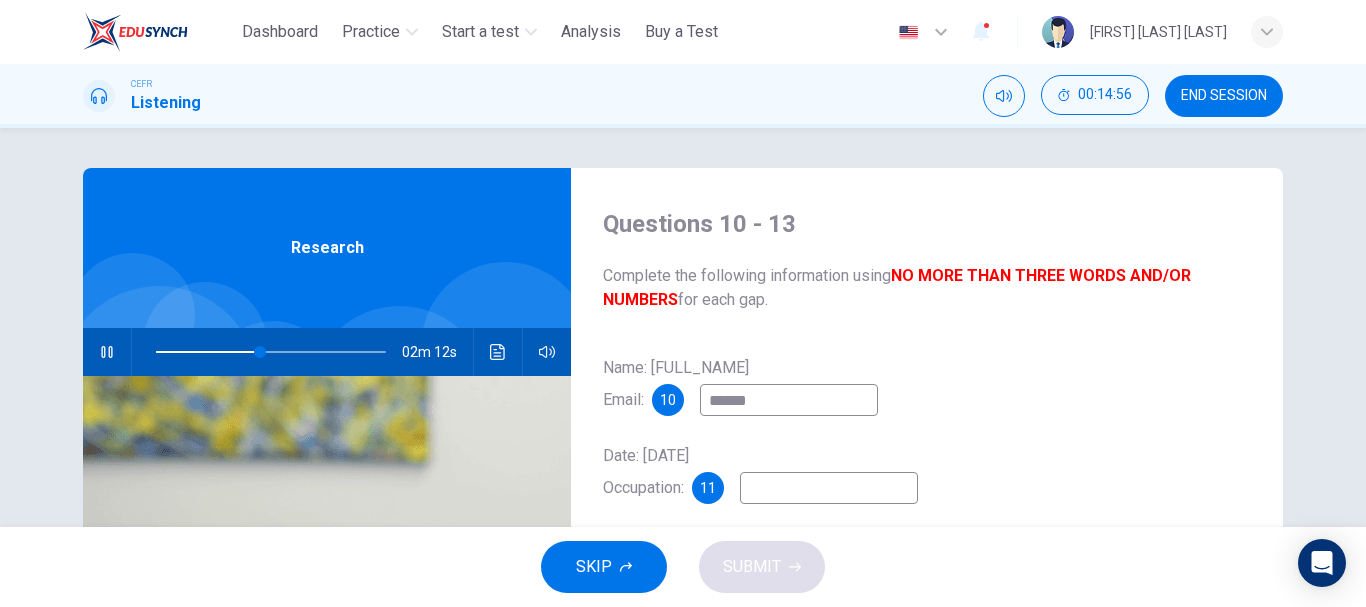 type on "*******" 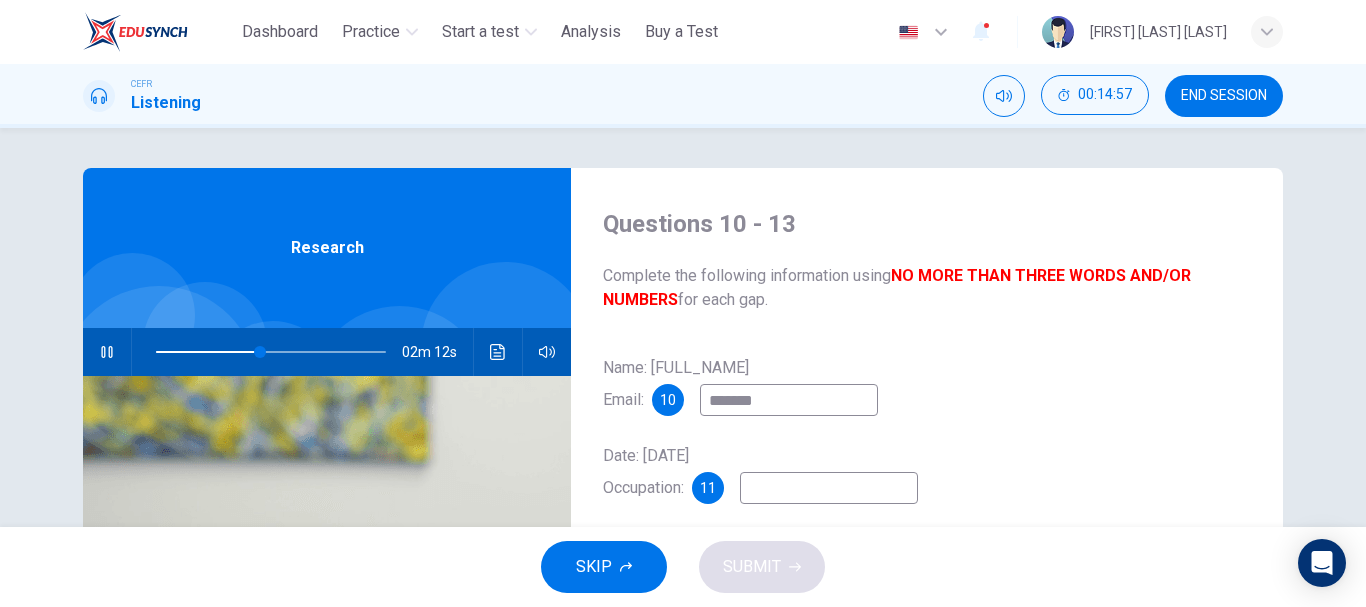type on "**" 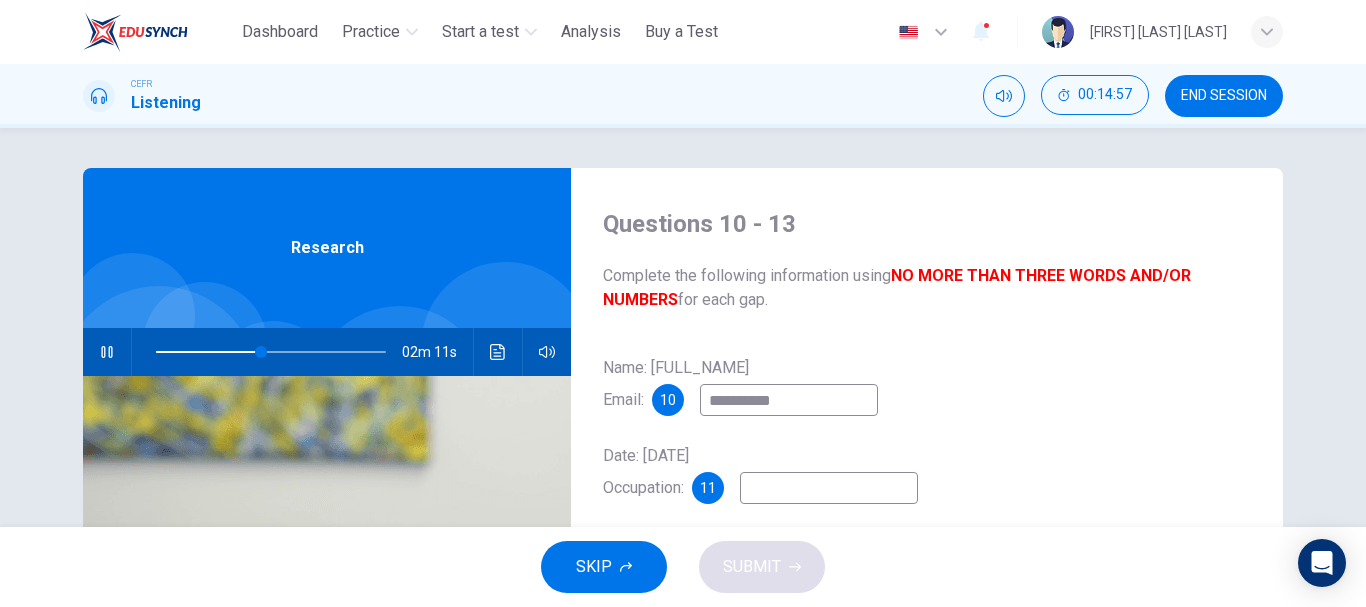 type on "**********" 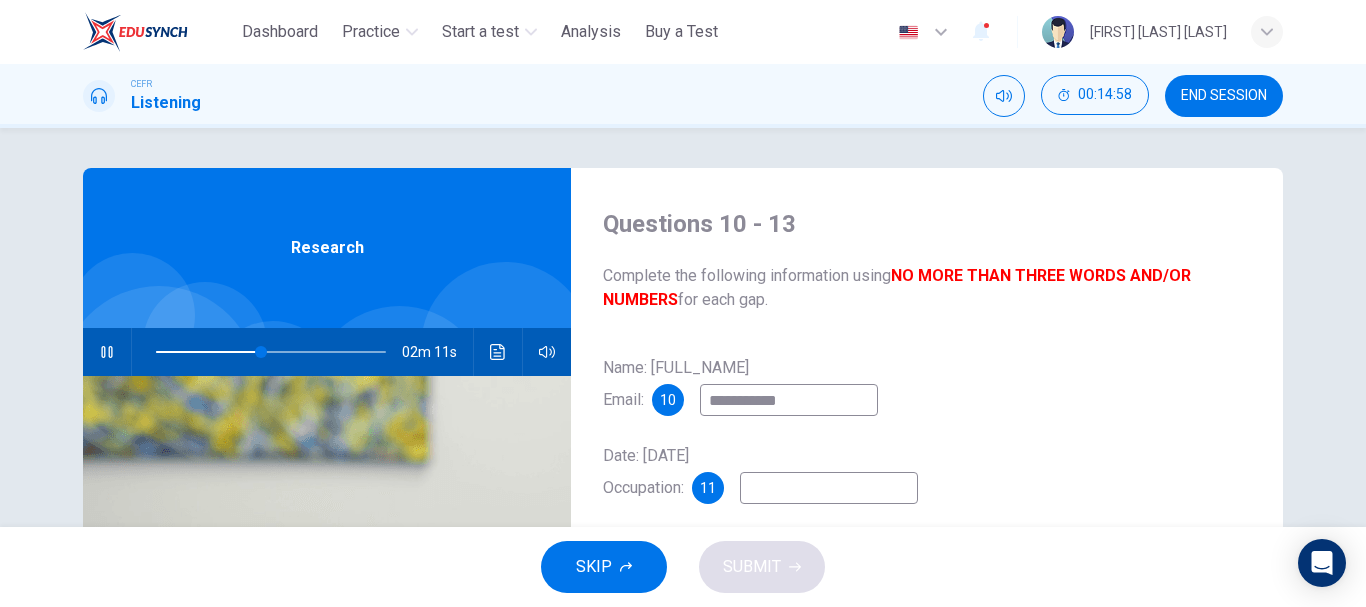 type on "**" 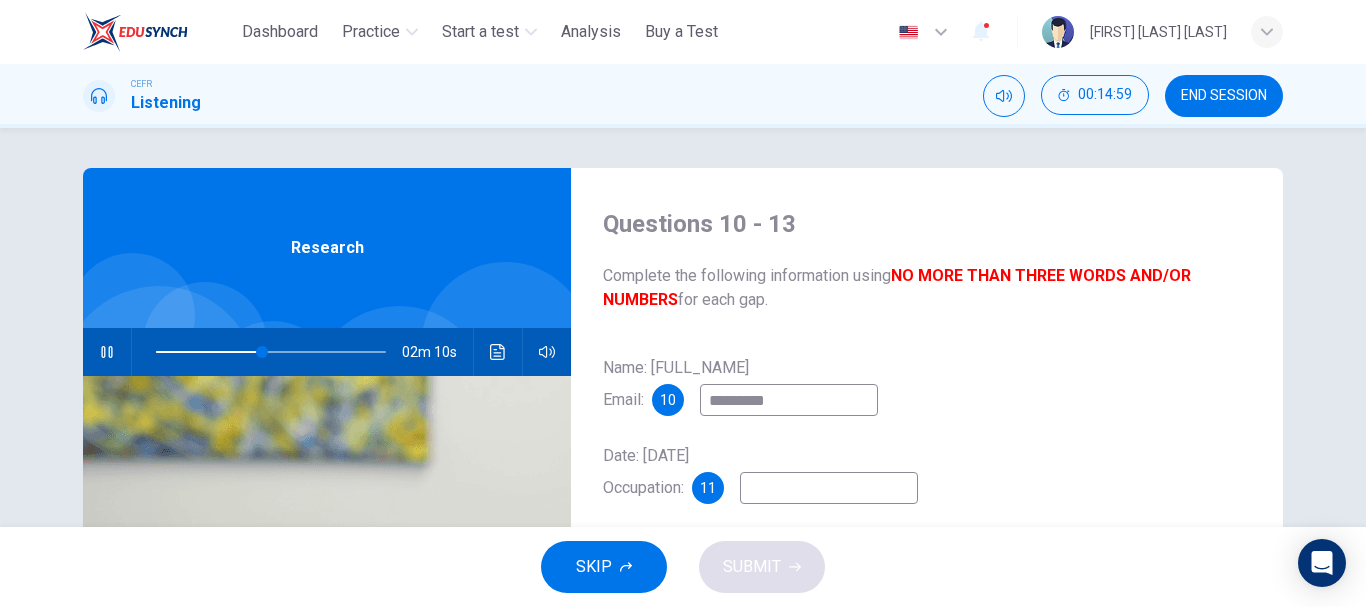 type on "**********" 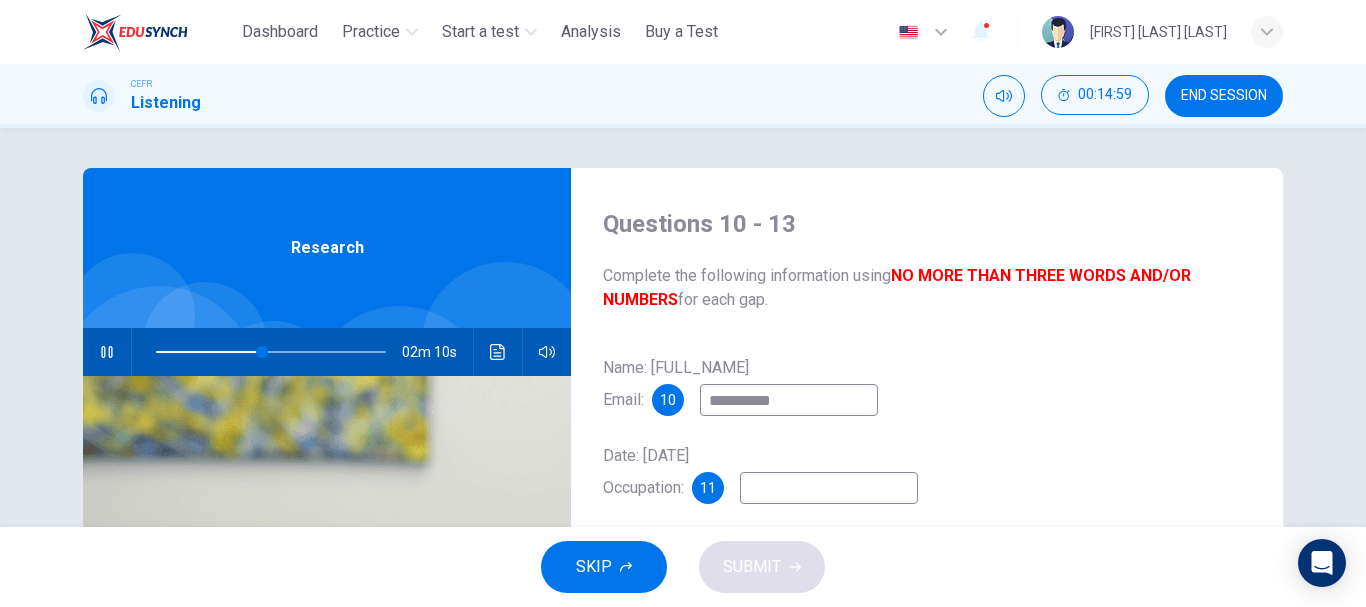 type on "**" 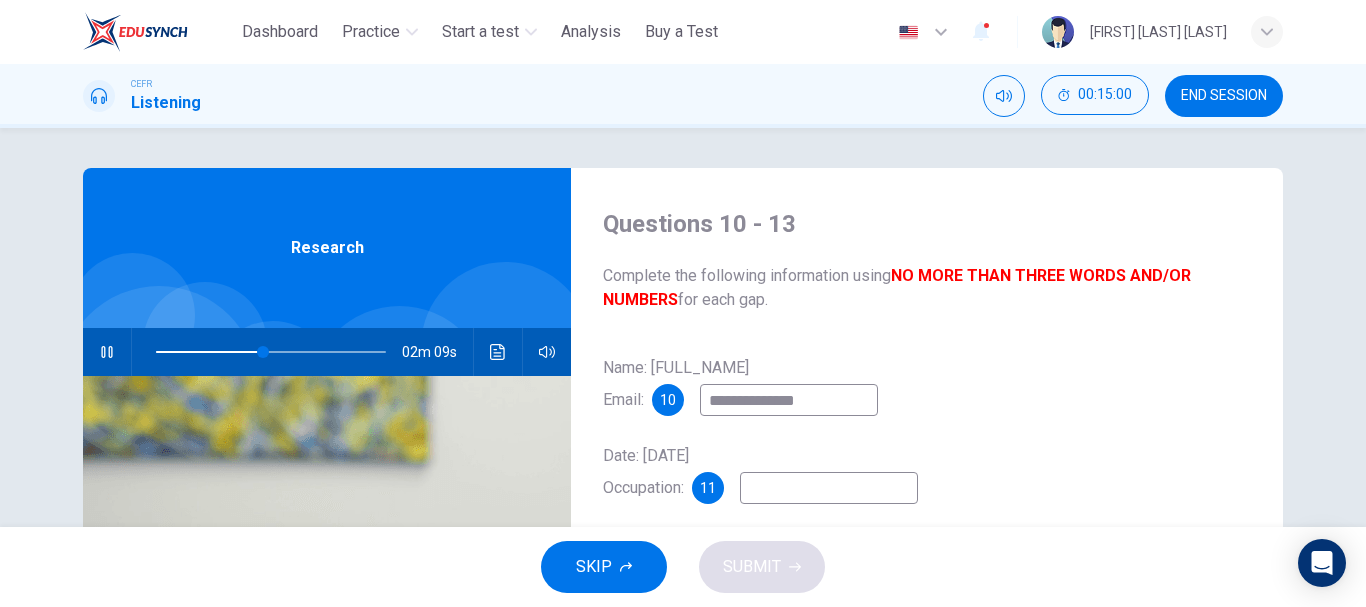 type on "**********" 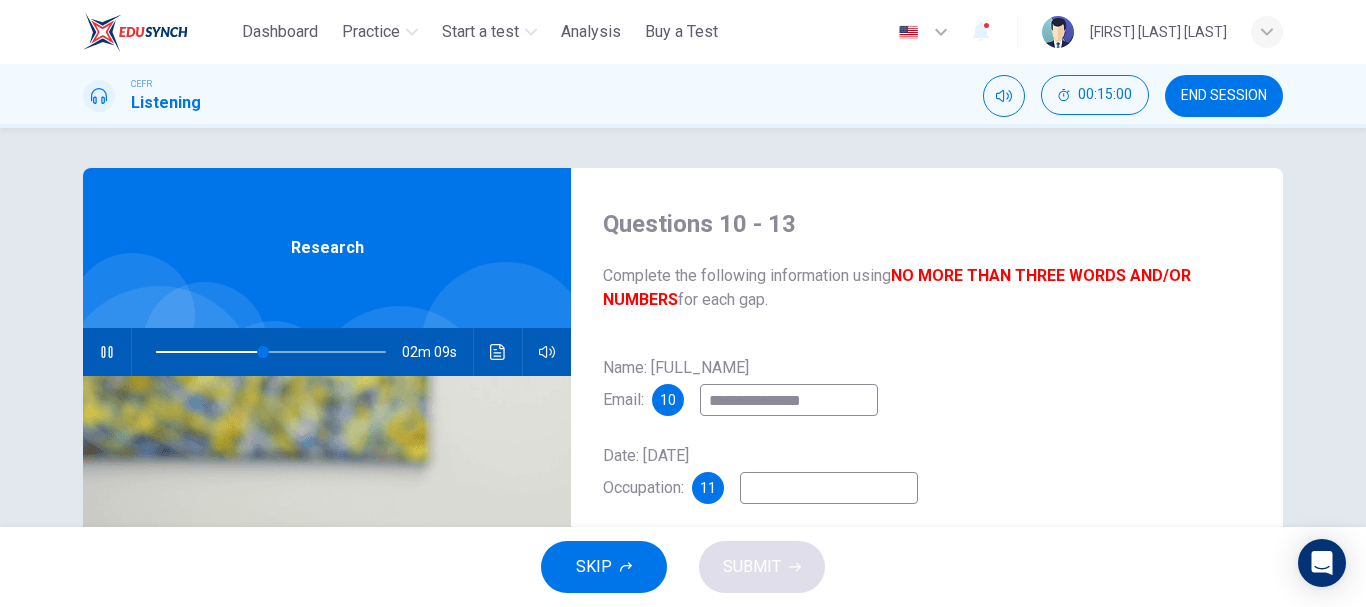 type on "**" 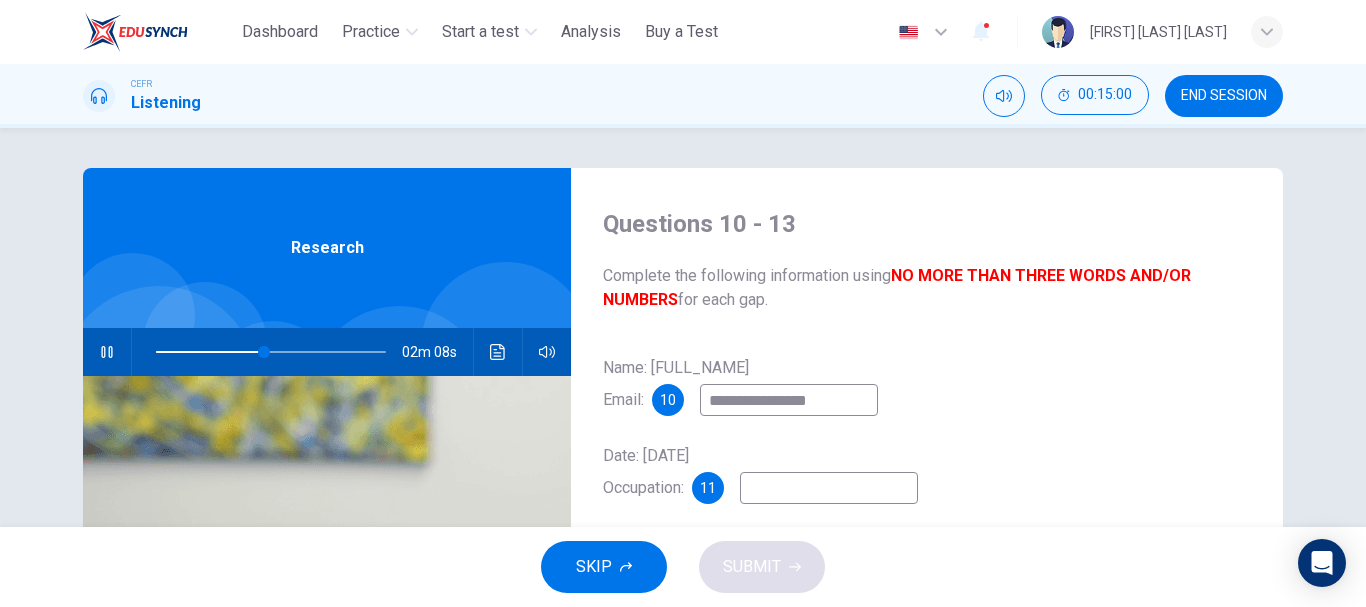 type on "**********" 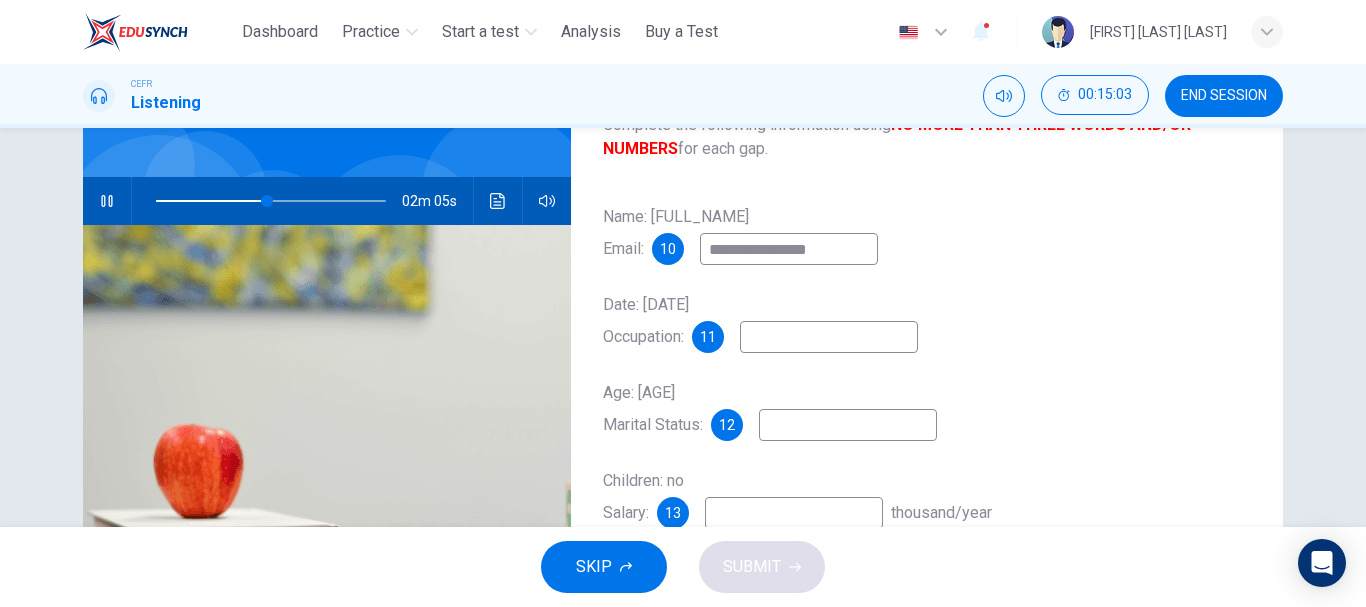 scroll, scrollTop: 200, scrollLeft: 0, axis: vertical 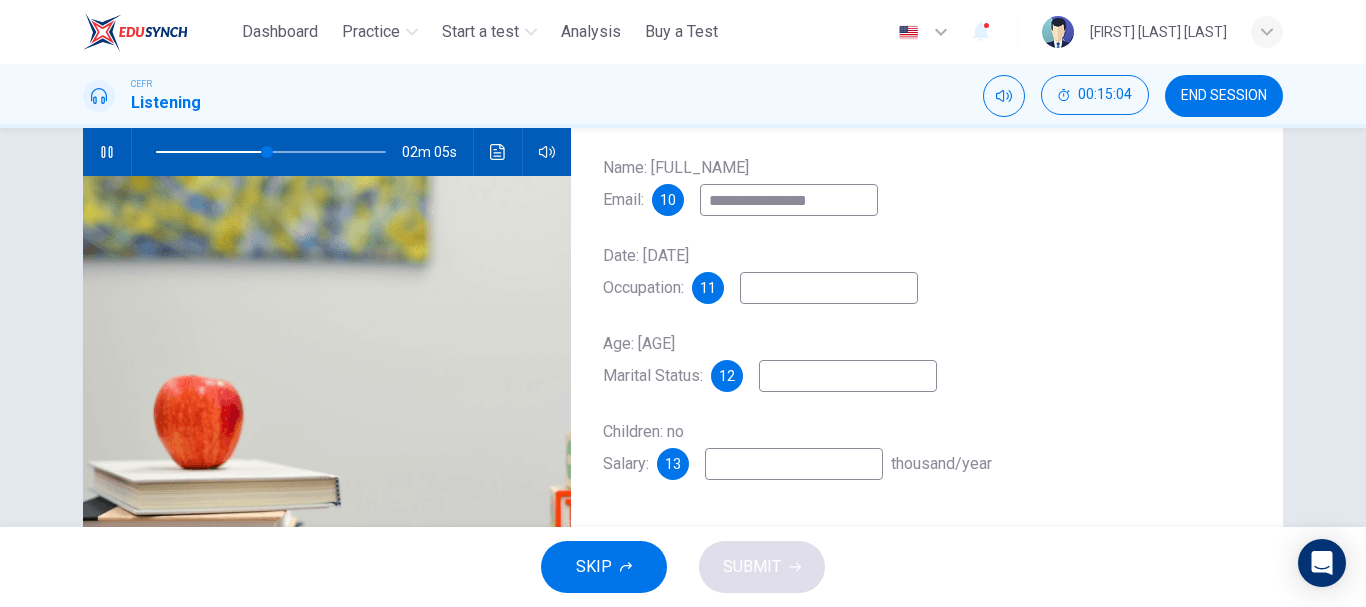 type on "**" 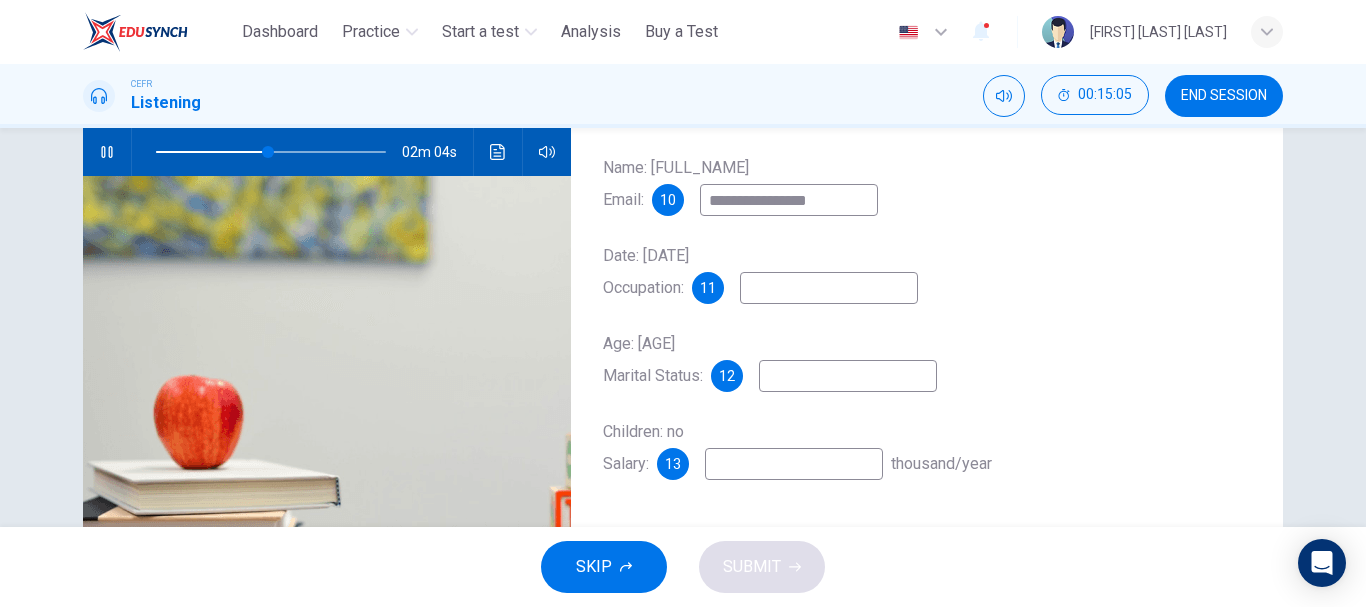 type on "*" 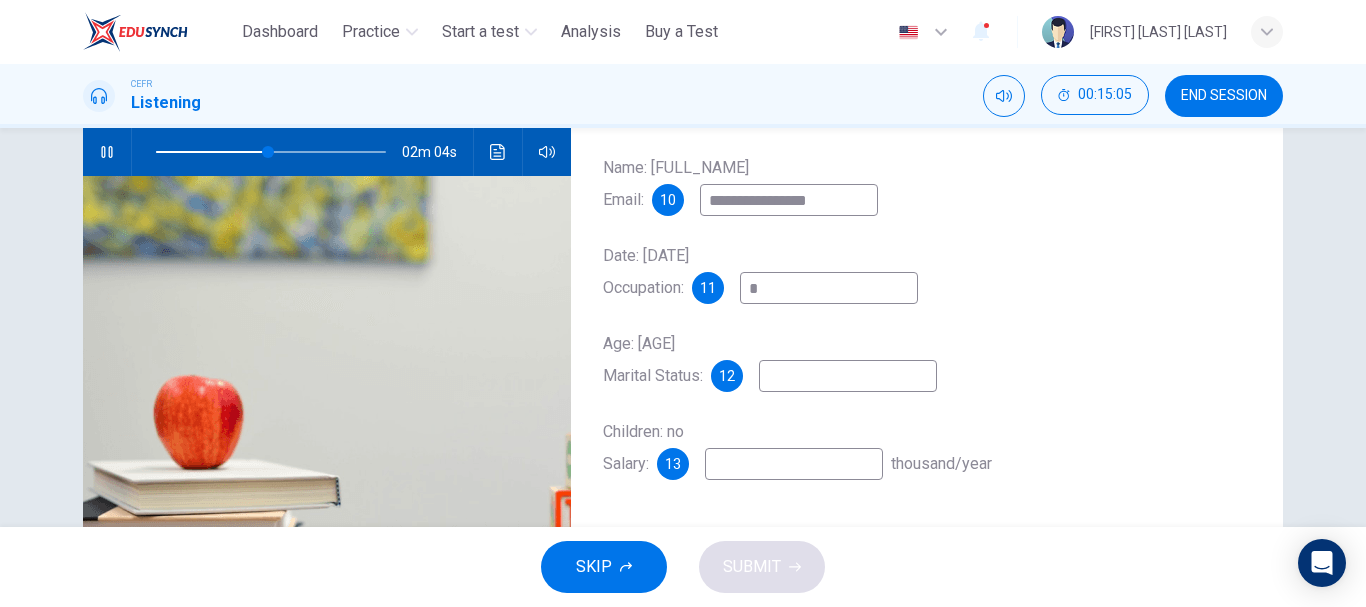 type on "**" 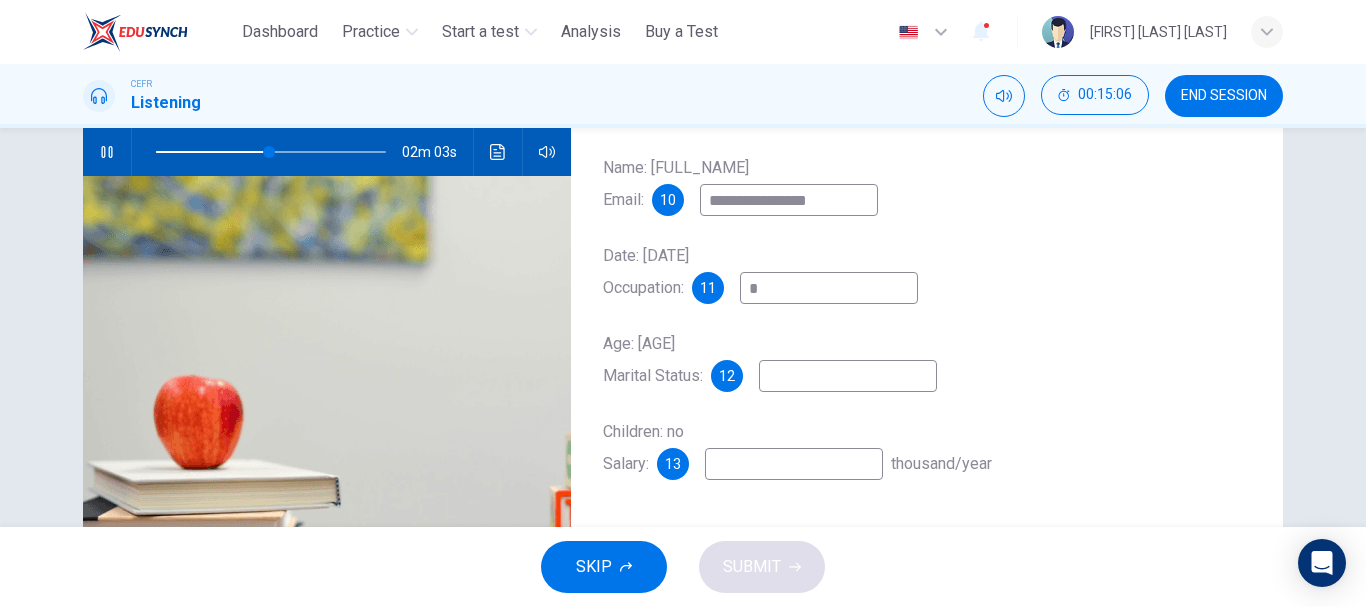 type on "**" 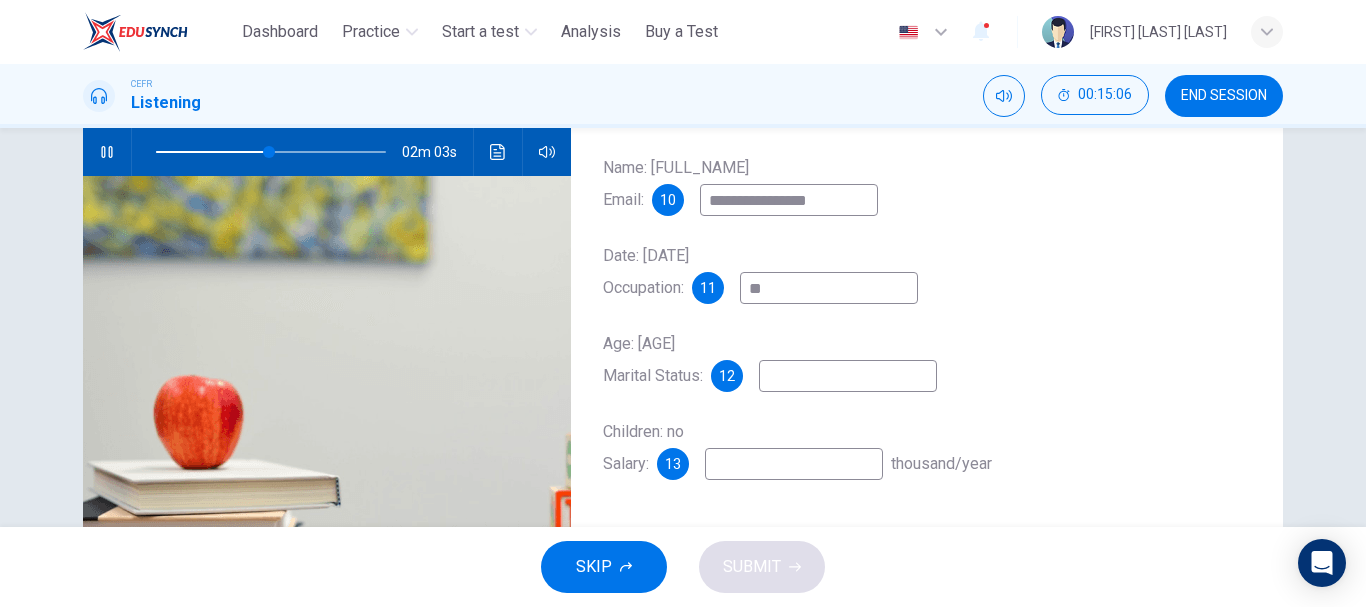 type on "**" 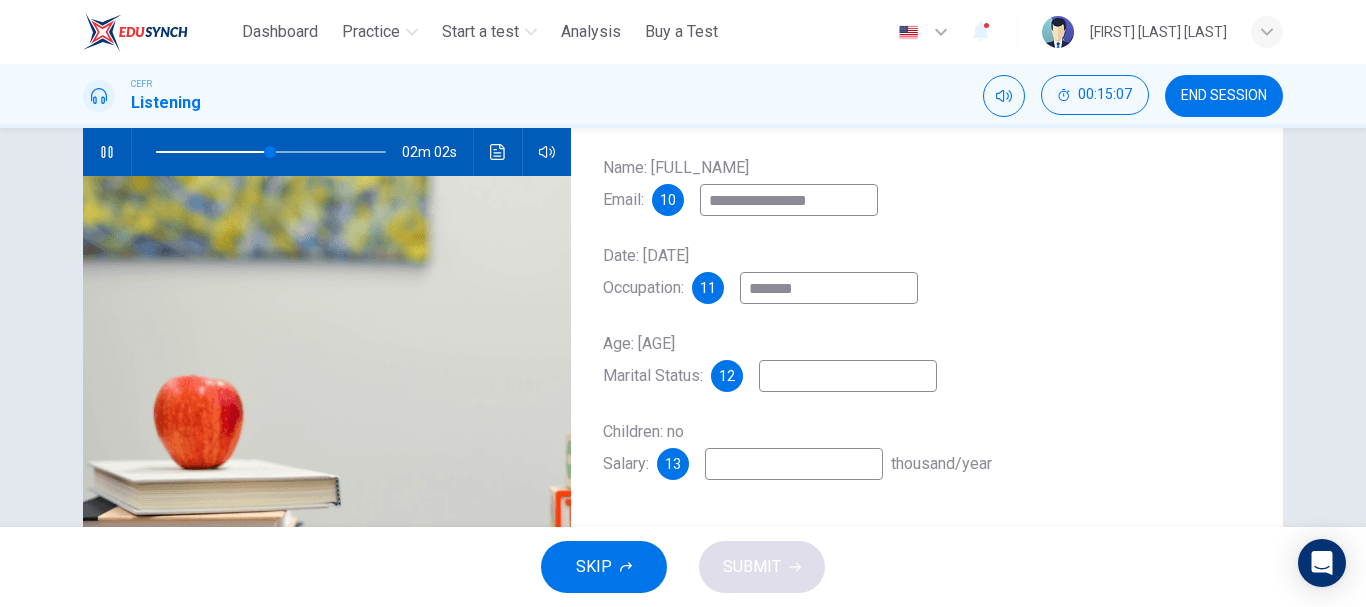 type on "********" 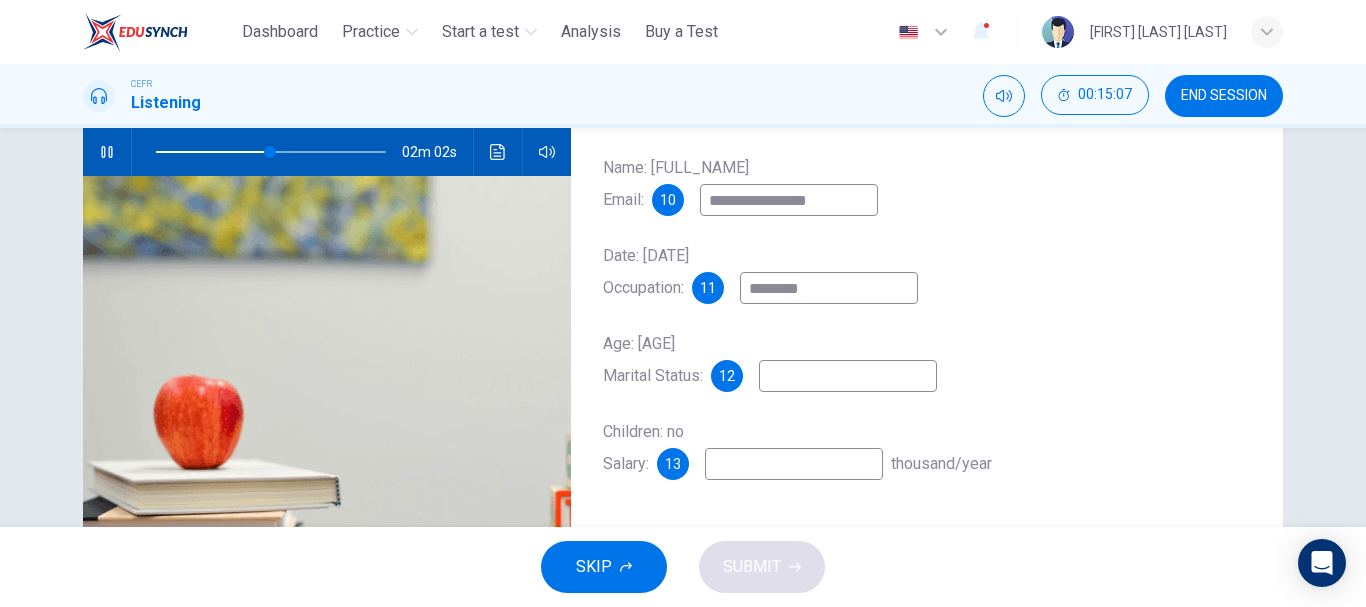 type on "**" 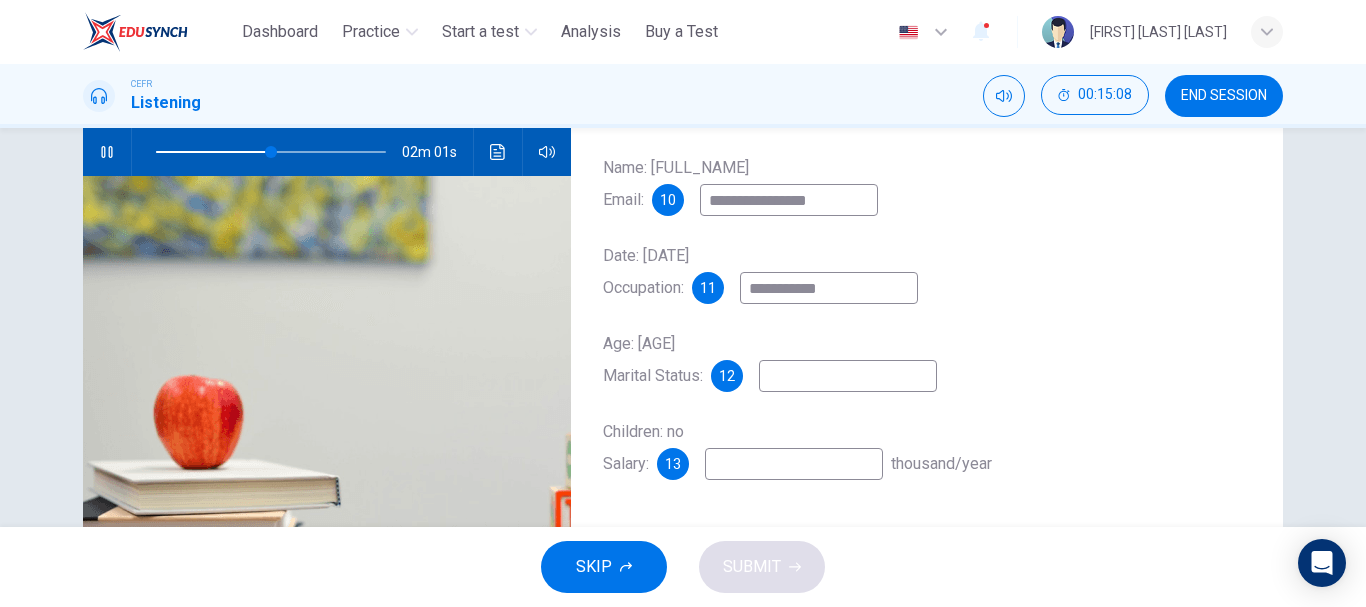 type on "**********" 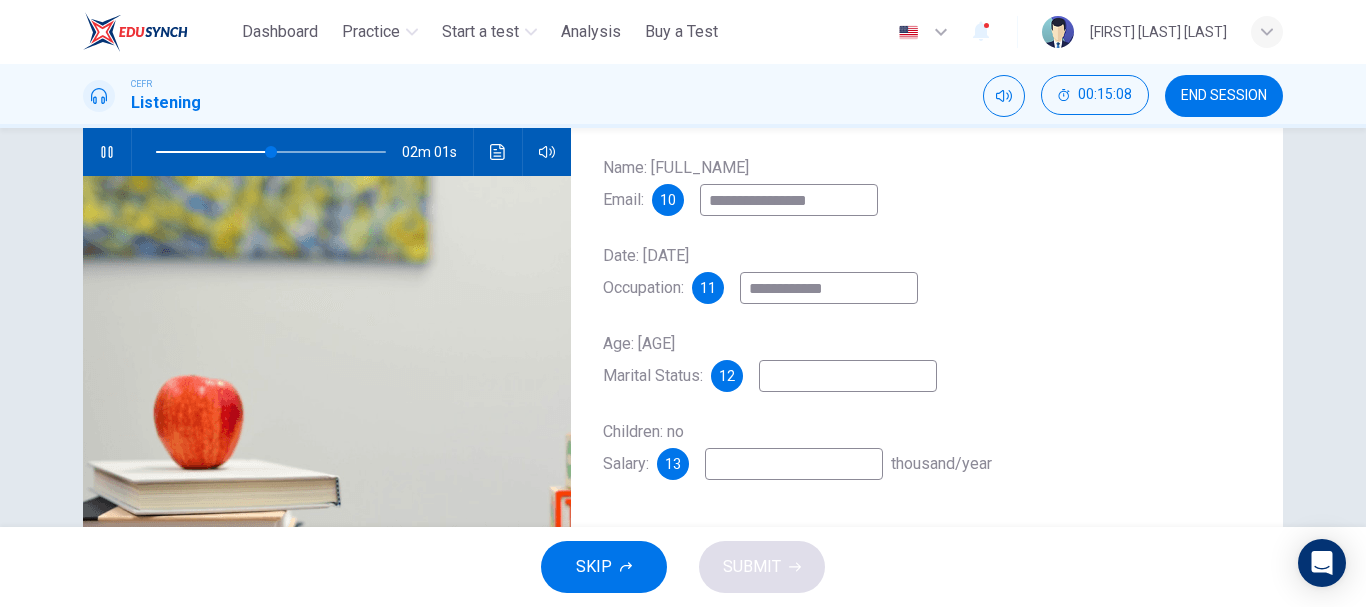 type on "**" 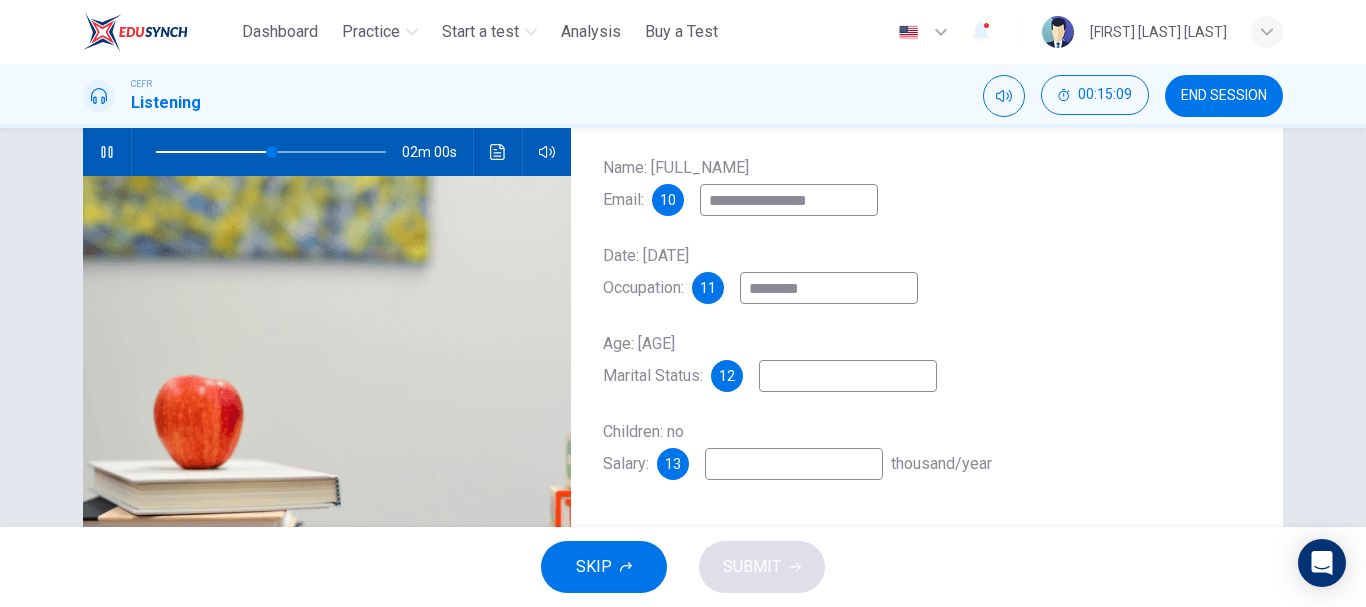 type on "*********" 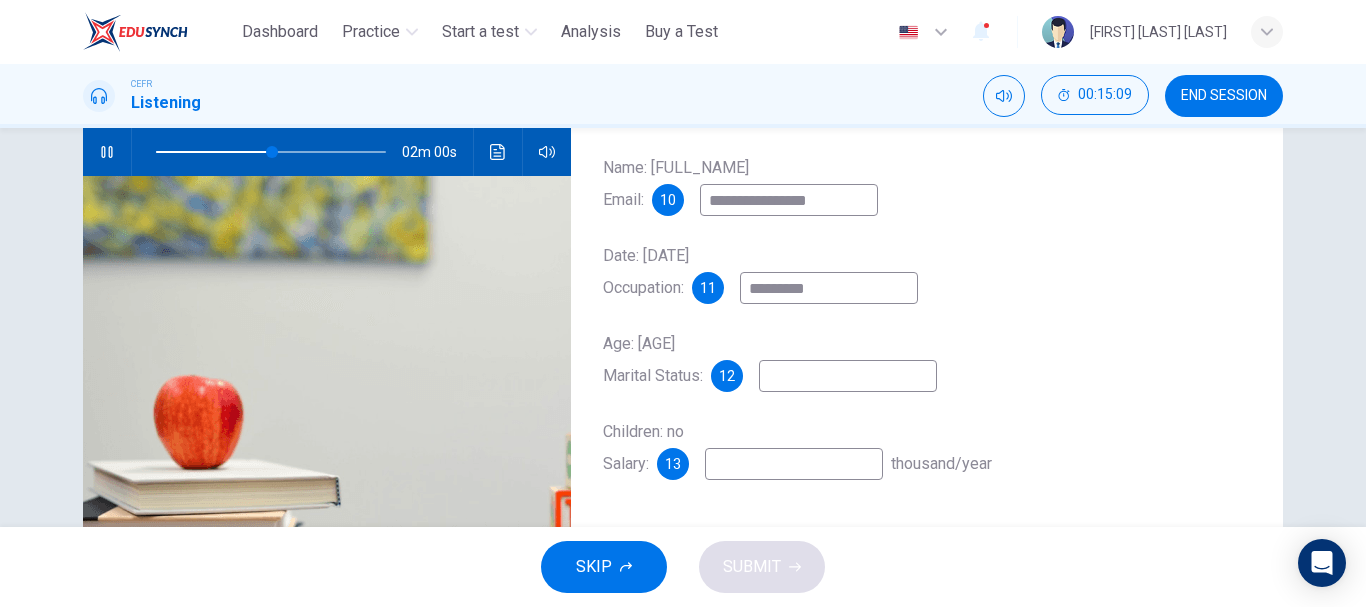 type on "**" 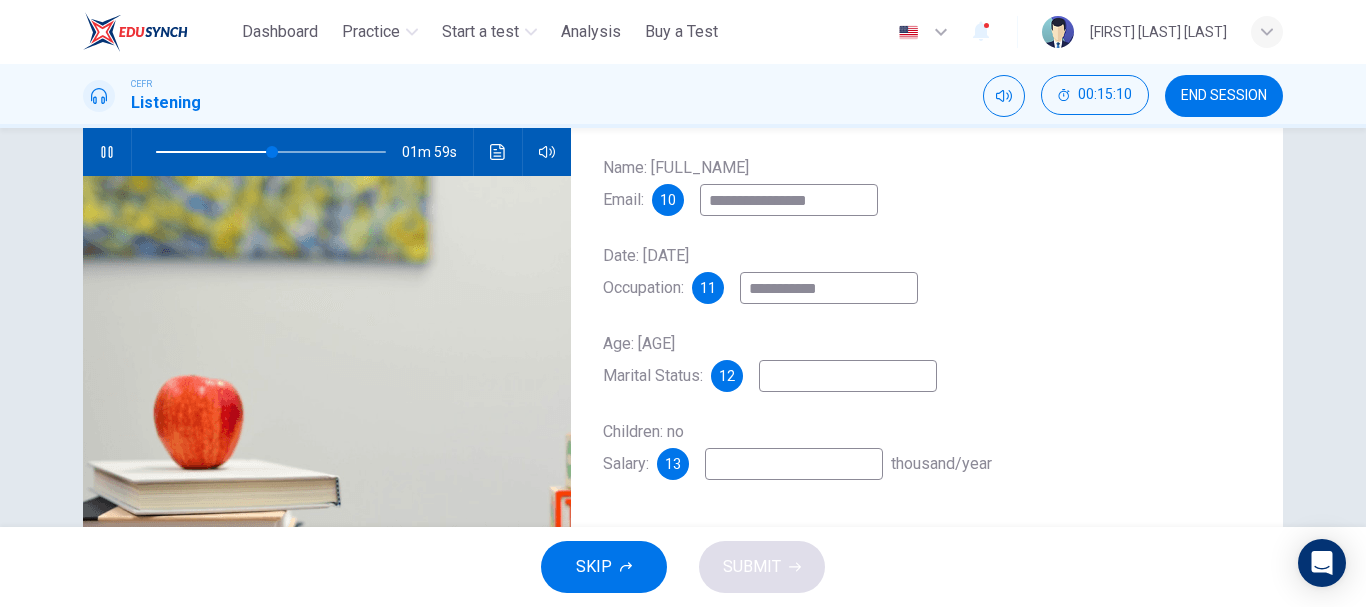 type on "**********" 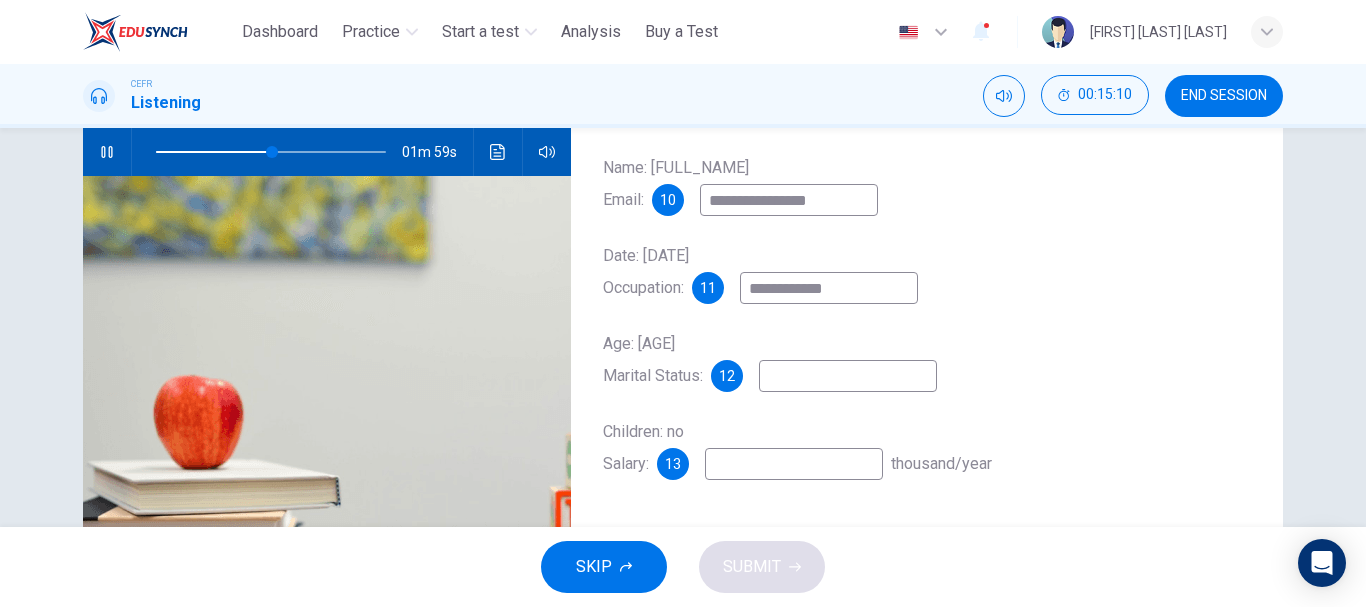 type on "**" 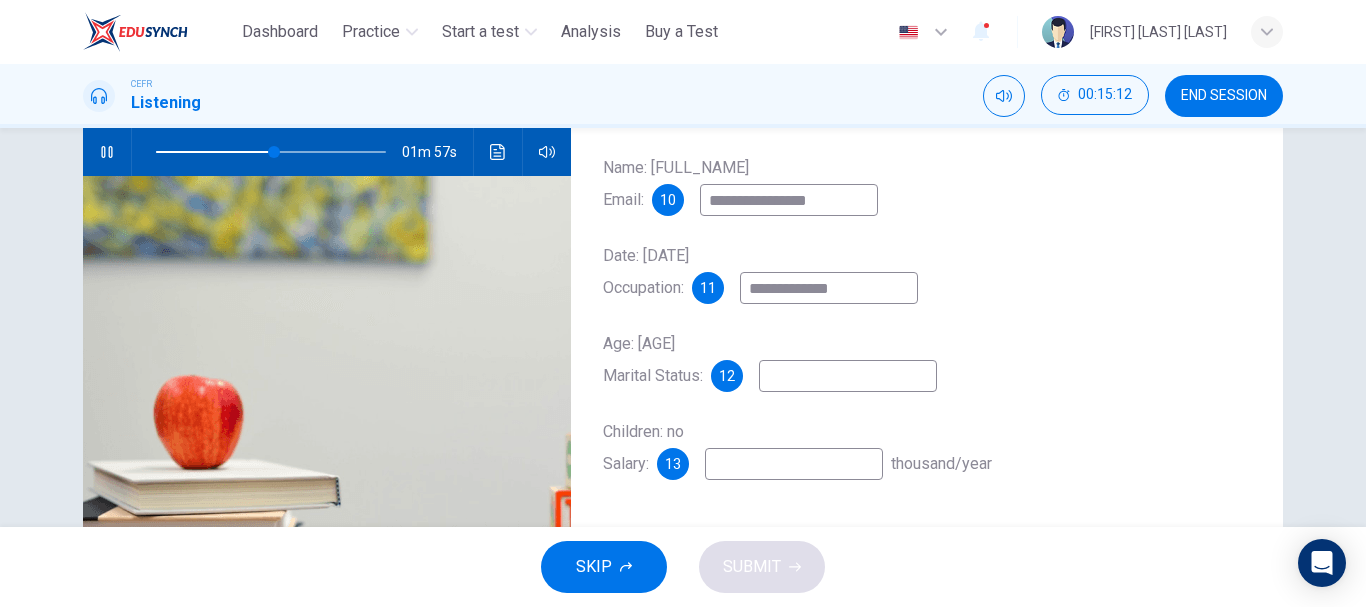 type on "**" 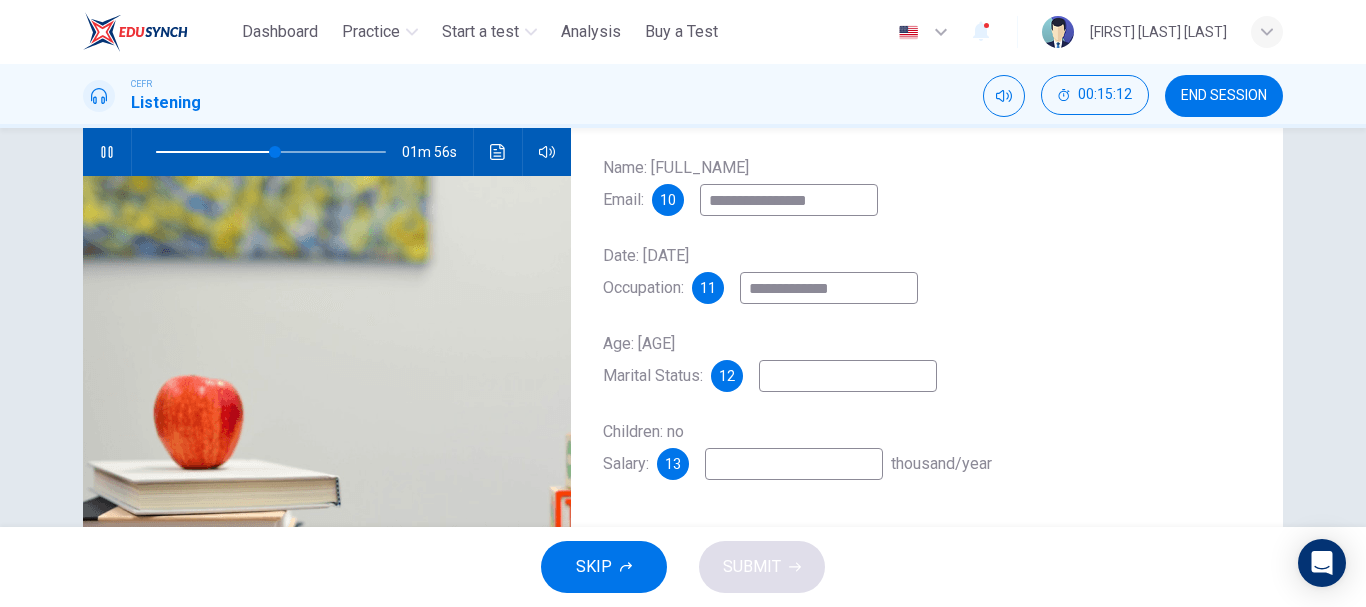 type on "**********" 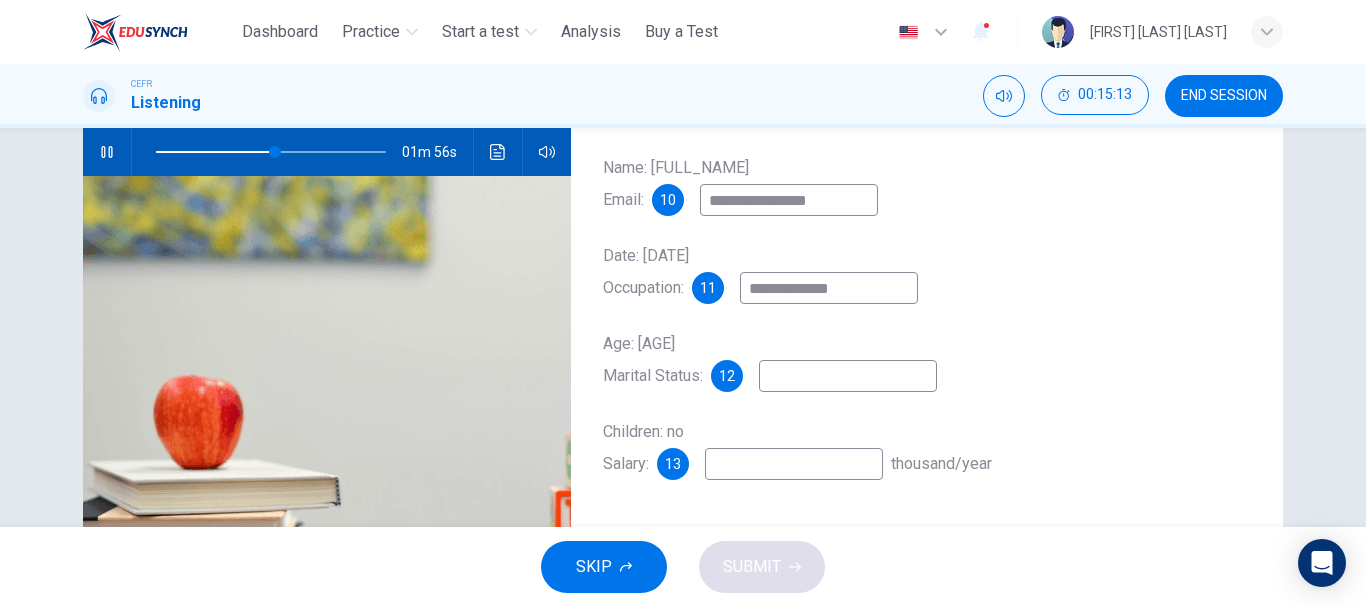 type on "**" 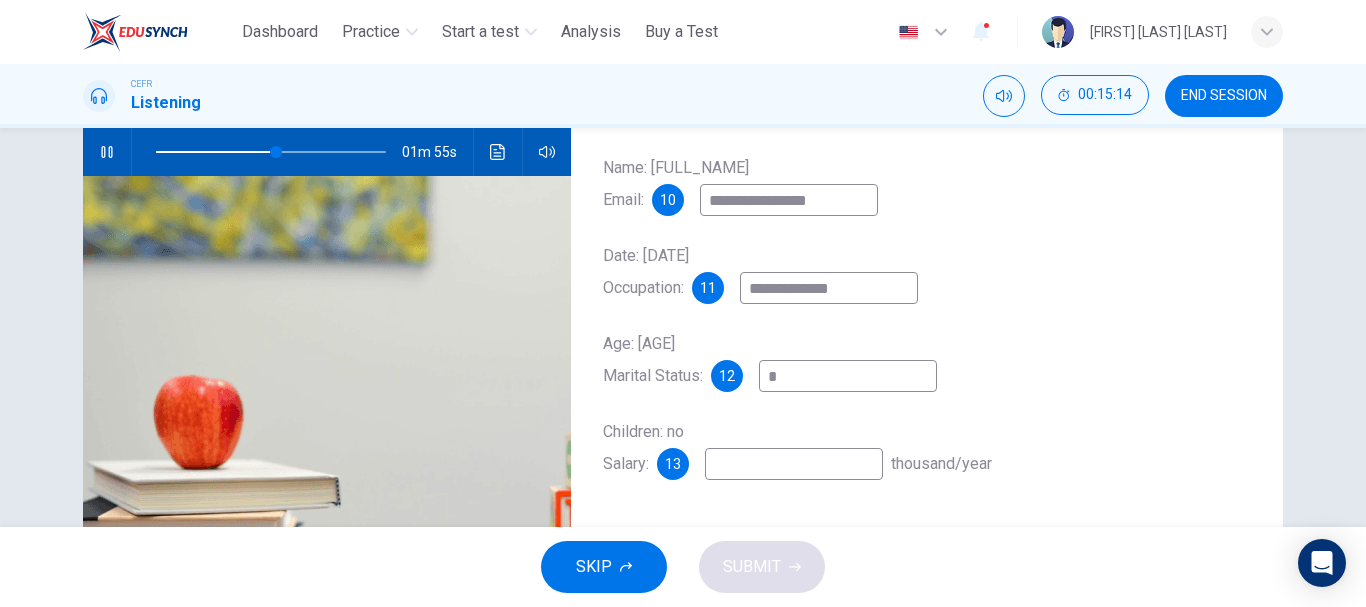 type on "**" 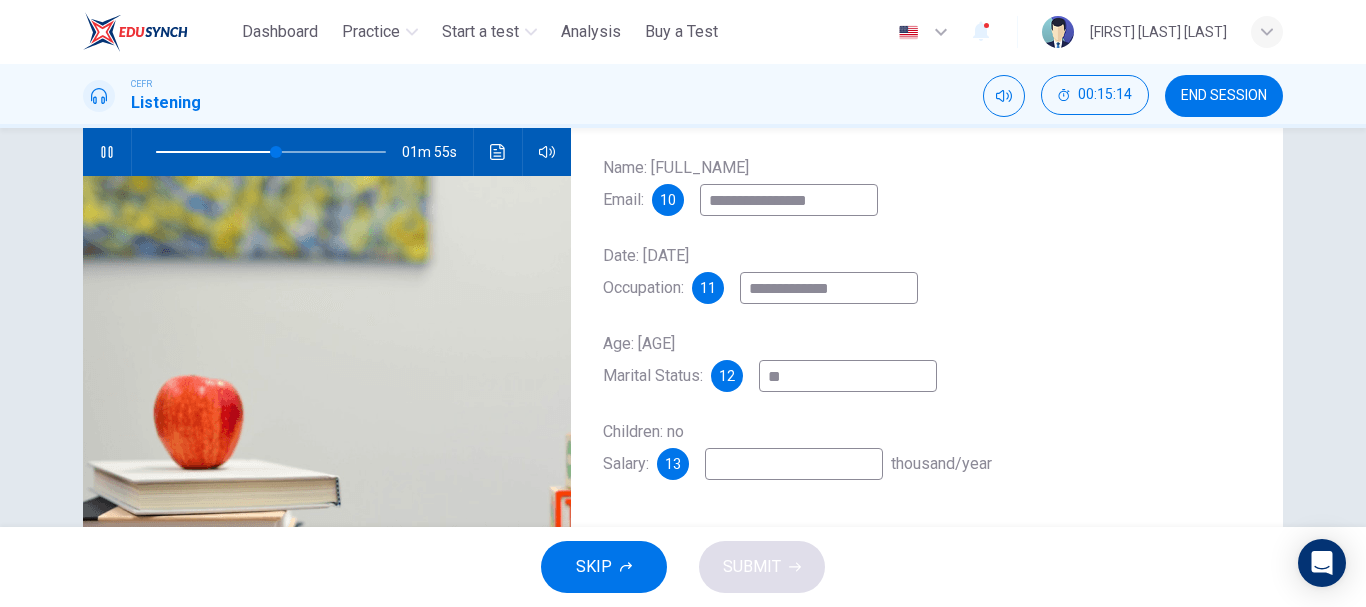 type on "**" 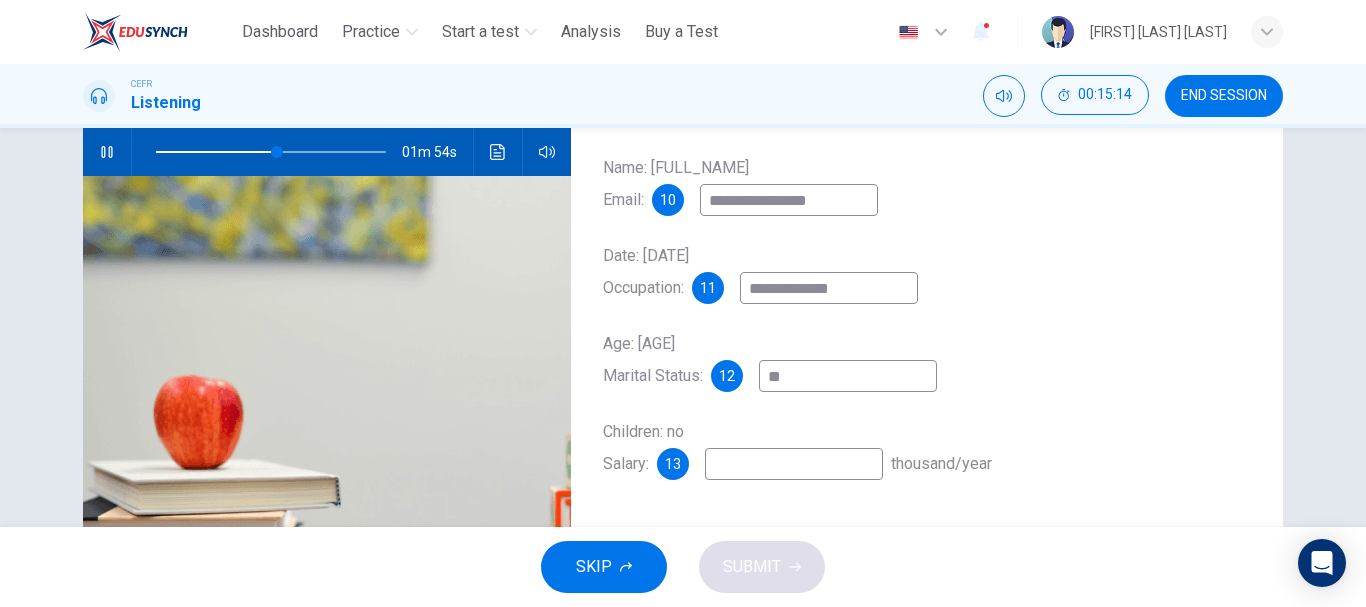 type on "***" 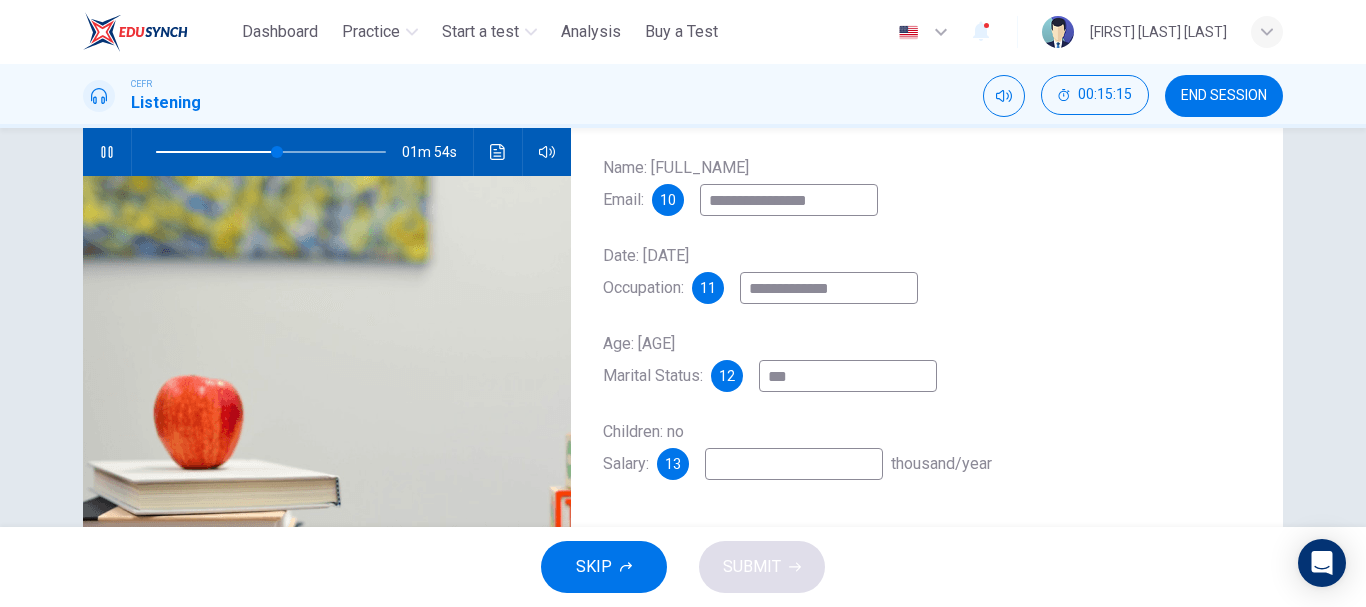 type on "**" 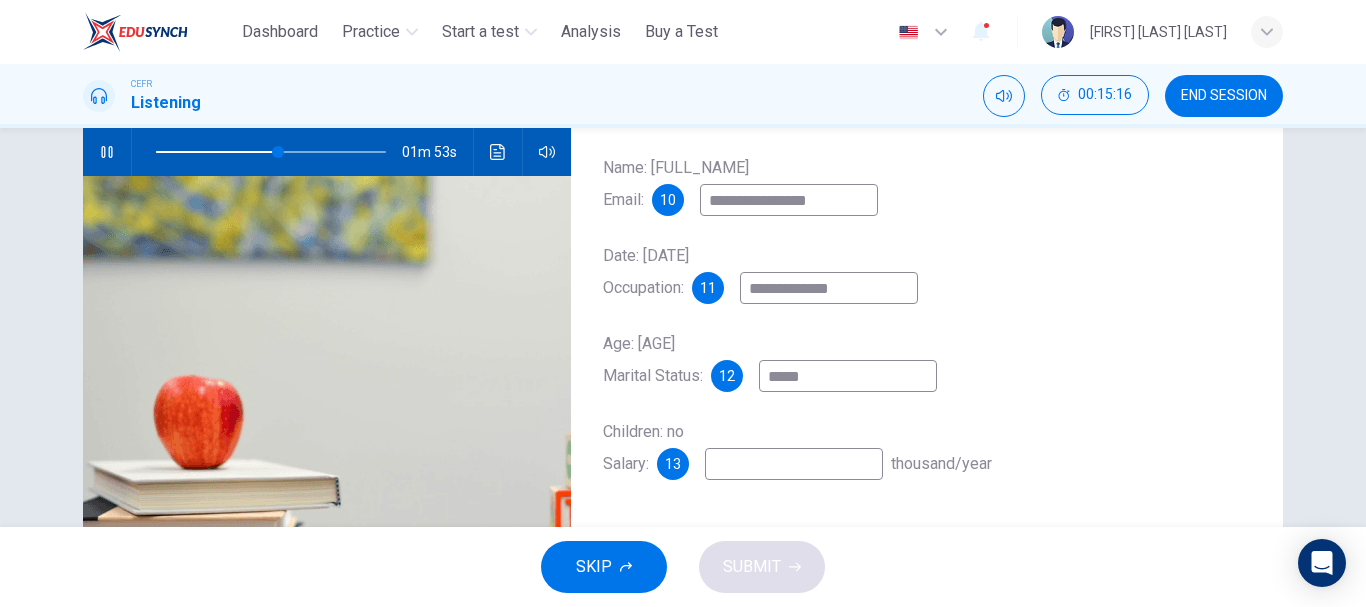 type on "******" 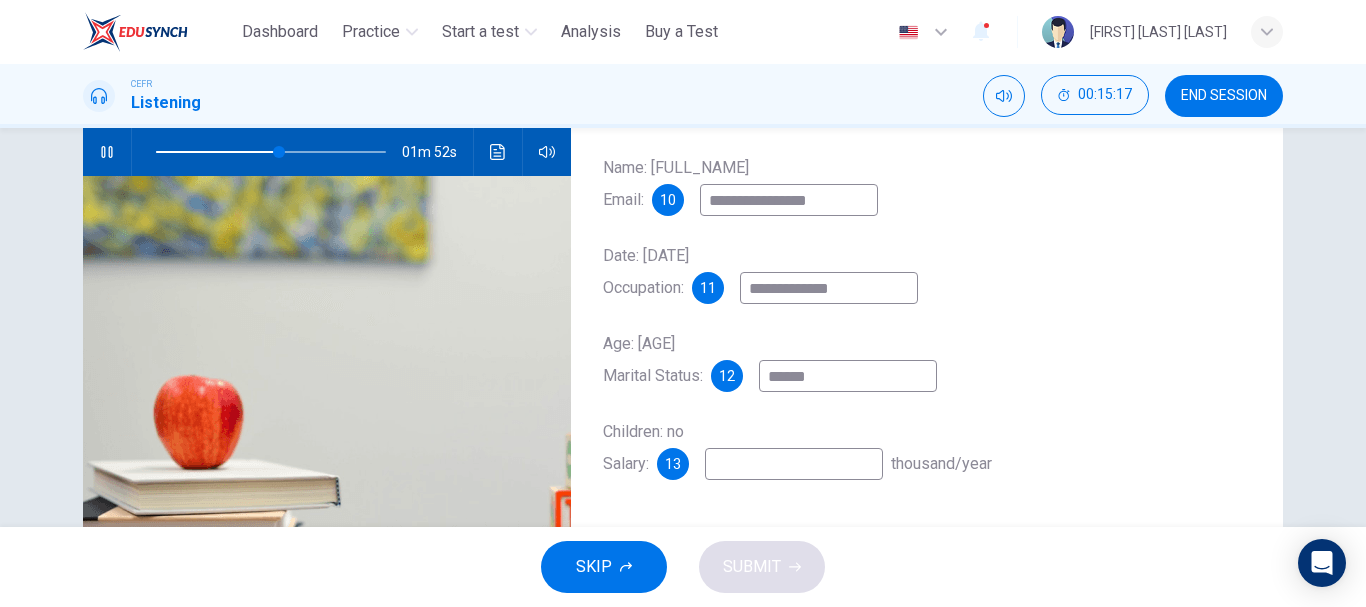type on "**" 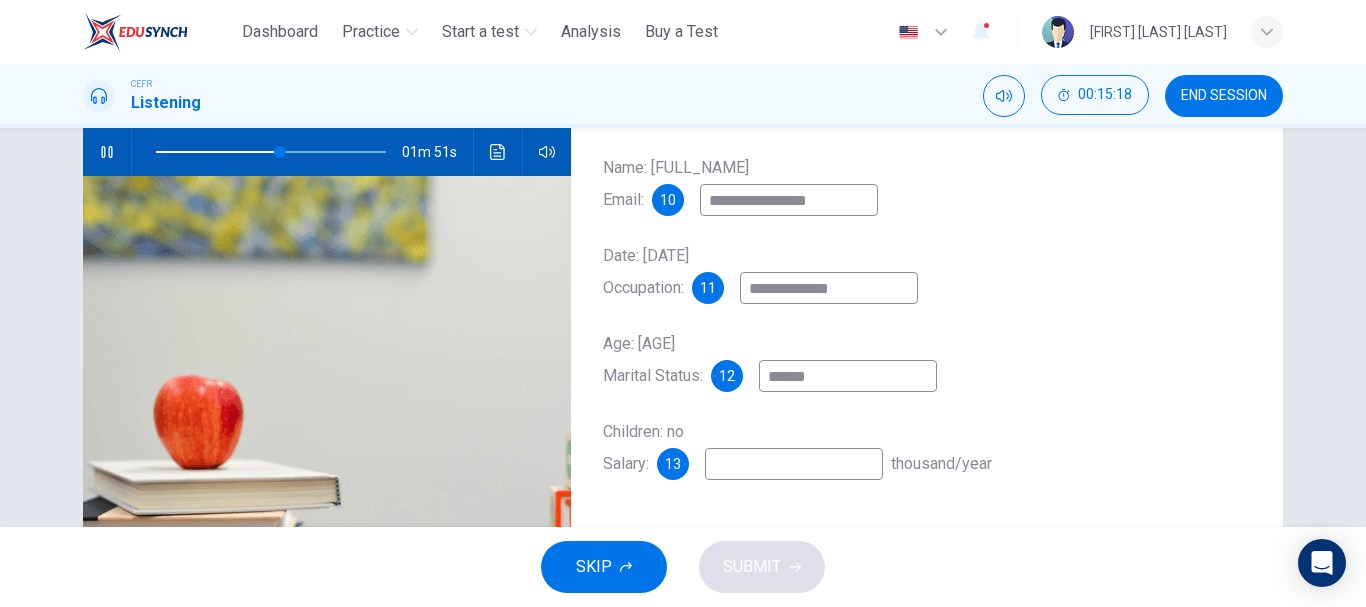type on "******" 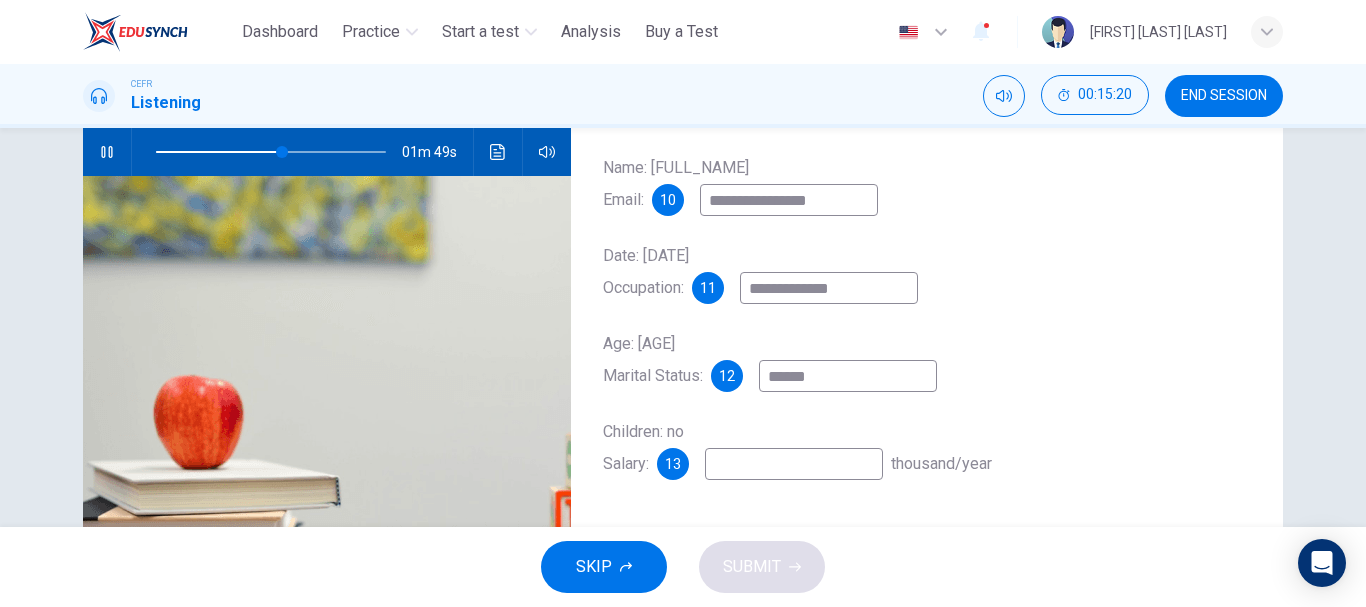 type on "**" 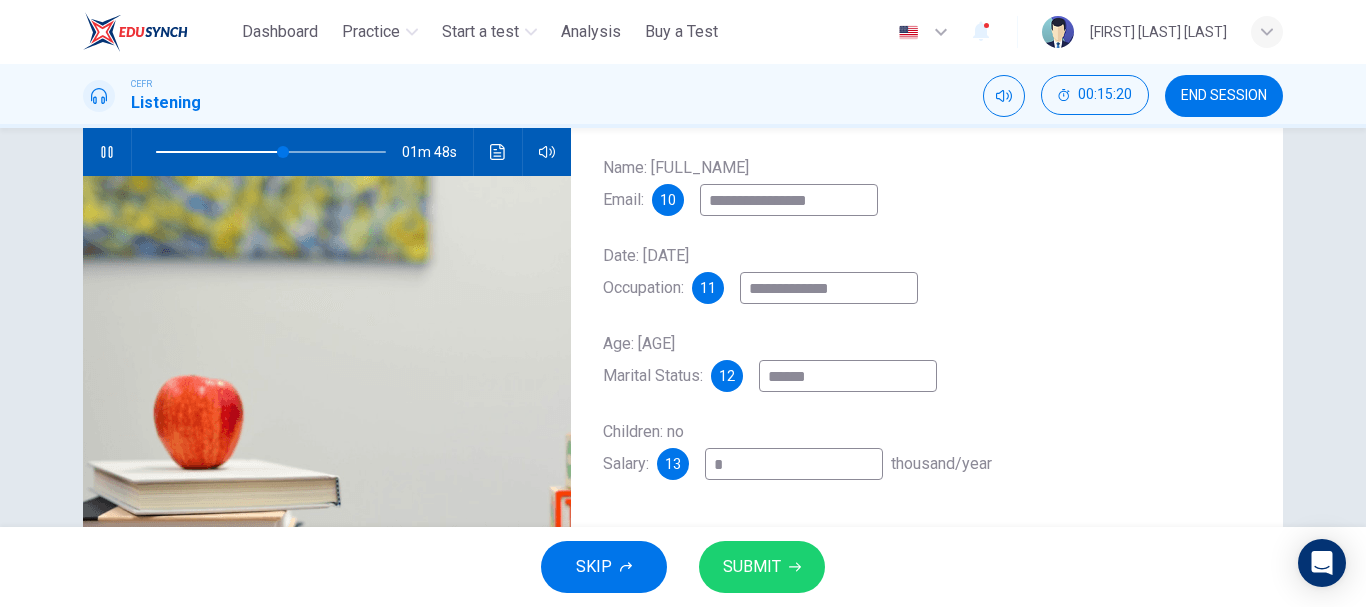 type on "**" 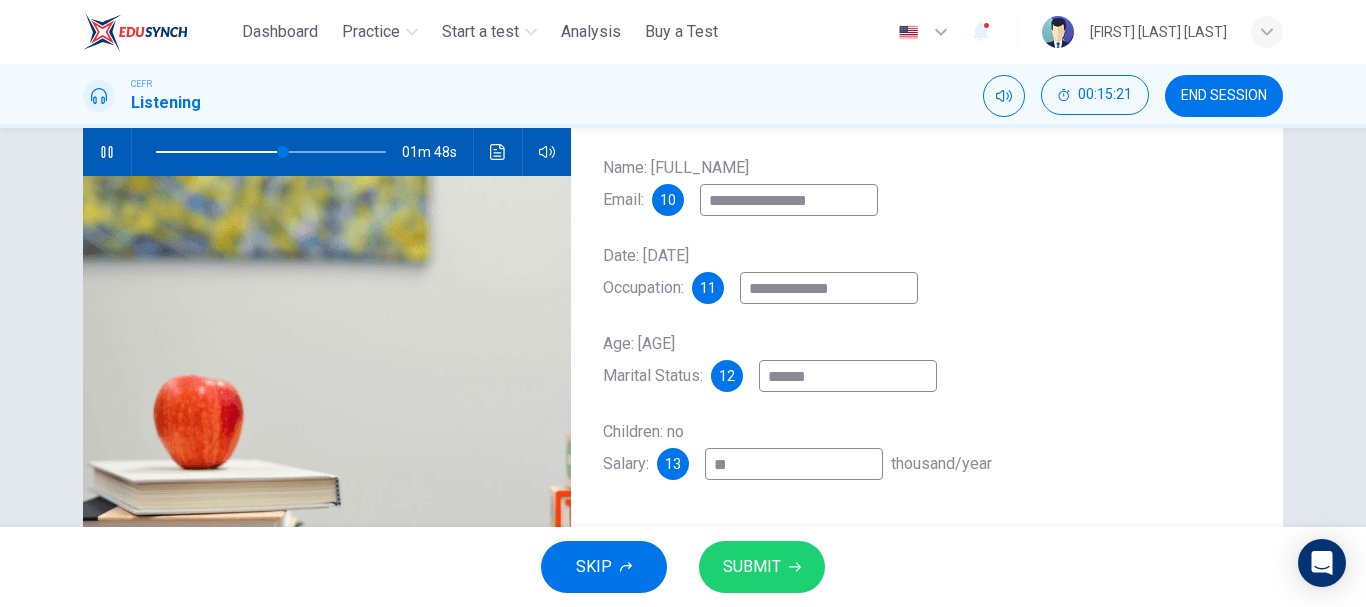 type on "**" 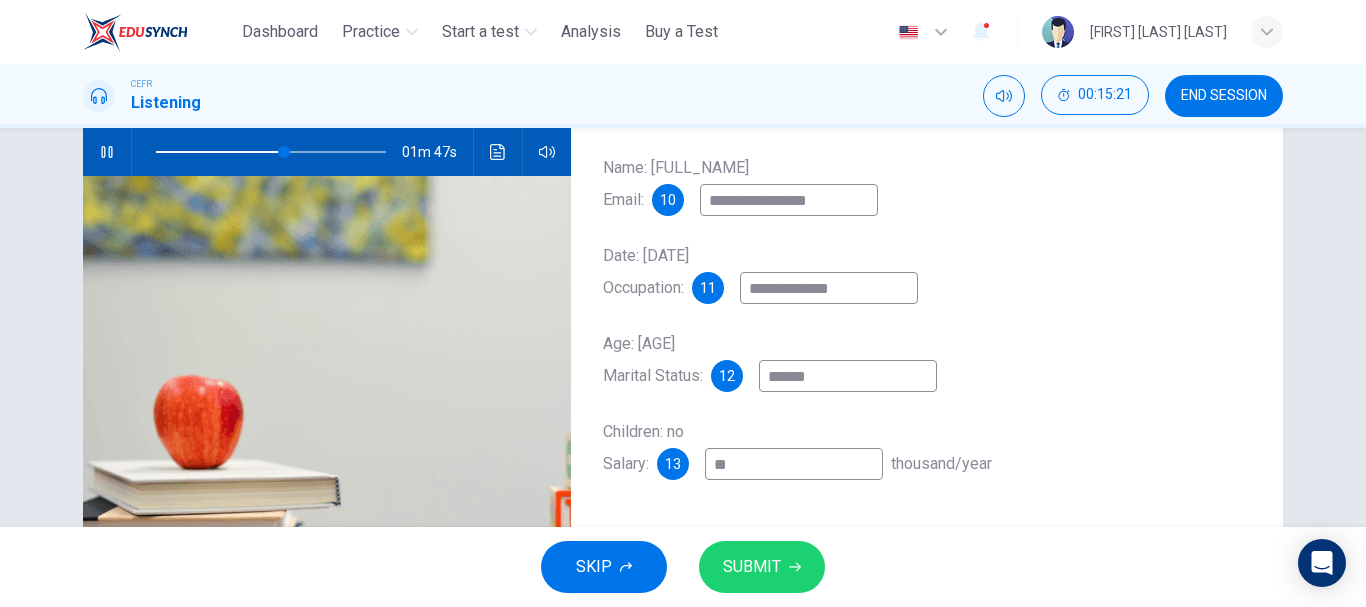 type on "***" 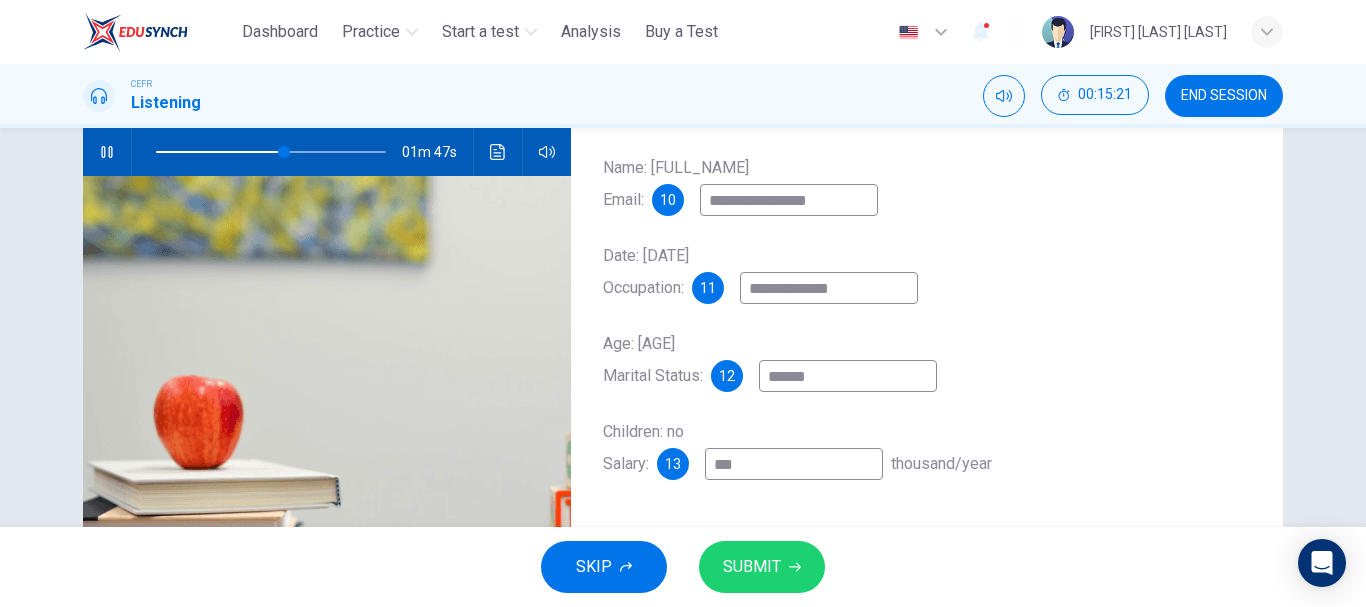 type on "****" 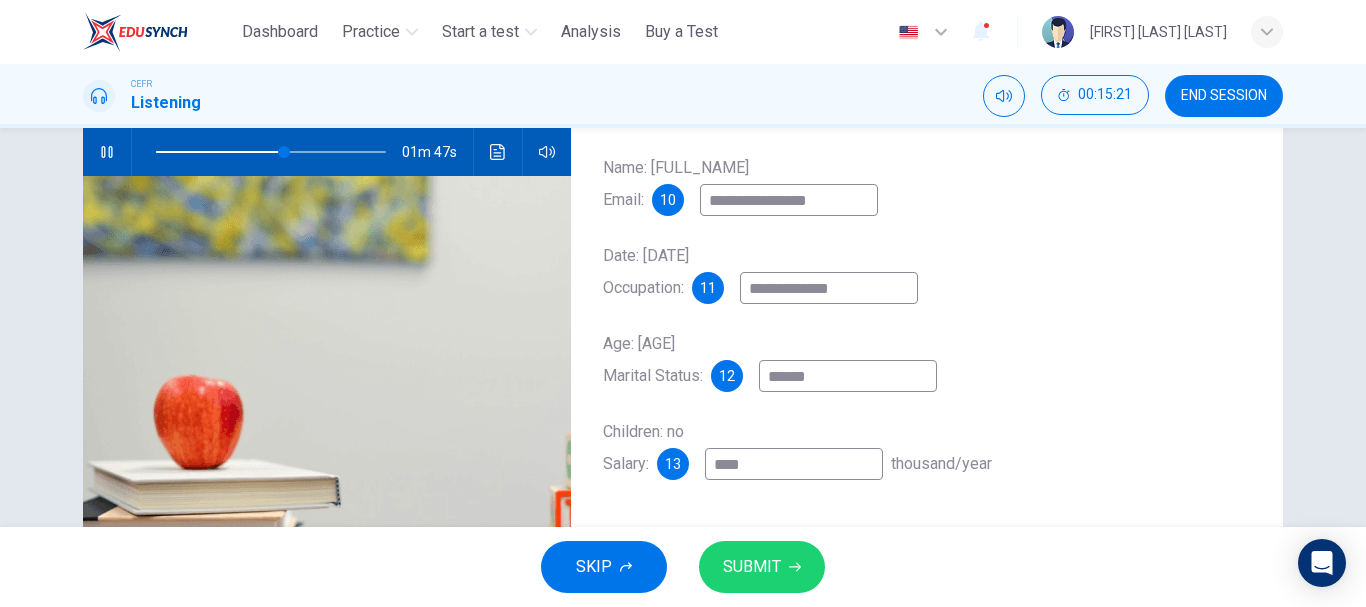 type on "**" 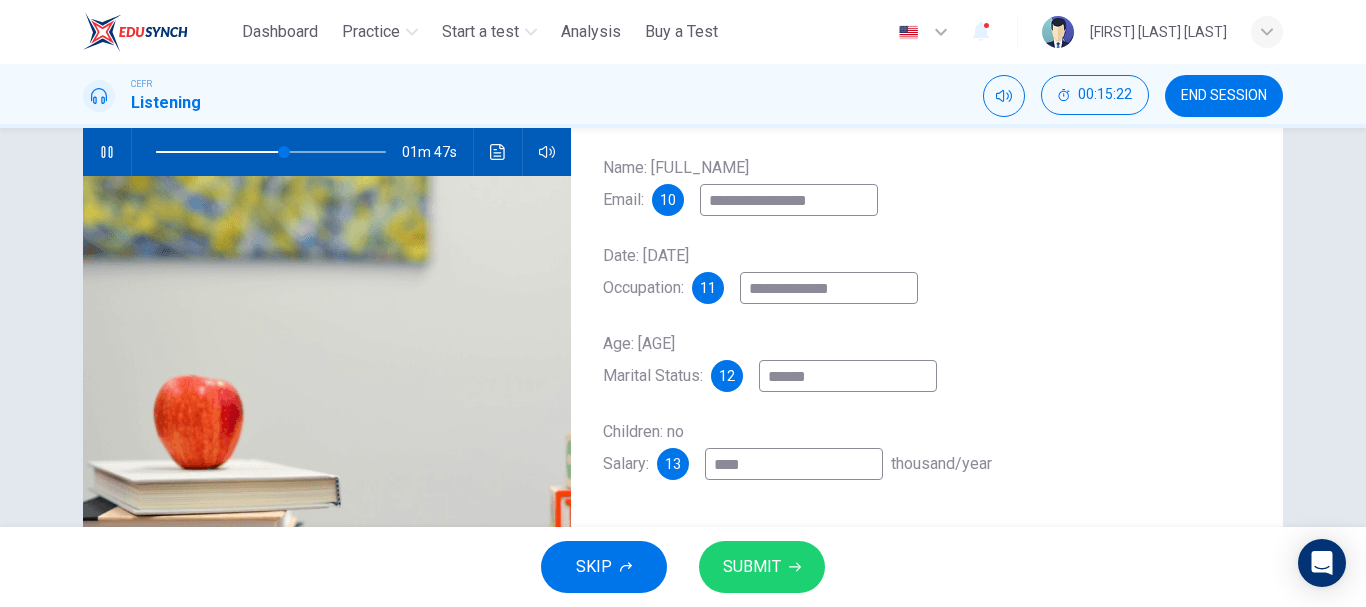 type on "*****" 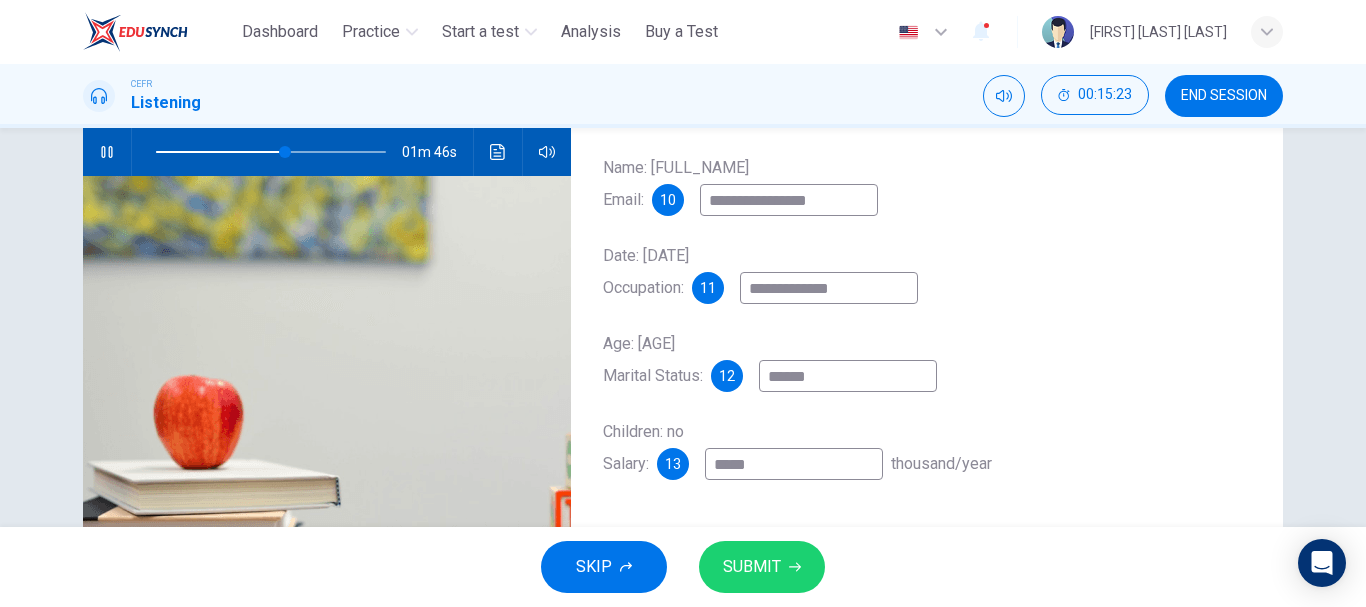 type on "**" 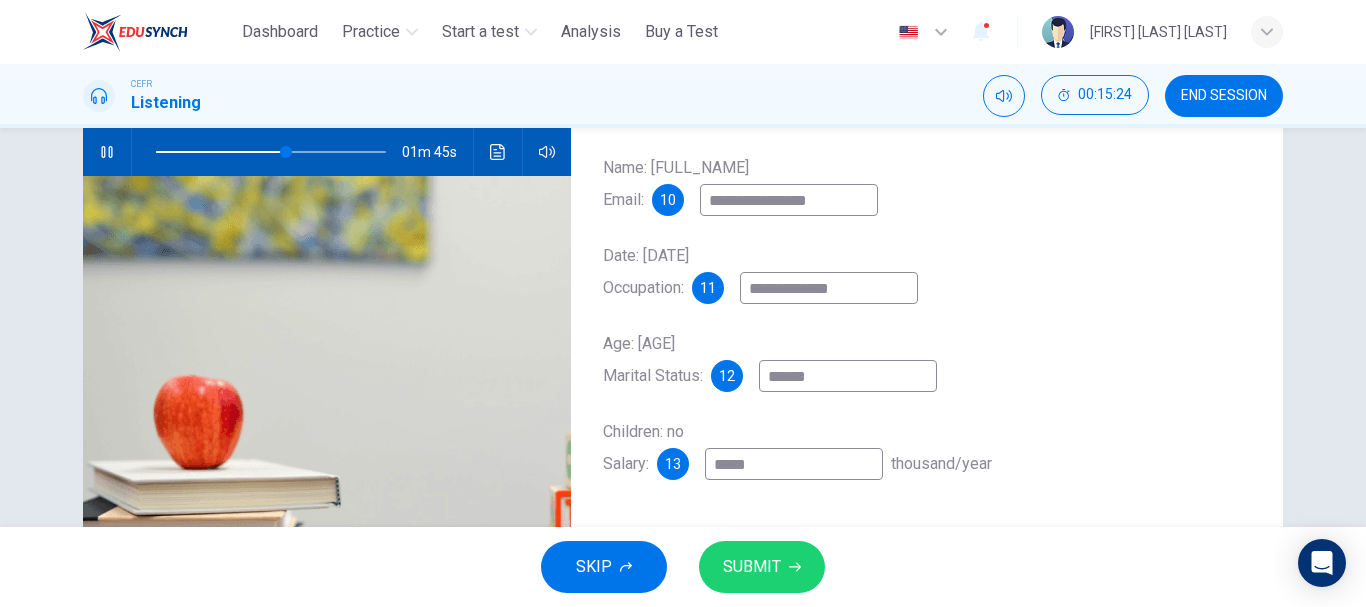 type on "******" 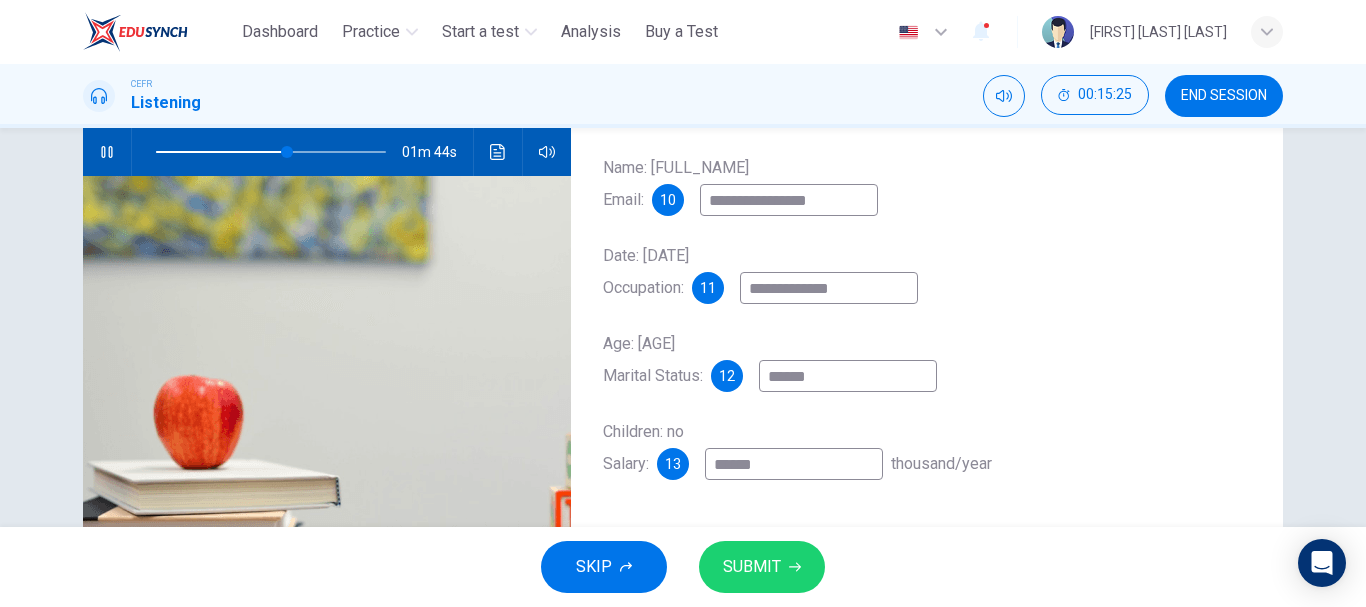 type on "**" 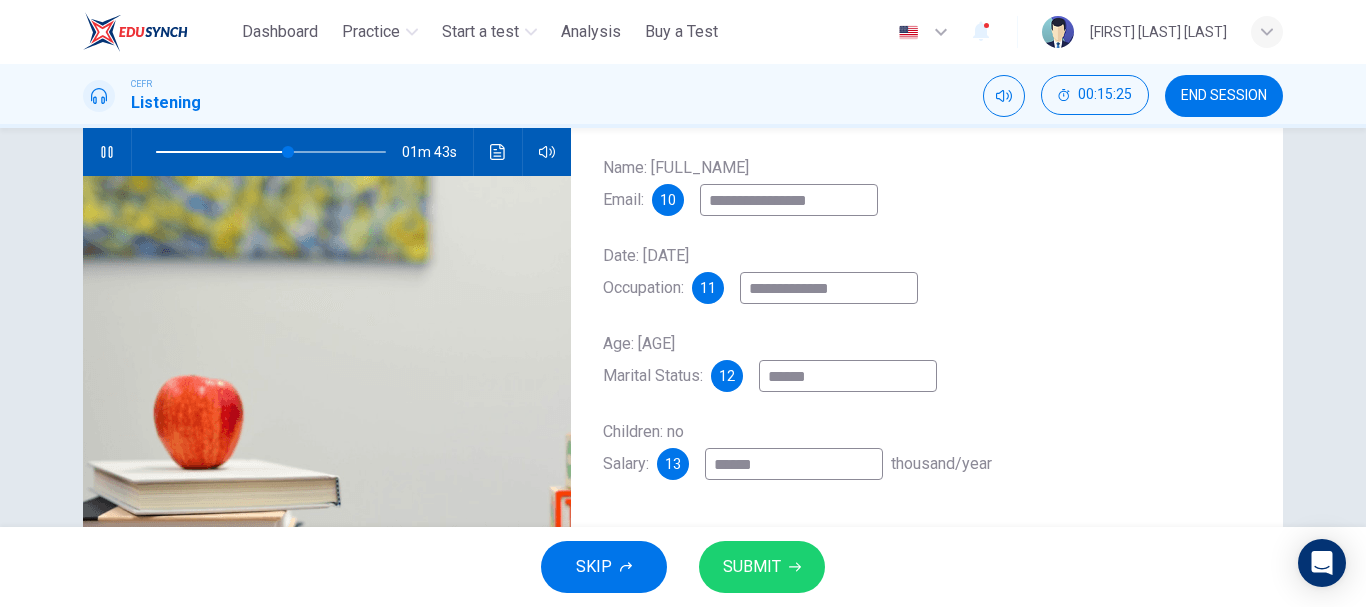 type on "*******" 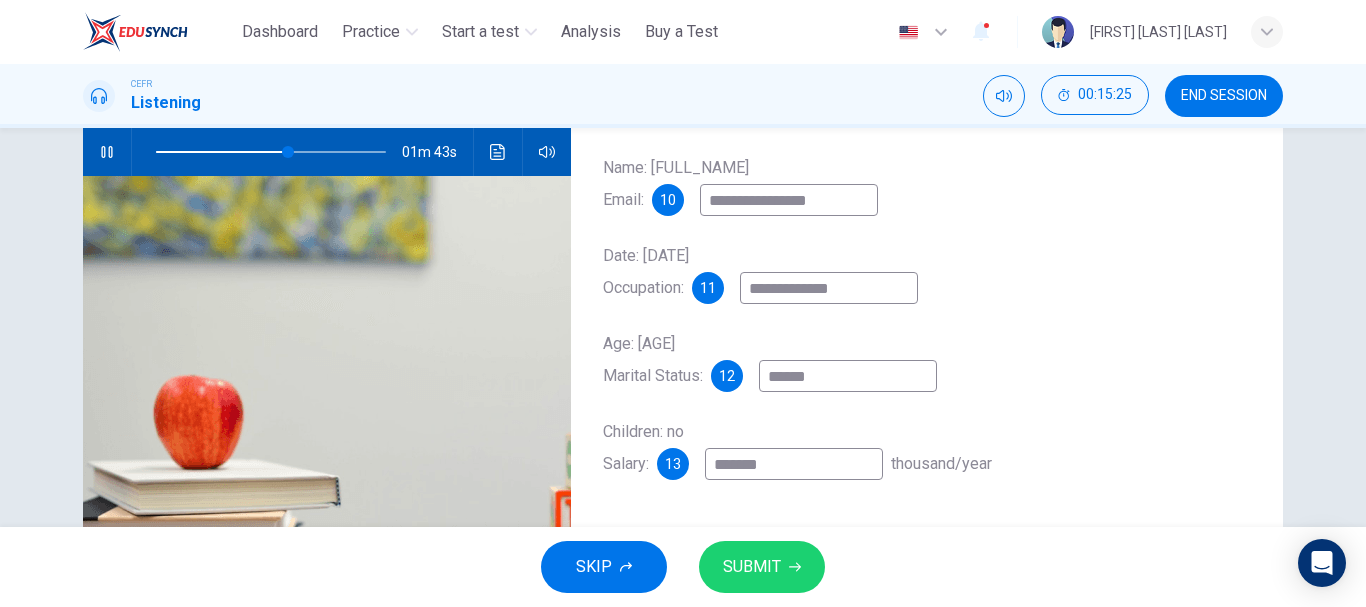 type on "********" 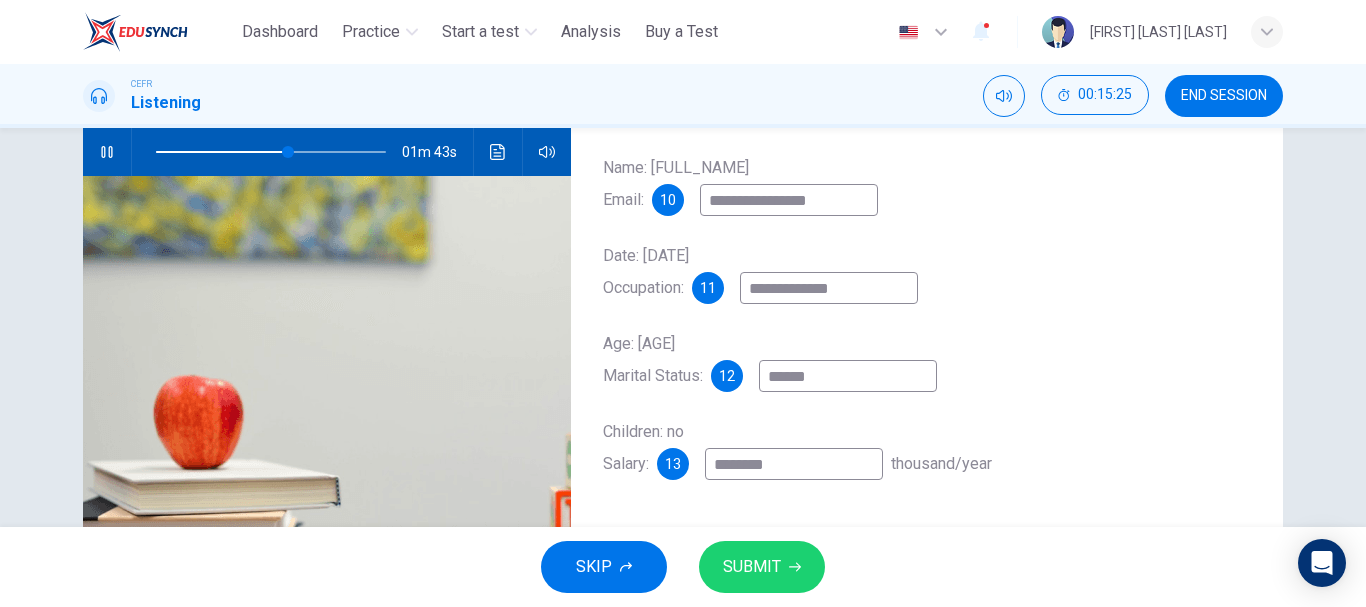 type on "**" 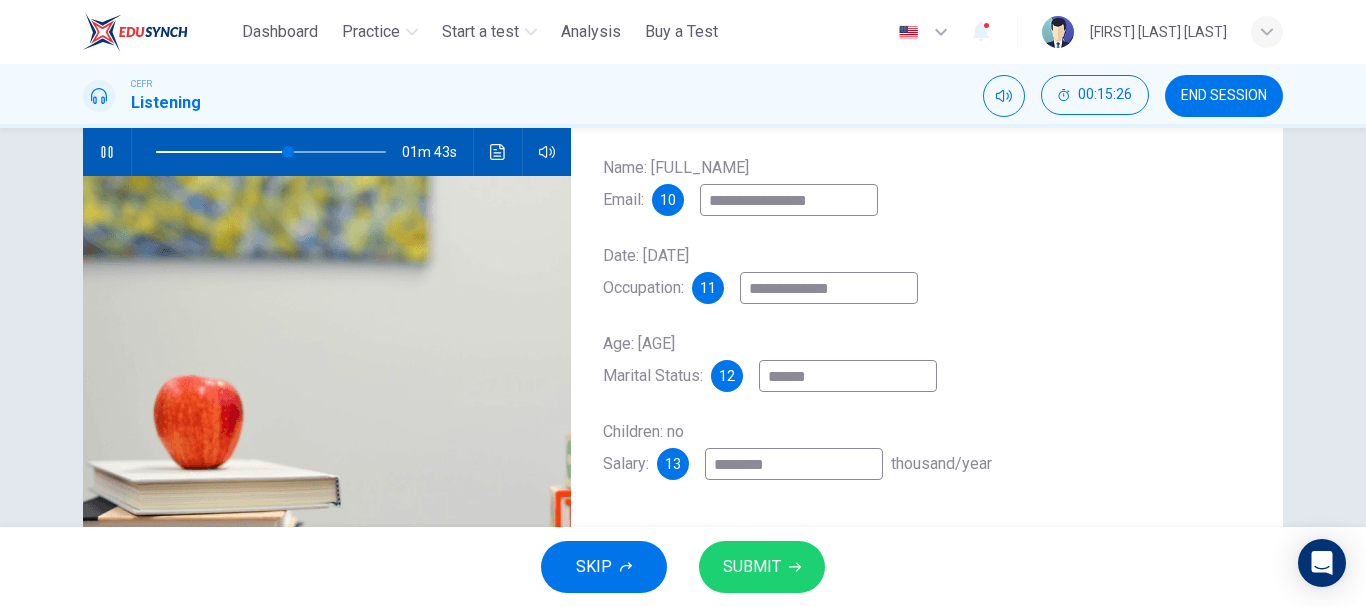 type on "*********" 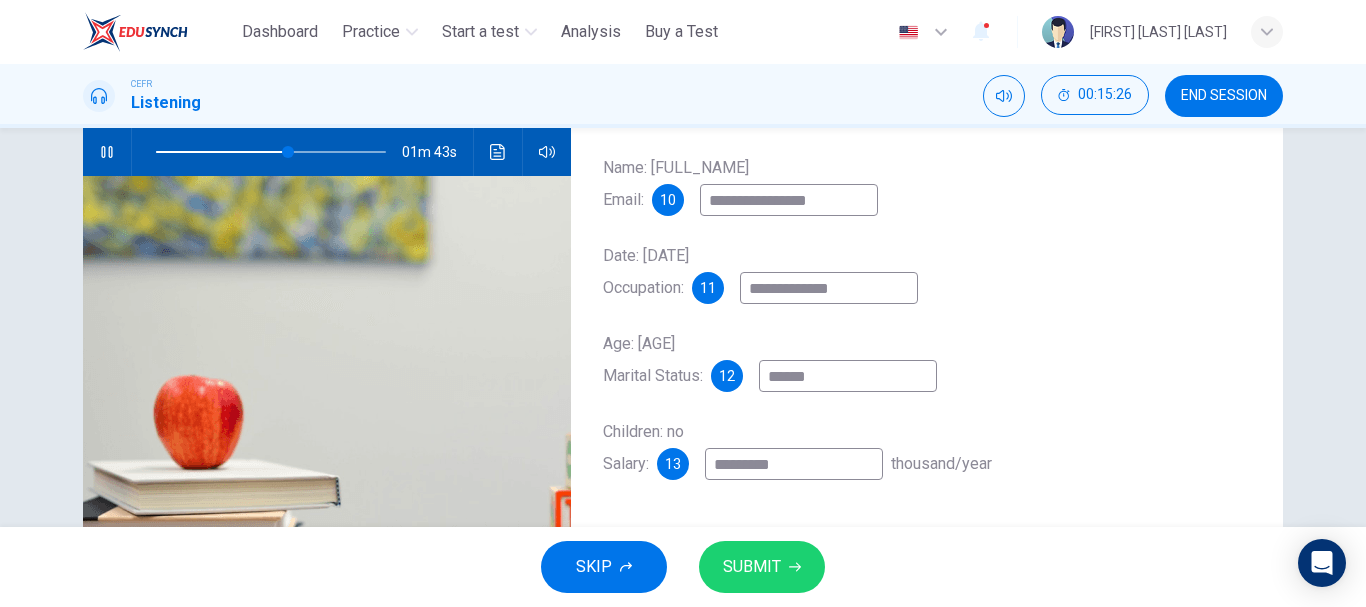 type on "**********" 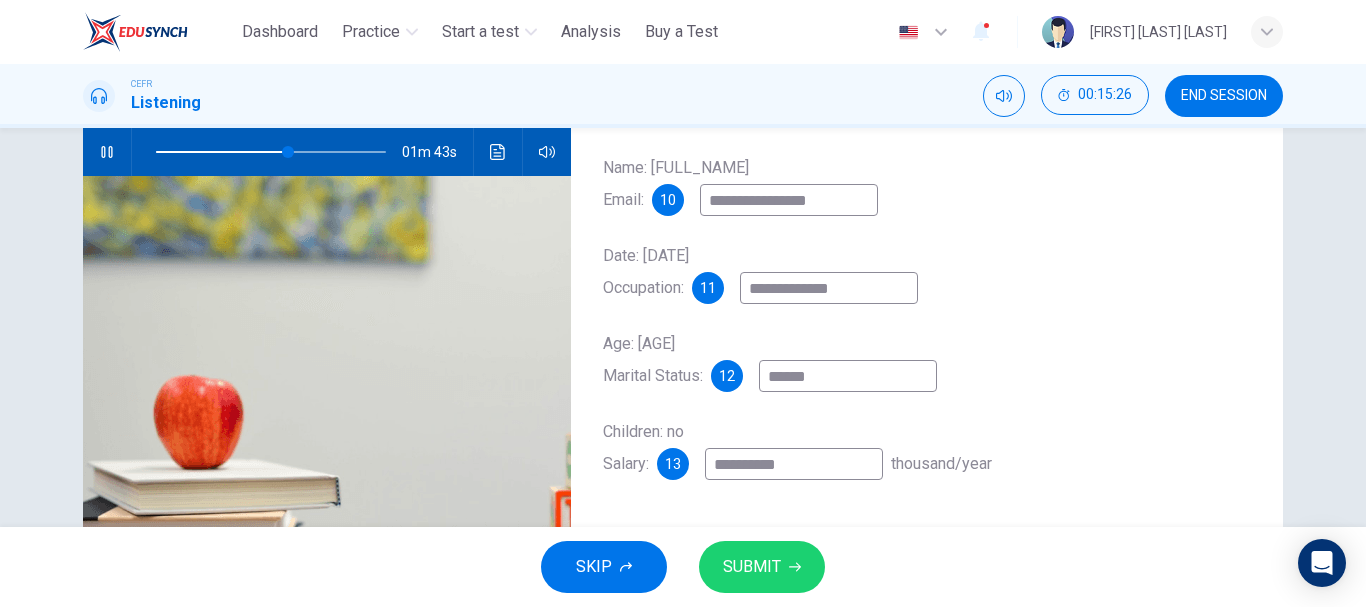 type on "**" 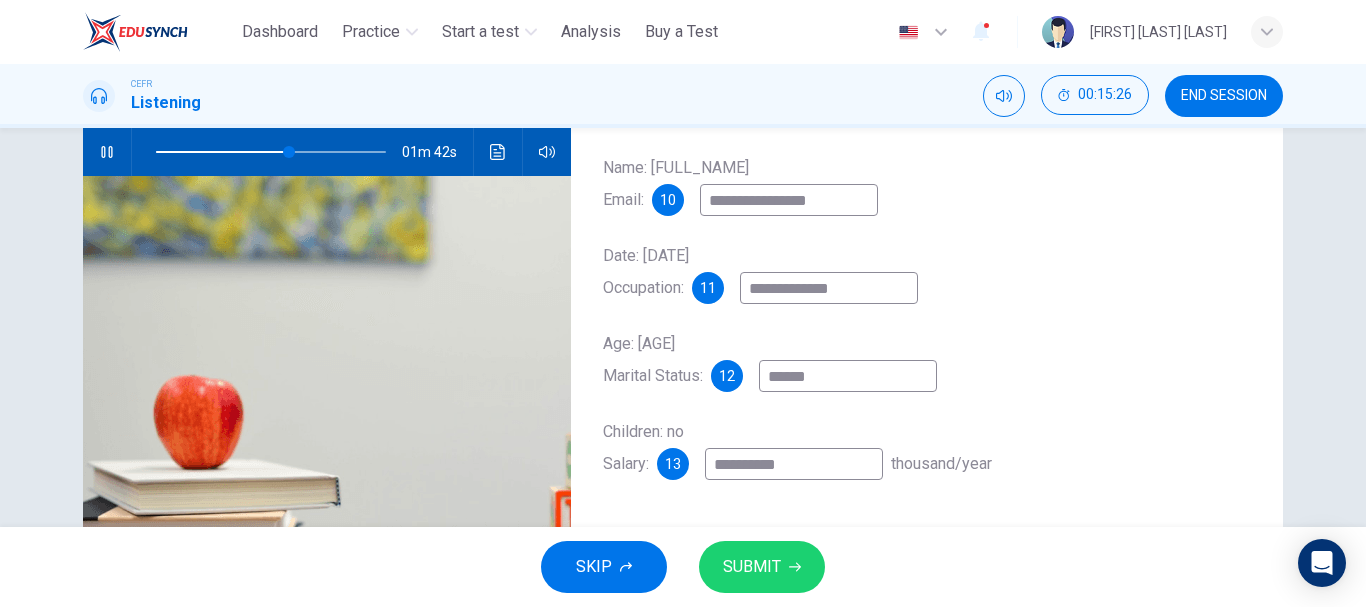 type on "**********" 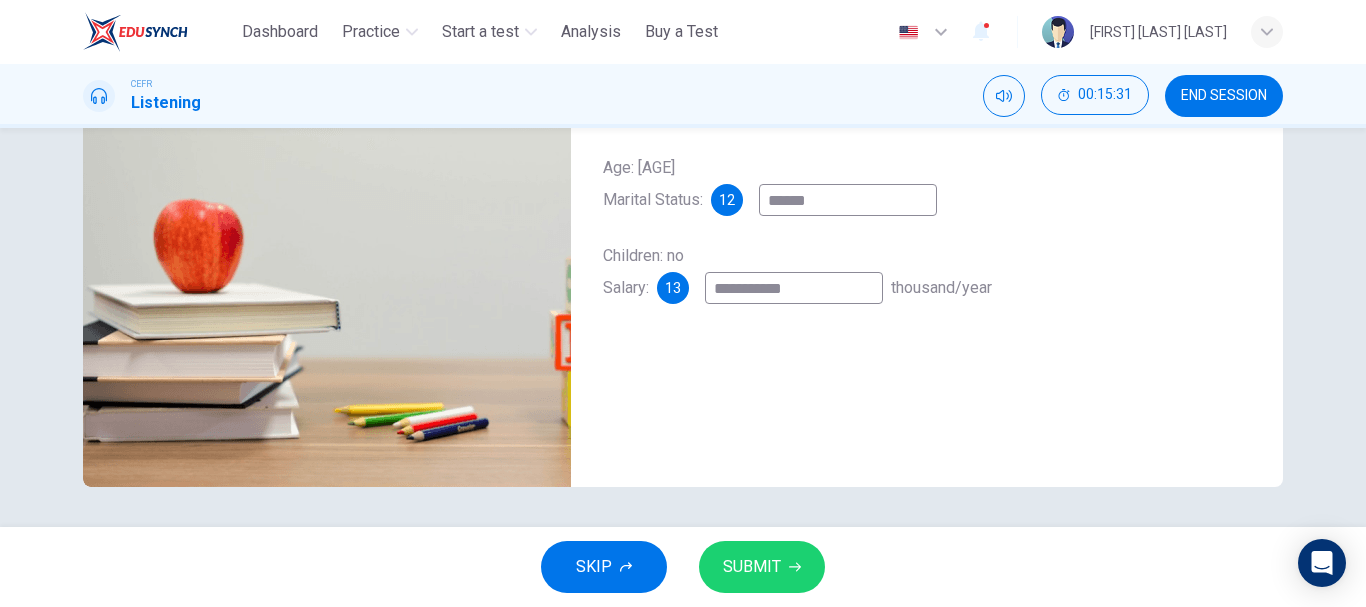 type on "**" 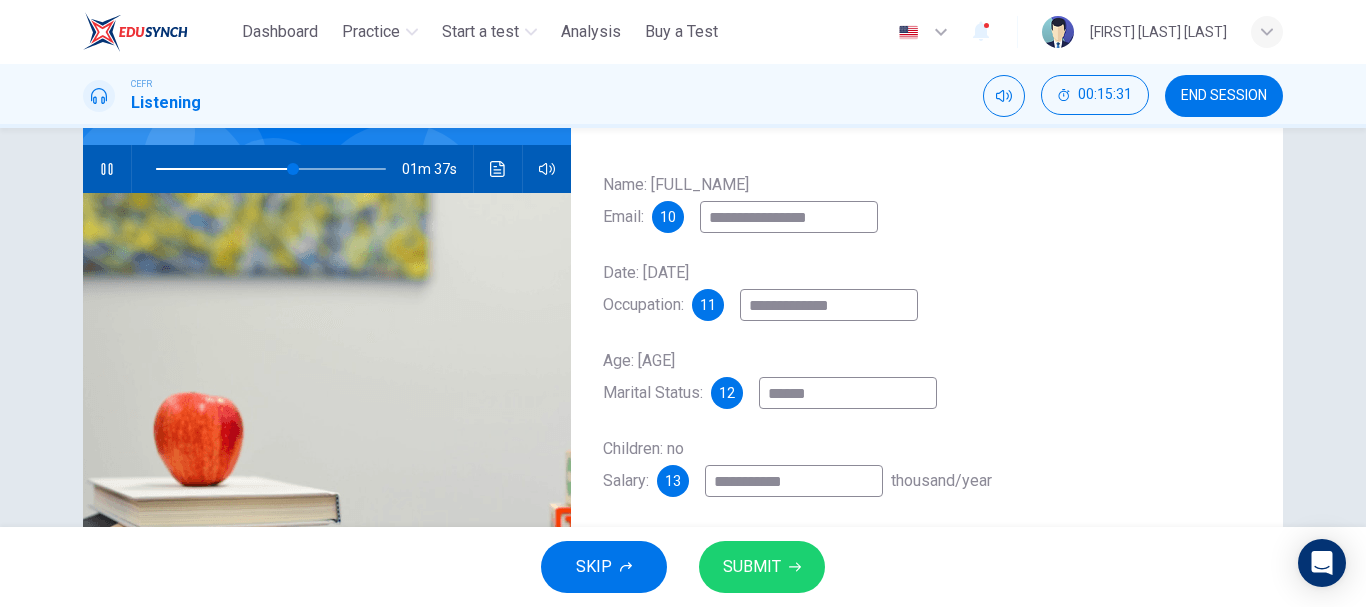scroll, scrollTop: 176, scrollLeft: 0, axis: vertical 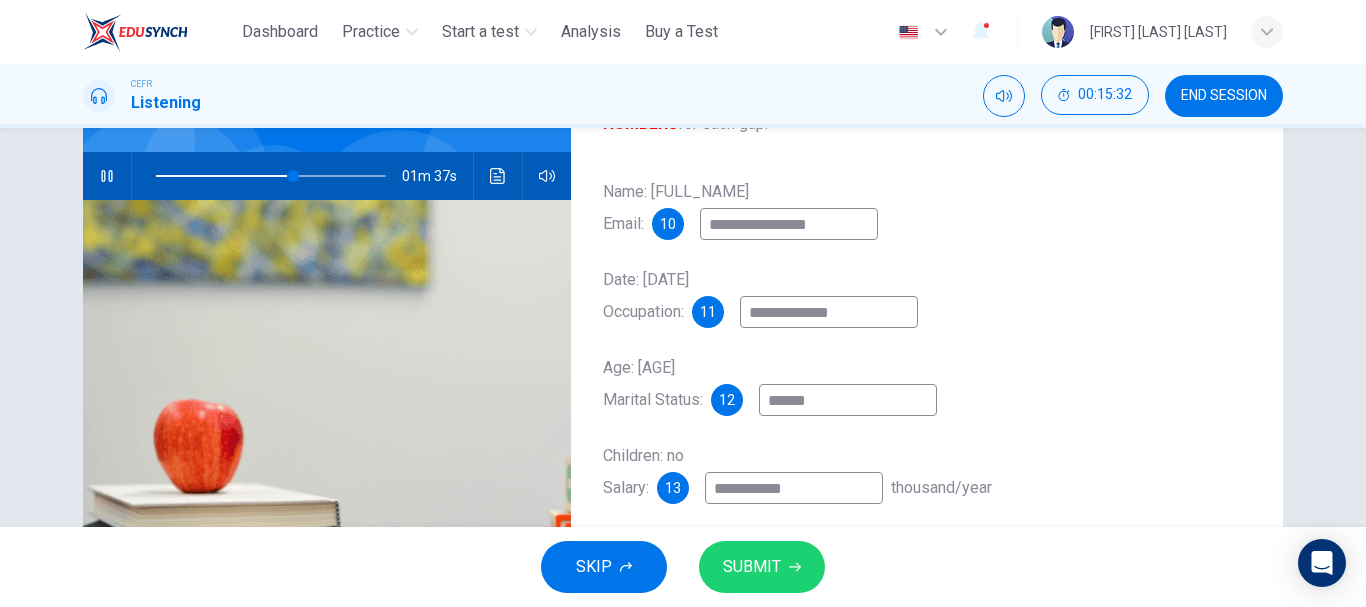 type on "**********" 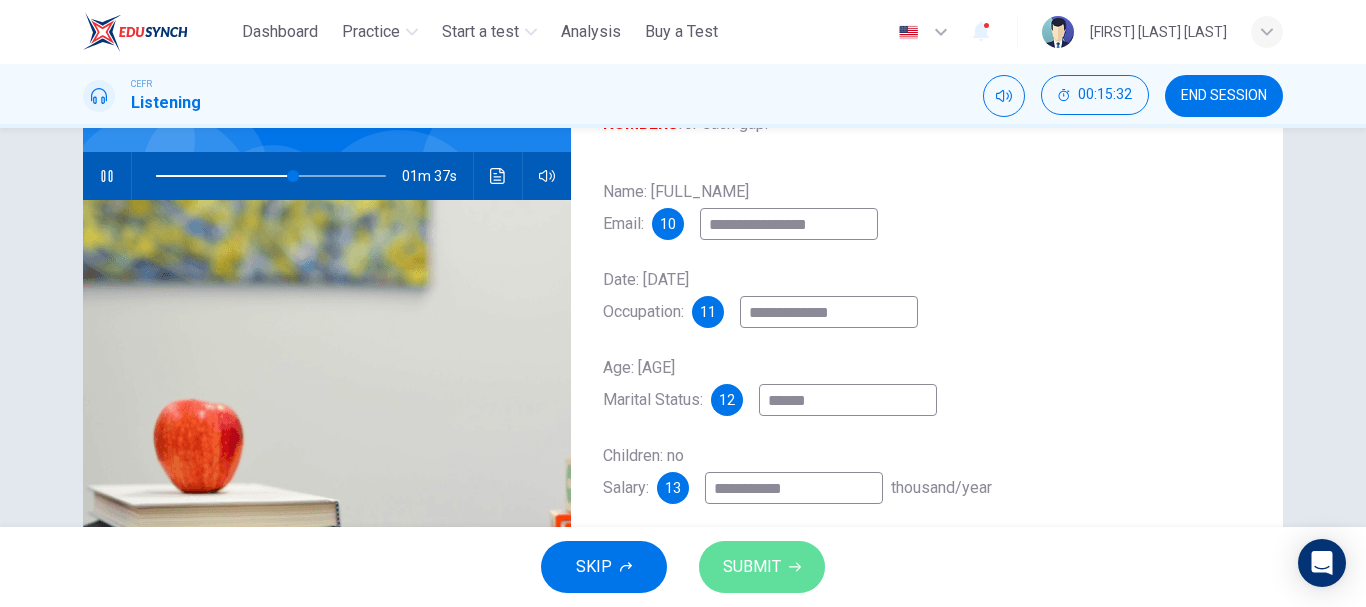 click on "SUBMIT" at bounding box center (762, 567) 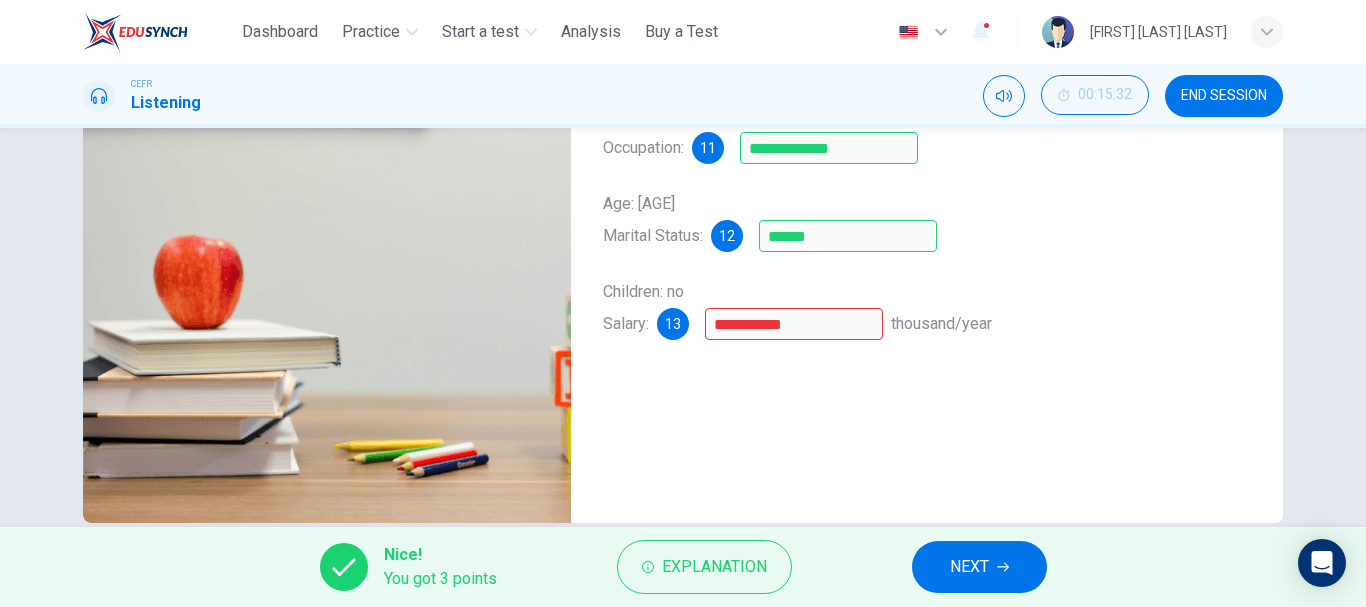 scroll, scrollTop: 376, scrollLeft: 0, axis: vertical 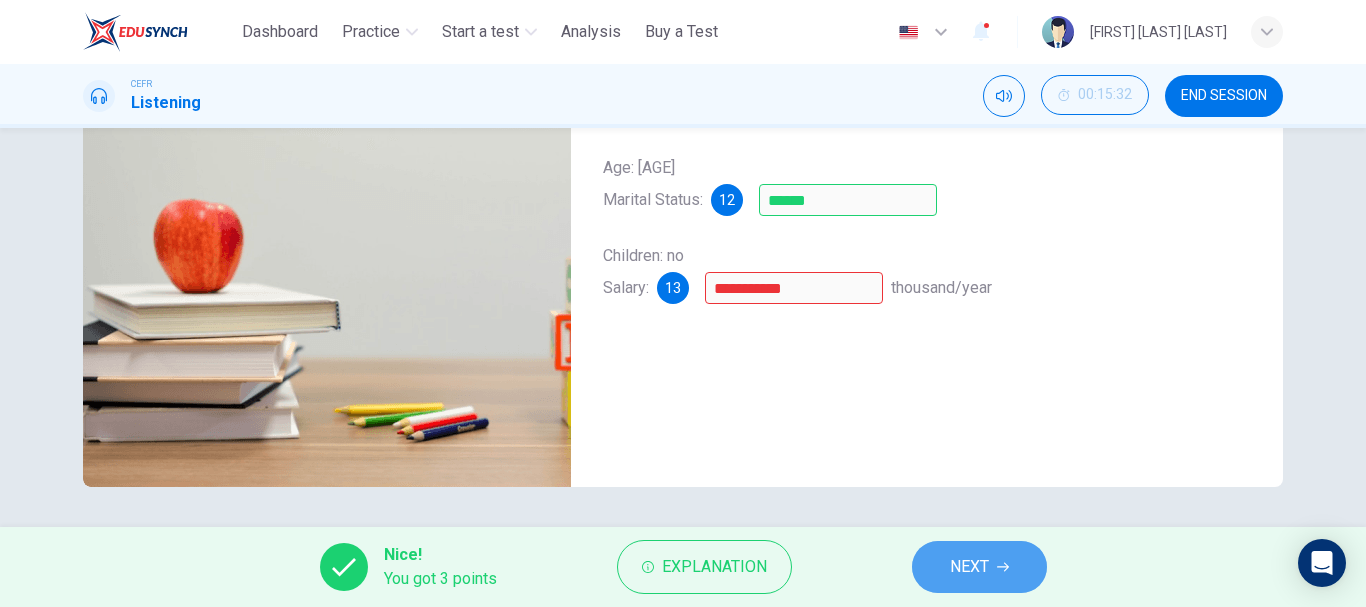 click on "NEXT" at bounding box center (969, 567) 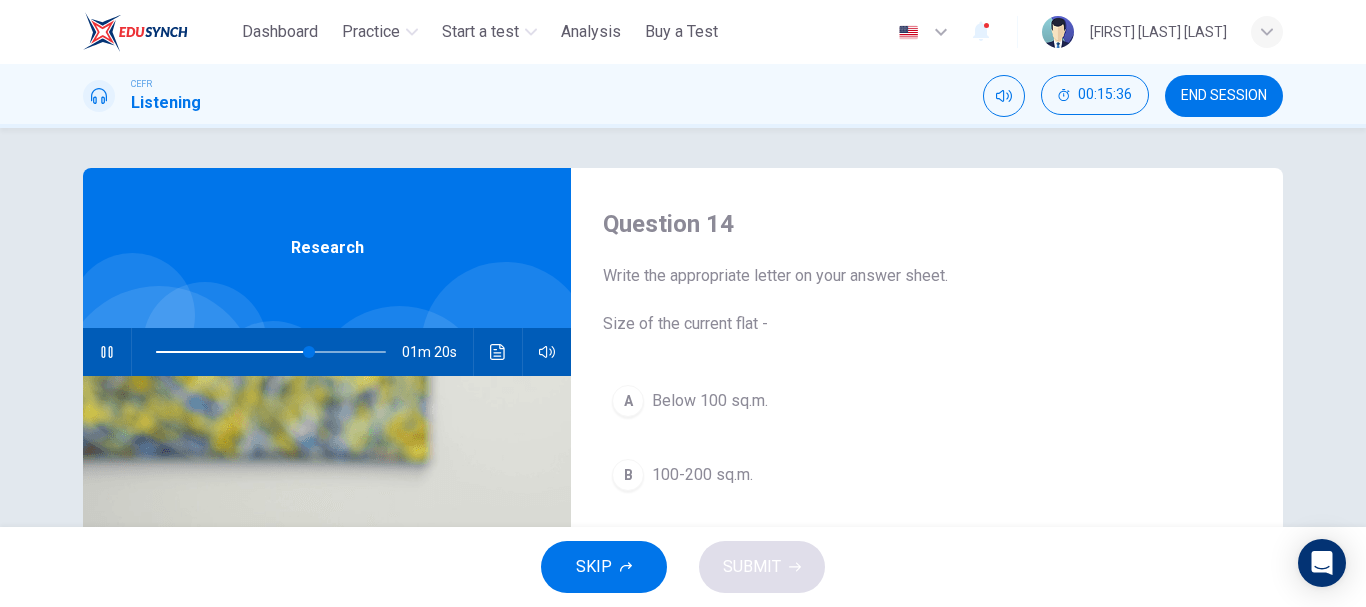 scroll, scrollTop: 100, scrollLeft: 0, axis: vertical 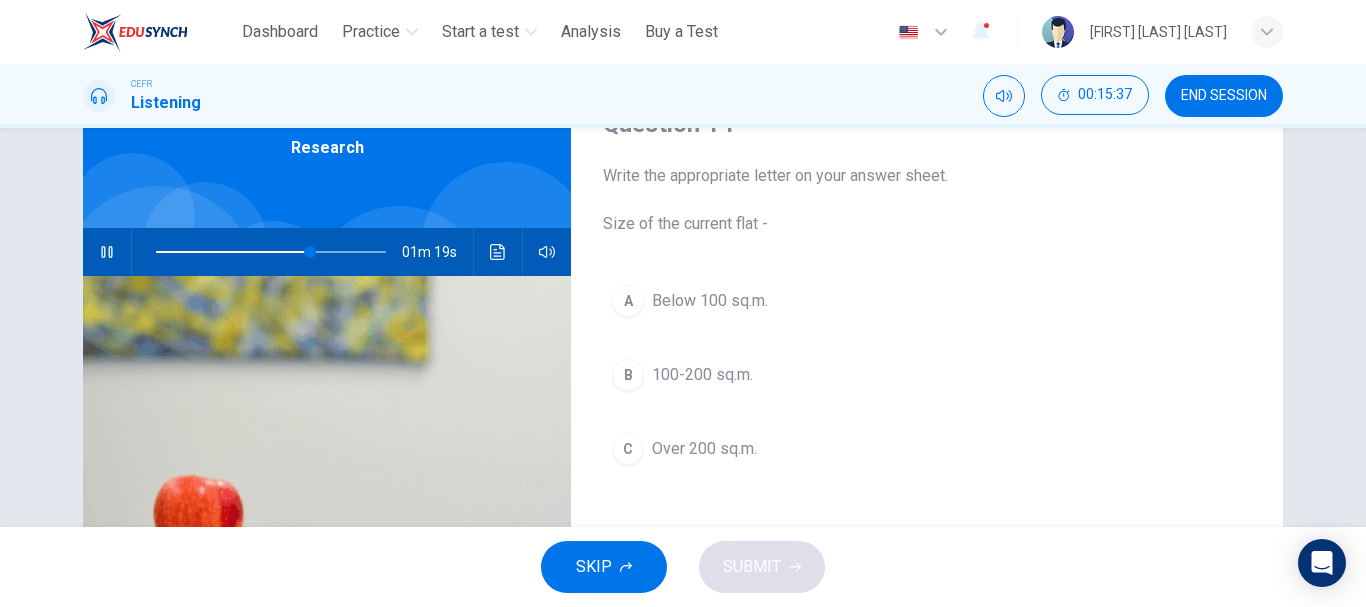 click at bounding box center (271, 252) 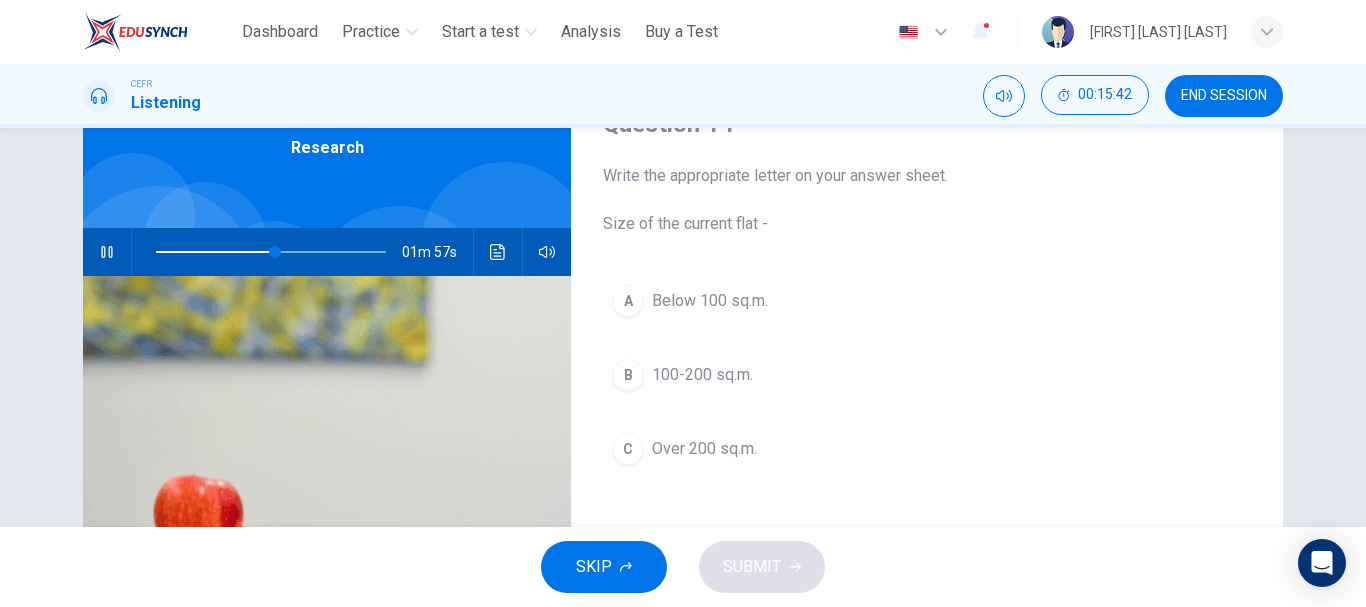 click at bounding box center [271, 252] 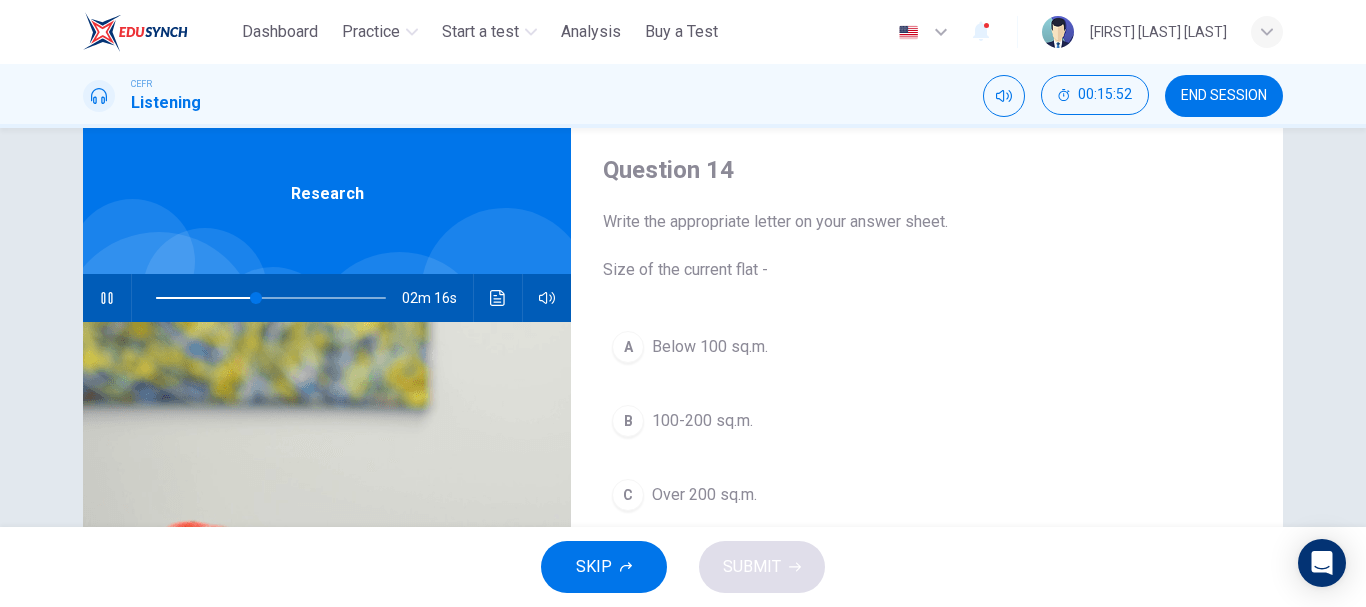 scroll, scrollTop: 100, scrollLeft: 0, axis: vertical 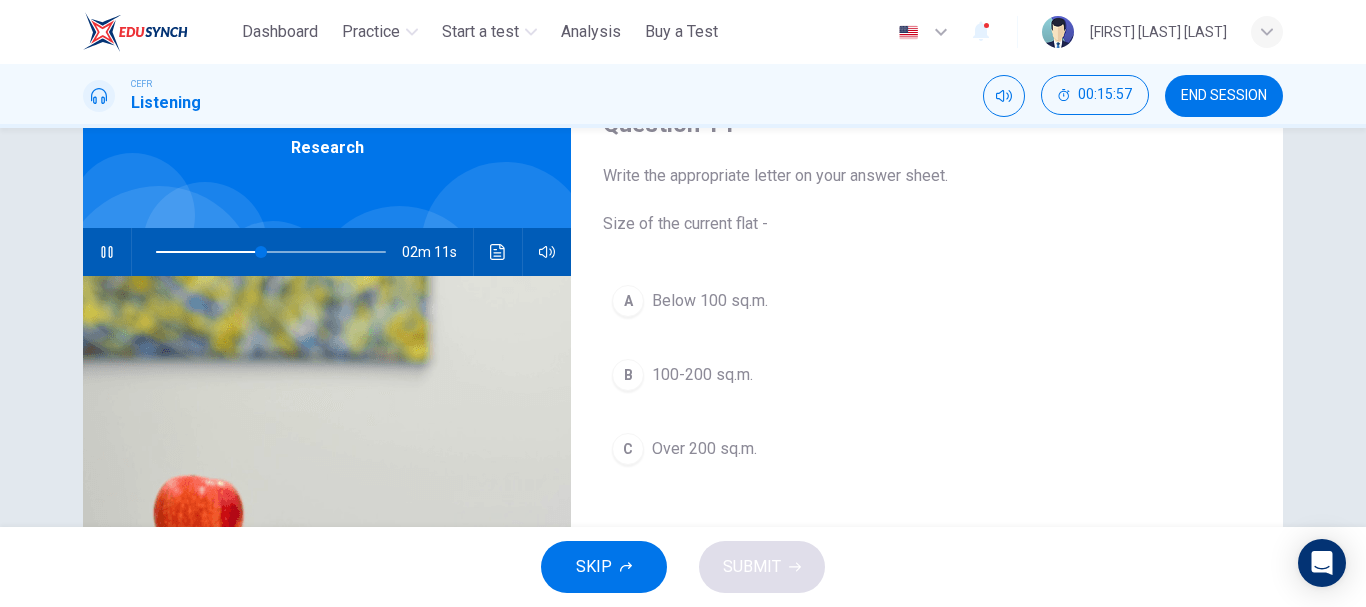 click on "Below 100 sq.m." at bounding box center [710, 301] 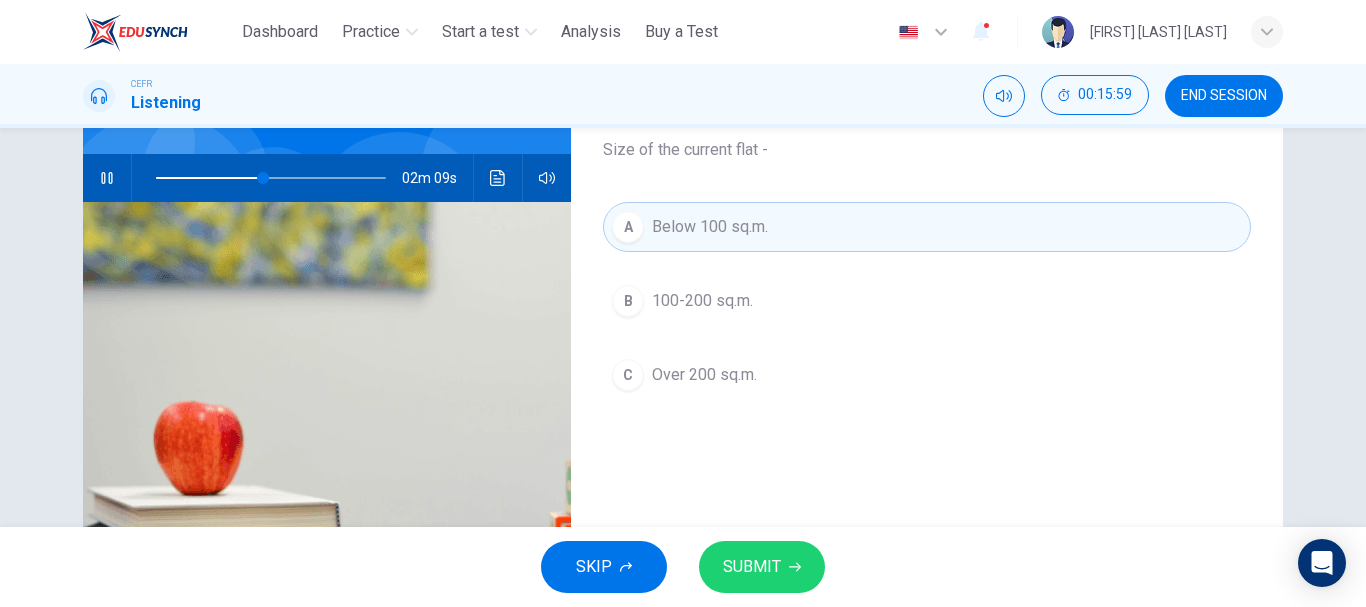 scroll, scrollTop: 100, scrollLeft: 0, axis: vertical 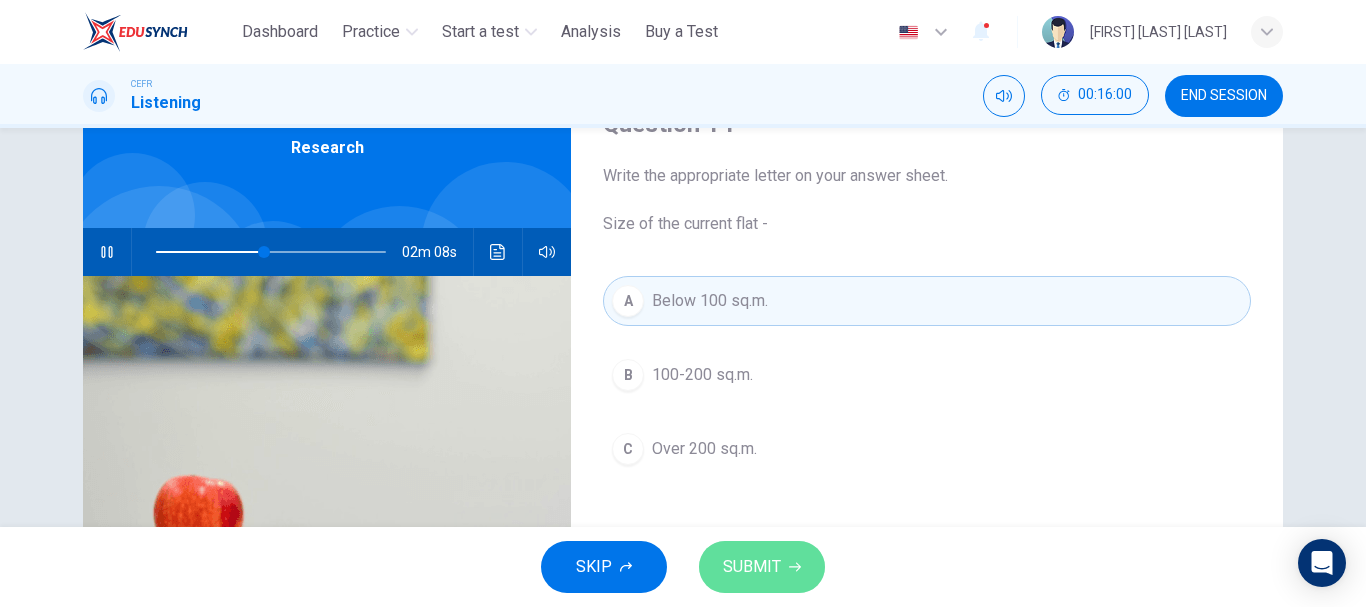click on "SUBMIT" at bounding box center (752, 567) 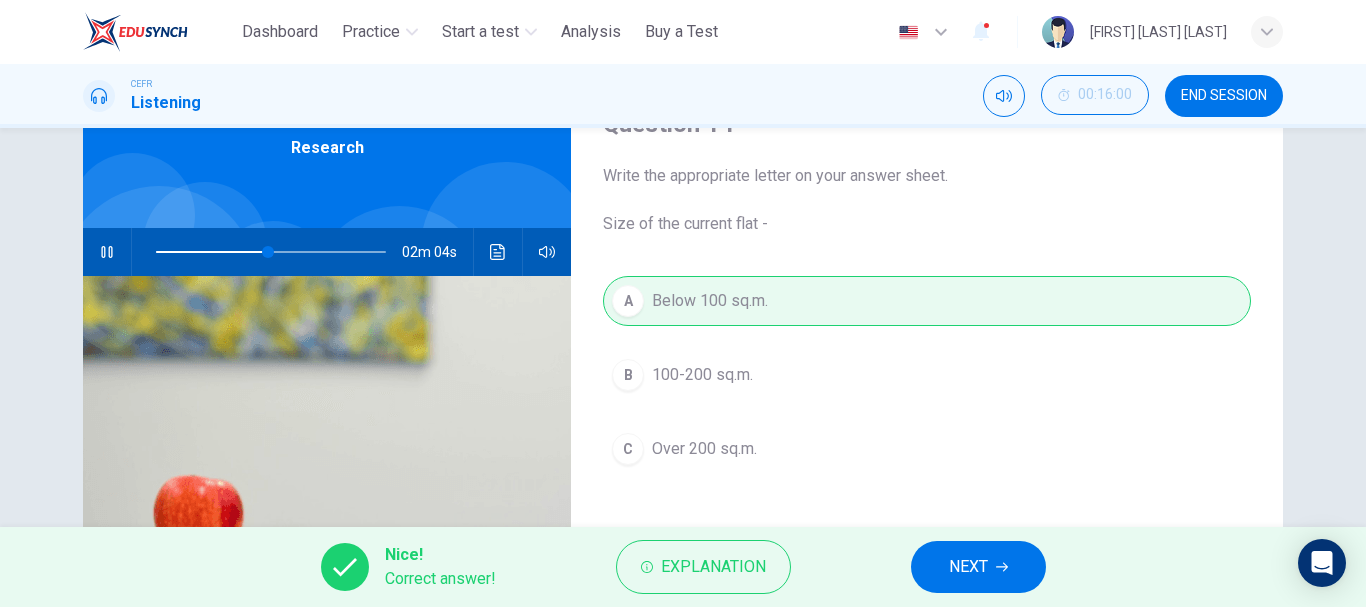 click on "NEXT" at bounding box center [978, 567] 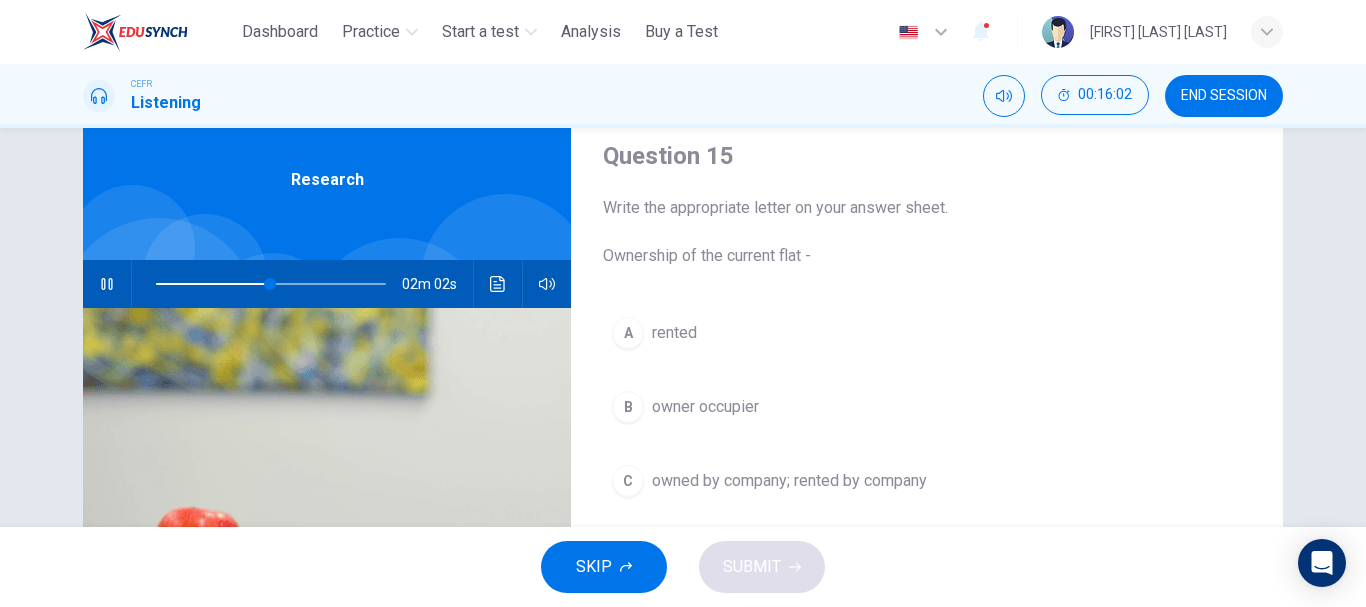 scroll, scrollTop: 100, scrollLeft: 0, axis: vertical 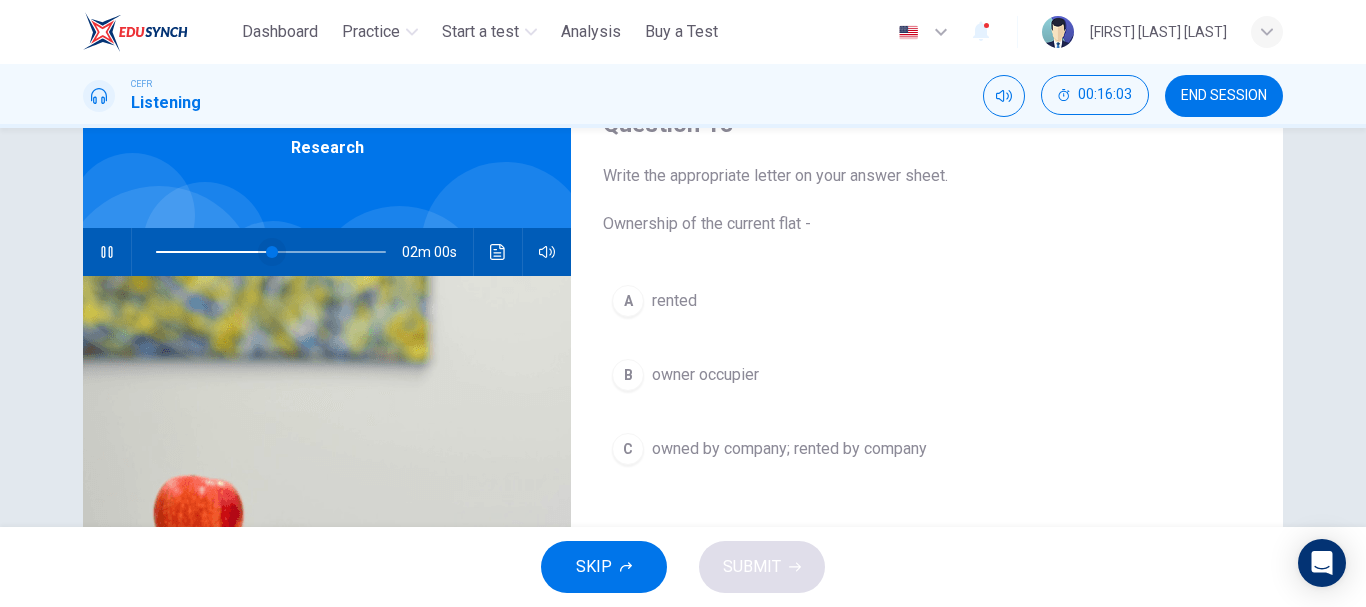 click at bounding box center [272, 252] 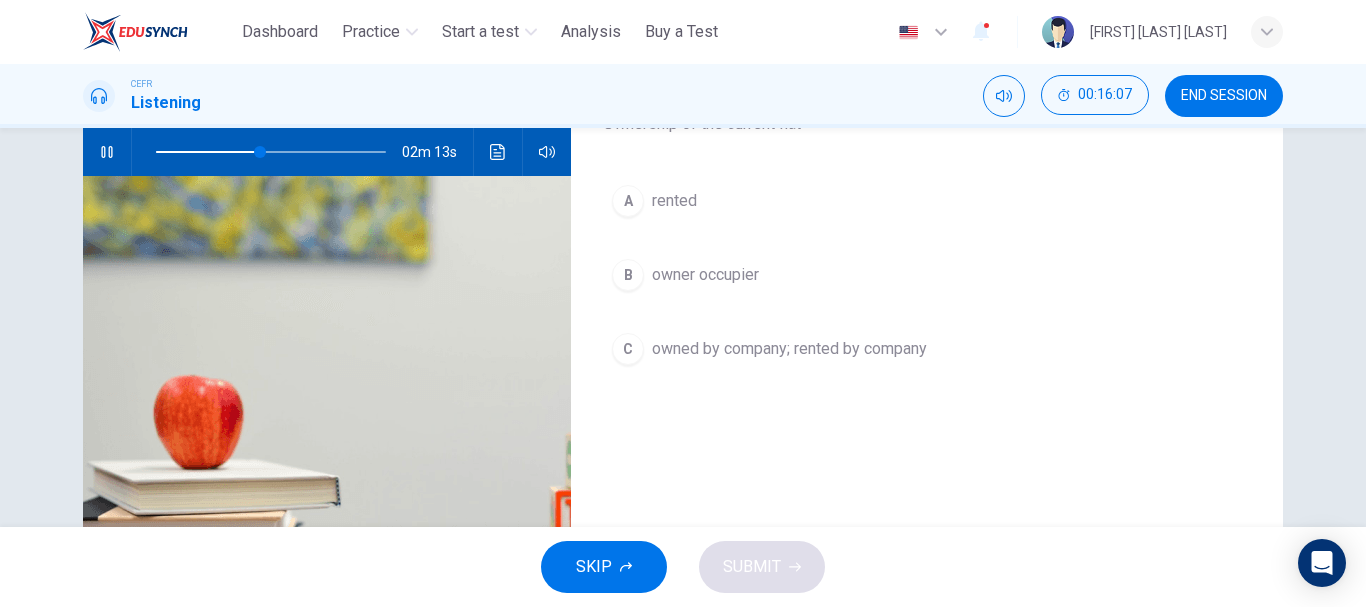 scroll, scrollTop: 100, scrollLeft: 0, axis: vertical 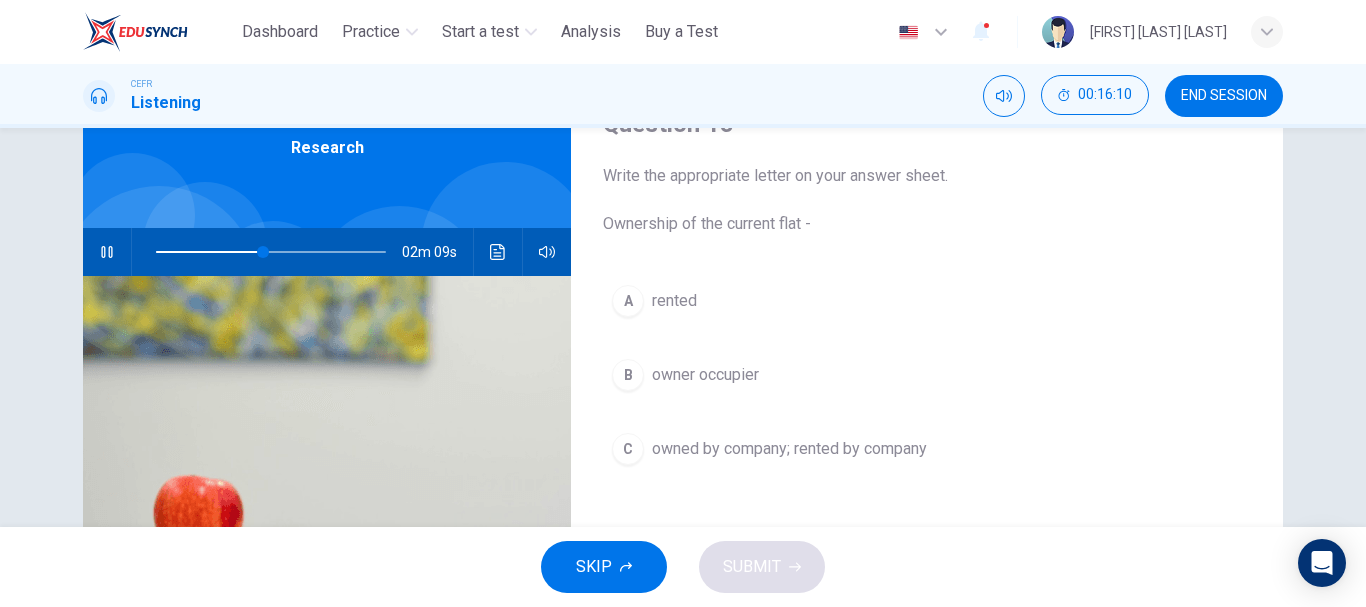 click on "owner occupier" at bounding box center (705, 375) 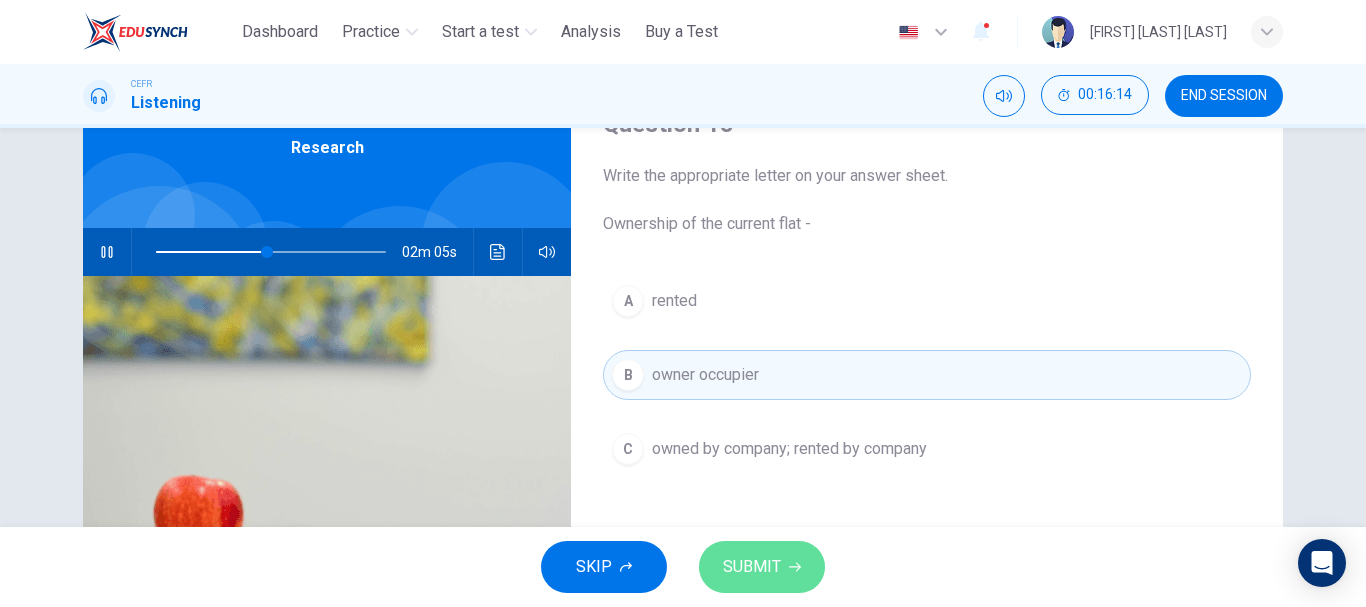 click 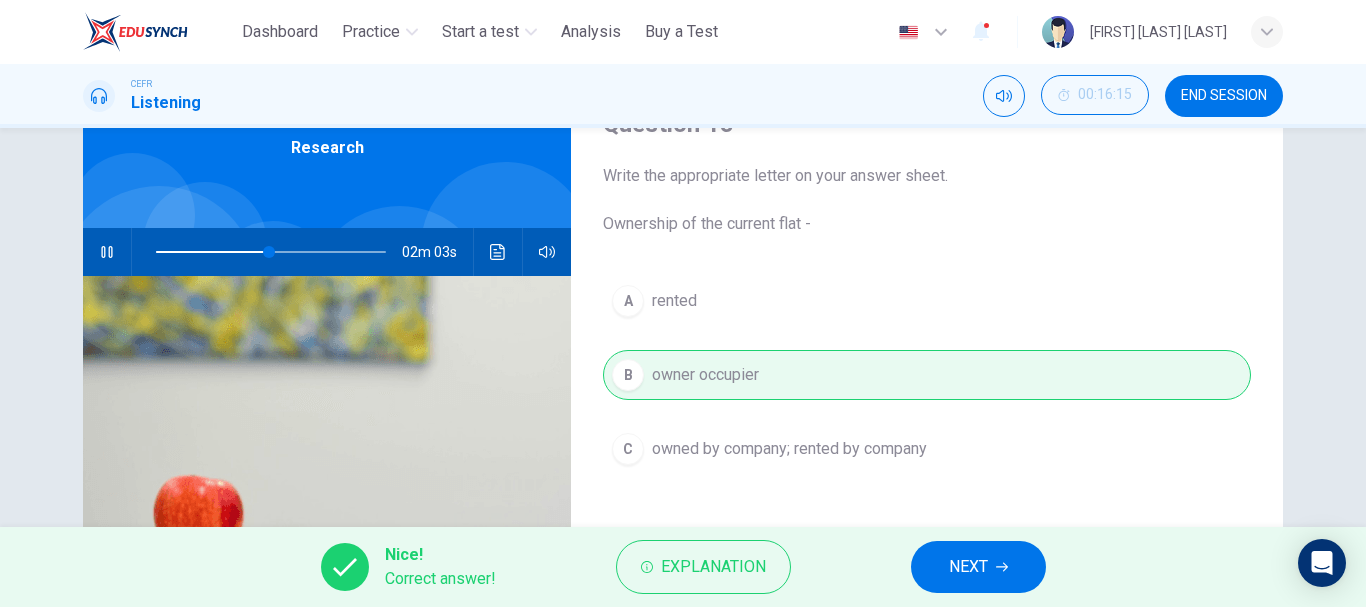 click on "NEXT" at bounding box center [968, 567] 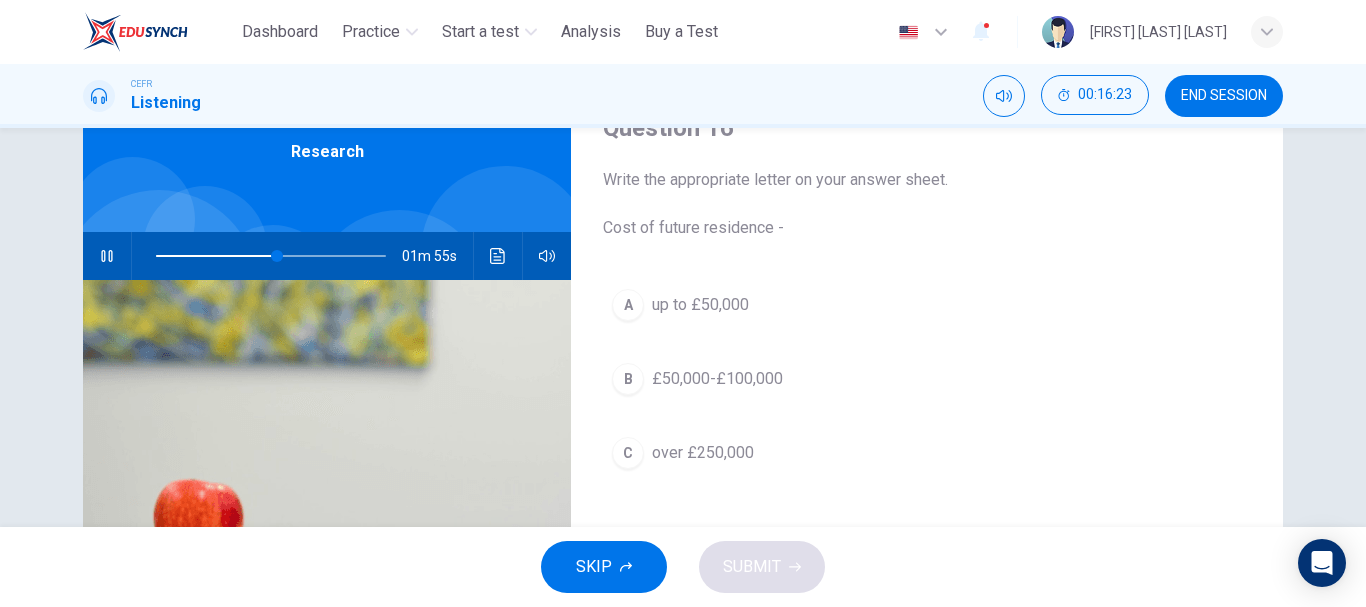 scroll, scrollTop: 100, scrollLeft: 0, axis: vertical 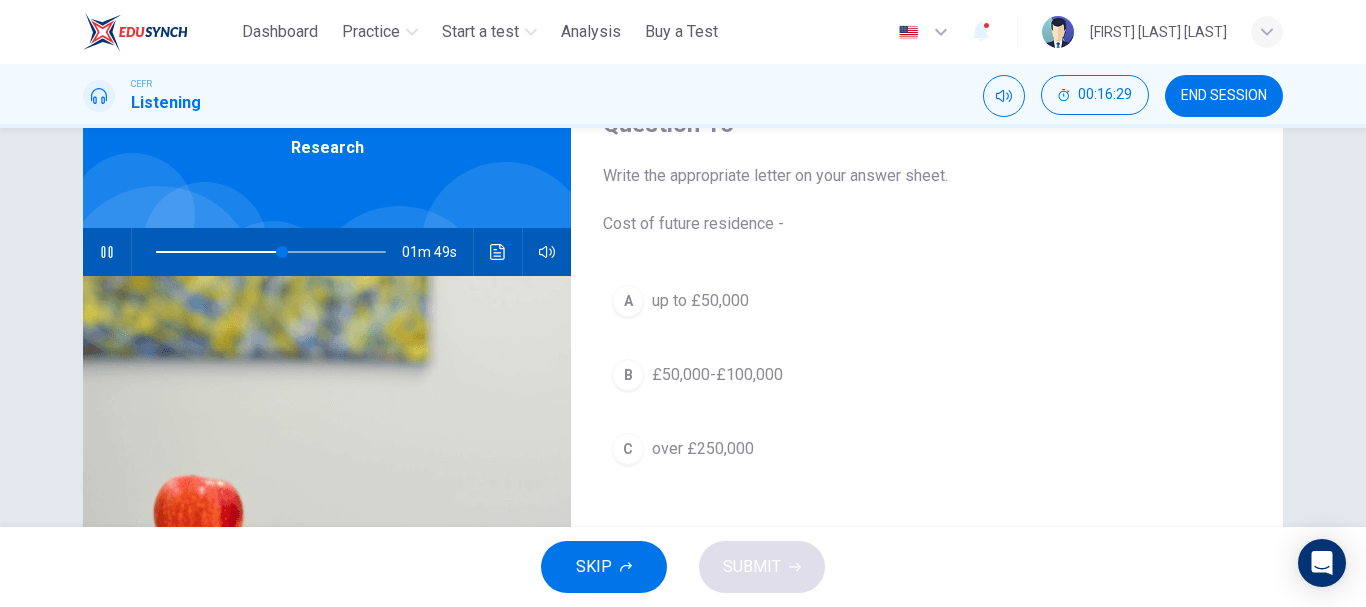 click on "£50,000-£100,000" at bounding box center [717, 375] 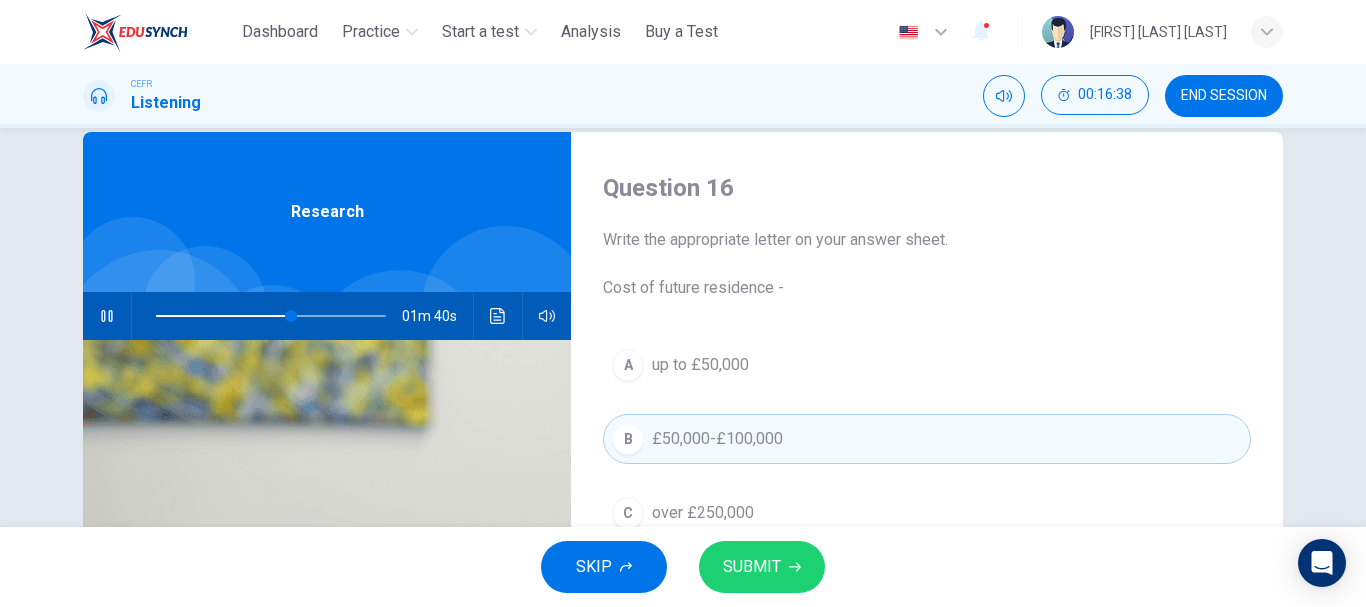 scroll, scrollTop: 0, scrollLeft: 0, axis: both 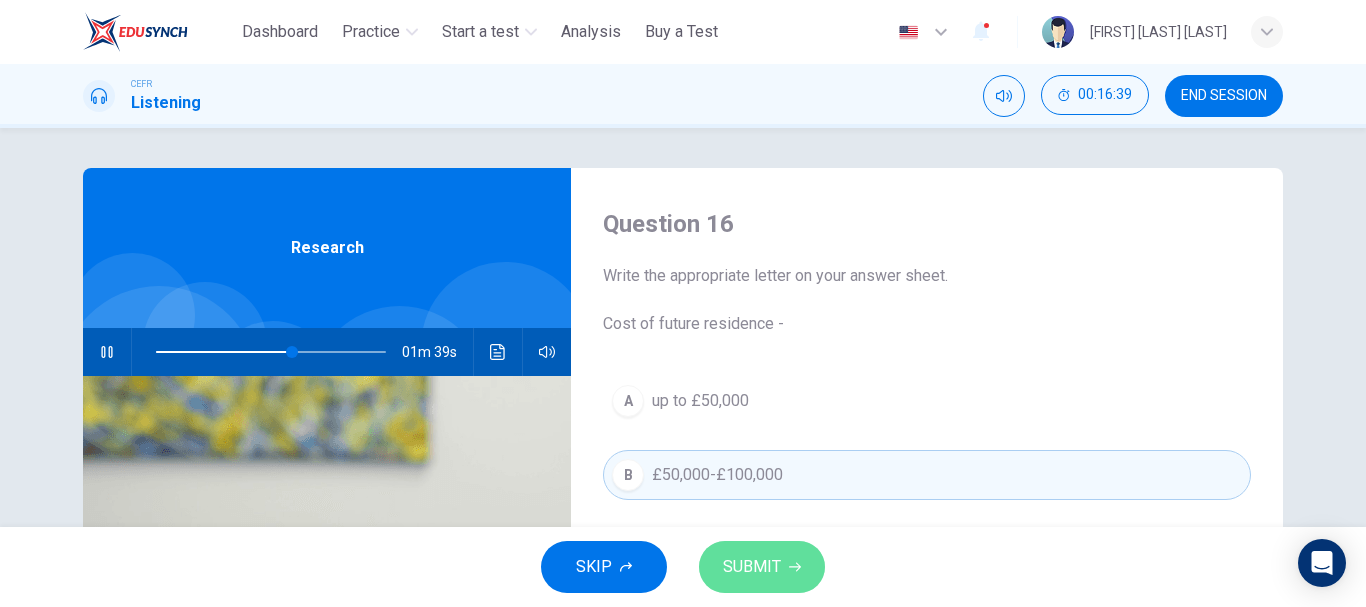 click on "SUBMIT" at bounding box center (762, 567) 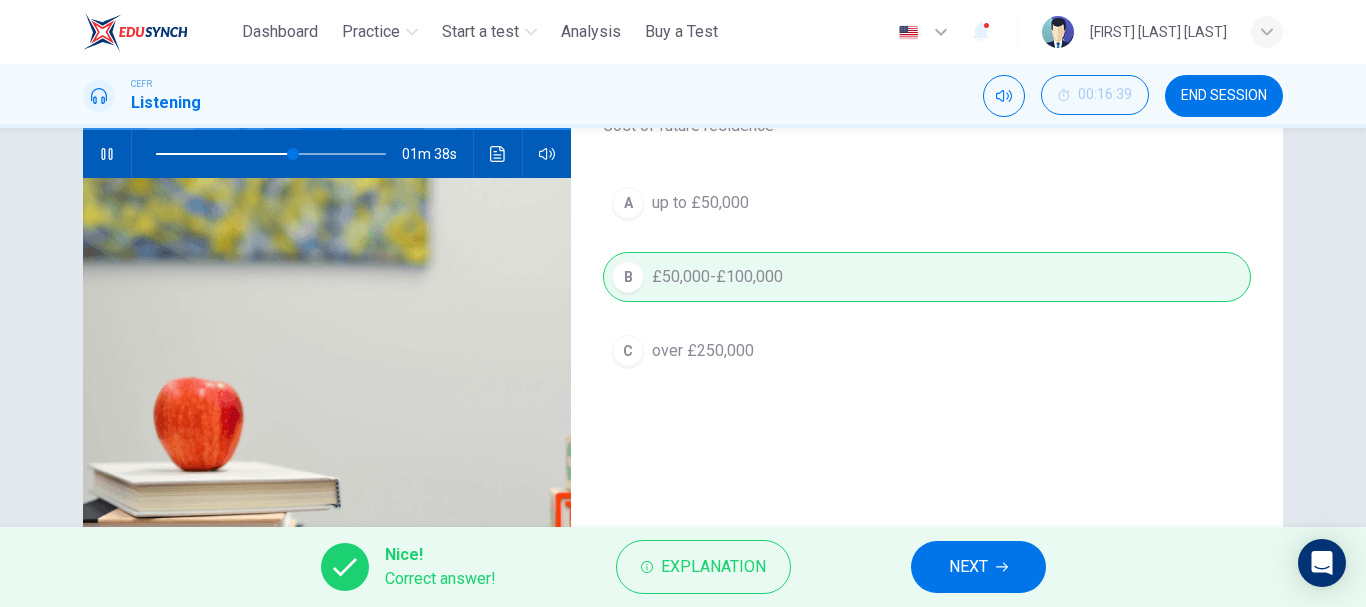 scroll, scrollTop: 200, scrollLeft: 0, axis: vertical 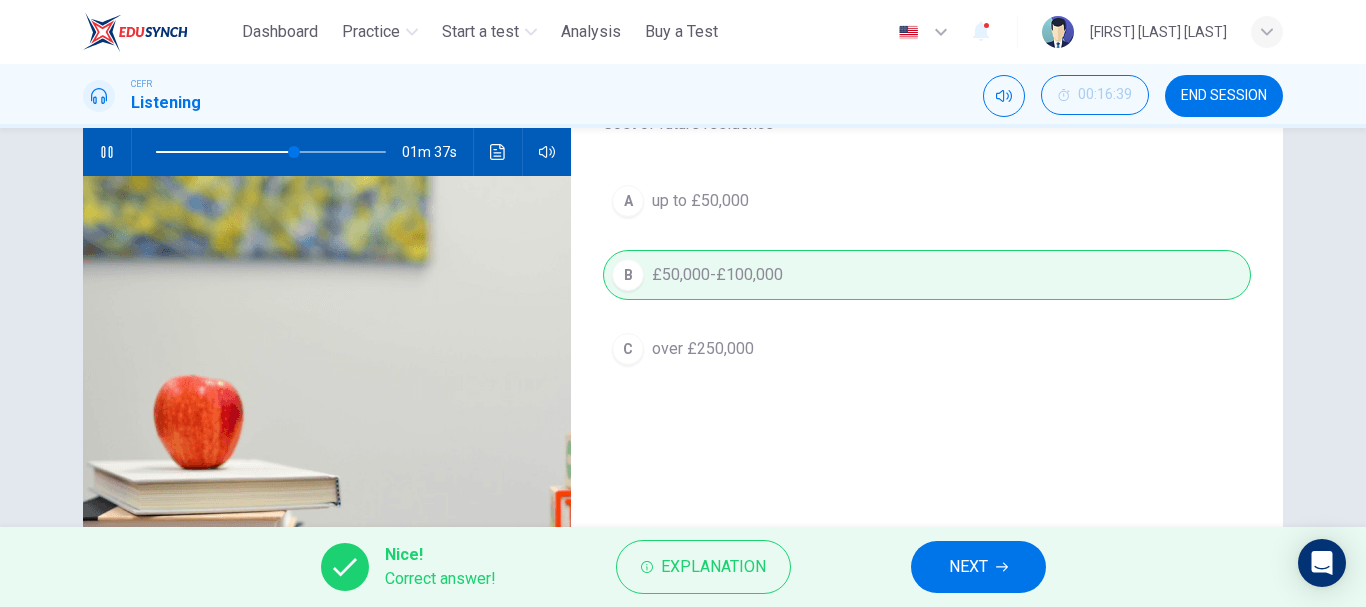 click on "NEXT" at bounding box center [978, 567] 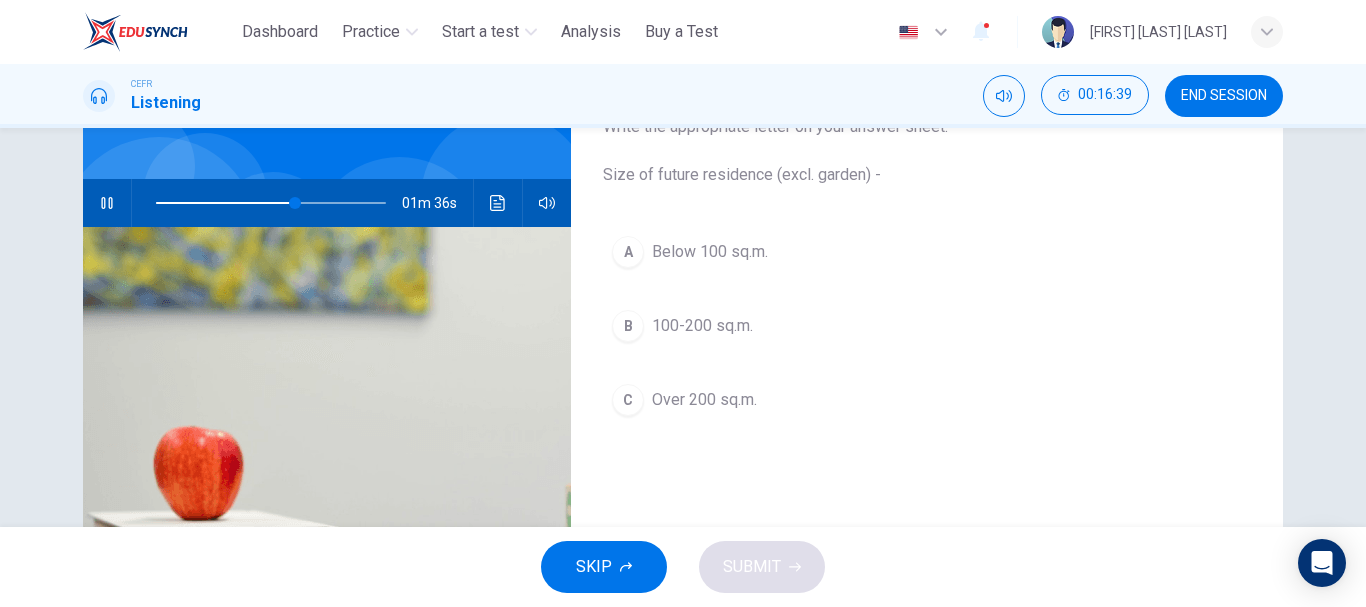 scroll, scrollTop: 100, scrollLeft: 0, axis: vertical 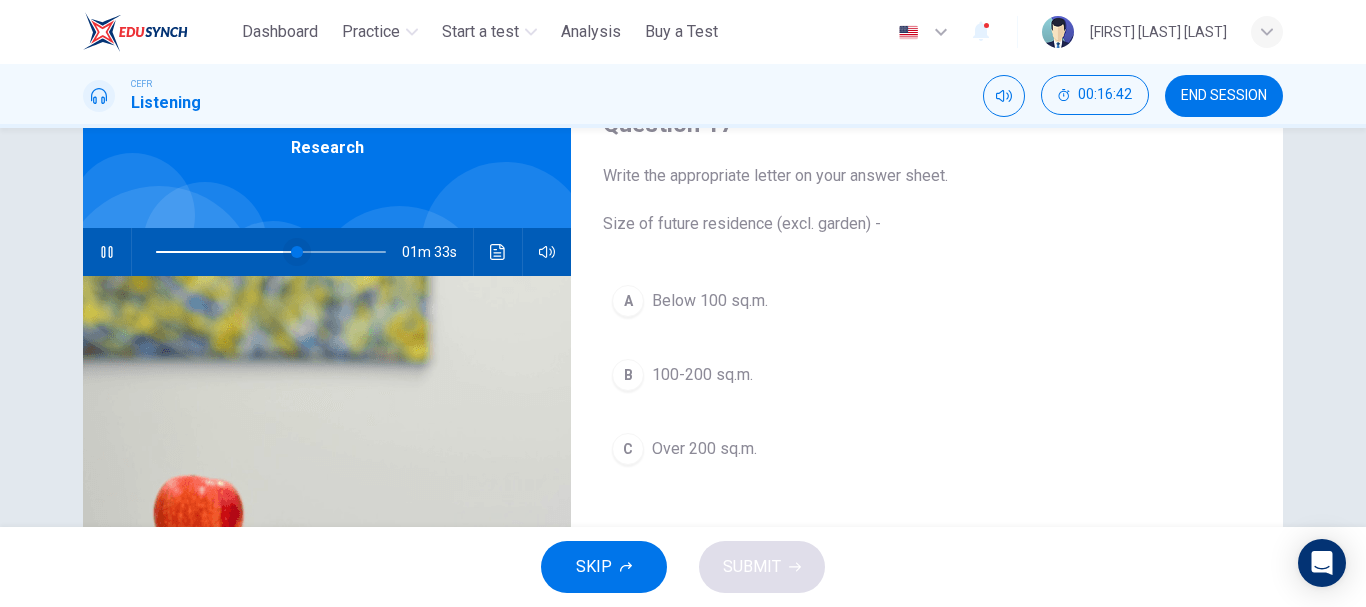 click at bounding box center (297, 252) 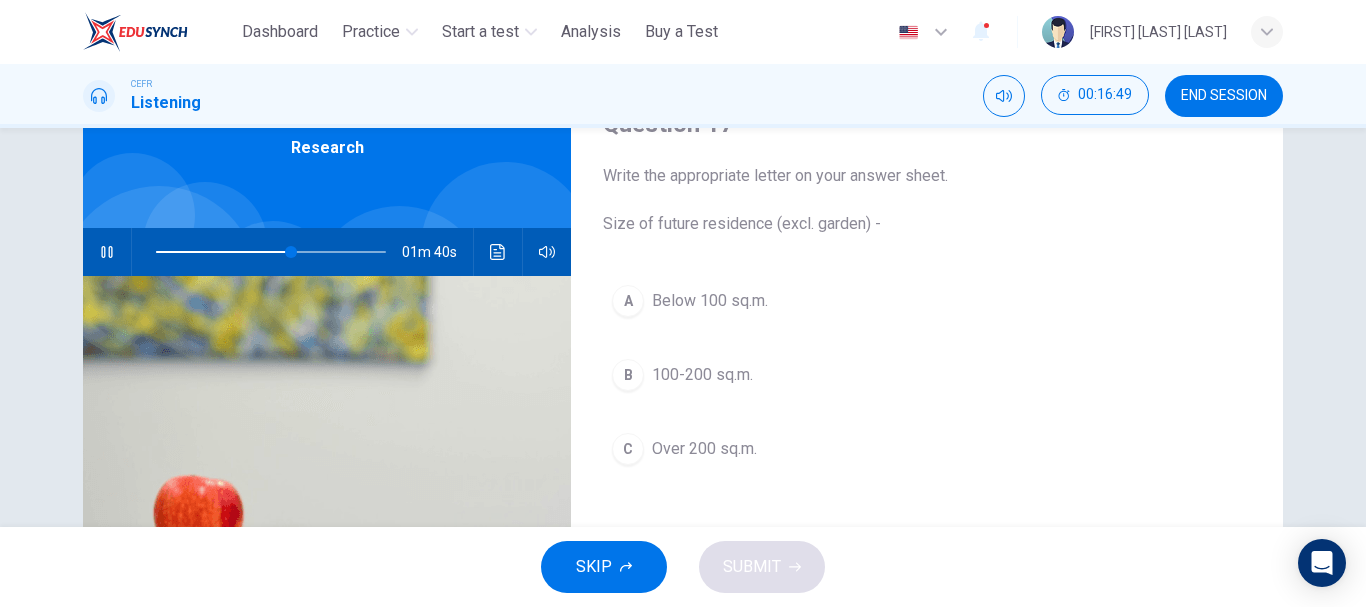 click on "100-200 sq.m." at bounding box center (702, 375) 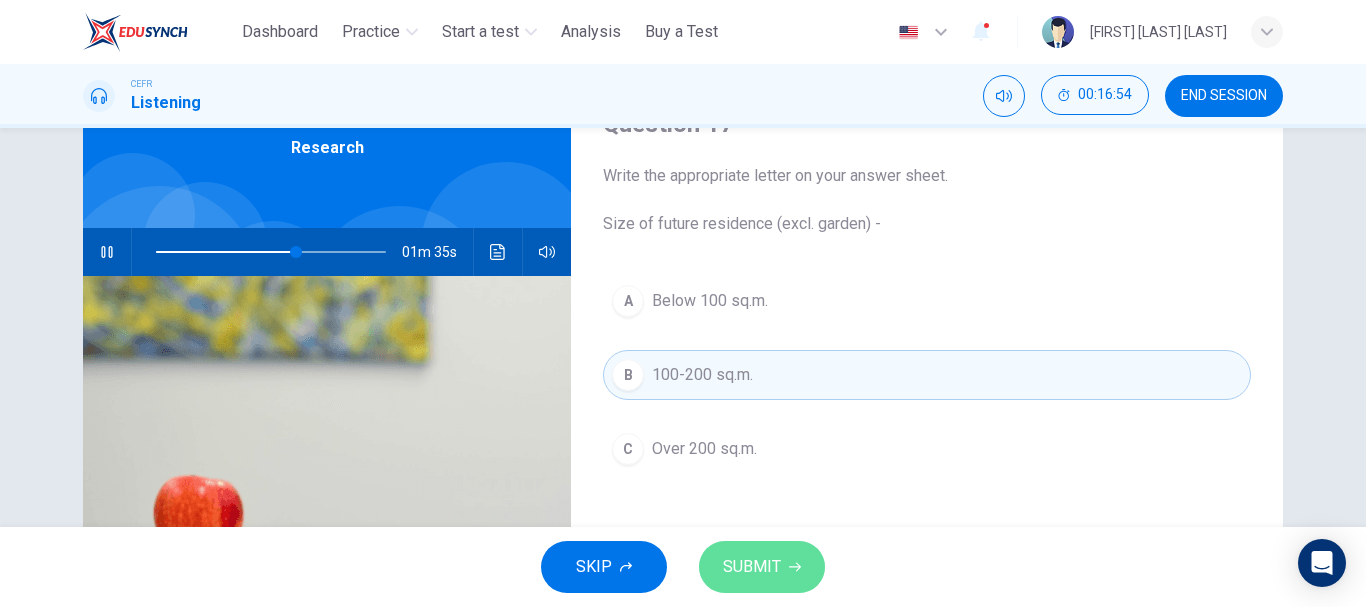 click on "SUBMIT" at bounding box center (762, 567) 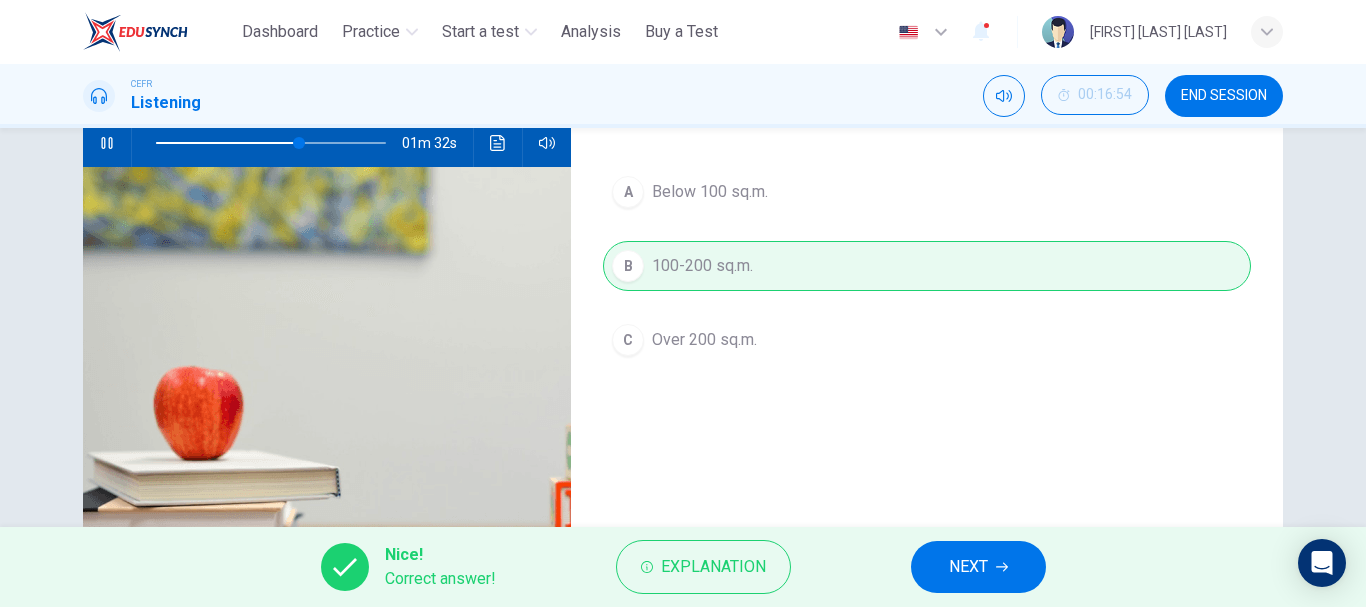 scroll, scrollTop: 100, scrollLeft: 0, axis: vertical 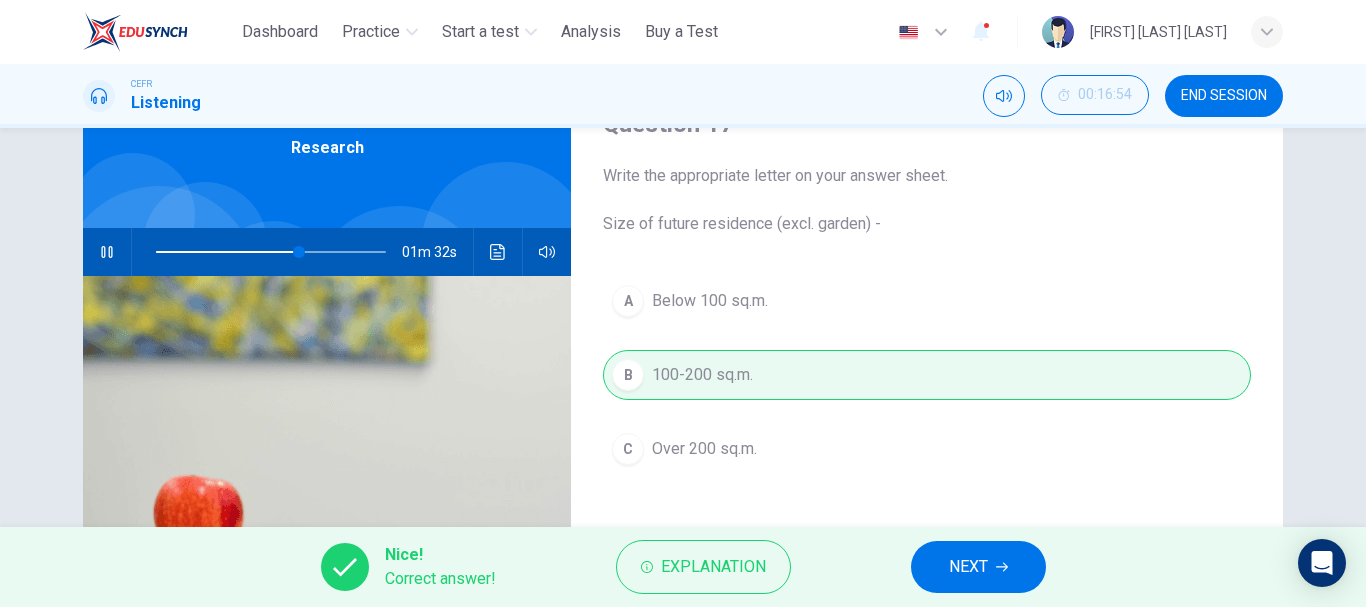 click on "NEXT" at bounding box center [978, 567] 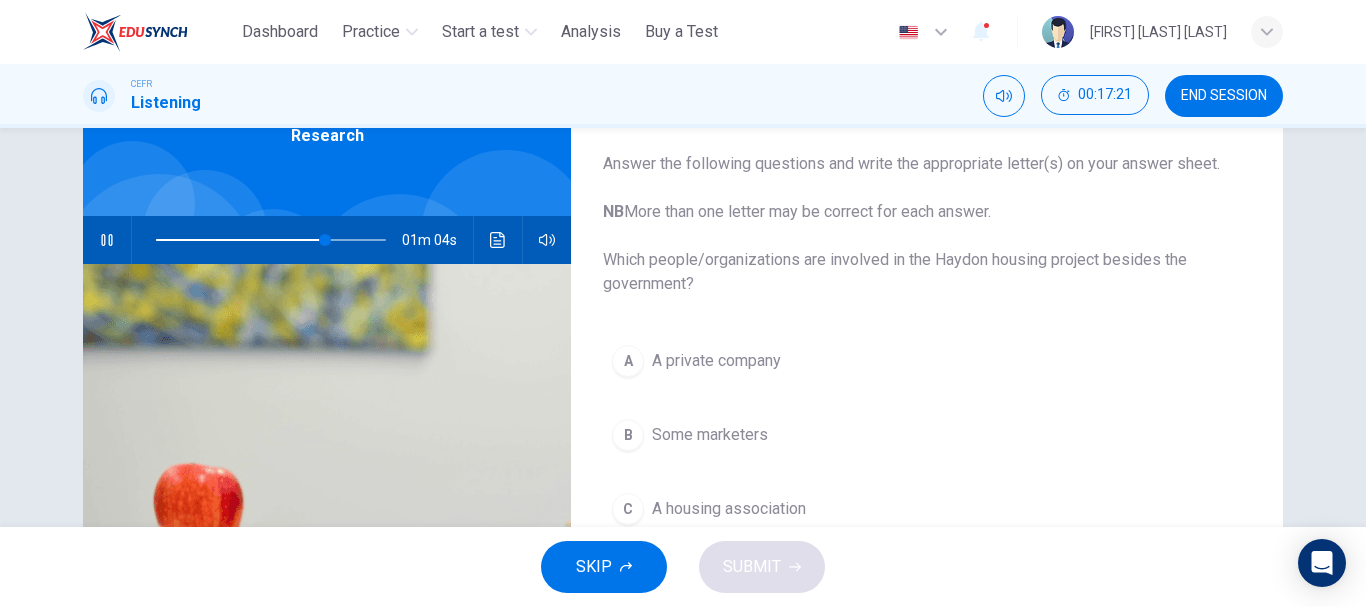 scroll, scrollTop: 76, scrollLeft: 0, axis: vertical 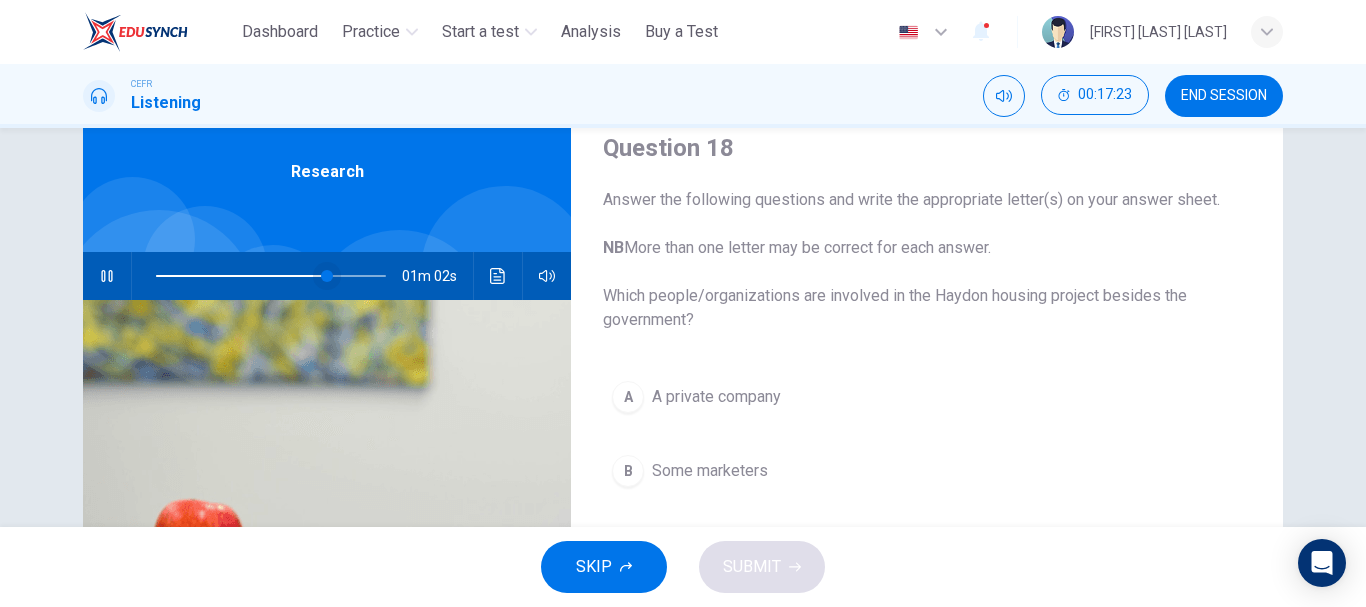click at bounding box center [327, 276] 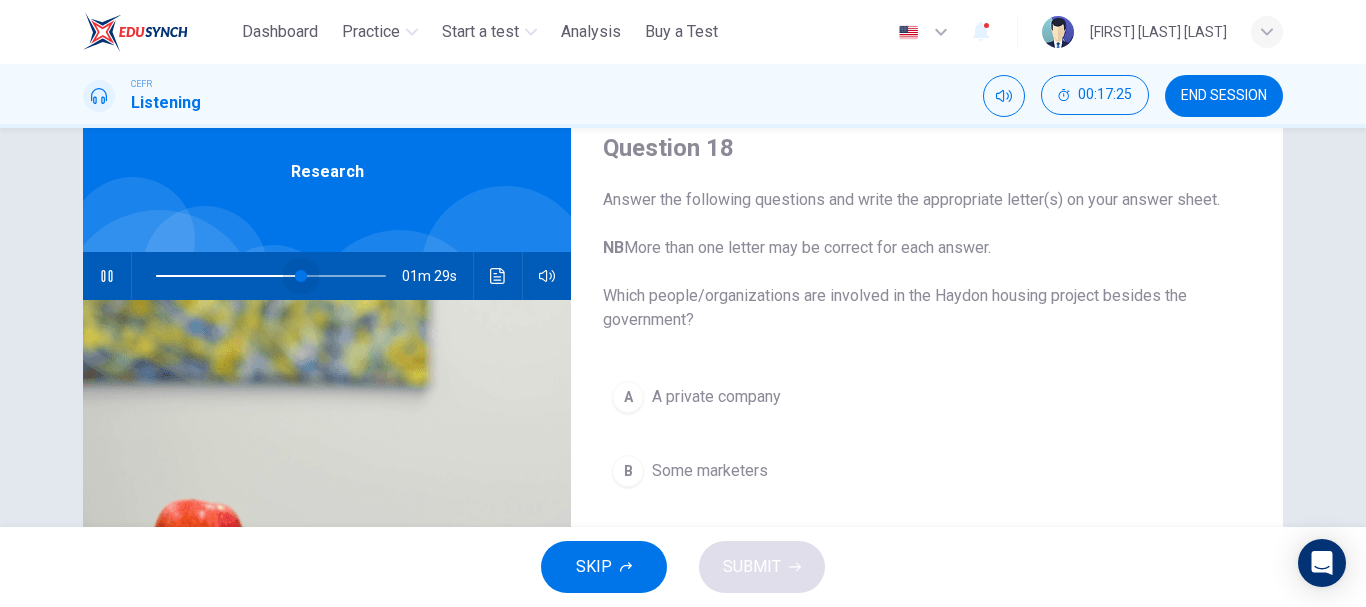 click at bounding box center (301, 276) 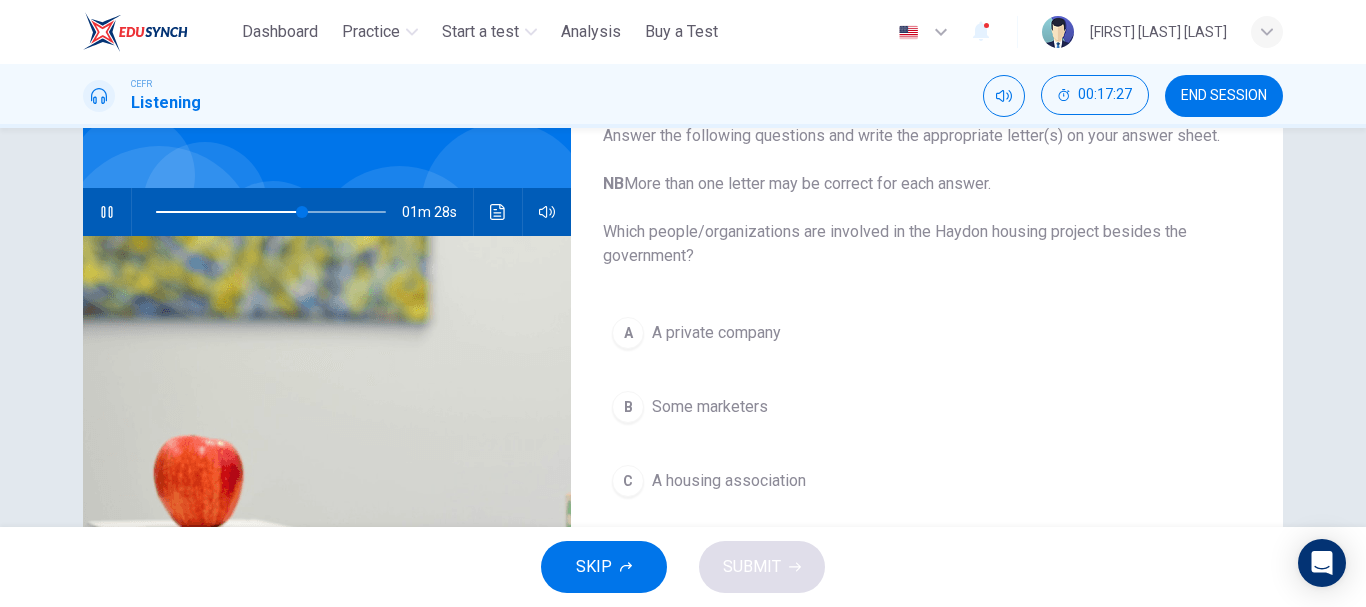 scroll, scrollTop: 176, scrollLeft: 0, axis: vertical 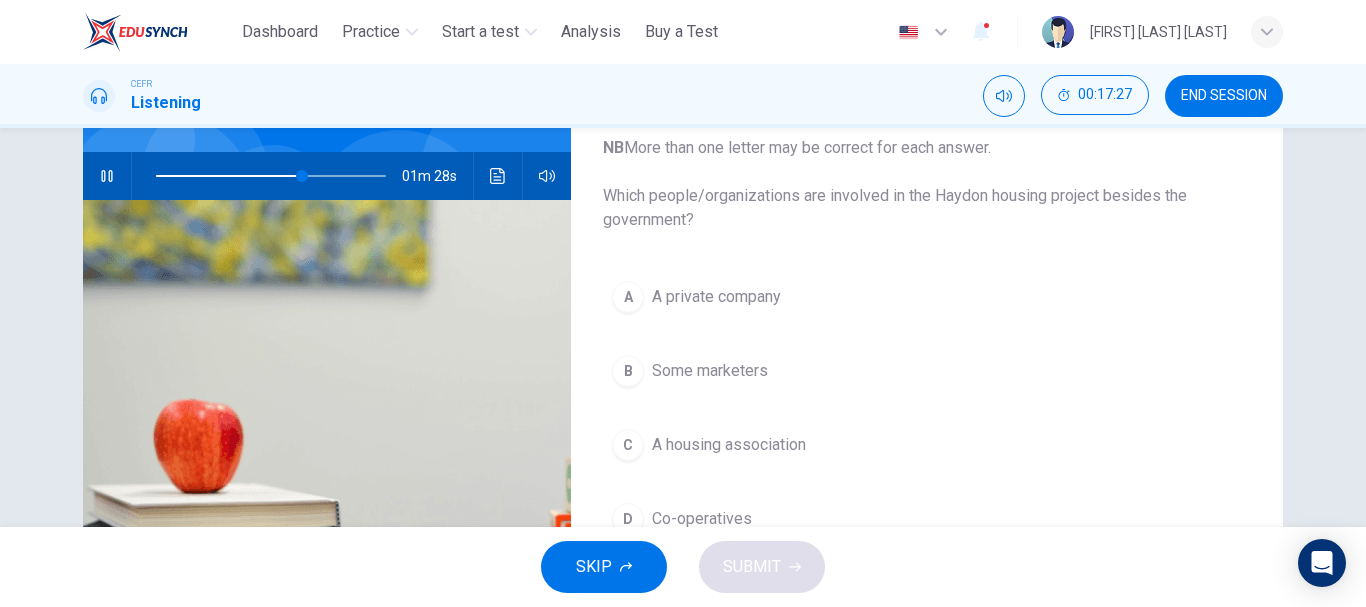 click on "A private company" at bounding box center [716, 297] 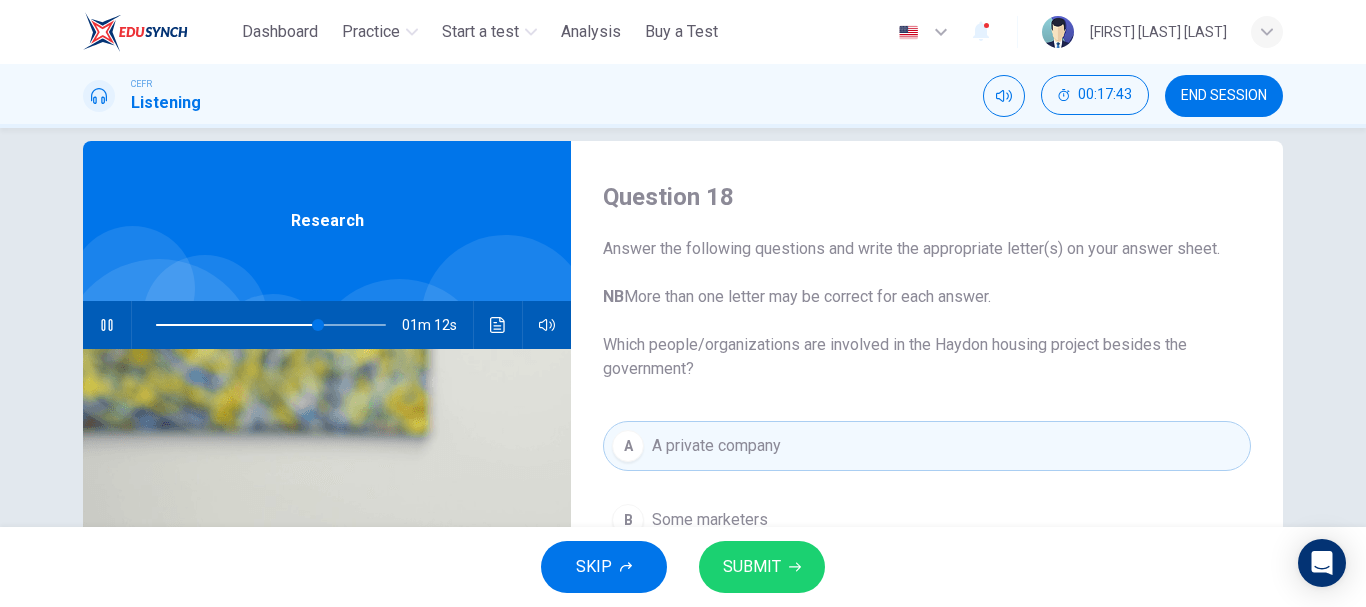 scroll, scrollTop: 0, scrollLeft: 0, axis: both 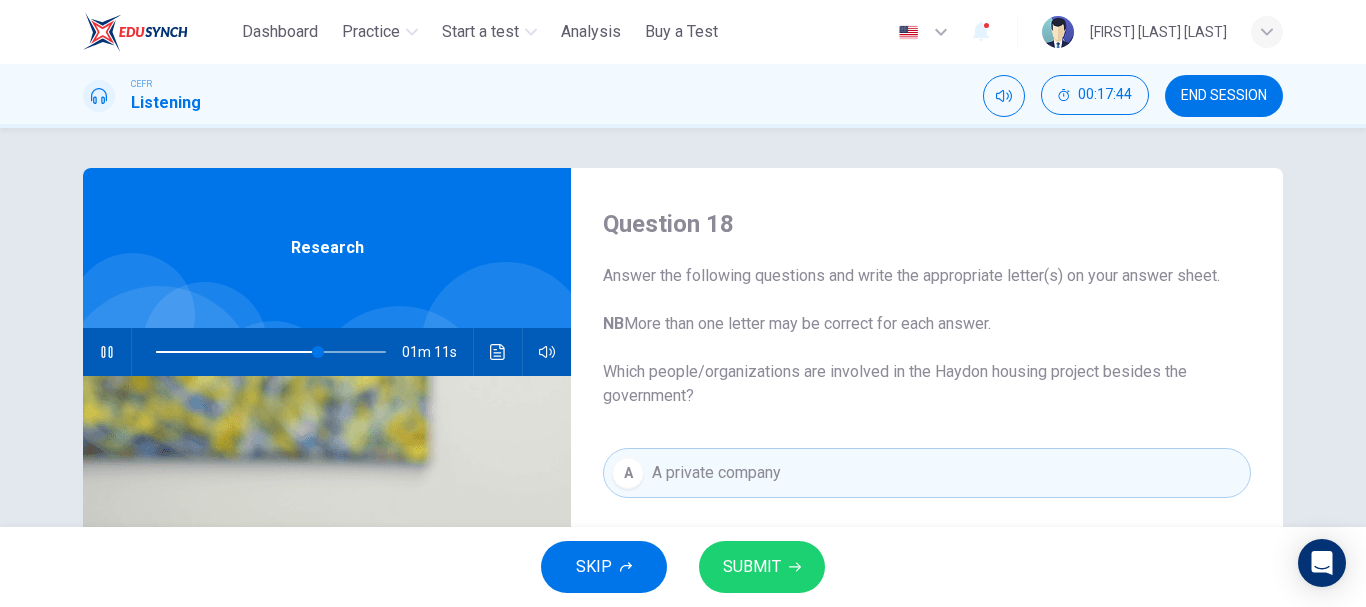 click on "SUBMIT" at bounding box center (752, 567) 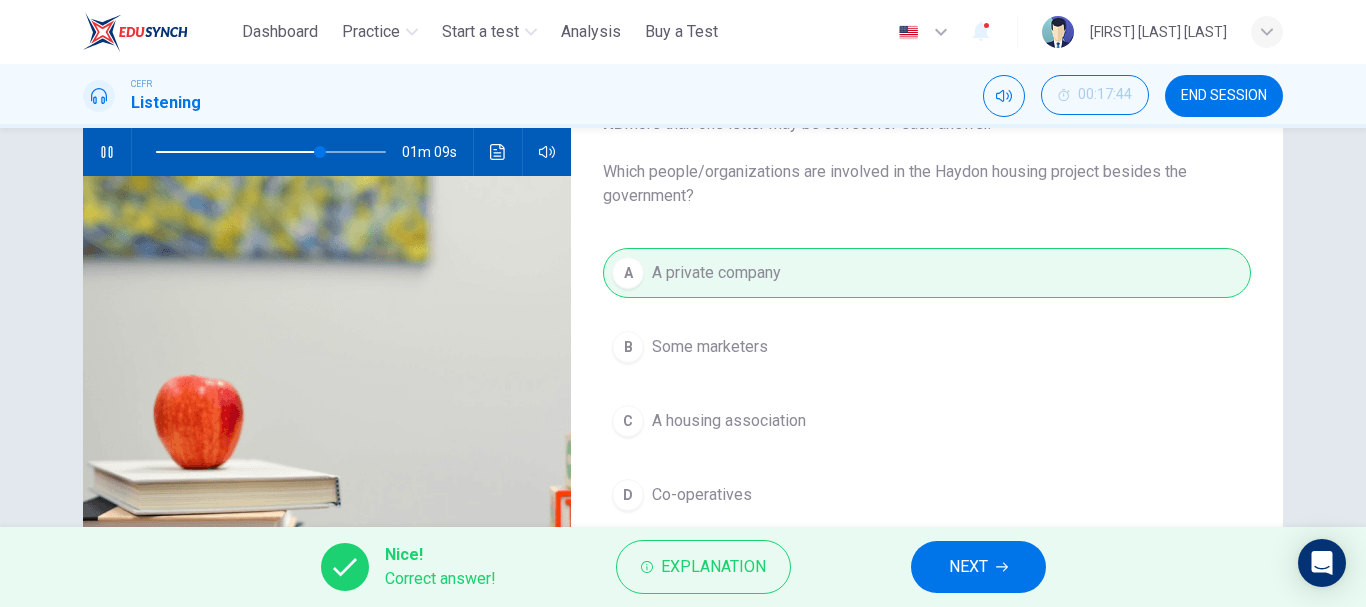 click on "NEXT" at bounding box center (978, 567) 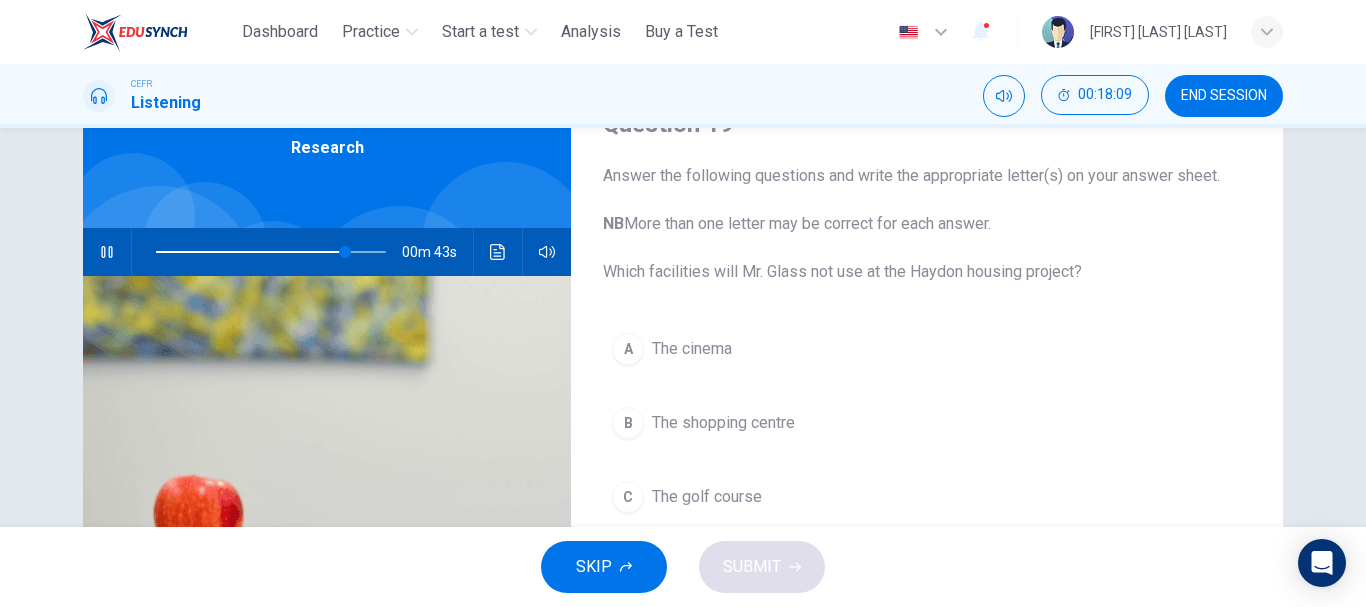scroll, scrollTop: 200, scrollLeft: 0, axis: vertical 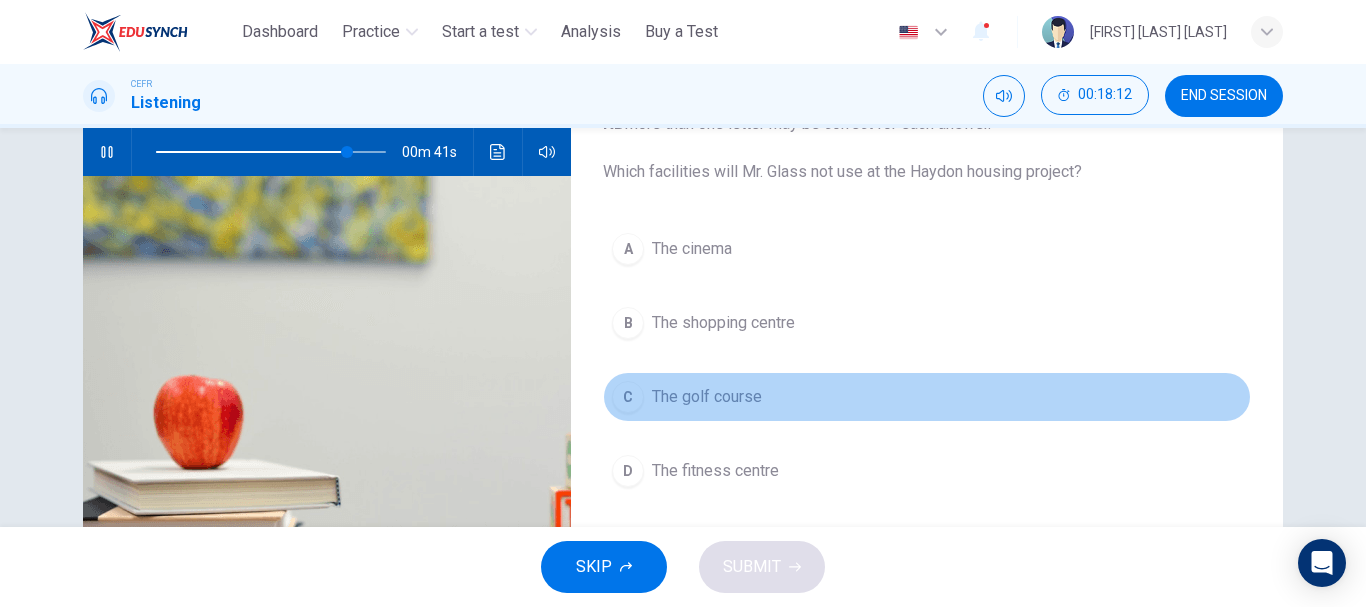 click on "The golf course" at bounding box center [707, 397] 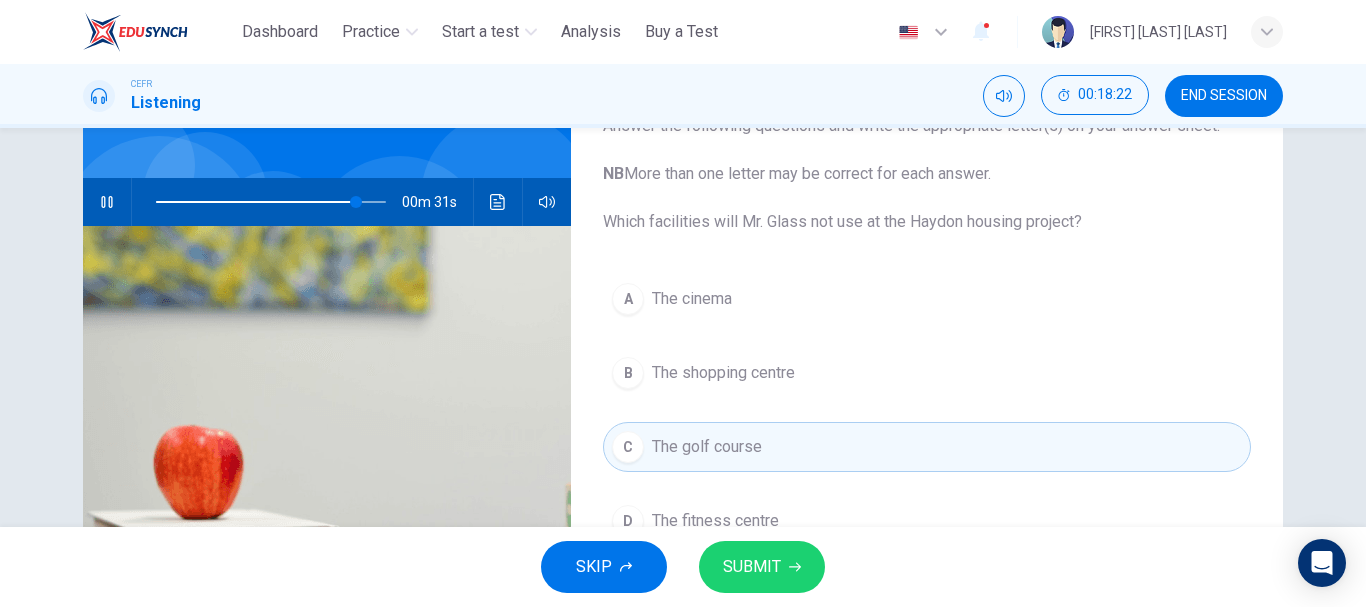 scroll, scrollTop: 200, scrollLeft: 0, axis: vertical 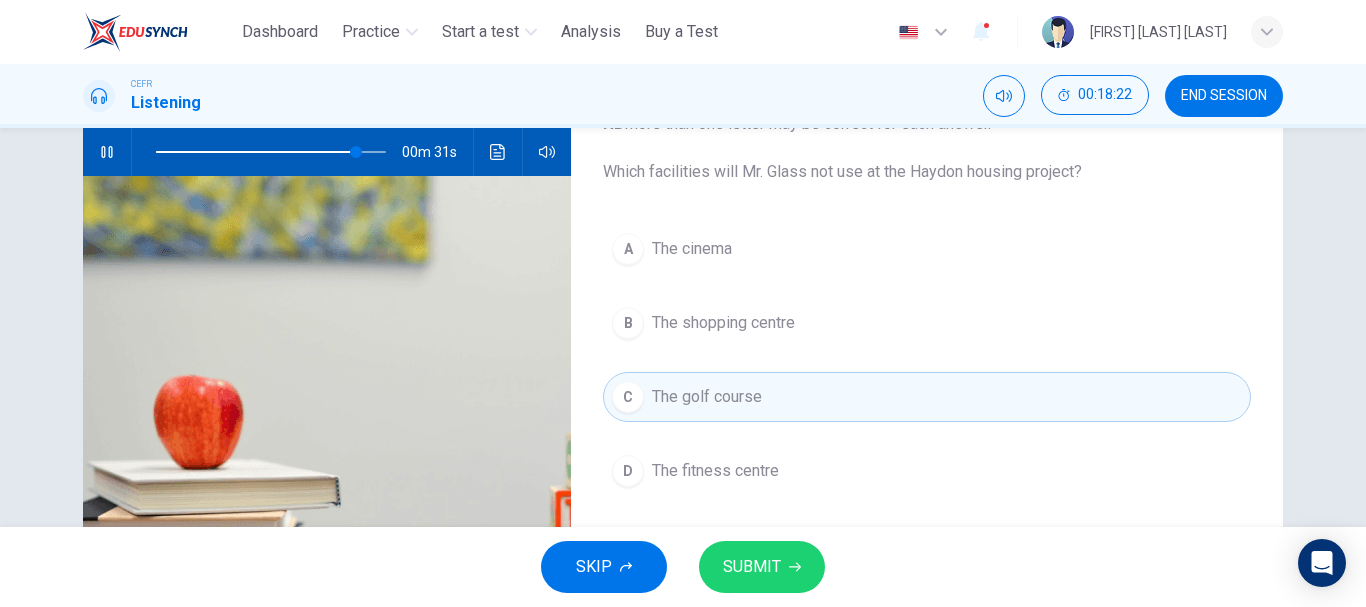 click on "SUBMIT" at bounding box center (752, 567) 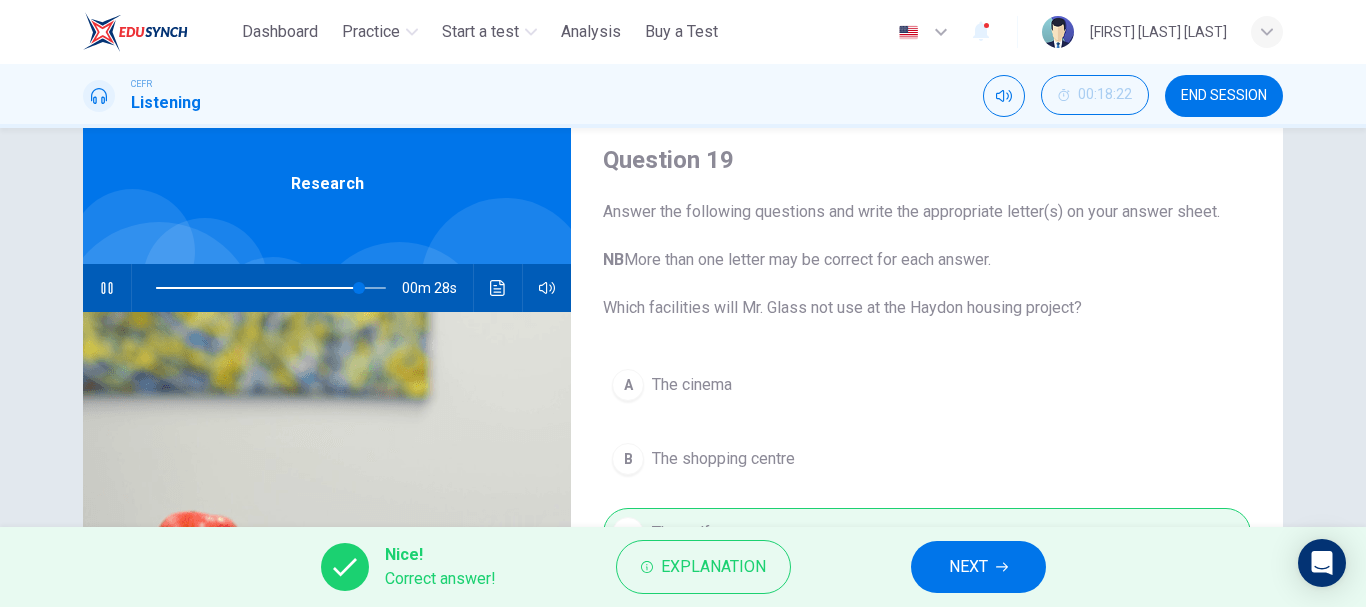 scroll, scrollTop: 100, scrollLeft: 0, axis: vertical 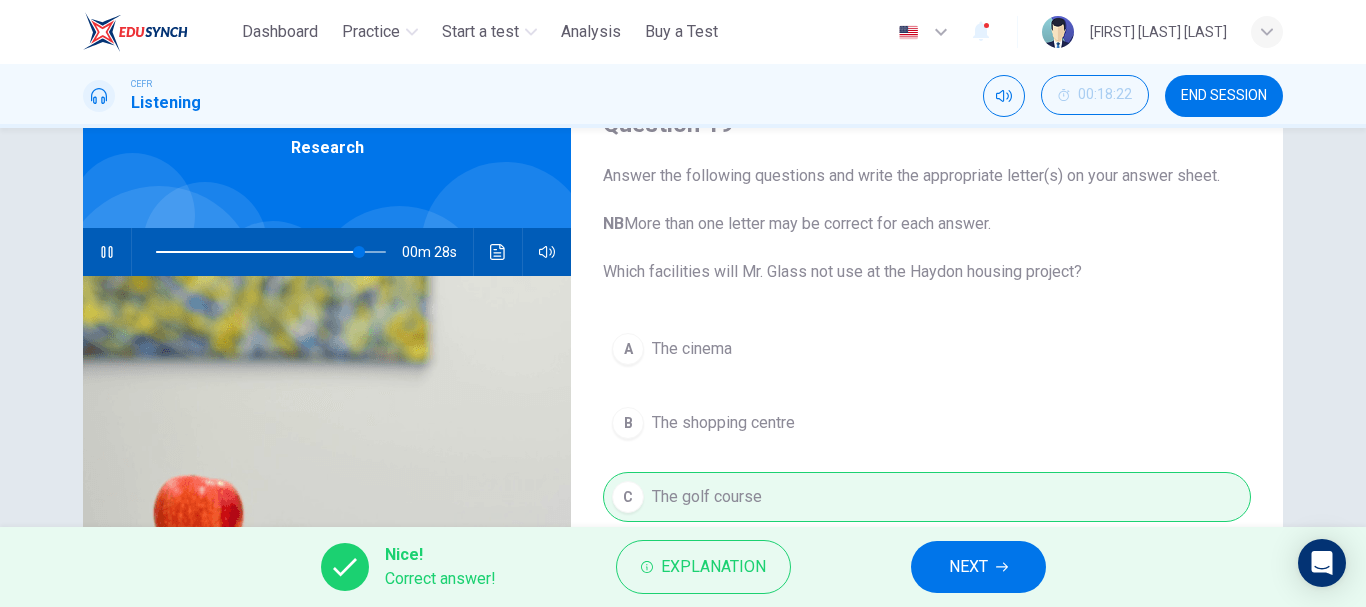 type on "**" 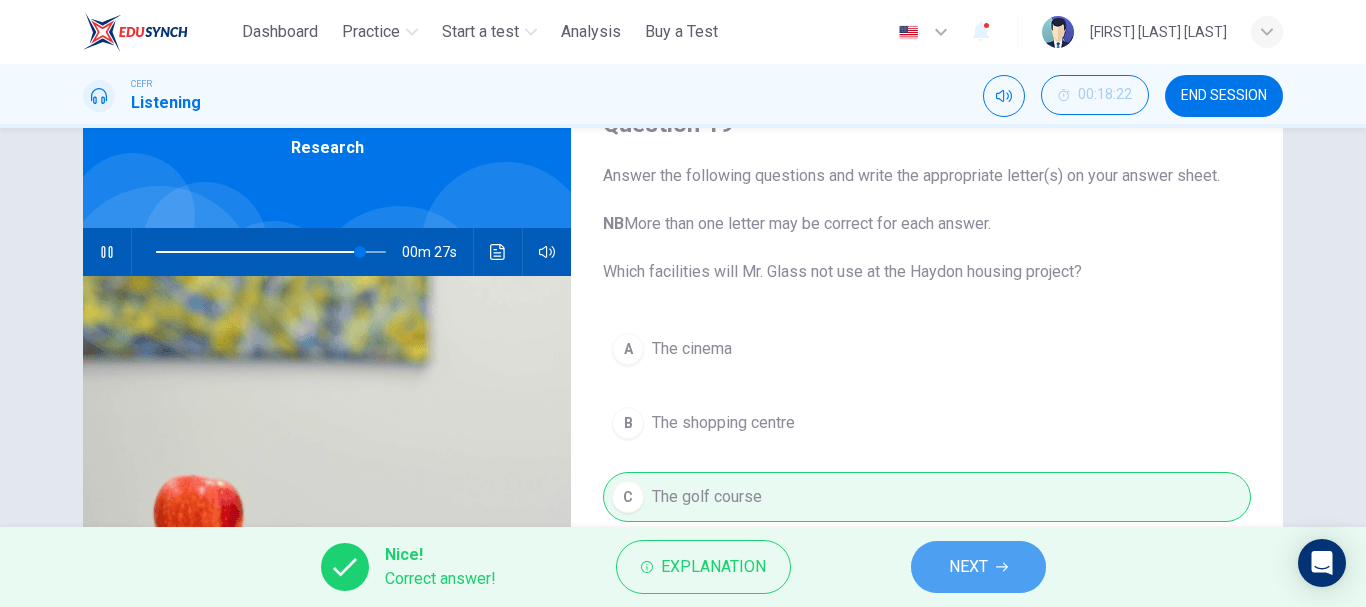 click on "NEXT" at bounding box center [968, 567] 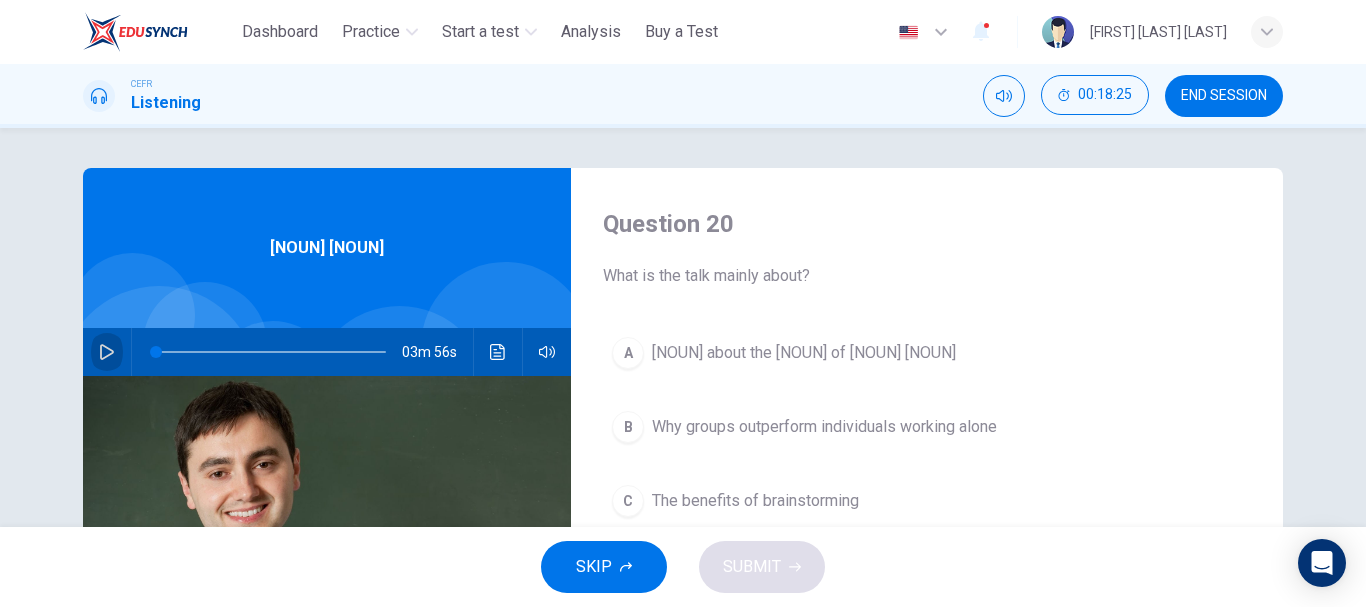 click at bounding box center [107, 352] 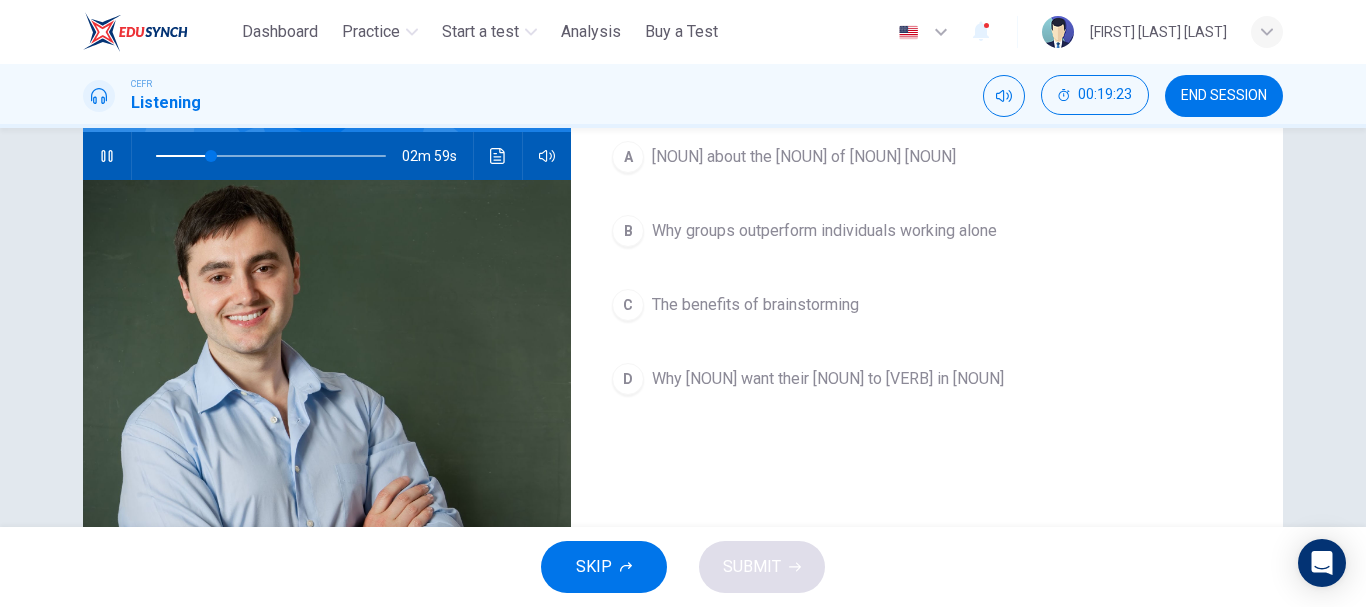 scroll, scrollTop: 76, scrollLeft: 0, axis: vertical 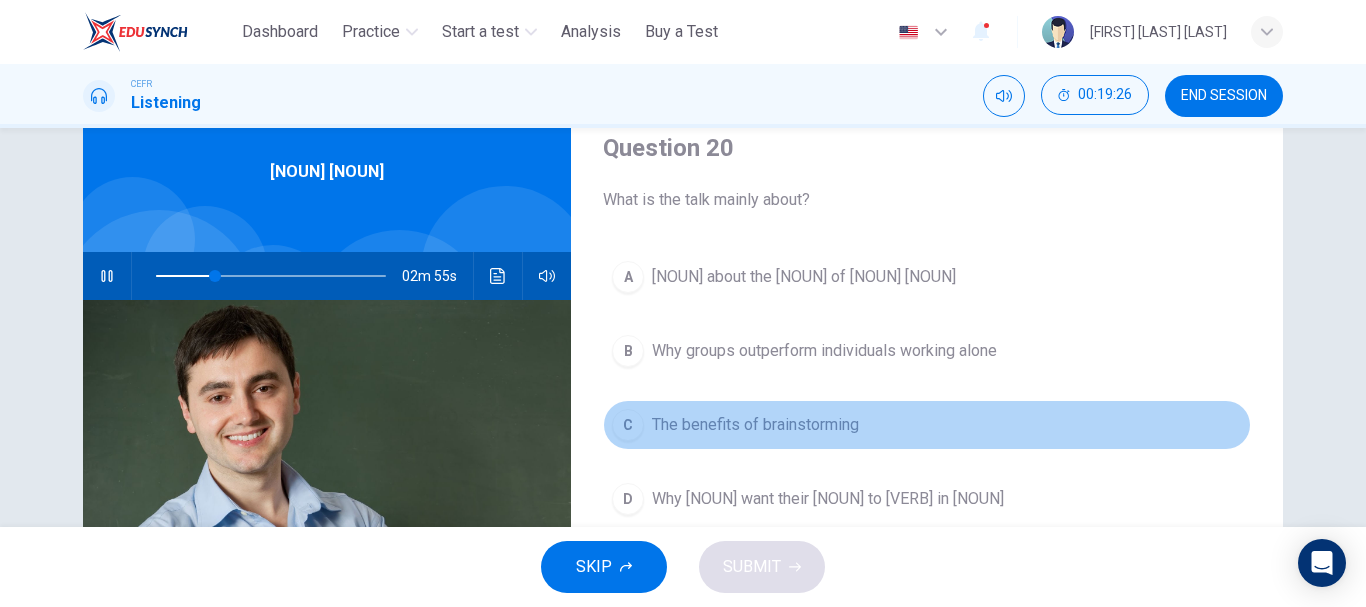 click on "The benefits of brainstorming" at bounding box center [755, 425] 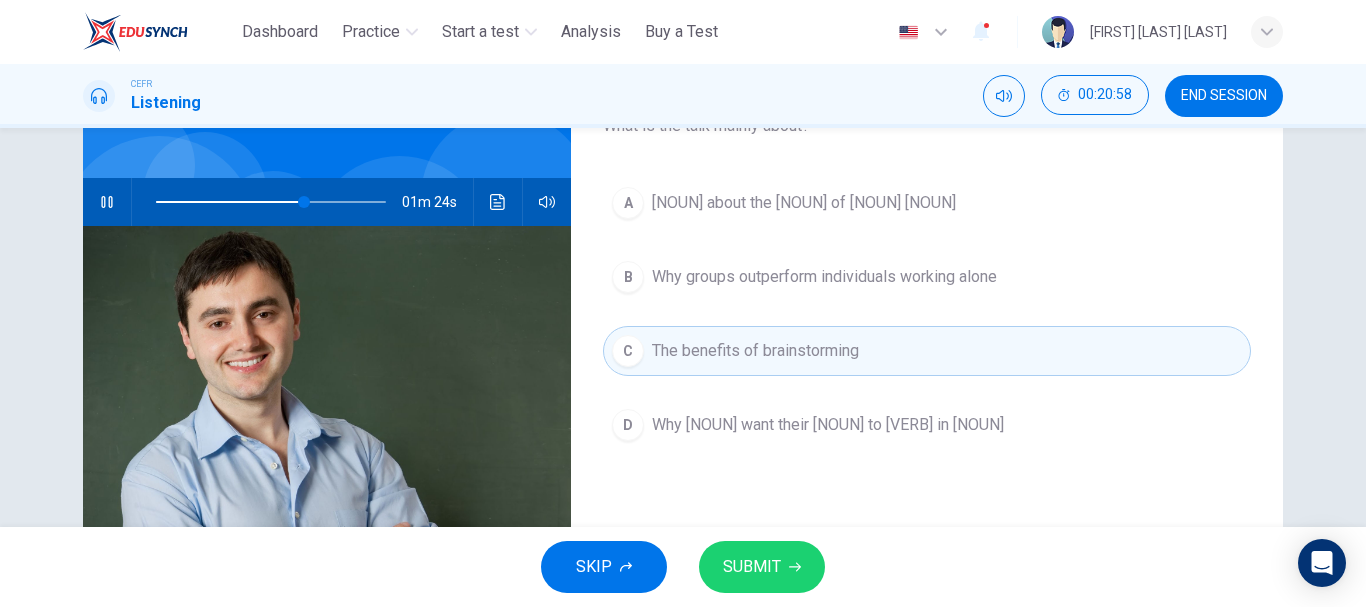 scroll, scrollTop: 100, scrollLeft: 0, axis: vertical 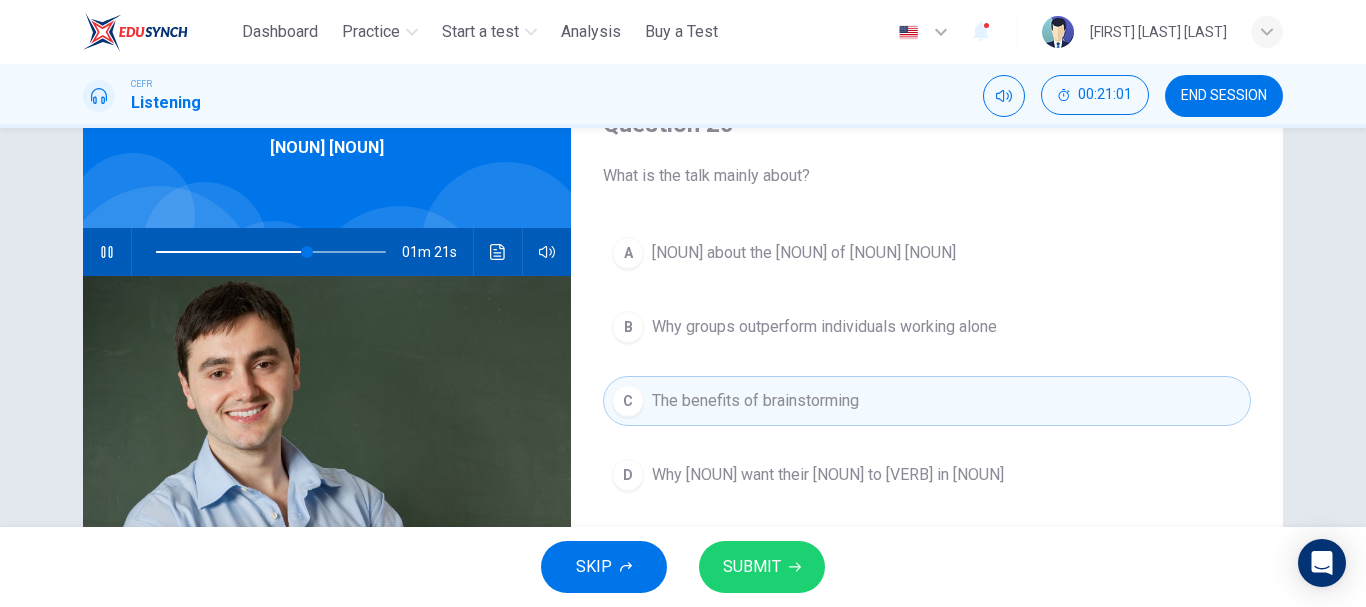 click on "Misconceptions about the superiority of group work" at bounding box center [804, 253] 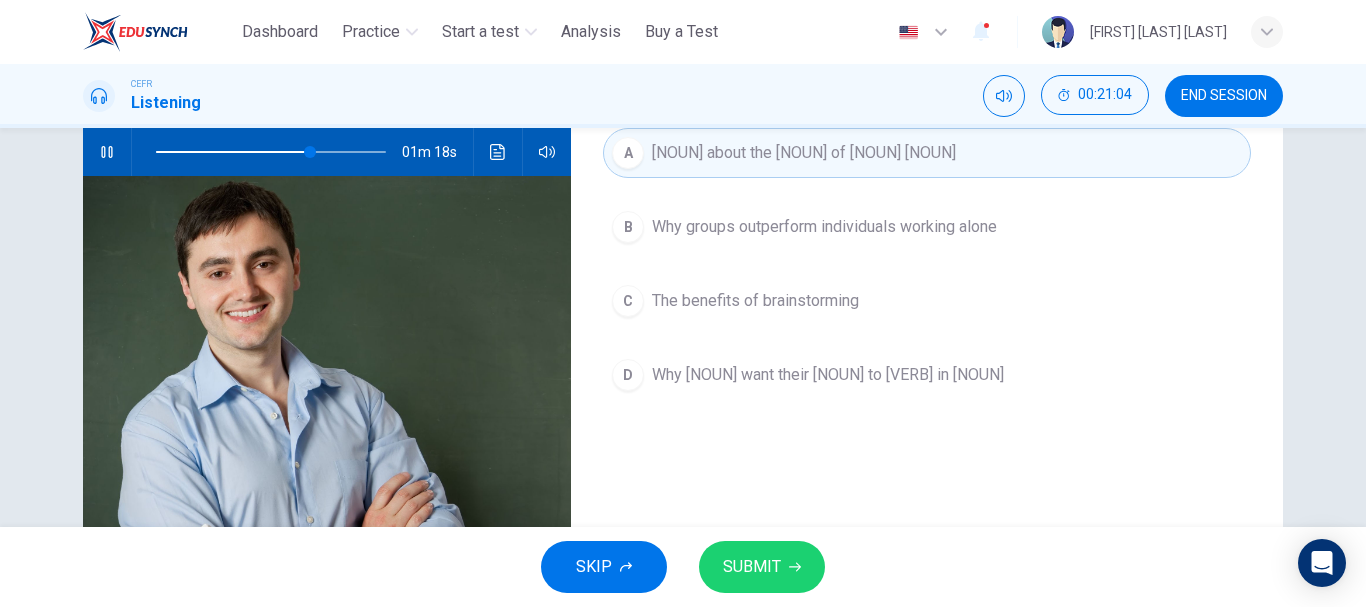 scroll, scrollTop: 100, scrollLeft: 0, axis: vertical 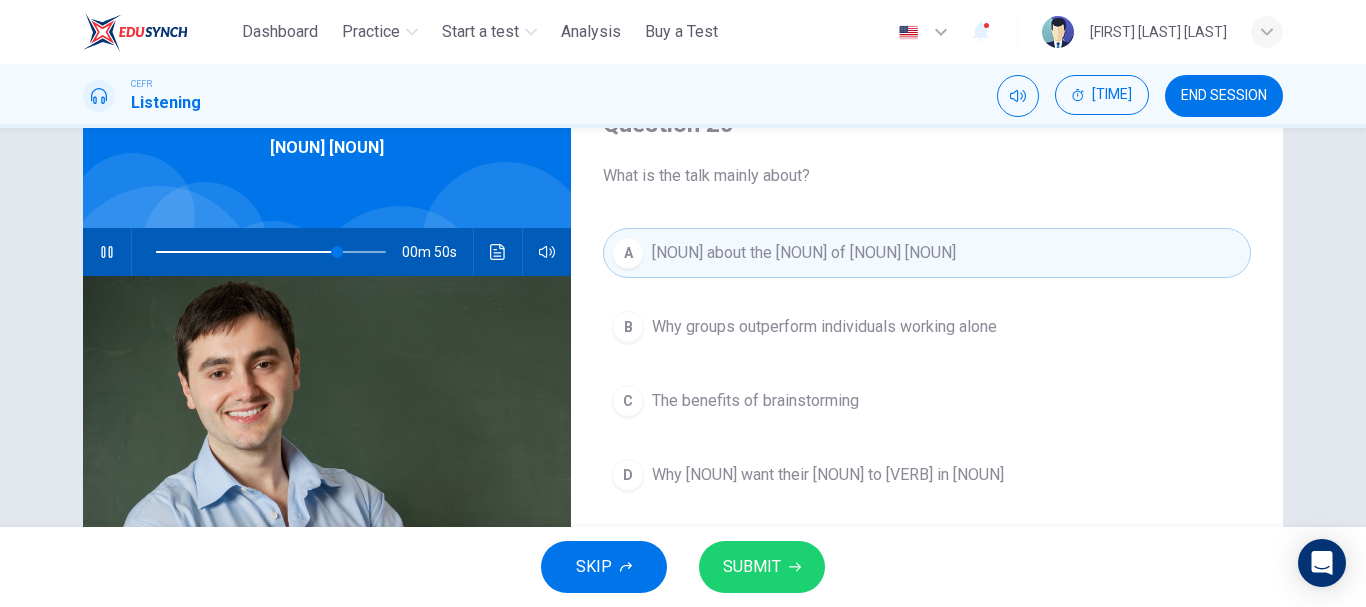 click 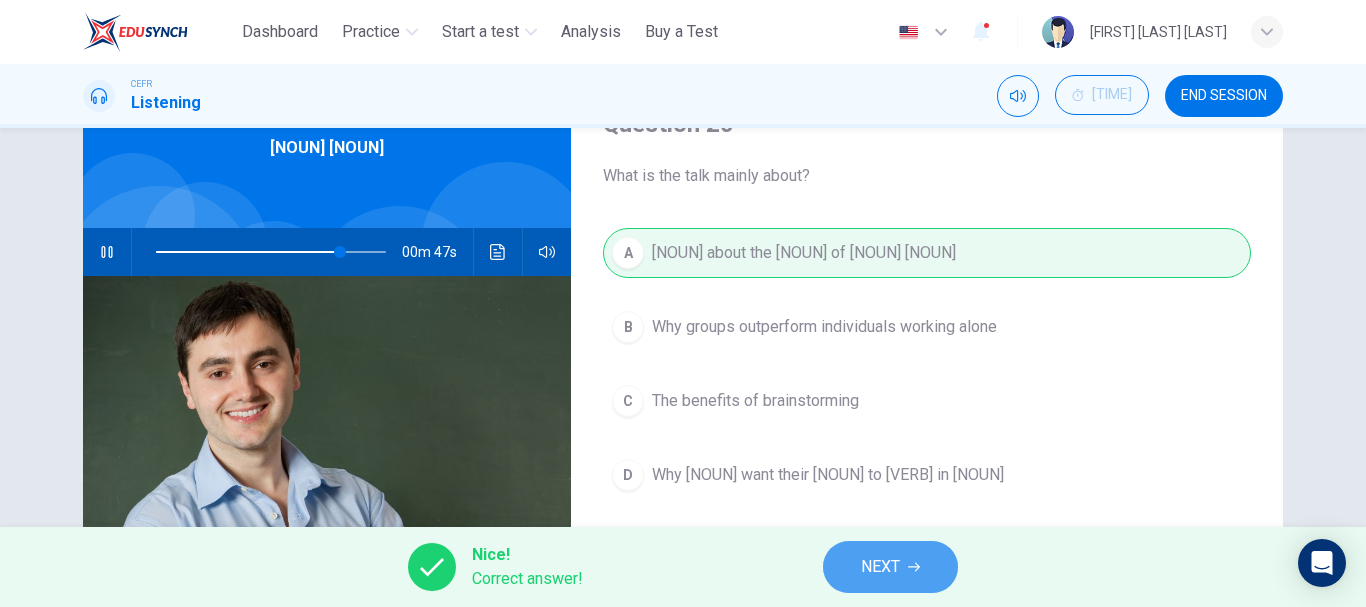 click on "NEXT" at bounding box center (880, 567) 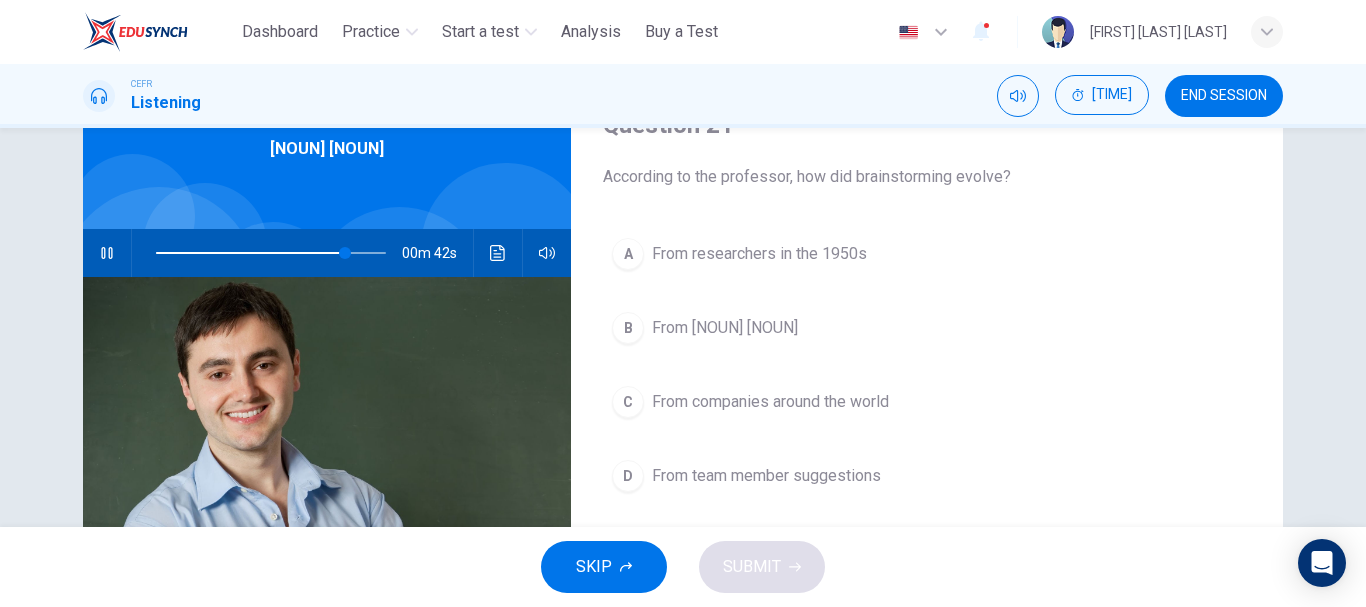 scroll, scrollTop: 100, scrollLeft: 0, axis: vertical 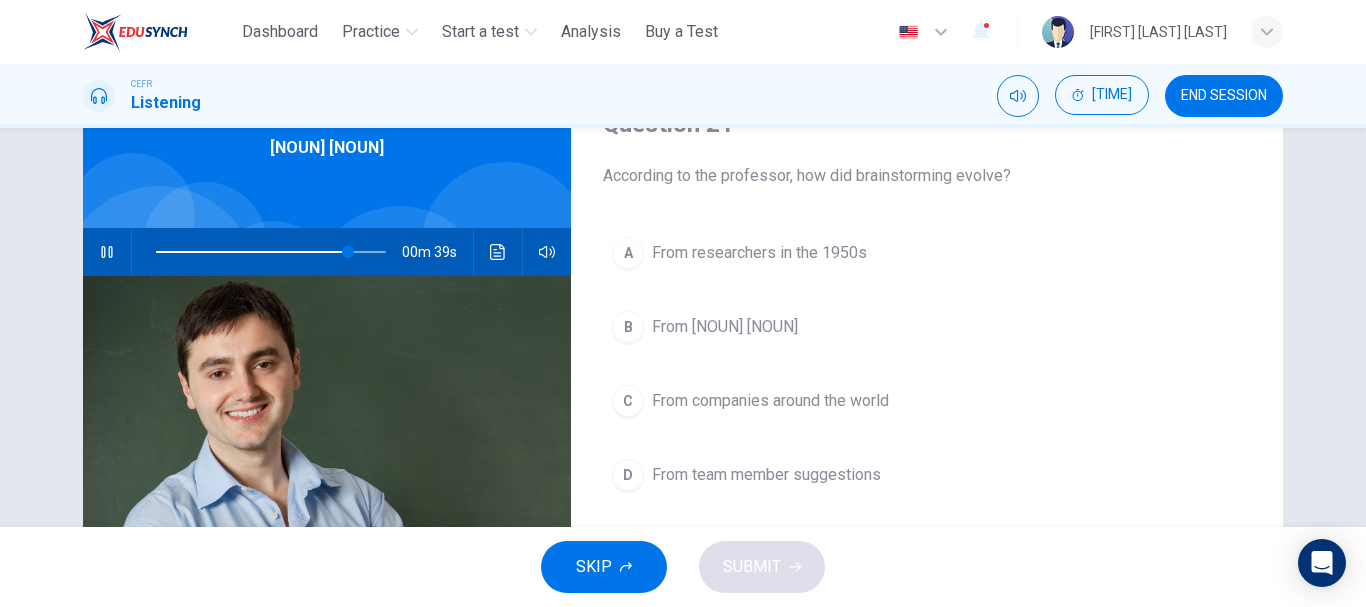 click at bounding box center (252, 252) 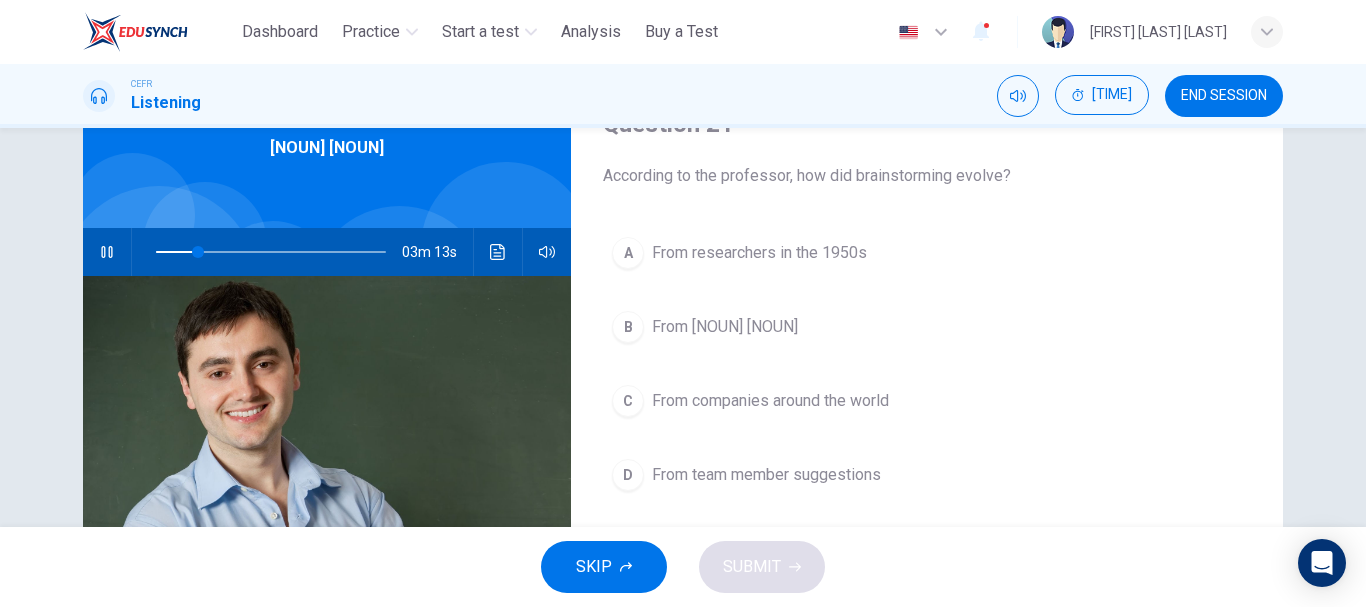 click on "From advertising executives" at bounding box center [725, 327] 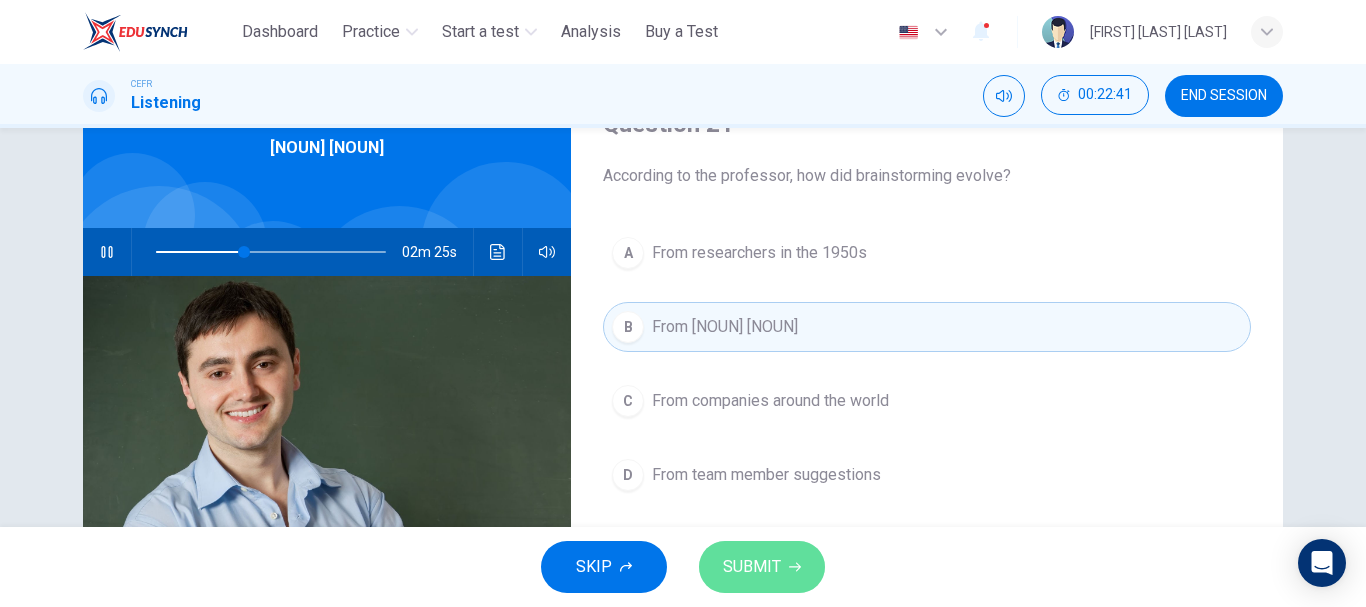 click on "SUBMIT" at bounding box center [752, 567] 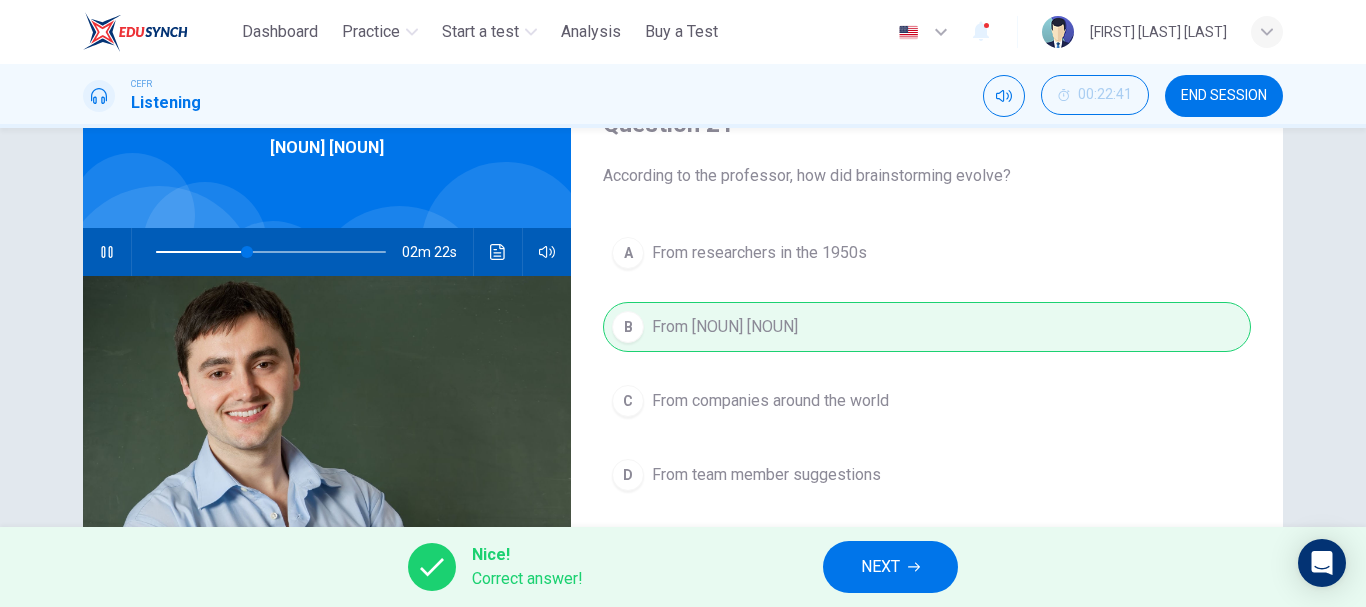 click on "NEXT" at bounding box center (880, 567) 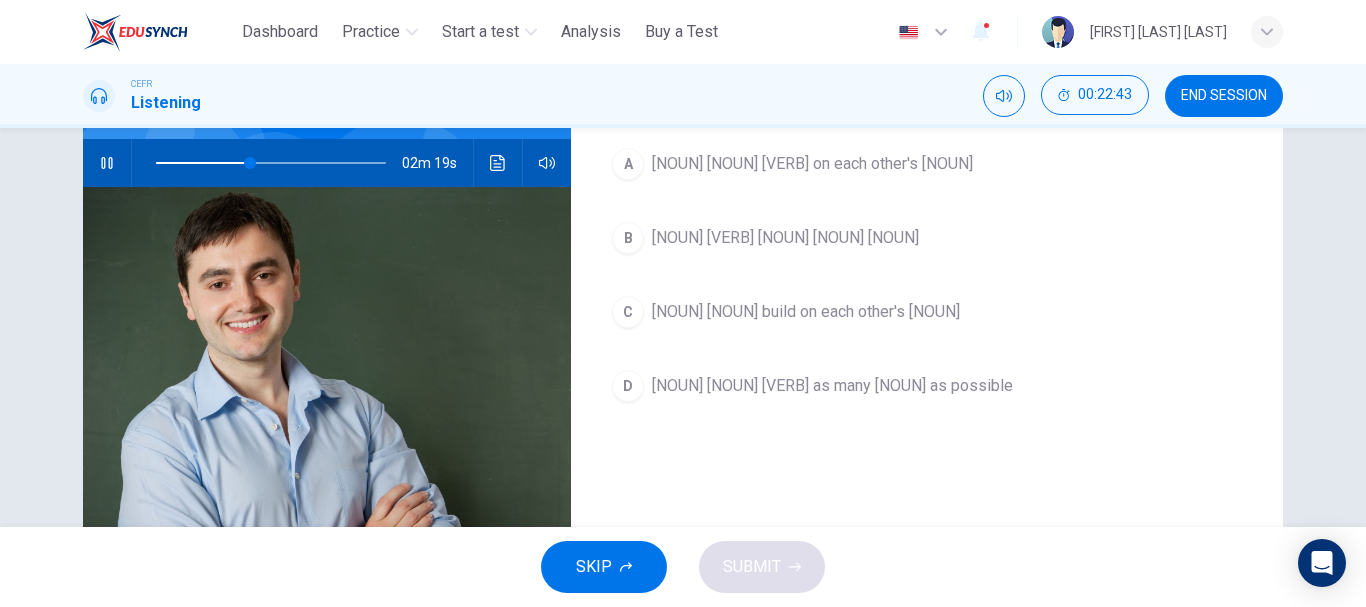 scroll, scrollTop: 100, scrollLeft: 0, axis: vertical 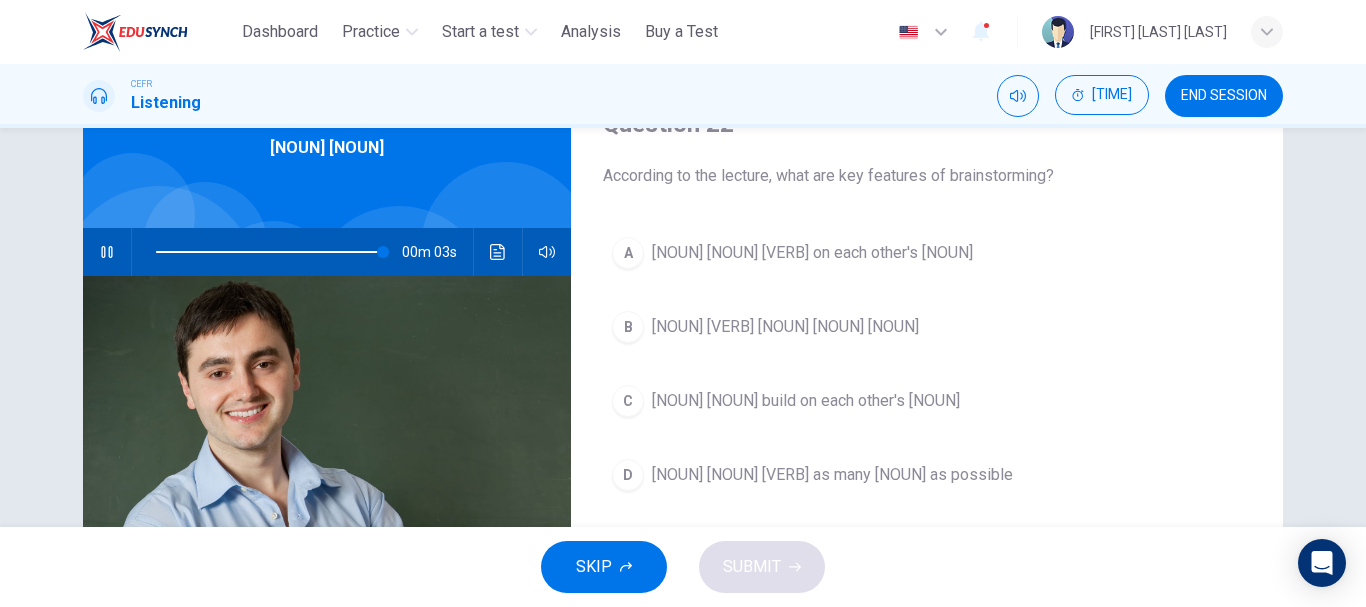 click at bounding box center (271, 252) 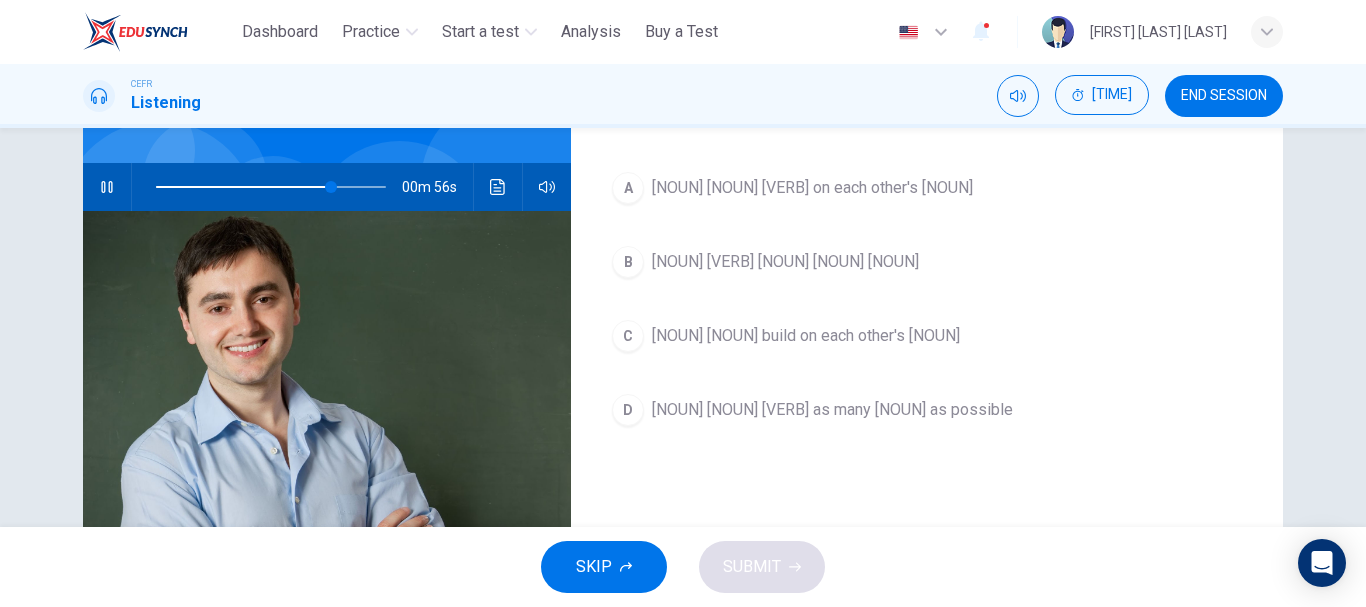 scroll, scrollTop: 200, scrollLeft: 0, axis: vertical 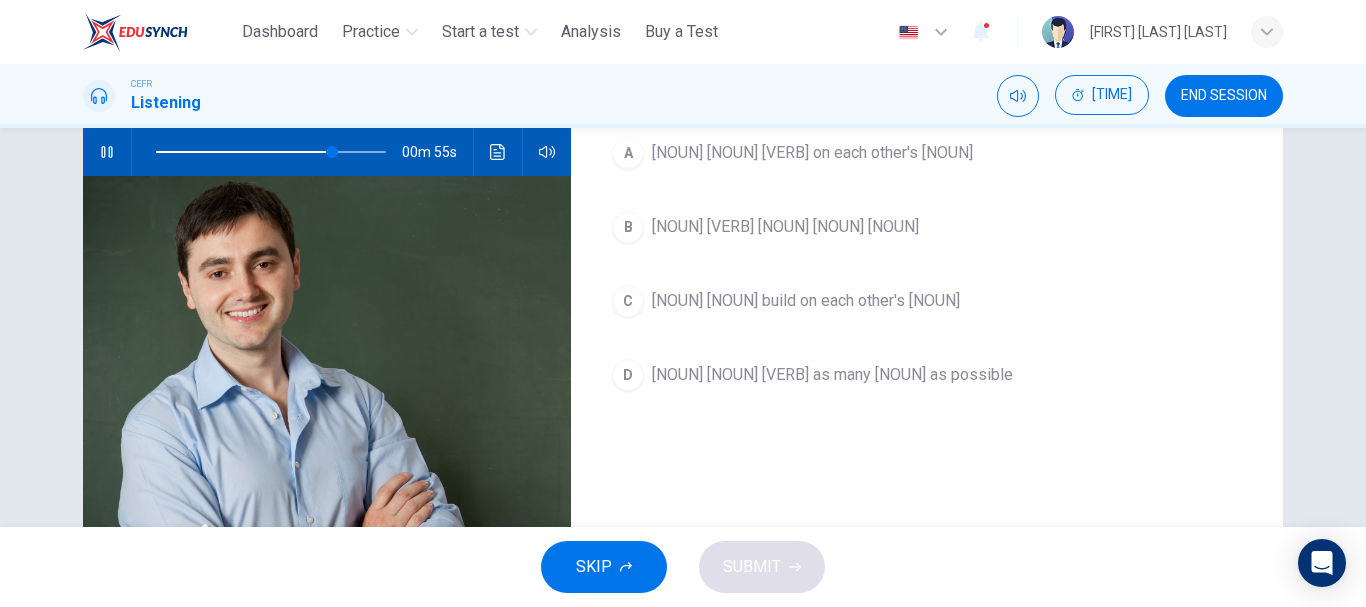 click on "Members generate as many ideas as possible" at bounding box center (832, 375) 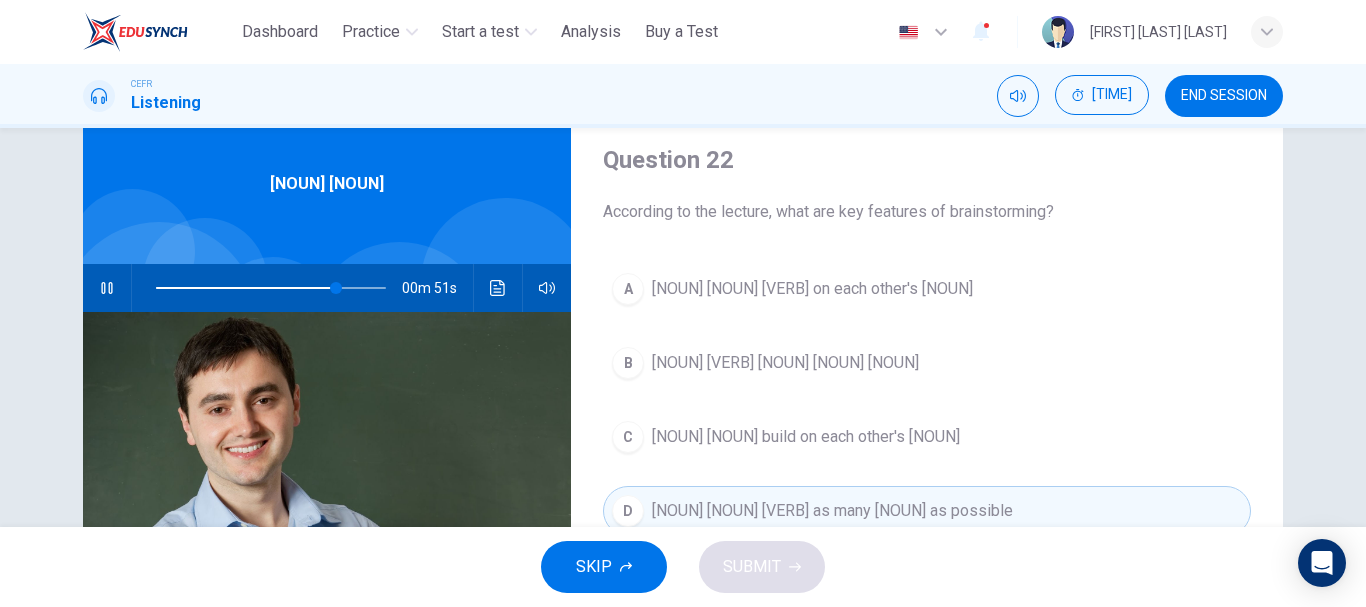scroll, scrollTop: 100, scrollLeft: 0, axis: vertical 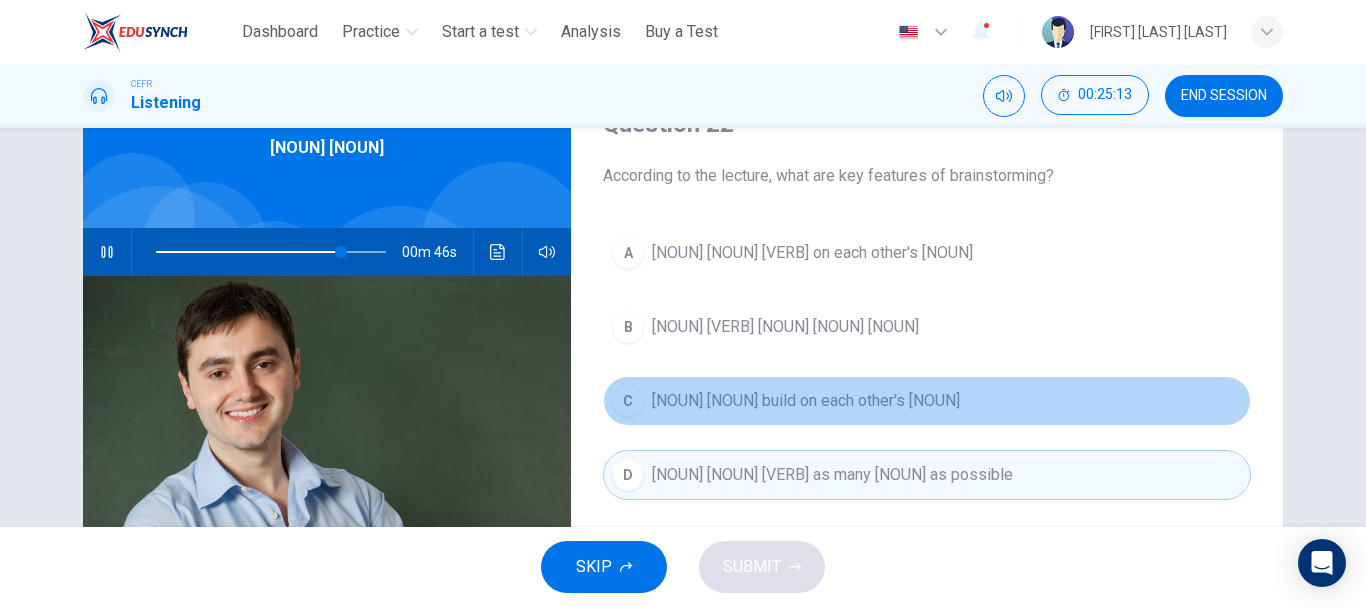 click on "Group members build on each other's ideas" at bounding box center [806, 401] 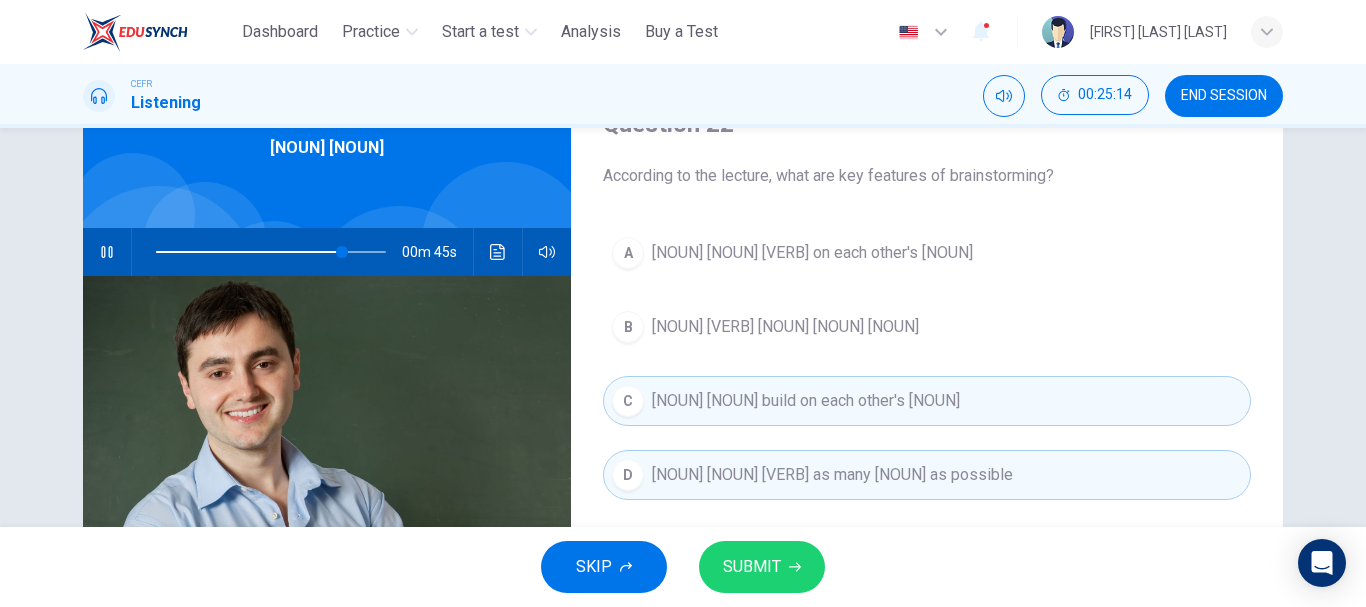click 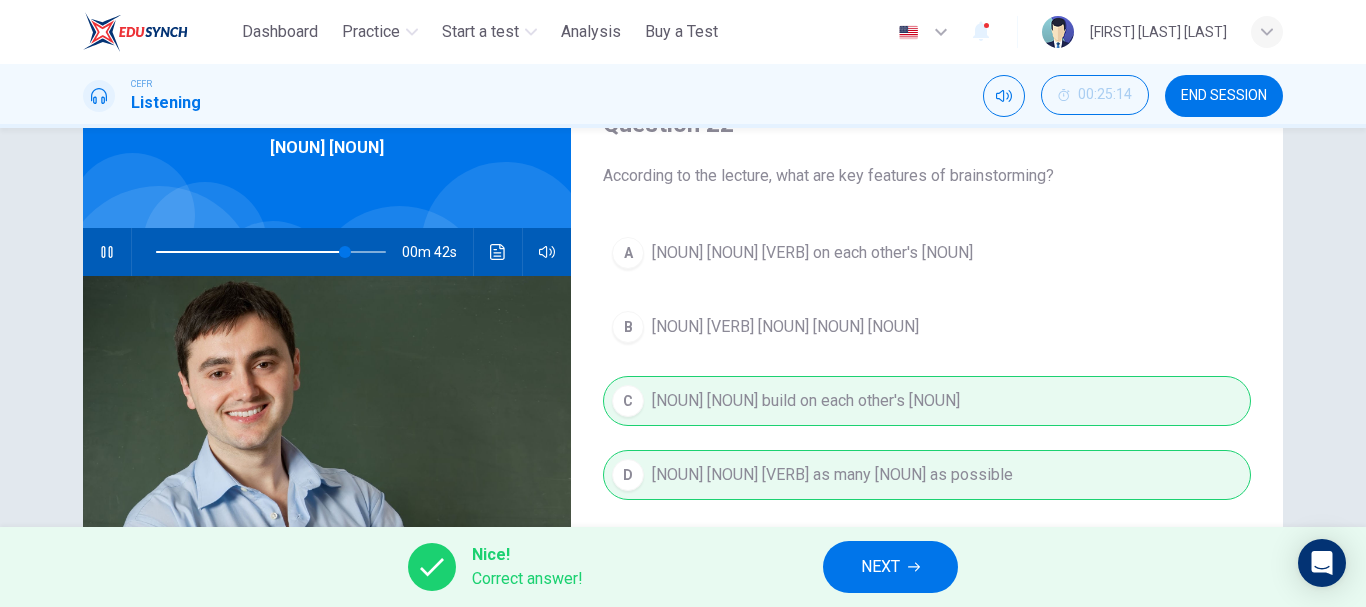 click on "NEXT" at bounding box center [890, 567] 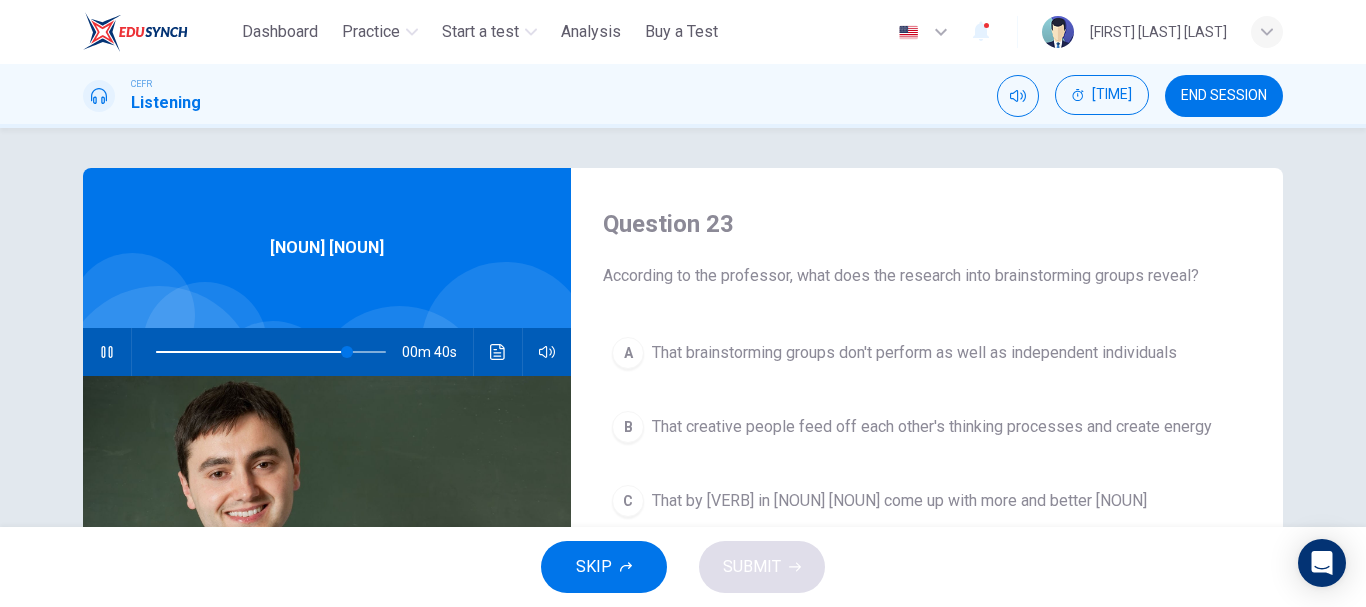 scroll, scrollTop: 100, scrollLeft: 0, axis: vertical 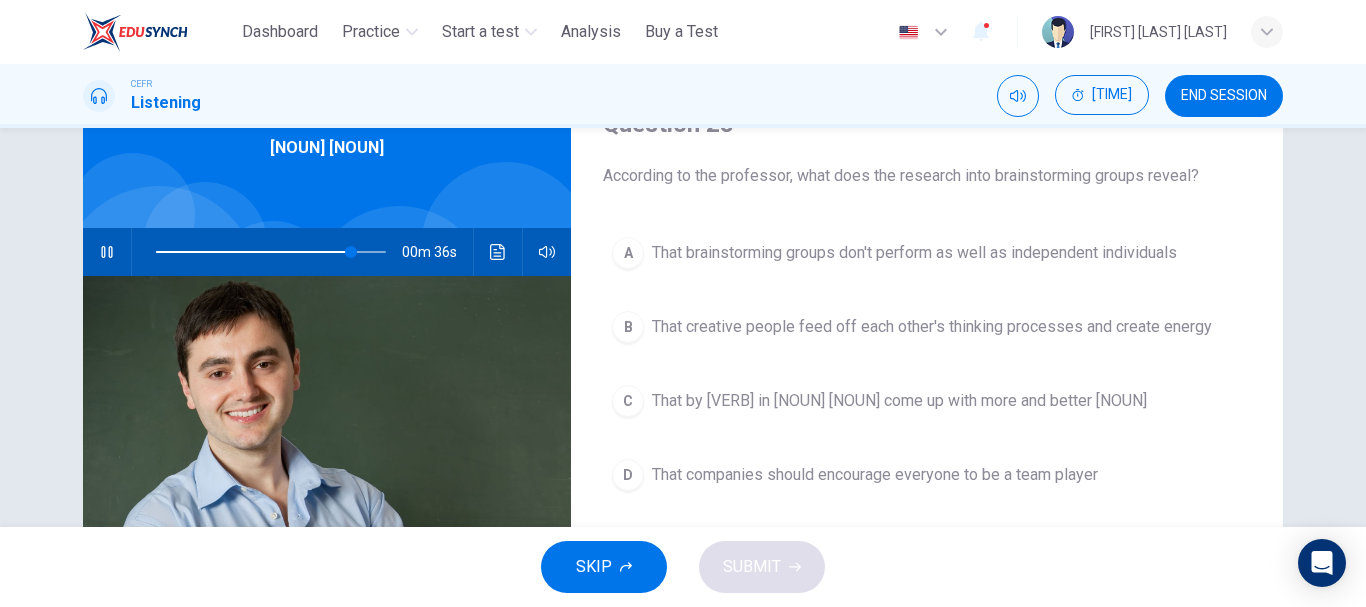 click at bounding box center [271, 252] 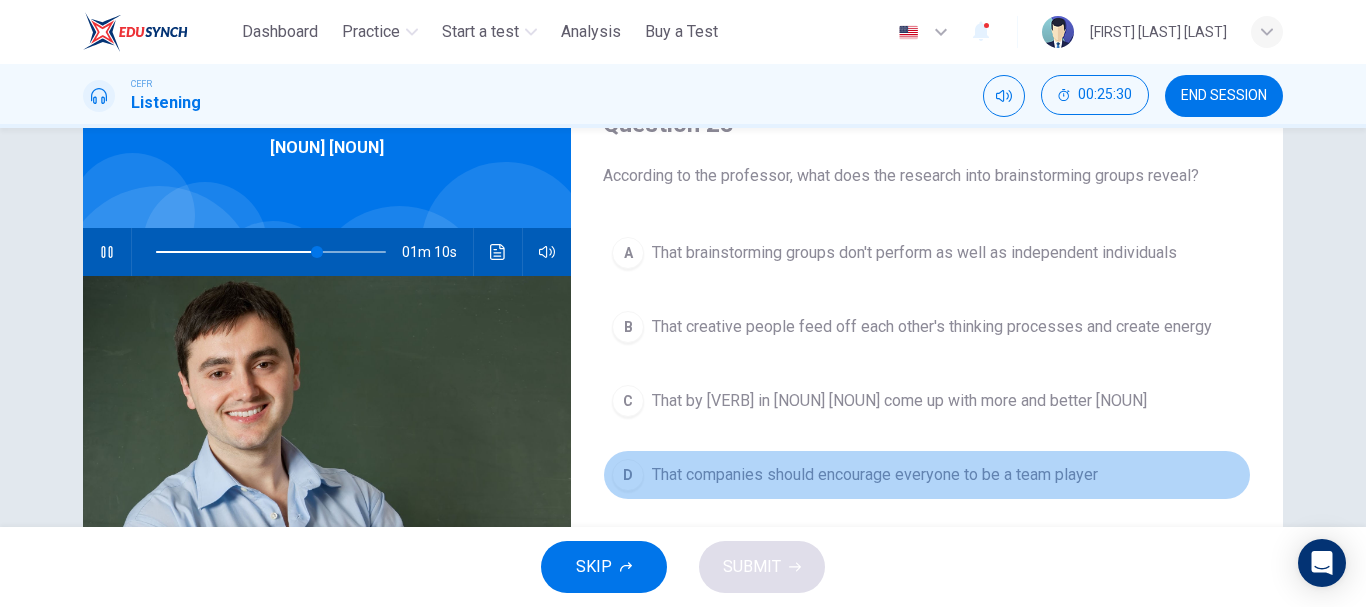 click on "That companies should encourage everyone to be a team player" at bounding box center (875, 475) 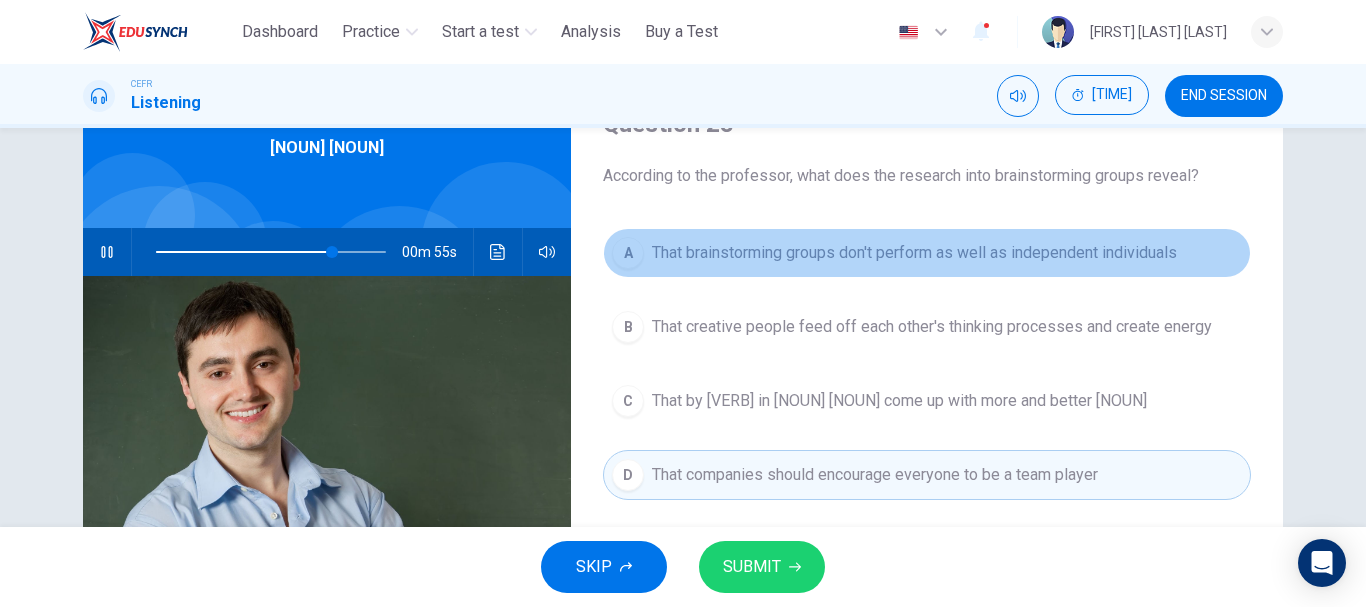click on "That brainstorming groups don't perform as well as independent individuals" at bounding box center (914, 253) 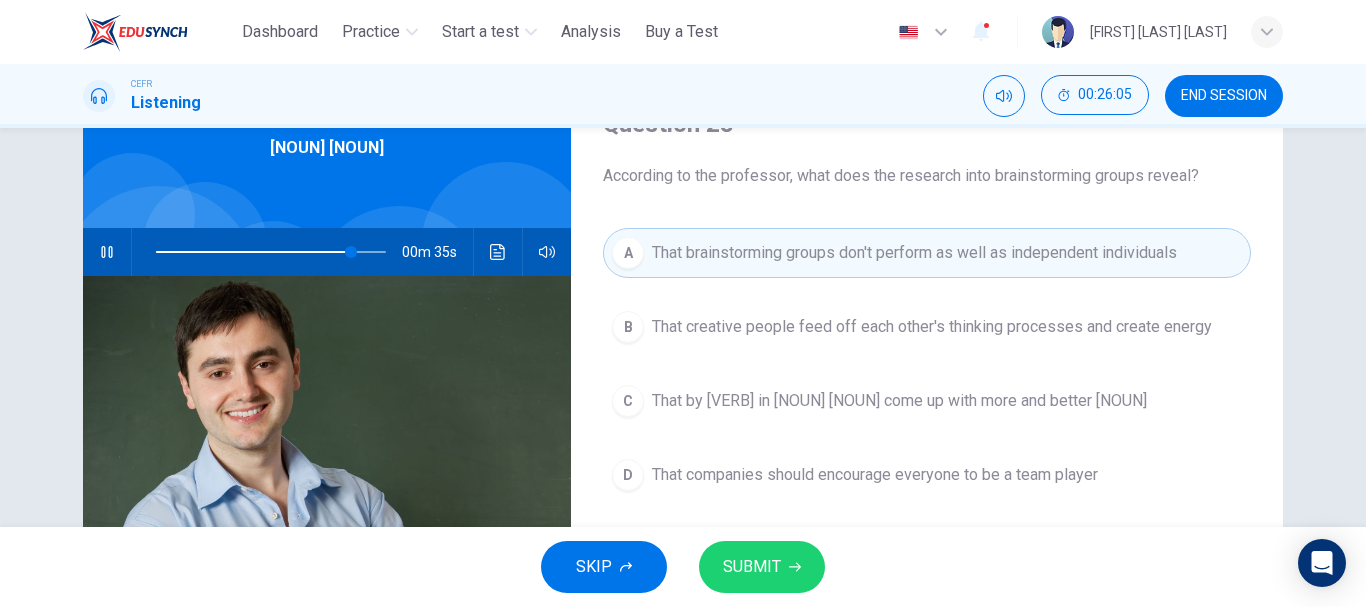 click on "SUBMIT" at bounding box center [752, 567] 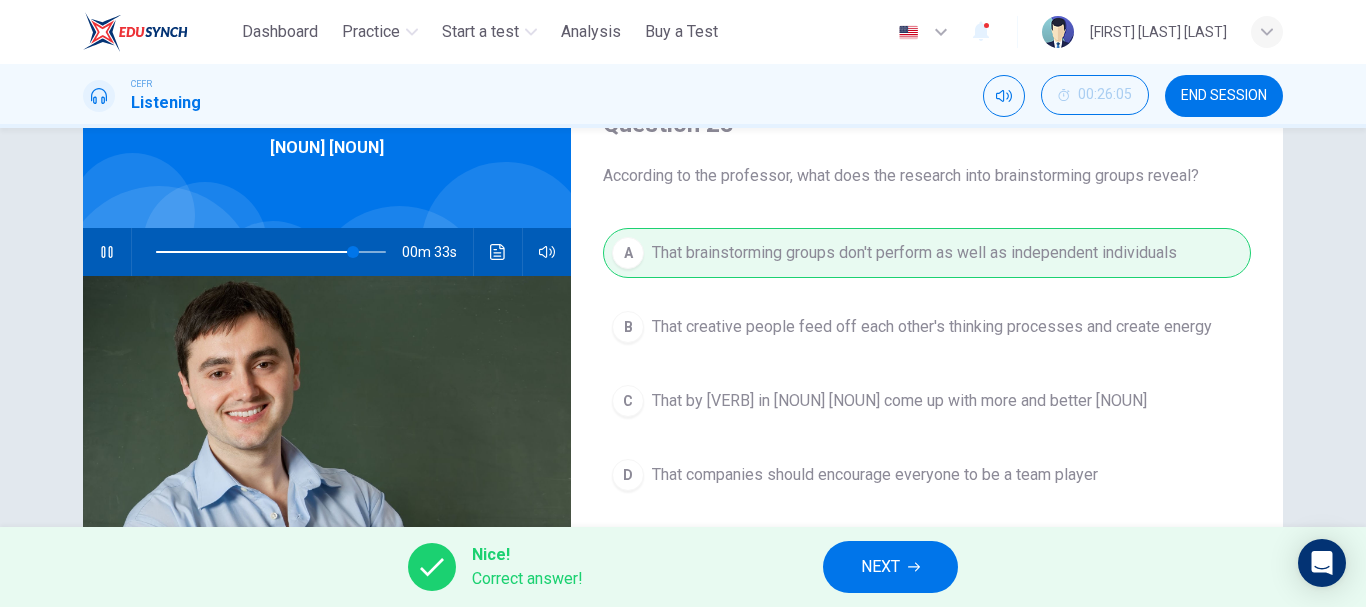click on "NEXT" at bounding box center [890, 567] 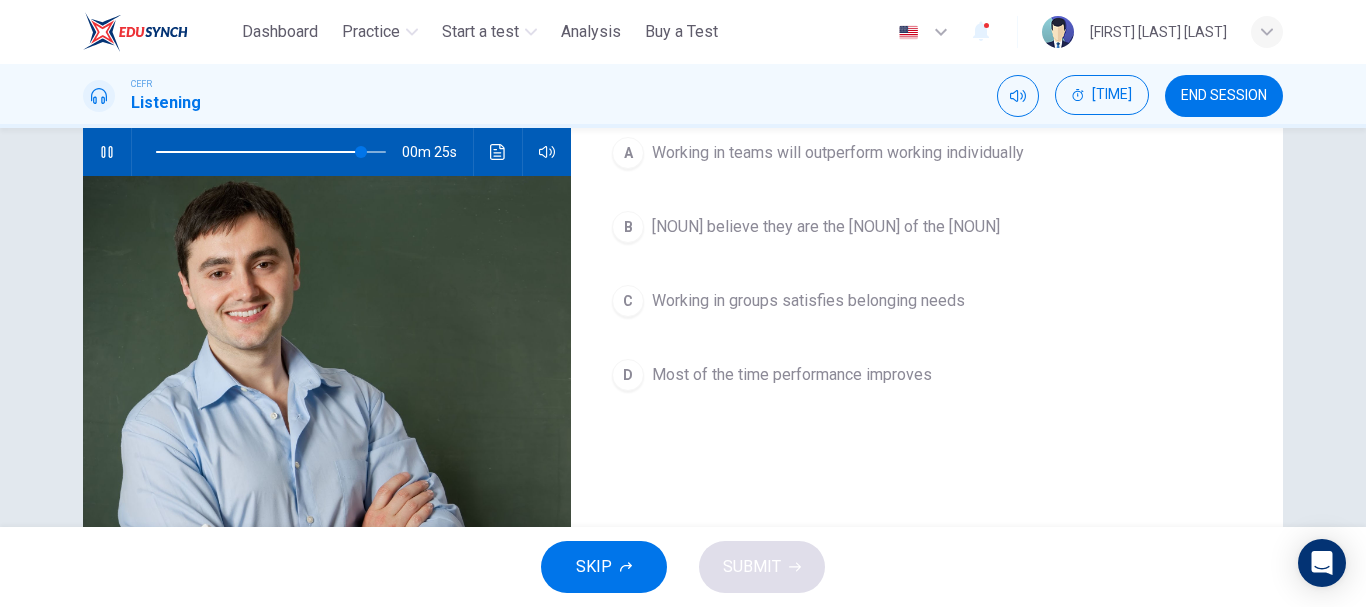 scroll, scrollTop: 100, scrollLeft: 0, axis: vertical 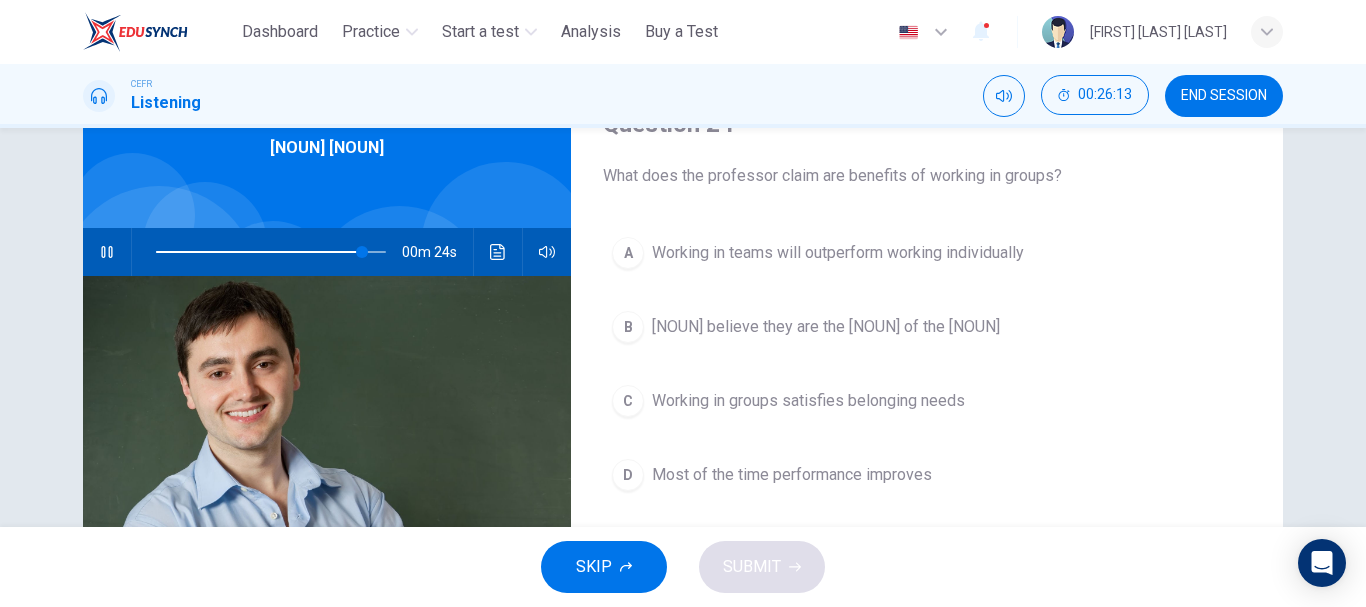 click on "Working in groups satisfies belonging needs" at bounding box center (808, 401) 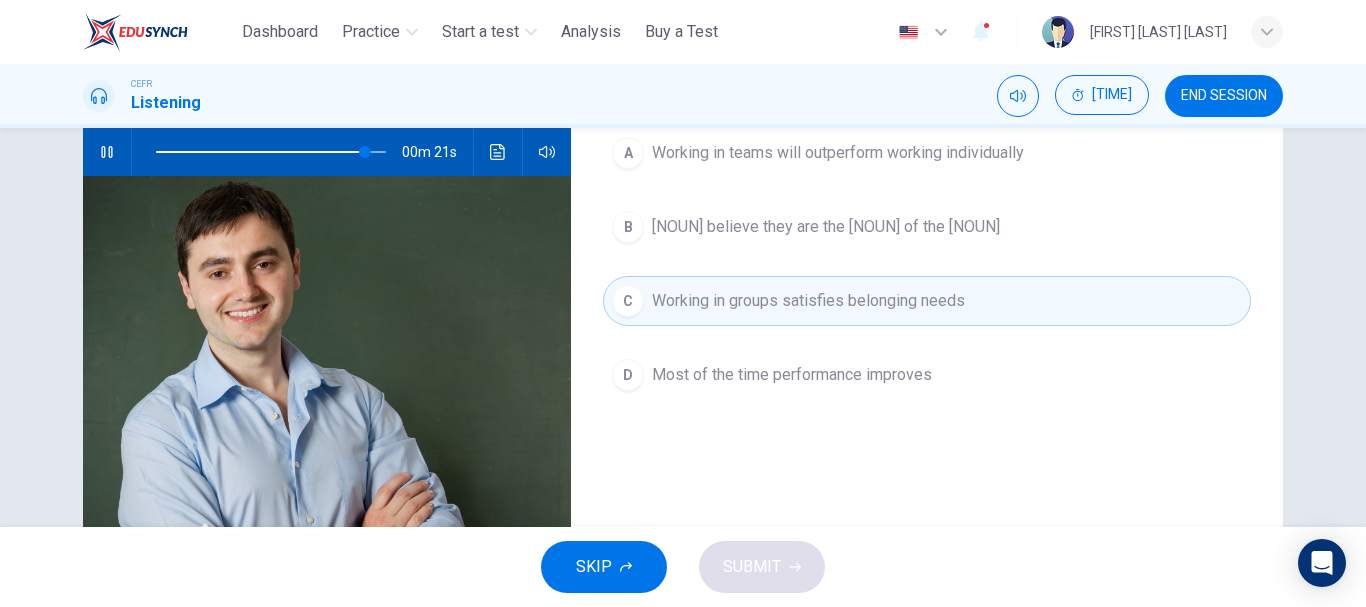 scroll, scrollTop: 100, scrollLeft: 0, axis: vertical 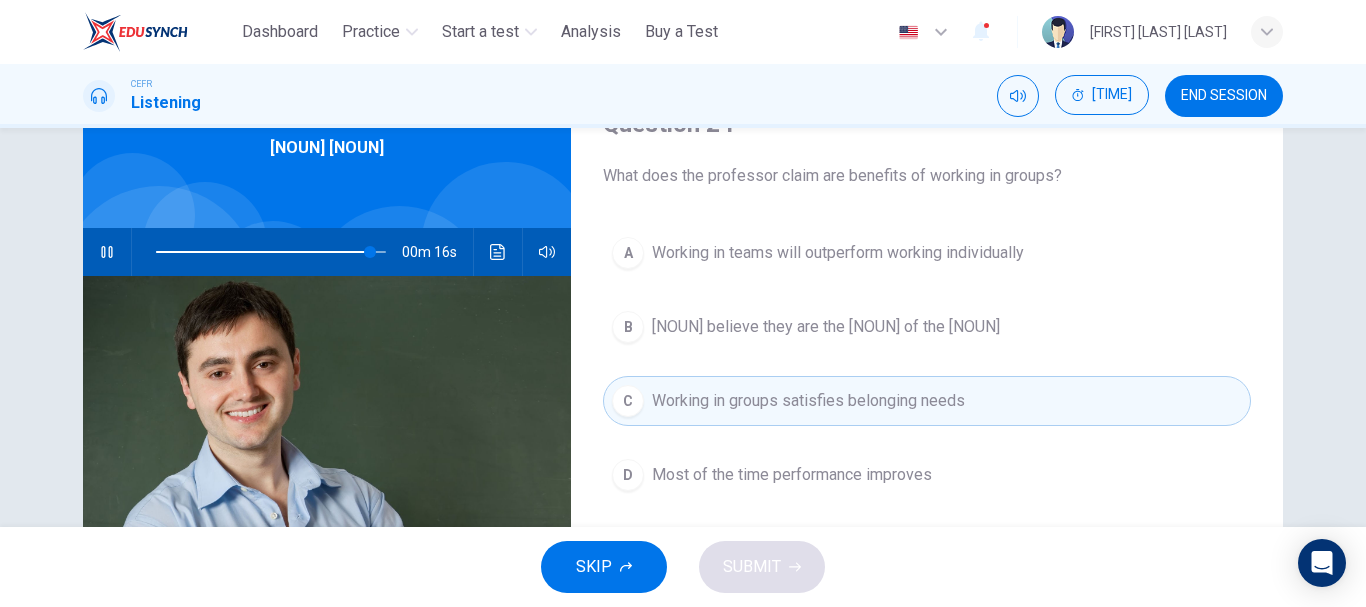 click on "D Most of the time performance improves" at bounding box center [927, 475] 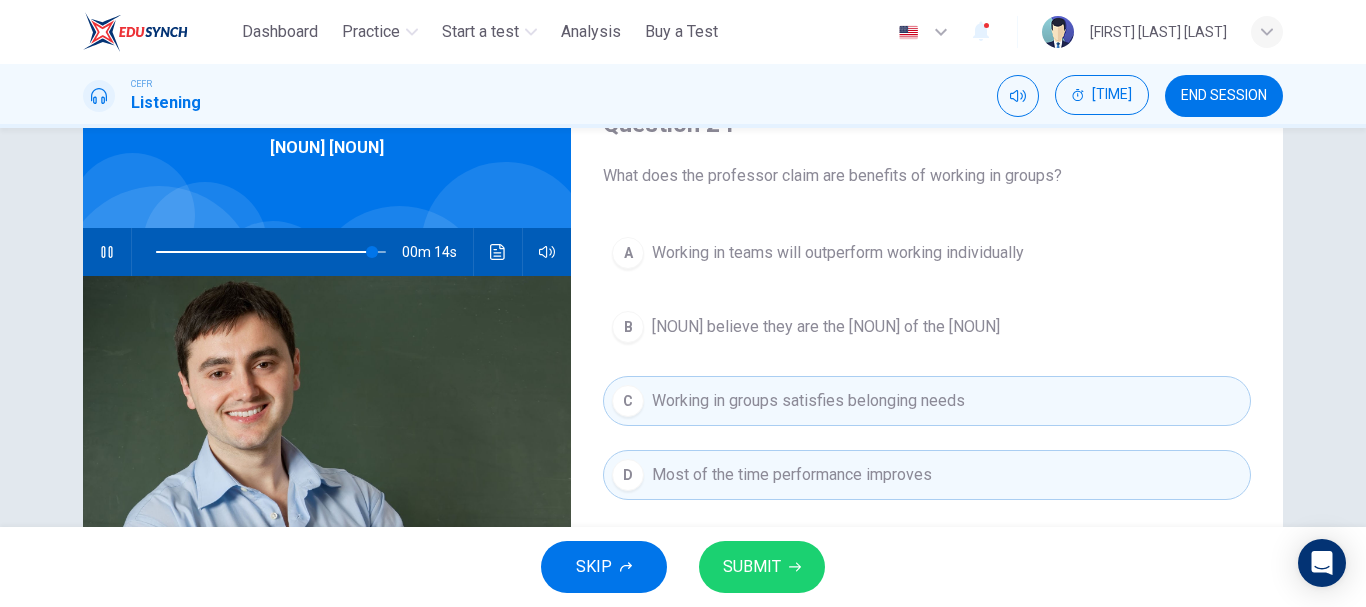 click on "Most of the time performance improves" at bounding box center [792, 475] 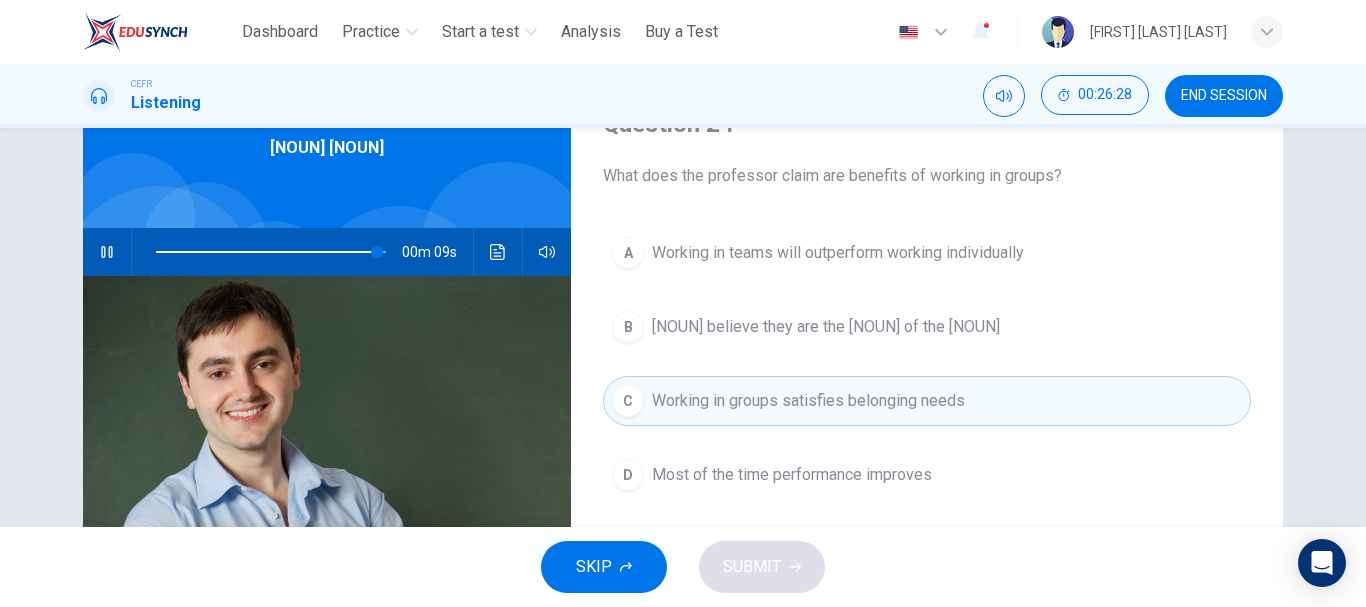 click on "People believe they are the star of the team" at bounding box center (826, 327) 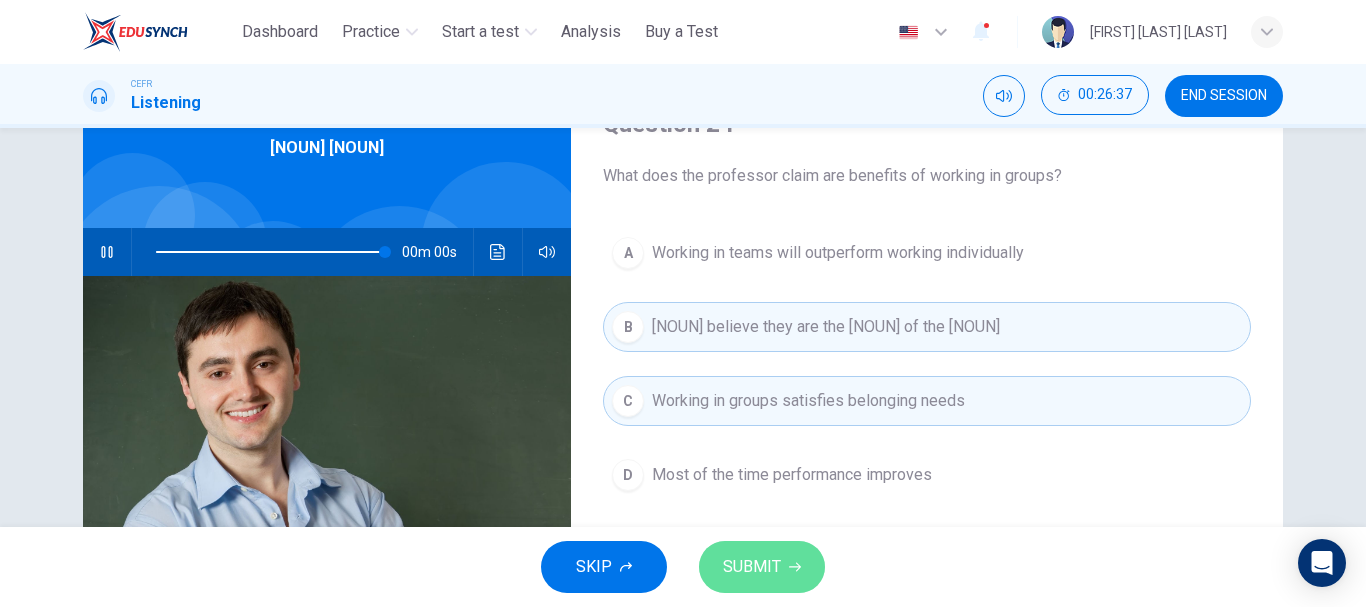 click on "SUBMIT" at bounding box center (752, 567) 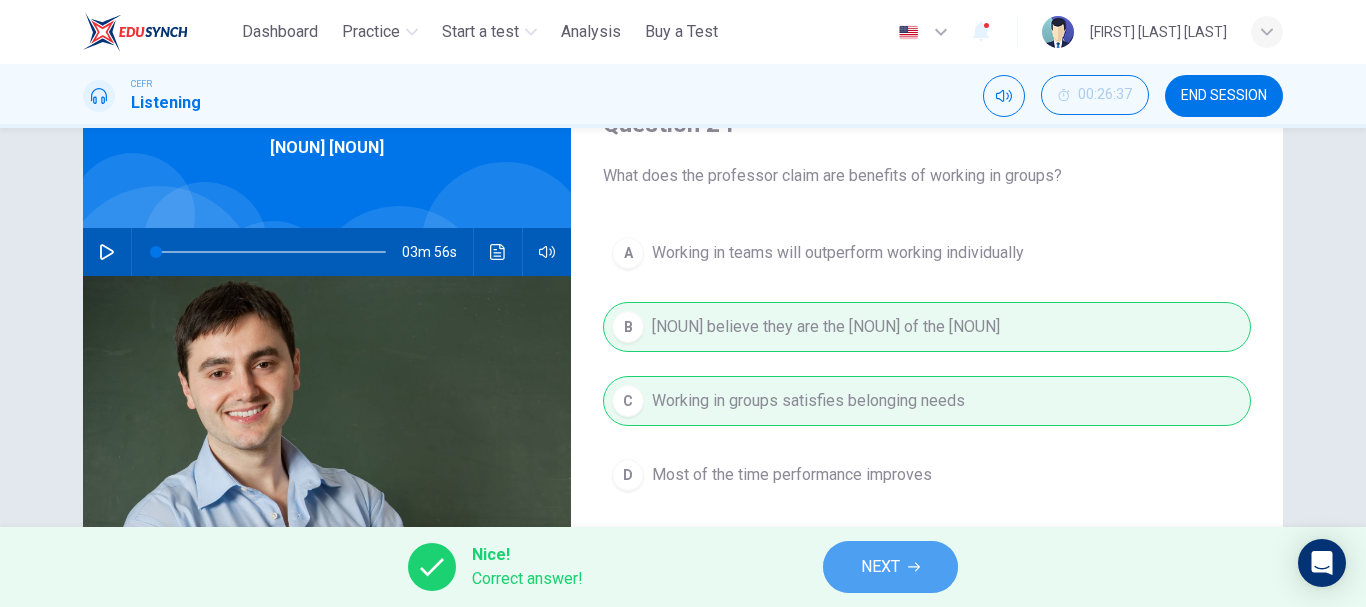 click on "NEXT" at bounding box center [880, 567] 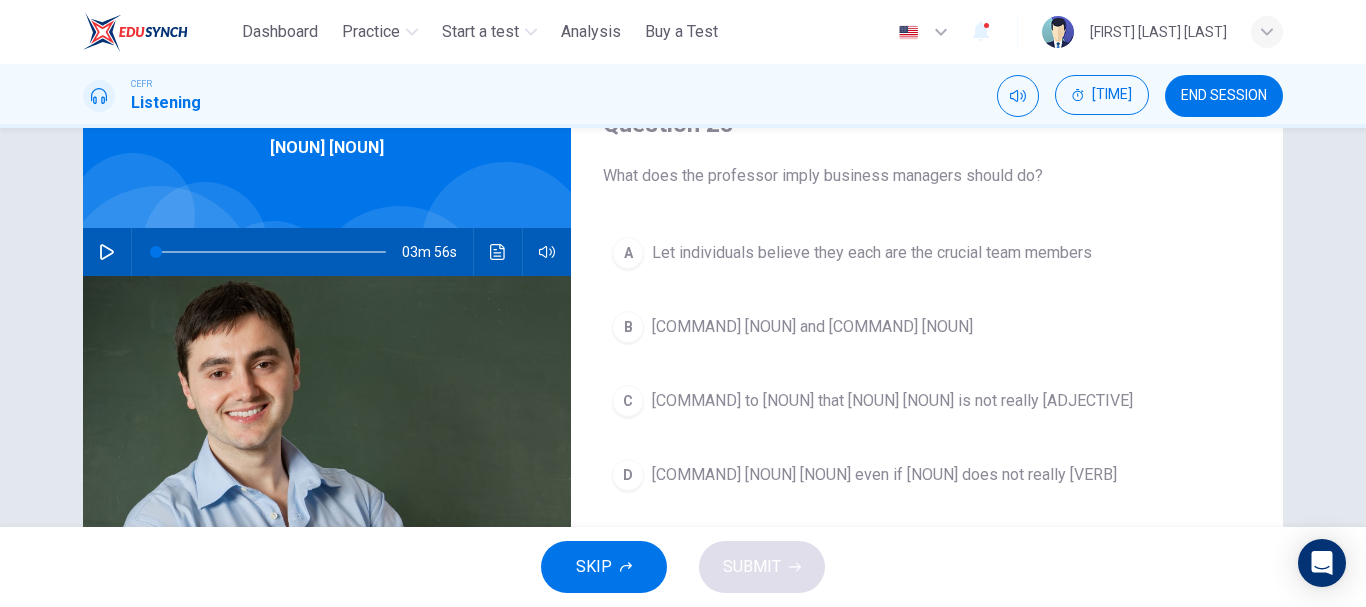 click at bounding box center [107, 252] 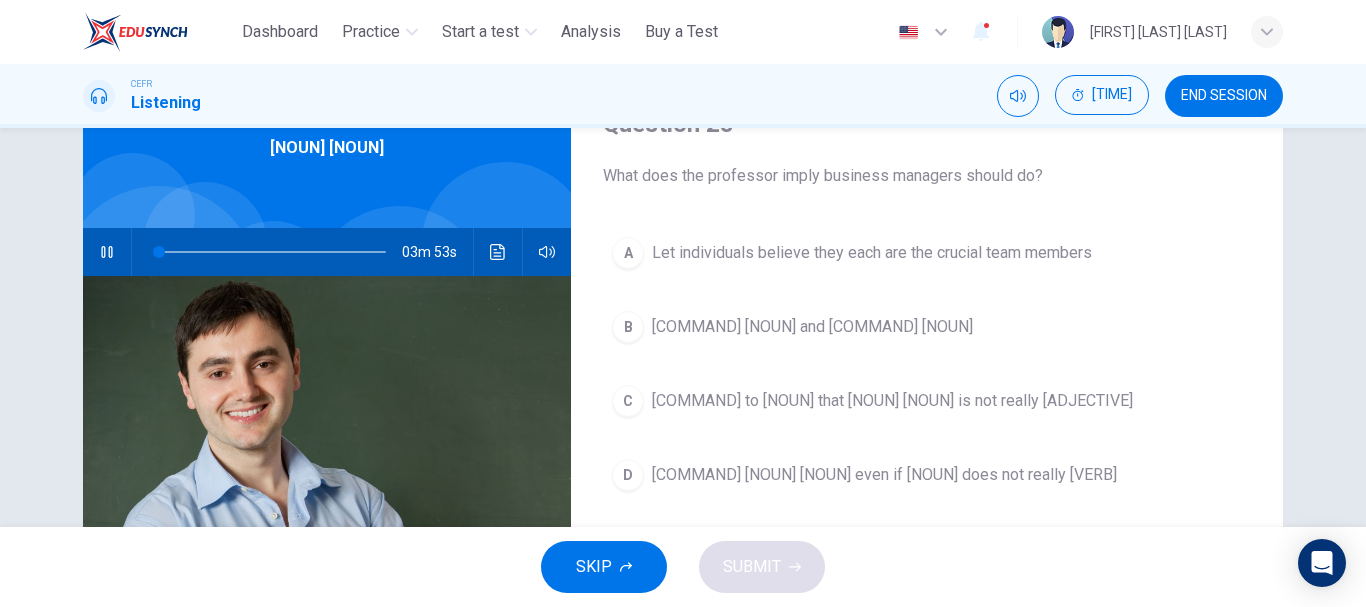 click at bounding box center (271, 252) 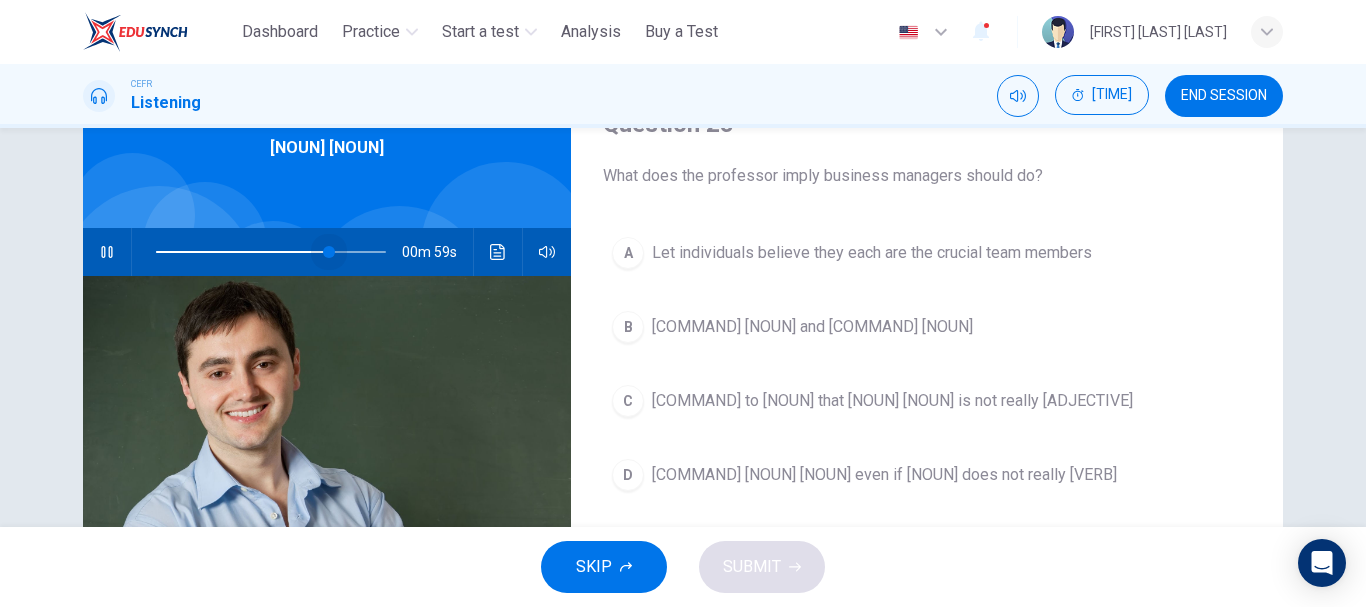 click at bounding box center (271, 252) 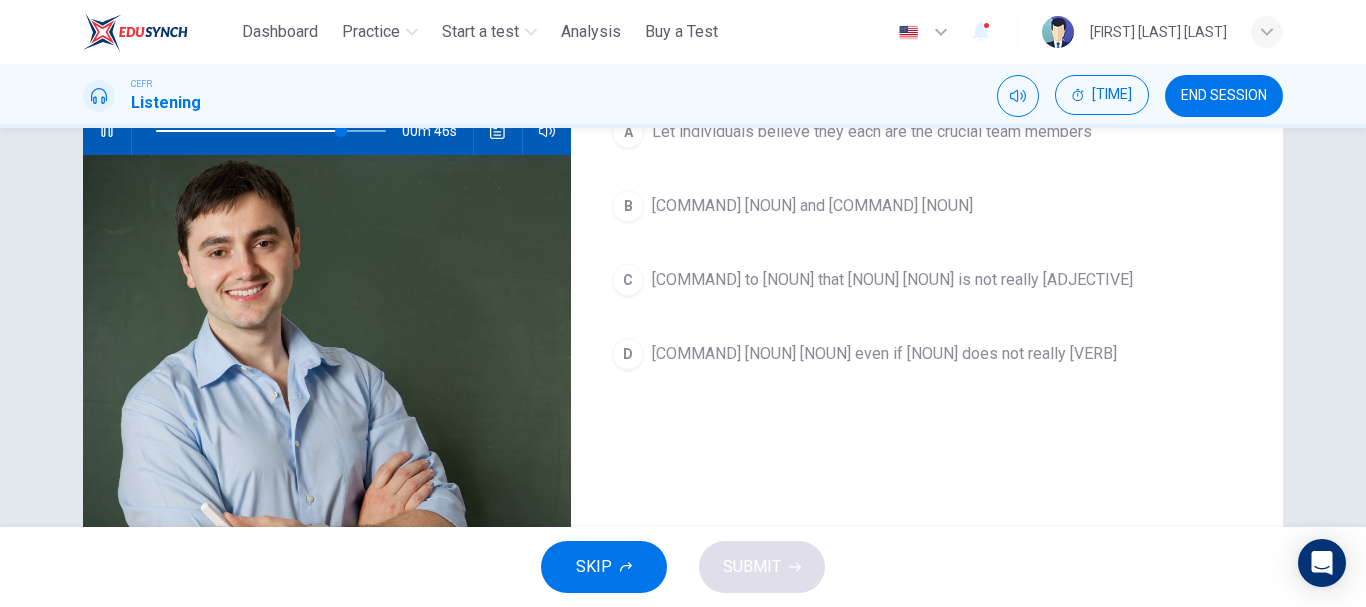 scroll, scrollTop: 100, scrollLeft: 0, axis: vertical 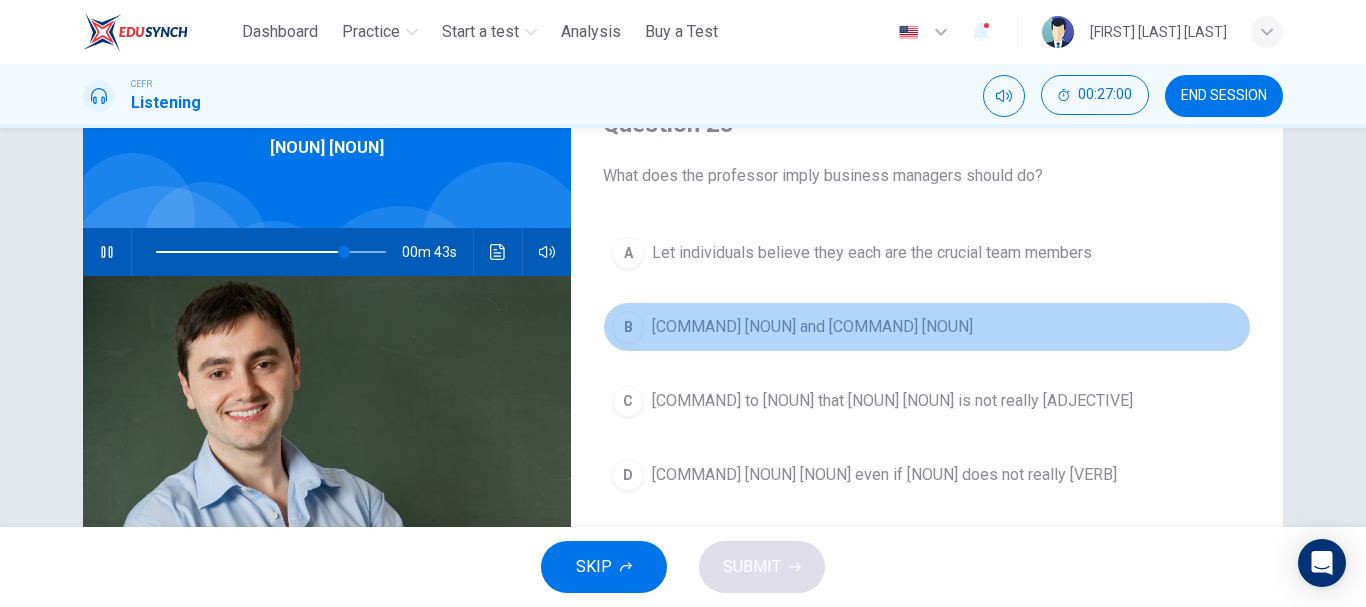 click on "Forget about teamwork and promote individuality" at bounding box center (812, 327) 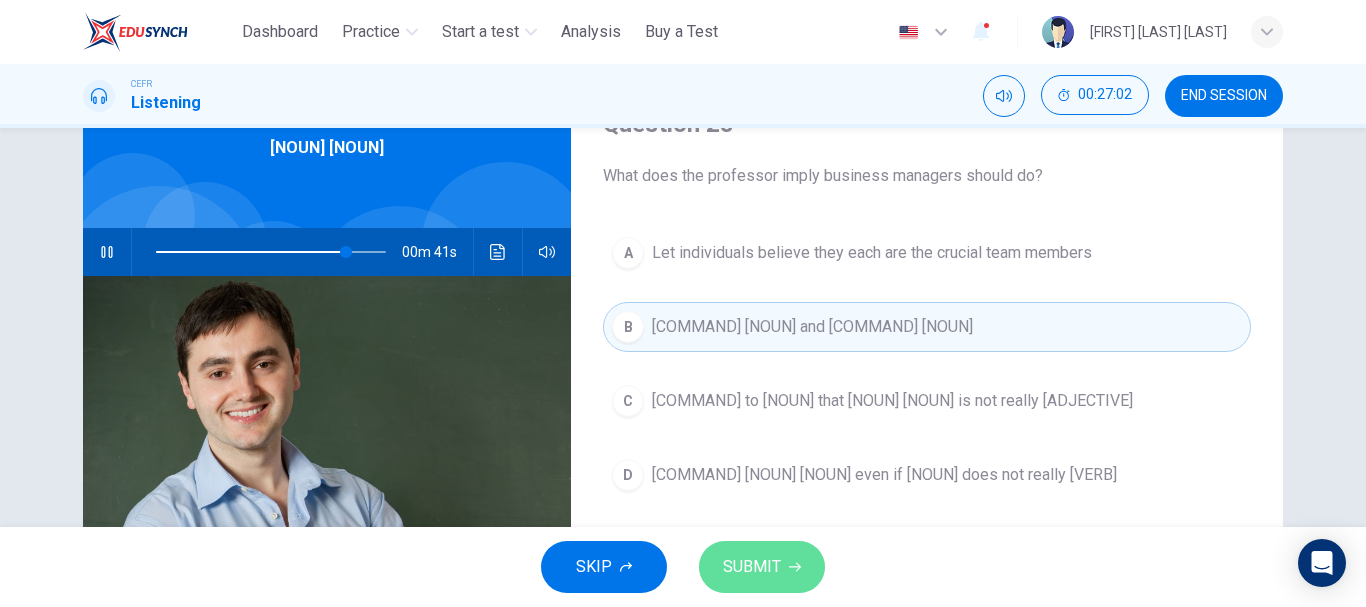 click on "SUBMIT" at bounding box center [752, 567] 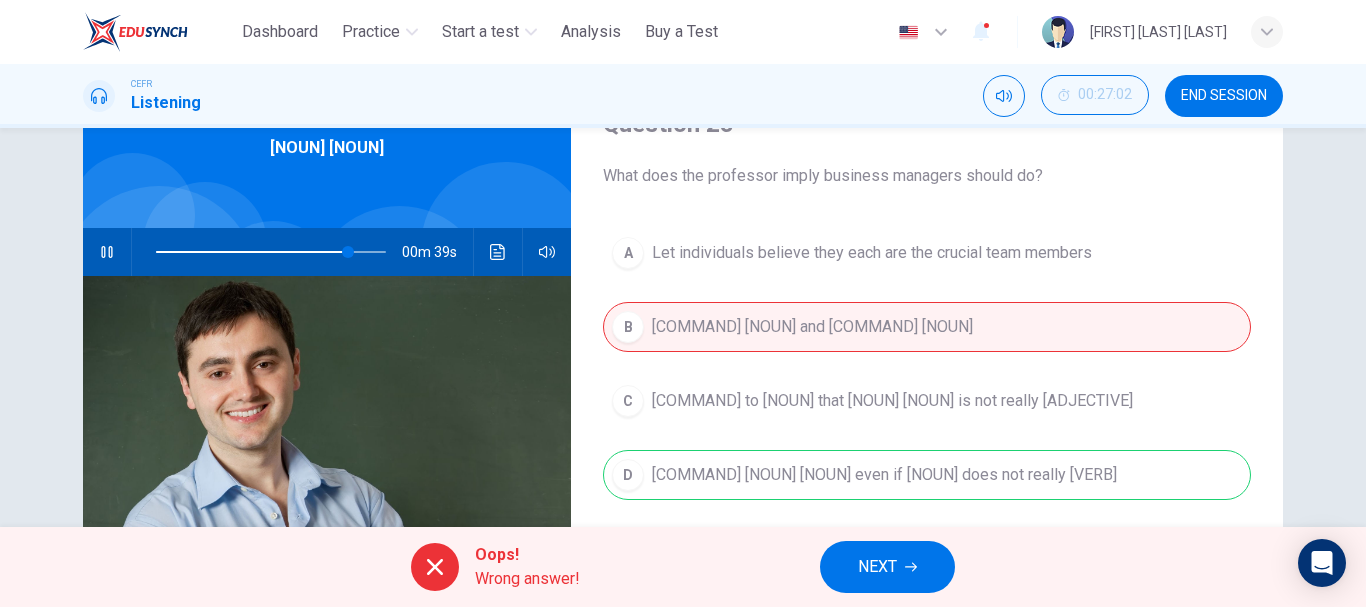 type on "**" 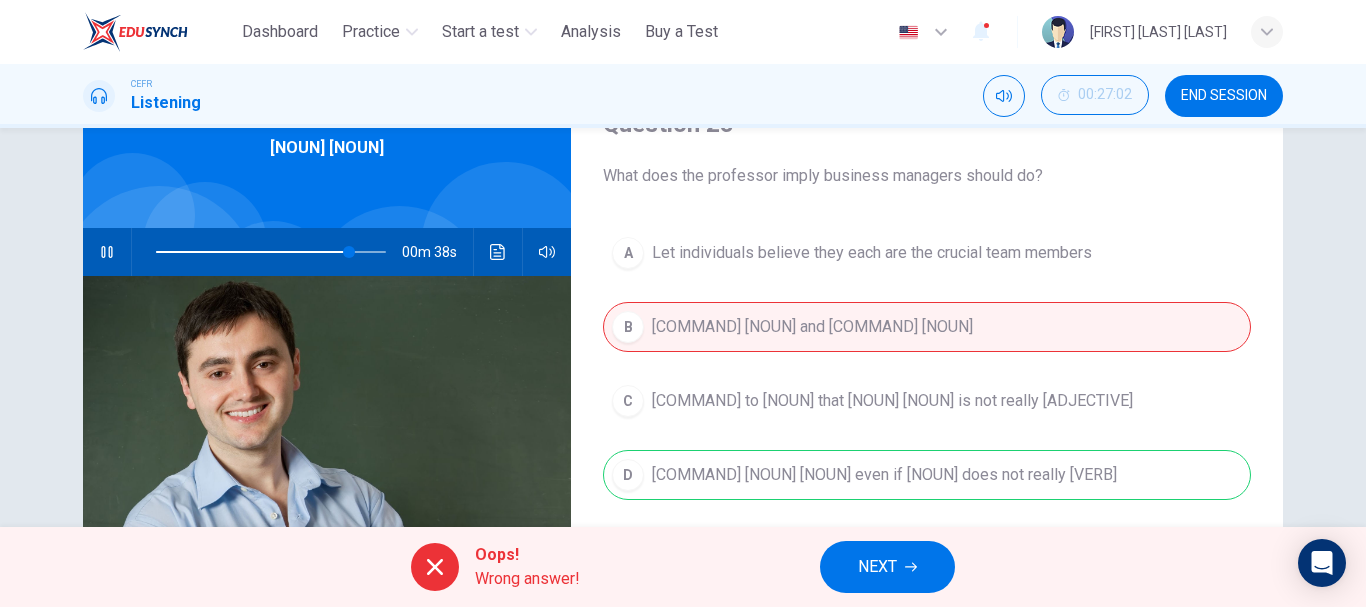 click on "NEXT" at bounding box center [887, 567] 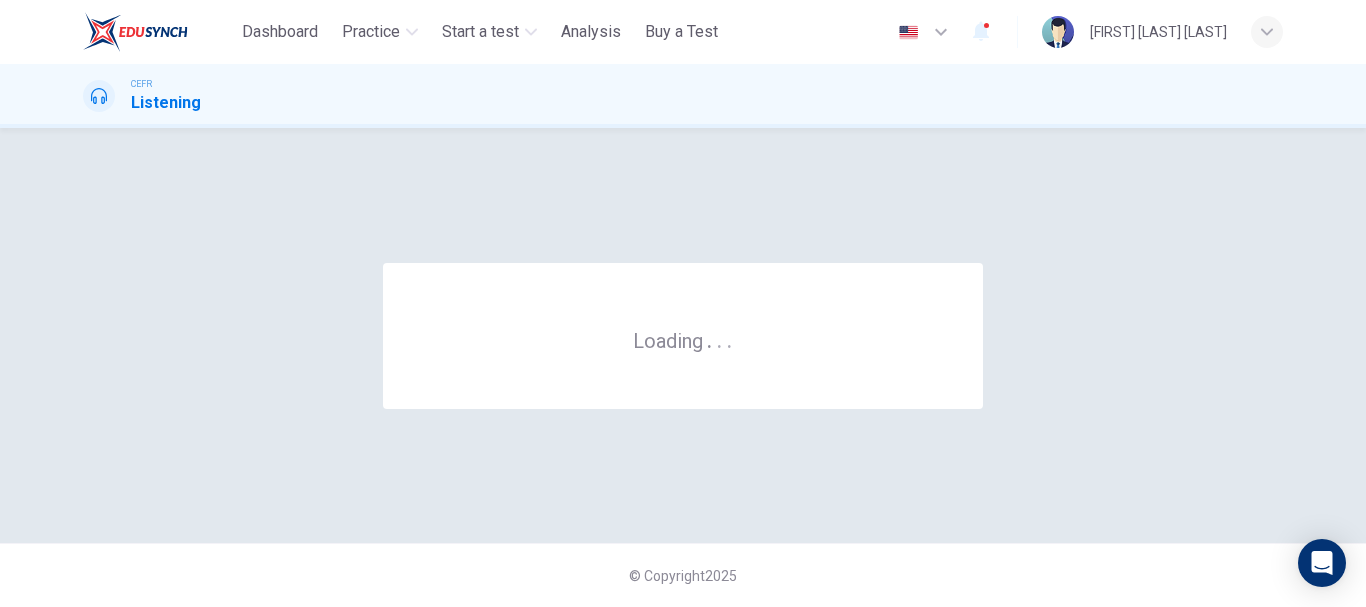 scroll, scrollTop: 0, scrollLeft: 0, axis: both 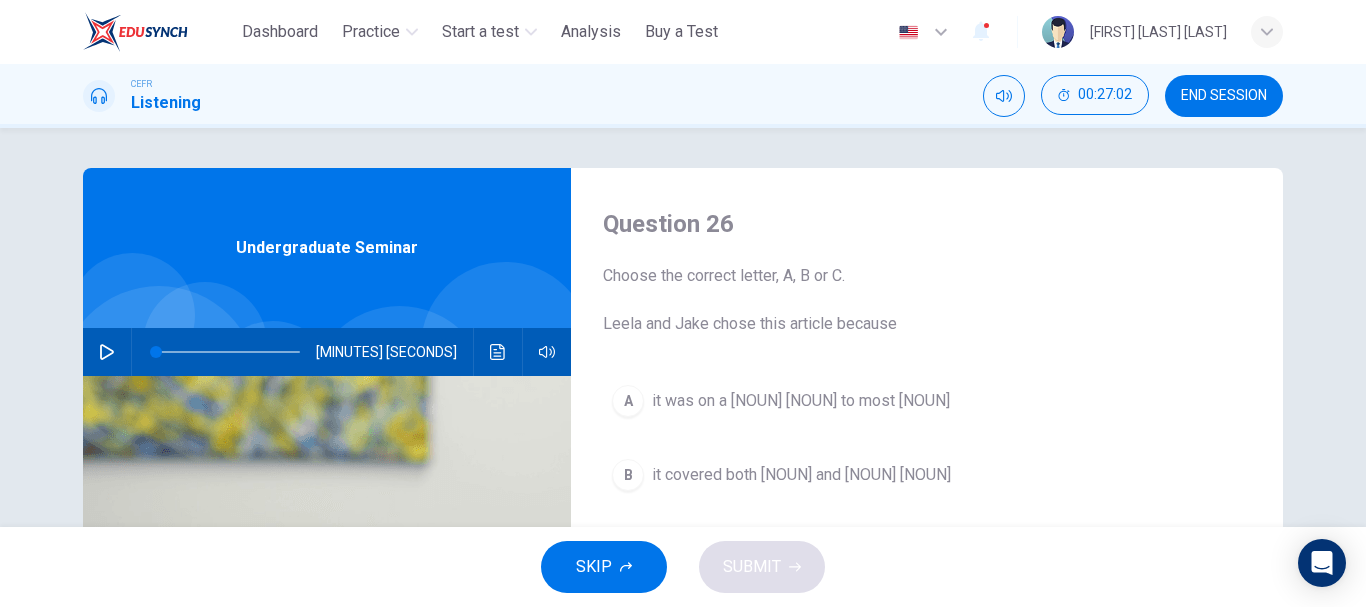 drag, startPoint x: 1172, startPoint y: 97, endPoint x: 756, endPoint y: 84, distance: 416.20306 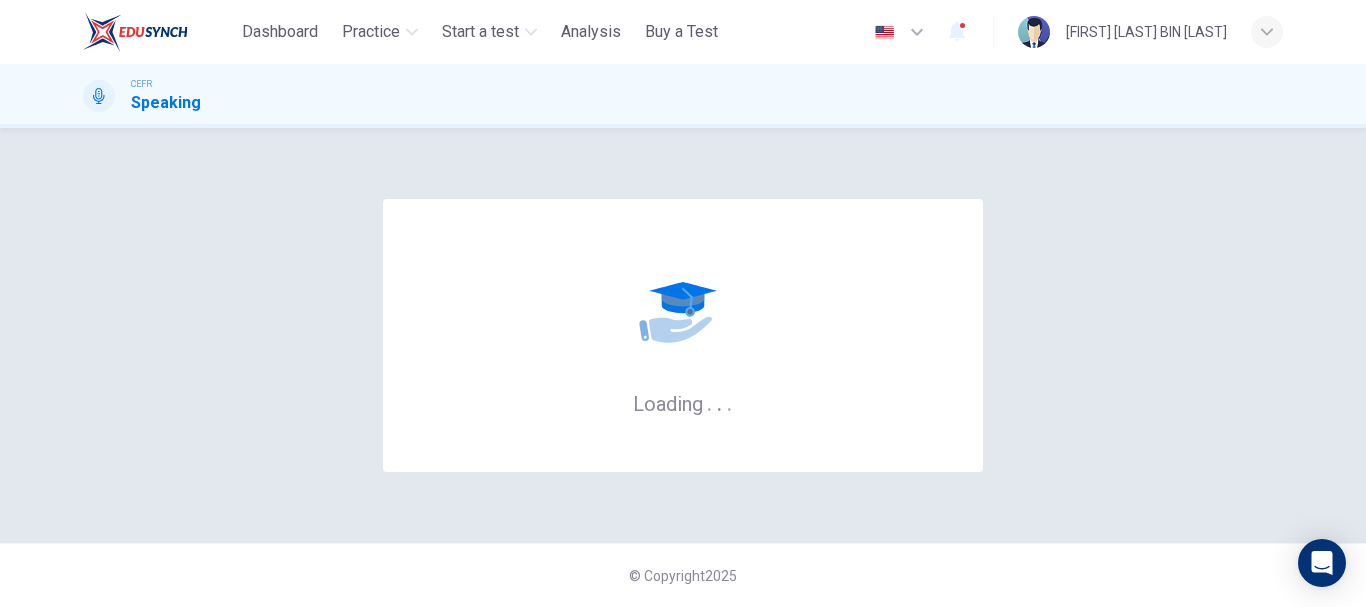 scroll, scrollTop: 0, scrollLeft: 0, axis: both 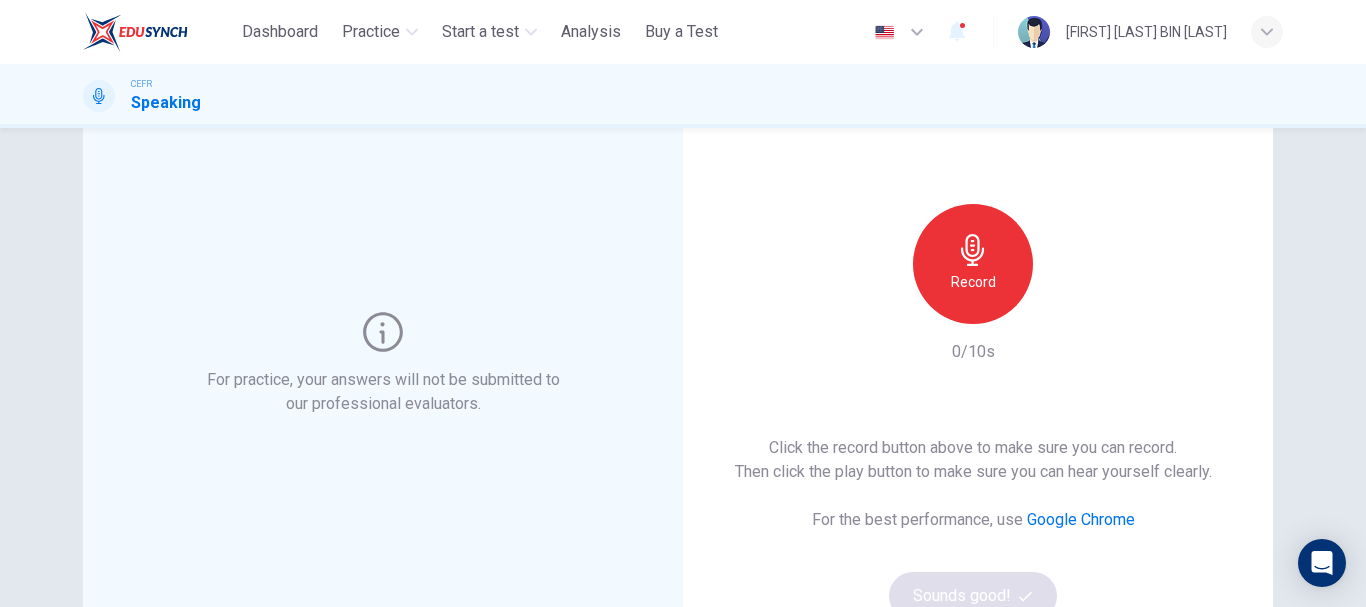 click 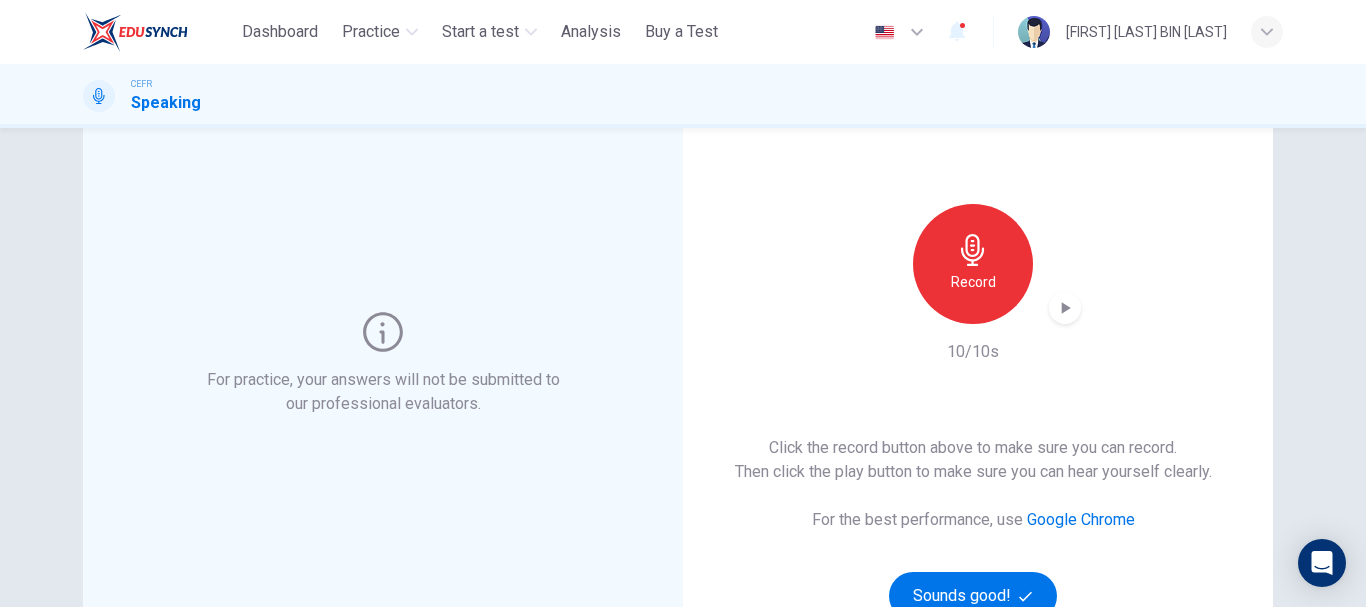 scroll, scrollTop: 200, scrollLeft: 0, axis: vertical 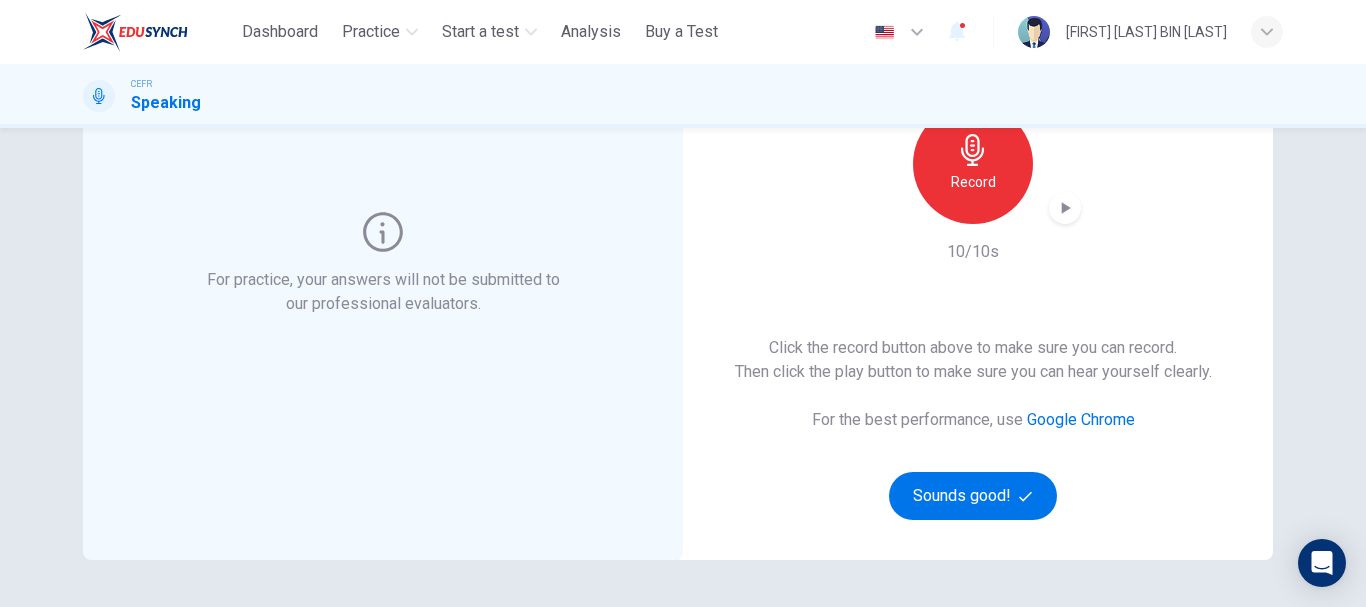 click on "Record" at bounding box center (973, 182) 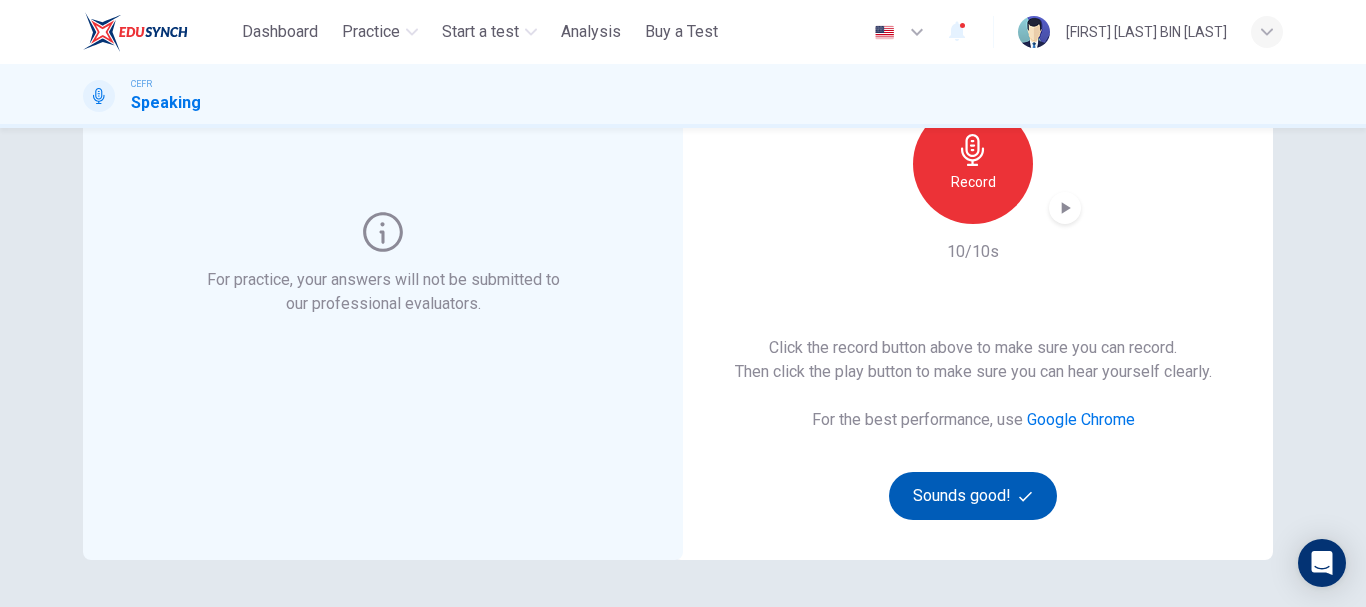 click on "Sounds good!" at bounding box center (973, 496) 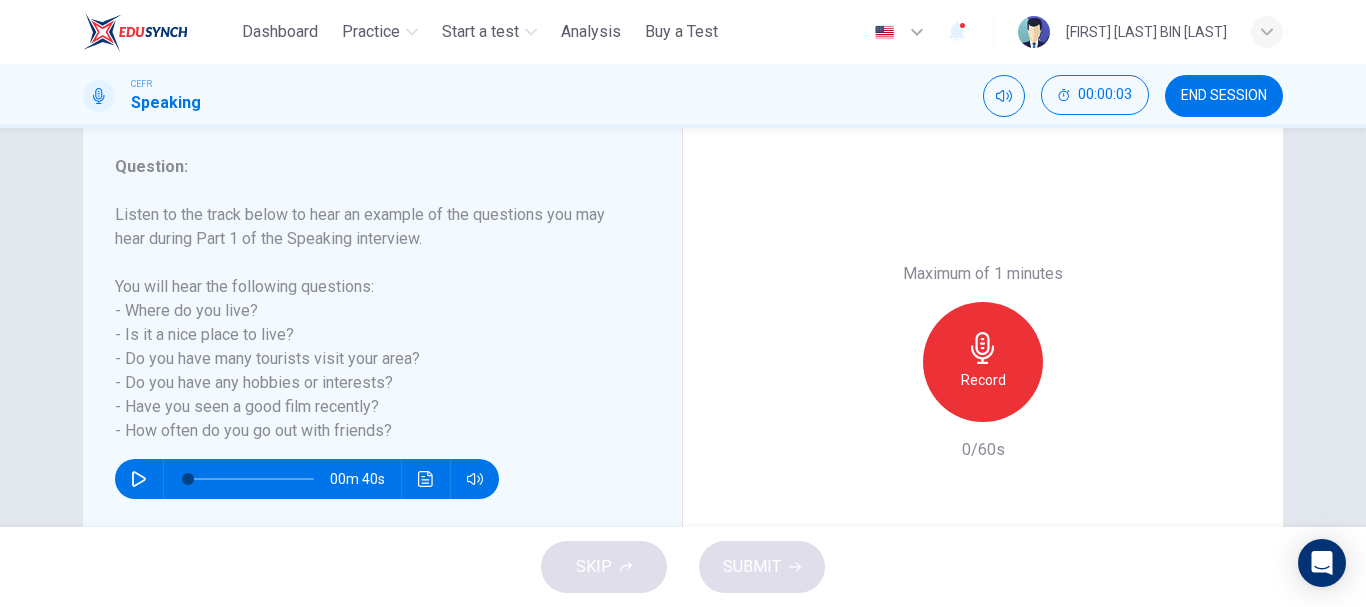 scroll, scrollTop: 300, scrollLeft: 0, axis: vertical 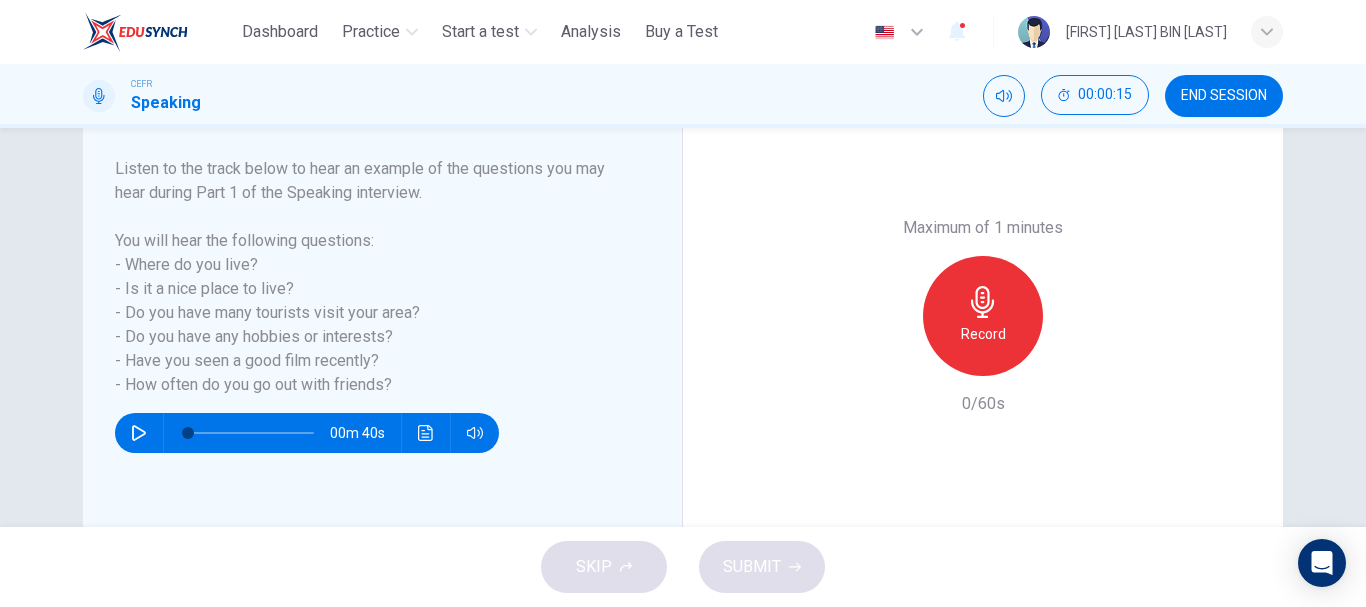 click 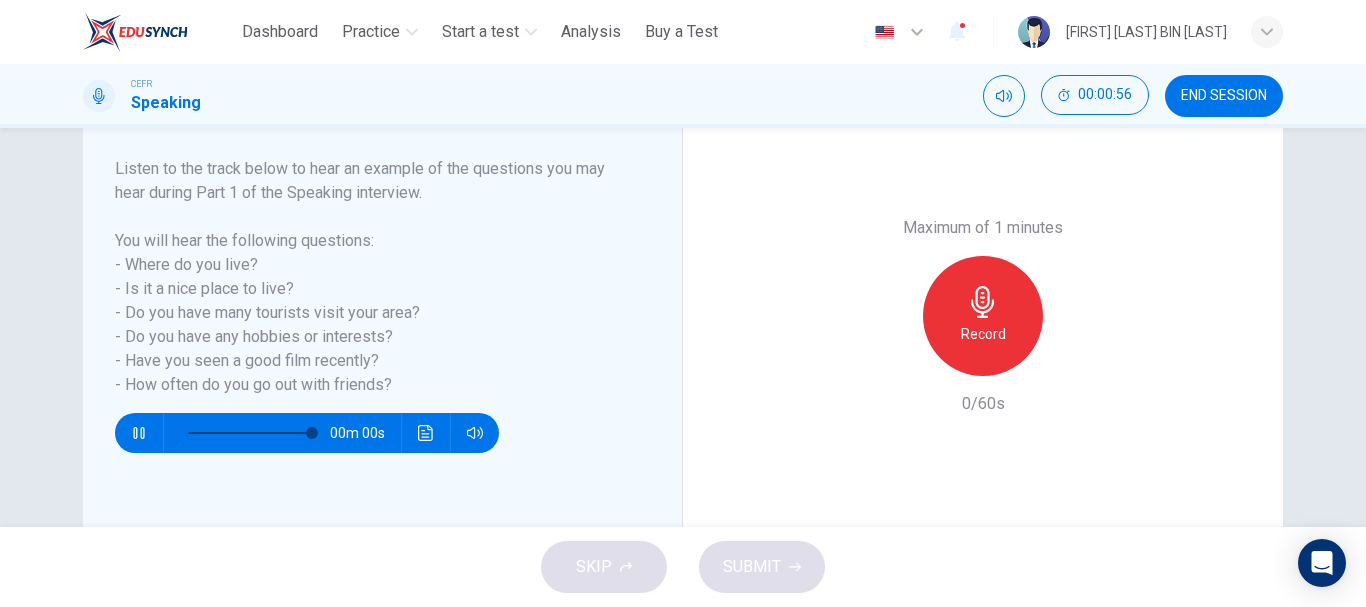 type on "*" 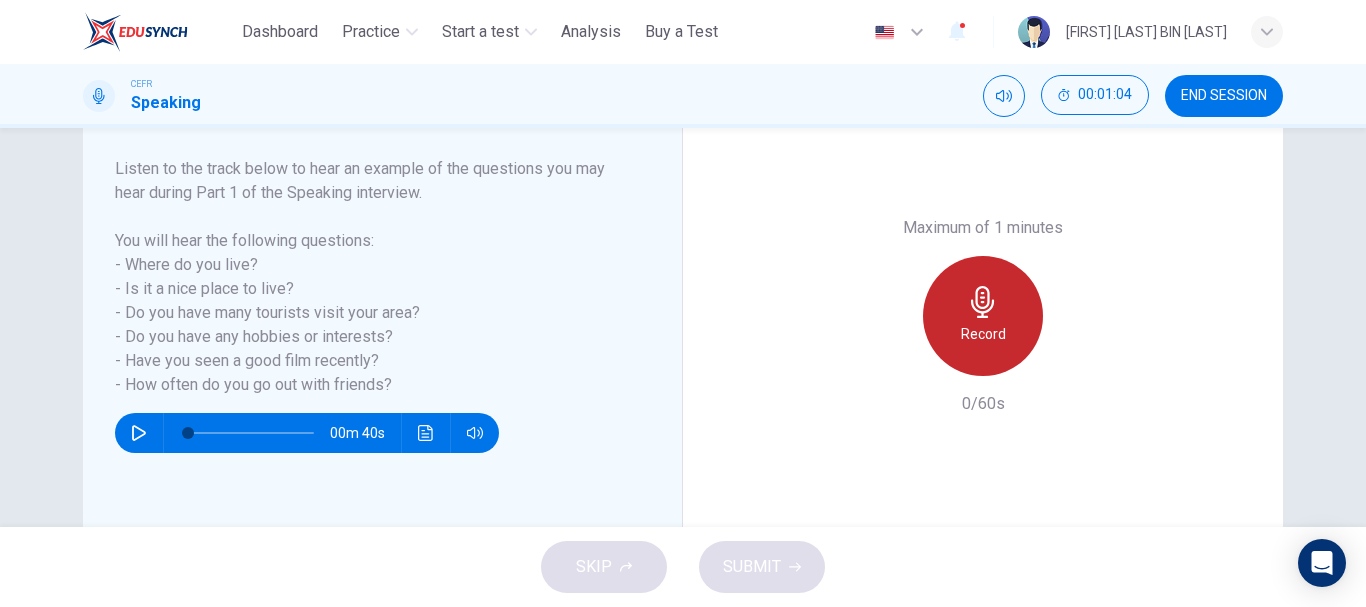 click on "Record" at bounding box center [983, 334] 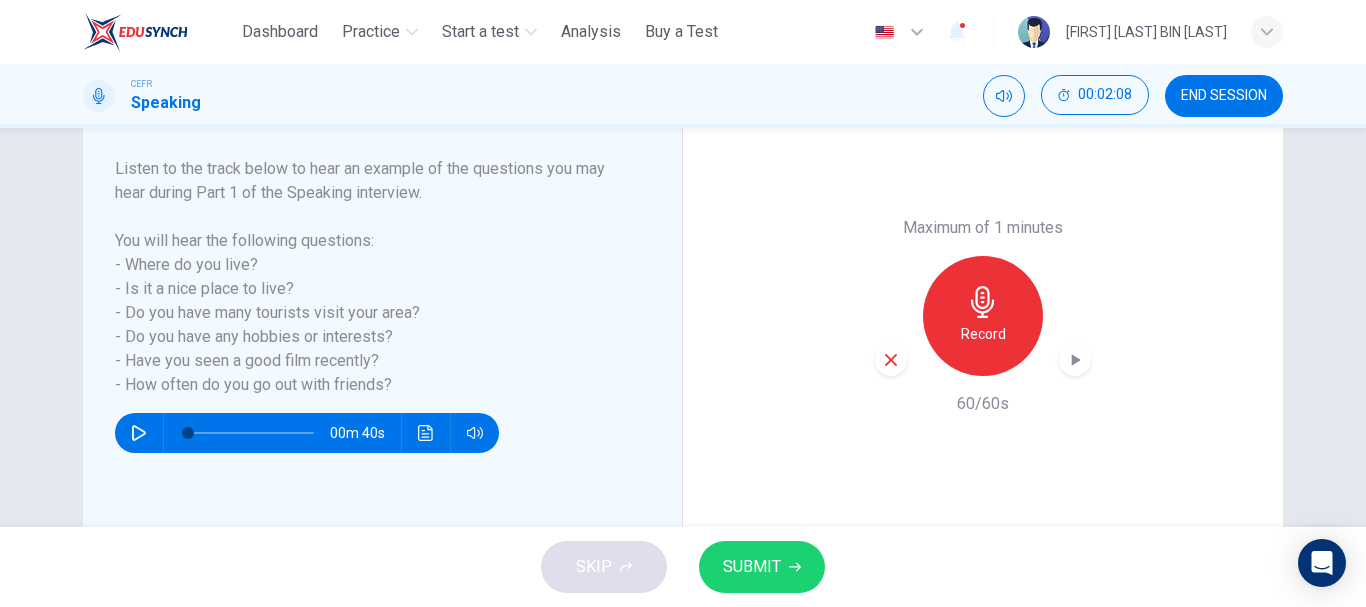 click 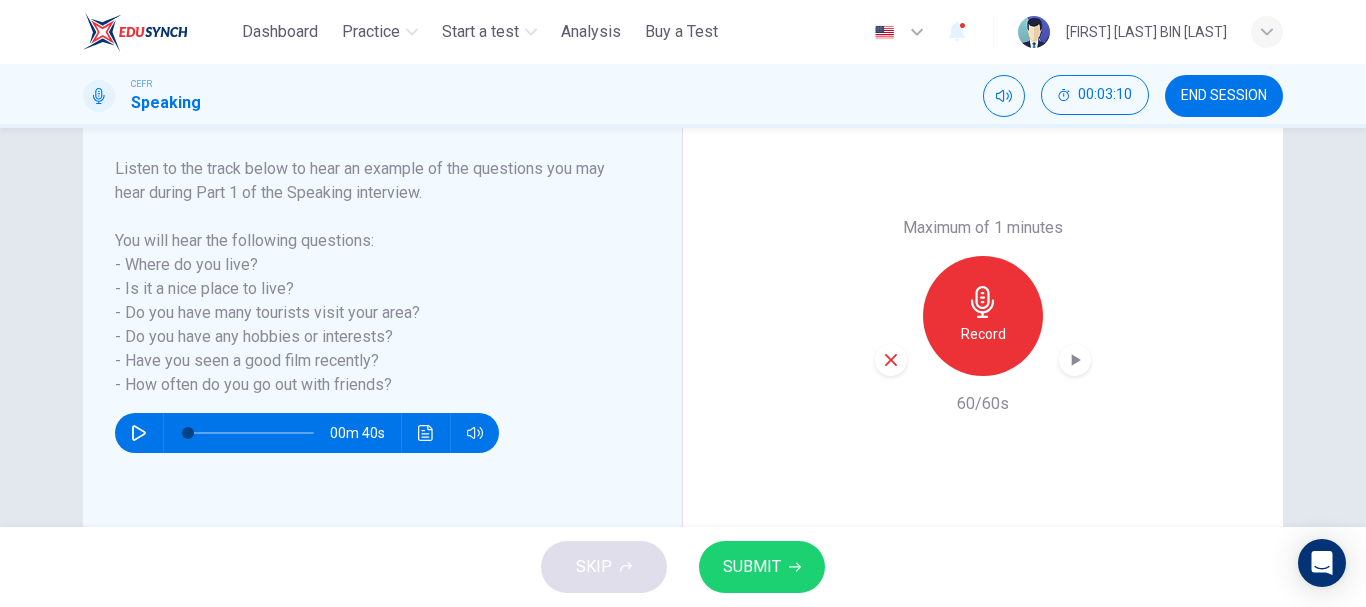 click on "SUBMIT" at bounding box center (762, 567) 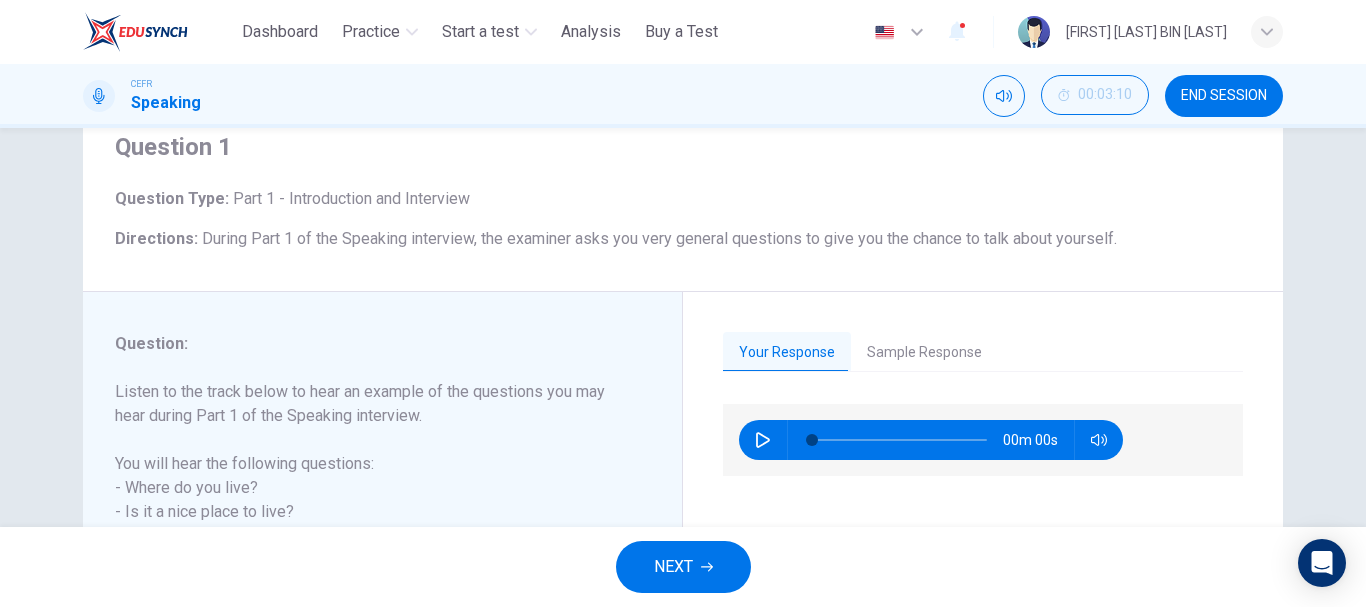 scroll, scrollTop: 76, scrollLeft: 0, axis: vertical 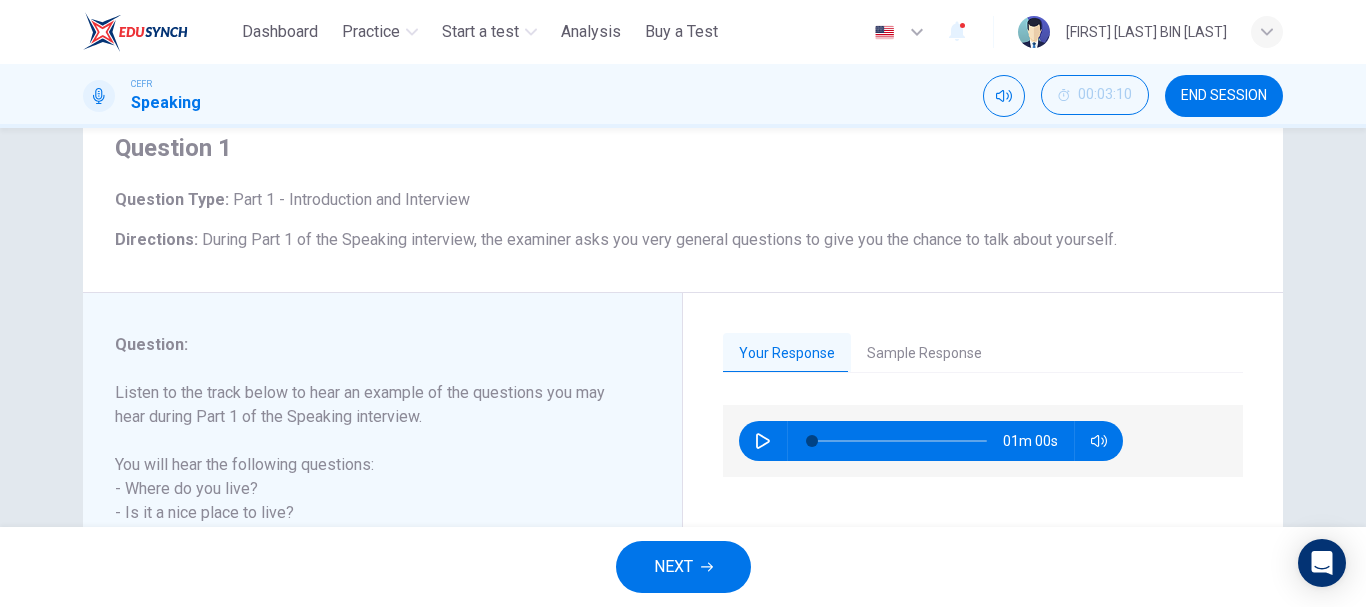 click on "Sample Response" at bounding box center (924, 354) 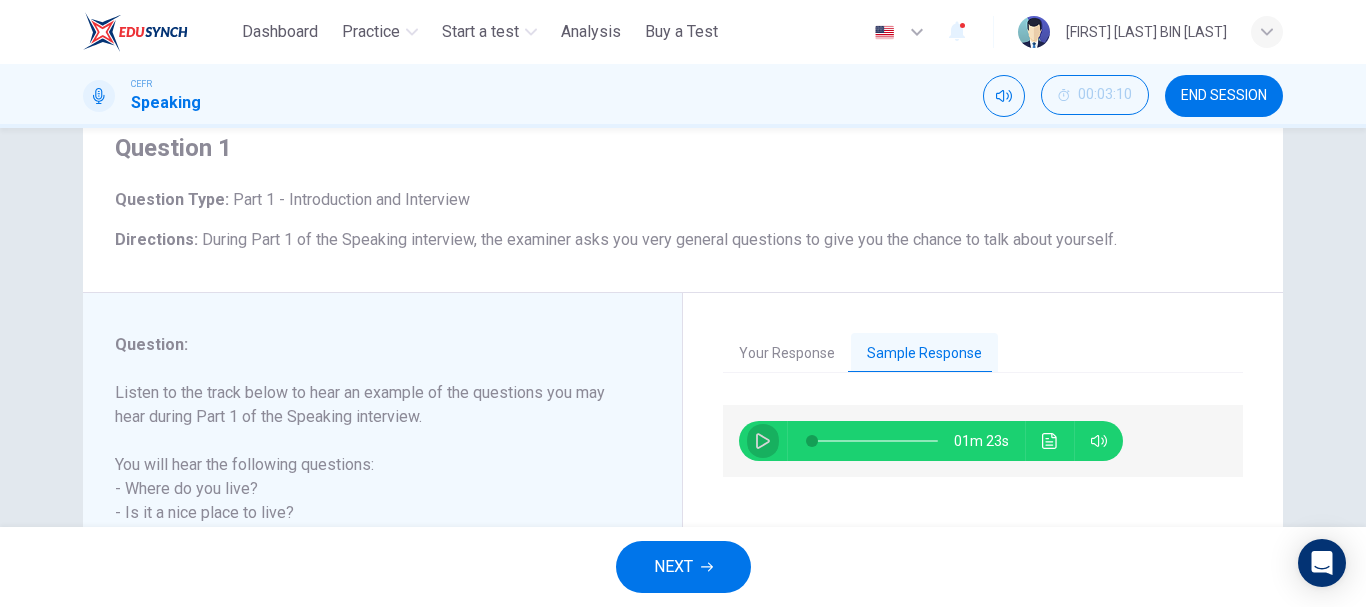 click at bounding box center (763, 441) 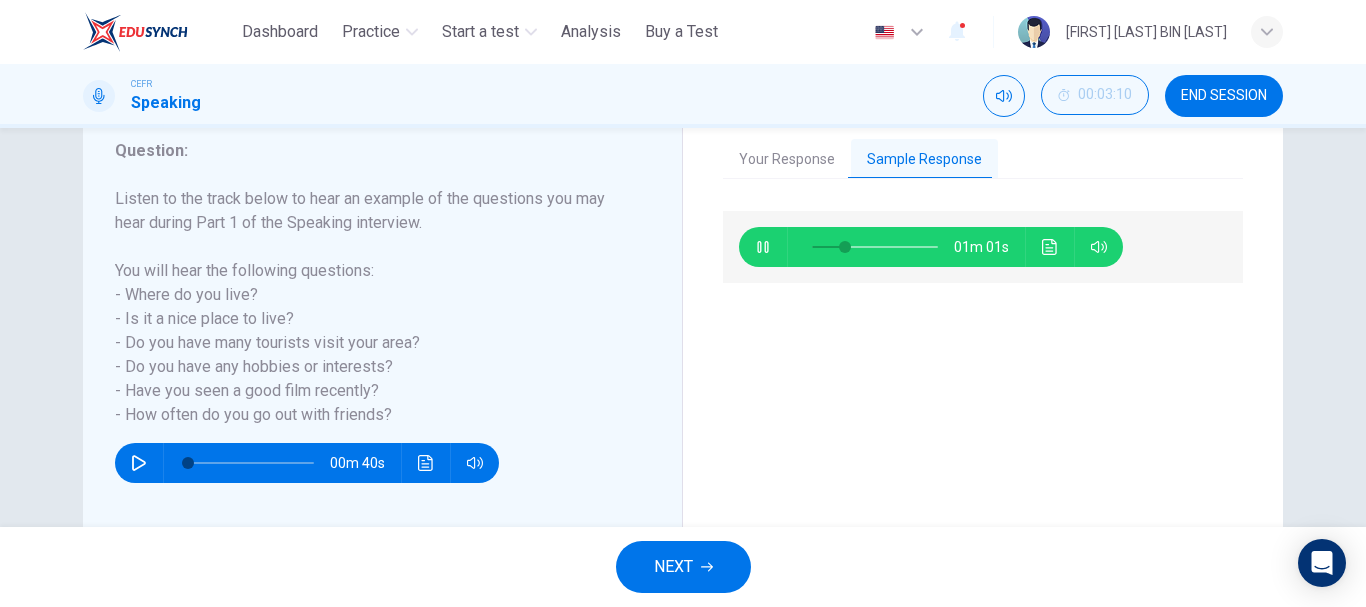 scroll, scrollTop: 252, scrollLeft: 0, axis: vertical 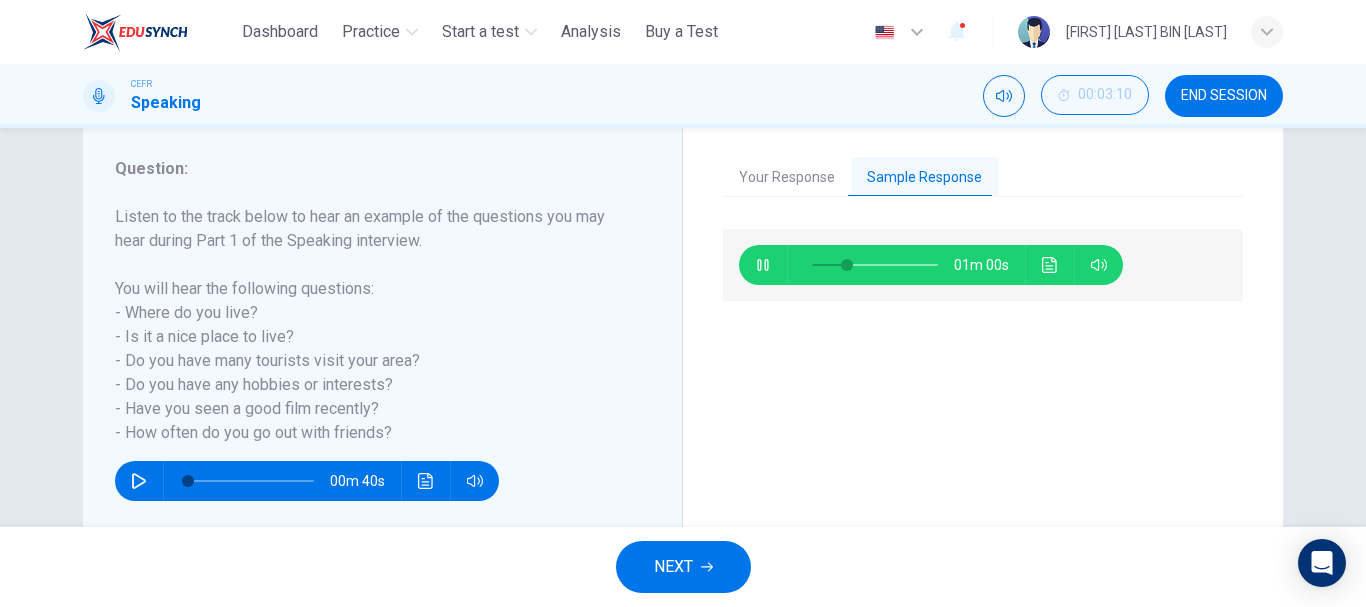 type on "**" 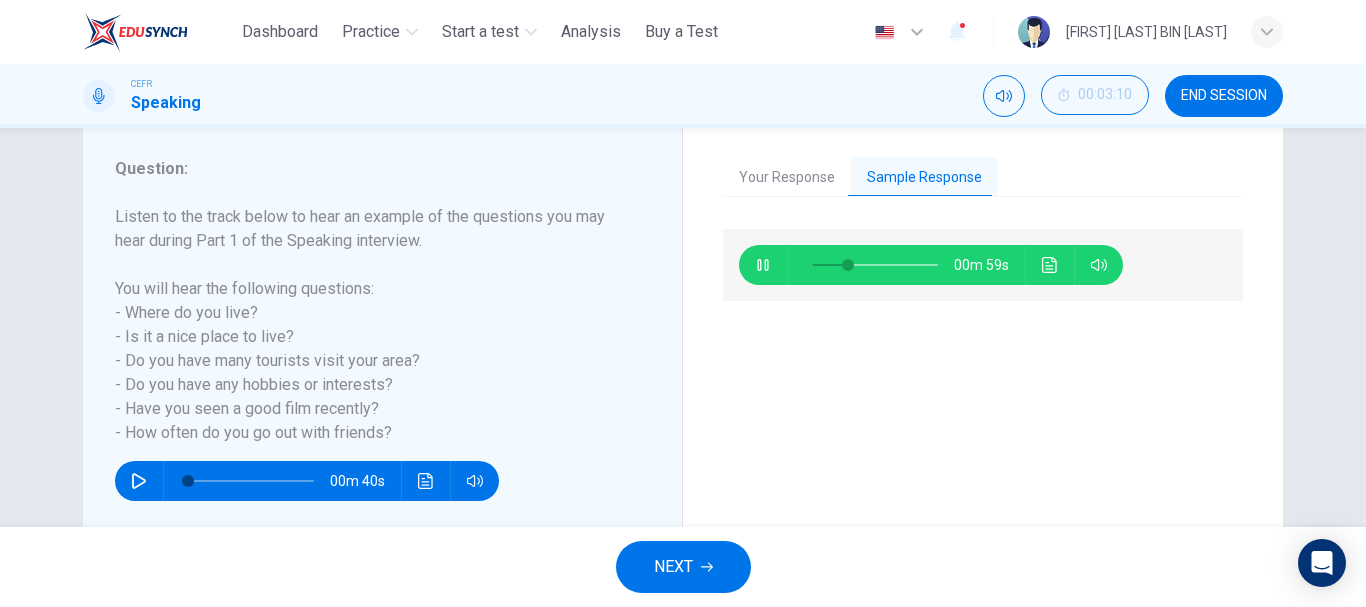 click 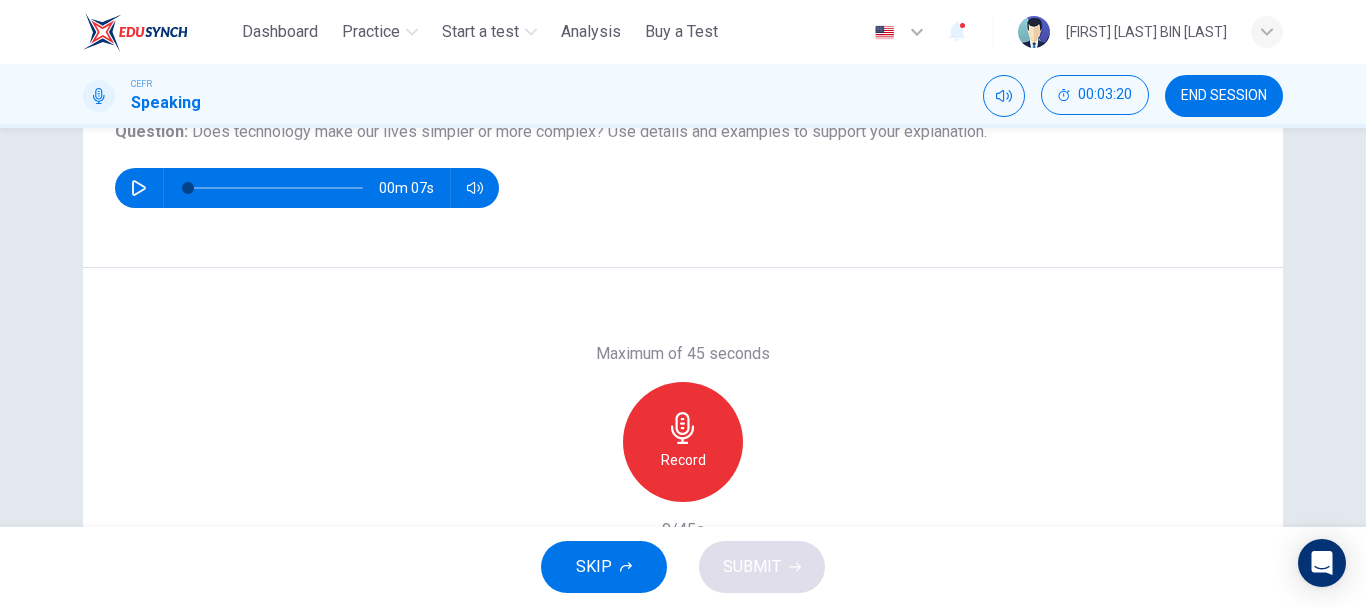 scroll, scrollTop: 76, scrollLeft: 0, axis: vertical 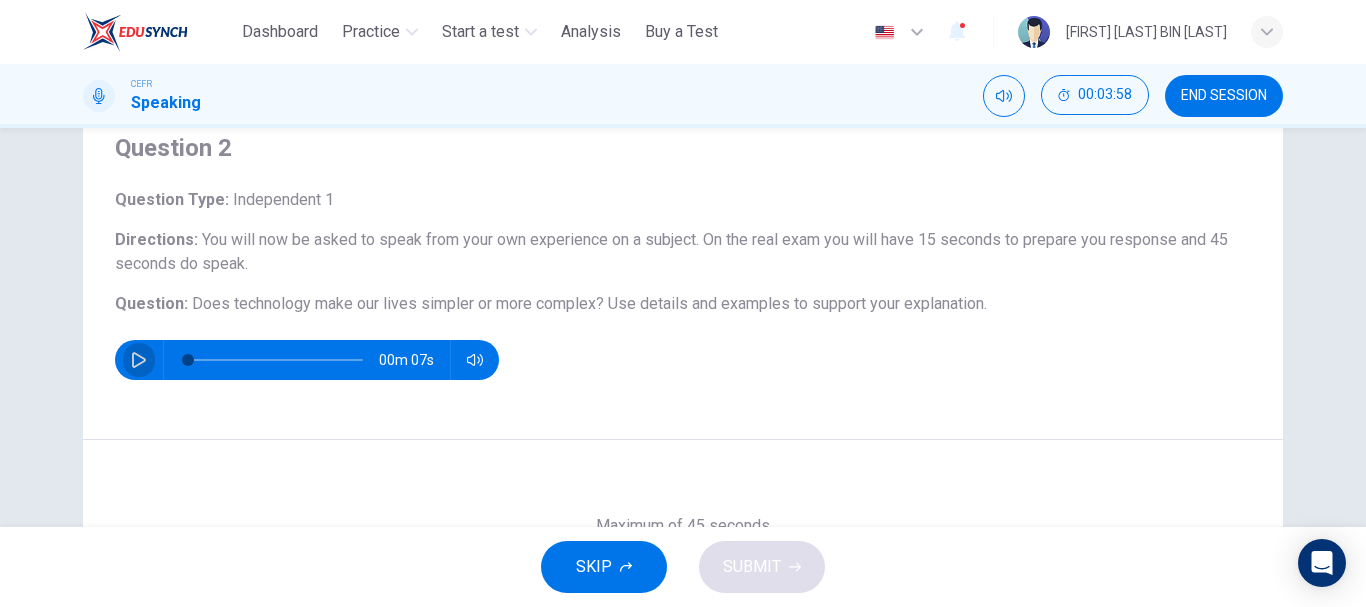 click at bounding box center [139, 360] 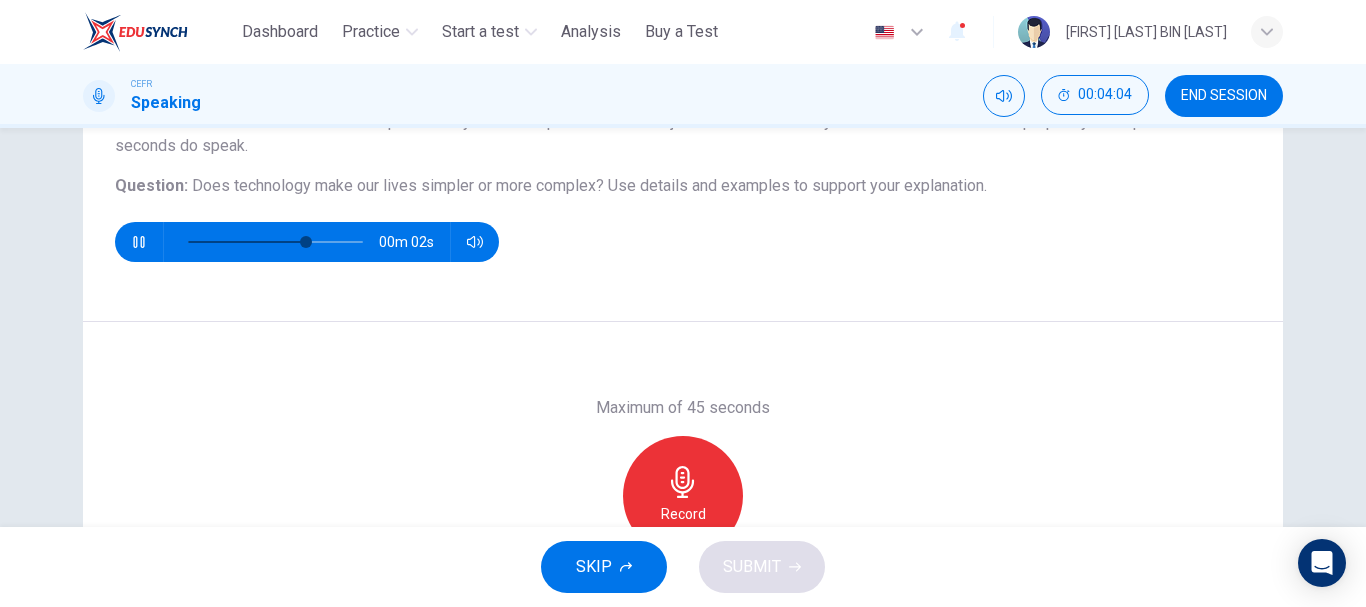 scroll, scrollTop: 76, scrollLeft: 0, axis: vertical 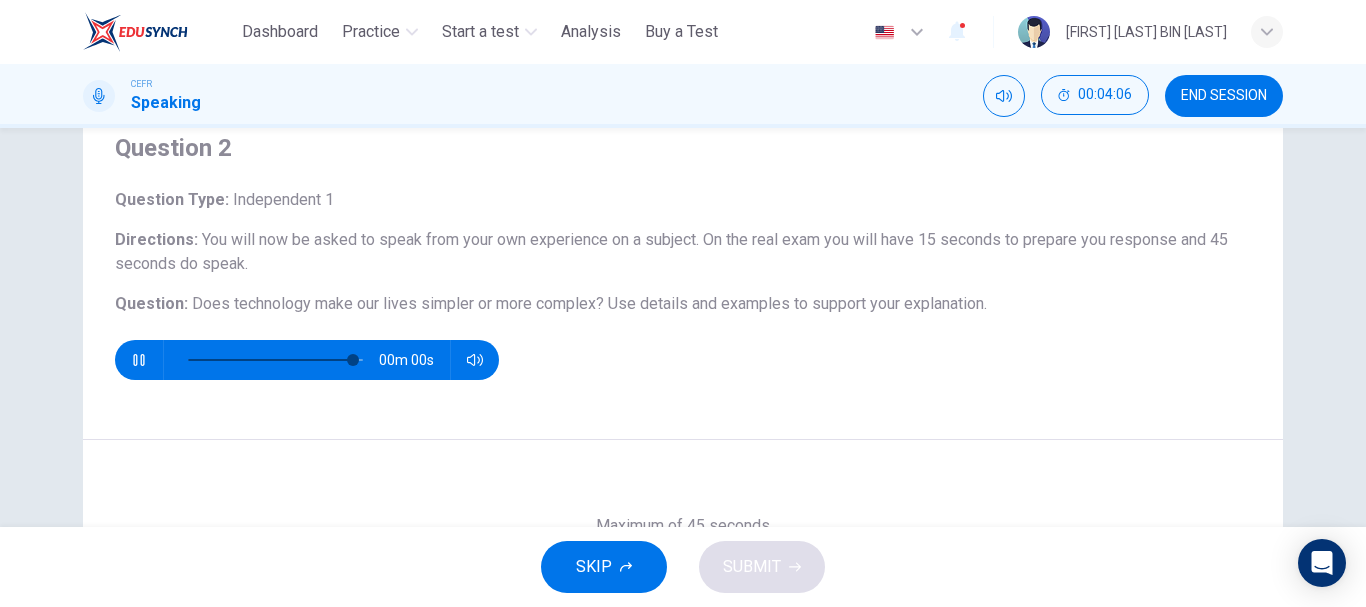 type on "*" 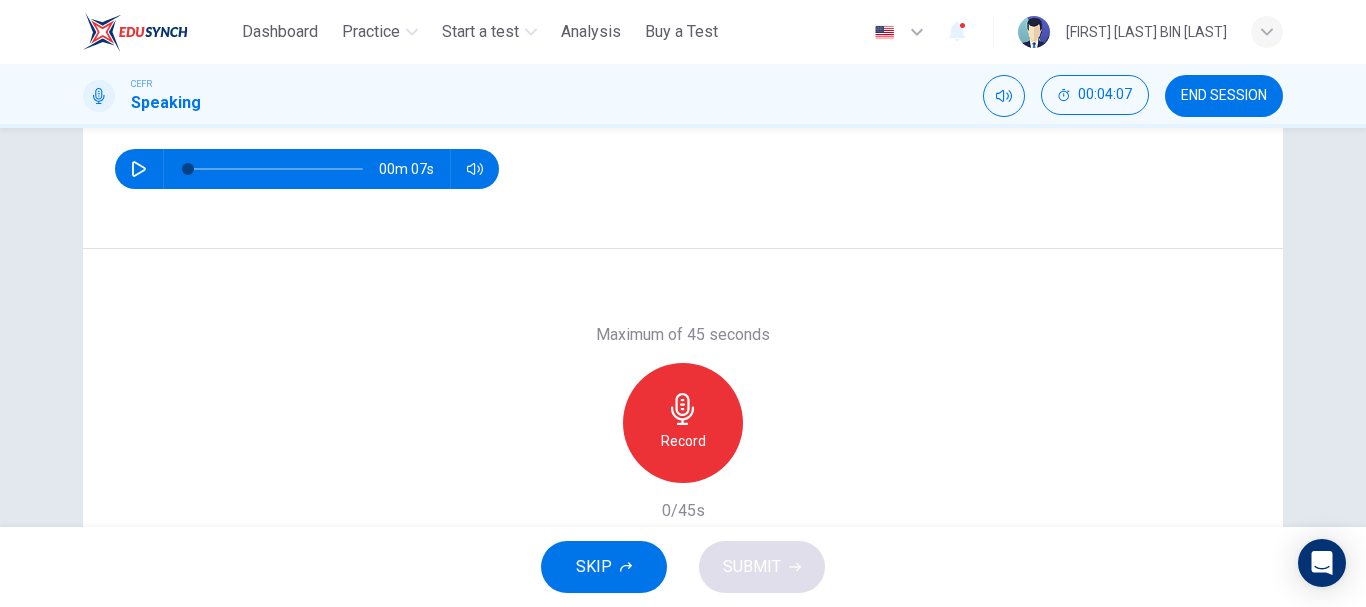 scroll, scrollTop: 276, scrollLeft: 0, axis: vertical 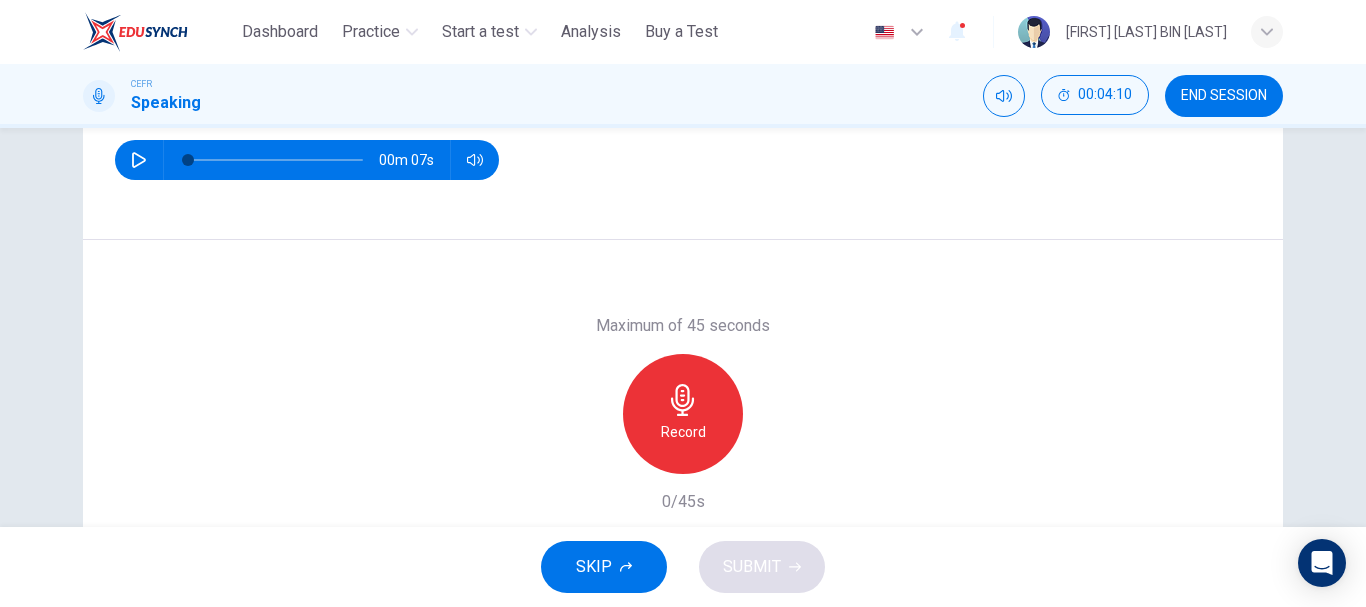 click on "Record" at bounding box center [683, 414] 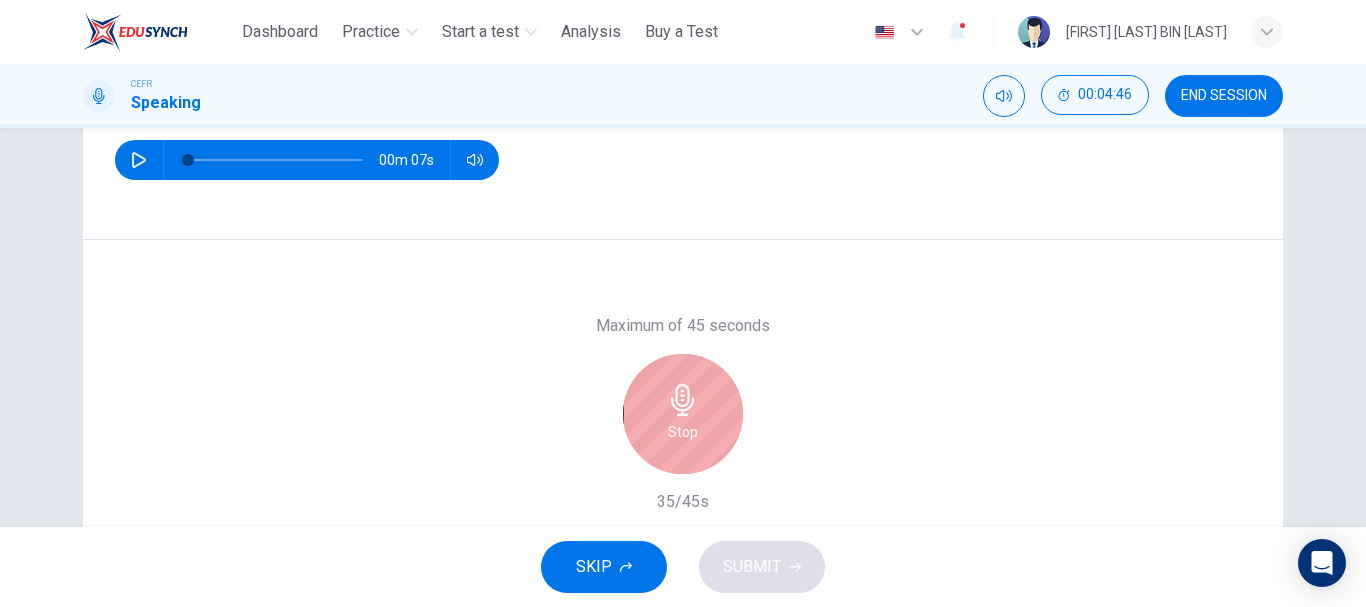 scroll, scrollTop: 376, scrollLeft: 0, axis: vertical 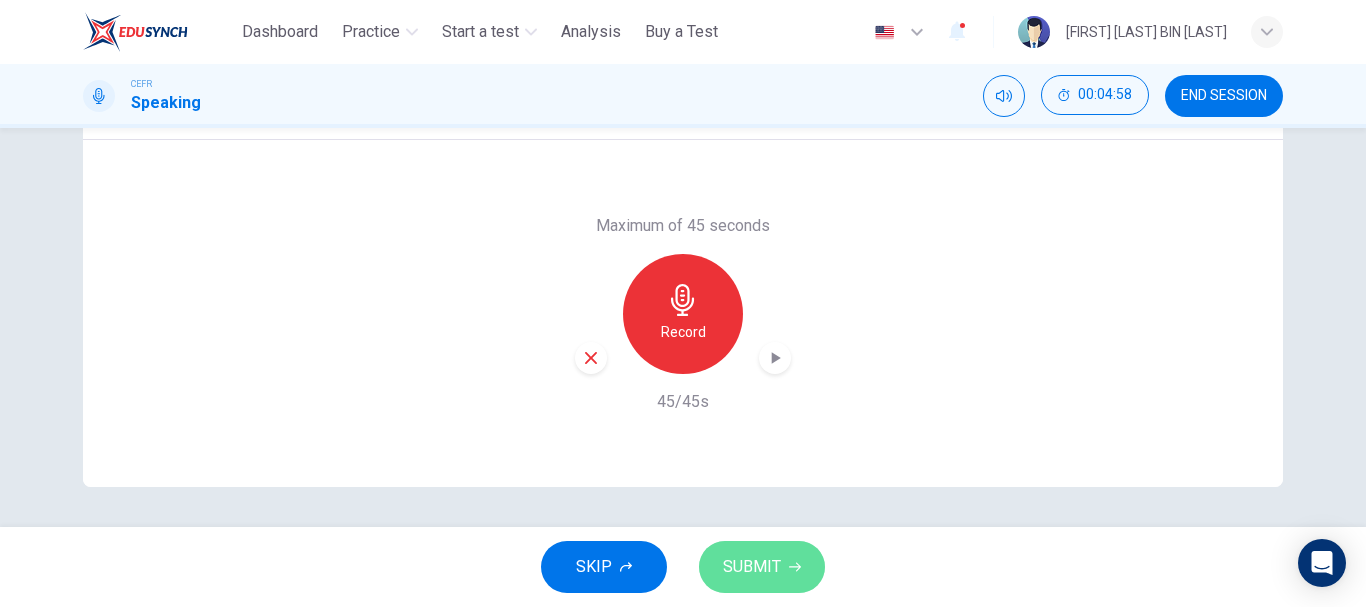 click on "SUBMIT" at bounding box center (762, 567) 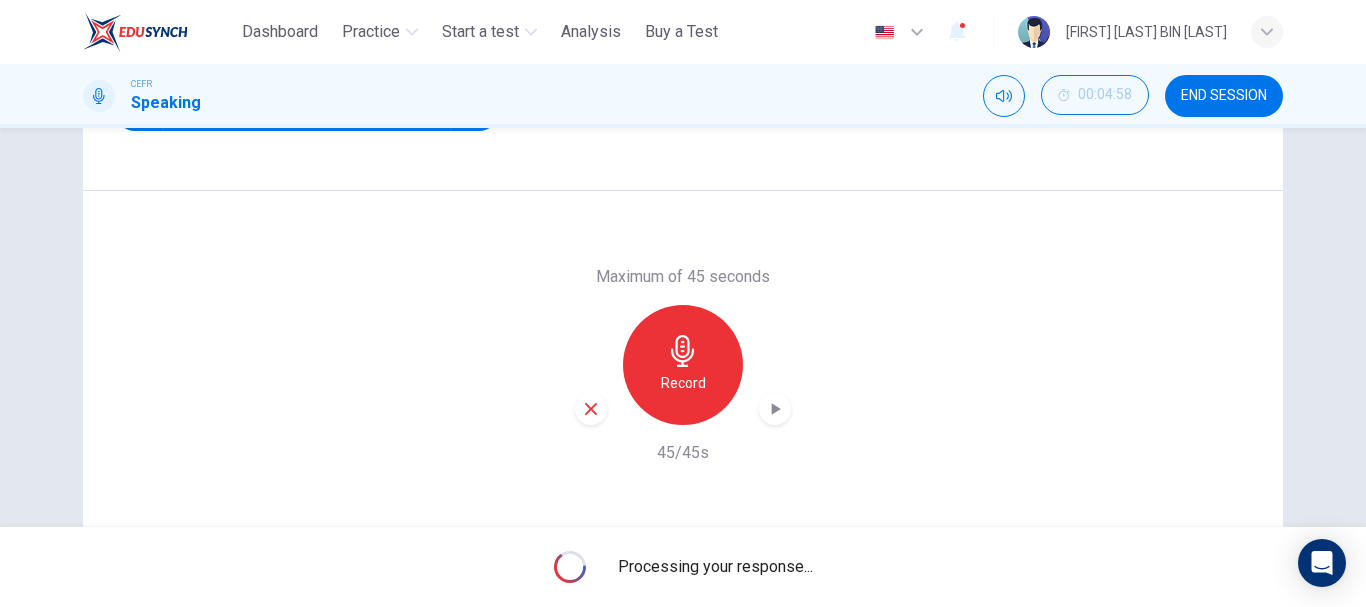 scroll, scrollTop: 276, scrollLeft: 0, axis: vertical 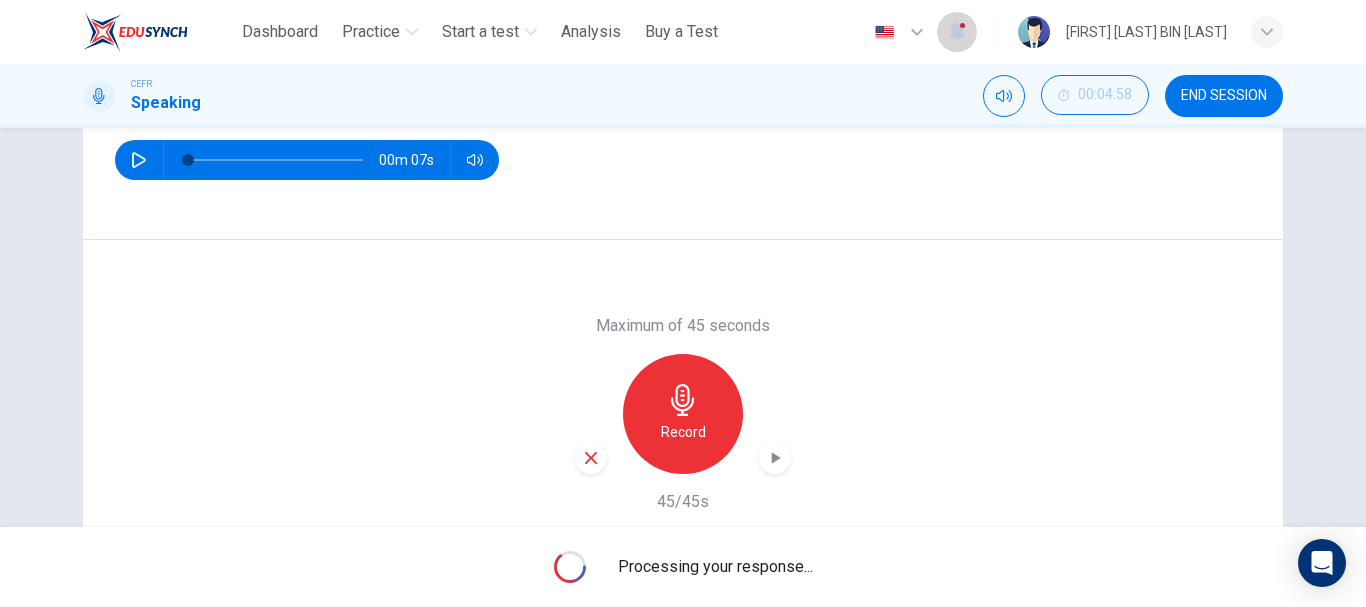 click 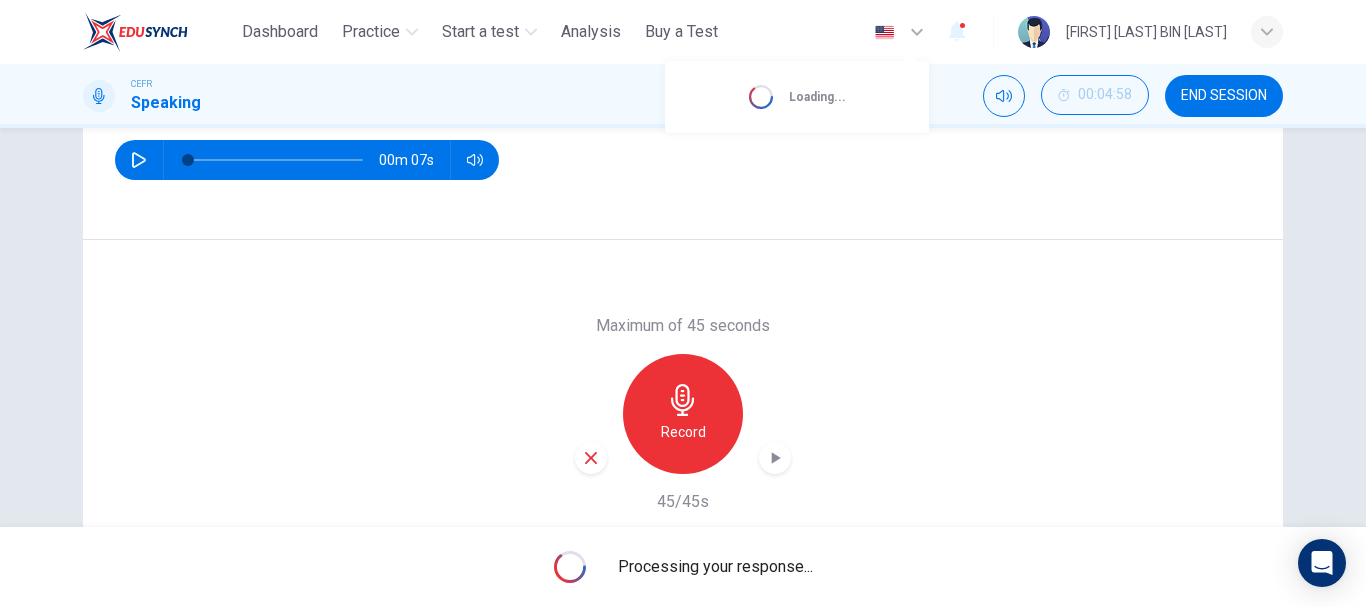 click at bounding box center (683, 303) 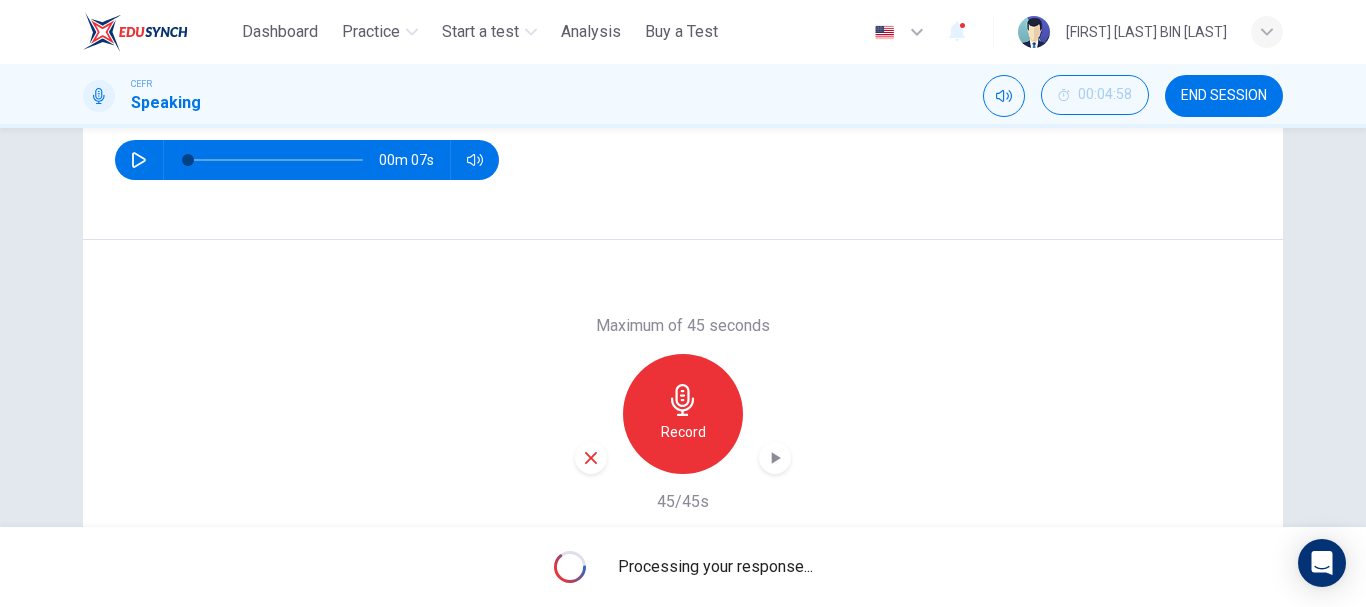 click 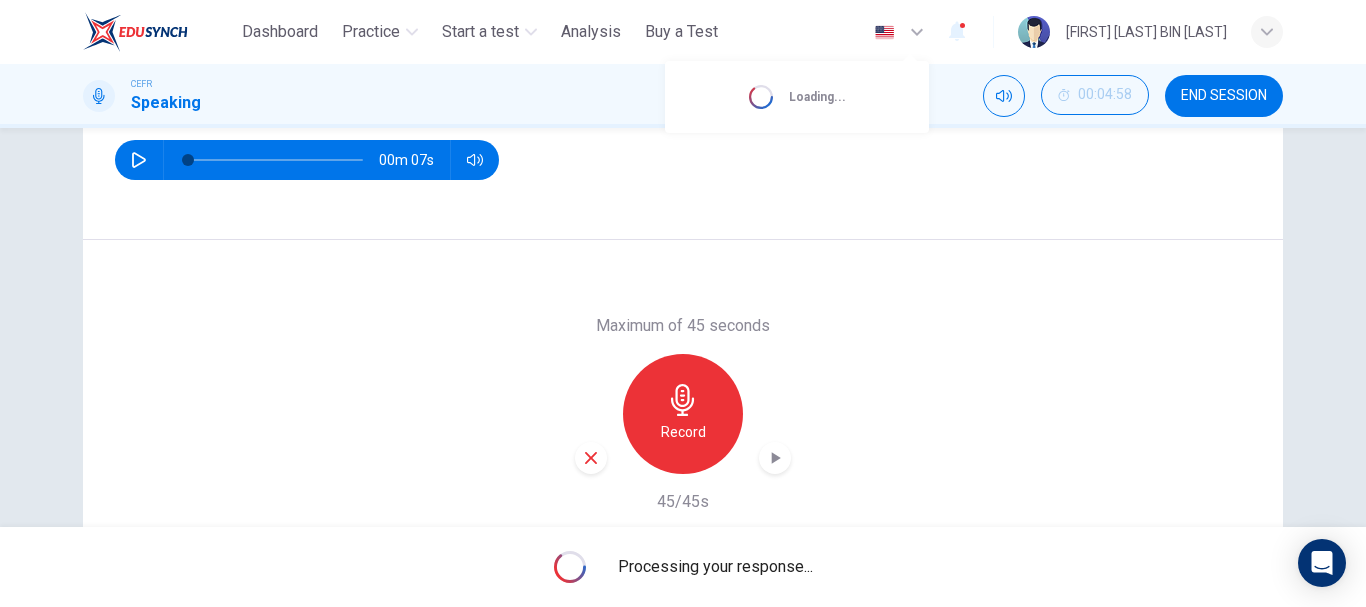click at bounding box center [683, 303] 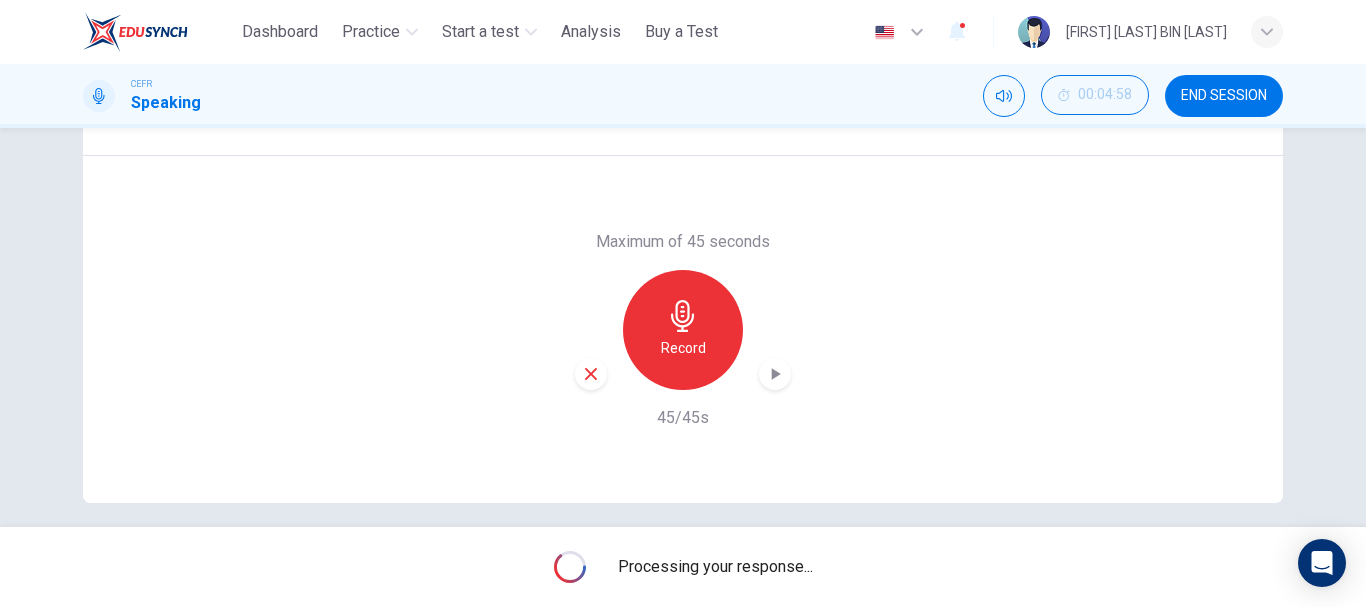 scroll, scrollTop: 376, scrollLeft: 0, axis: vertical 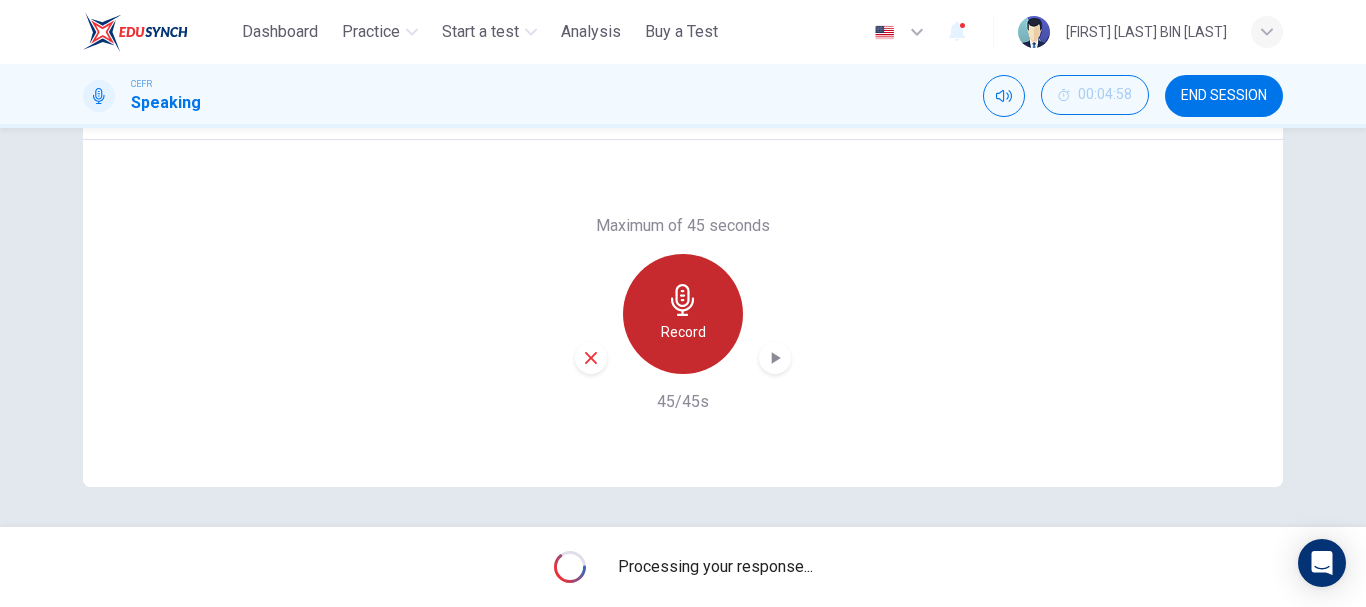 click on "Record" at bounding box center [683, 314] 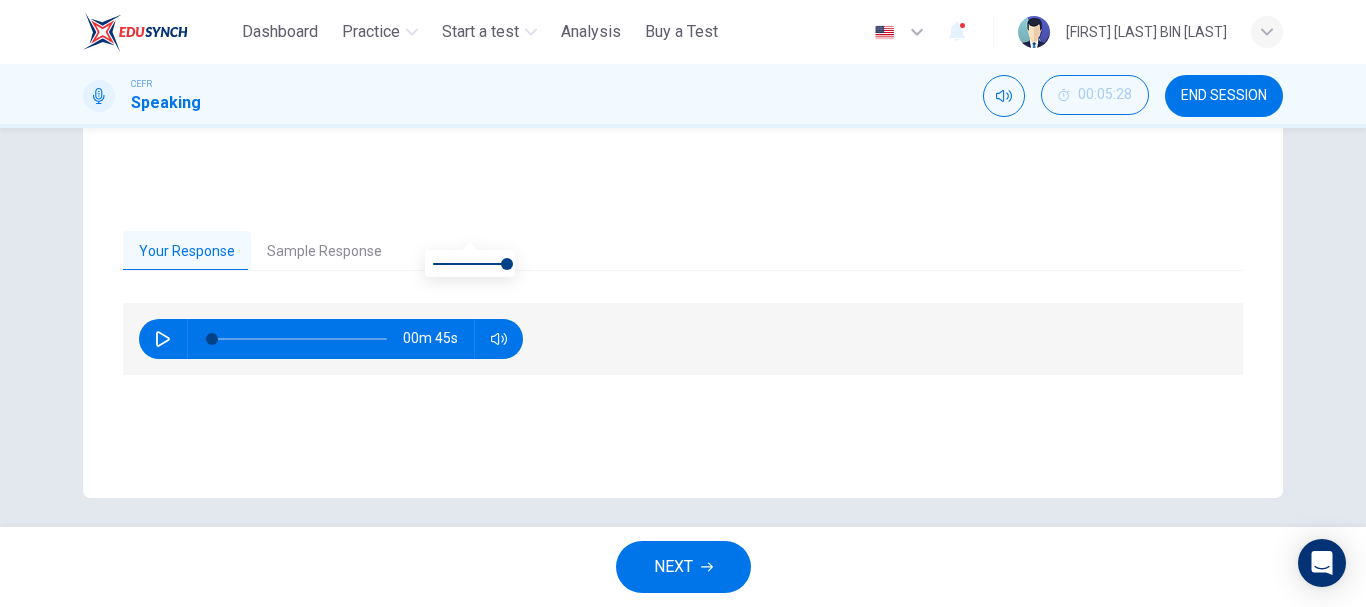 scroll, scrollTop: 376, scrollLeft: 0, axis: vertical 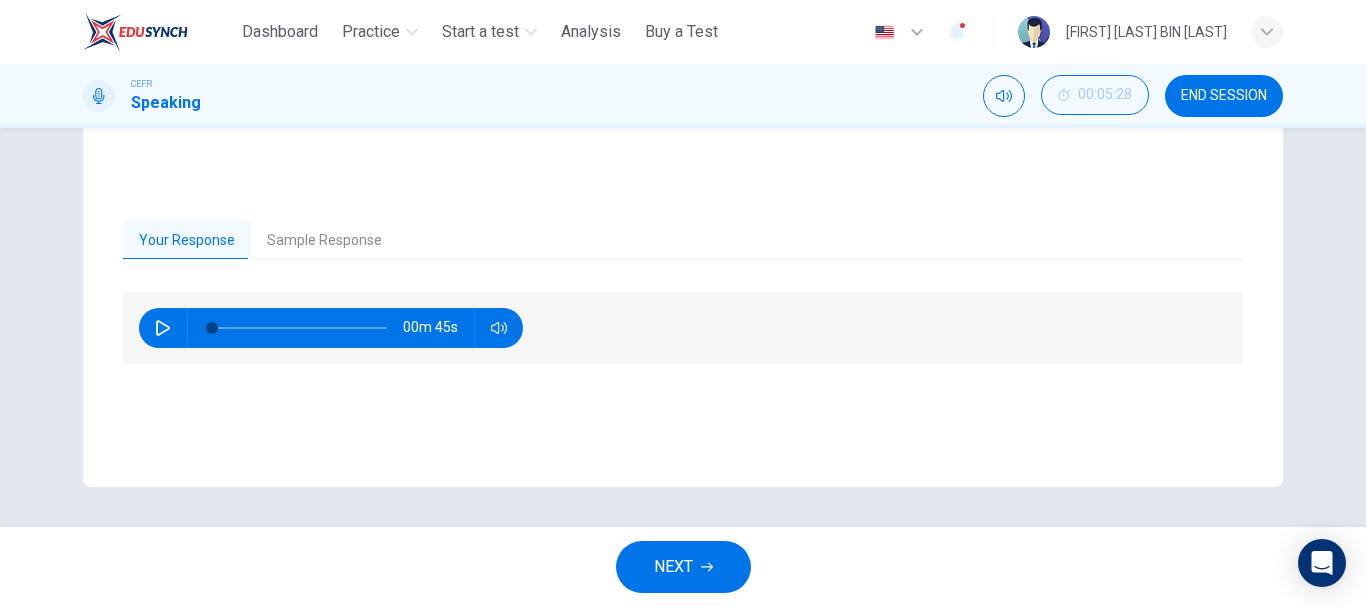 click on "Sample Response" at bounding box center [324, 241] 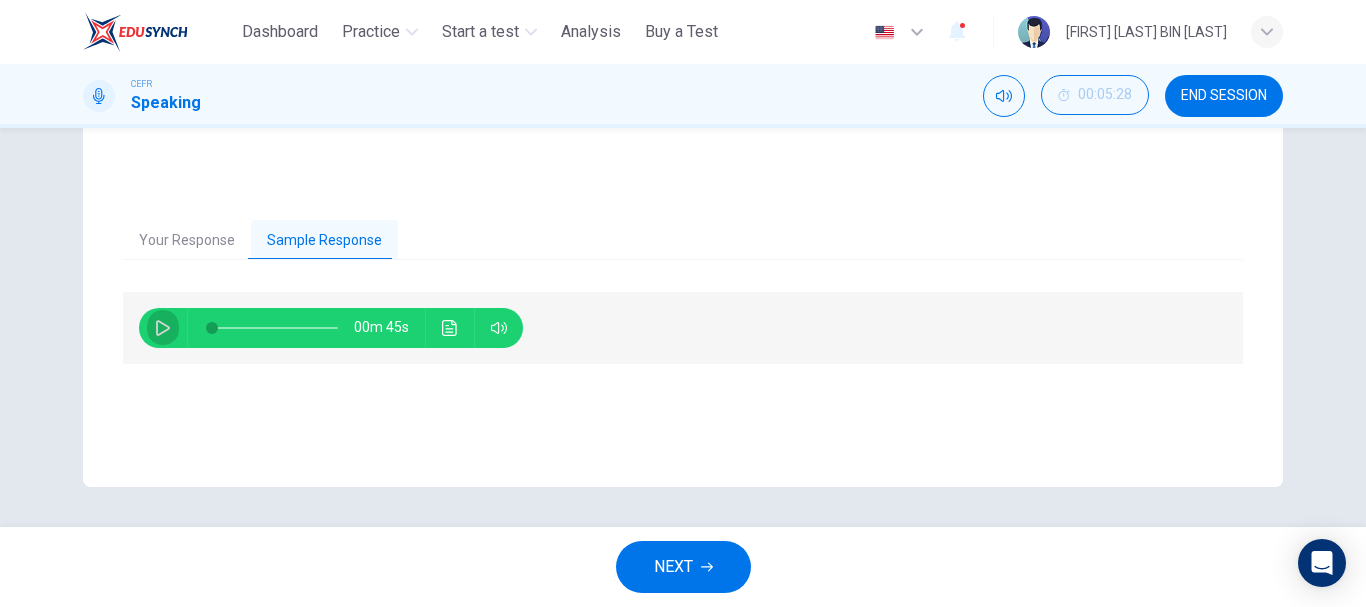 click at bounding box center (163, 328) 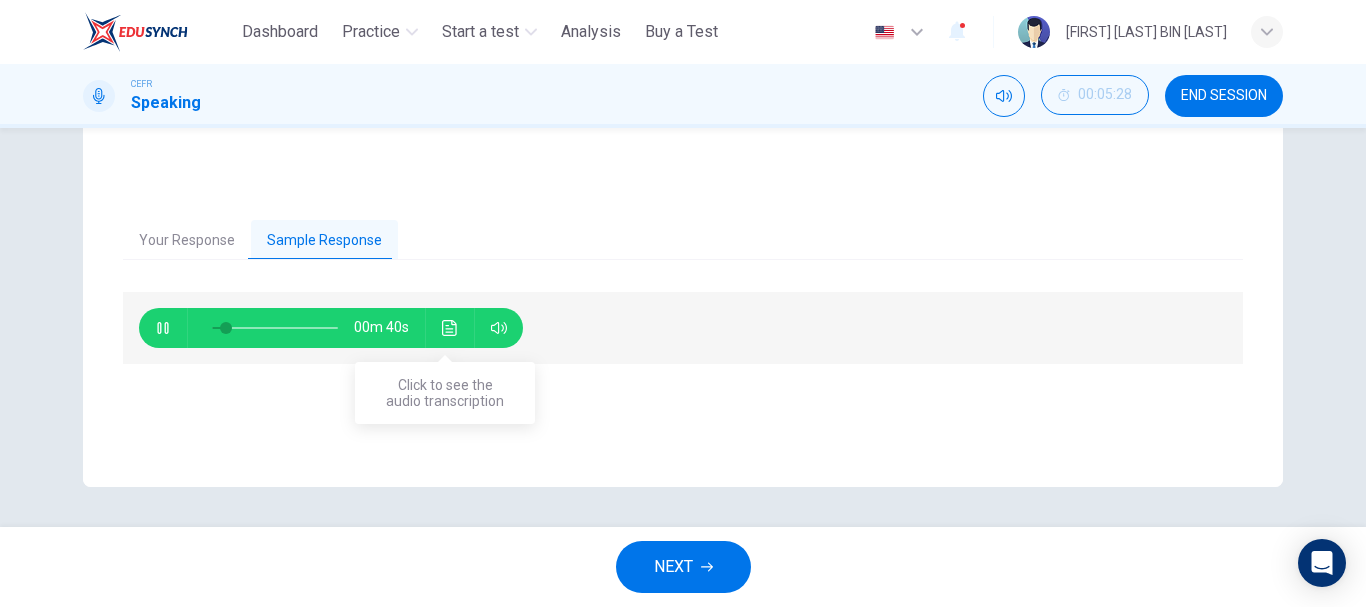 click at bounding box center [450, 328] 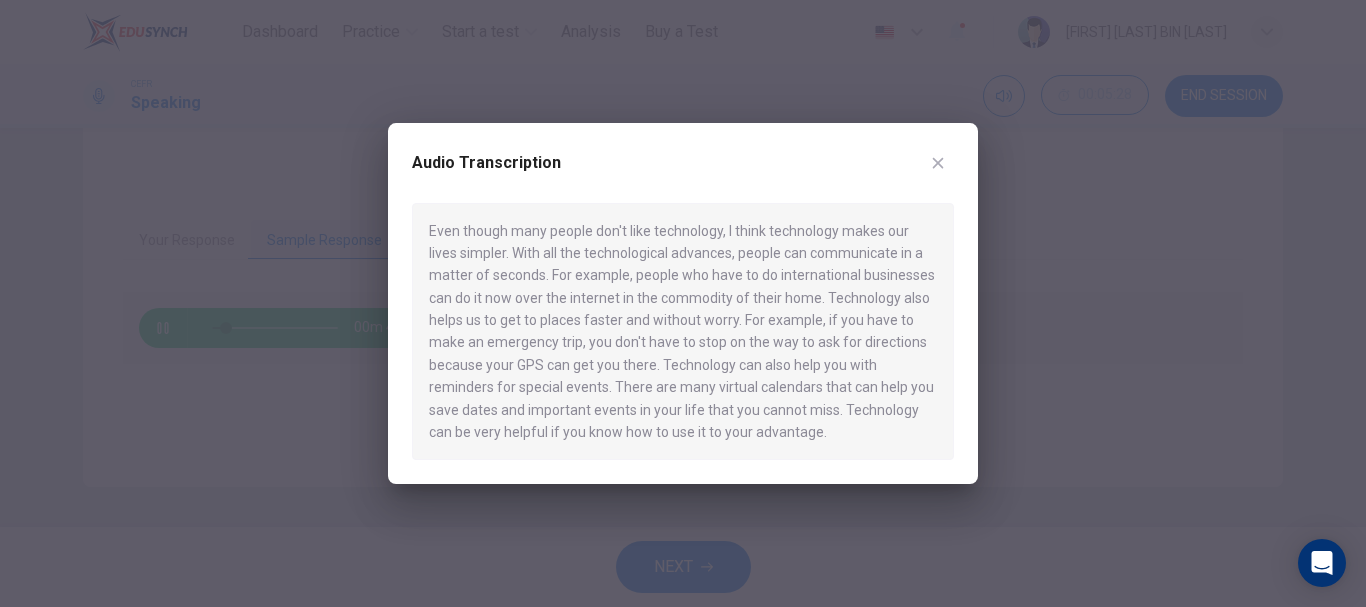 type on "**" 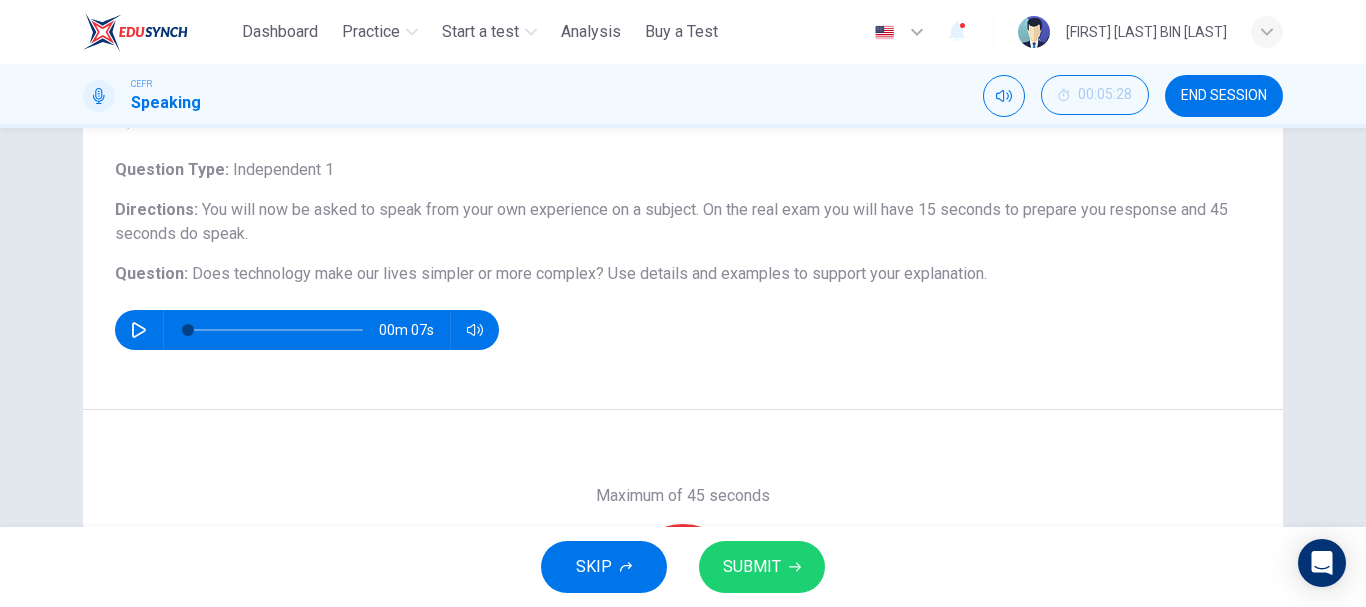 scroll, scrollTop: 76, scrollLeft: 0, axis: vertical 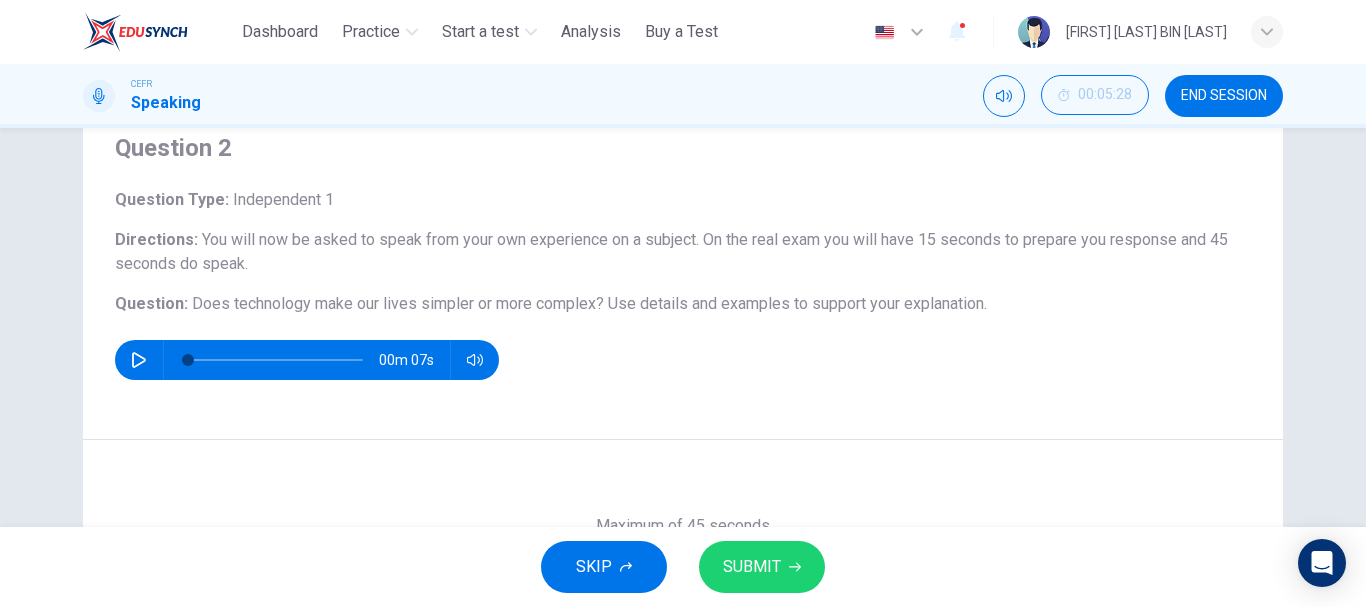 click on "SUBMIT" at bounding box center [752, 567] 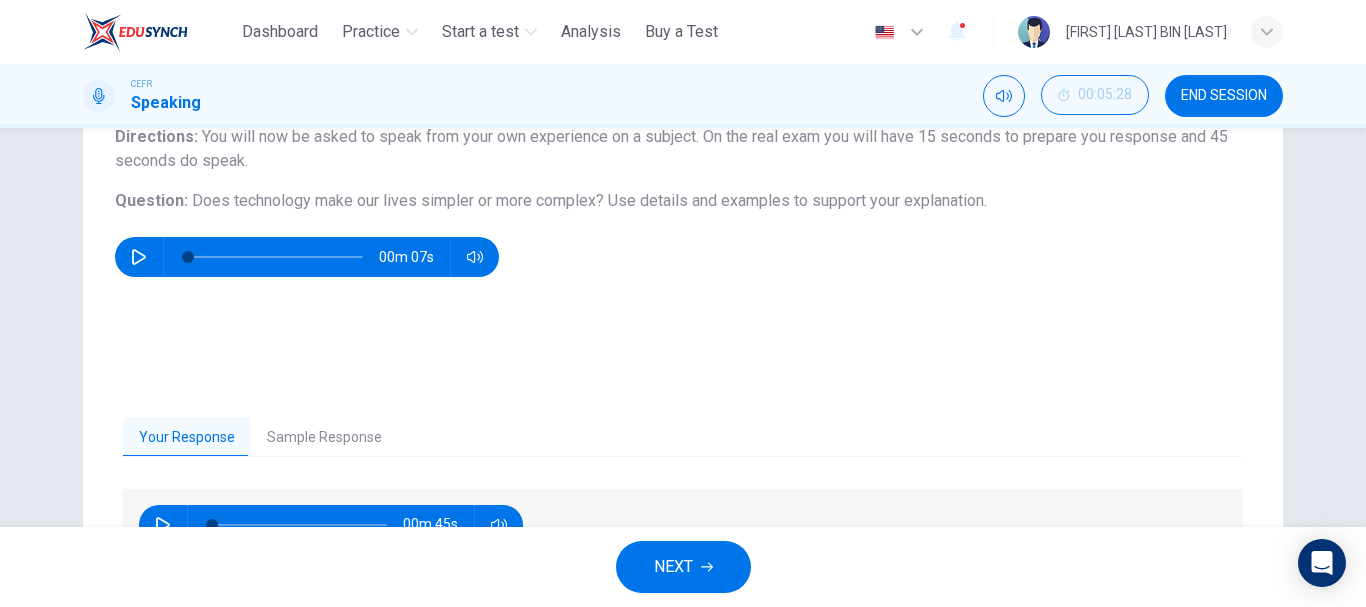 scroll, scrollTop: 200, scrollLeft: 0, axis: vertical 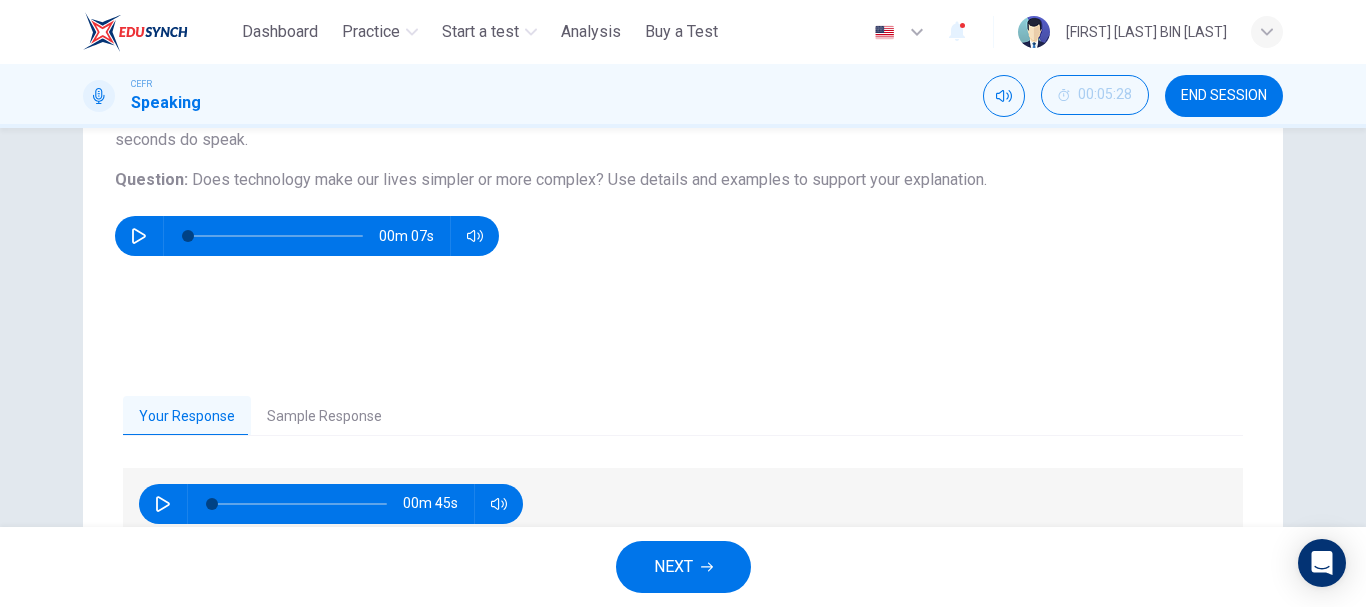 click on "NEXT" at bounding box center (673, 567) 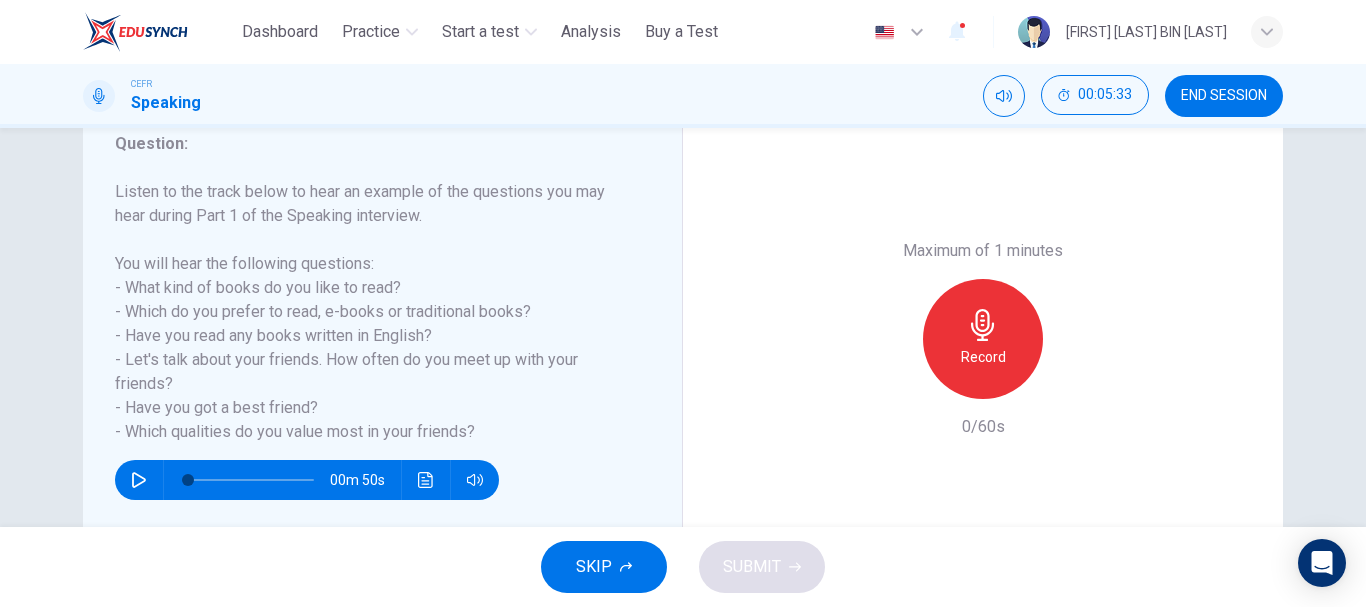 scroll, scrollTop: 300, scrollLeft: 0, axis: vertical 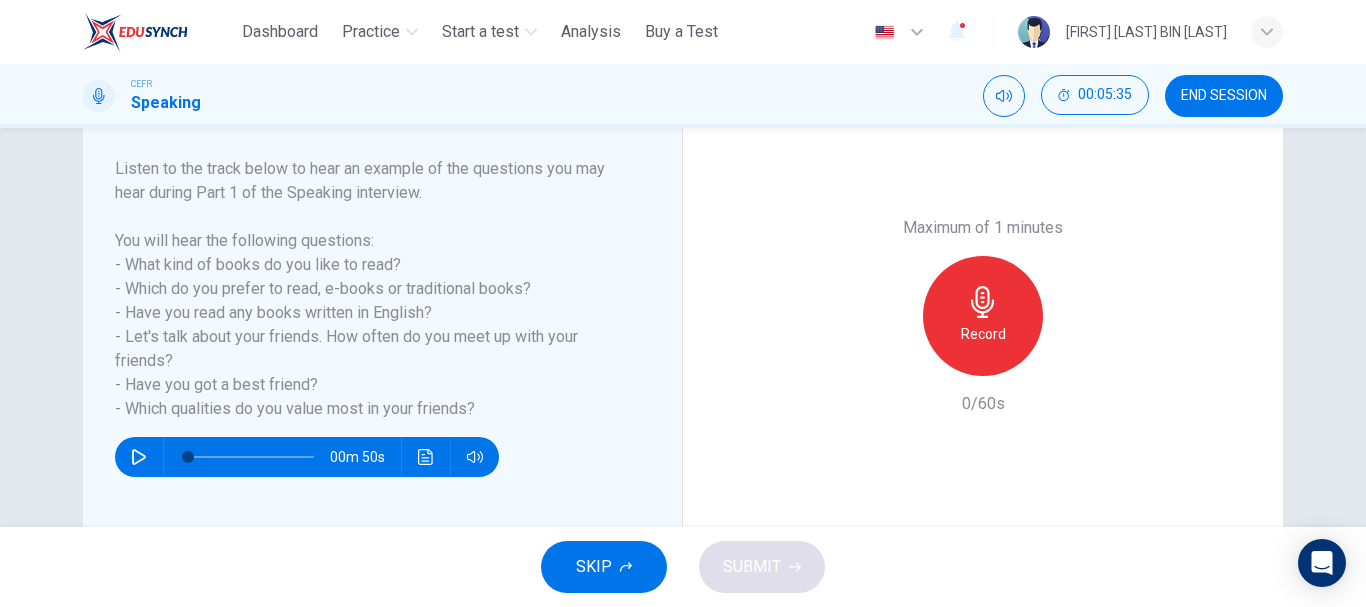 click 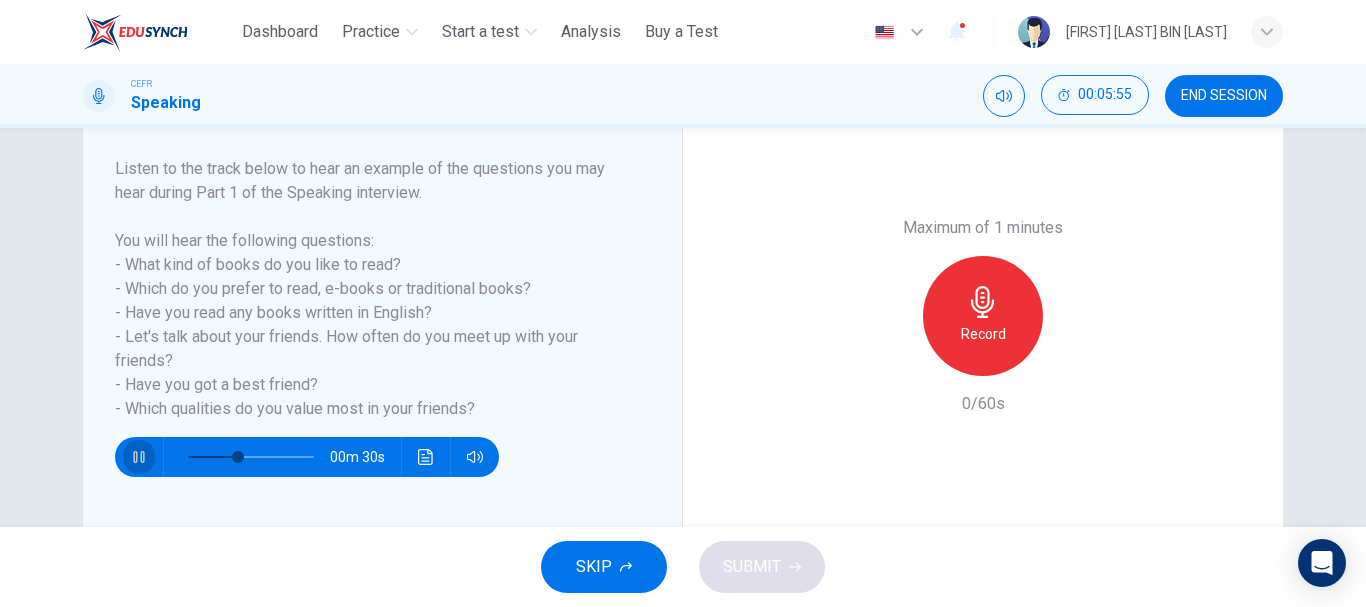 click 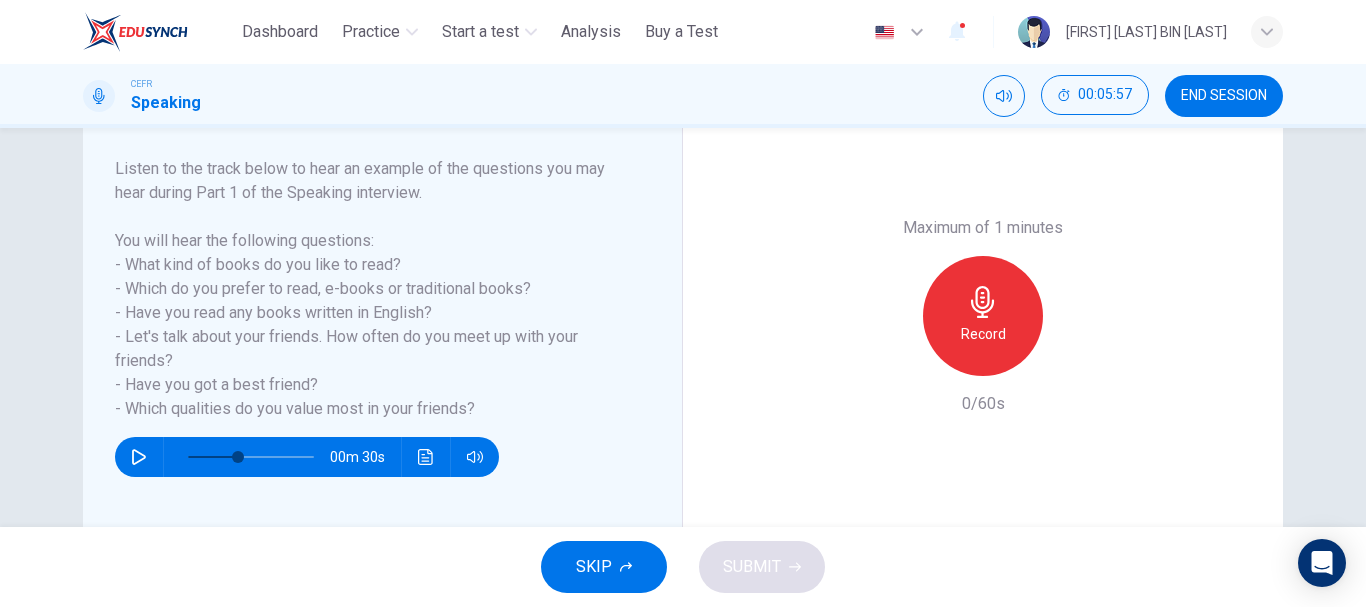 click at bounding box center (139, 457) 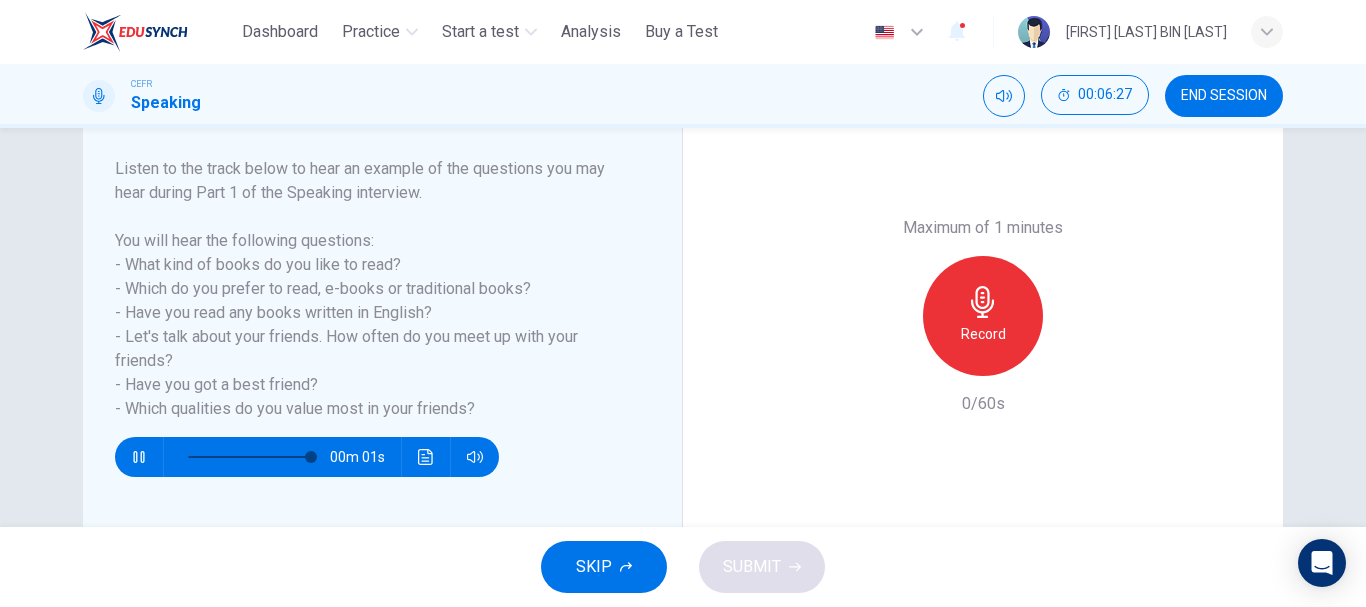 type on "*" 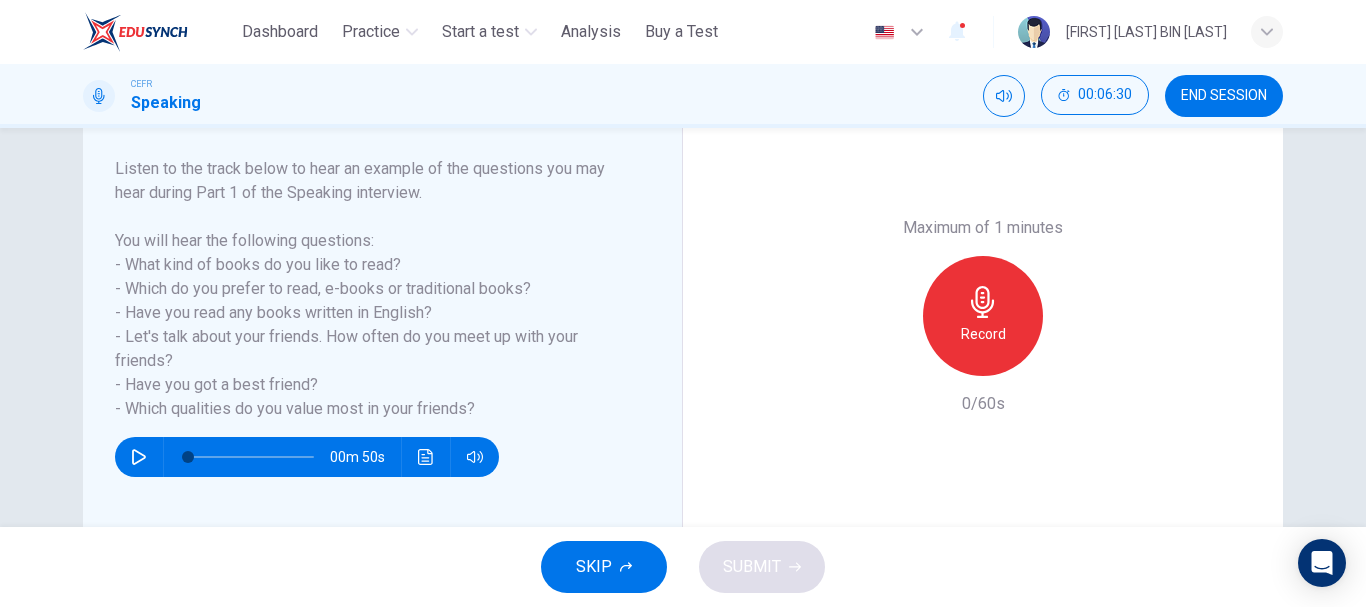 click on "Record" at bounding box center (983, 316) 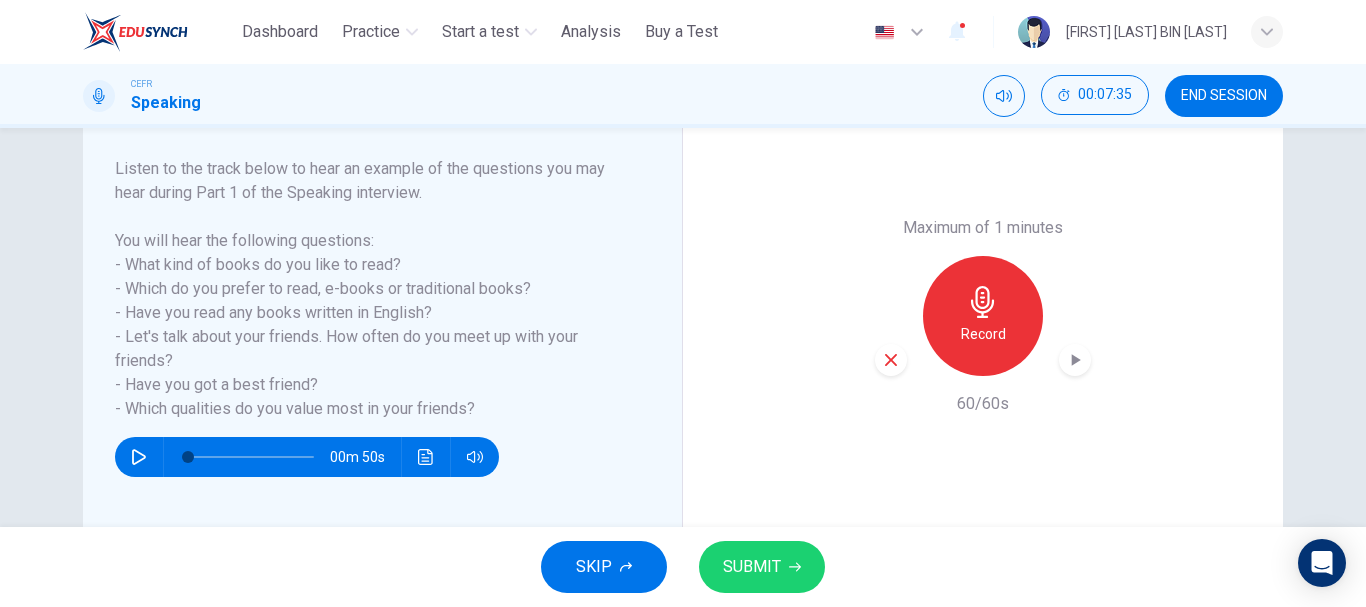 click 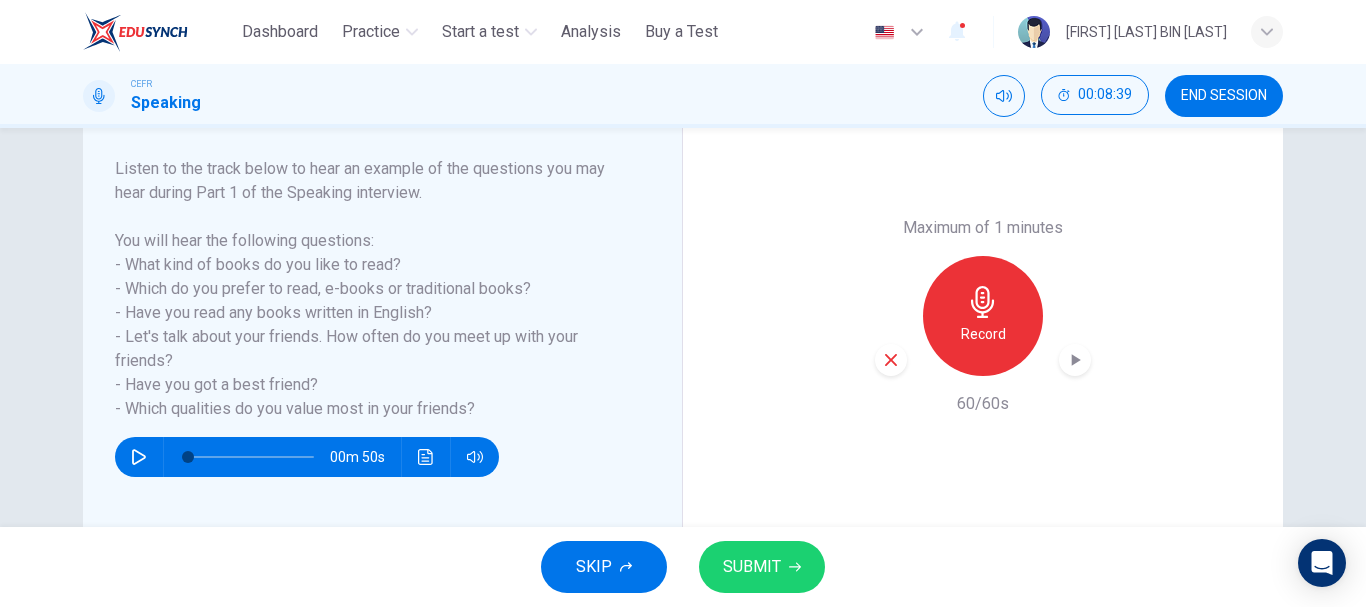 click 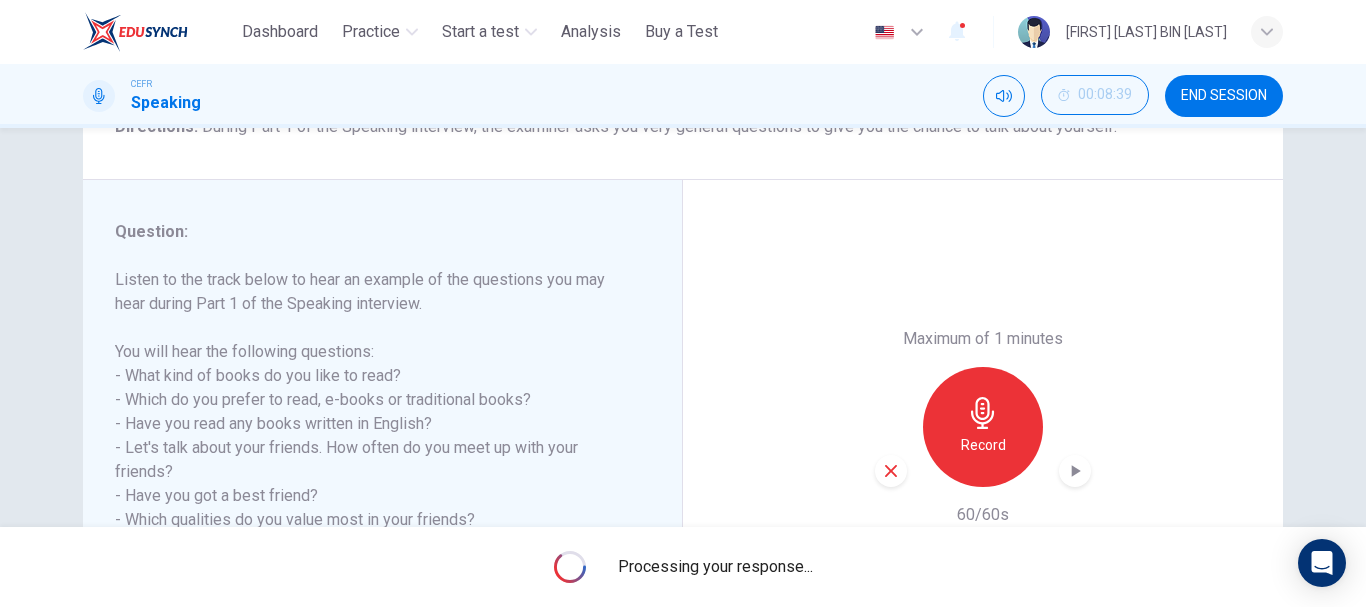 scroll, scrollTop: 376, scrollLeft: 0, axis: vertical 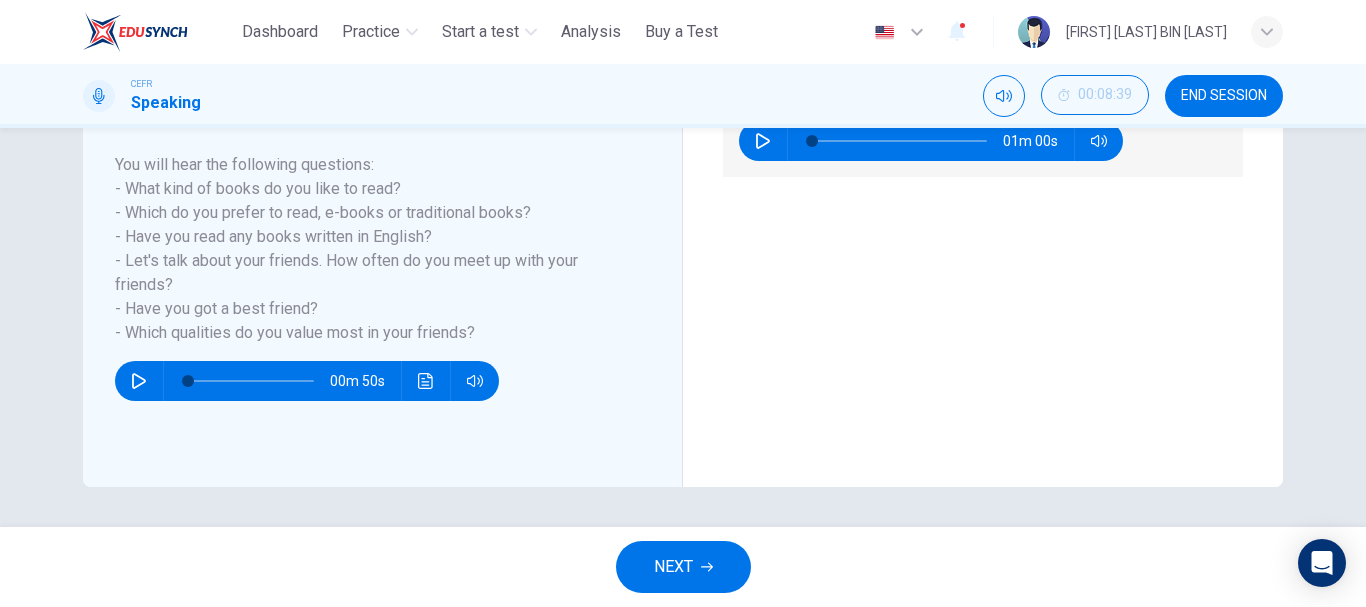 click on "NEXT" at bounding box center [683, 567] 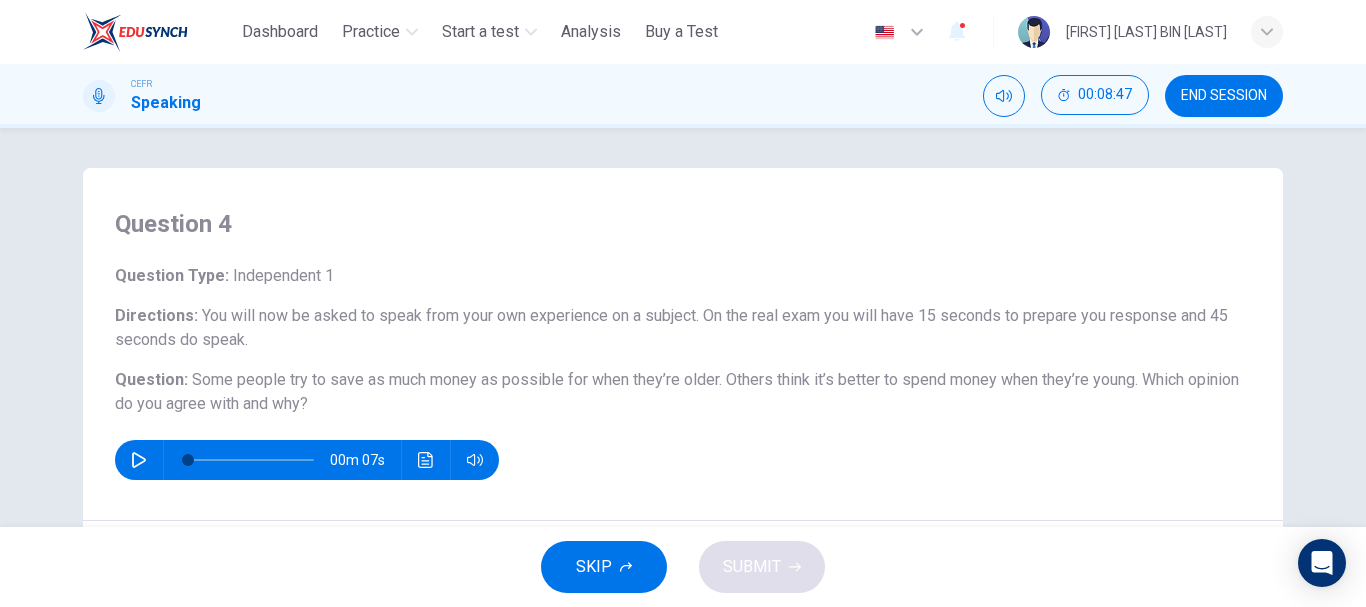 click 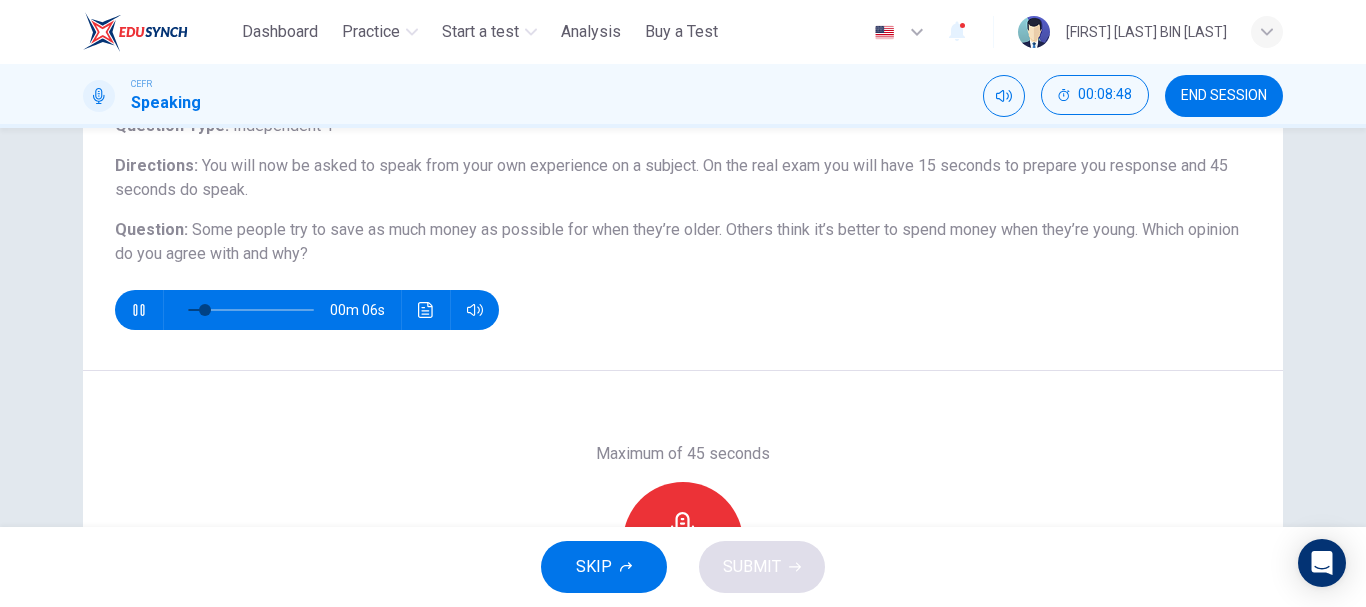 scroll, scrollTop: 200, scrollLeft: 0, axis: vertical 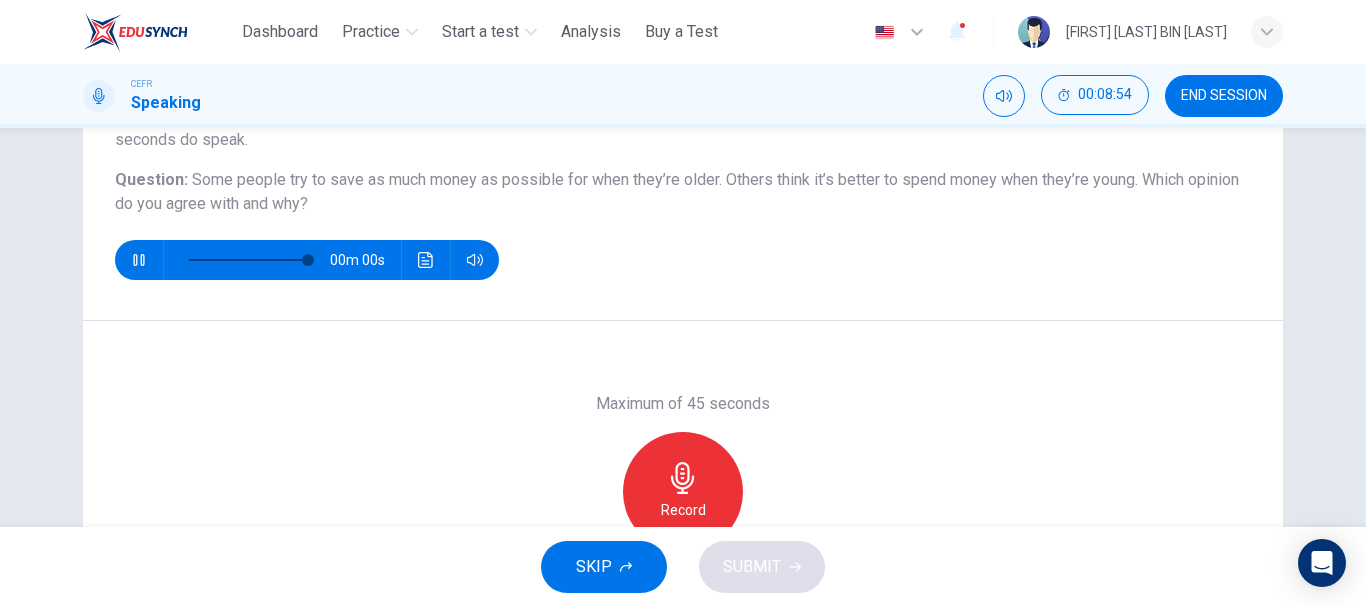 type on "*" 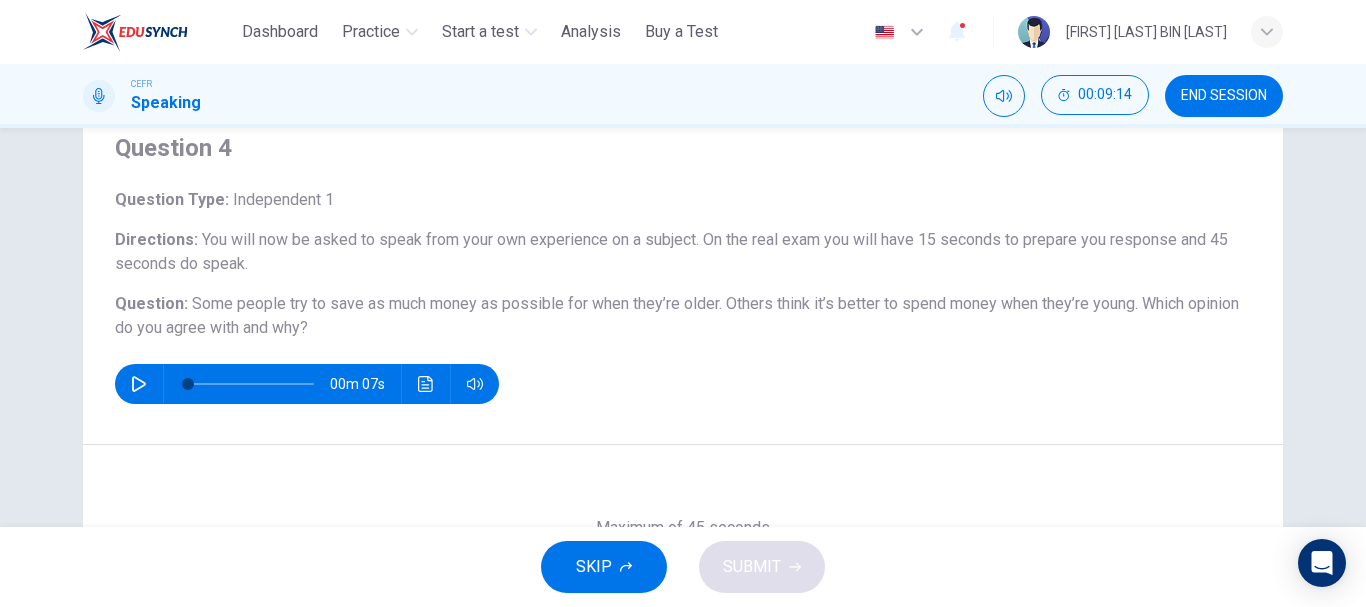 scroll, scrollTop: 176, scrollLeft: 0, axis: vertical 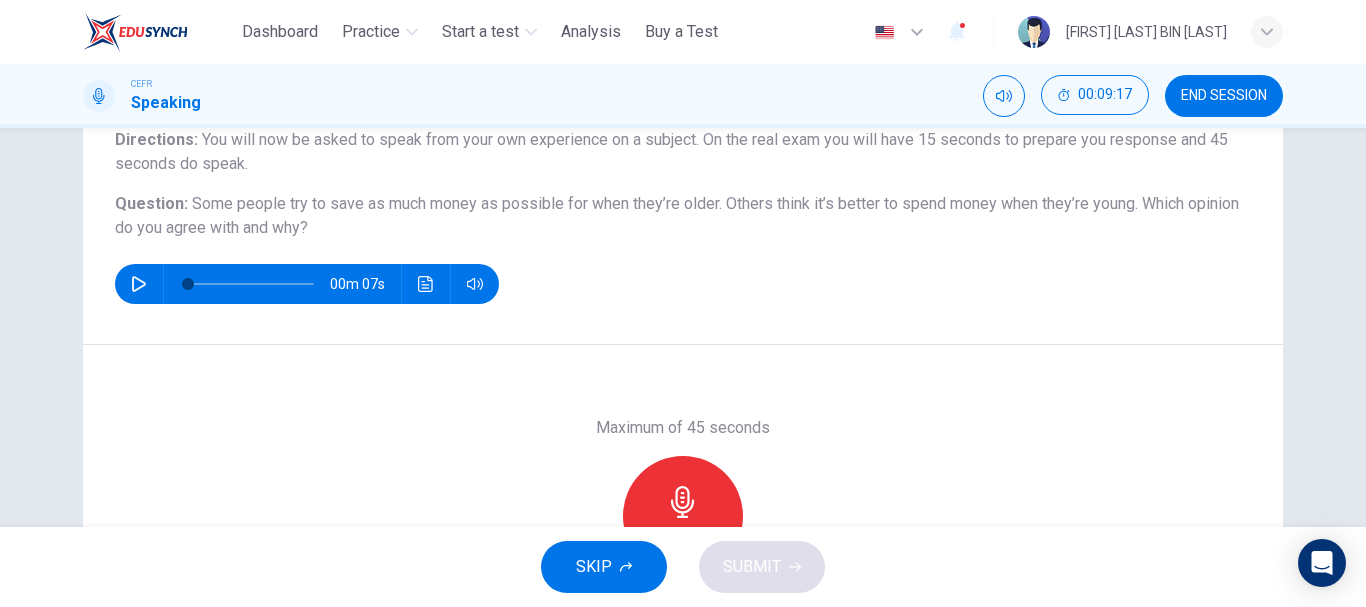 click on "Record" at bounding box center (683, 516) 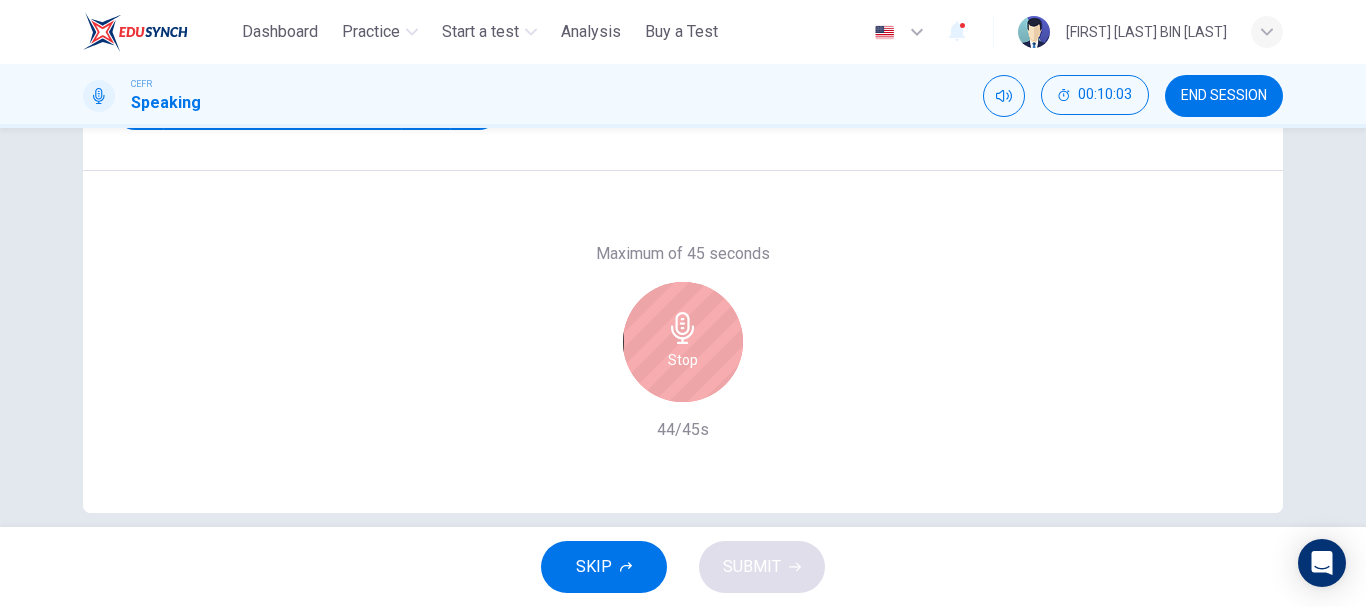 scroll, scrollTop: 376, scrollLeft: 0, axis: vertical 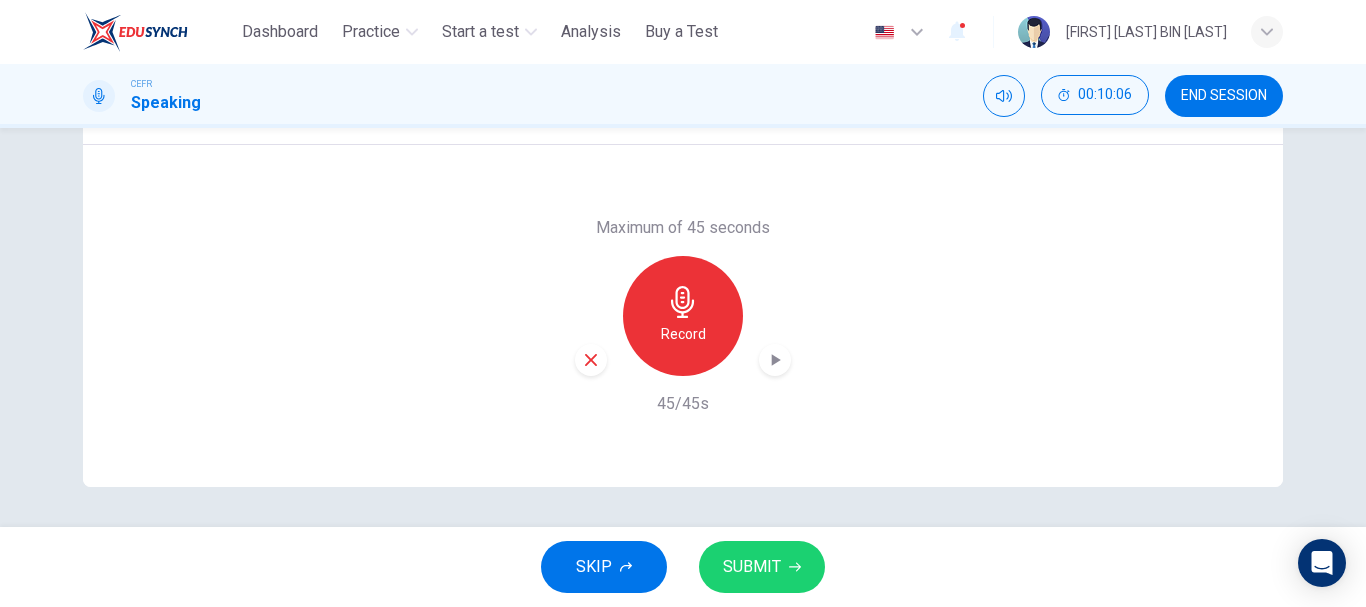 click 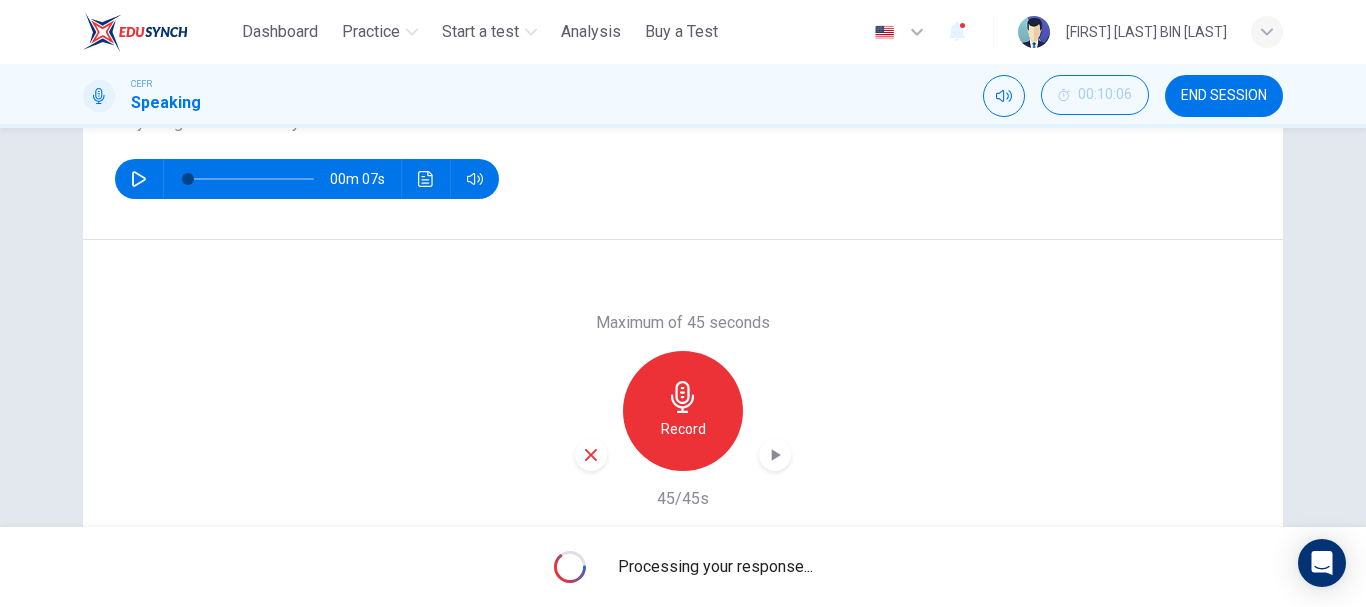 scroll, scrollTop: 300, scrollLeft: 0, axis: vertical 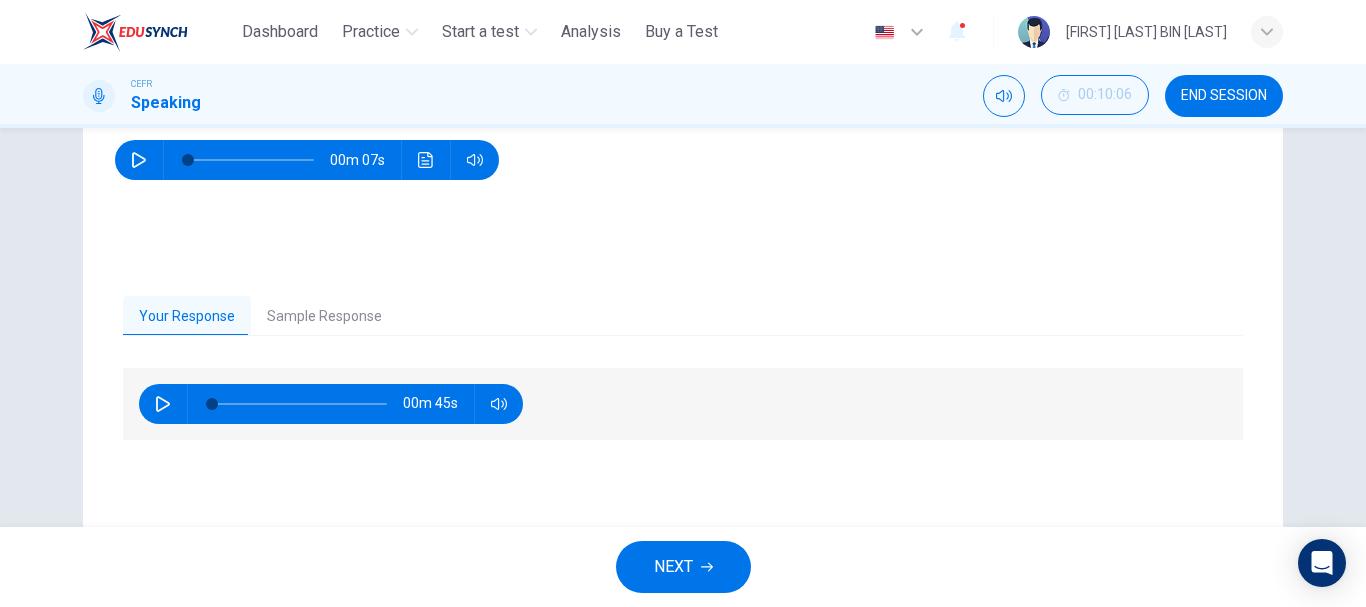 drag, startPoint x: 550, startPoint y: 304, endPoint x: 571, endPoint y: 310, distance: 21.84033 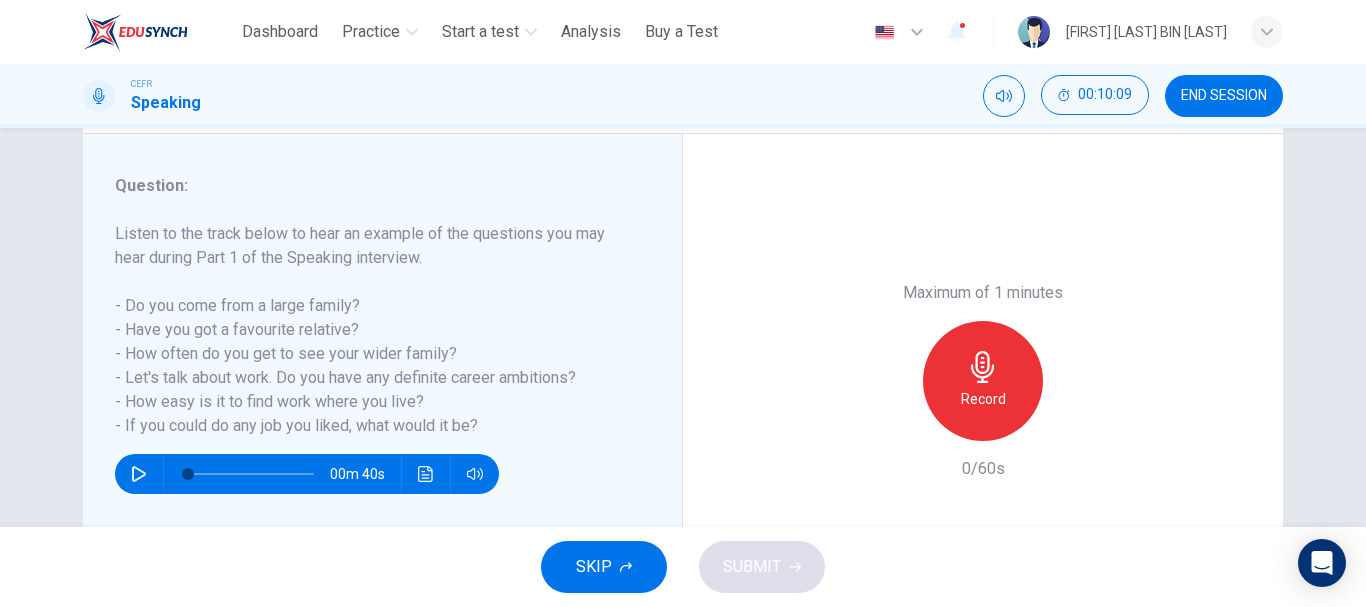 scroll, scrollTop: 200, scrollLeft: 0, axis: vertical 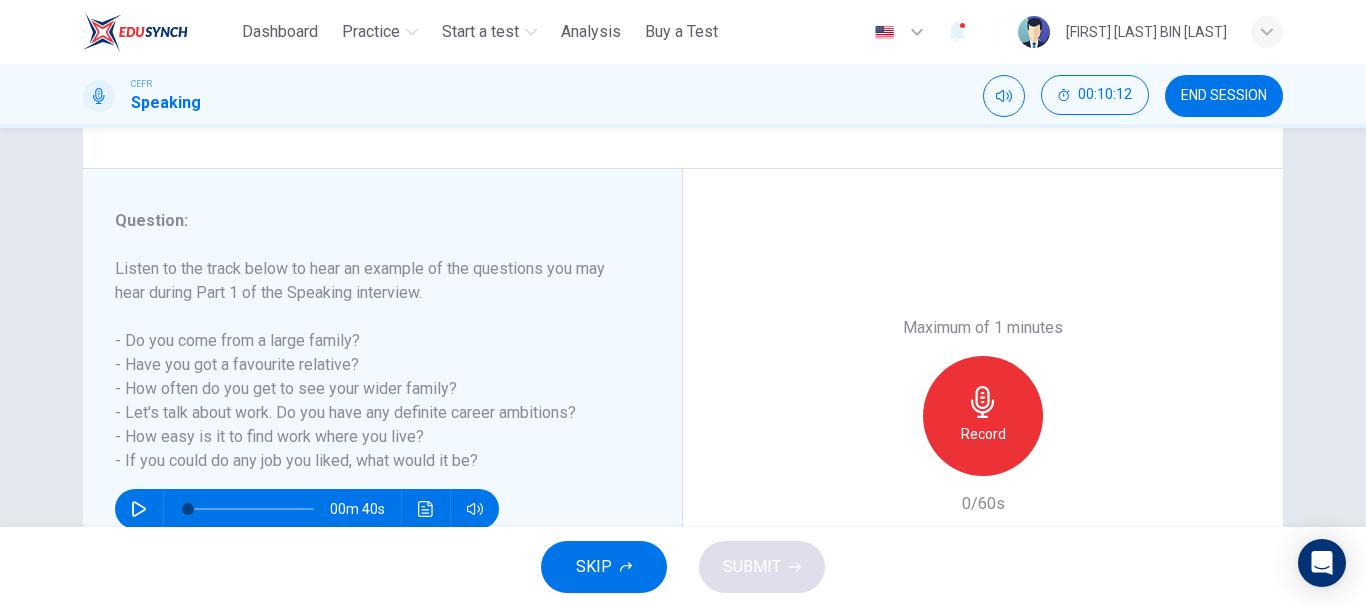 drag, startPoint x: 111, startPoint y: 339, endPoint x: 510, endPoint y: 459, distance: 416.65454 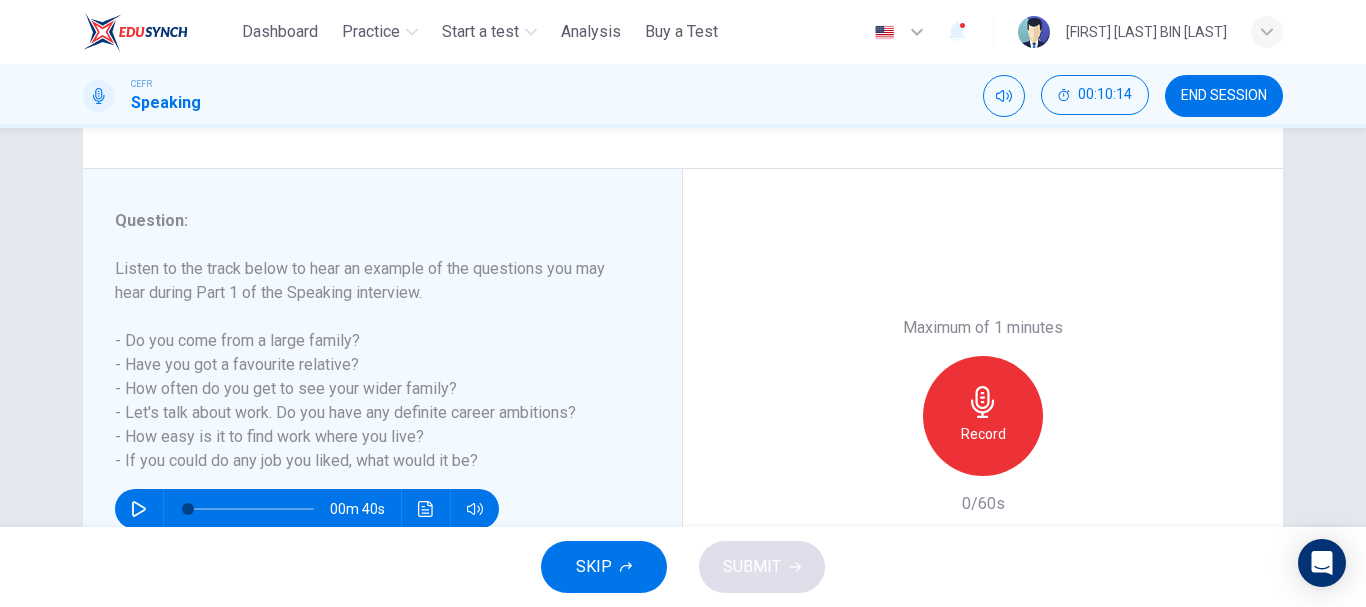 drag, startPoint x: 470, startPoint y: 464, endPoint x: 374, endPoint y: 444, distance: 98.0612 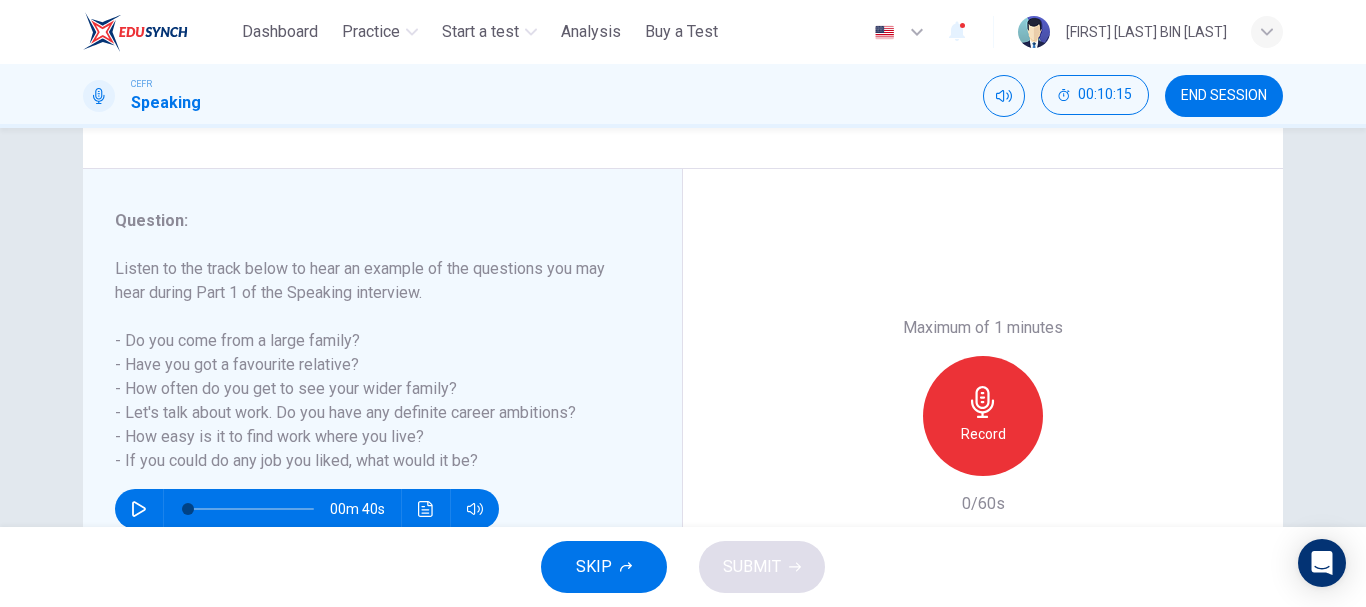 click on "Listen to the track below to hear an example of the questions you may hear during Part 1 of the Speaking interview.
- Do you come from a large family?
- Have you got a favourite relative?
- How often do you get to see your wider family?
- Let's talk about work. Do you have any definite career ambitions?
- How easy is it to find work where you live?
- If you could do any job you liked, what would it be?" at bounding box center [370, 365] 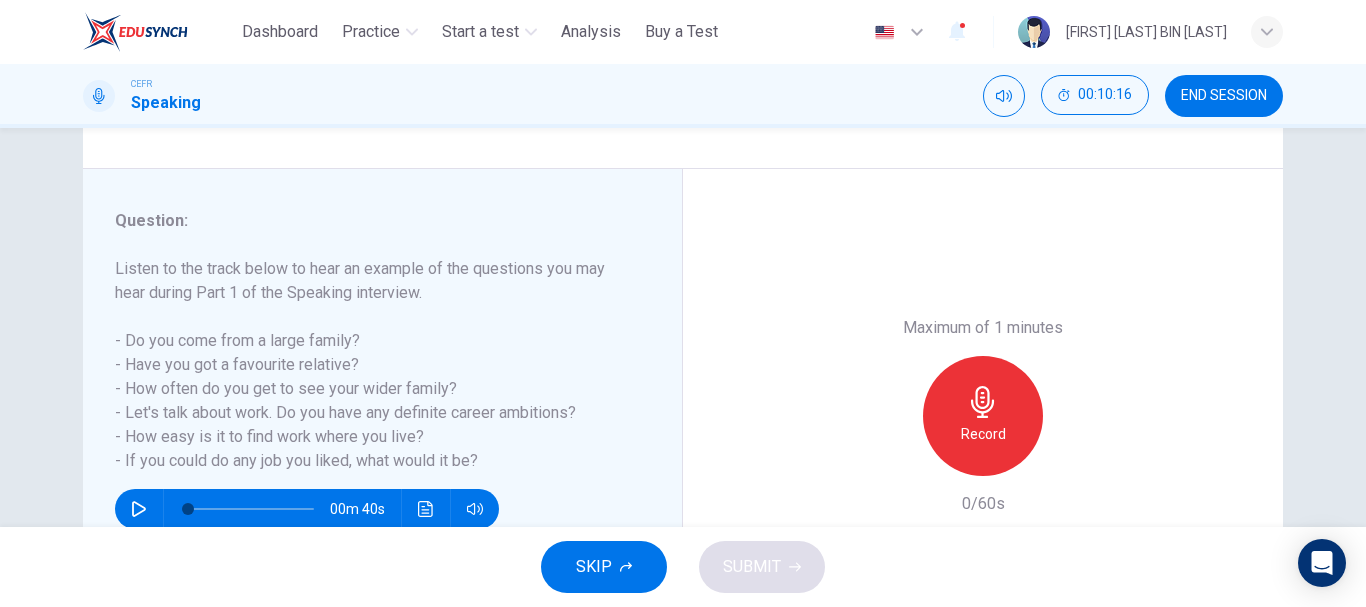 drag, startPoint x: 108, startPoint y: 334, endPoint x: 317, endPoint y: 365, distance: 211.28653 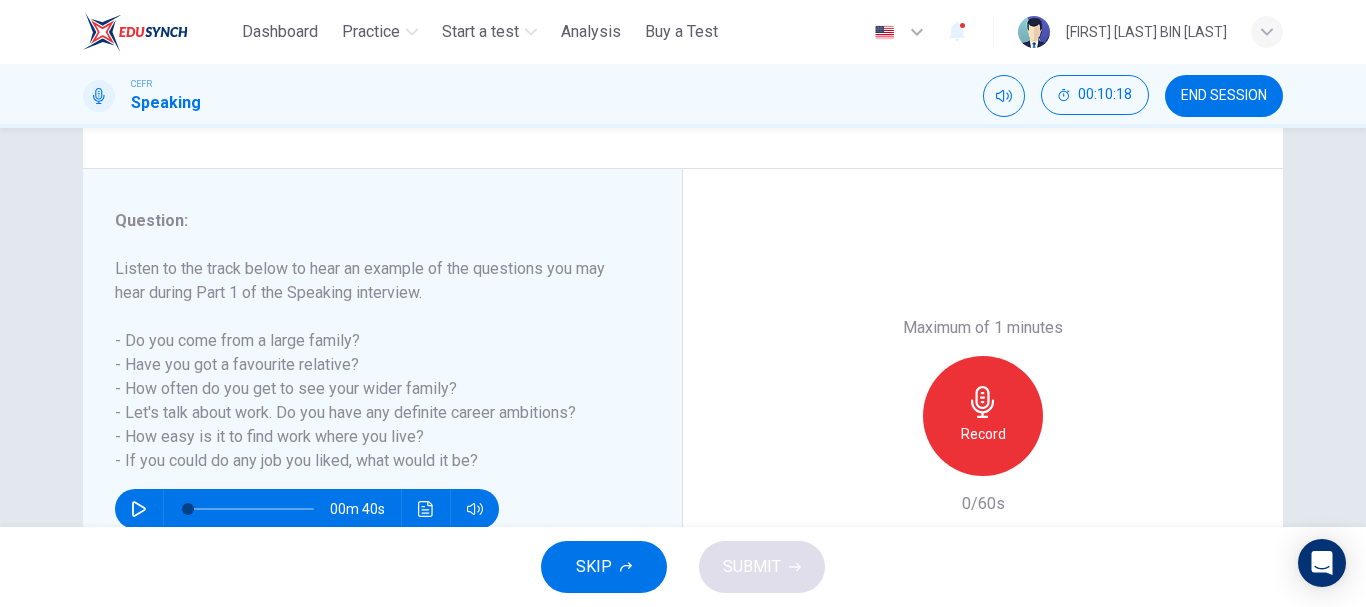 click on "Listen to the track below to hear an example of the questions you may hear during Part 1 of the Speaking interview.
- Do you come from a large family?
- Have you got a favourite relative?
- How often do you get to see your wider family?
- Let's talk about work. Do you have any definite career ambitions?
- How easy is it to find work where you live?
- If you could do any job you liked, what would it be?" at bounding box center [370, 365] 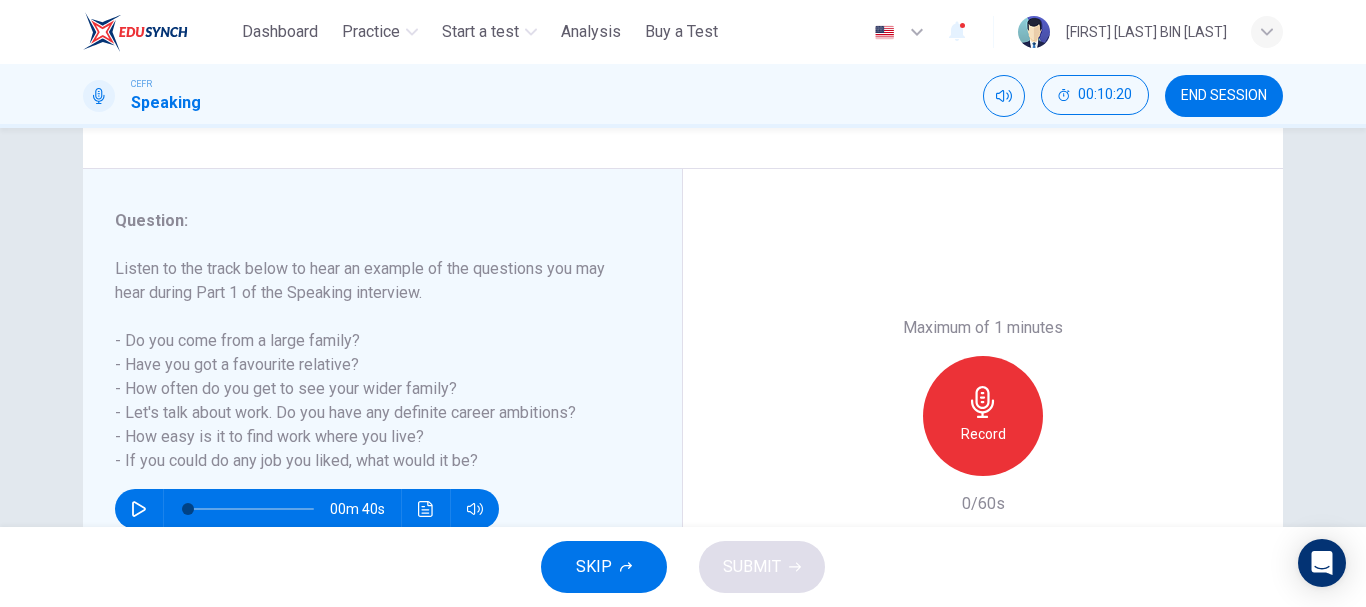 click on "Listen to the track below to hear an example of the questions you may hear during Part 1 of the Speaking interview.
- Do you come from a large family?
- Have you got a favourite relative?
- How often do you get to see your wider family?
- Let's talk about work. Do you have any definite career ambitions?
- How easy is it to find work where you live?
- If you could do any job you liked, what would it be?" at bounding box center (370, 365) 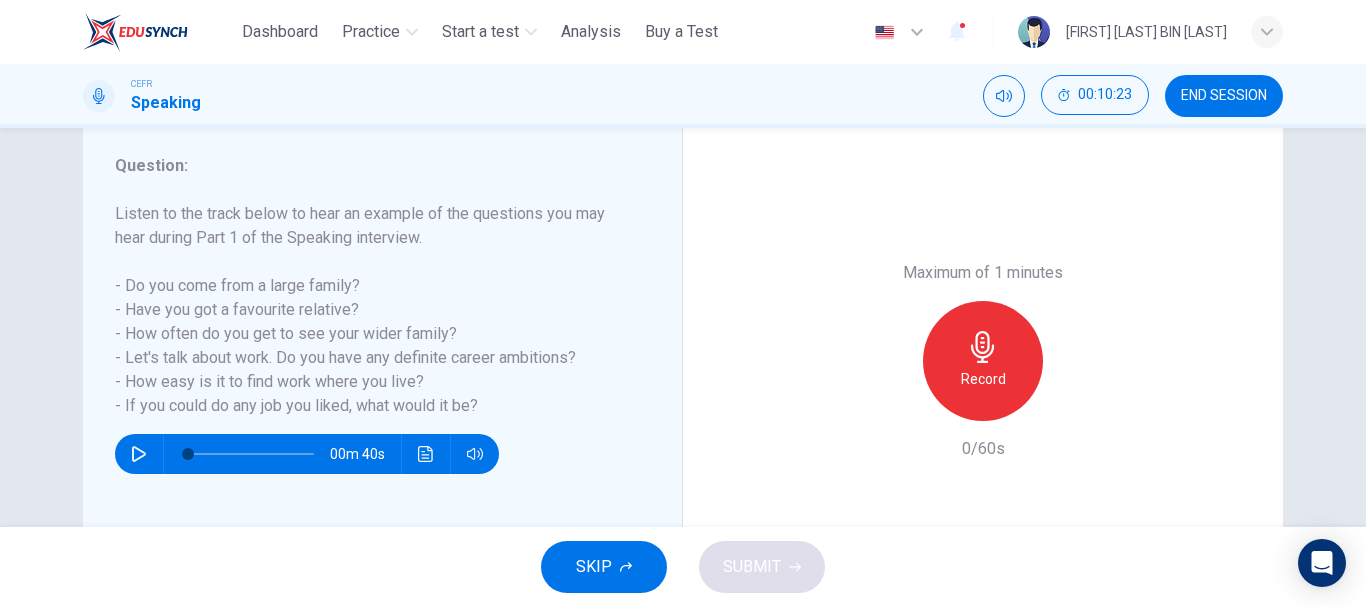 scroll, scrollTop: 300, scrollLeft: 0, axis: vertical 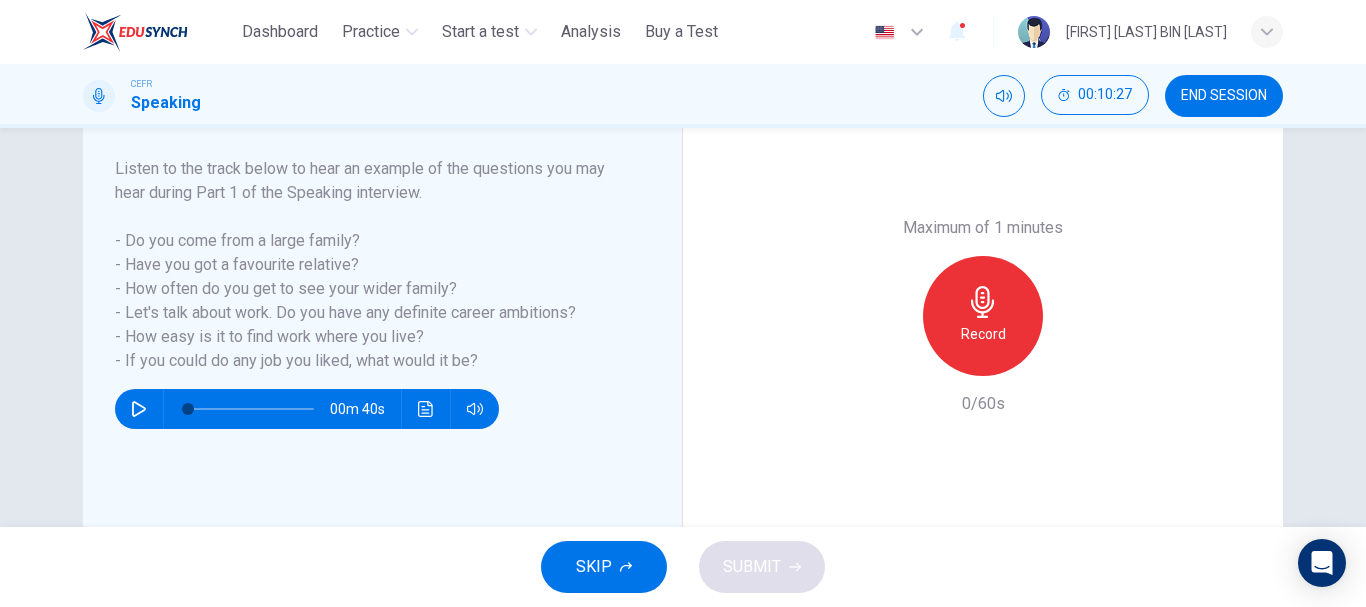 click 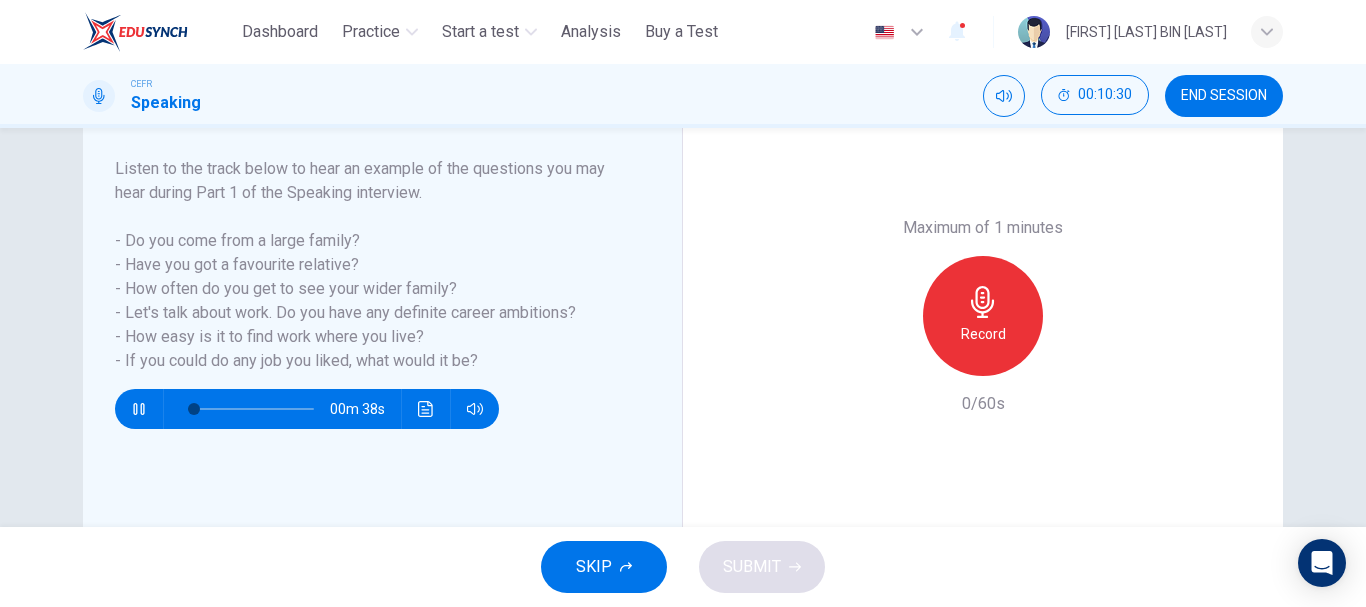 click on "Listen to the track below to hear an example of the questions you may hear during Part 1 of the Speaking interview.
- Do you come from a large family?
- Have you got a favourite relative?
- How often do you get to see your wider family?
- Let's talk about work. Do you have any definite career ambitions?
- How easy is it to find work where you live?
- If you could do any job you liked, what would it be?" at bounding box center [370, 265] 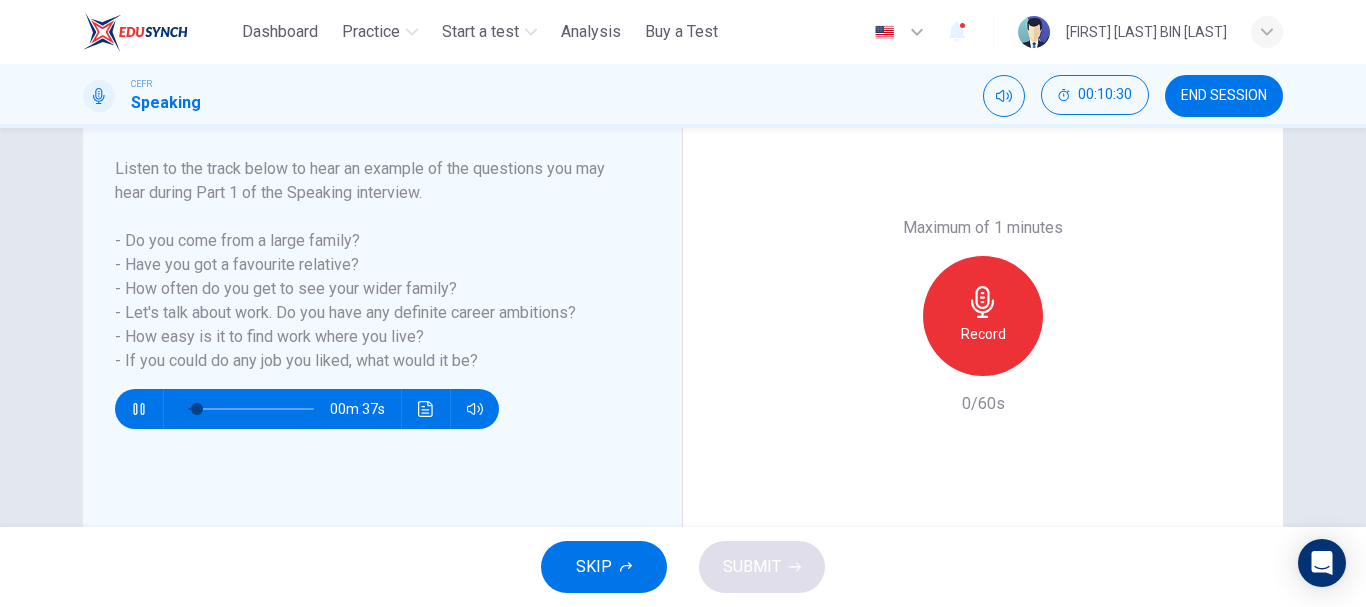 click on "Listen to the track below to hear an example of the questions you may hear during Part 1 of the Speaking interview.
- Do you come from a large family?
- Have you got a favourite relative?
- How often do you get to see your wider family?
- Let's talk about work. Do you have any definite career ambitions?
- How easy is it to find work where you live?
- If you could do any job you liked, what would it be?" at bounding box center [370, 265] 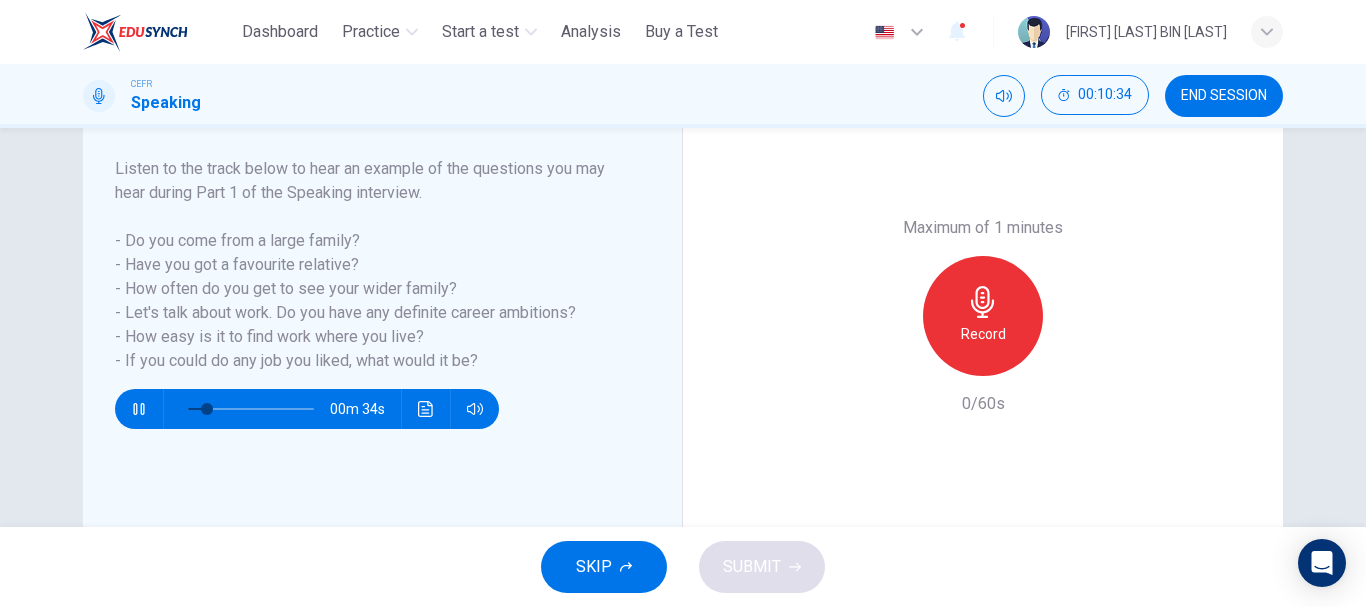click on "Listen to the track below to hear an example of the questions you may hear during Part 1 of the Speaking interview.
- Do you come from a large family?
- Have you got a favourite relative?
- How often do you get to see your wider family?
- Let's talk about work. Do you have any definite career ambitions?
- How easy is it to find work where you live?
- If you could do any job you liked, what would it be?" at bounding box center (370, 265) 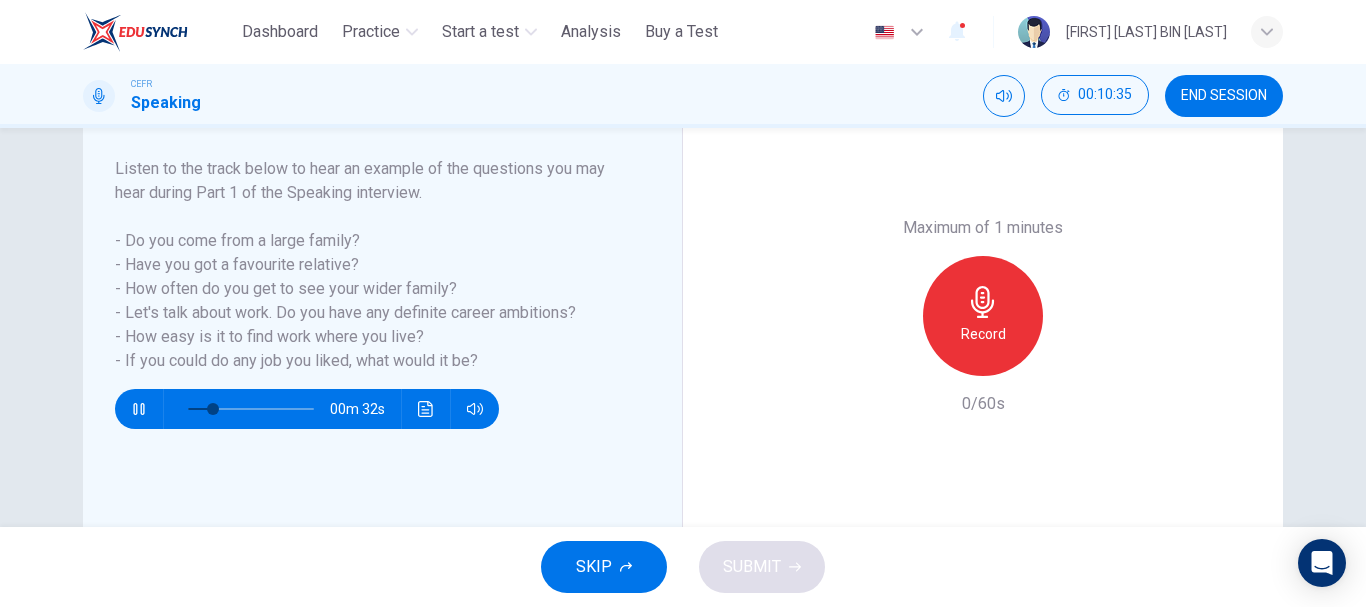 drag, startPoint x: 121, startPoint y: 236, endPoint x: 513, endPoint y: 250, distance: 392.2499 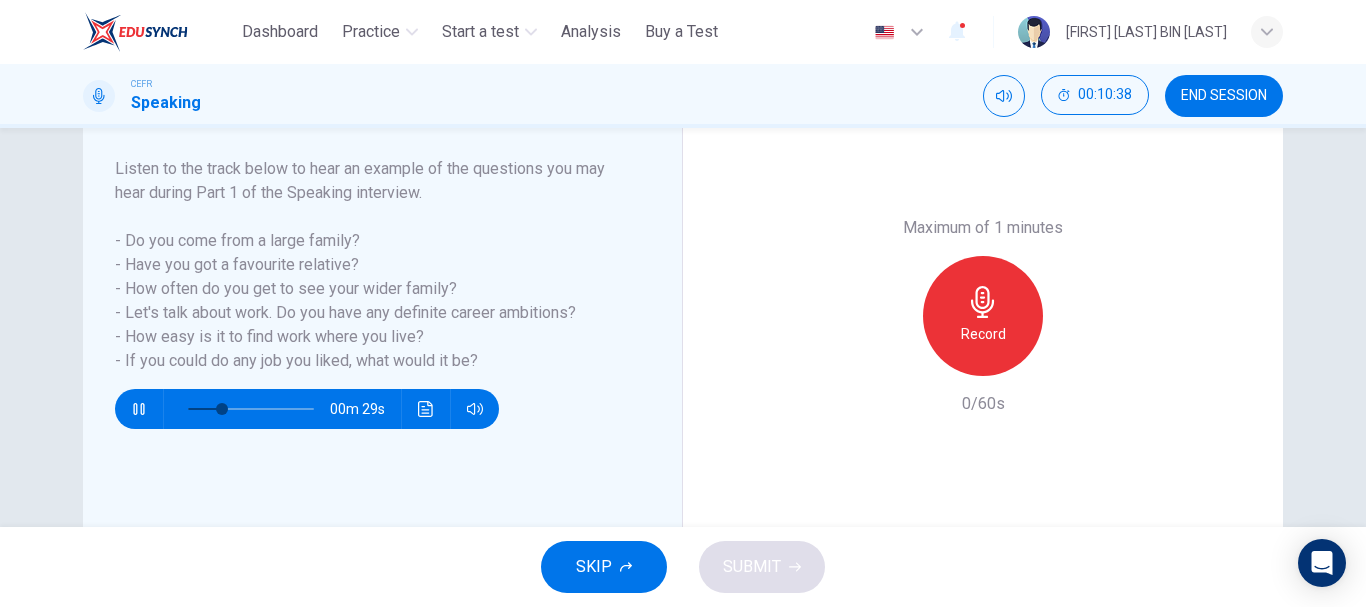 click on "Record" at bounding box center (983, 316) 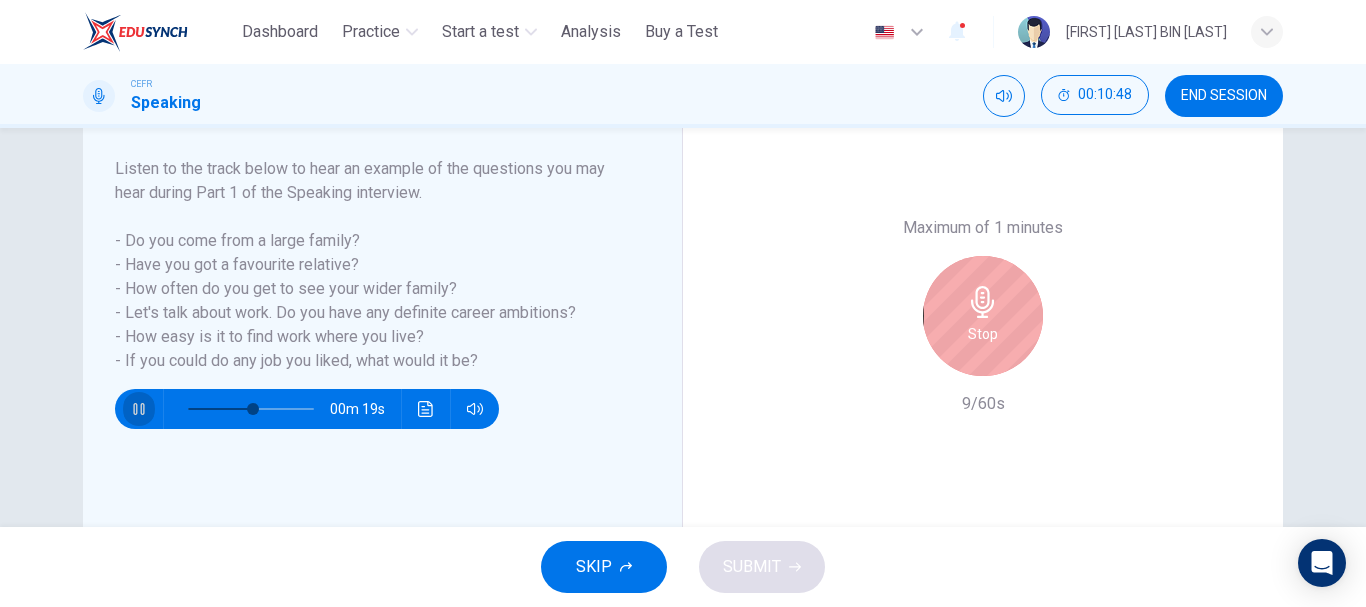 click at bounding box center (139, 409) 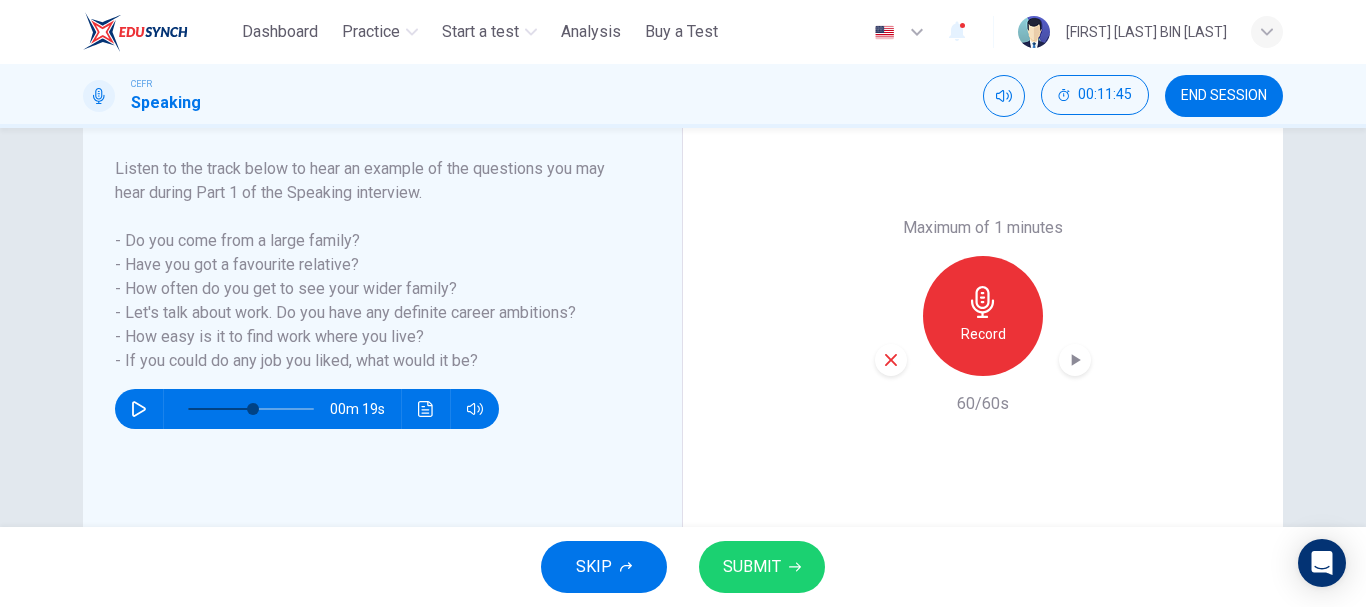 click 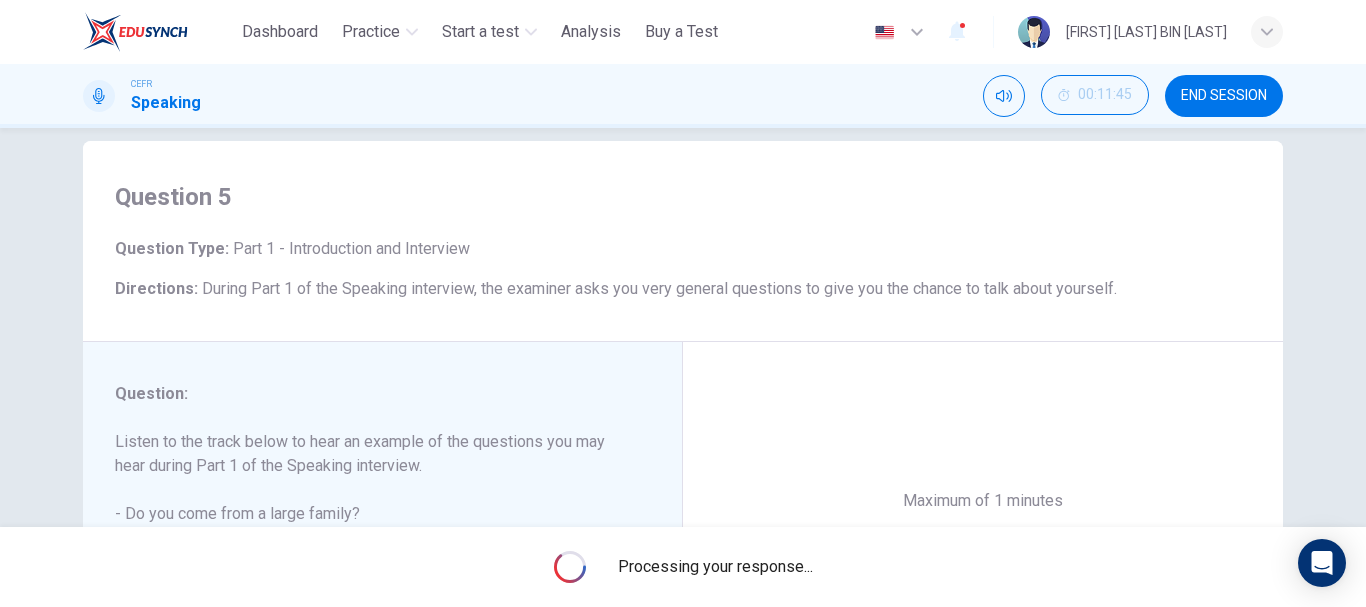 scroll, scrollTop: 0, scrollLeft: 0, axis: both 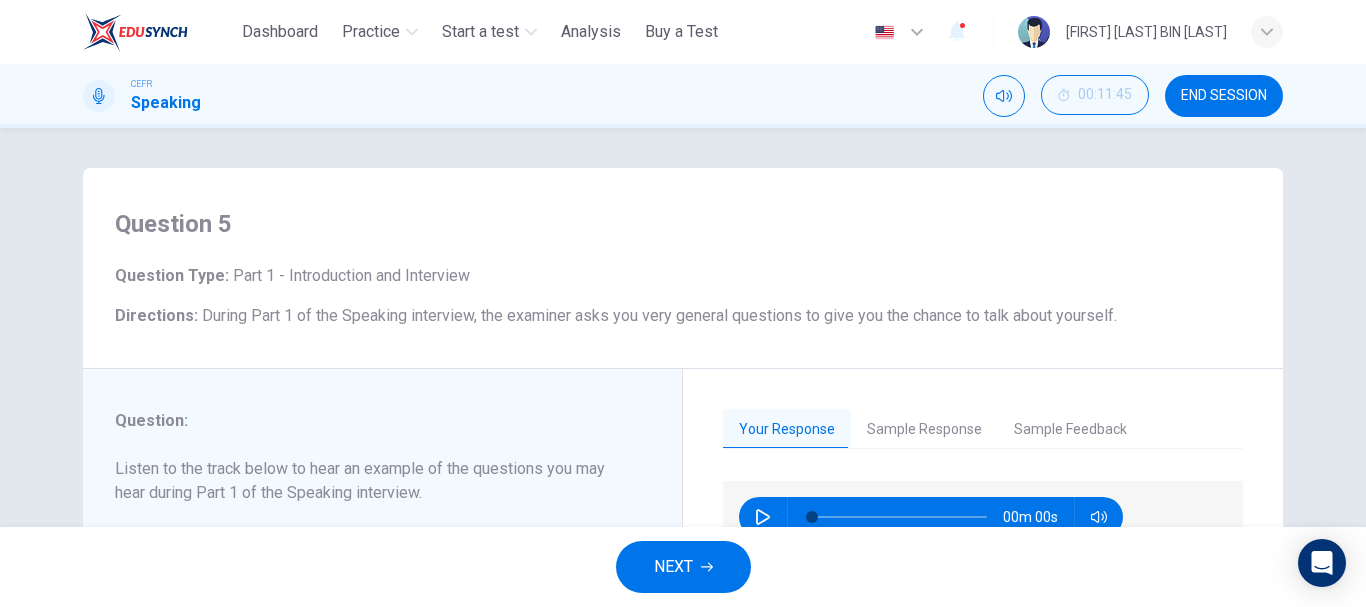 type on "*" 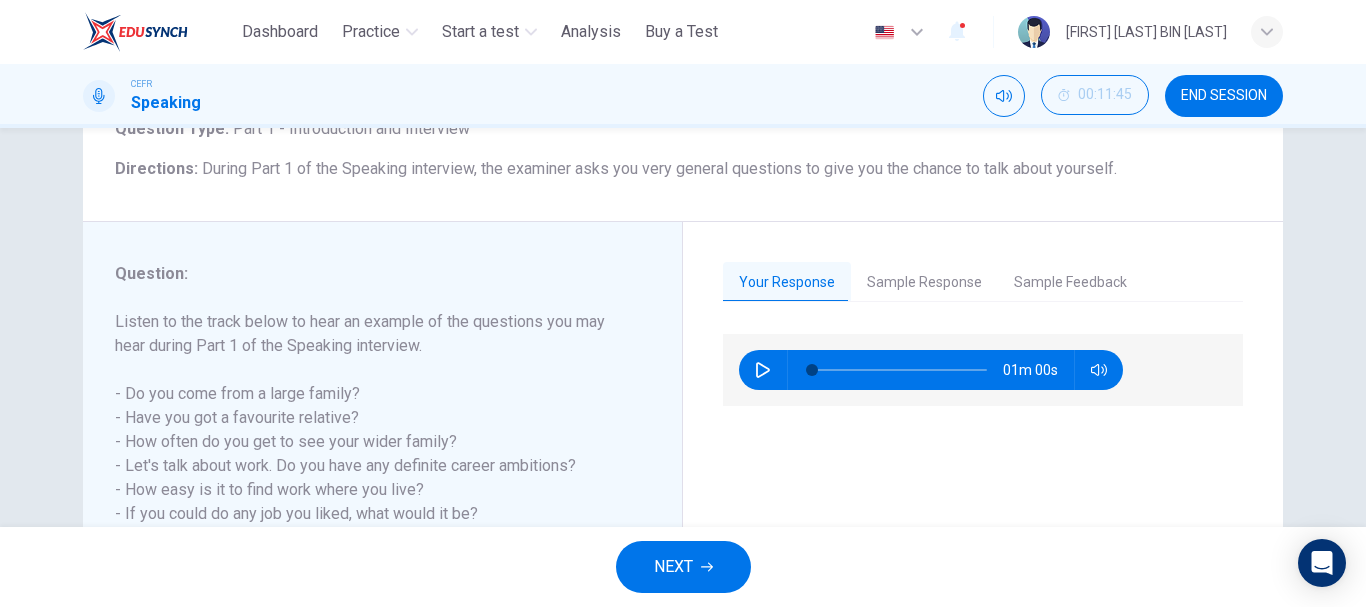 scroll, scrollTop: 76, scrollLeft: 0, axis: vertical 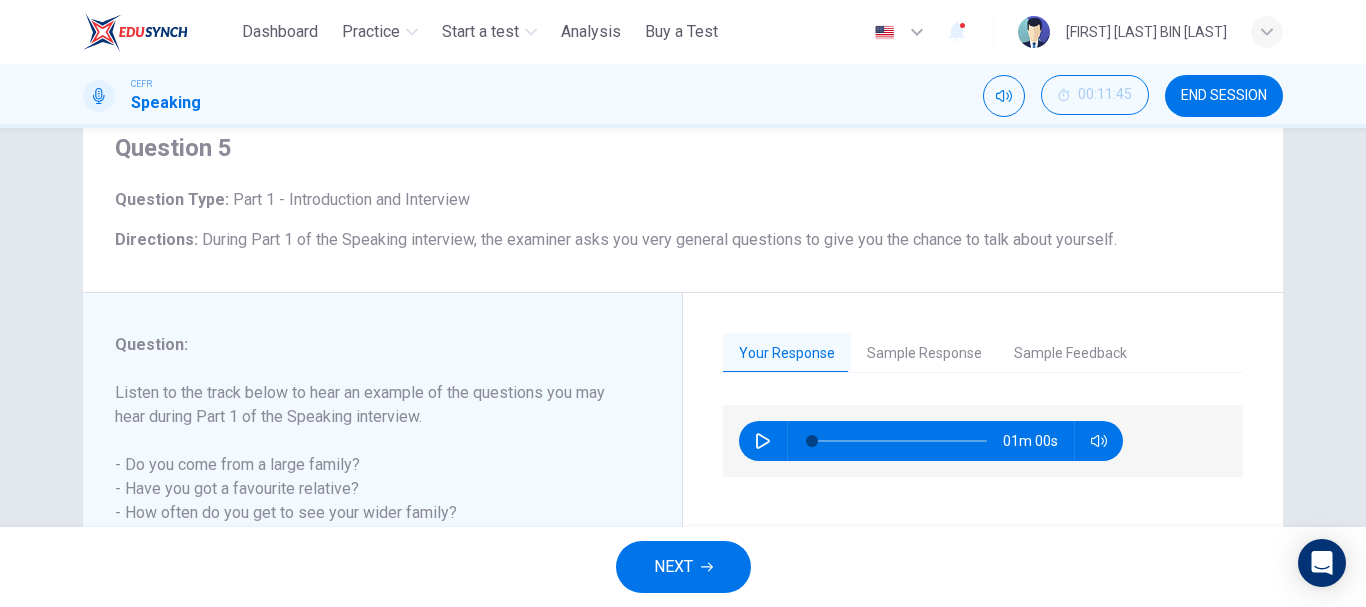 click on "END SESSION" at bounding box center (1224, 96) 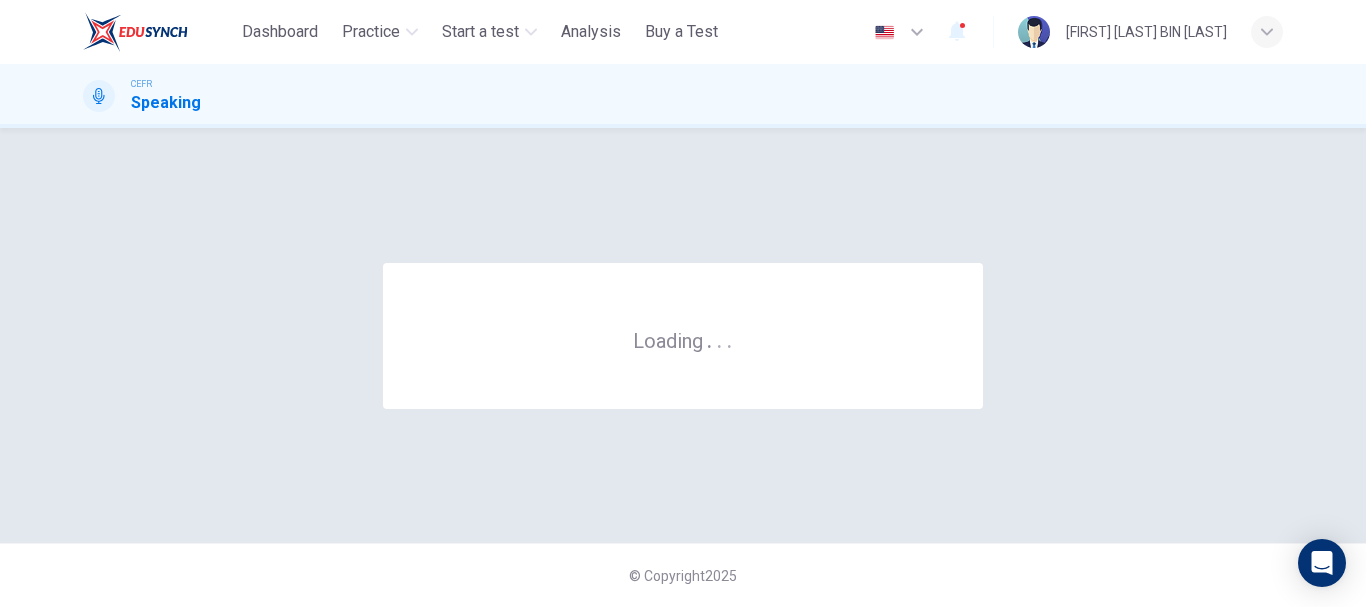 scroll, scrollTop: 0, scrollLeft: 0, axis: both 